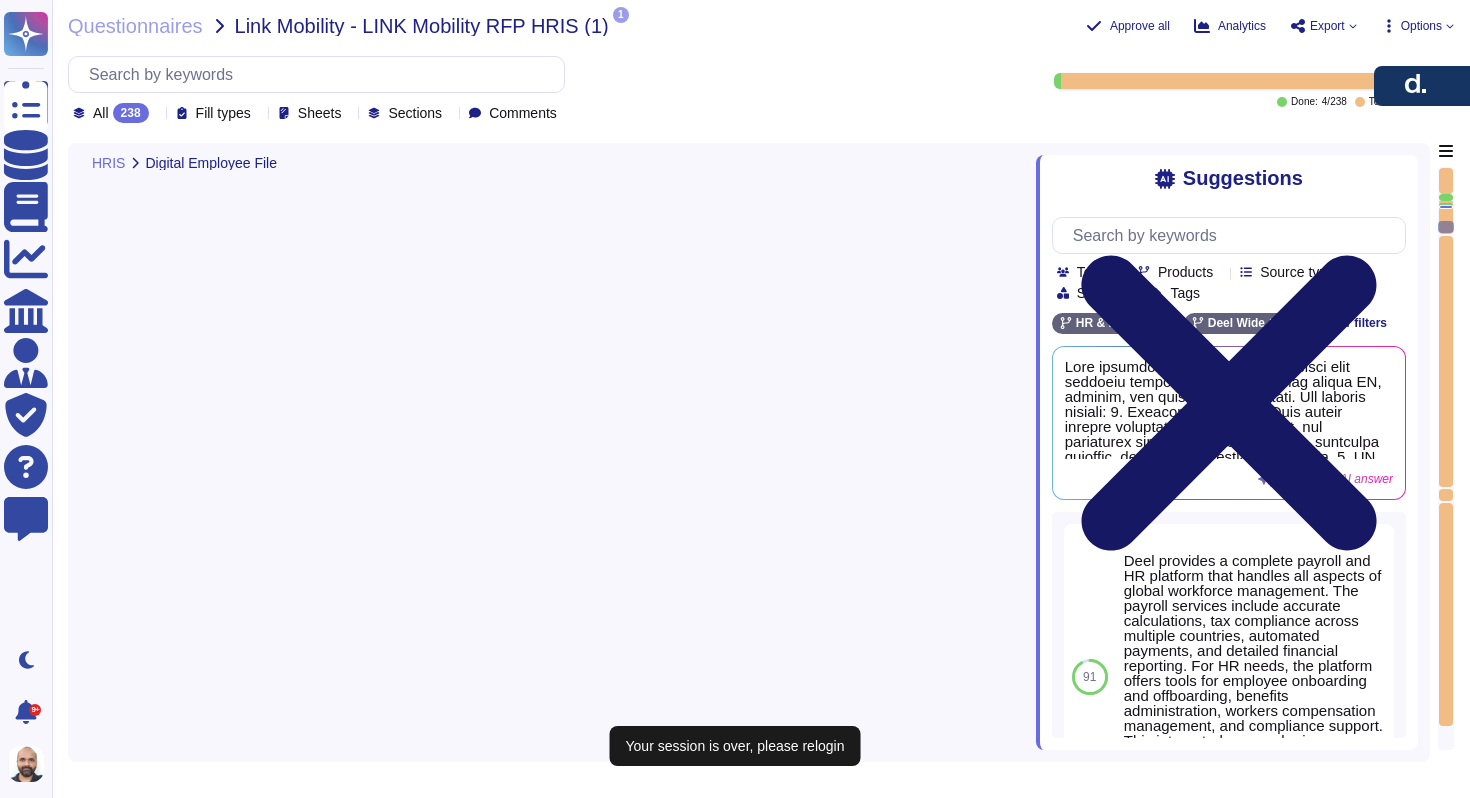scroll, scrollTop: 0, scrollLeft: 0, axis: both 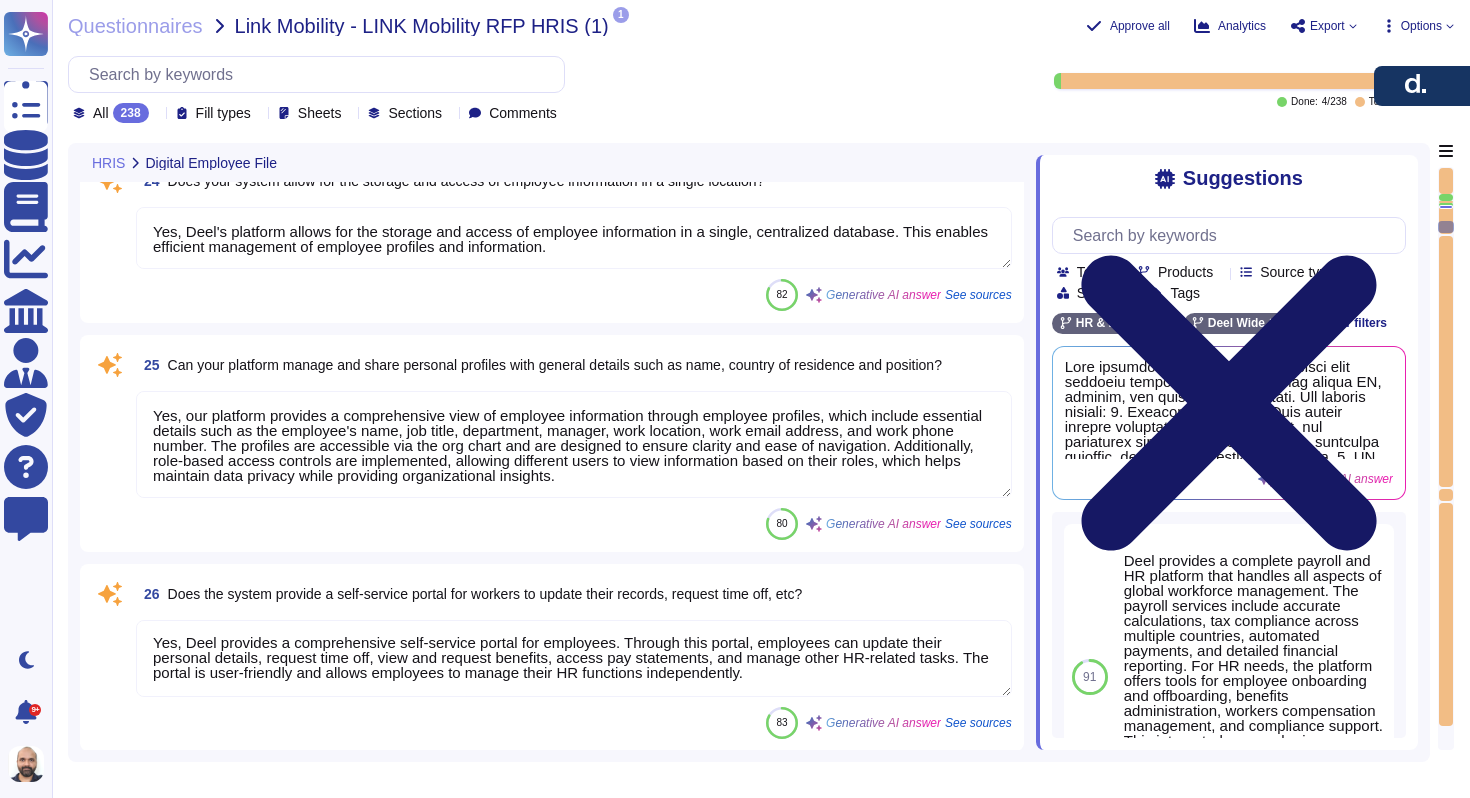 click 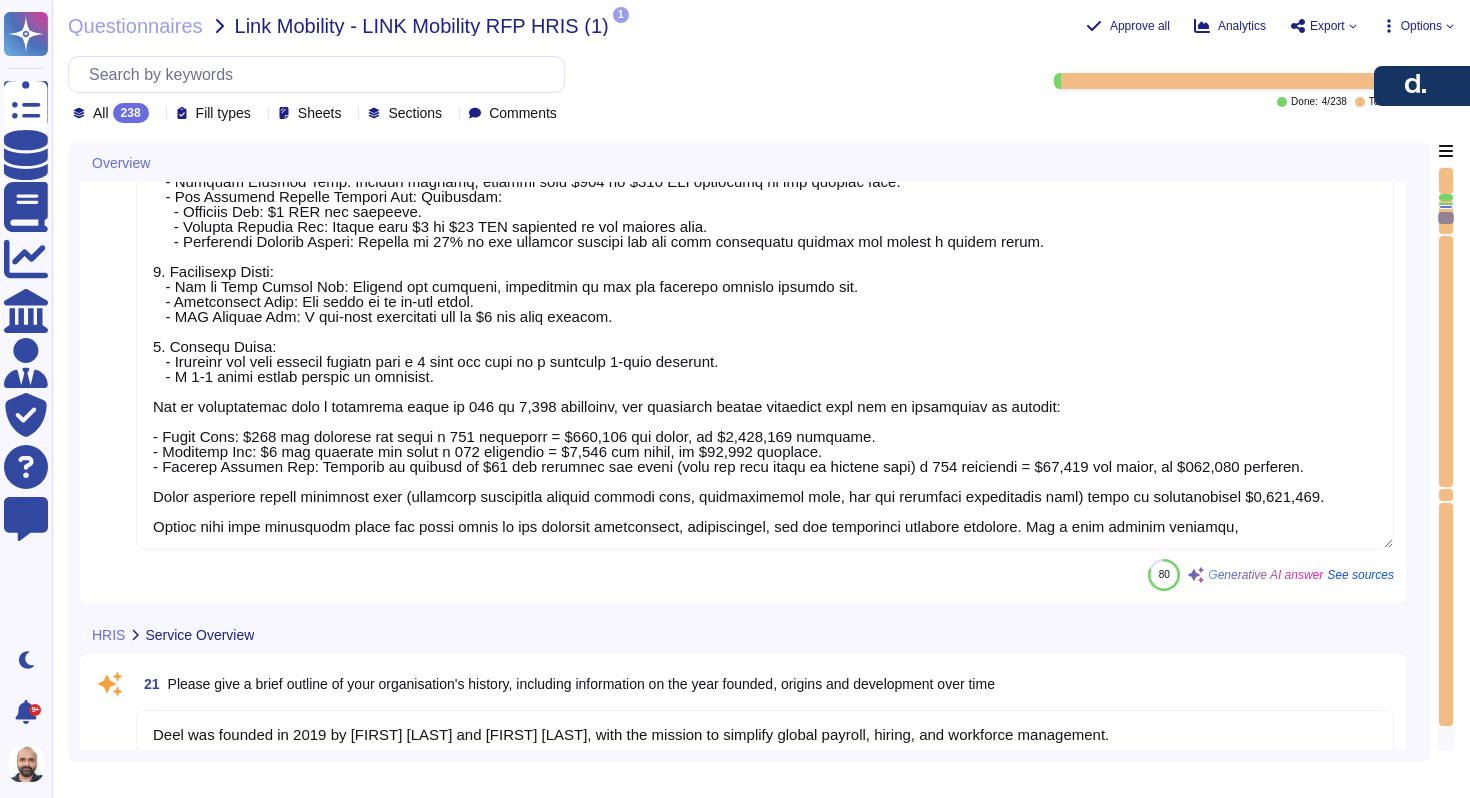 type on "Global Payroll" 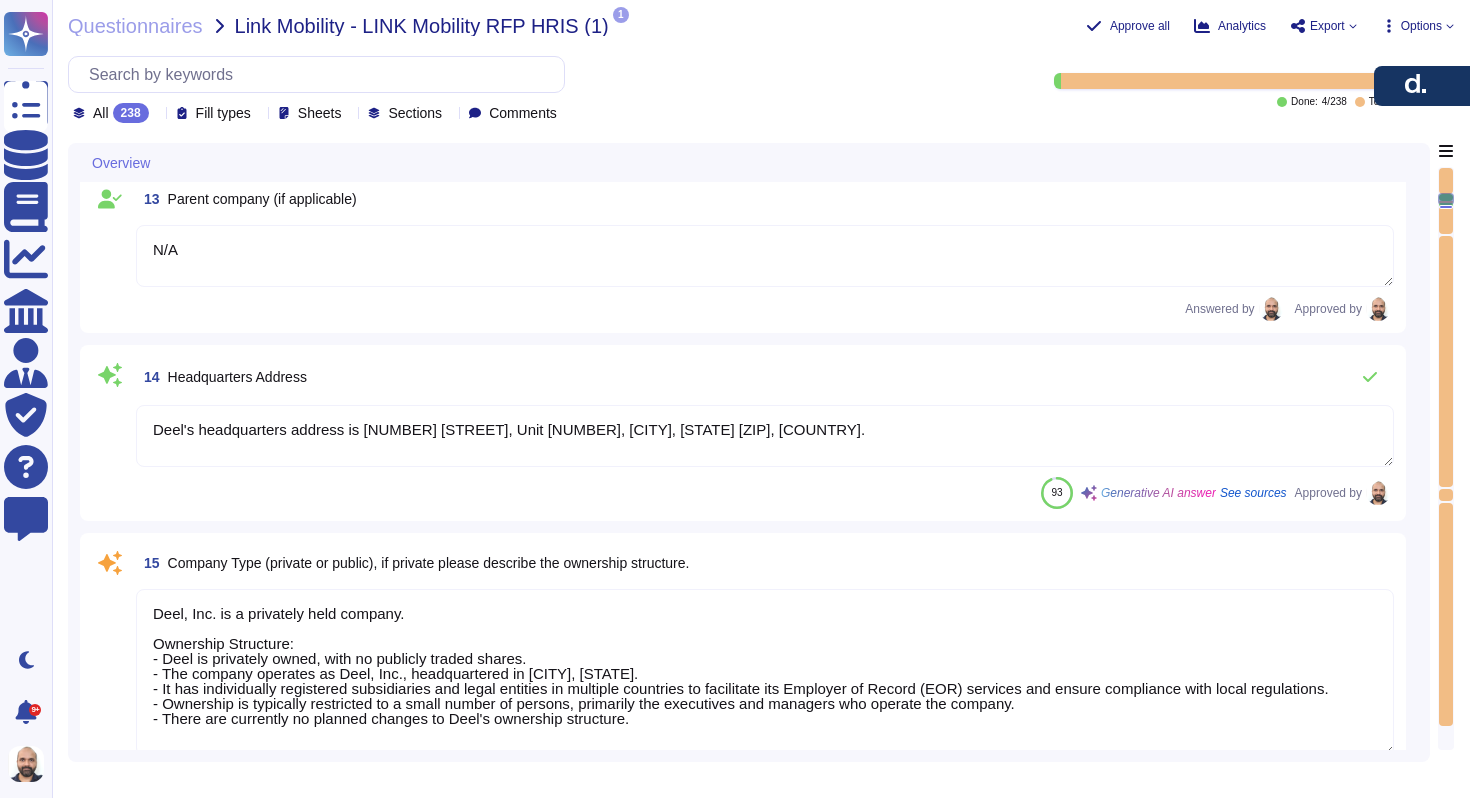 type on "9" 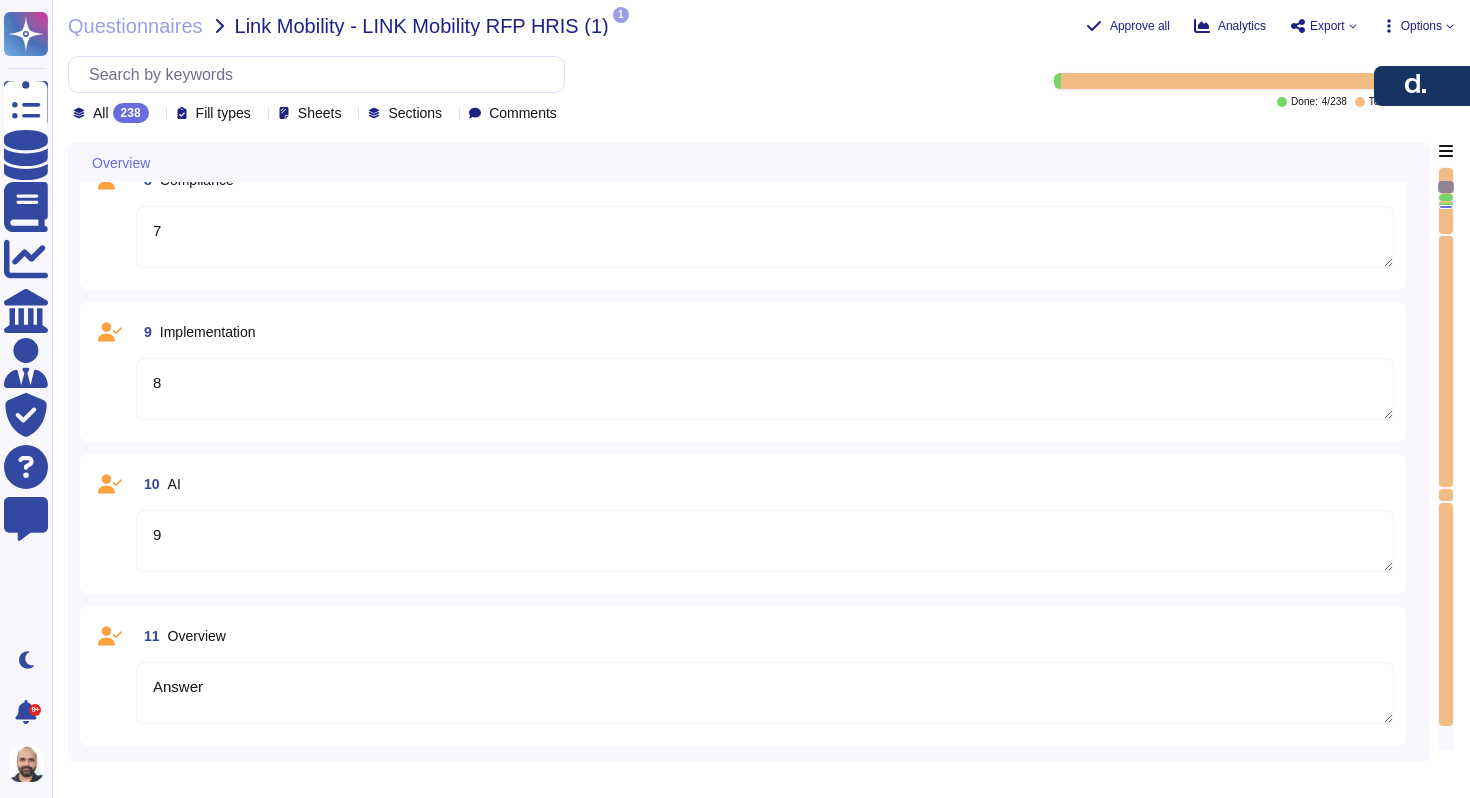 type on "3" 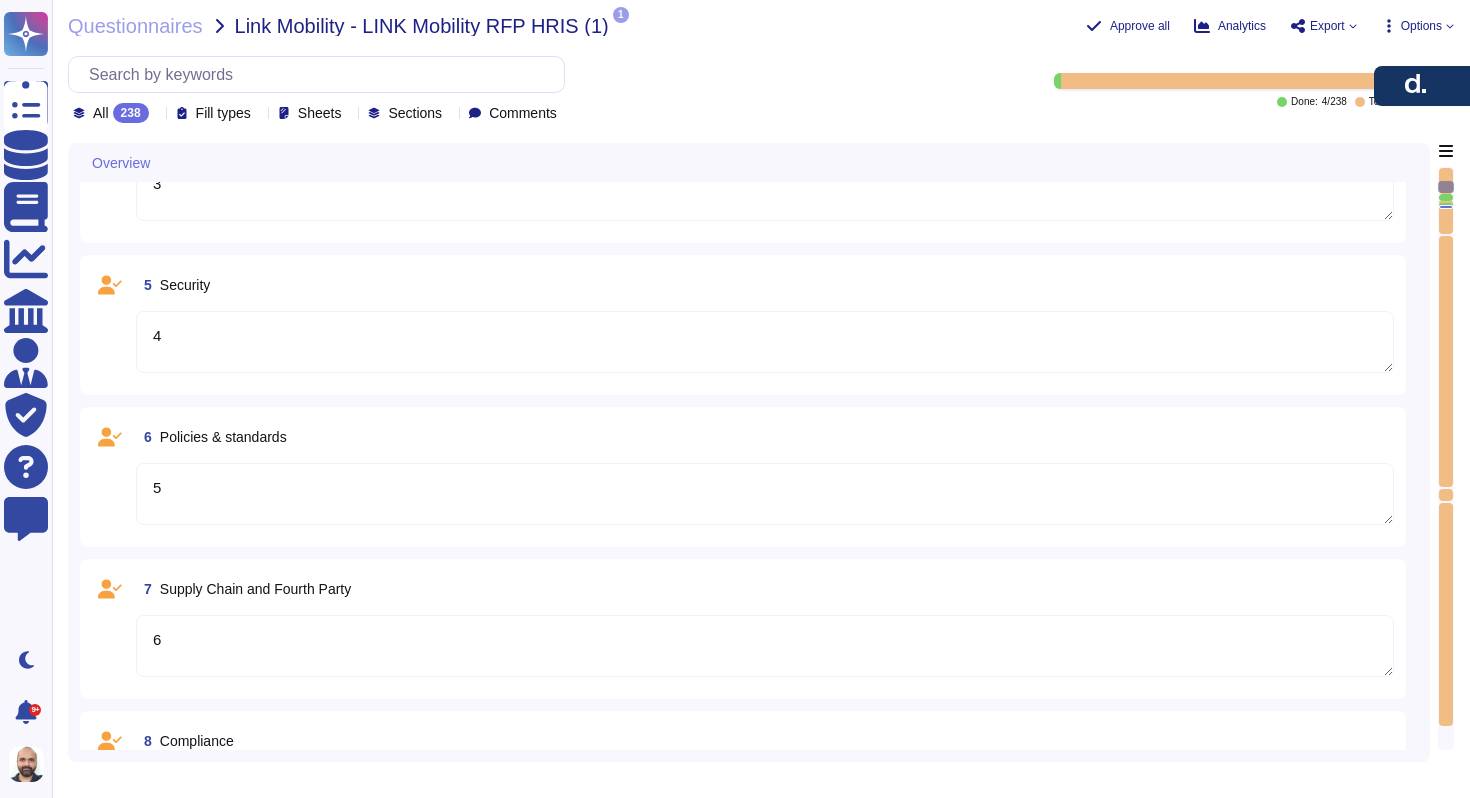 scroll, scrollTop: 0, scrollLeft: 0, axis: both 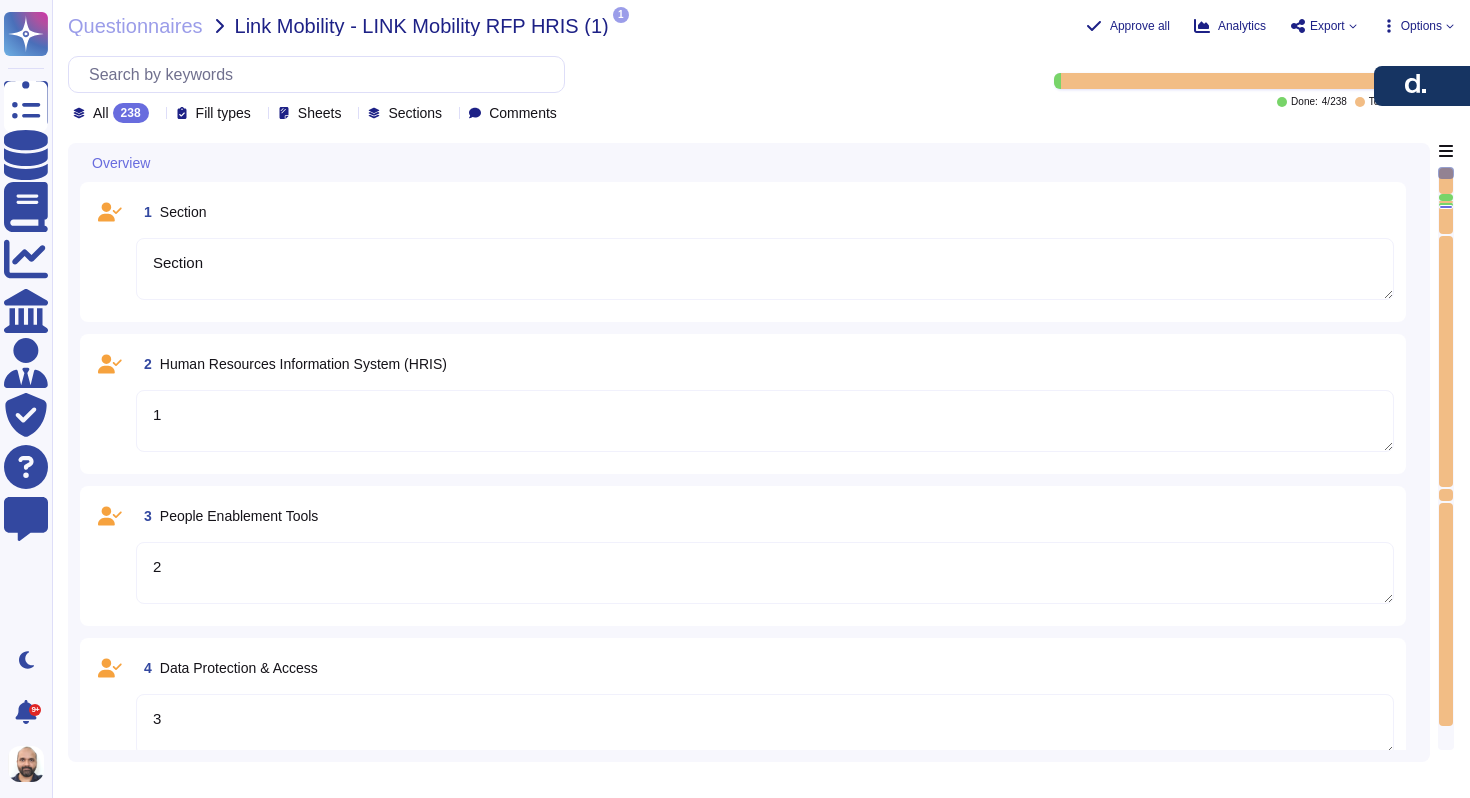 type on "Section" 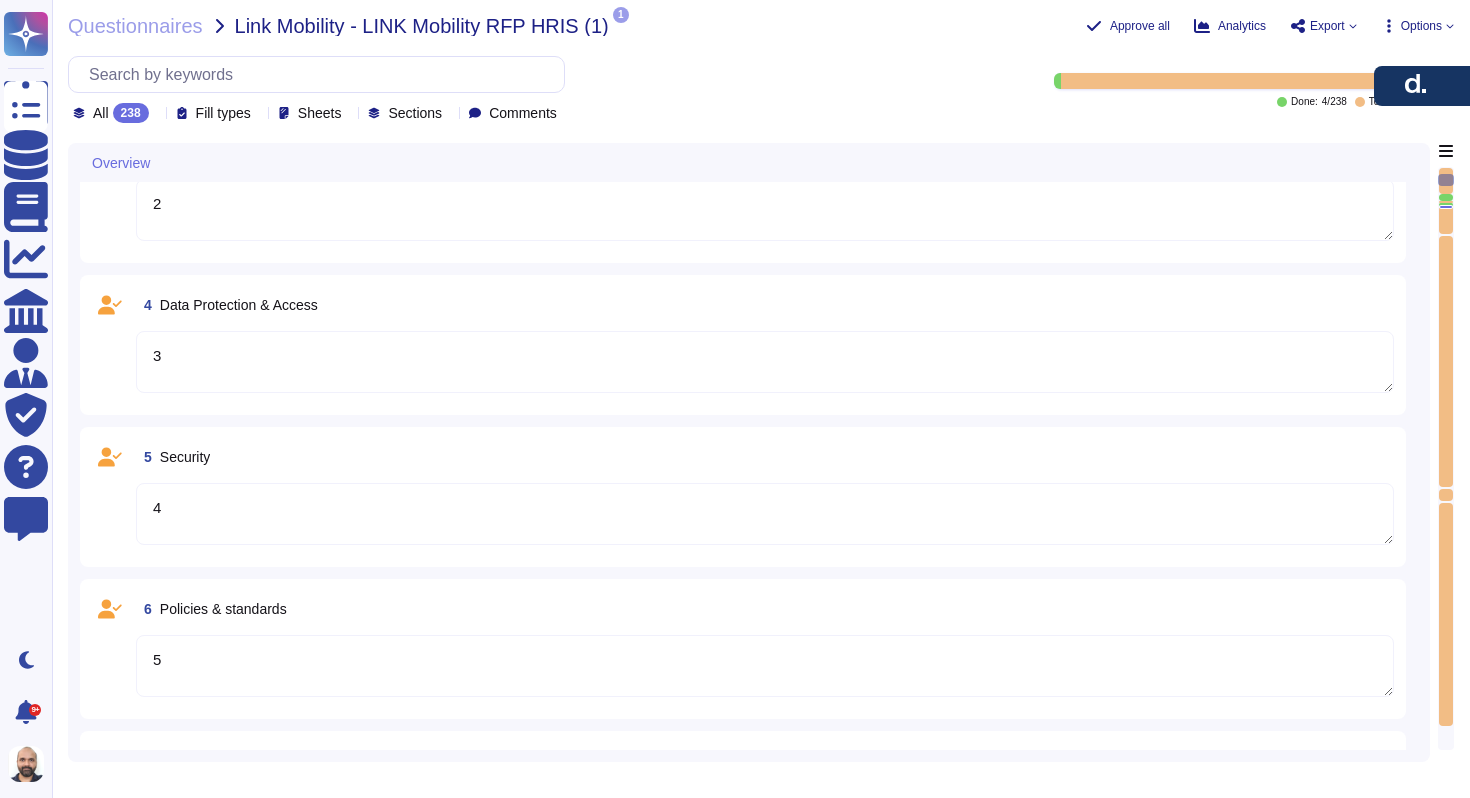 type on "8" 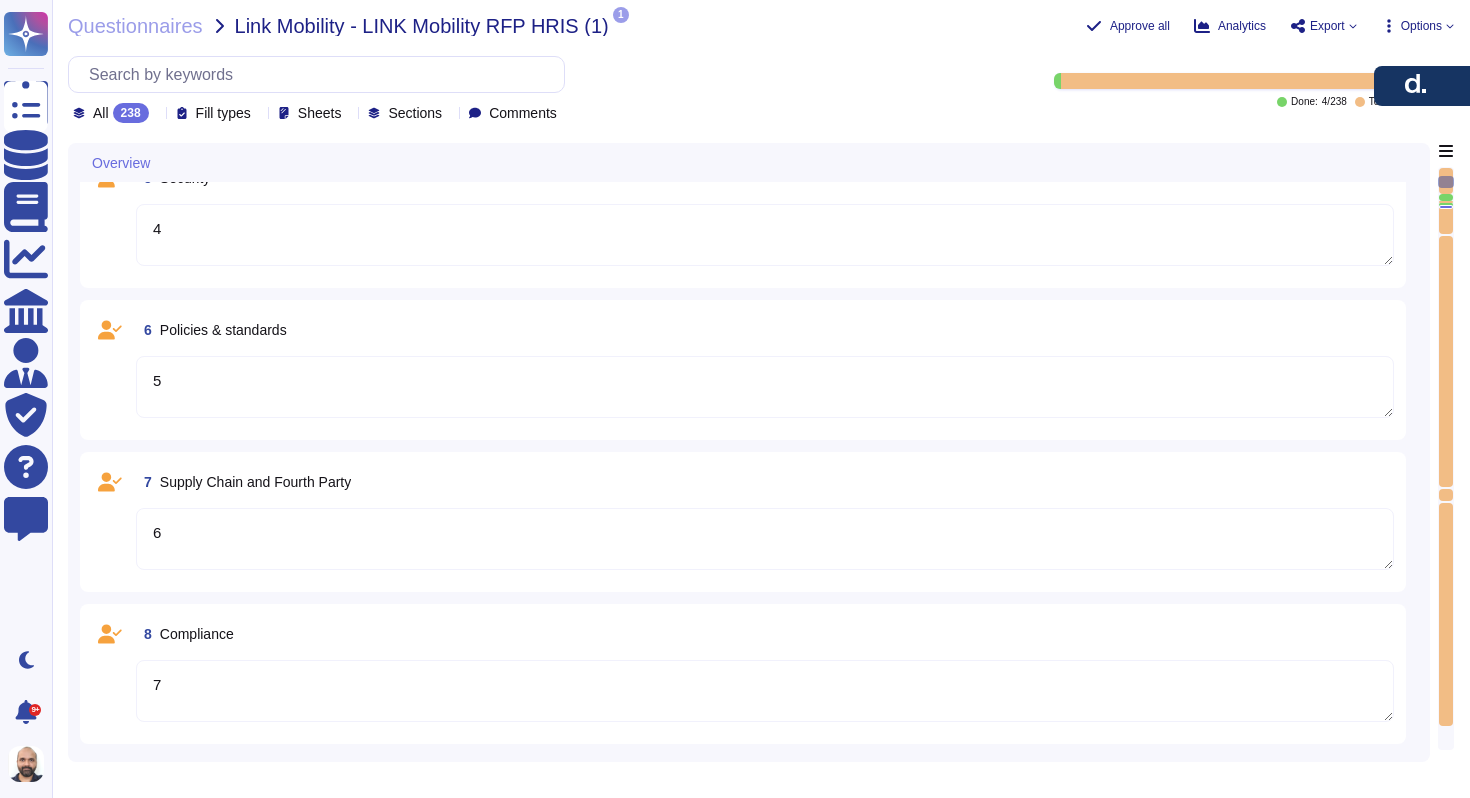 type on "Deel, Inc." 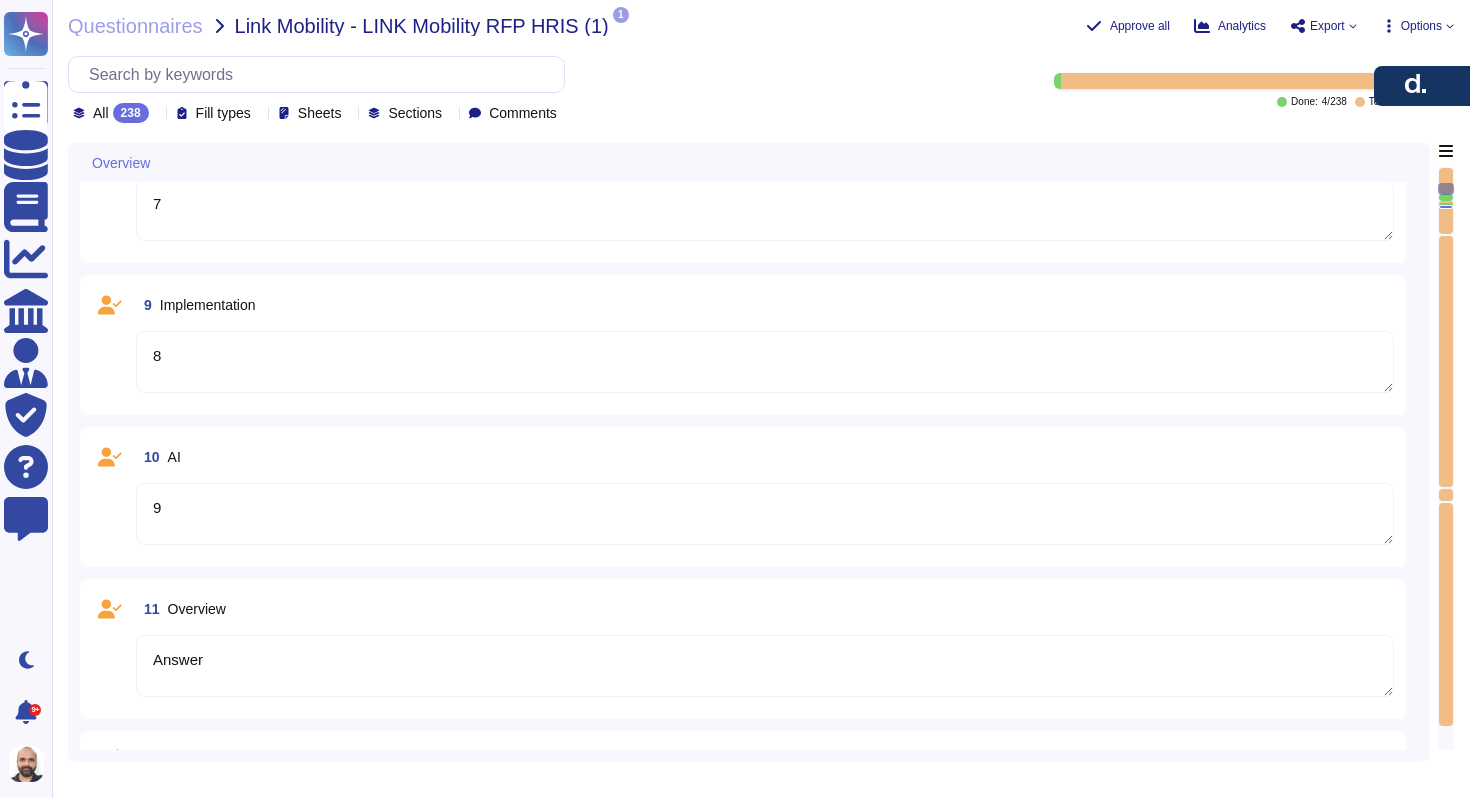 type on "N/A" 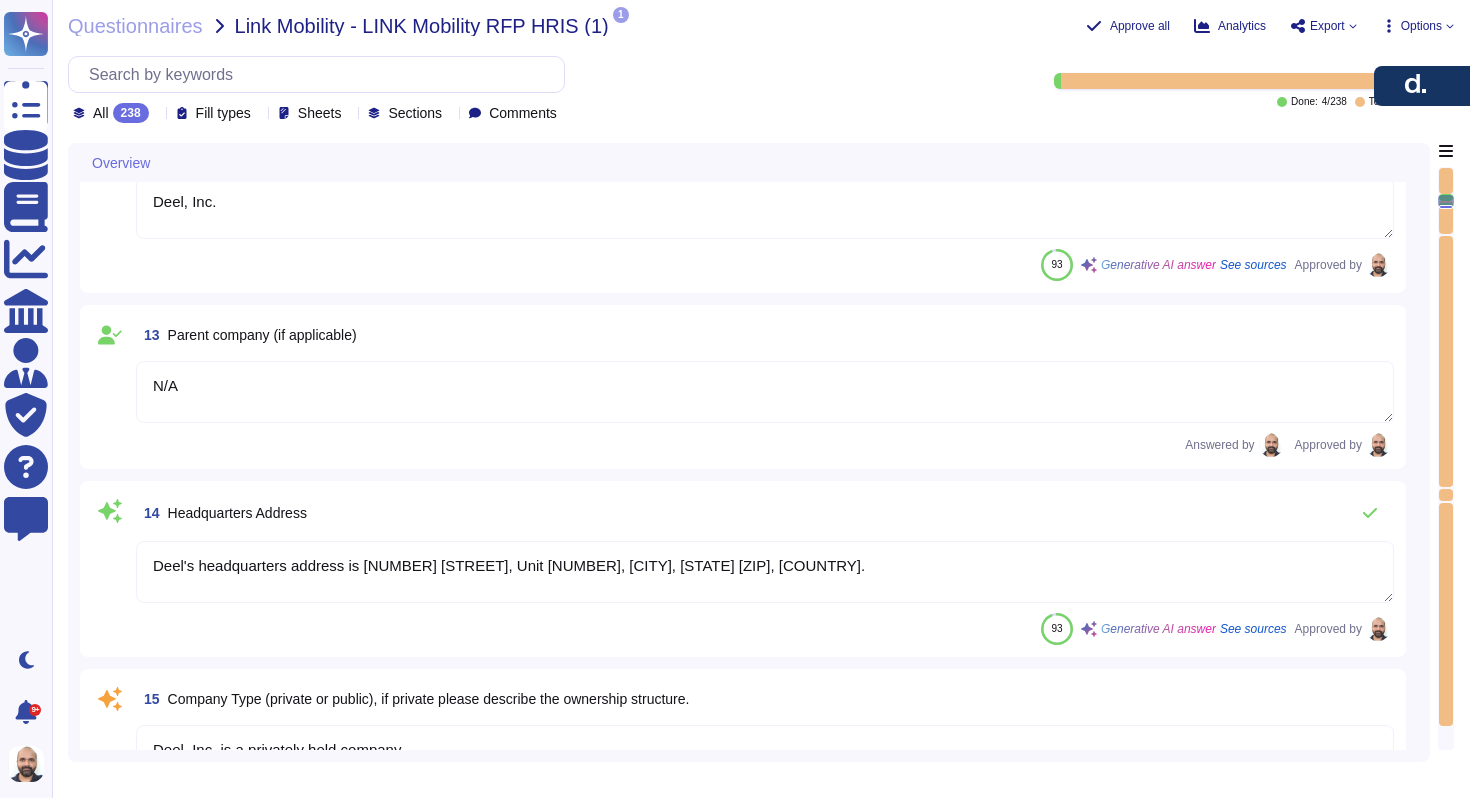 type on "Deel, Inc. is a privately held company.
Ownership Structure:
- Deel is privately owned, with no publicly traded shares.
- The company operates as Deel, Inc., headquartered in [CITY], [STATE].
- It has individually registered subsidiaries and legal entities in multiple countries to facilitate its Employer of Record (EOR) services and ensure compliance with local regulations.
- Ownership is typically restricted to a small number of persons, primarily the executives and managers who operate the company.
- There are currently no planned changes to Deel's ownership structure." 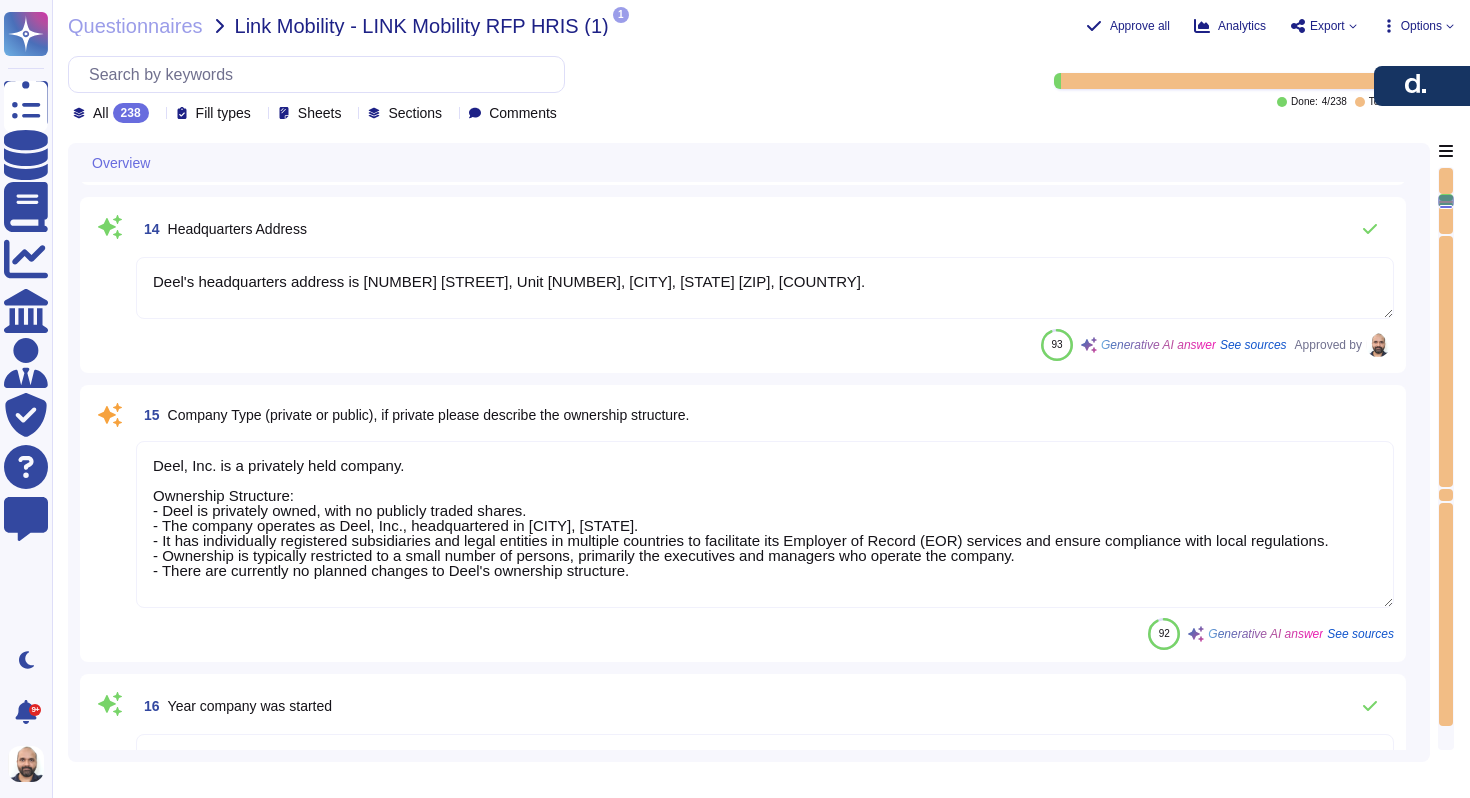 scroll, scrollTop: 1872, scrollLeft: 0, axis: vertical 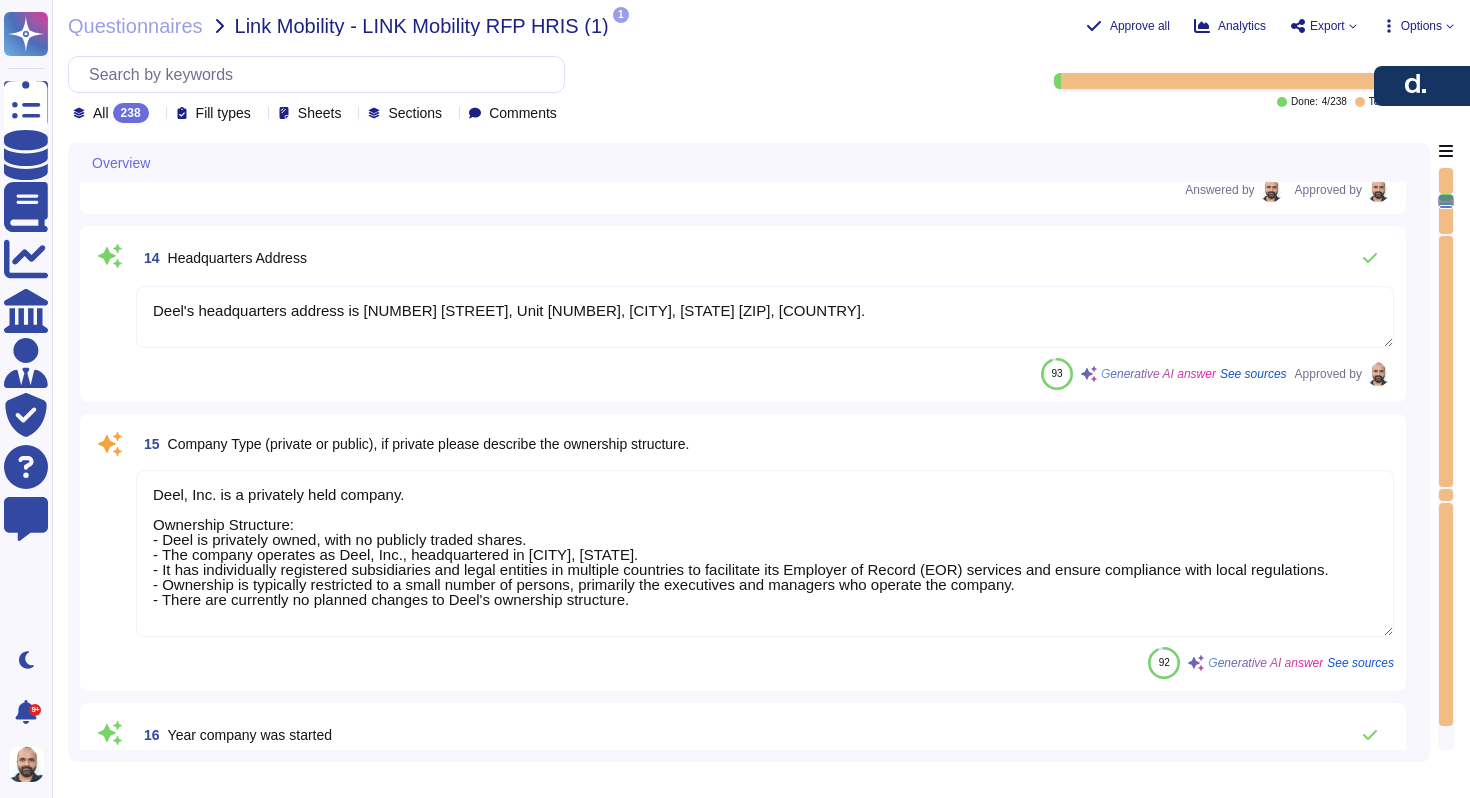 click on "Deel, Inc. is a privately held company.
Ownership Structure:
- Deel is privately owned, with no publicly traded shares.
- The company operates as Deel, Inc., headquartered in [CITY], [STATE].
- It has individually registered subsidiaries and legal entities in multiple countries to facilitate its Employer of Record (EOR) services and ensure compliance with local regulations.
- Ownership is typically restricted to a small number of persons, primarily the executives and managers who operate the company.
- There are currently no planned changes to Deel's ownership structure." at bounding box center (765, 553) 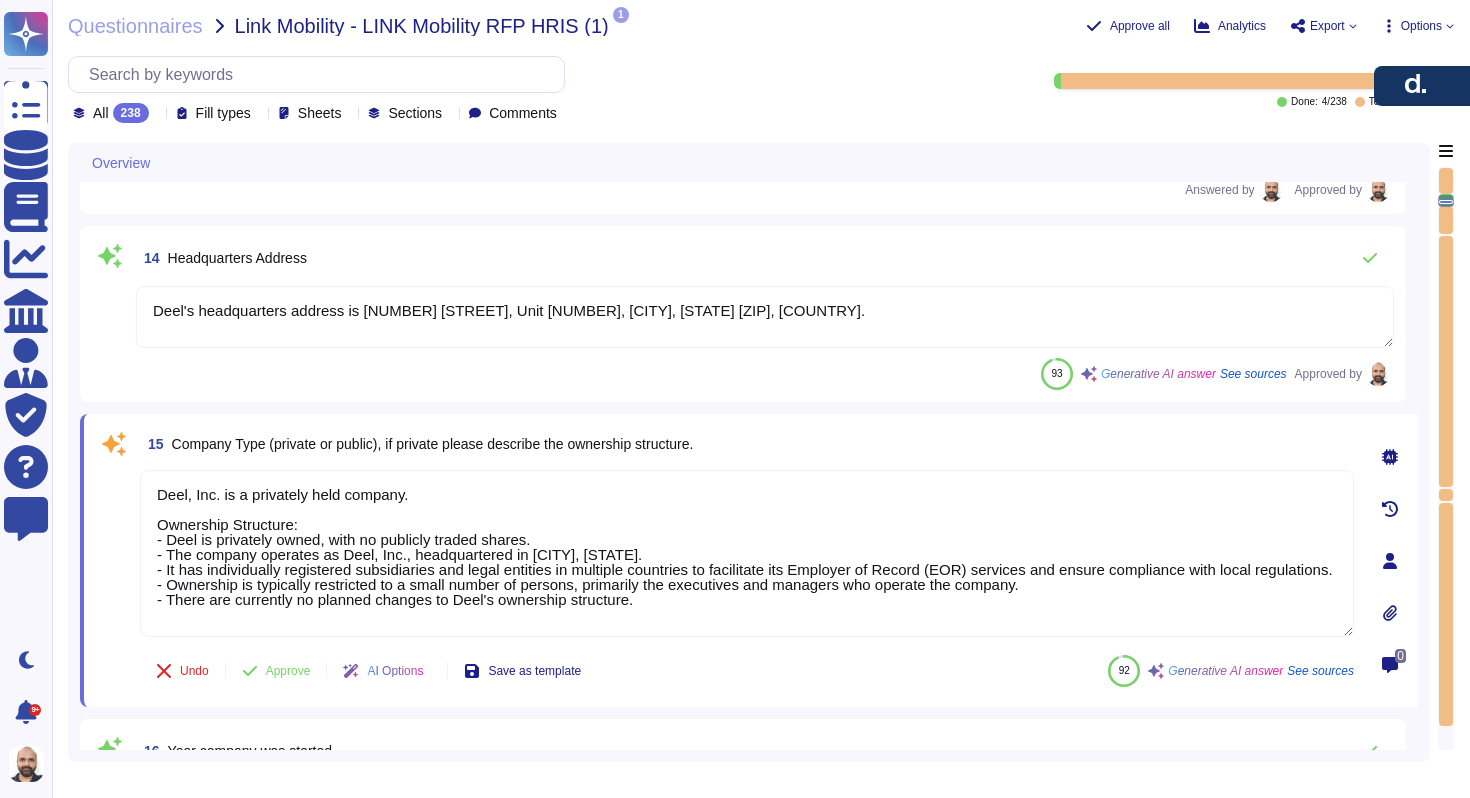 click on "Deel, Inc. is a privately held company.
Ownership Structure:
- Deel is privately owned, with no publicly traded shares.
- The company operates as Deel, Inc., headquartered in [CITY], [STATE].
- It has individually registered subsidiaries and legal entities in multiple countries to facilitate its Employer of Record (EOR) services and ensure compliance with local regulations.
- Ownership is typically restricted to a small number of persons, primarily the executives and managers who operate the company.
- There are currently no planned changes to Deel's ownership structure." at bounding box center (747, 553) 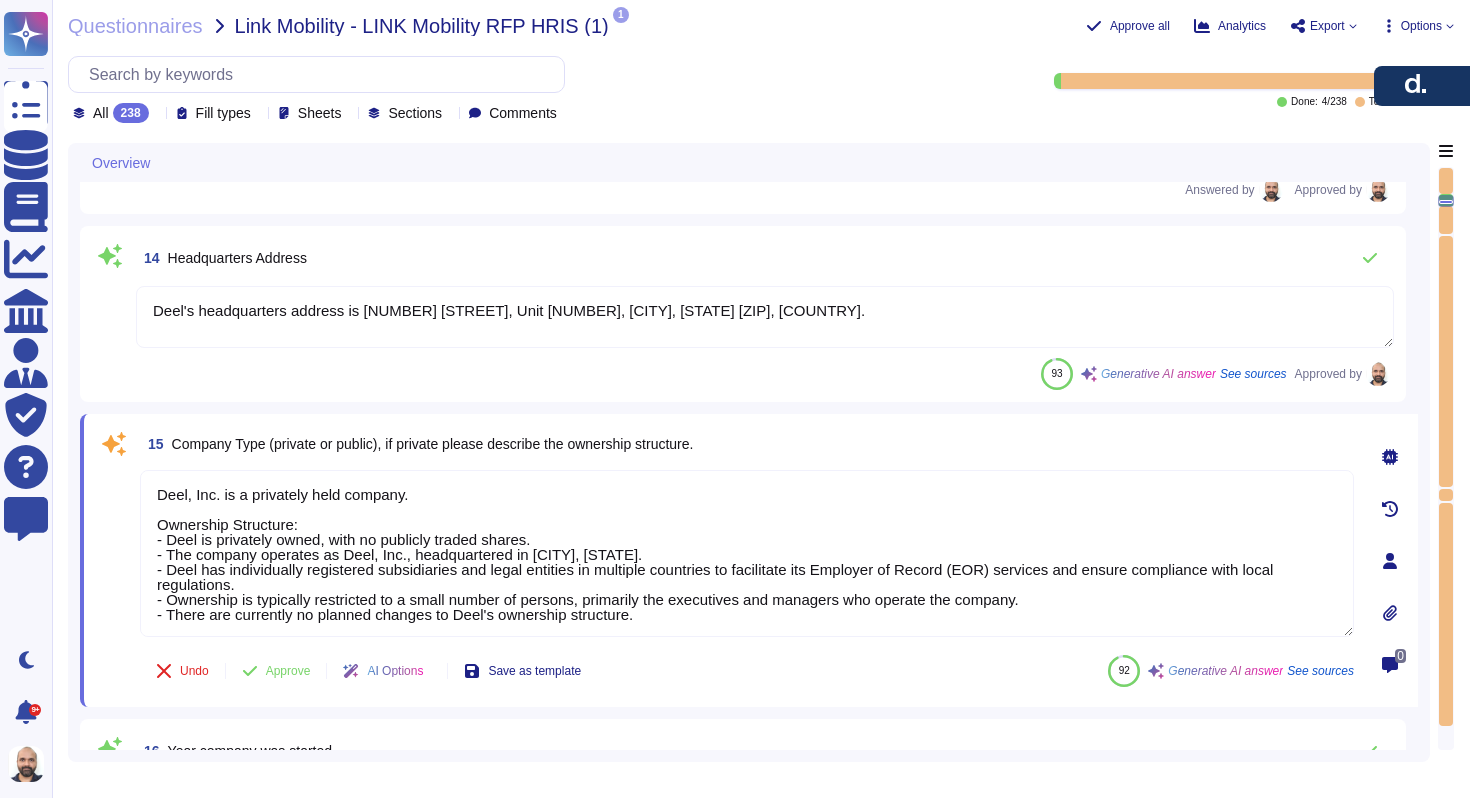click on "Deel, Inc. is a privately held company.
Ownership Structure:
- Deel is privately owned, with no publicly traded shares.
- The company operates as Deel, Inc., headquartered in [CITY], [STATE].
- Deel has individually registered subsidiaries and legal entities in multiple countries to facilitate its Employer of Record (EOR) services and ensure compliance with local regulations.
- Ownership is typically restricted to a small number of persons, primarily the executives and managers who operate the company.
- There are currently no planned changes to Deel's ownership structure." at bounding box center [747, 553] 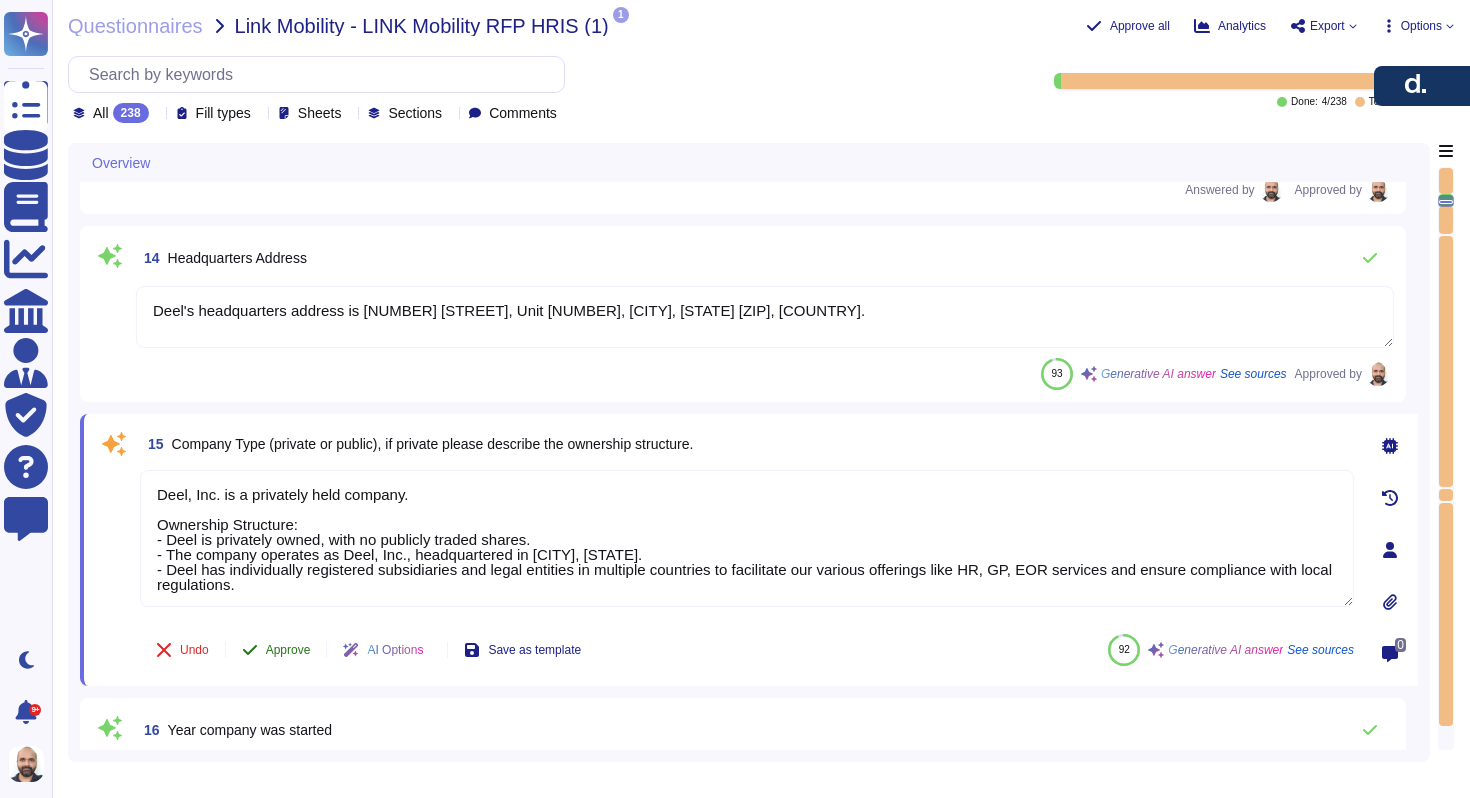 click on "Approve" at bounding box center [276, 650] 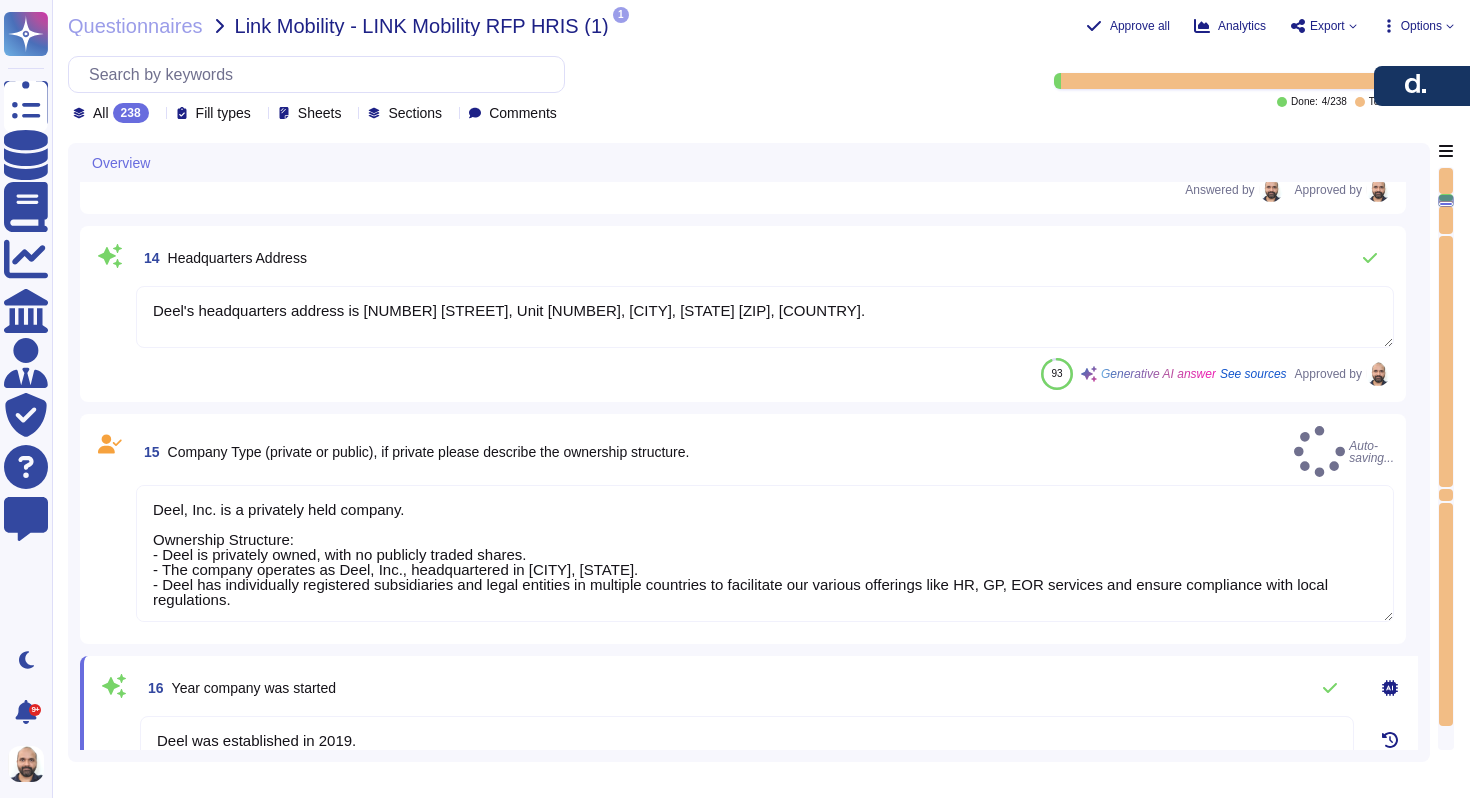 type on "Deel, Inc. is a privately held company.
Ownership Structure:
- Deel is privately owned, with no publicly traded shares.
- The company operates as Deel, Inc., headquartered in [CITY], [STATE].
- Deel has individually registered subsidiaries and legal entities in multiple countries to facilitate our various offerings like HR, GP, EOR services and ensure compliance with local regulations." 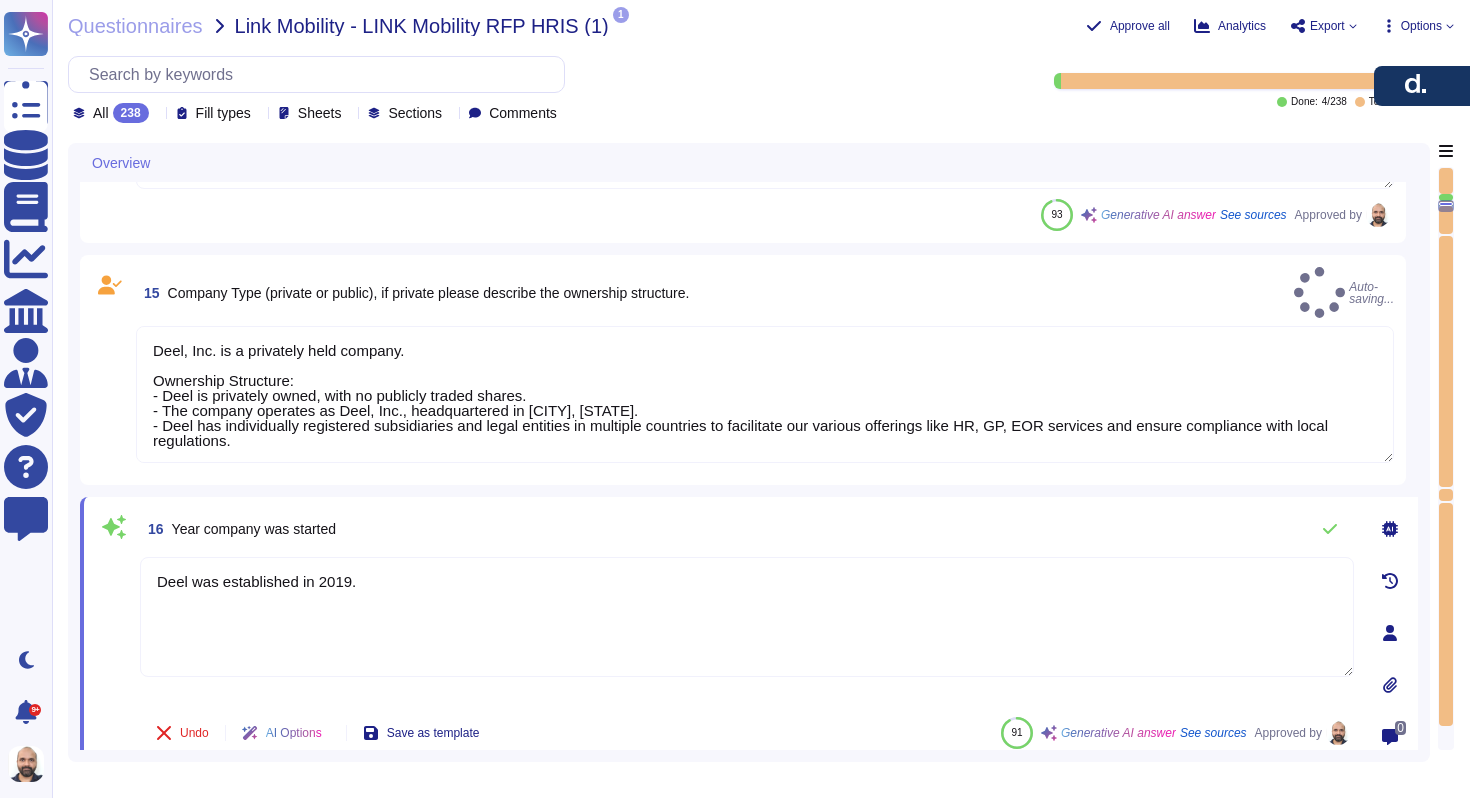 type on "Answer" 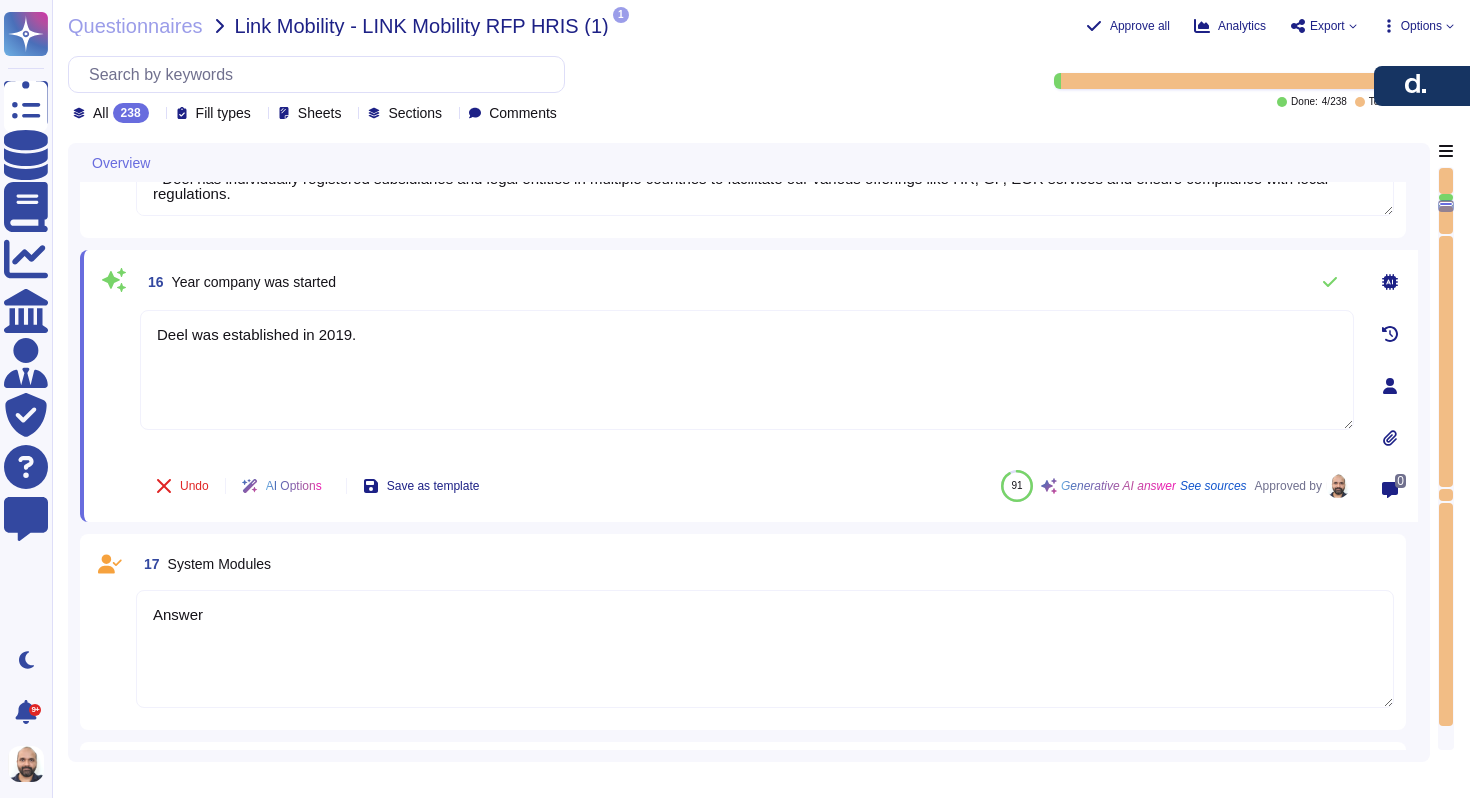 scroll, scrollTop: 2271, scrollLeft: 0, axis: vertical 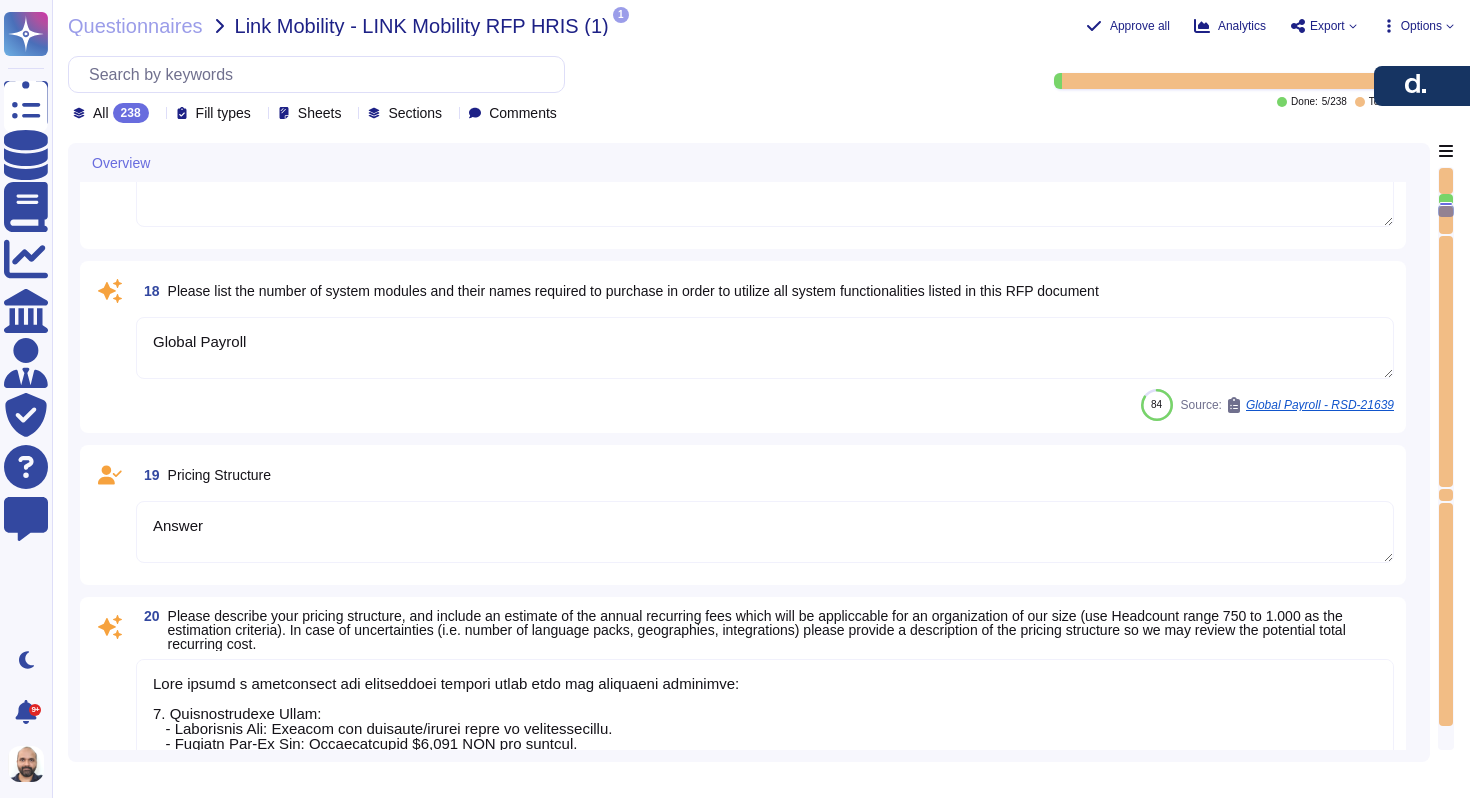 click on "Global Payroll" at bounding box center [765, 348] 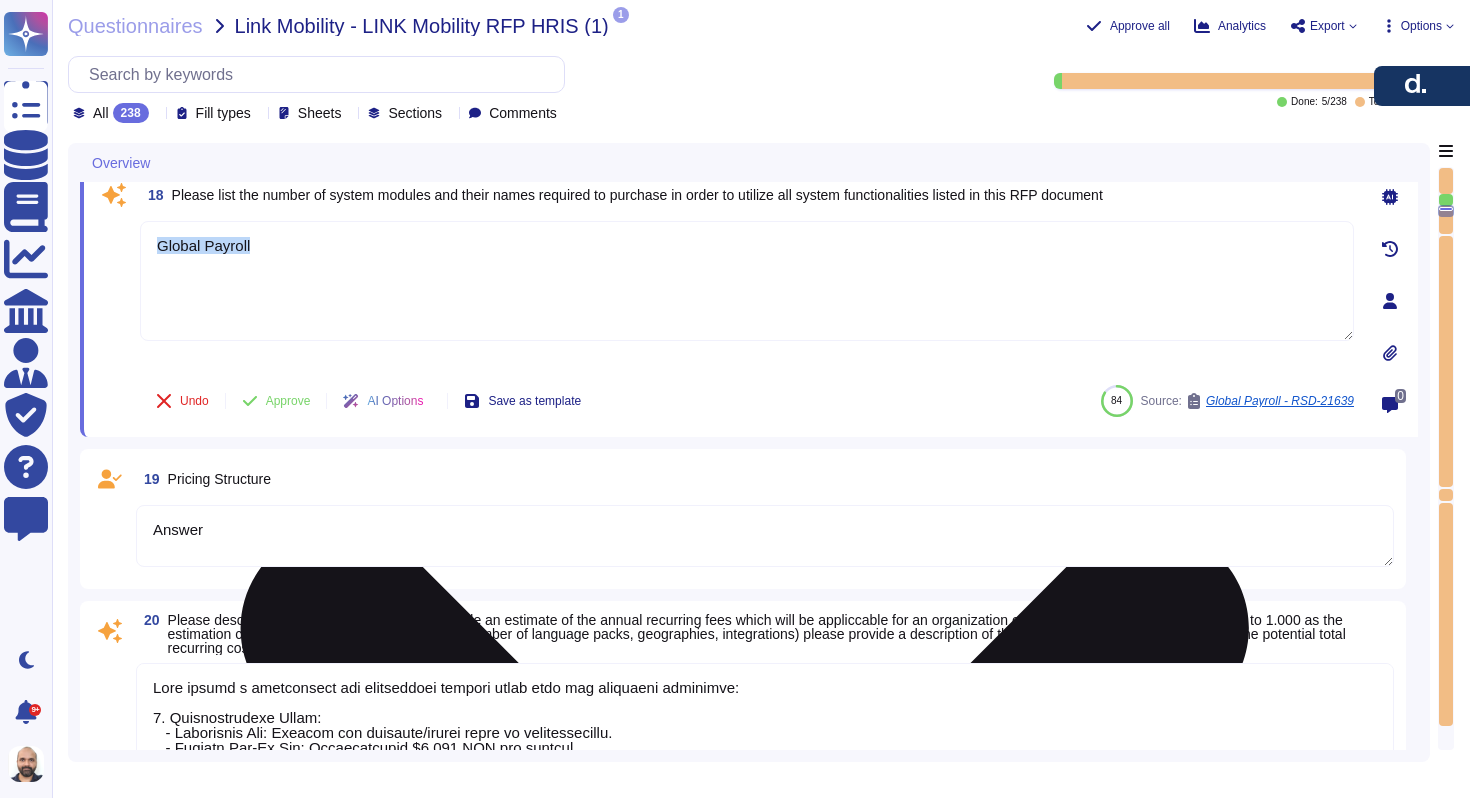 click on "Global Payroll" at bounding box center (747, 295) 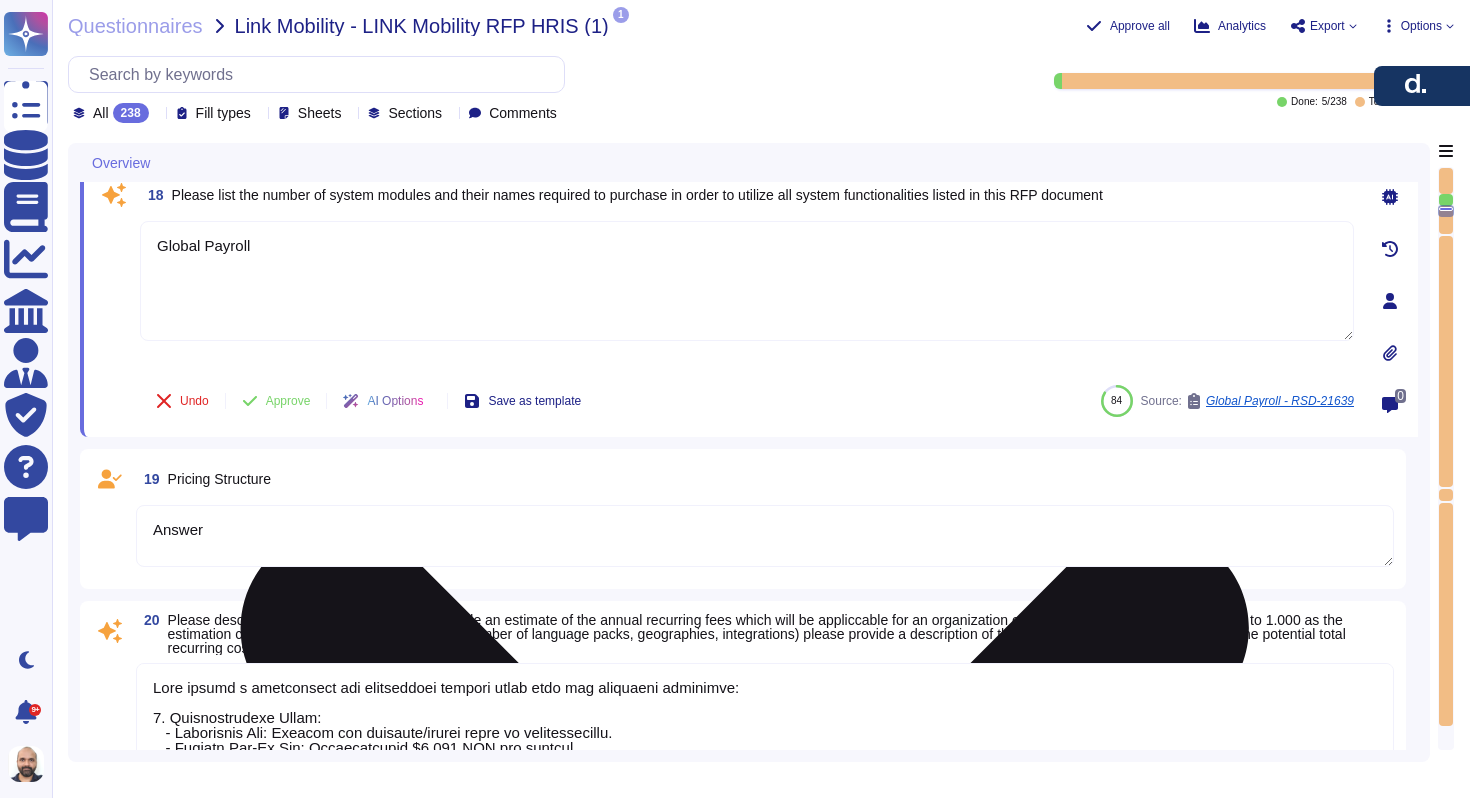 click on "Global Payroll" at bounding box center [747, 281] 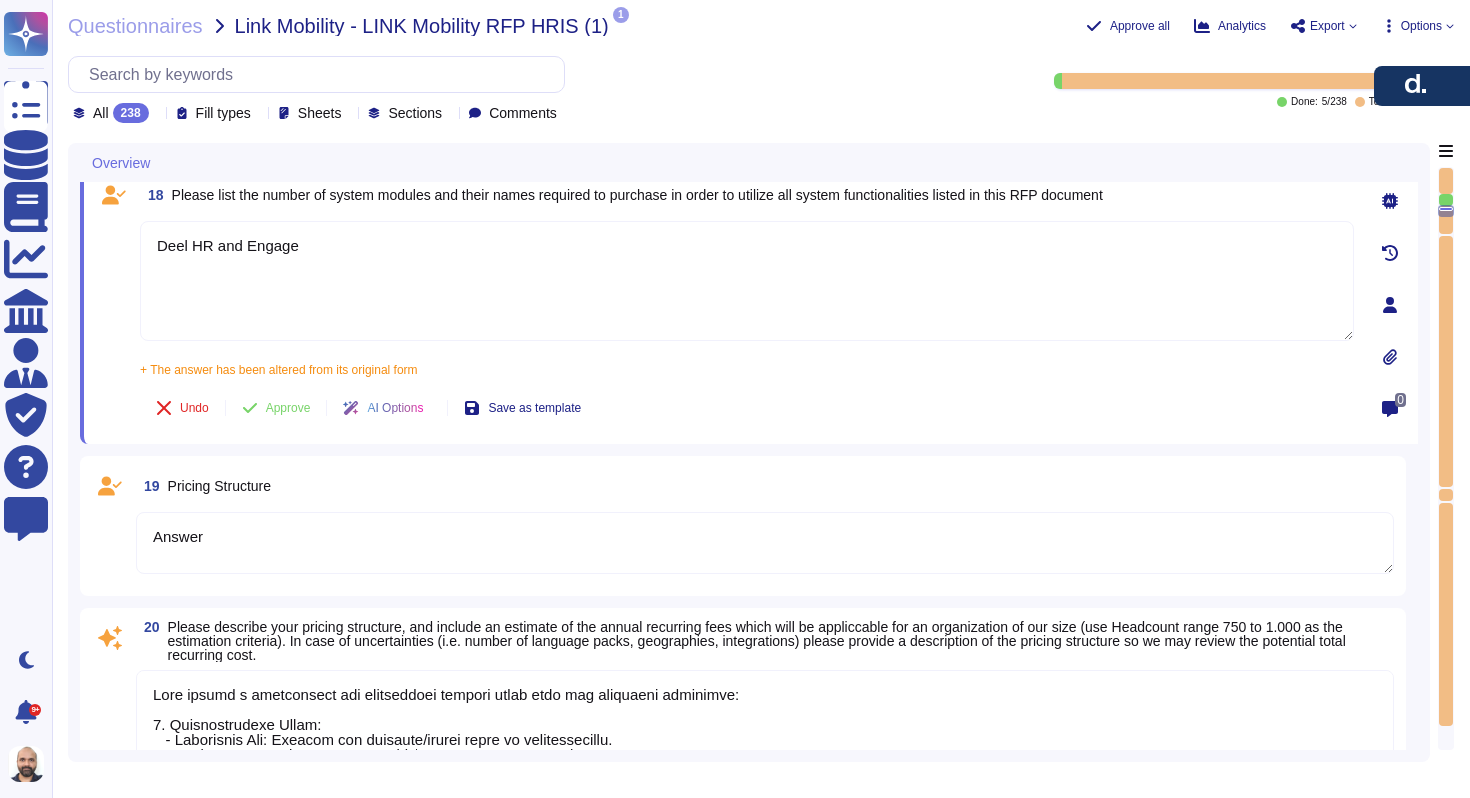 type on "Deel HR and Engage" 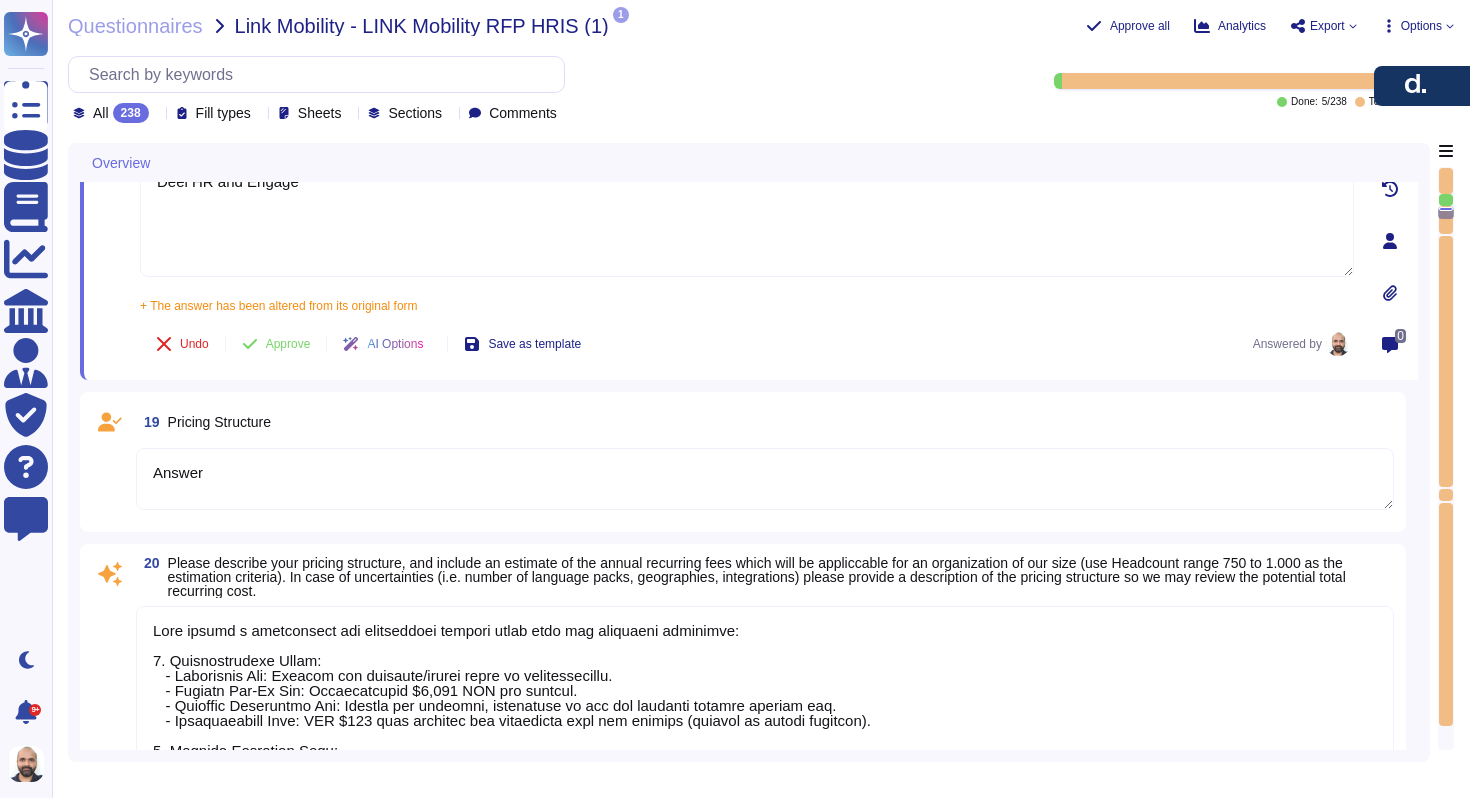 type on "Deel was founded in 2019 by [FIRST] [LAST] and [FIRST] [LAST], with the mission to simplify global payroll, hiring, and workforce management.
Since its inception, the organization has experienced rapid growth and established itself as a market leader in global payroll and compliance, serving over 25,000 customers in more than 150 countries.
Key milestones in Deel's development include:
- Rapid growth and expansion from 2019 to 2021, during which the company raised over $630M in funding, including a significant Series D round of $425M in October 2021.
- Continuous innovation in its platform, with a focus on delivering new features and updates approximately twice a week.
- Expansion of services and features, including the development of integrations with HRIS and the launch of Deel AI to enhance client experiences.
Deel has evolved into a comprehensive platform that adapts to the needs of its clients, ensuring compliance and efficiency in global workforce management." 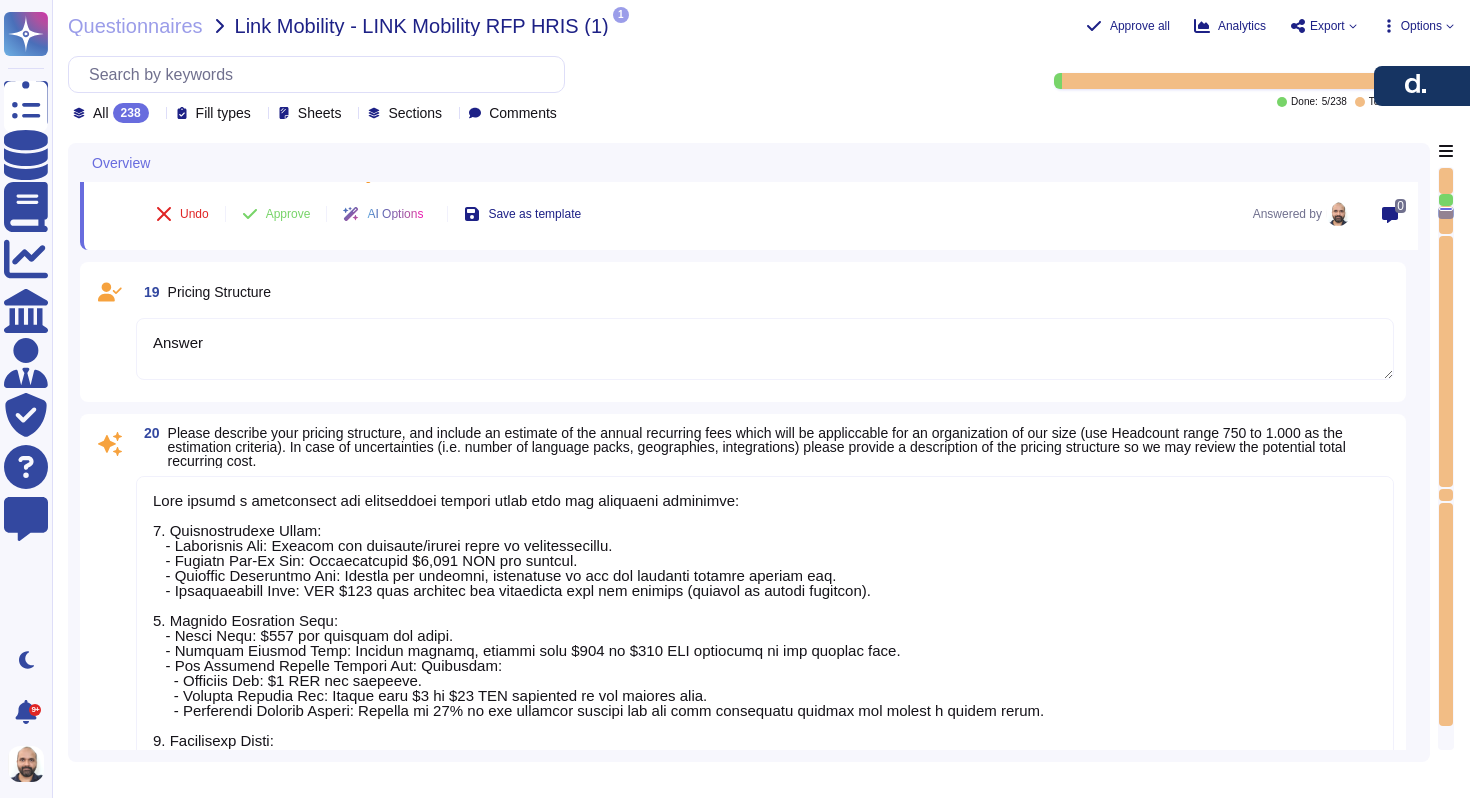 scroll, scrollTop: 2989, scrollLeft: 0, axis: vertical 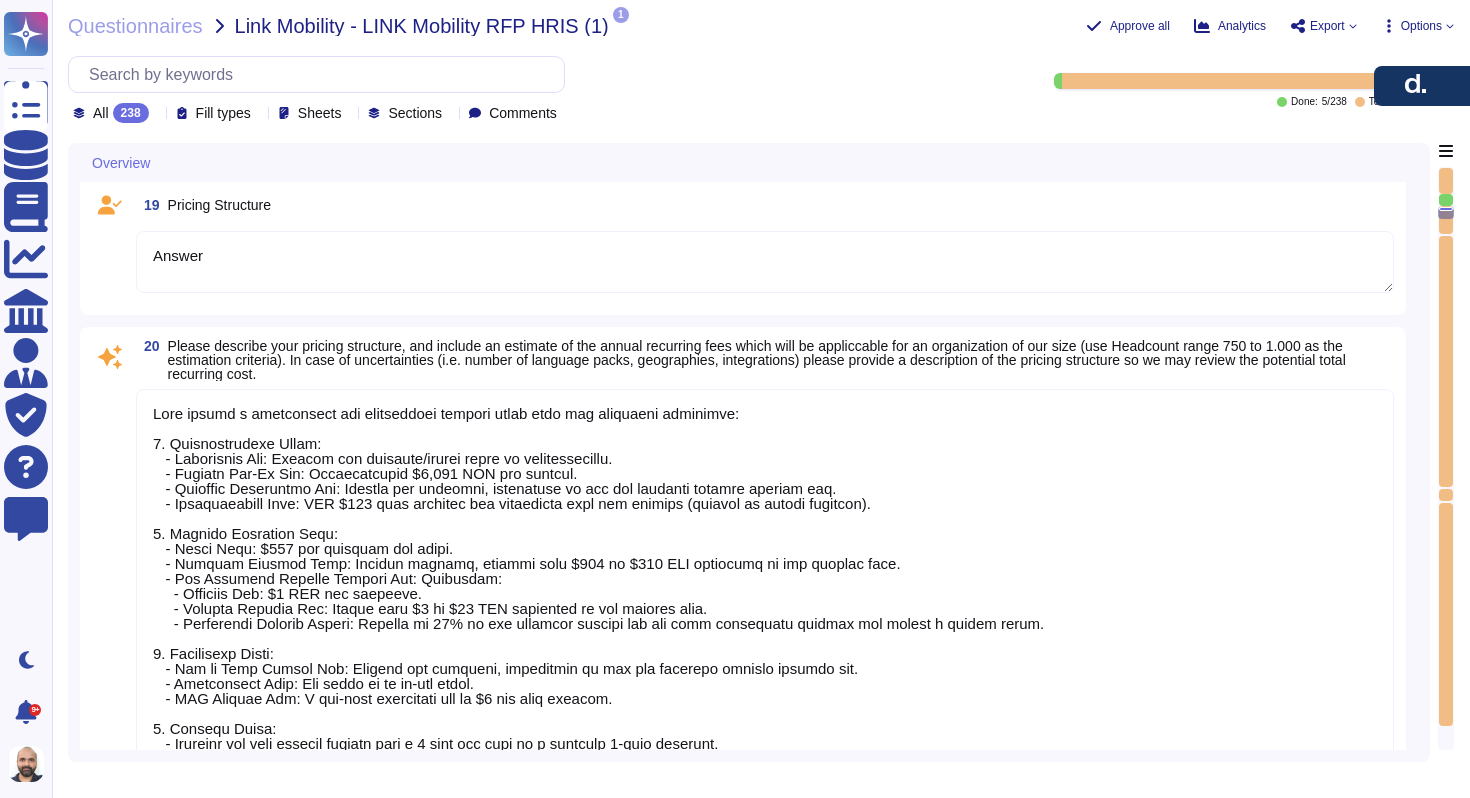 click at bounding box center [765, 660] 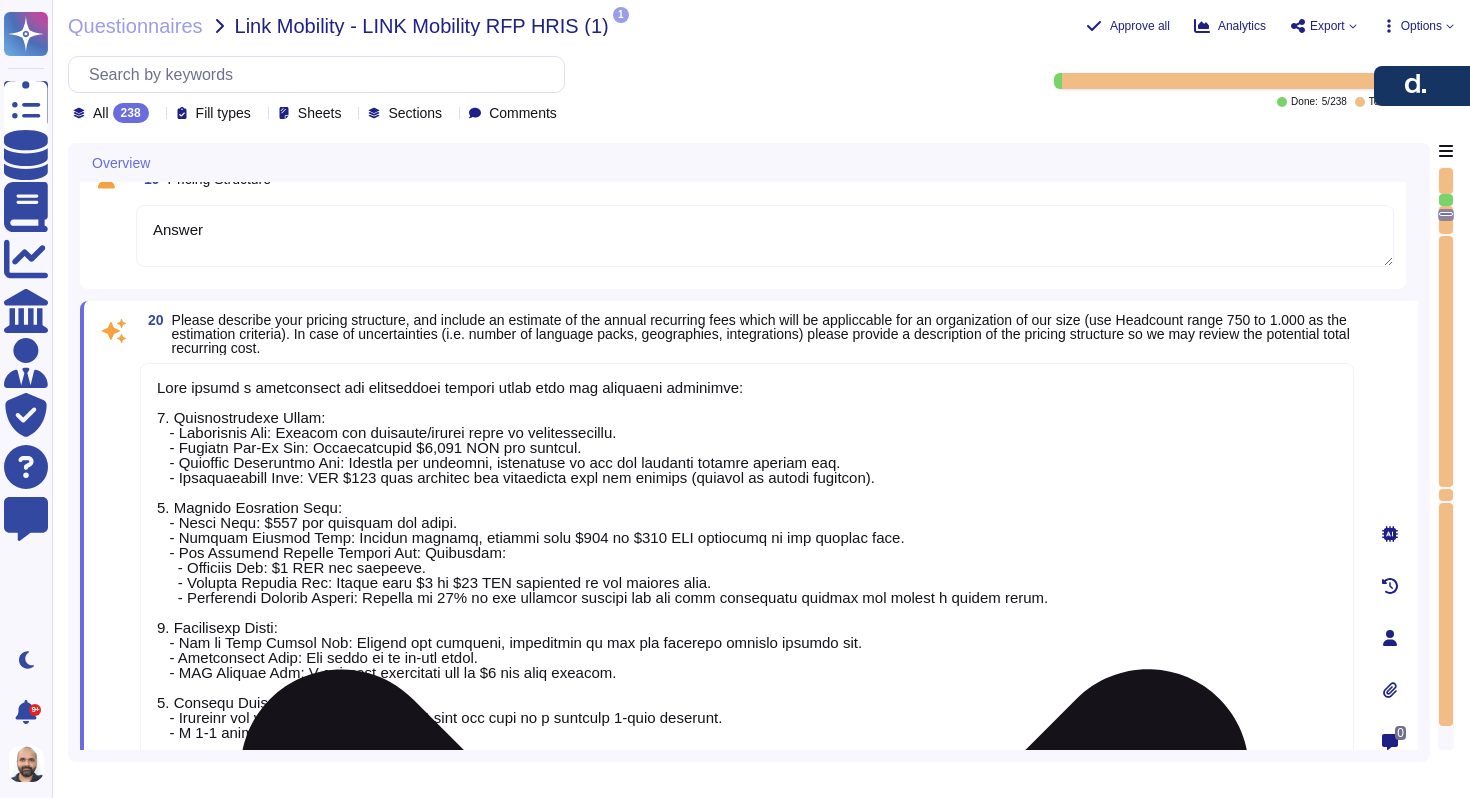 click at bounding box center [747, 634] 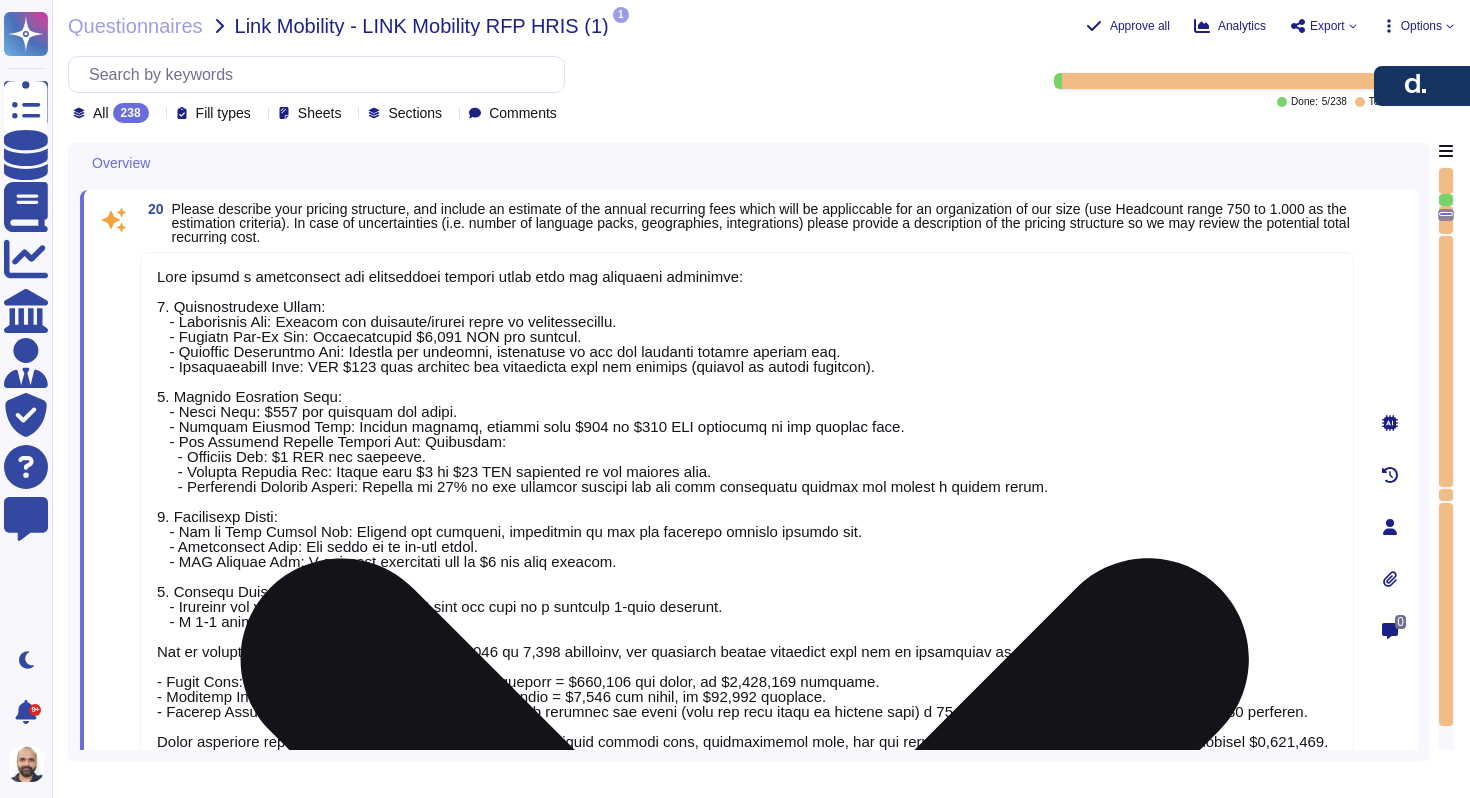 scroll, scrollTop: 3115, scrollLeft: 0, axis: vertical 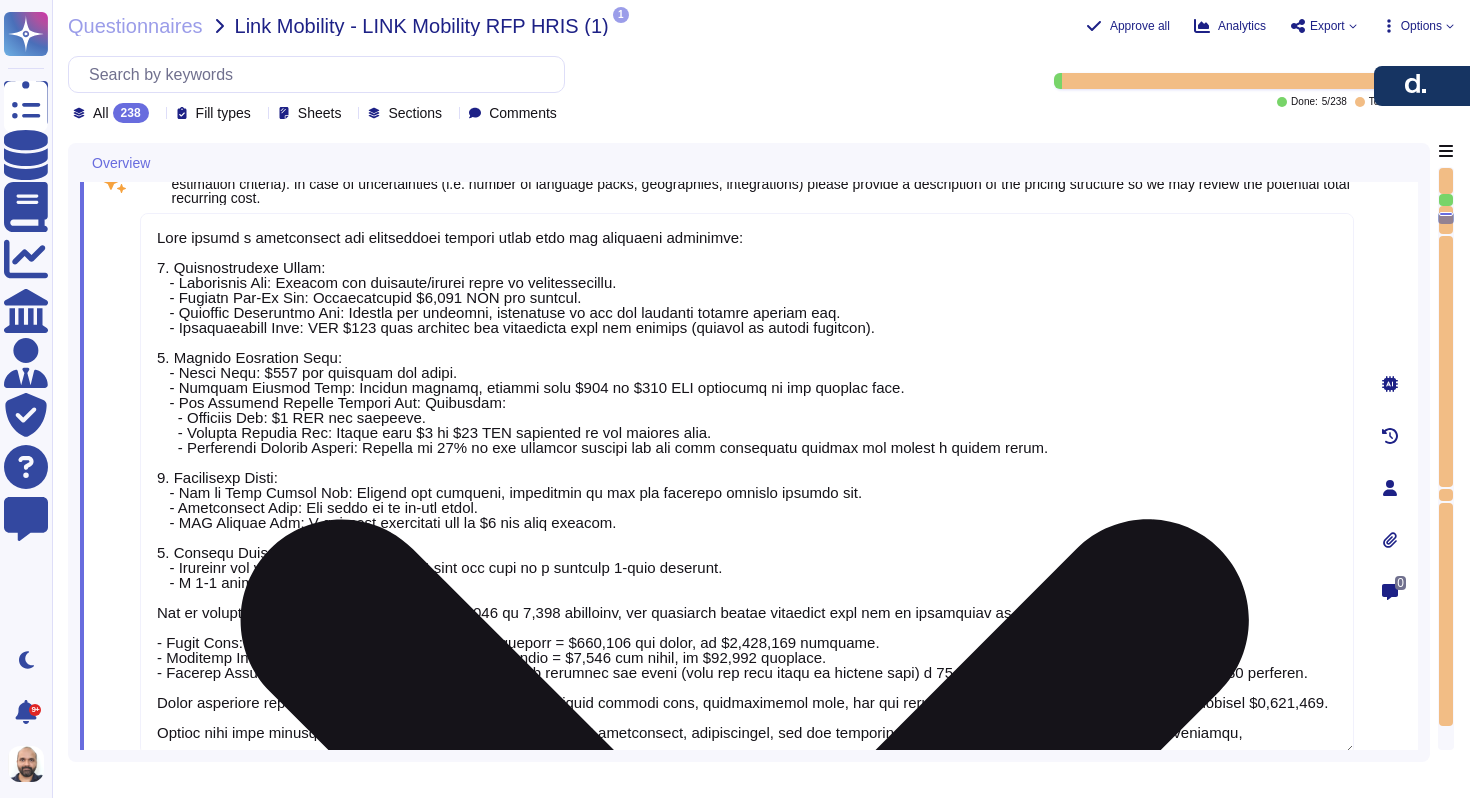 type on "Deel offers a leading global compliance and payroll solution that helps businesses hire anyone, anywhere. Our technology provides unmatched payroll, HR, compliance, perks, benefits, and other capabilities needed to hire and manage a global team.
Key features include:
- A tech-enabled self-serve platform that allows businesses to hire independent contractors and full-time employees in over 150 countries, compliantly and in minutes.
- The ability to create, sign, and send compliant localized contracts from a library of templates and pay teams in more than 120 currencies with just a click.
- Comprehensive global payroll solutions that handle salary calculations, tax withholdings, and compliance with local labor laws.
- Employer of Record (EOR) services that enable companies to hire employees and contractors internationally without the need for local entities.
- A centralized HR platform that includes tools for employee onboarding/offboarding, automated reporting, and treasury services for international paym..." 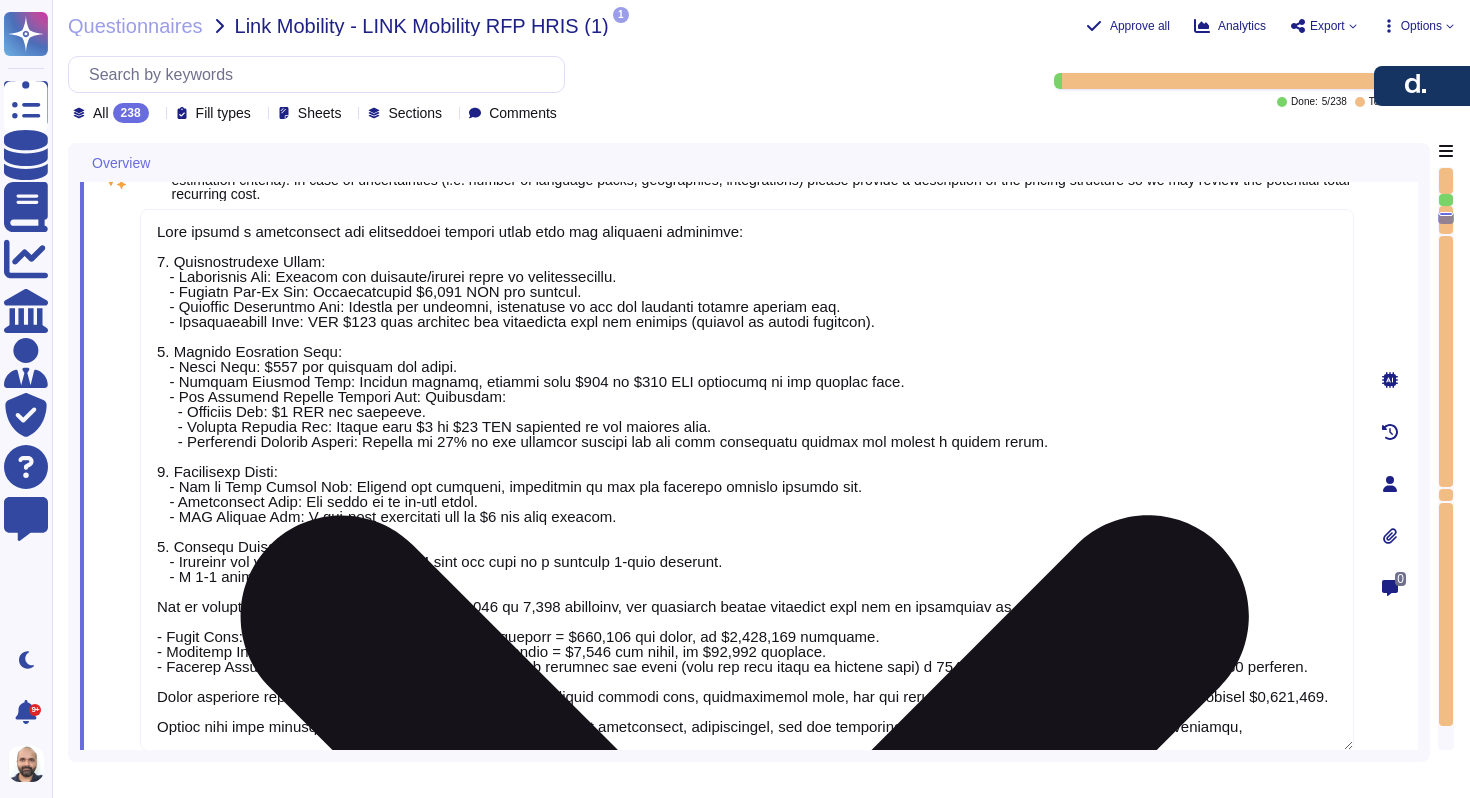 scroll, scrollTop: 17, scrollLeft: 0, axis: vertical 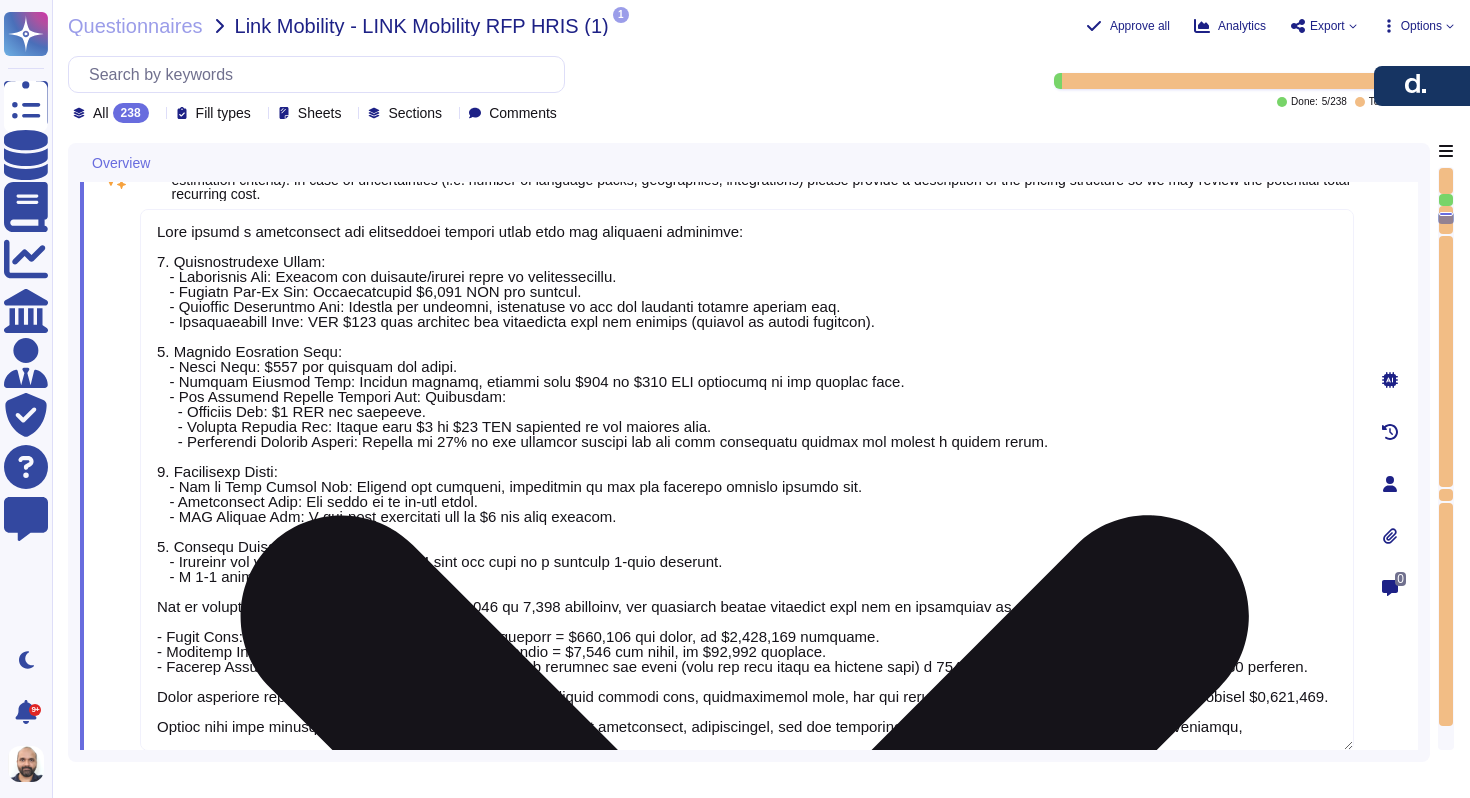 type 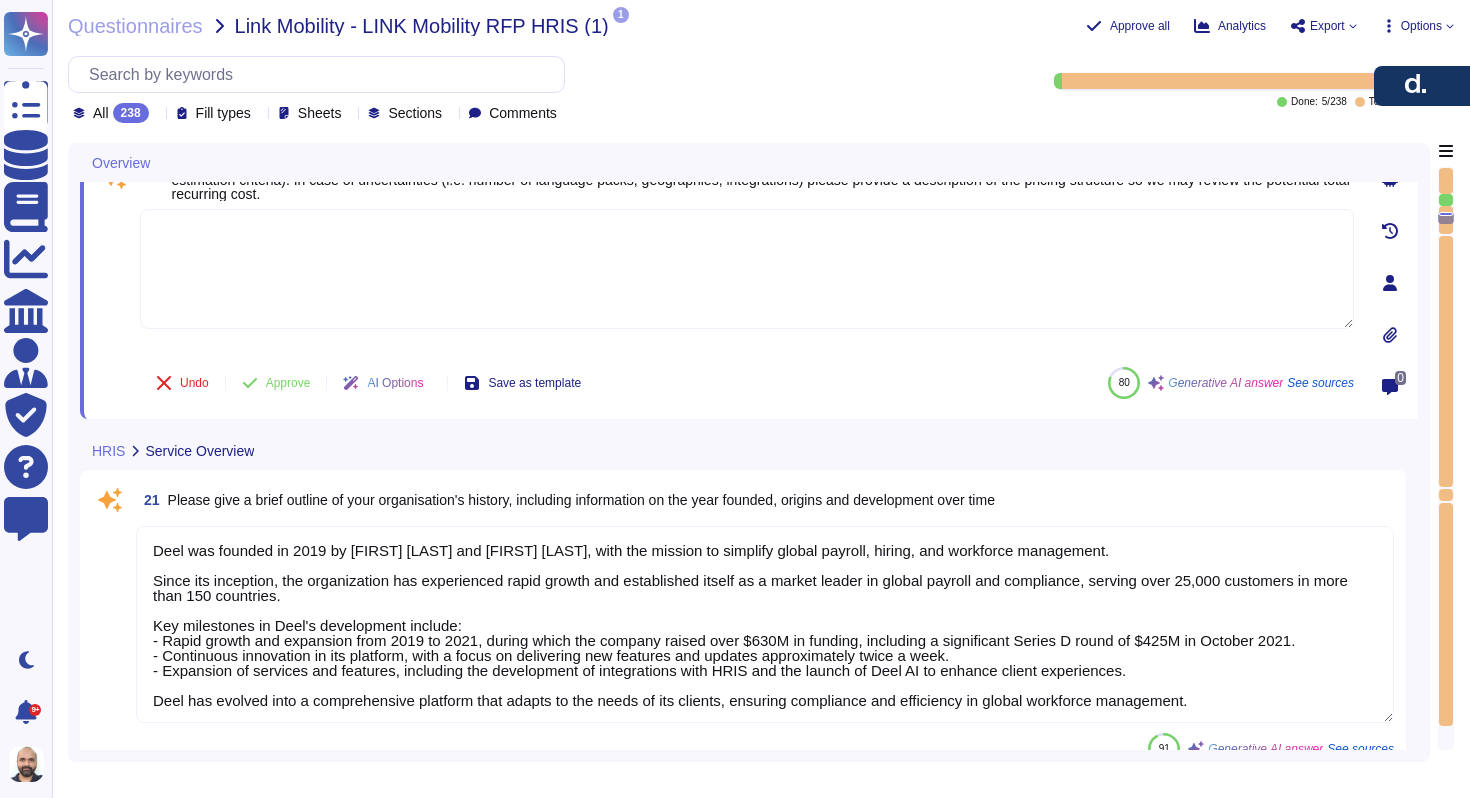 type on "The Deel platform supports the following languages through translations:
- French
- Italian
- Spanish (Spain)
- German (Germany)
- Portuguese (Brazil)
- Portuguese (Portugal)
- Norwegian
- Polish
- Dutch
- Danish
- German (Austria)
- Finnish
- Swedish
- Dutch (Belgium)
- Chinese (Simplified)
The platform itself is only available in English, and while it supports these languages through translations, any specific language choice may require adaptation by the local organization to ensure compliance with local legal requirements and to meet user needs." 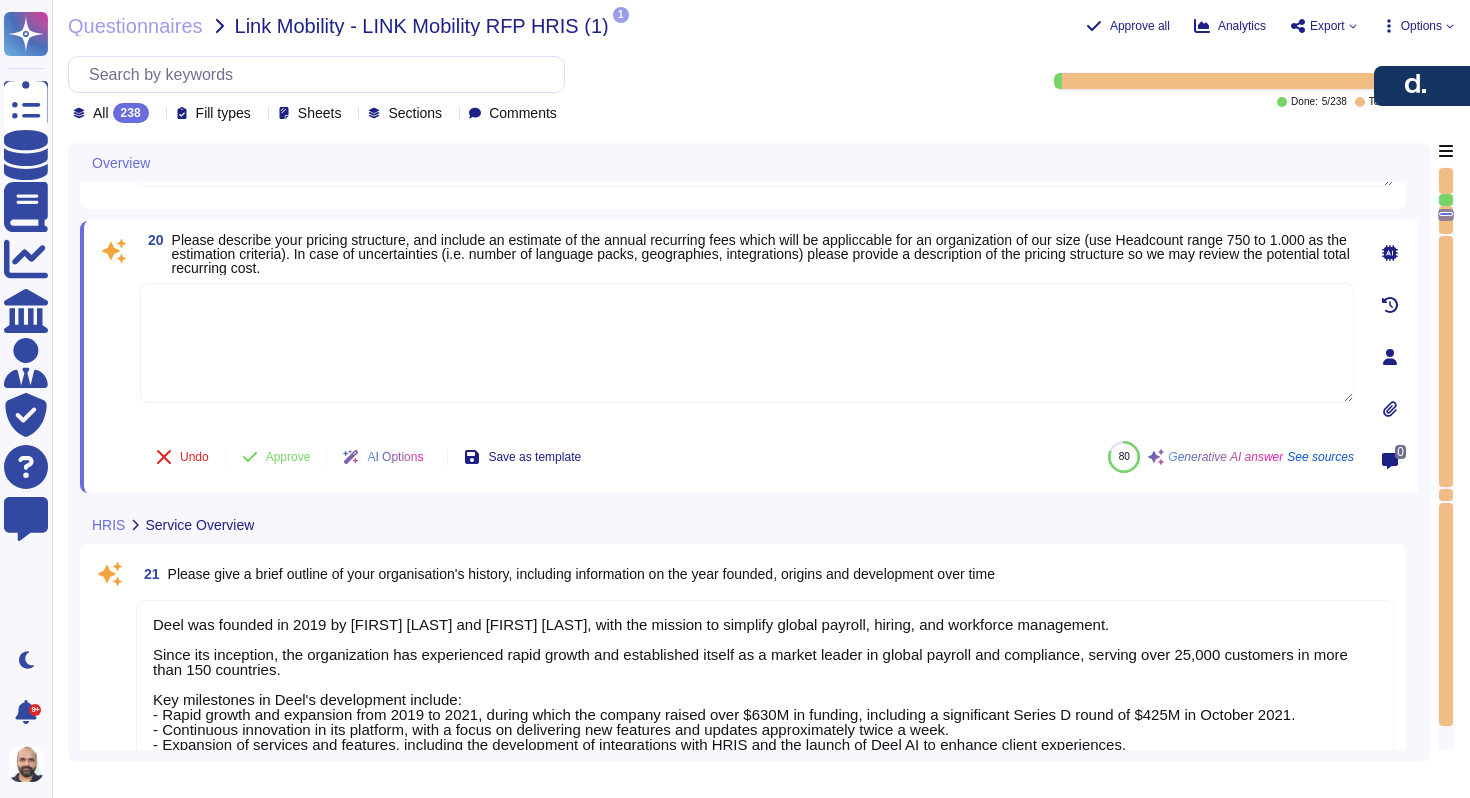 type on "Answer" 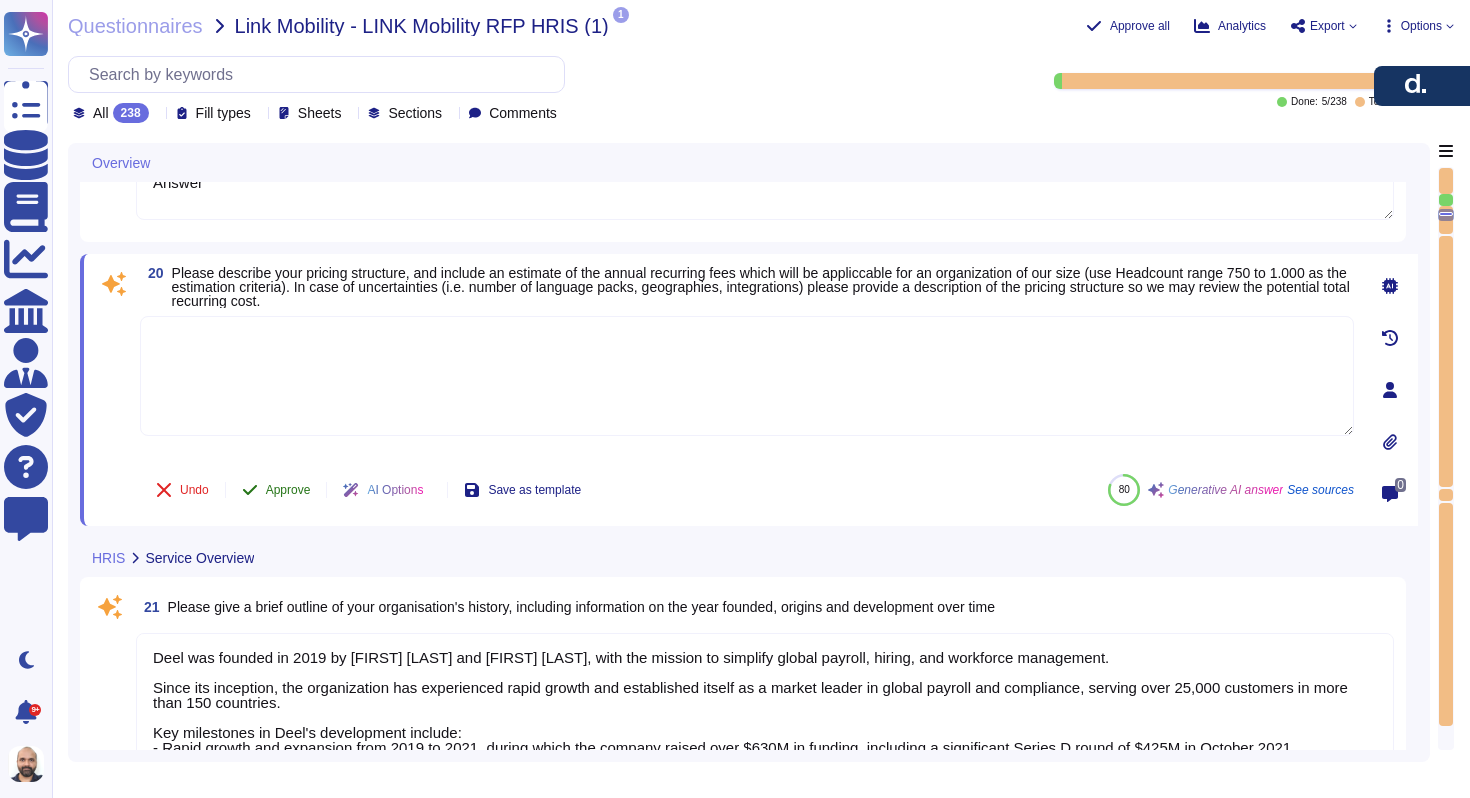 click on "Approve" at bounding box center [276, 490] 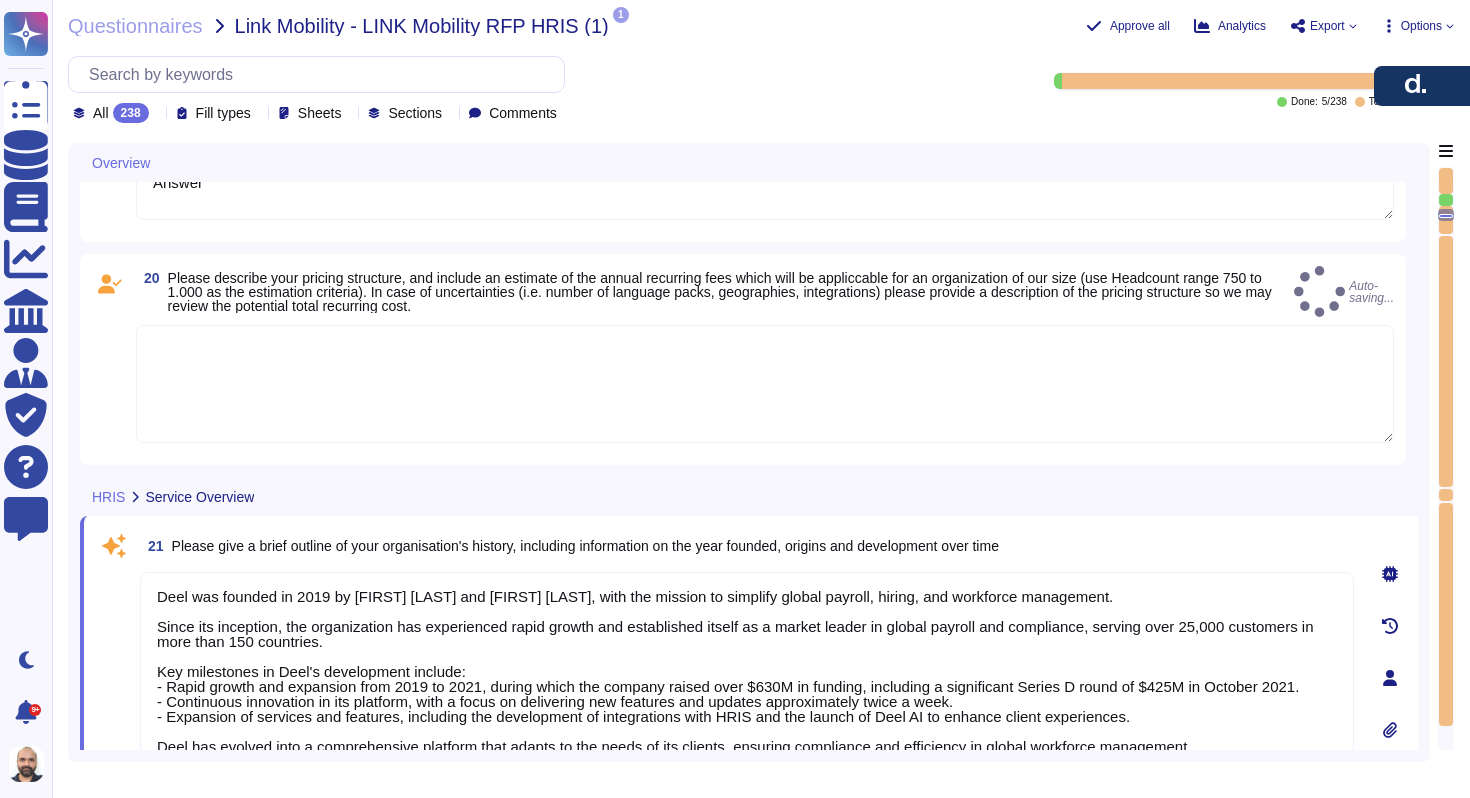 type 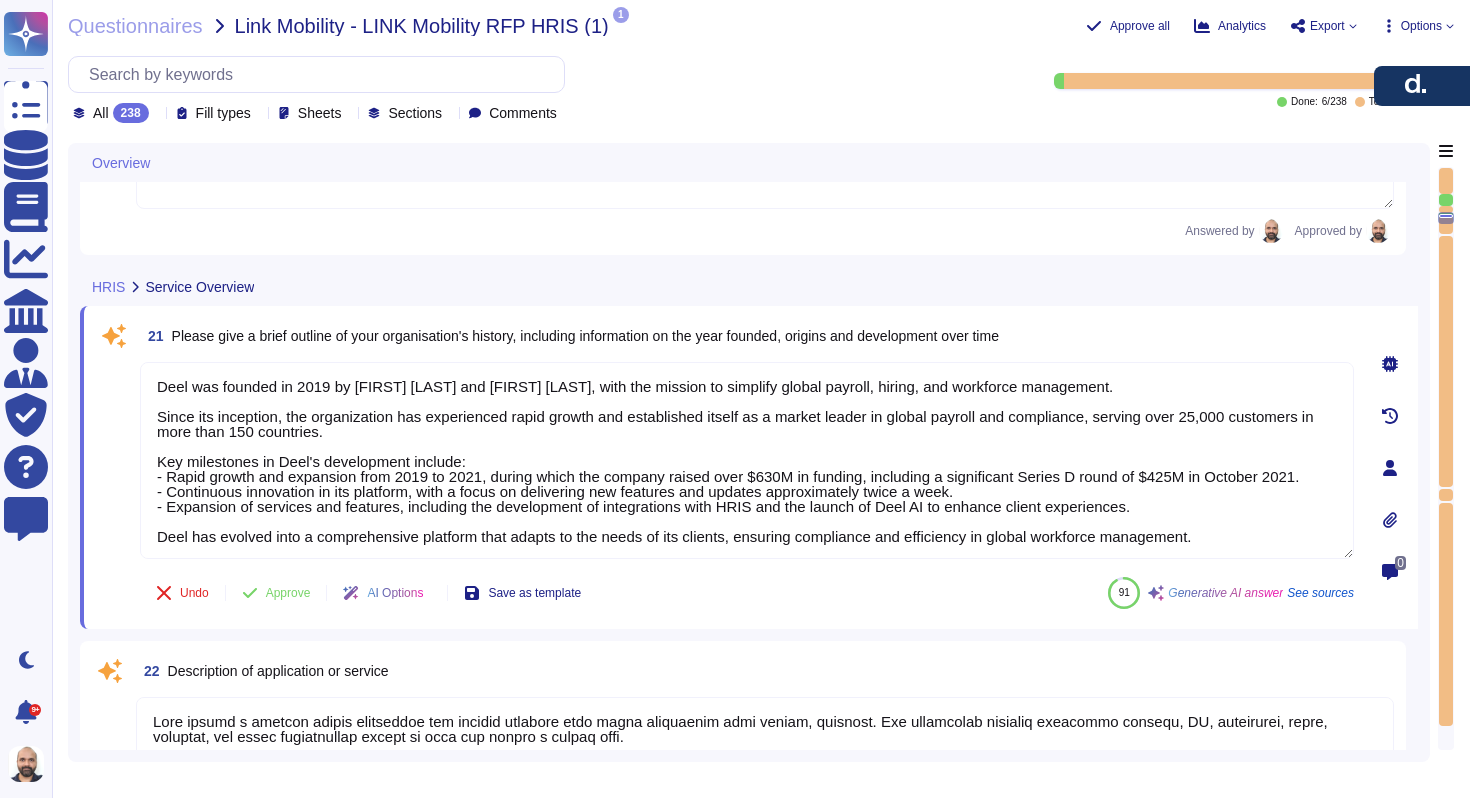 type on "Deel HR and Engage" 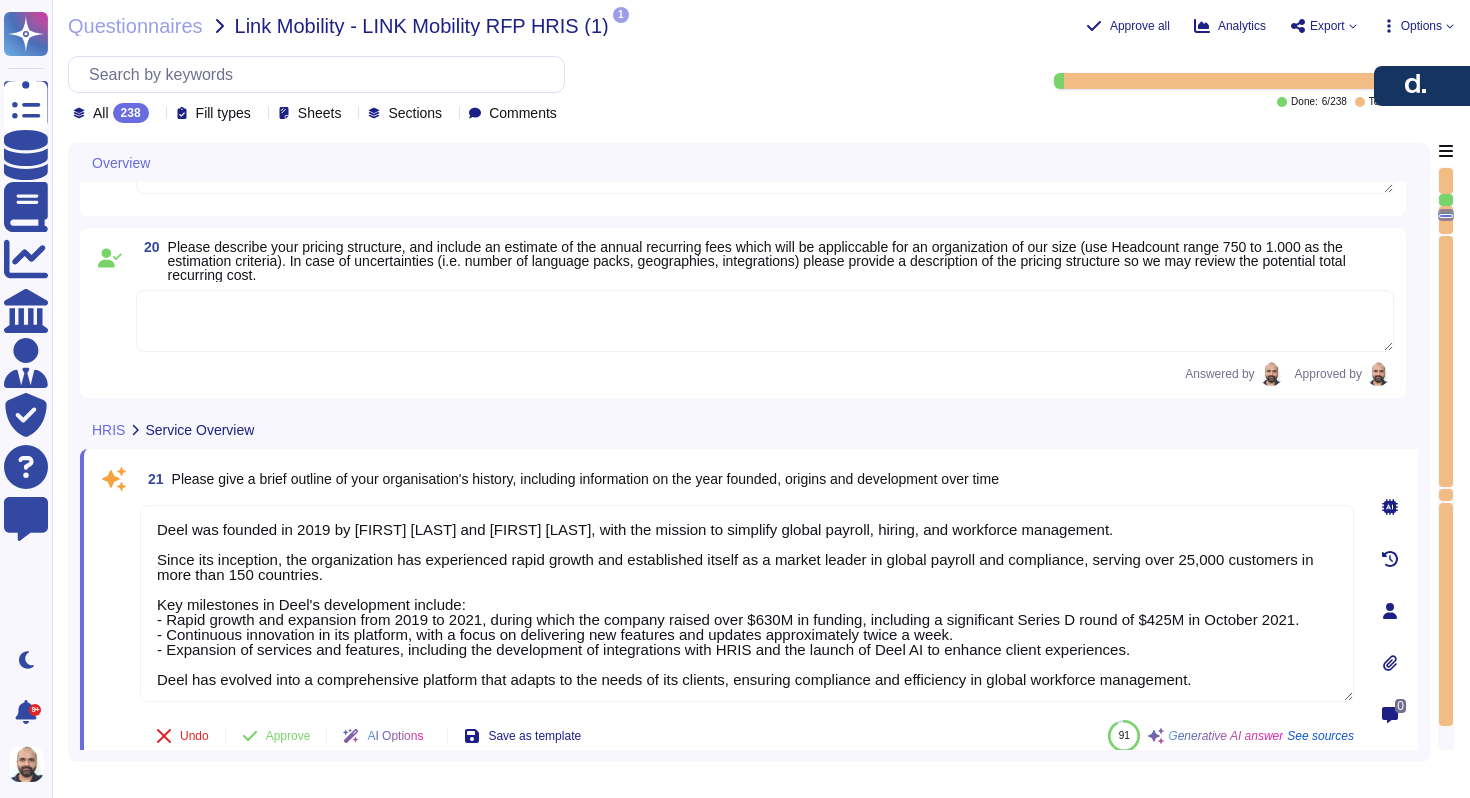 type on "Answer" 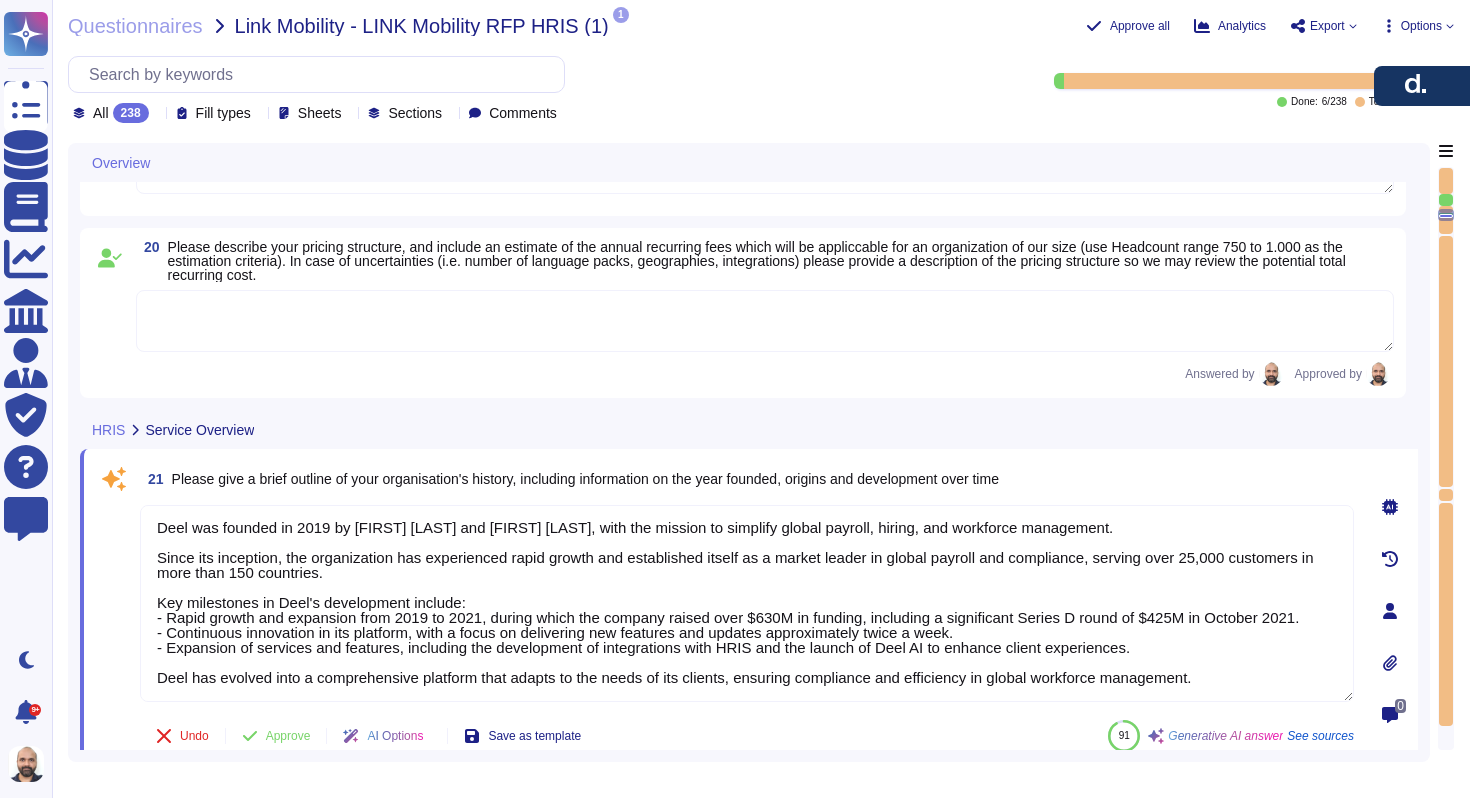 scroll, scrollTop: 0, scrollLeft: 0, axis: both 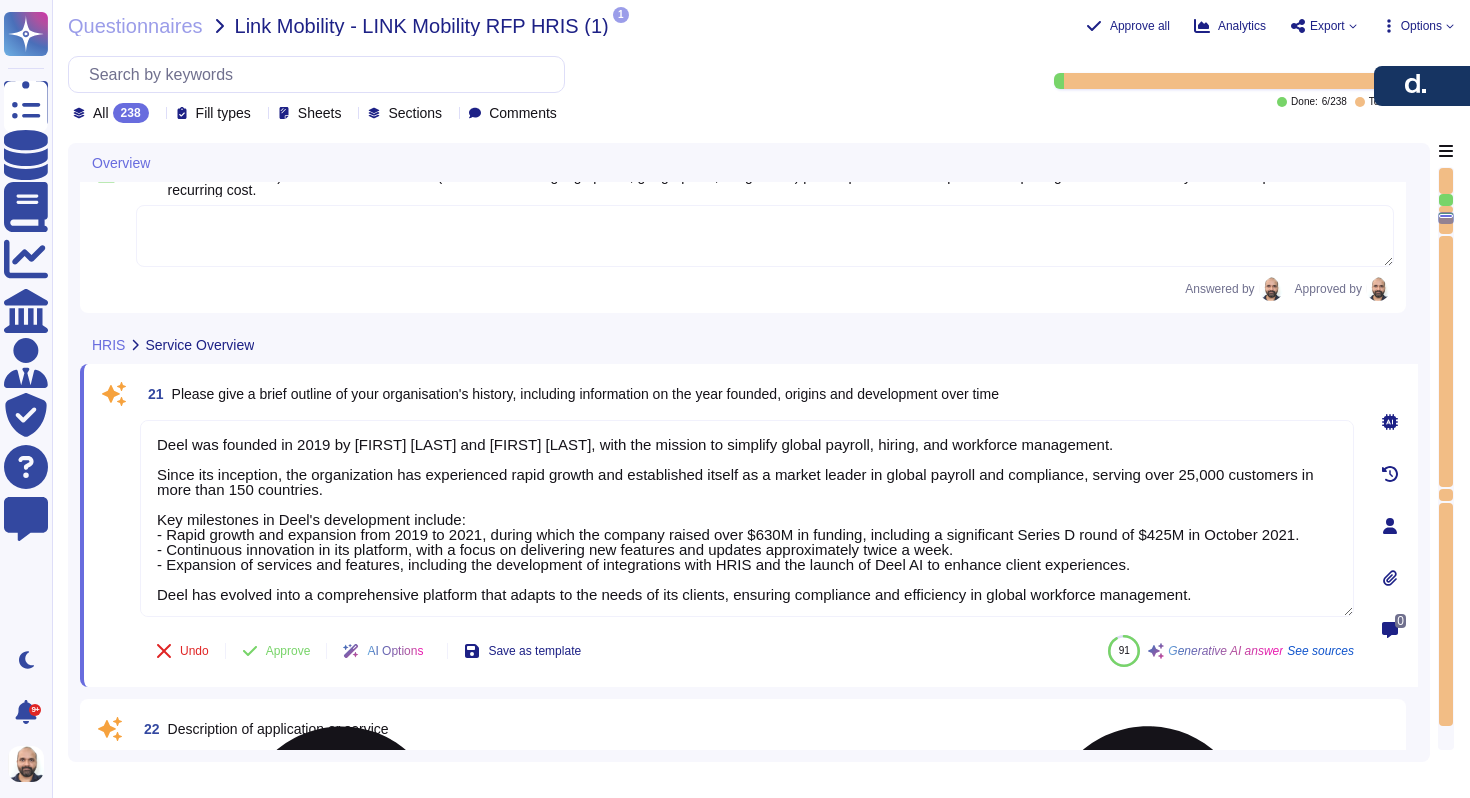 click on "Deel was founded in 2019 by [FIRST] [LAST] and [FIRST] [LAST], with the mission to simplify global payroll, hiring, and workforce management.
Since its inception, the organization has experienced rapid growth and established itself as a market leader in global payroll and compliance, serving over 25,000 customers in more than 150 countries.
Key milestones in Deel's development include:
- Rapid growth and expansion from 2019 to 2021, during which the company raised over $630M in funding, including a significant Series D round of $425M in October 2021.
- Continuous innovation in its platform, with a focus on delivering new features and updates approximately twice a week.
- Expansion of services and features, including the development of integrations with HRIS and the launch of Deel AI to enhance client experiences.
Deel has evolved into a comprehensive platform that adapts to the needs of its clients, ensuring compliance and efficiency in global workforce management." at bounding box center (747, 518) 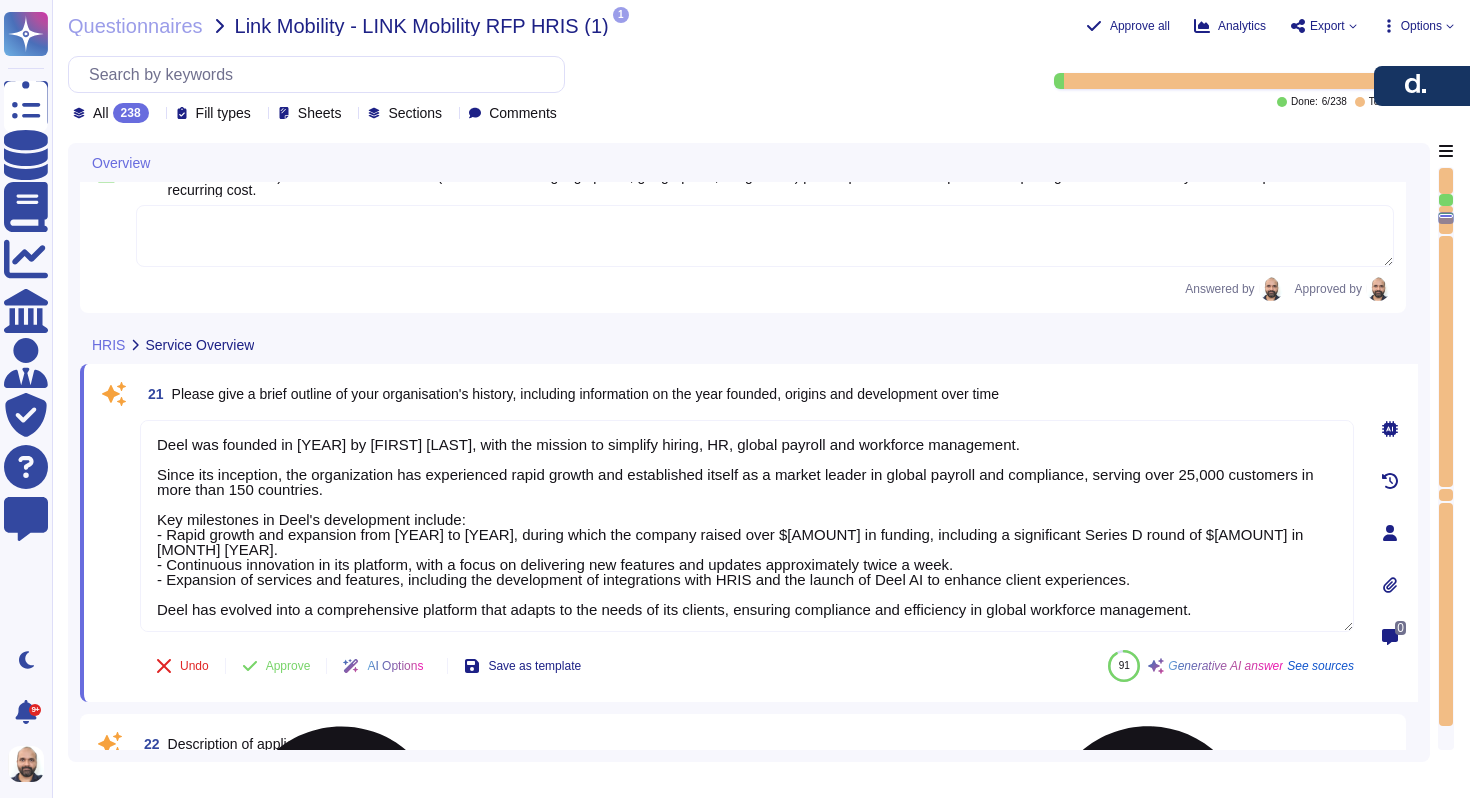 click on "Deel was founded in [YEAR] by [FIRST] [LAST], with the mission to simplify hiring, HR, global payroll and workforce management.
Since its inception, the organization has experienced rapid growth and established itself as a market leader in global payroll and compliance, serving over 25,000 customers in more than 150 countries.
Key milestones in Deel's development include:
- Rapid growth and expansion from [YEAR] to [YEAR], during which the company raised over $[AMOUNT] in funding, including a significant Series D round of $[AMOUNT] in [MONTH] [YEAR].
- Continuous innovation in its platform, with a focus on delivering new features and updates approximately twice a week.
- Expansion of services and features, including the development of integrations with HRIS and the launch of Deel AI to enhance client experiences.
Deel has evolved into a comprehensive platform that adapts to the needs of its clients, ensuring compliance and efficiency in global workforce management." at bounding box center (747, 526) 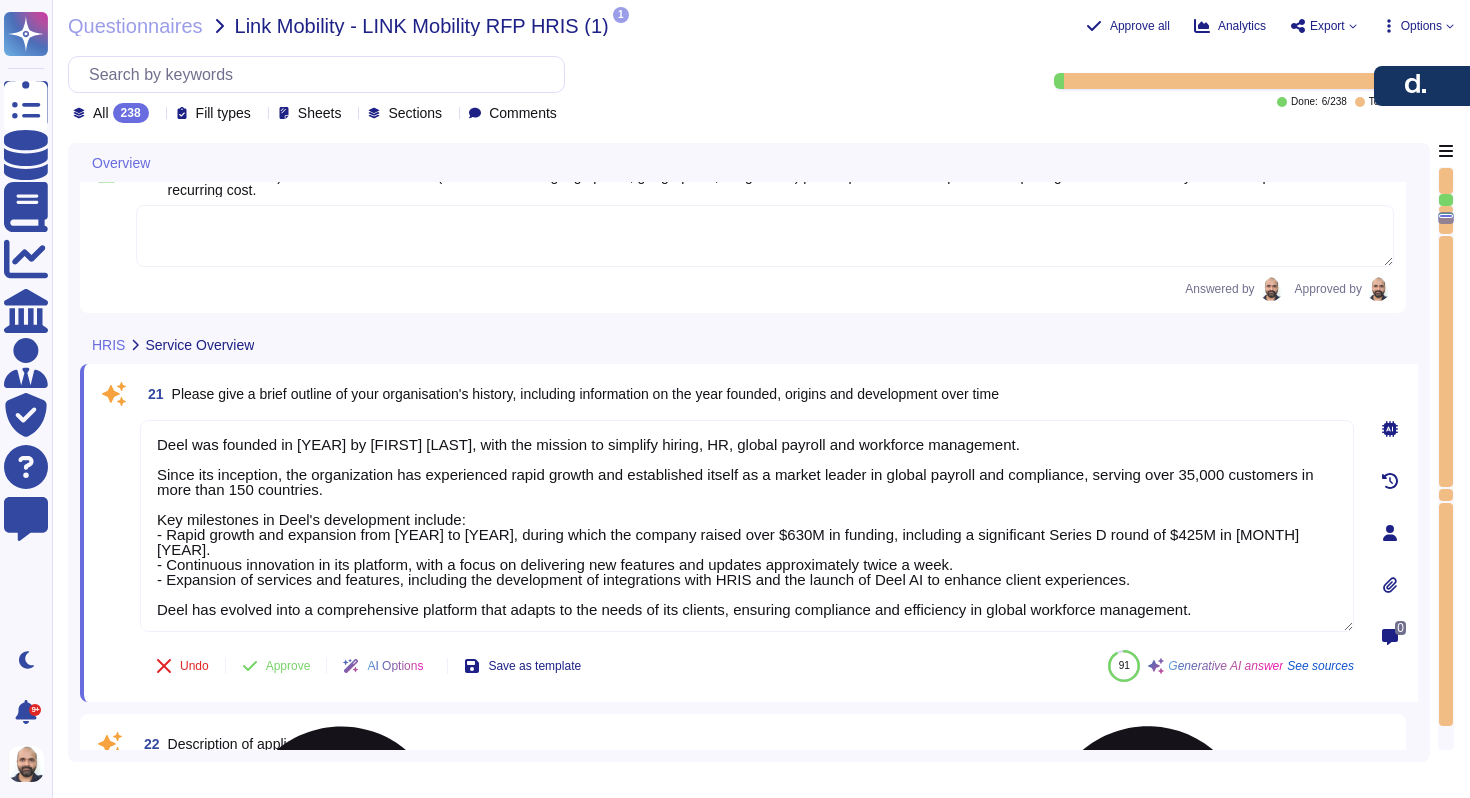 scroll, scrollTop: 2, scrollLeft: 0, axis: vertical 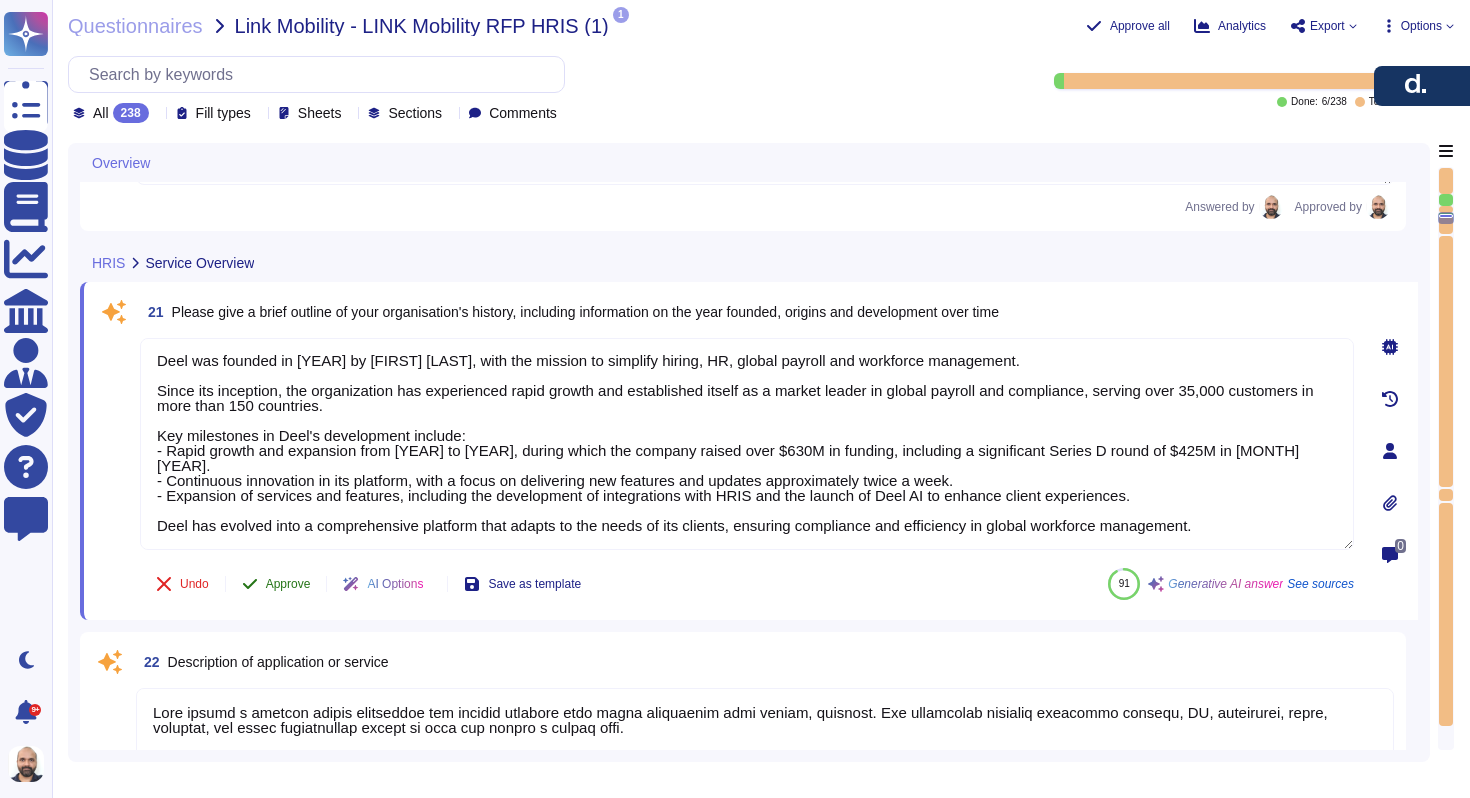 click on "[NUMBER]" at bounding box center (725, 451) 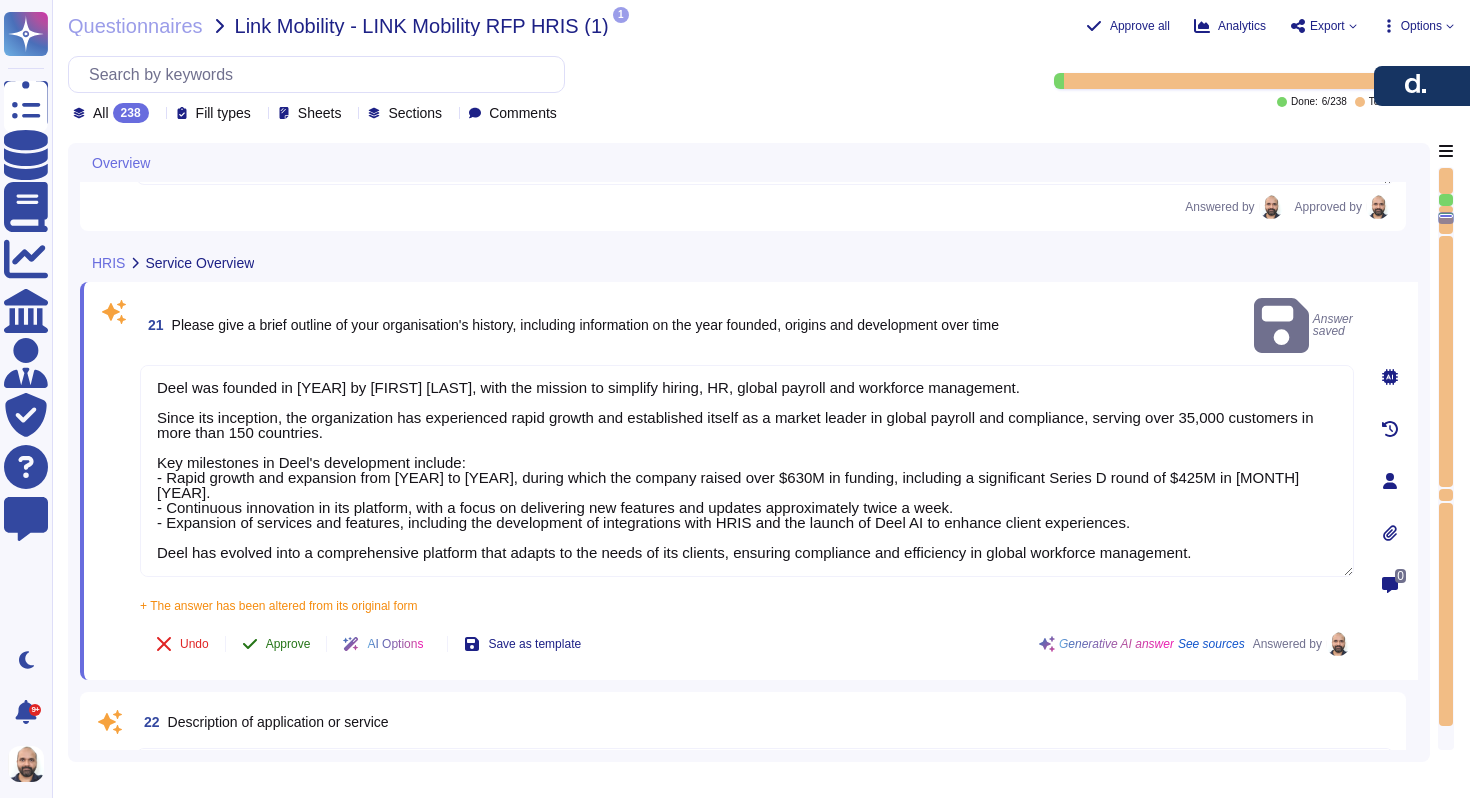 click on "Approve" at bounding box center [288, 644] 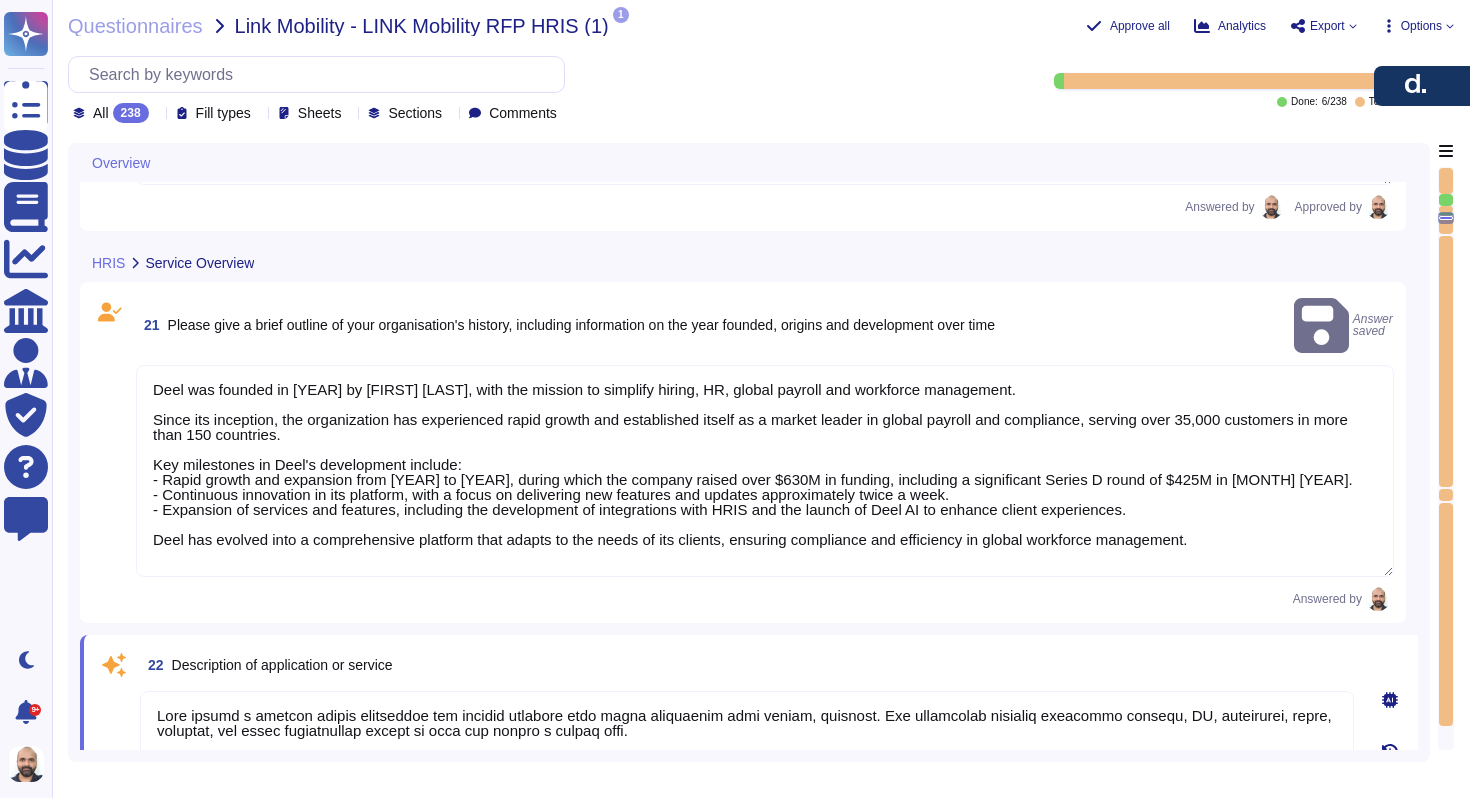 scroll, scrollTop: 0, scrollLeft: 0, axis: both 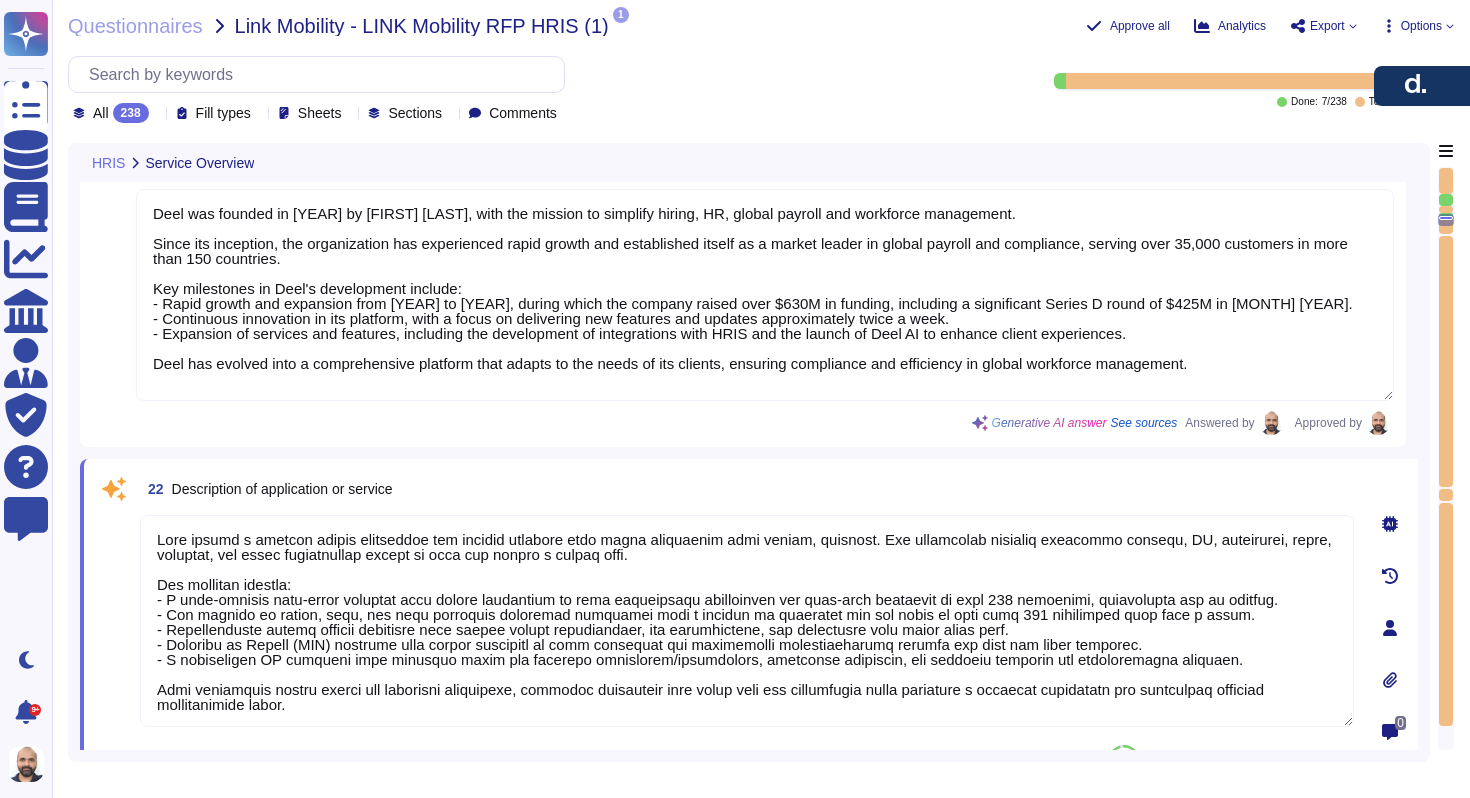 type on "Yes, Deel's platform allows for the storage and access of employee information in a single, centralized database. This enables efficient management of employee profiles and information." 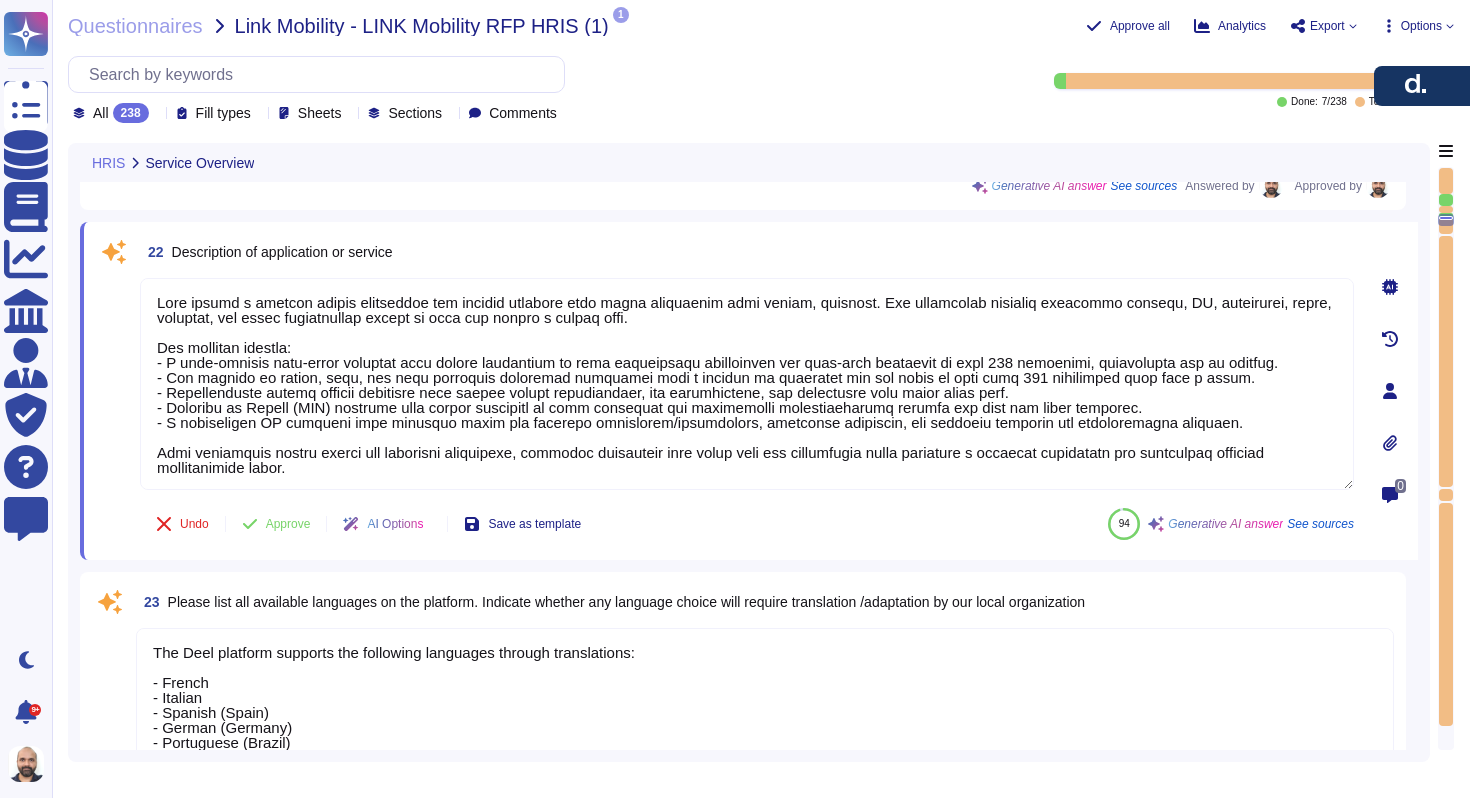 scroll, scrollTop: 3471, scrollLeft: 0, axis: vertical 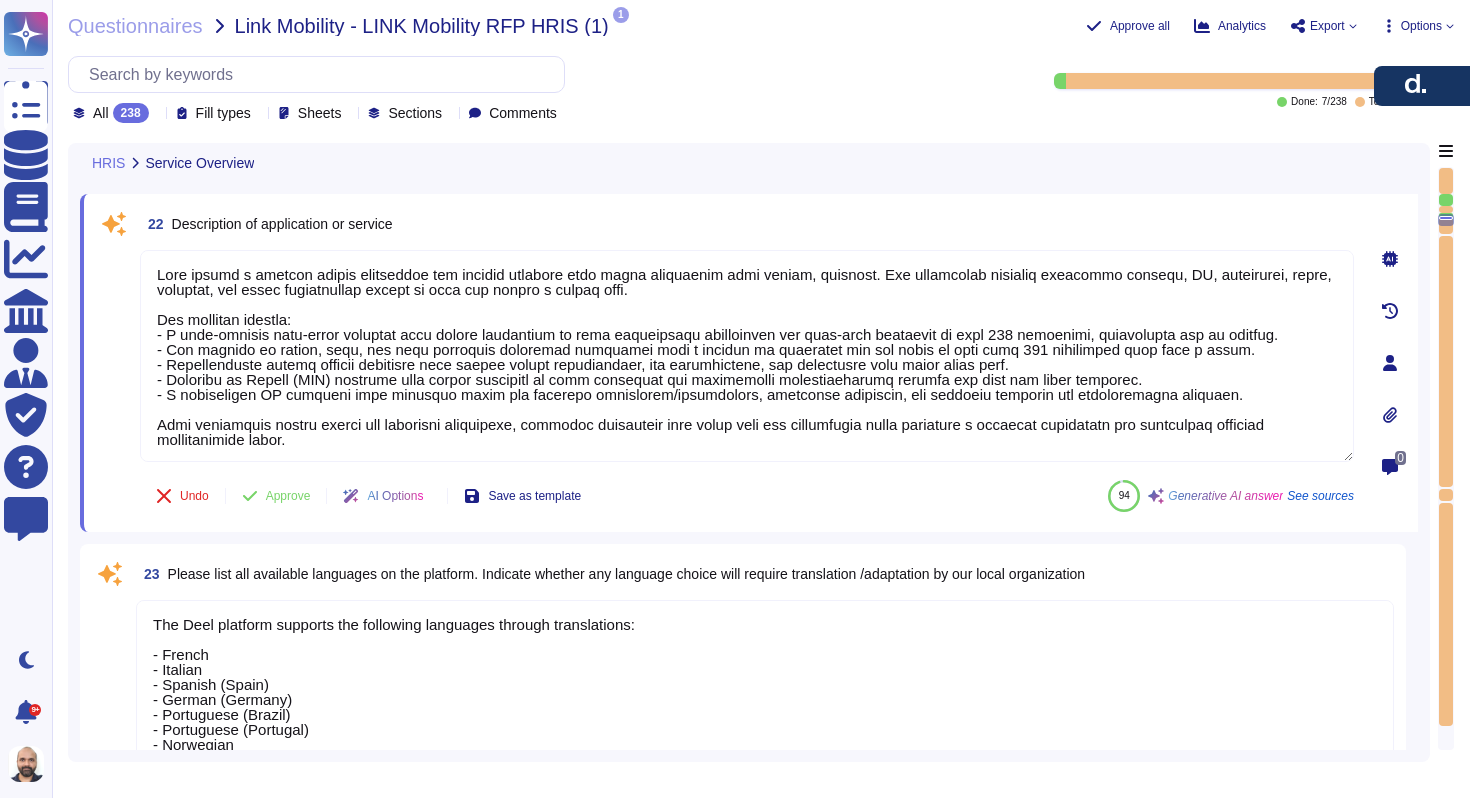 click 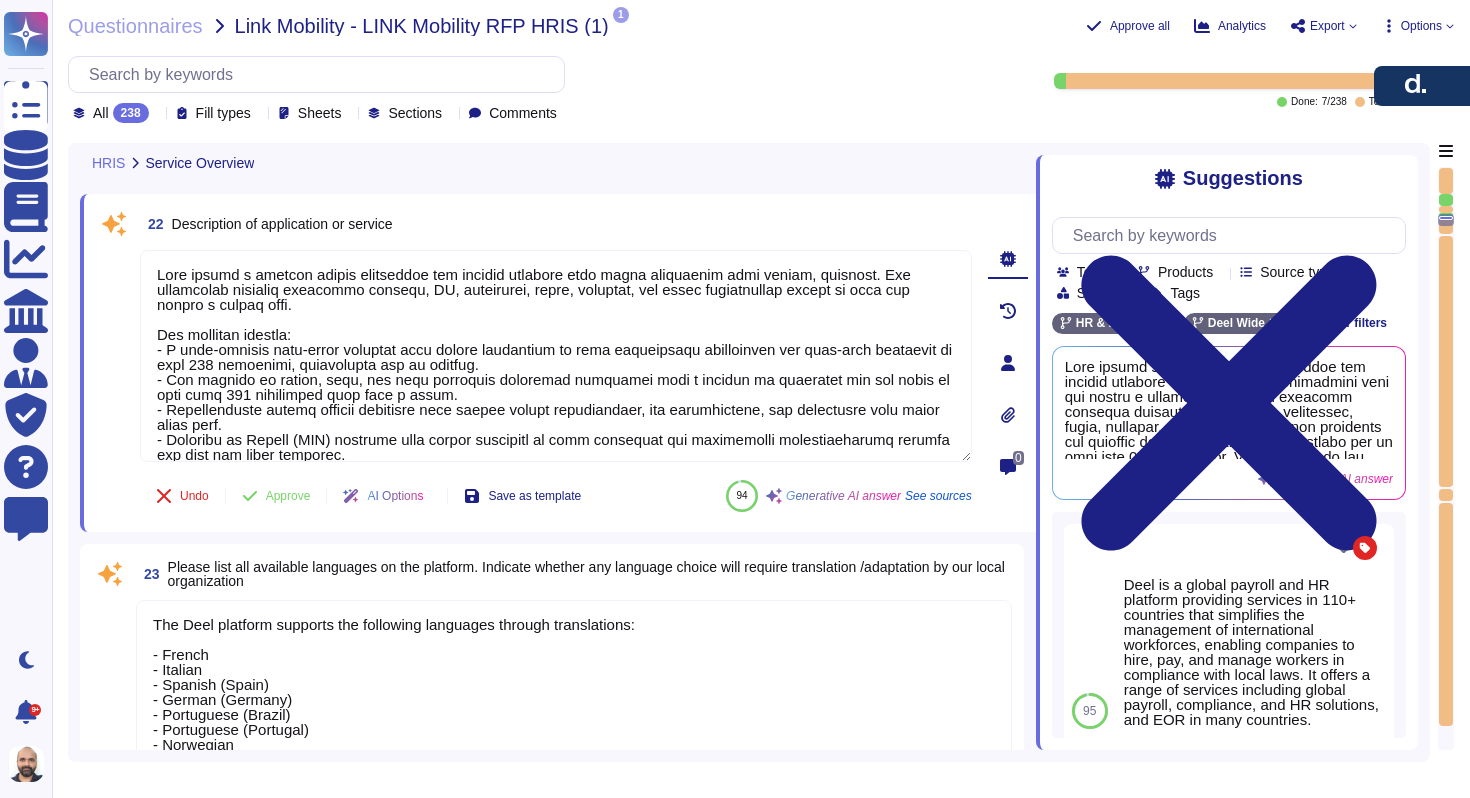 click at bounding box center (1008, 363) 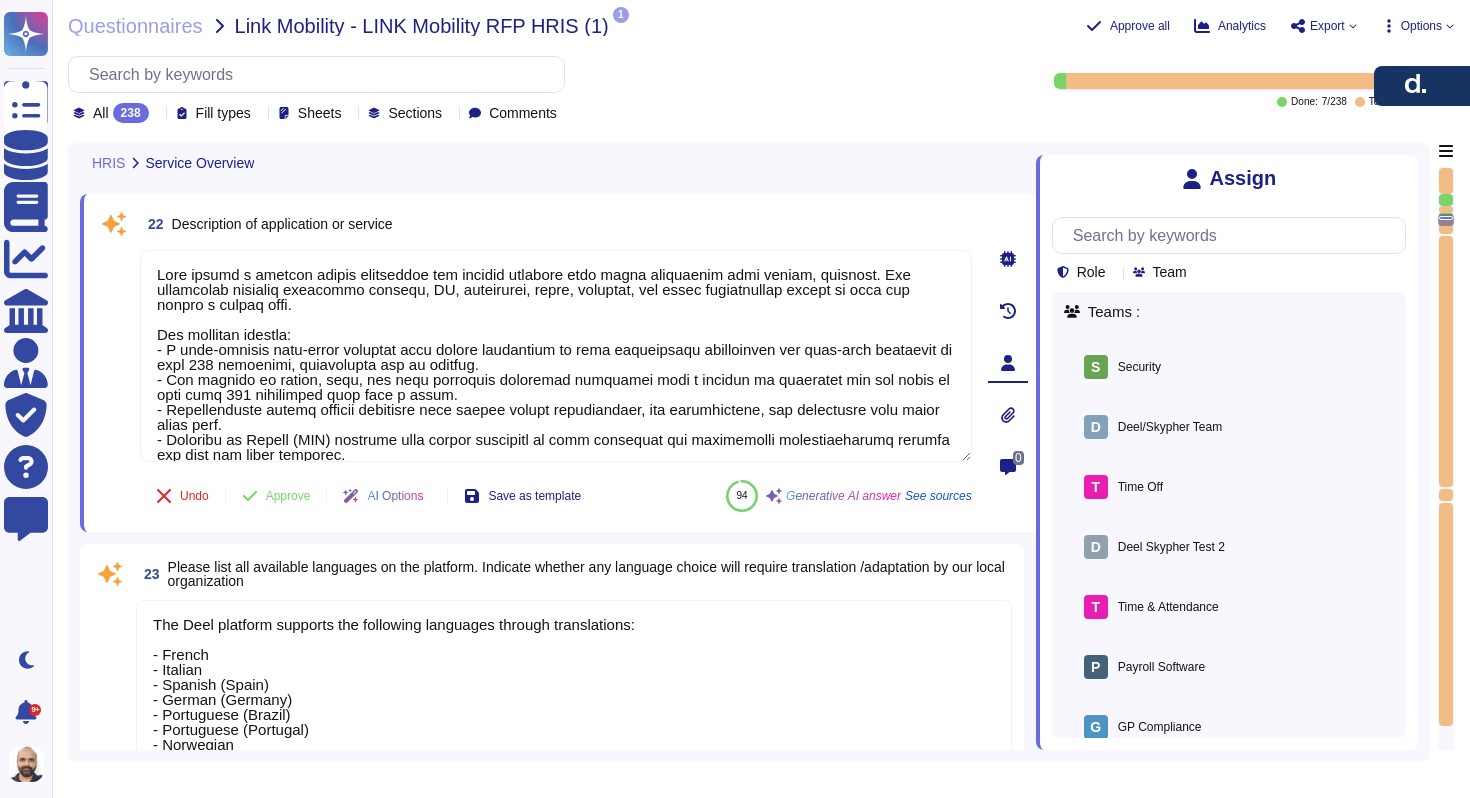 click 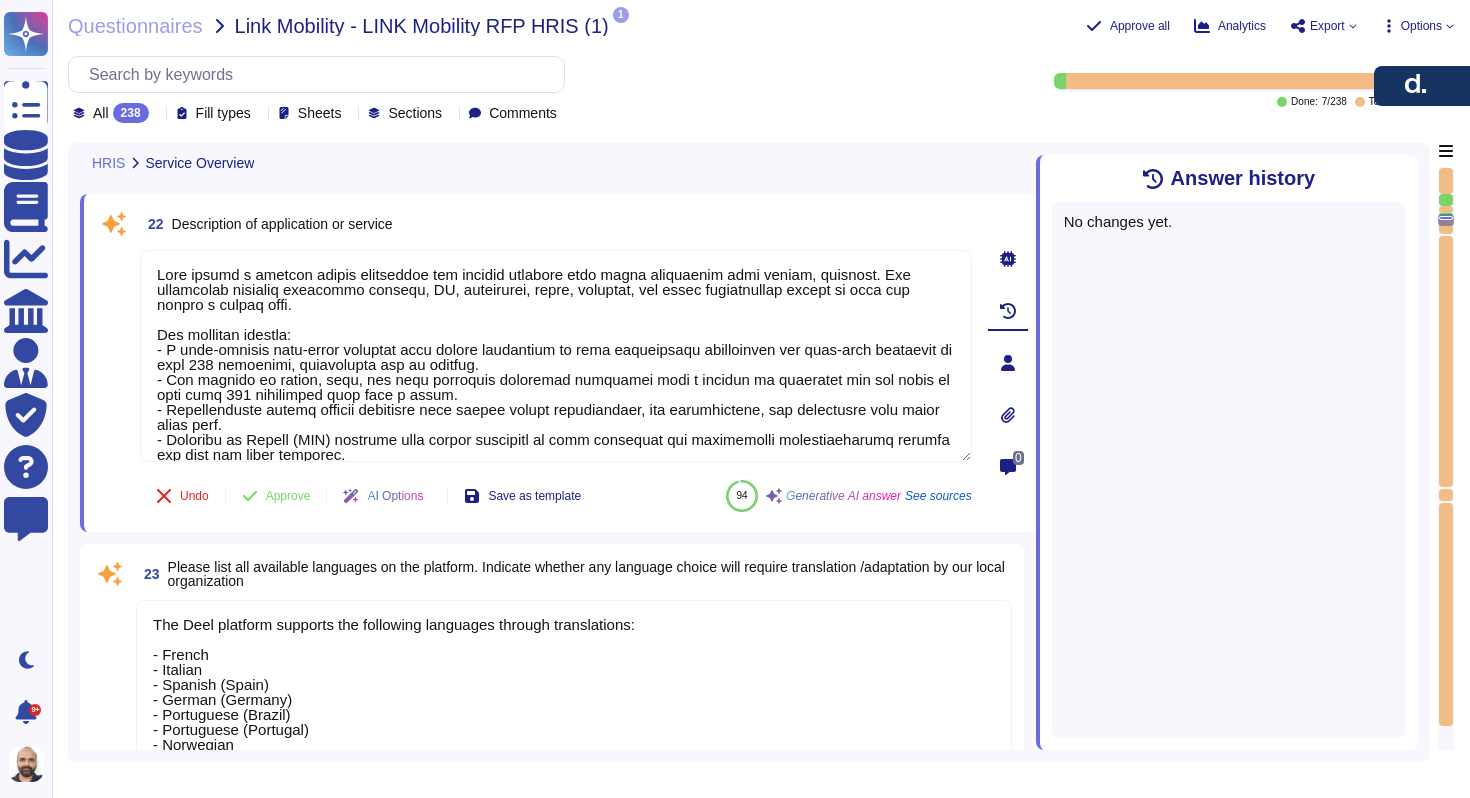 click 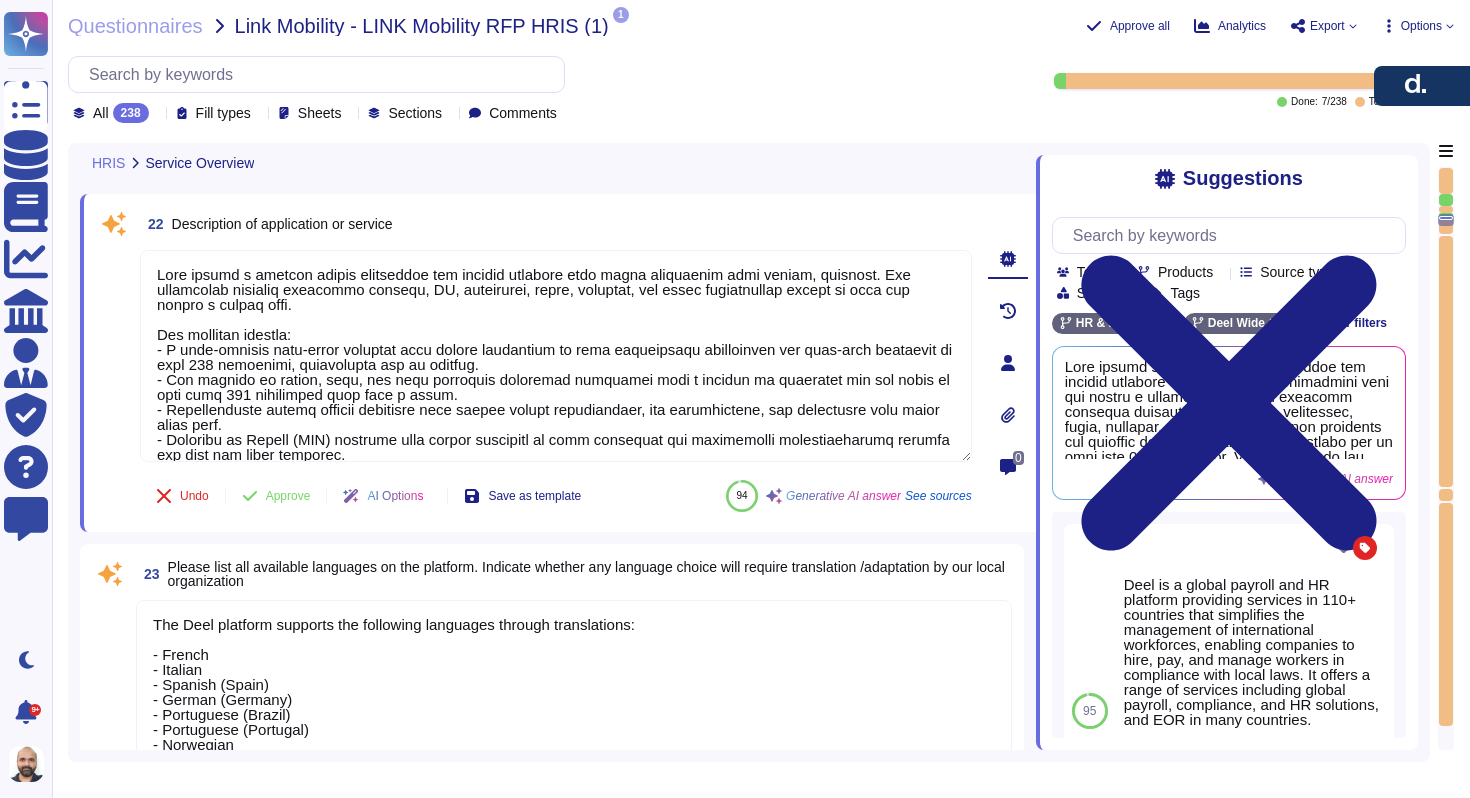 click on "94" at bounding box center [742, 496] 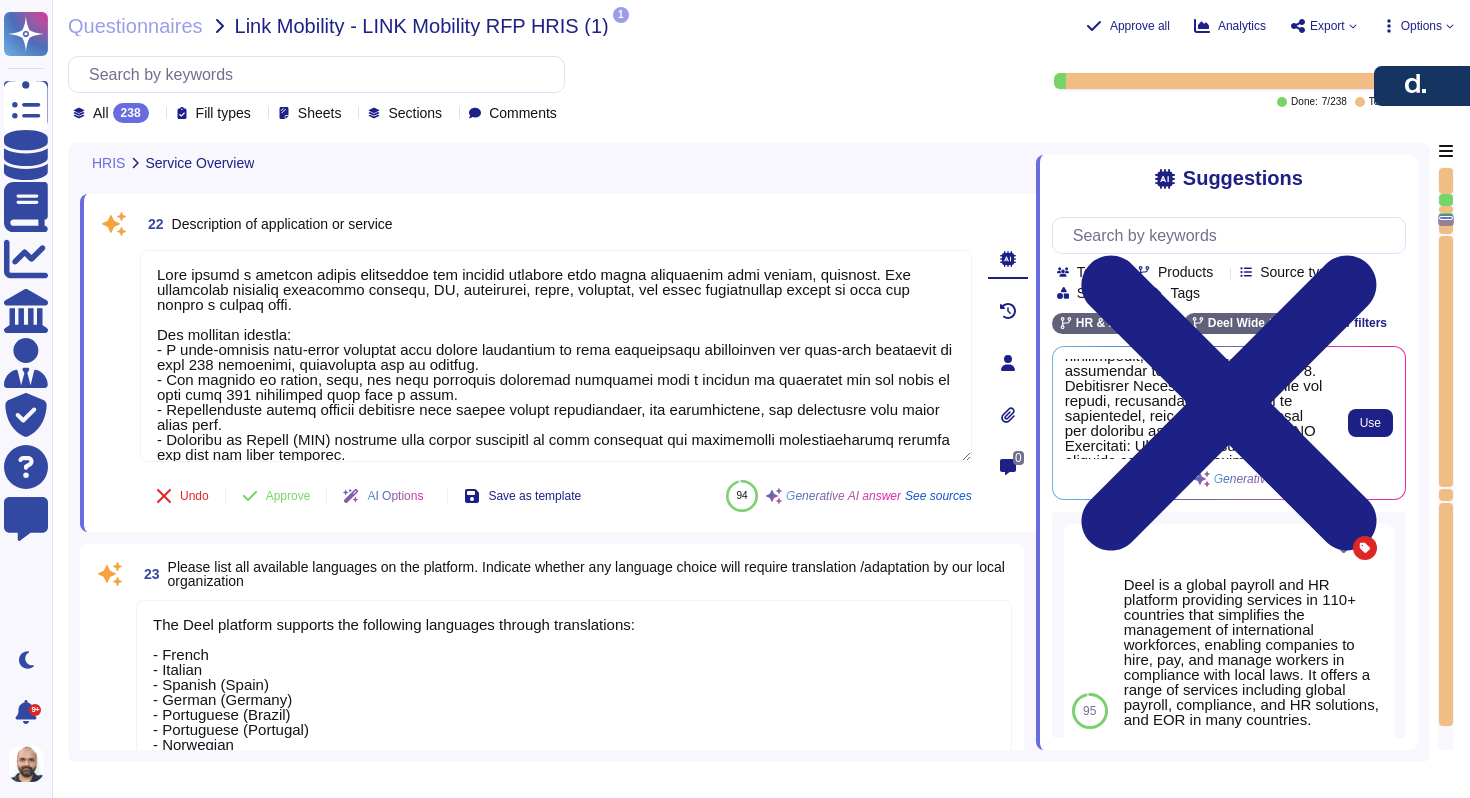 scroll, scrollTop: 323, scrollLeft: 0, axis: vertical 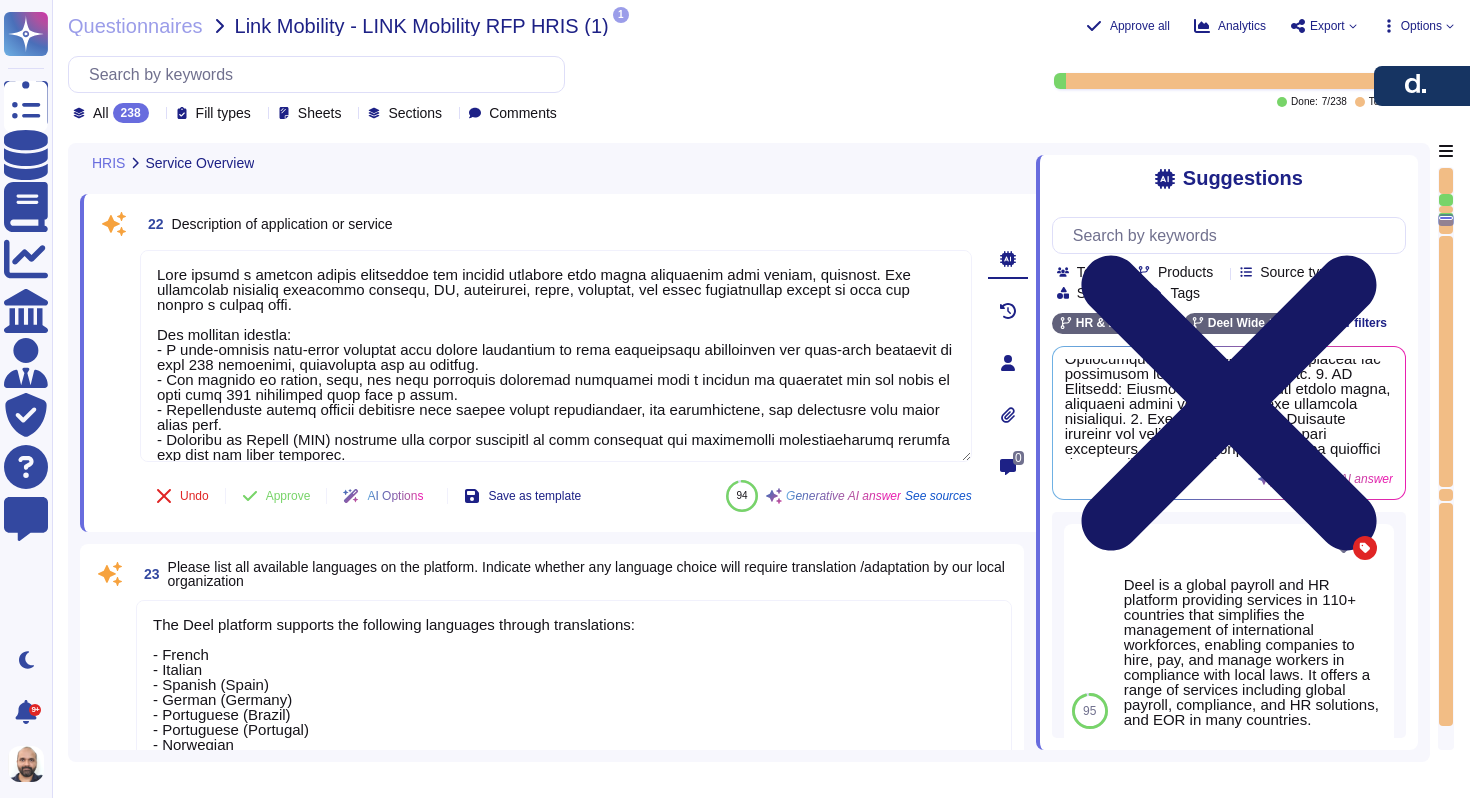 click 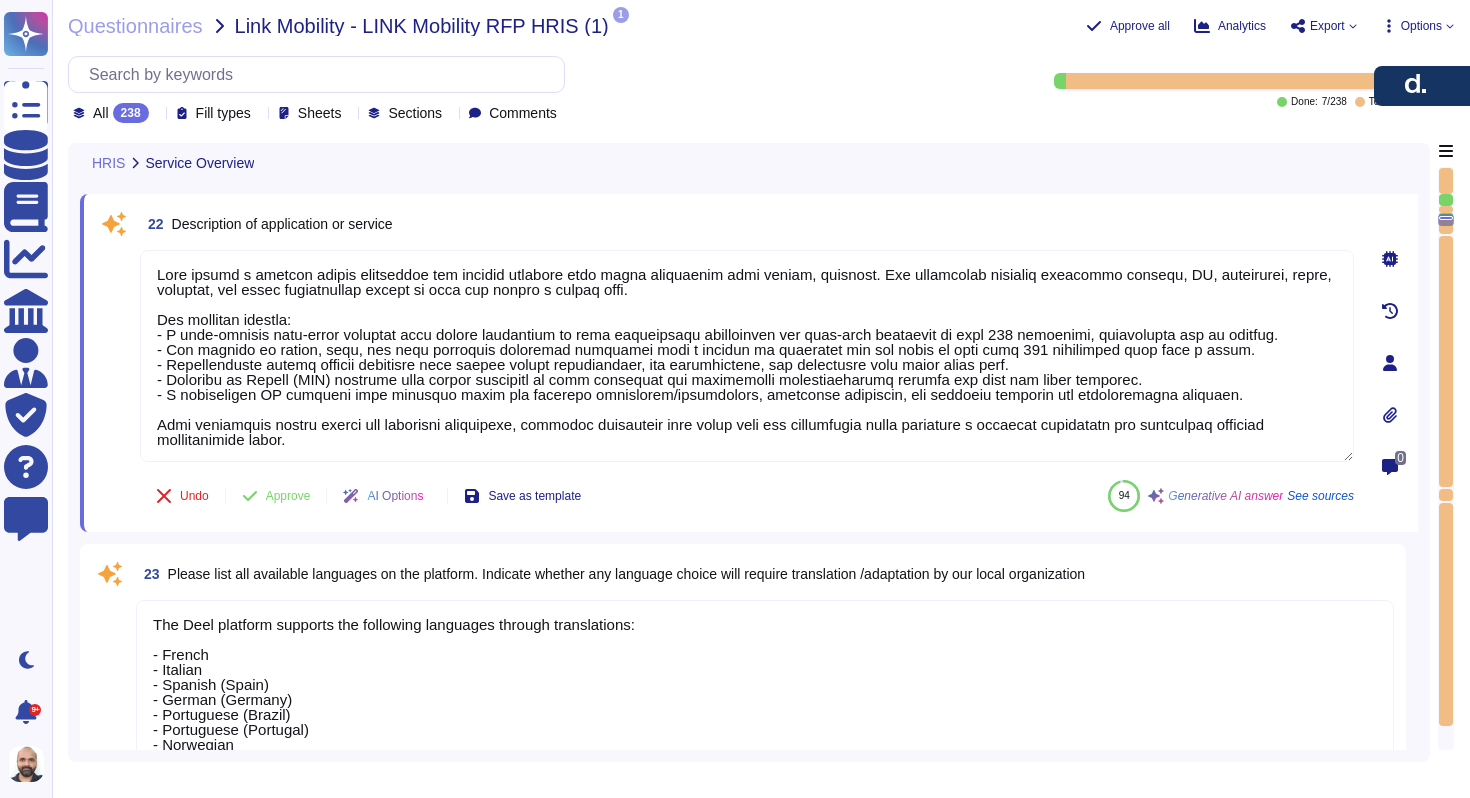 click on "Description of application or service" at bounding box center (282, 224) 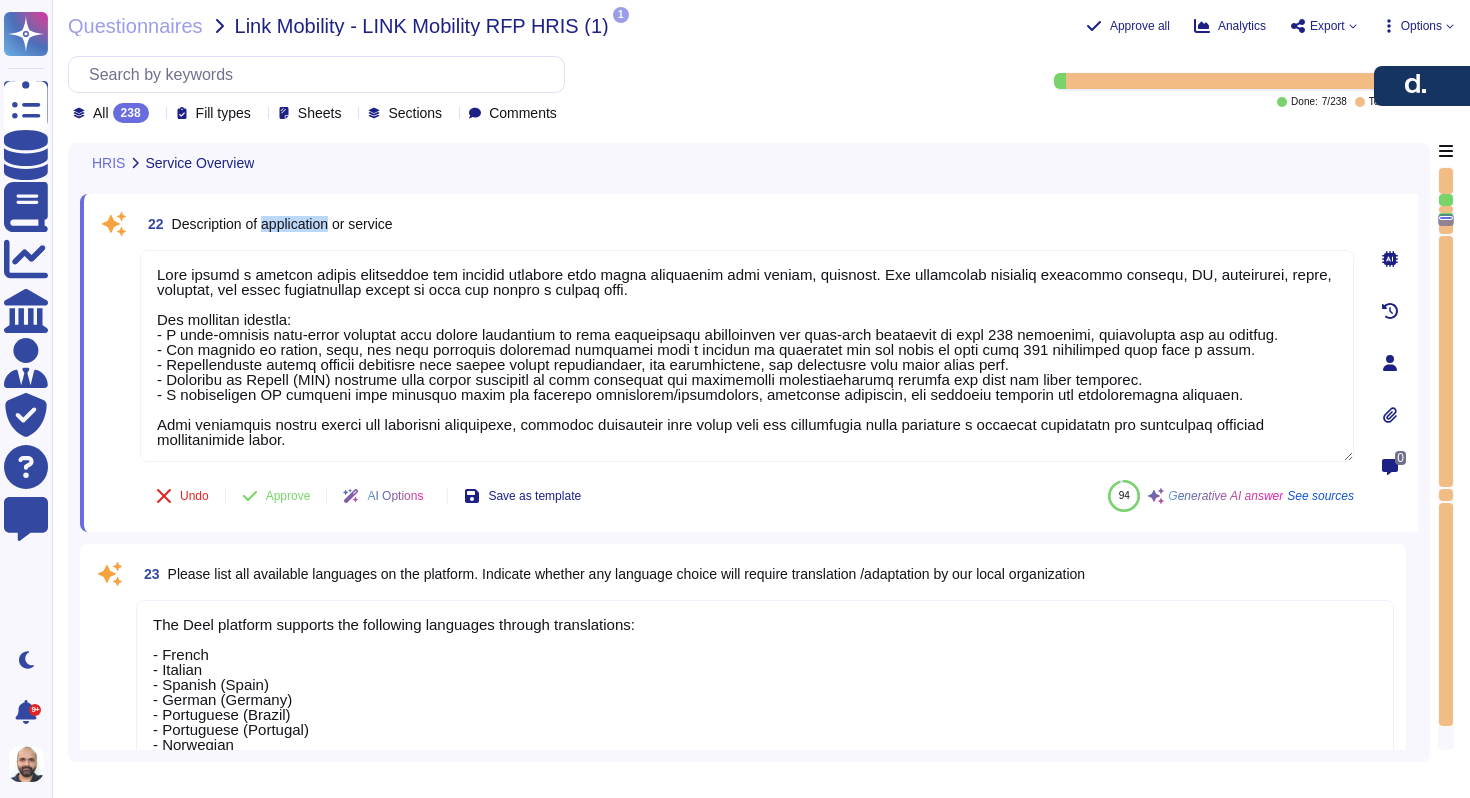click on "Description of application or service" at bounding box center [282, 224] 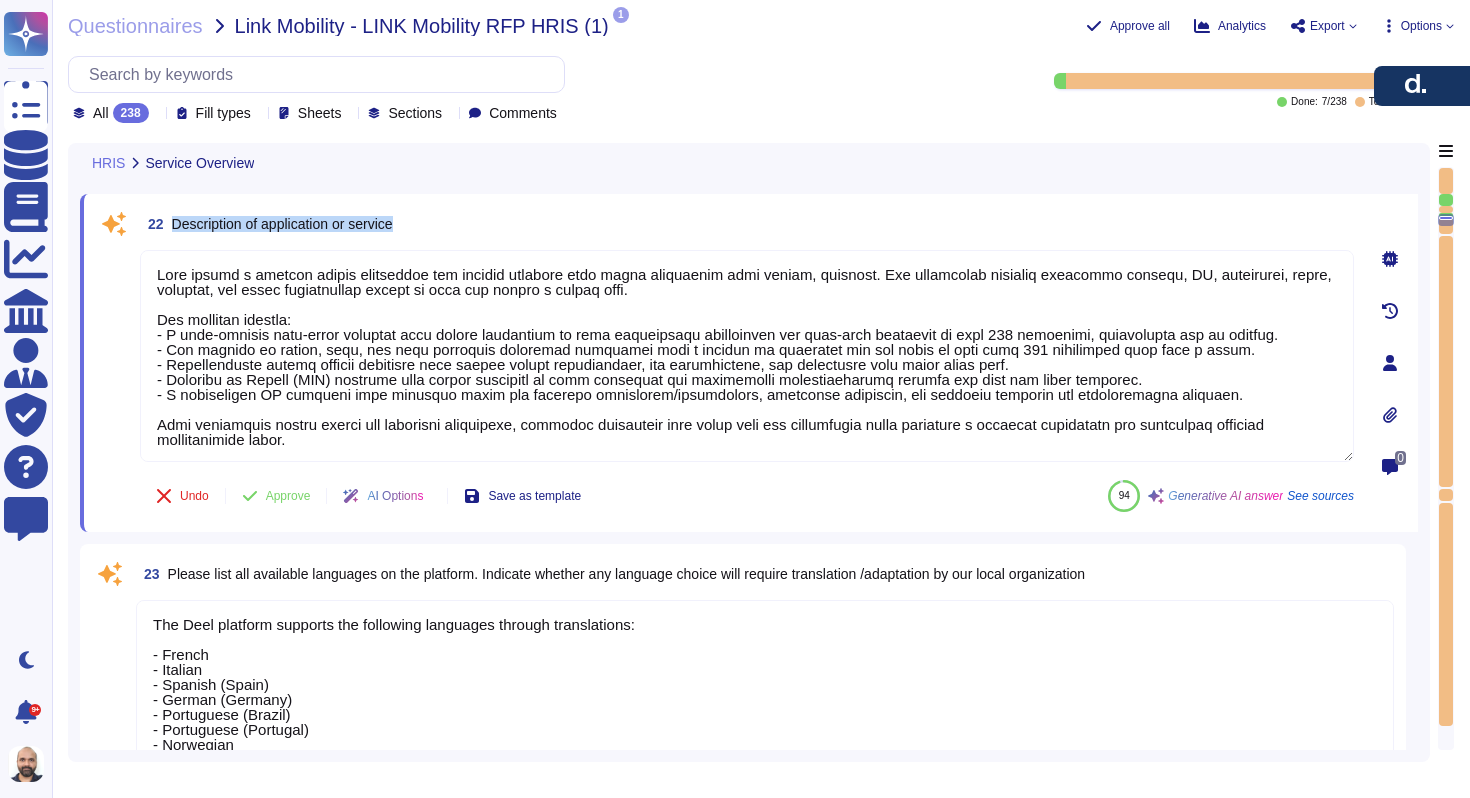 copy on "Description of application or service" 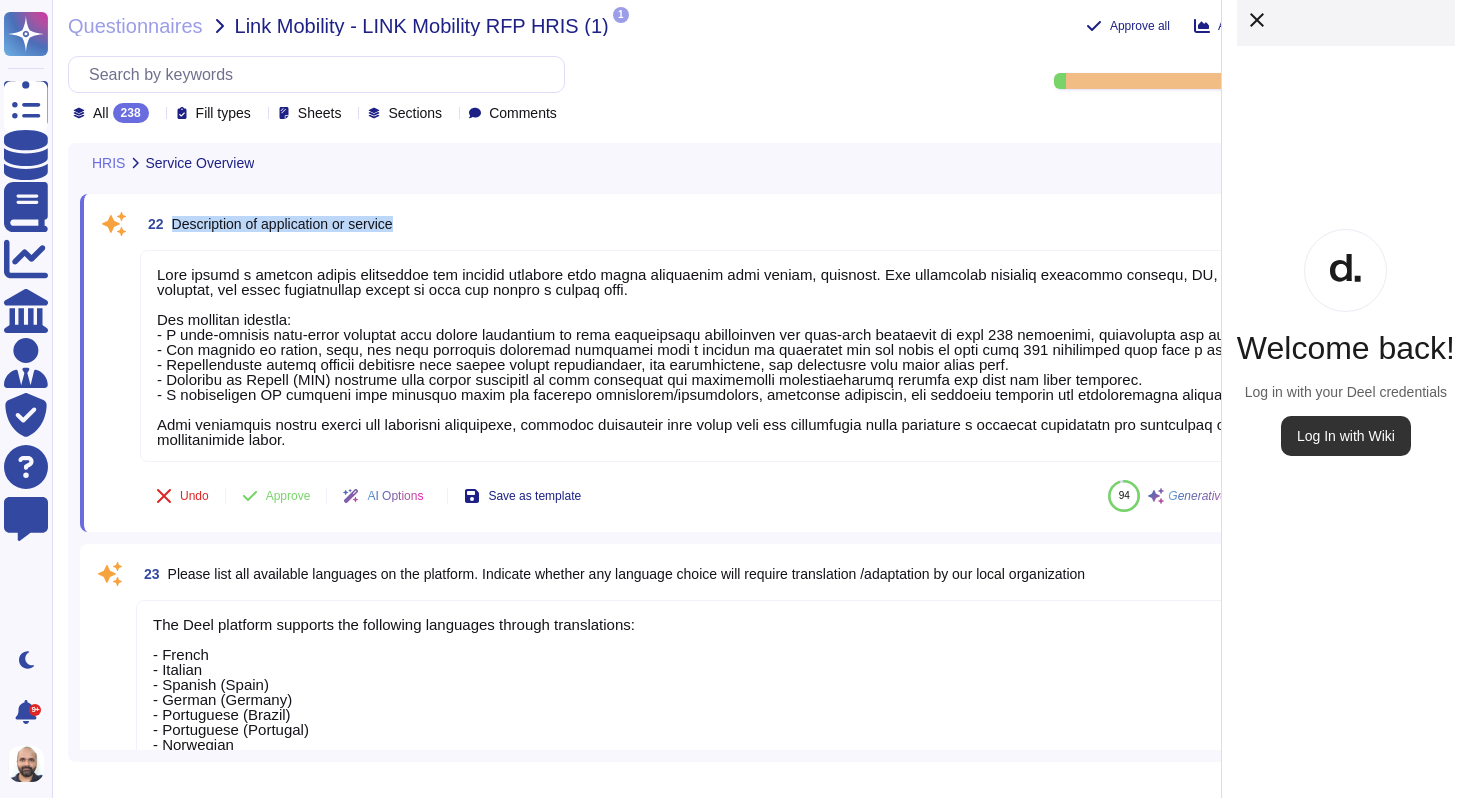 click on "Log In with Wiki" at bounding box center (1346, 436) 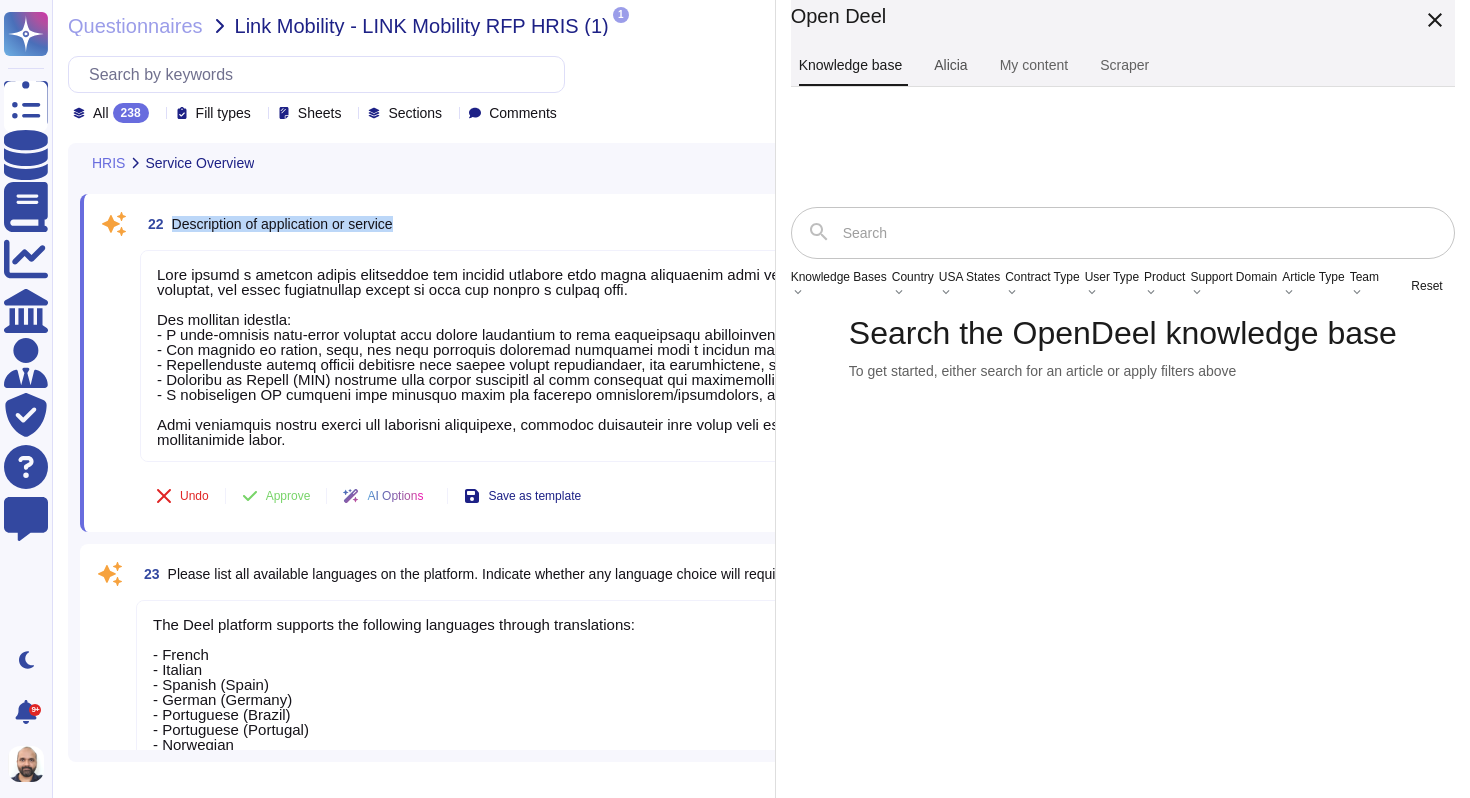 click on "Alicia" at bounding box center (950, 66) 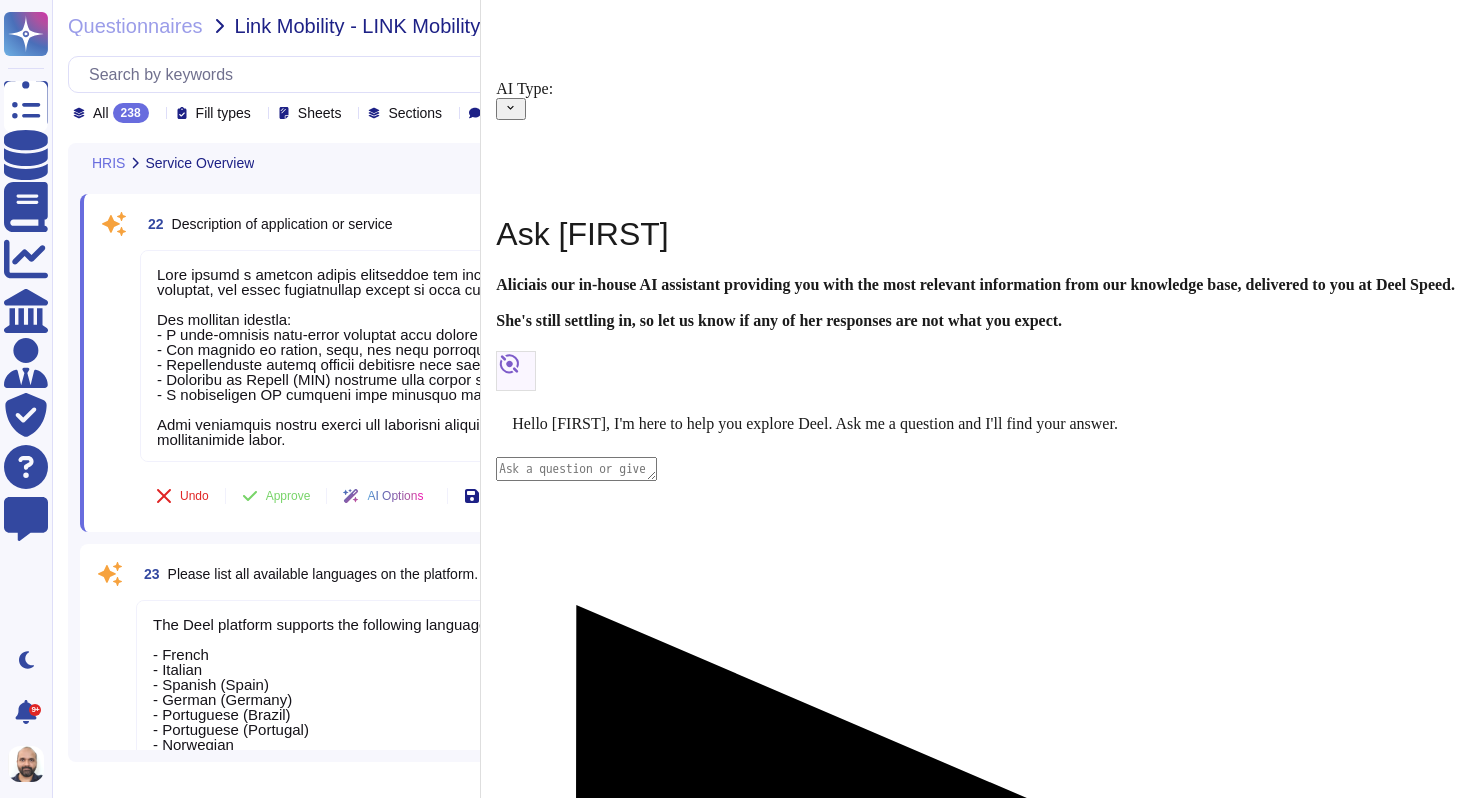 scroll, scrollTop: 132, scrollLeft: 0, axis: vertical 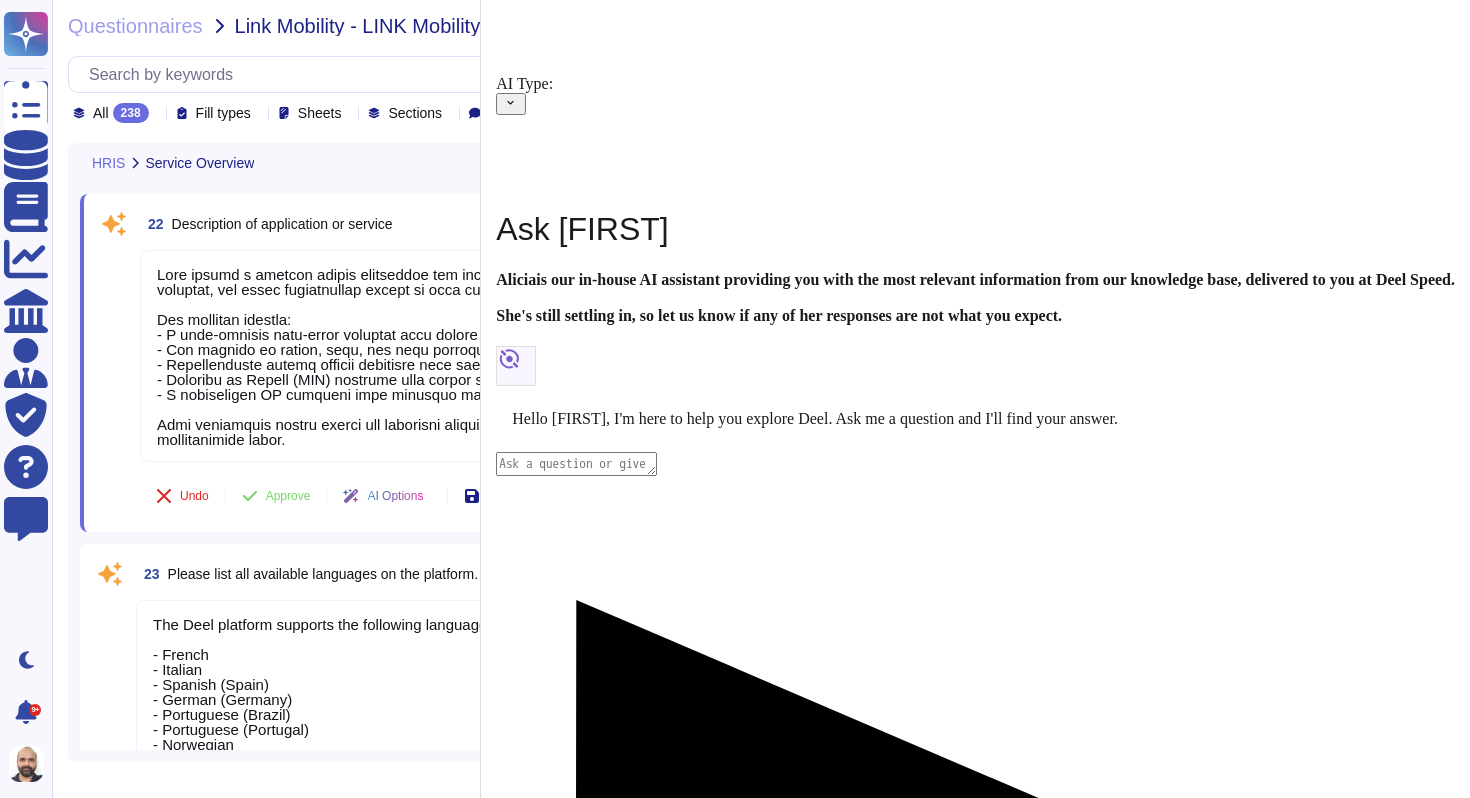 click at bounding box center (576, 464) 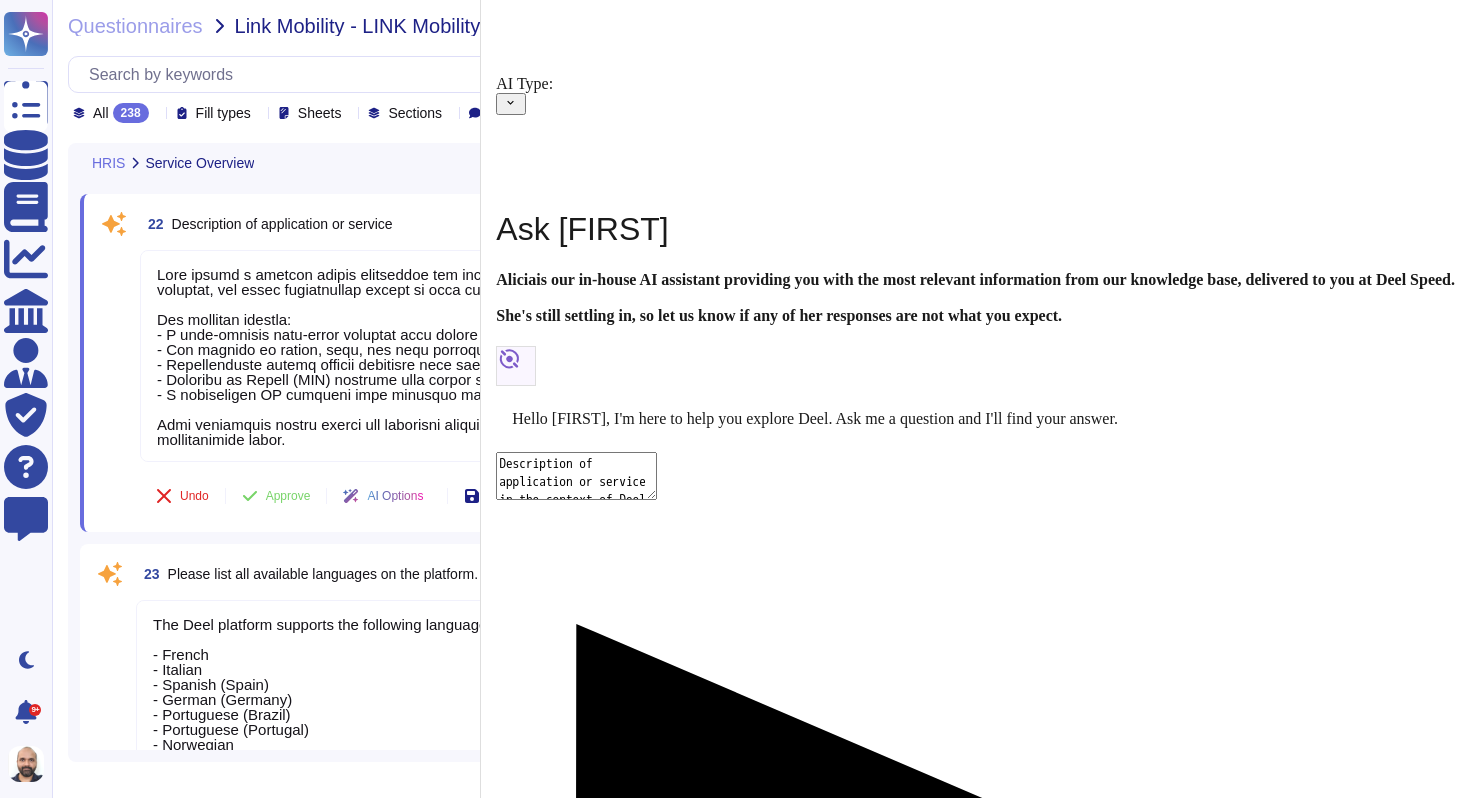 type on "Description of application or service in the context of Deel HR and Engage" 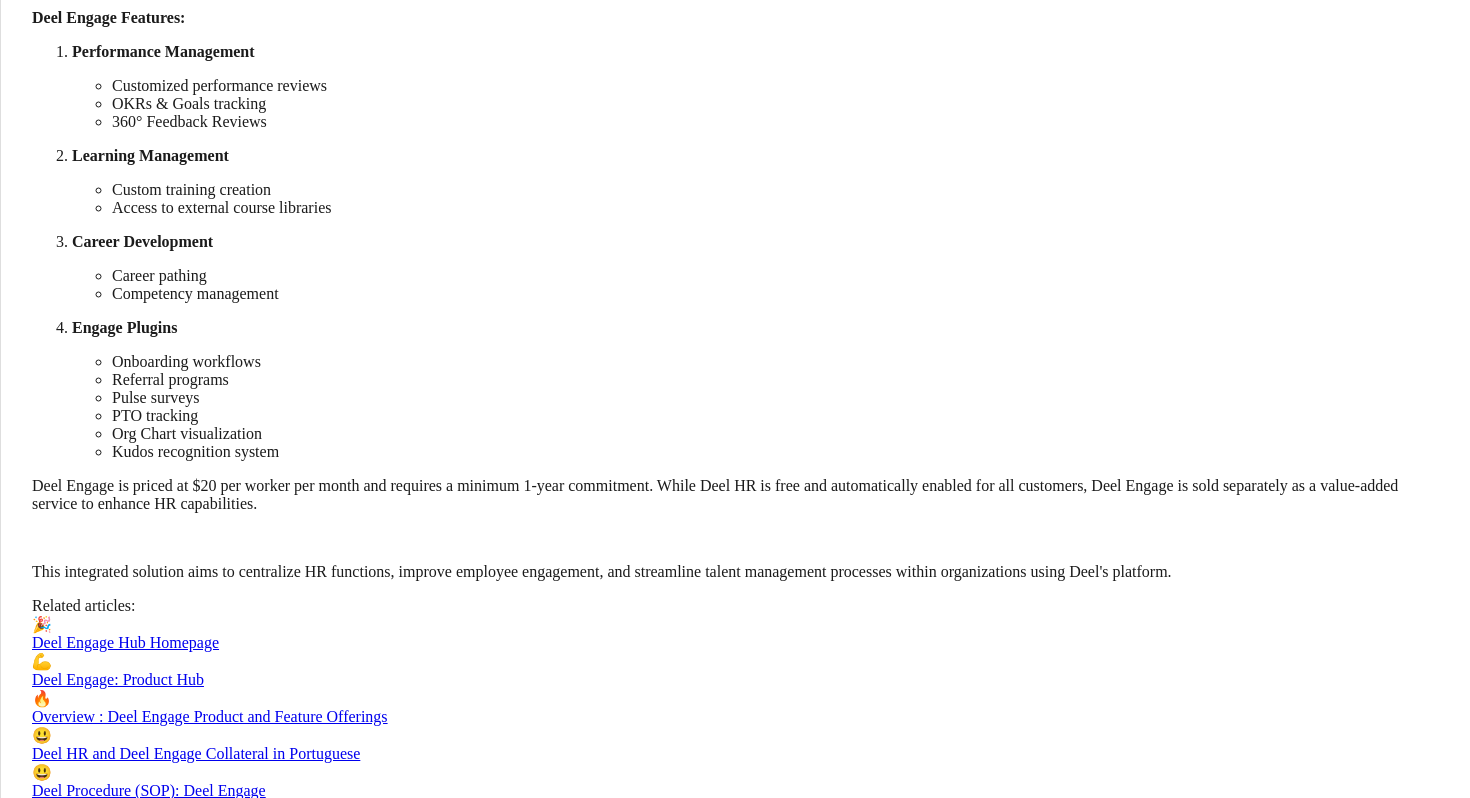 scroll, scrollTop: 630, scrollLeft: 0, axis: vertical 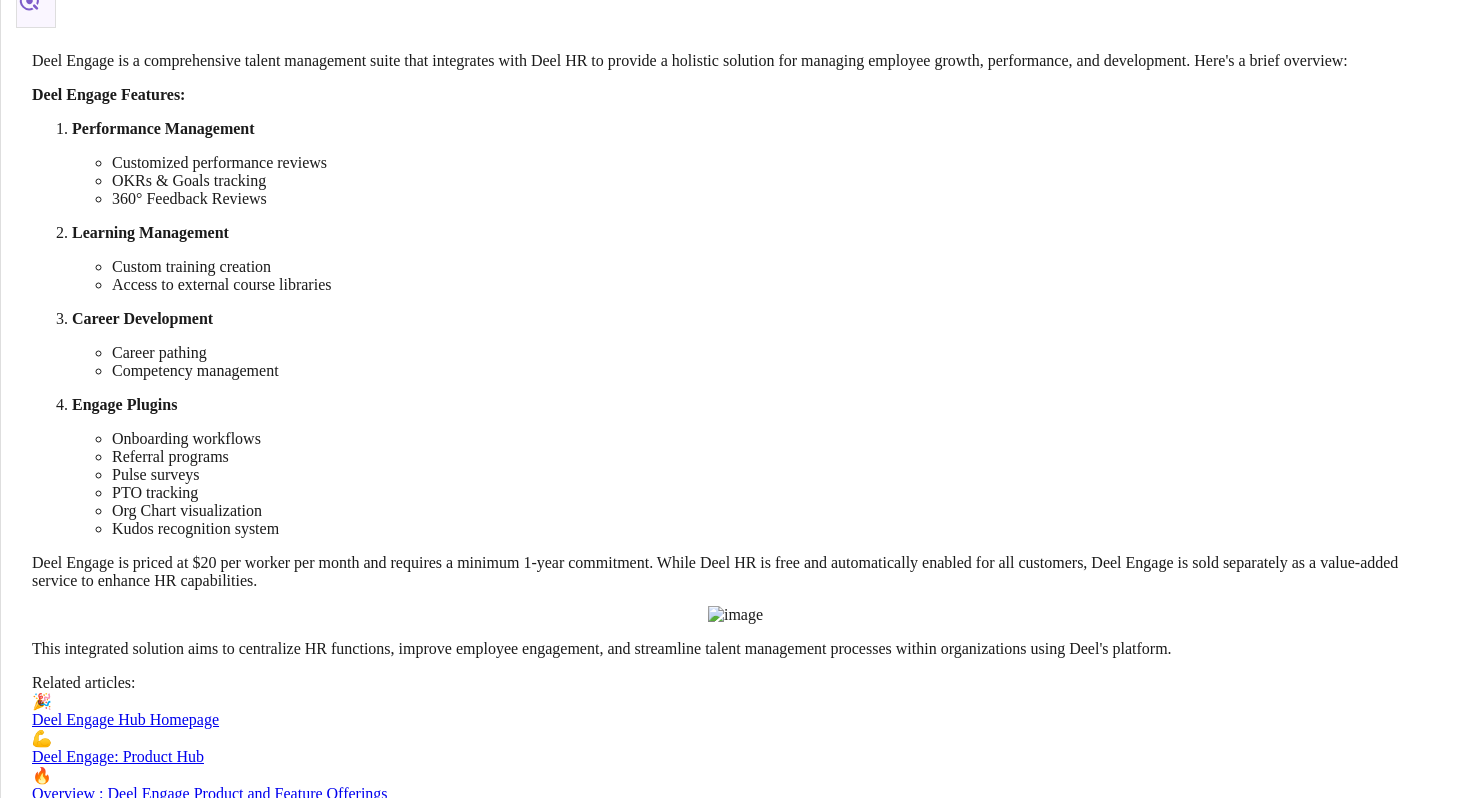 click on "Deel Engage is a comprehensive talent management suite that integrates with Deel HR to provide a holistic solution for managing employee growth, performance, and development. Here's a brief overview:" at bounding box center [735, 61] 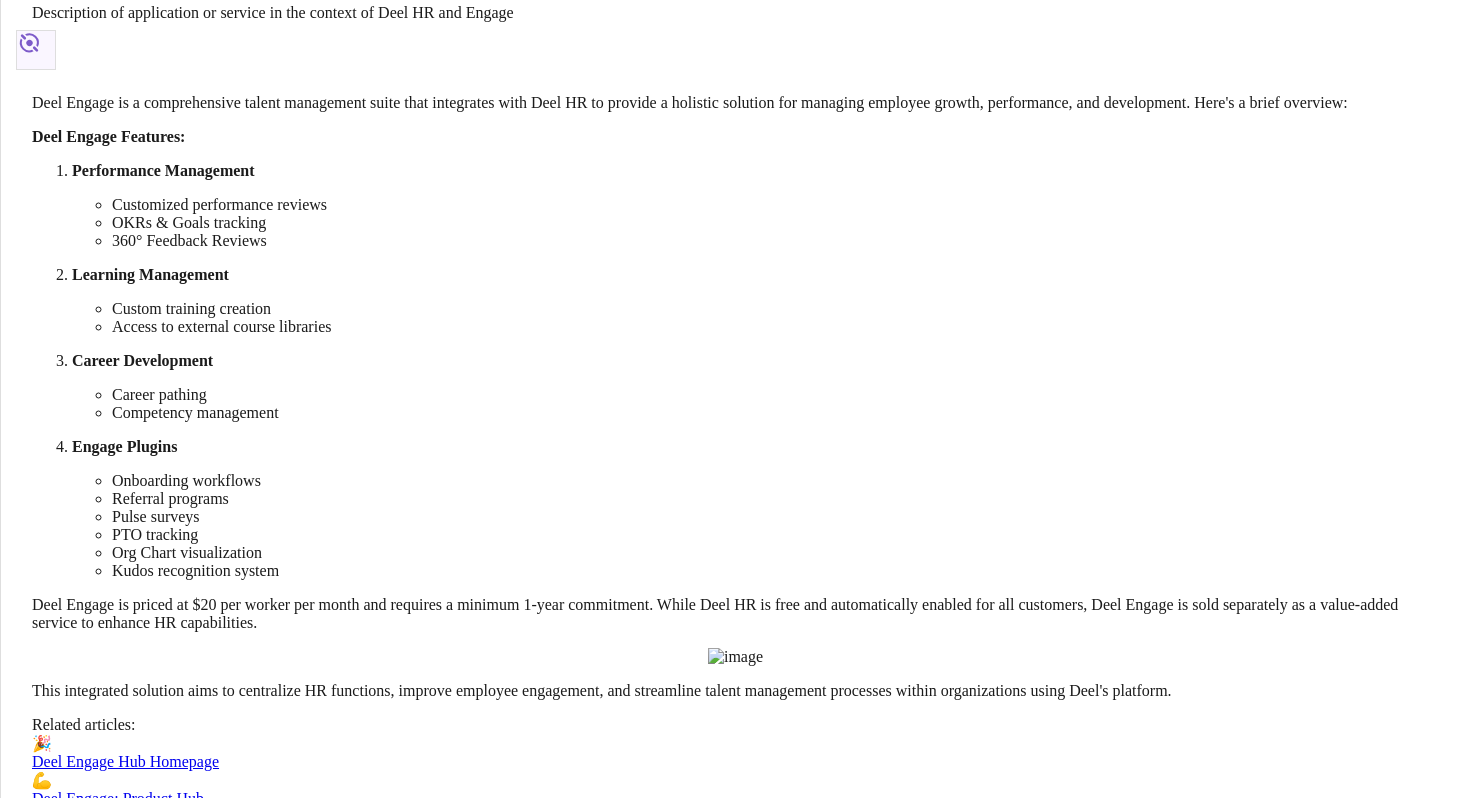 scroll, scrollTop: 516, scrollLeft: 0, axis: vertical 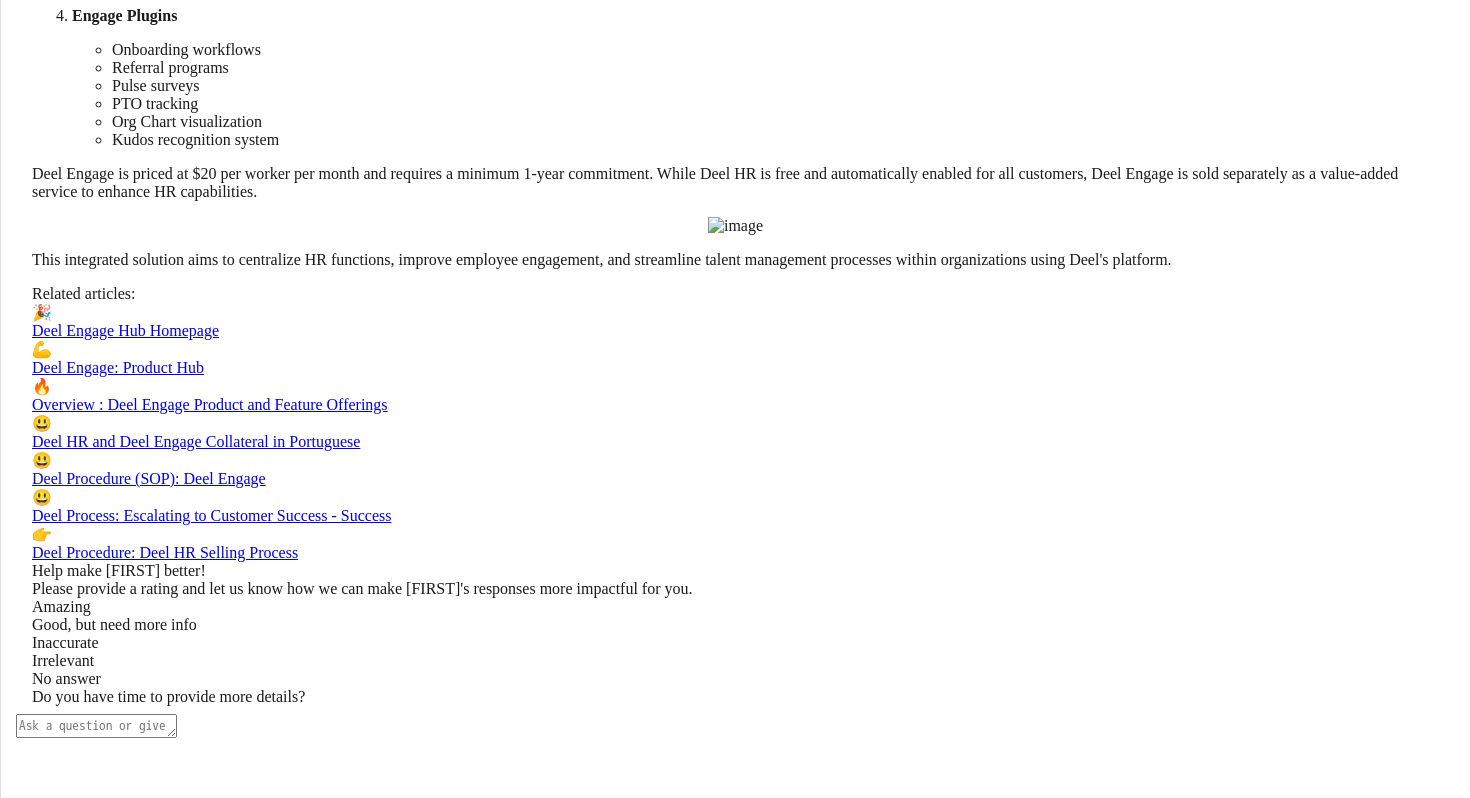 drag, startPoint x: 895, startPoint y: 390, endPoint x: 1159, endPoint y: 434, distance: 267.64154 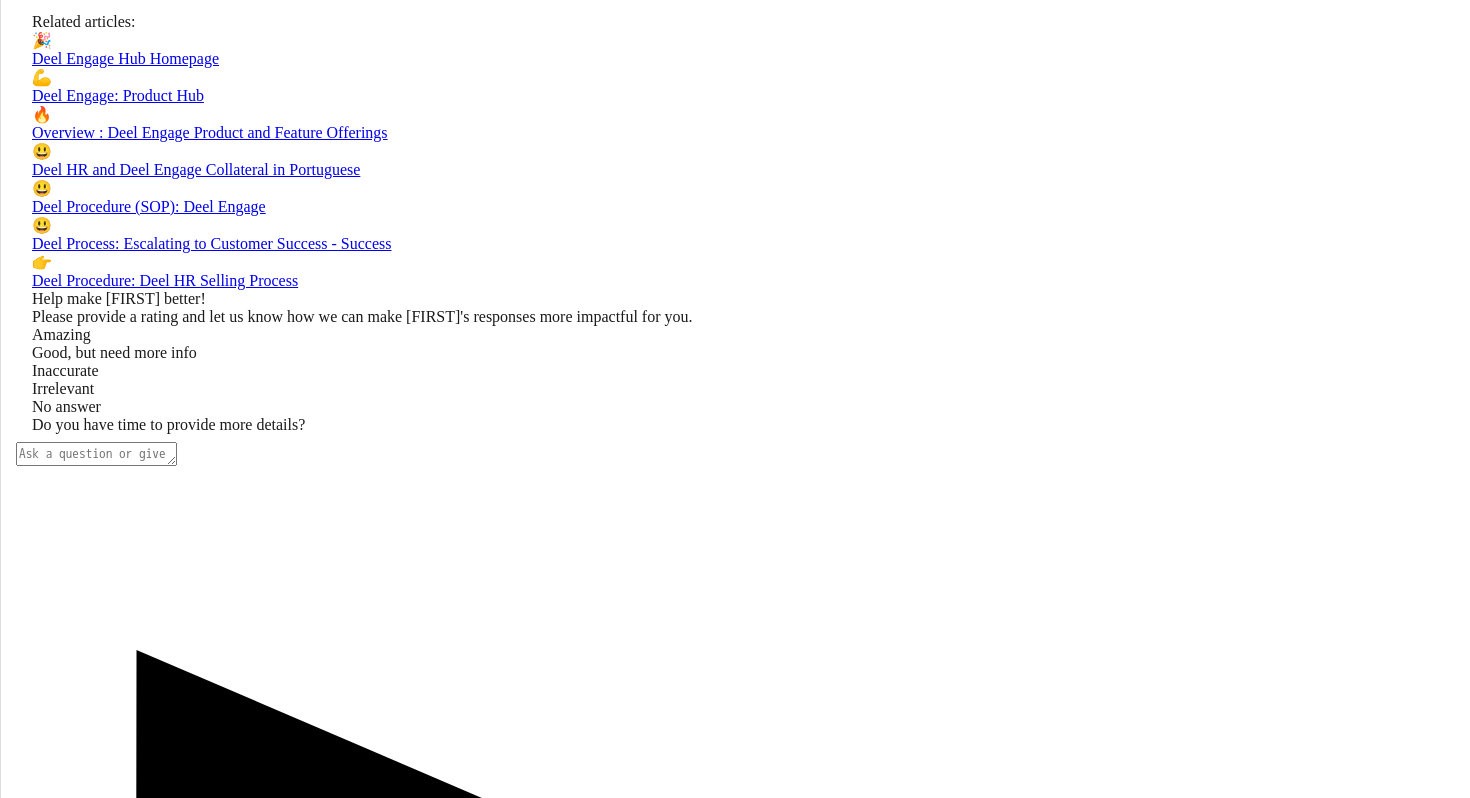 scroll, scrollTop: 1608, scrollLeft: 0, axis: vertical 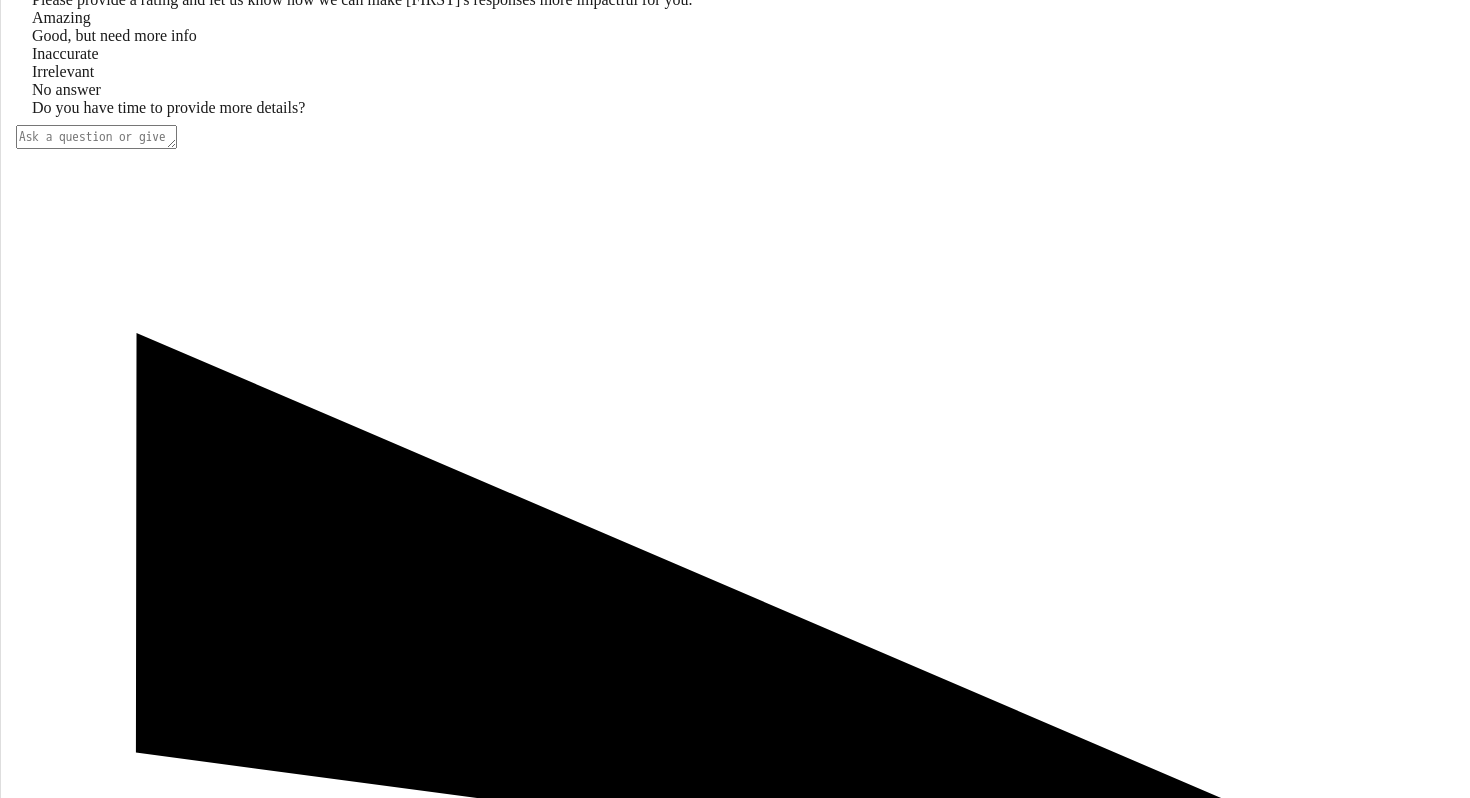 click at bounding box center (96, 137) 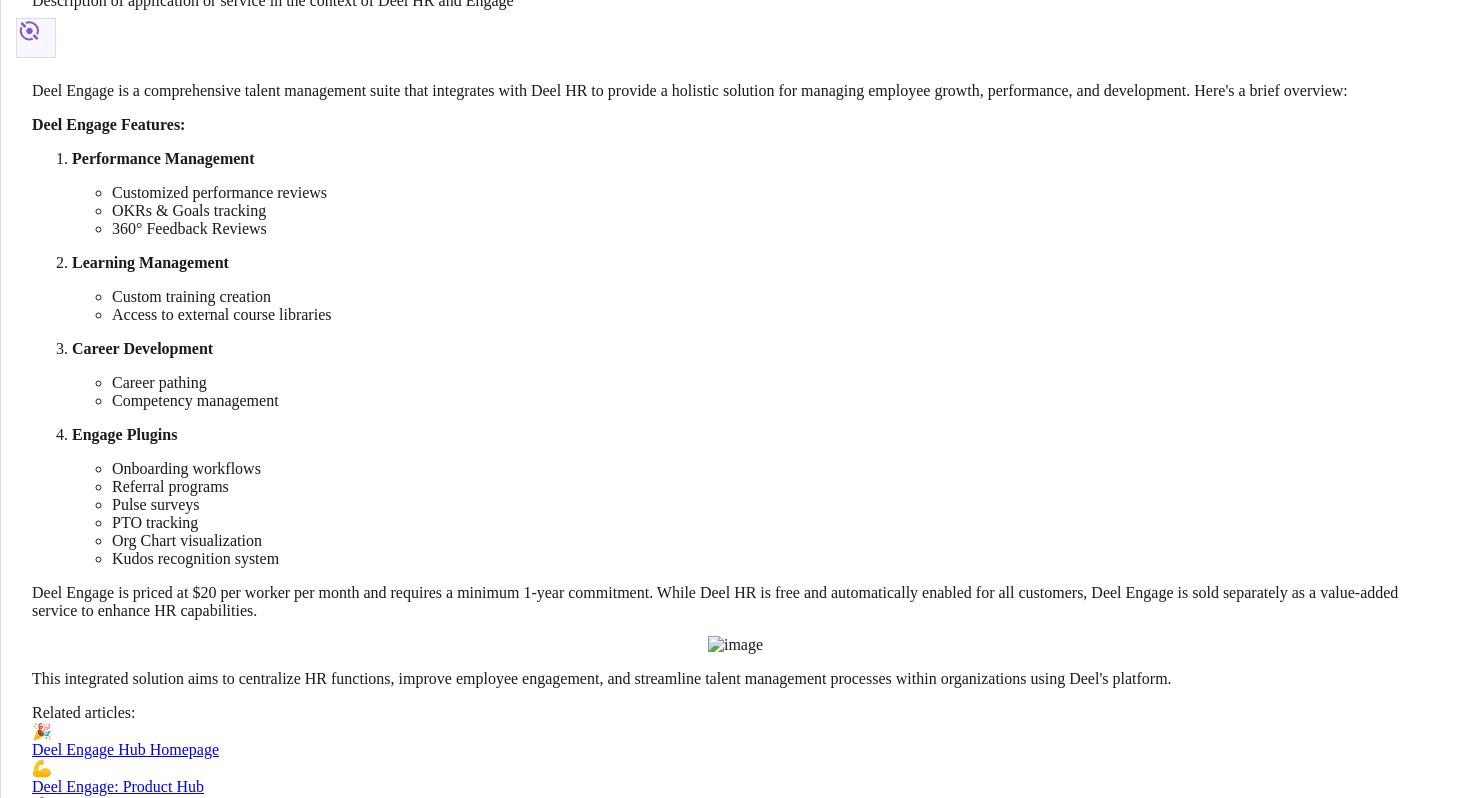 scroll, scrollTop: 561, scrollLeft: 0, axis: vertical 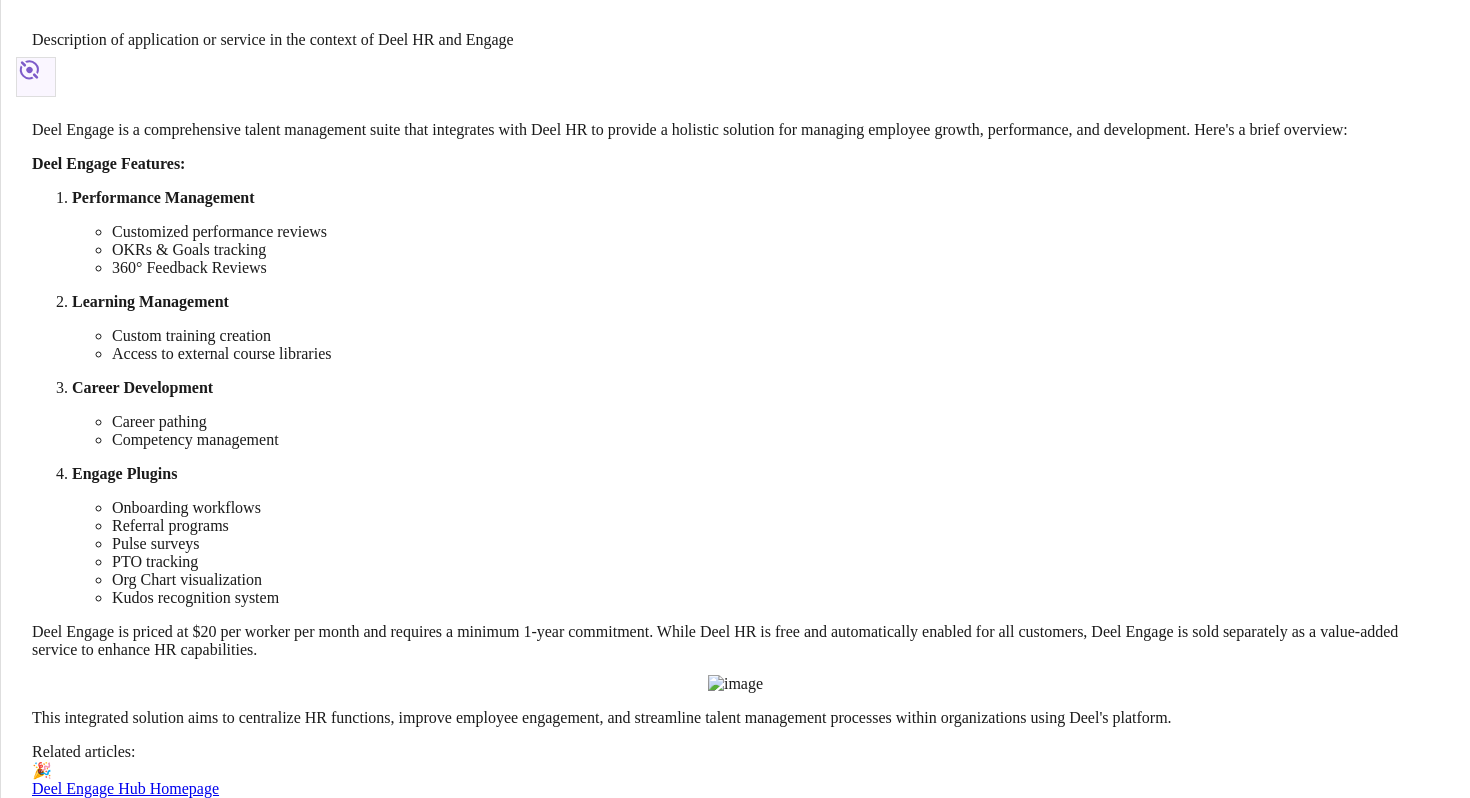 click on "Description of application or service in the context of Deel HR and Engage" at bounding box center [735, 40] 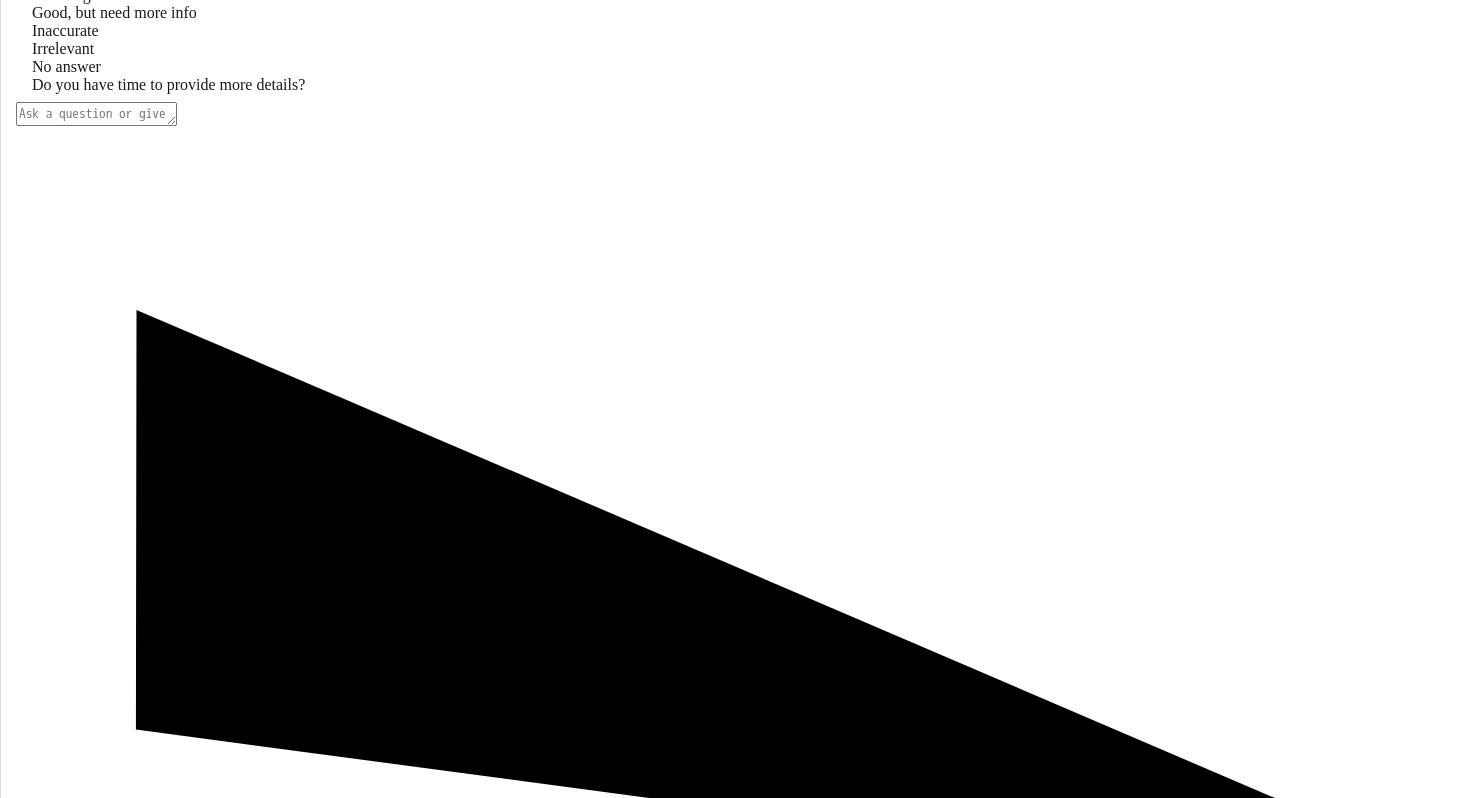scroll, scrollTop: 1695, scrollLeft: 0, axis: vertical 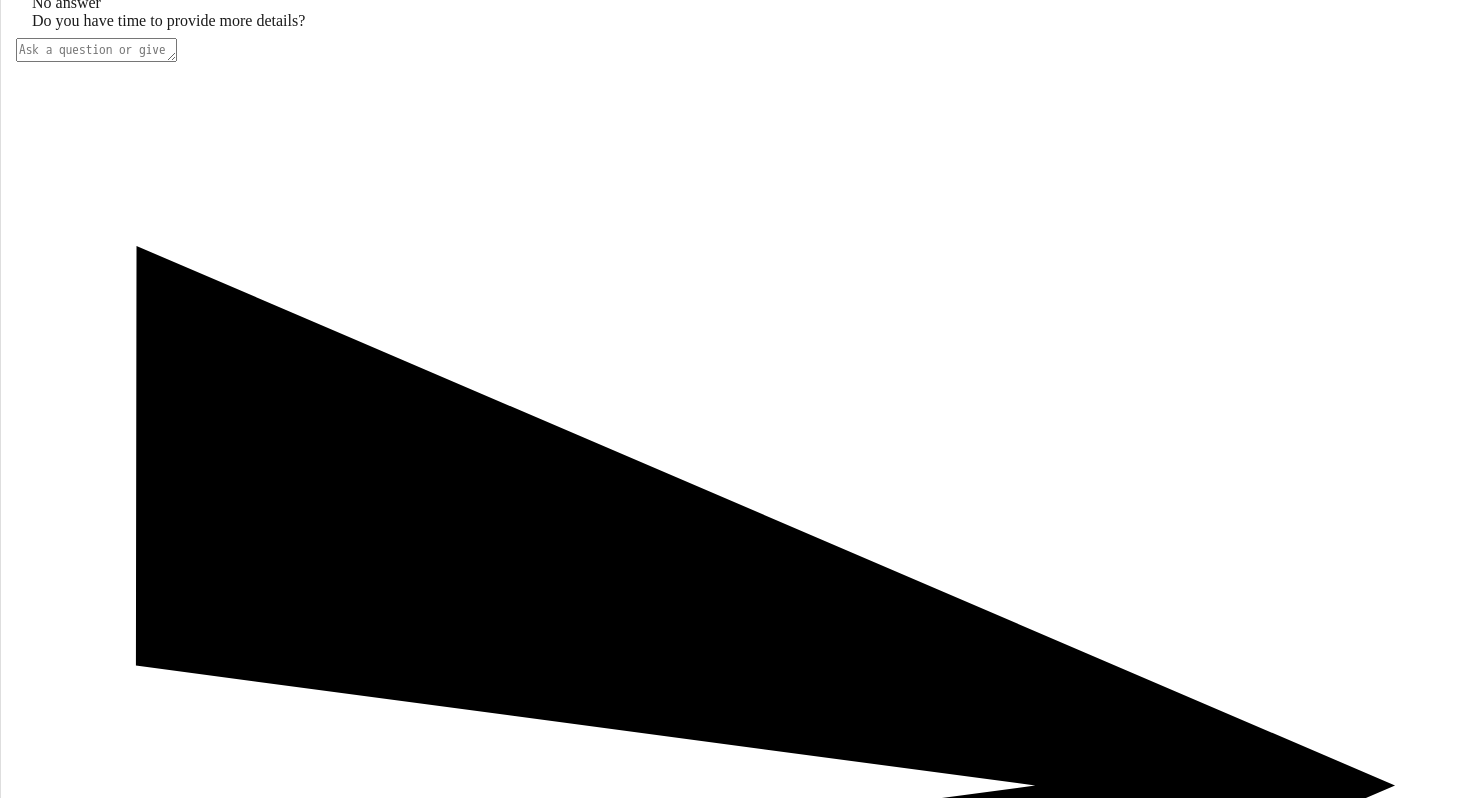 click at bounding box center [96, 50] 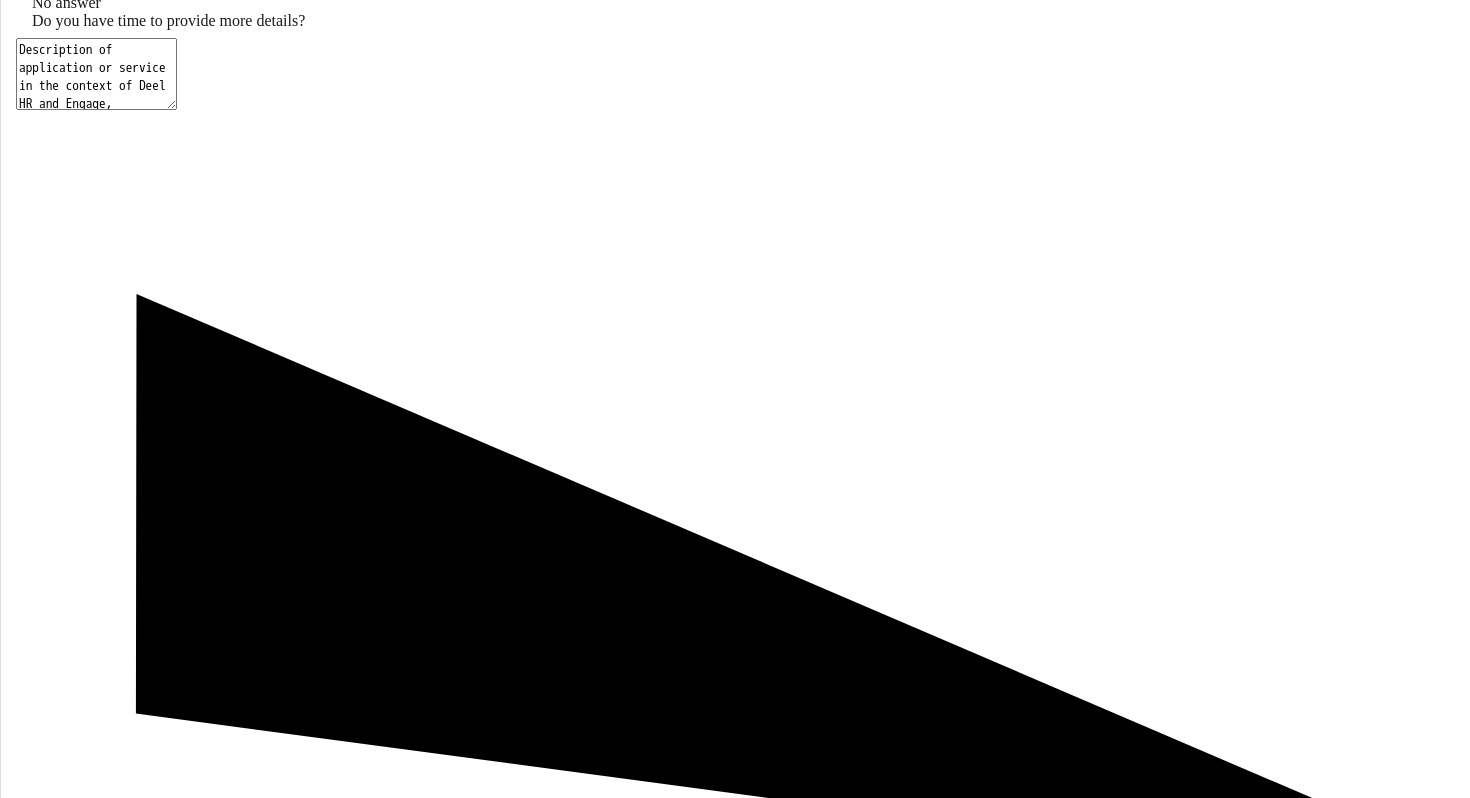 type on "Description of application or service in the context of Deel HR and Engage, Compensation, T&A and ATS" 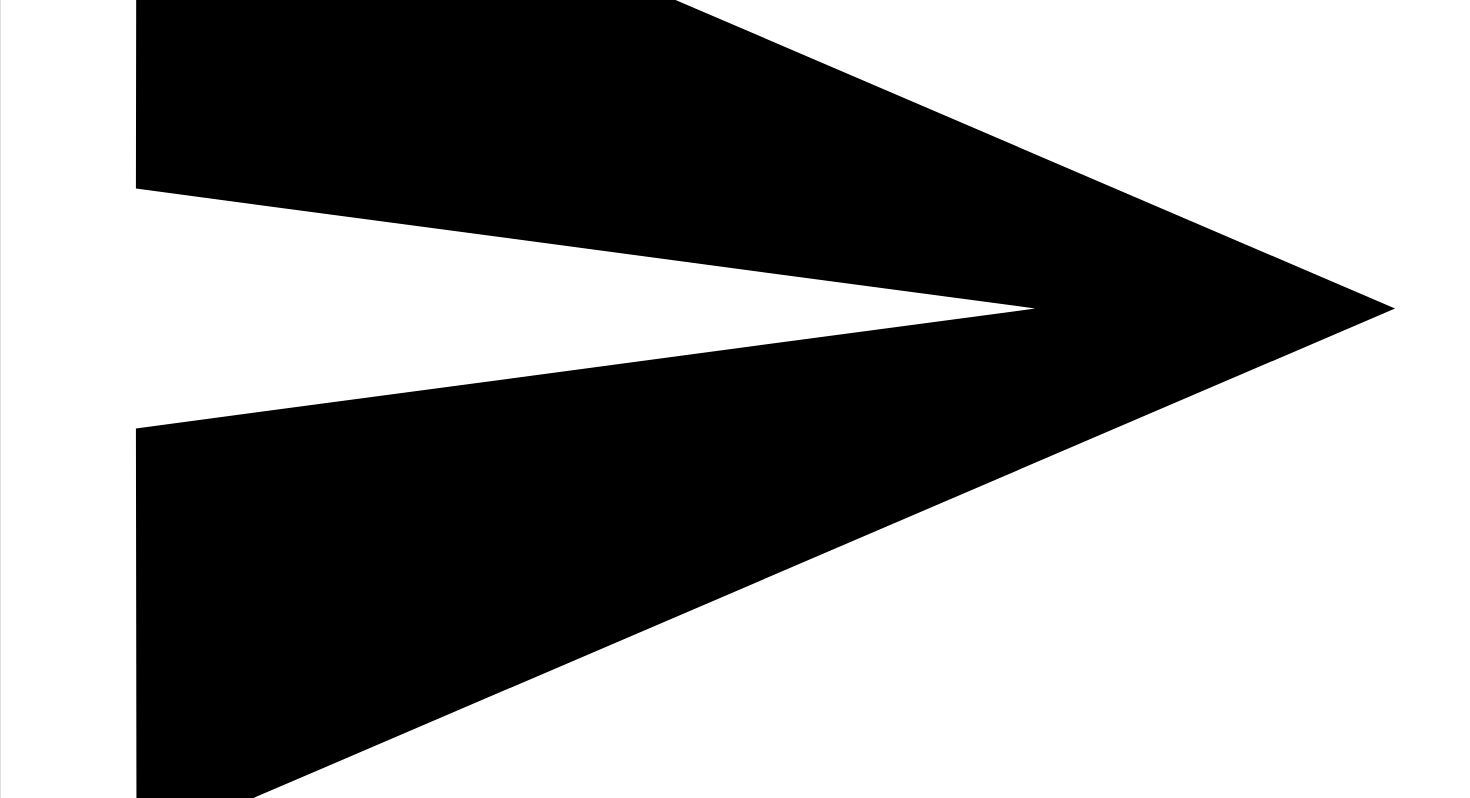 scroll, scrollTop: 3308, scrollLeft: 0, axis: vertical 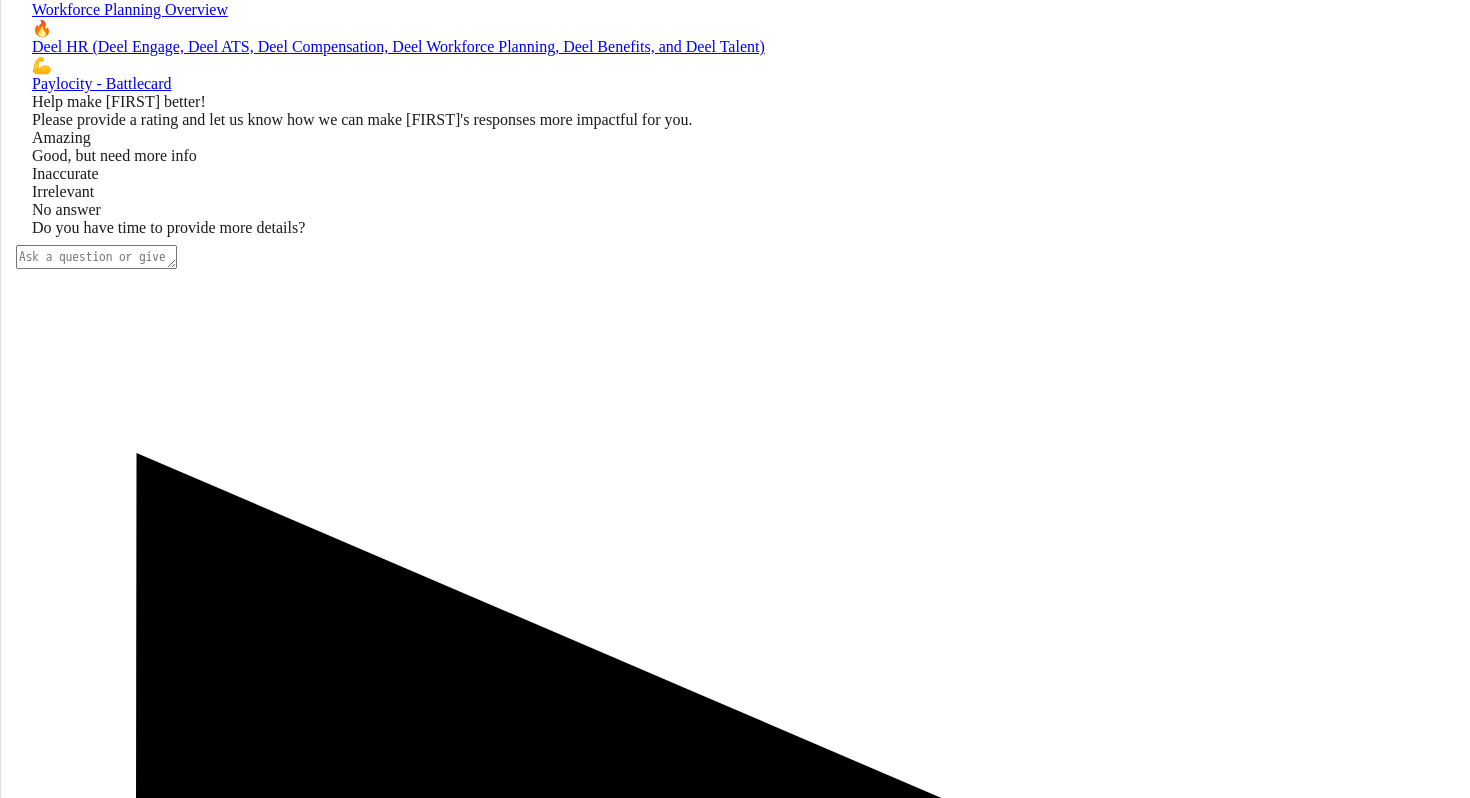 drag, startPoint x: 894, startPoint y: 412, endPoint x: 1142, endPoint y: 607, distance: 315.48218 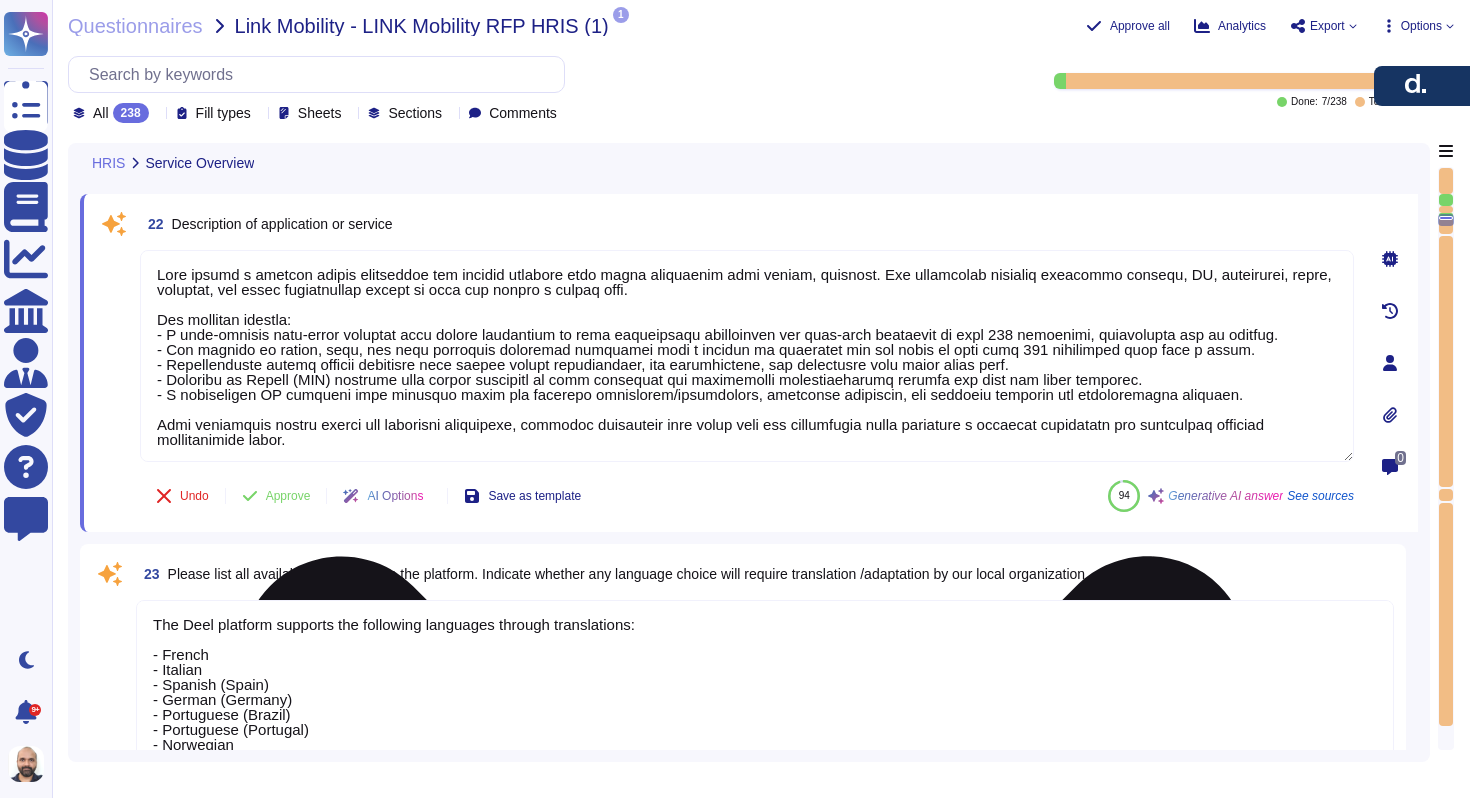 click at bounding box center (747, 356) 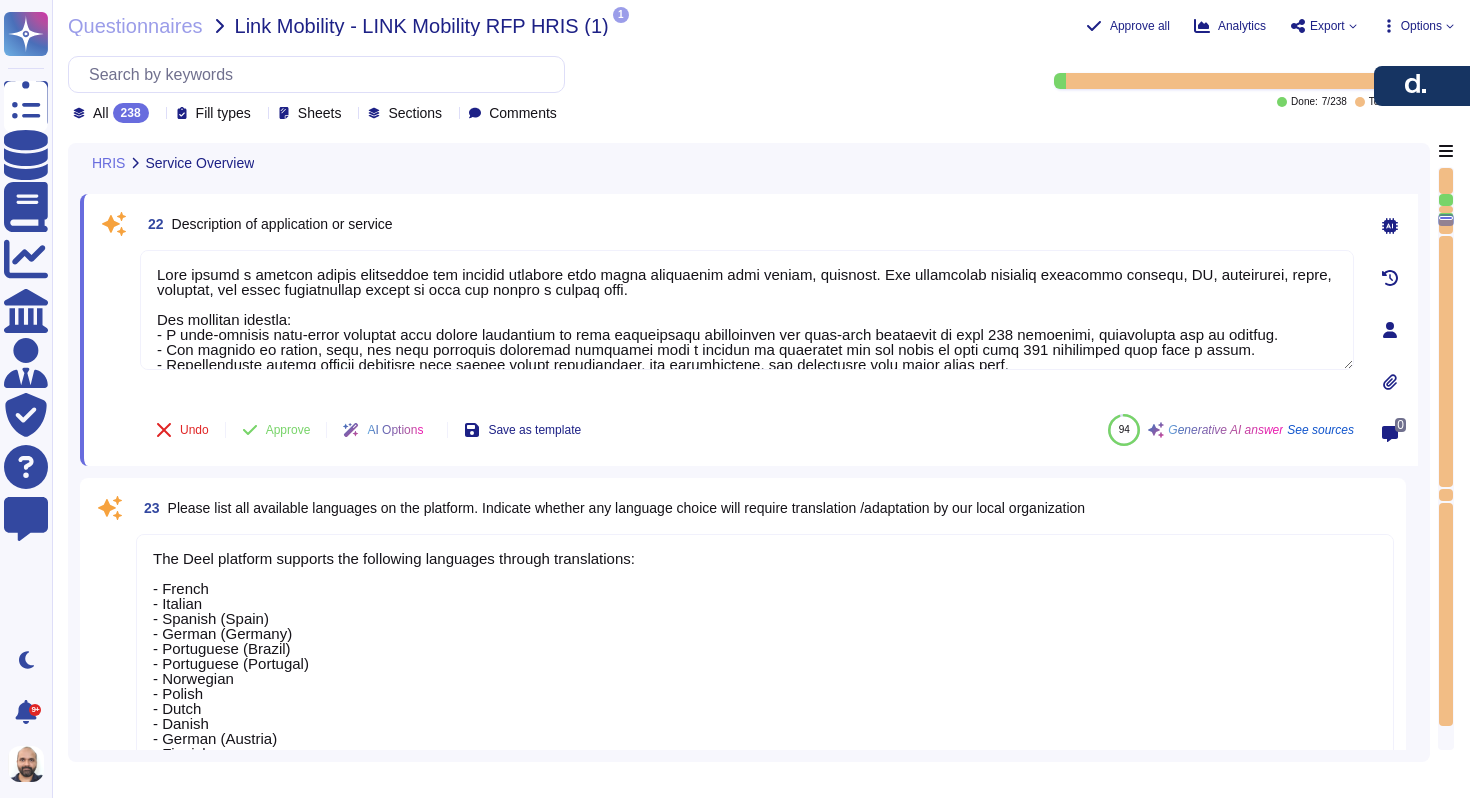 type on "Yes, our platform provides a comprehensive view of employee information through employee profiles, which include essential details such as the employee's name, job title, department, manager, work location, work email address, and work phone number. The profiles are accessible via the org chart and are designed to ensure clarity and ease of navigation. Additionally, role-based access controls are implemented, allowing different users to view information based on their roles, which helps maintain data privacy while providing organizational insights." 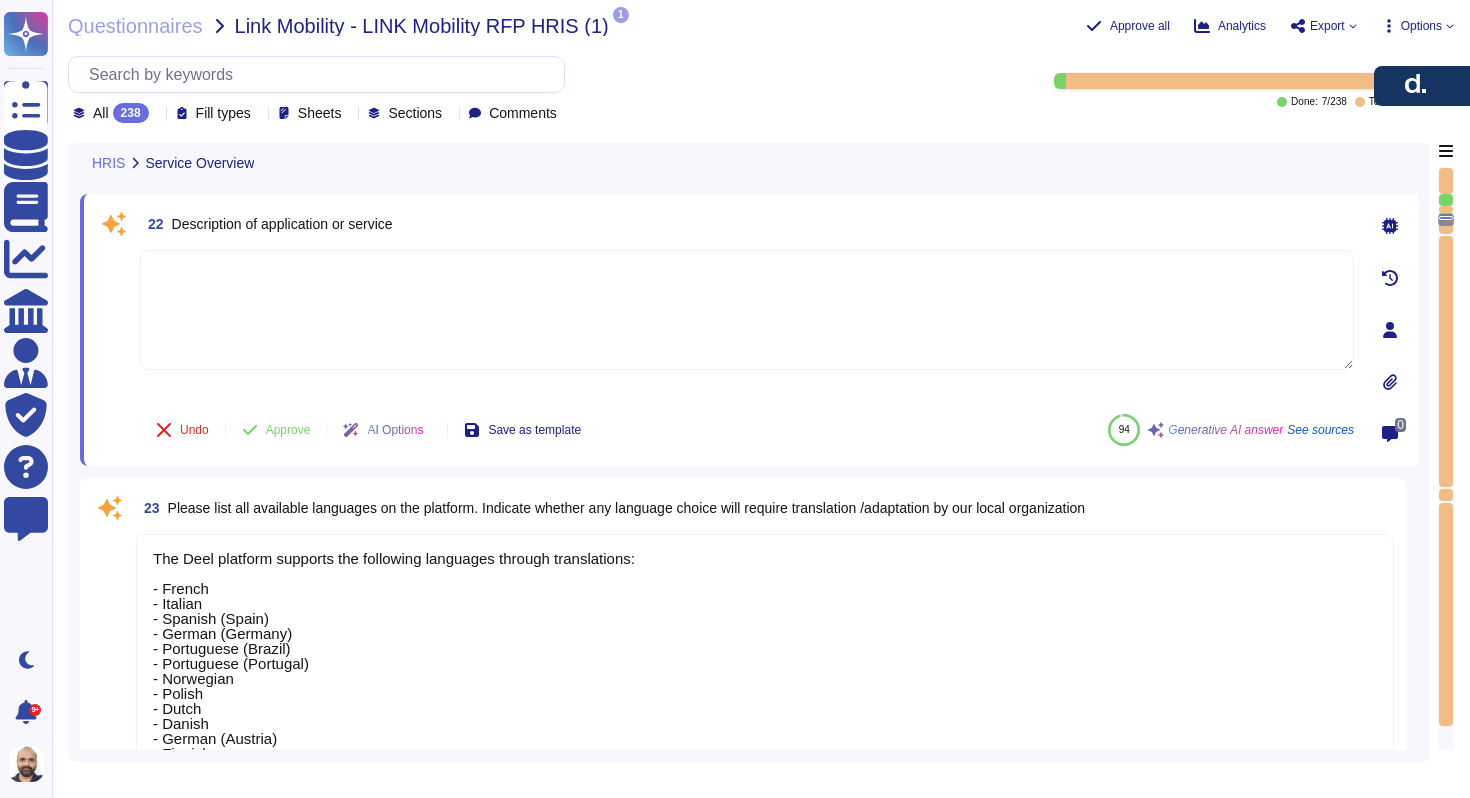 paste on "Deel offers a comprehensive suite of HR solutions designed for managing global teams:
Deel HR: The core platform that unifies various HR functions, providing a centralized system for managers, HR, and finance teams.
Deel Engage: A talent management suite that includes:
Performance Management
Learning Management
Career Development
Engage Plugins (for Slack integration)
Deel ATS (Applicant Tracking System): An AI-powered platform for global hiring that allows companies to:
Post jobs
Manage candidates
Create offers
Automate hiring workflows
Time & Attendance (T&A): A feature that enables efficient recording and management of working hours, ensuring compliance with local legislation.
Deel Compensation: While not explicitly described in the related articles, this likely relates to salary and benefits administration.
Workforce Planning: Offers centralized planning tools, global cost insights, and seamless integrations for better decision-making.
These integrated solutions work together to provide a holist..." 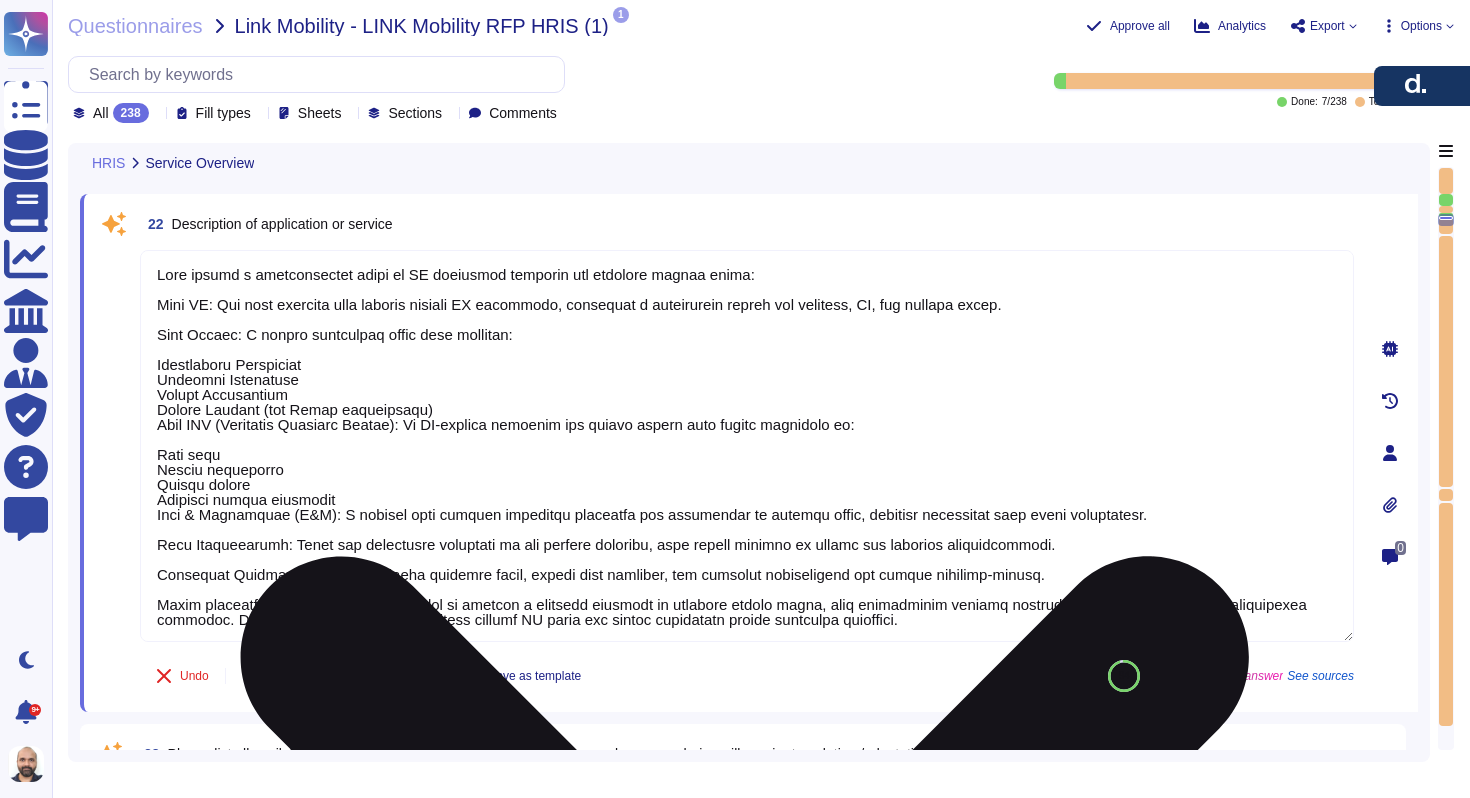 click at bounding box center (747, 446) 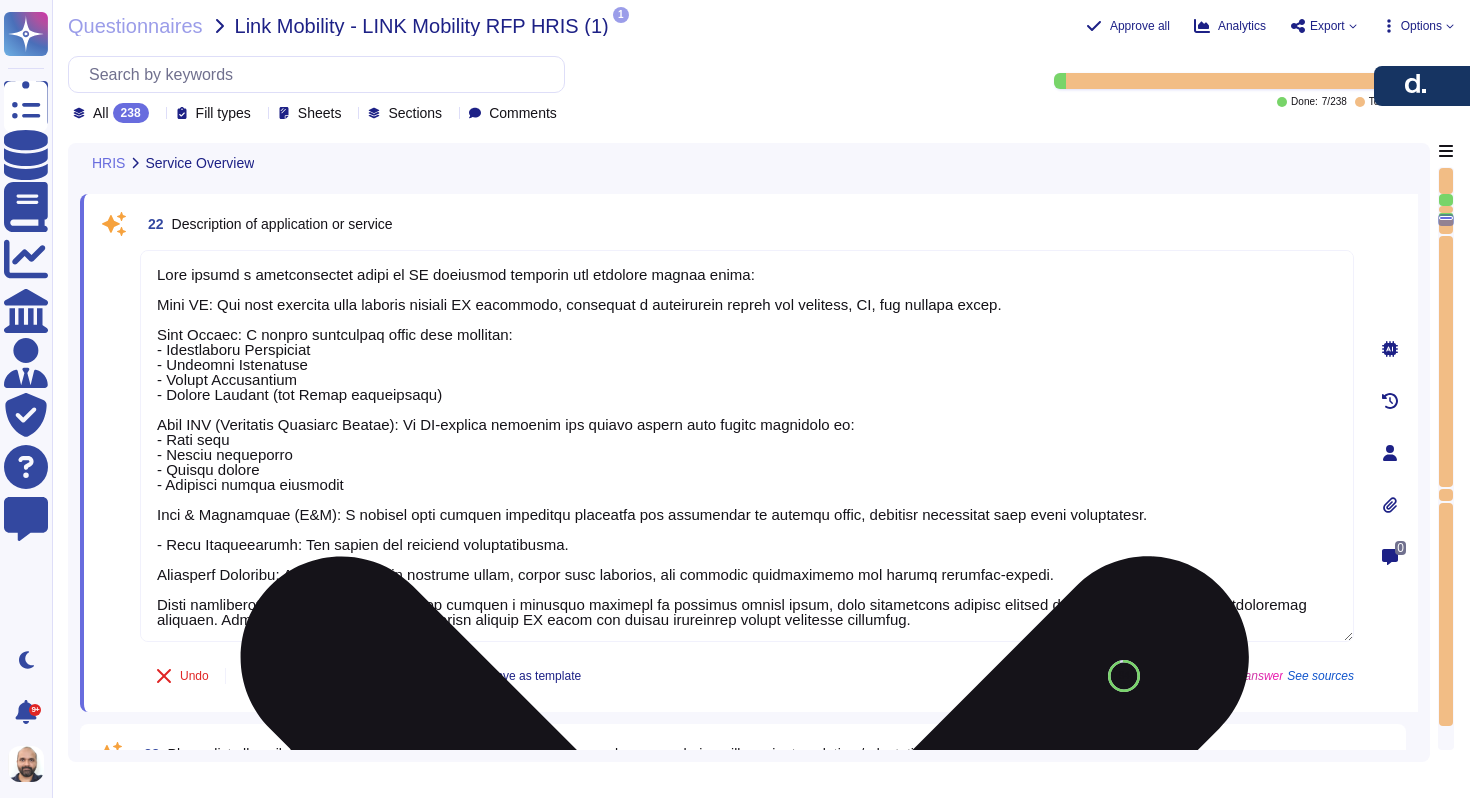 click at bounding box center [747, 446] 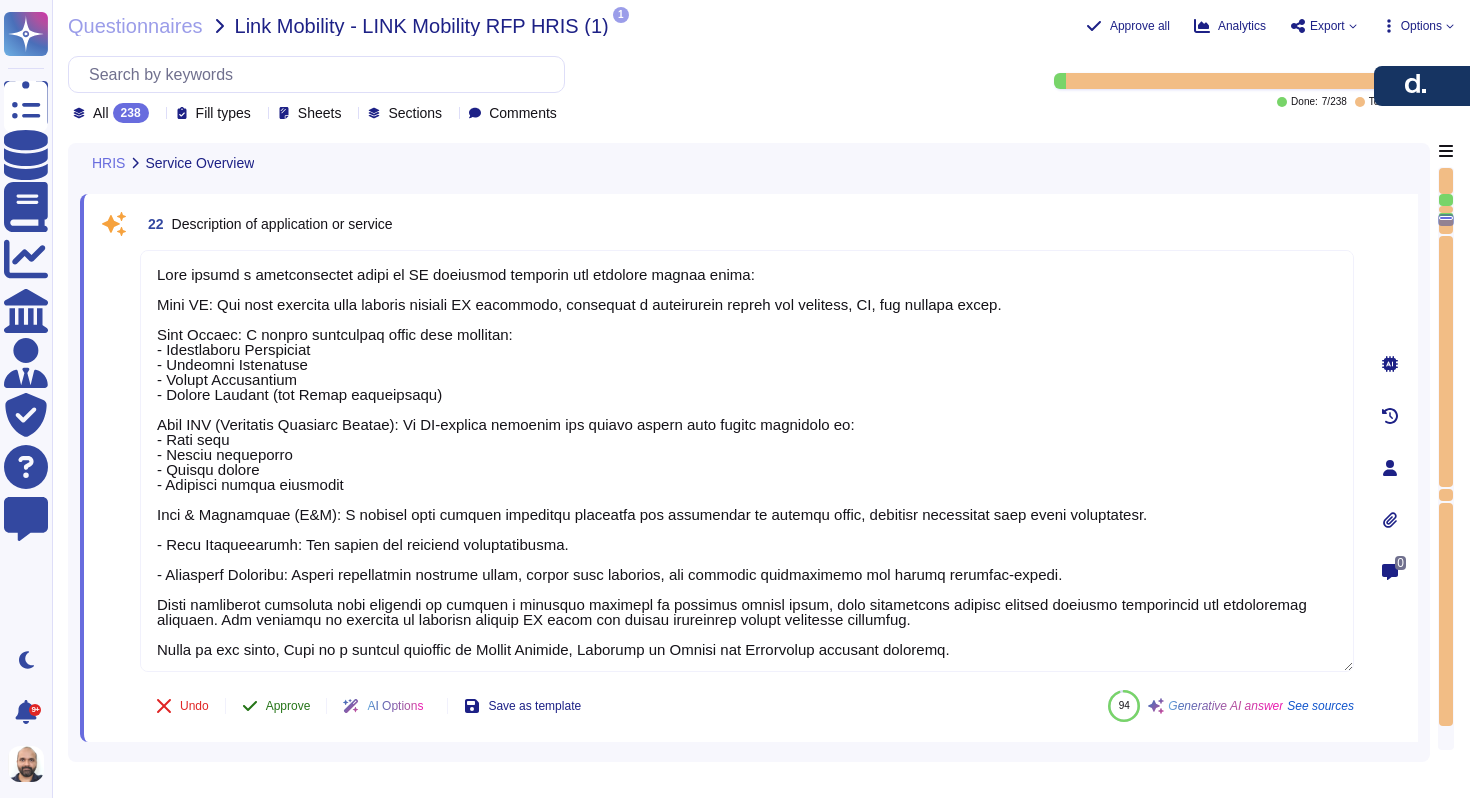 click on "22 Description of application or service Undo Approve AI Options Save as template 94 Generative AI answer See sources" at bounding box center [725, 468] 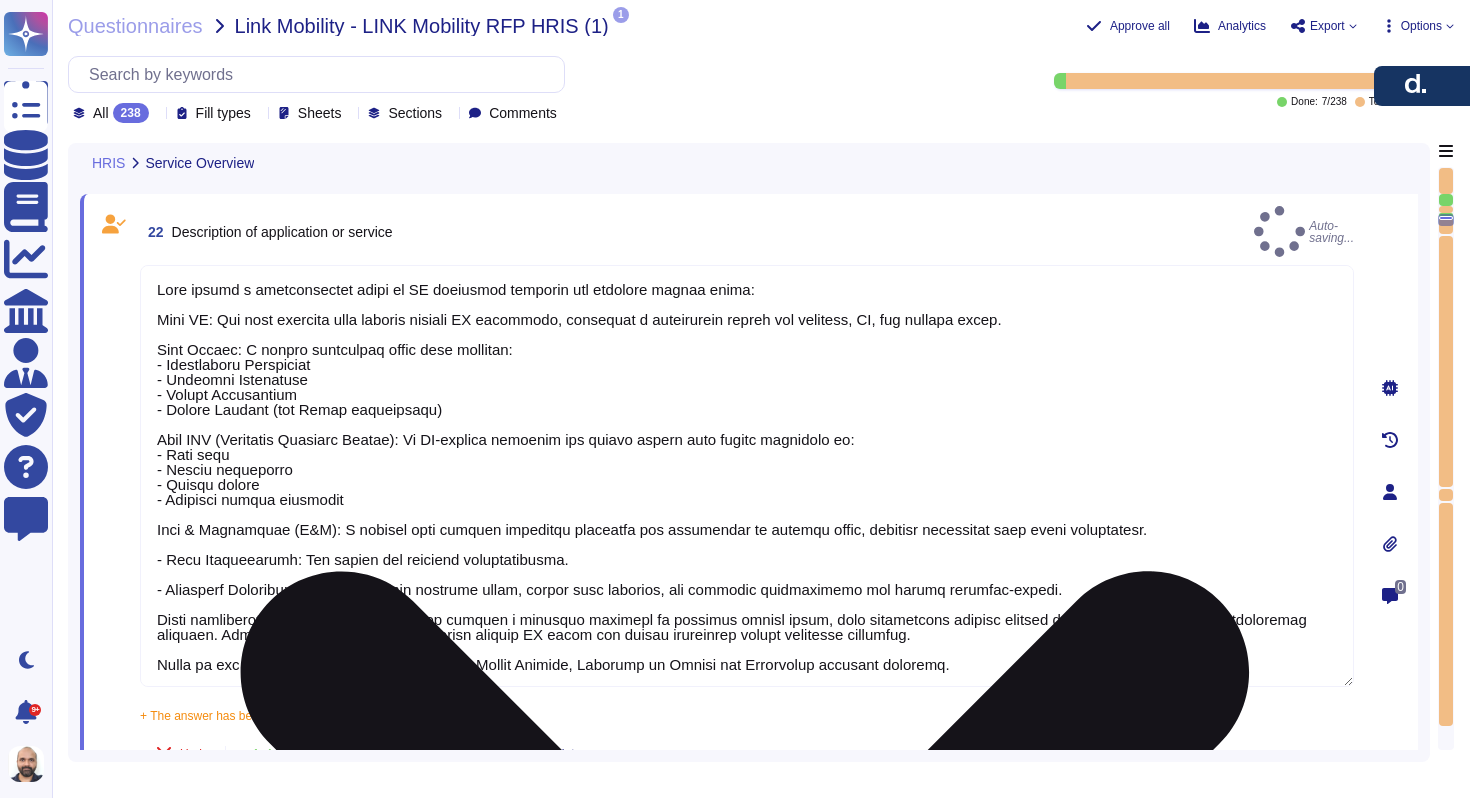 scroll, scrollTop: 2, scrollLeft: 0, axis: vertical 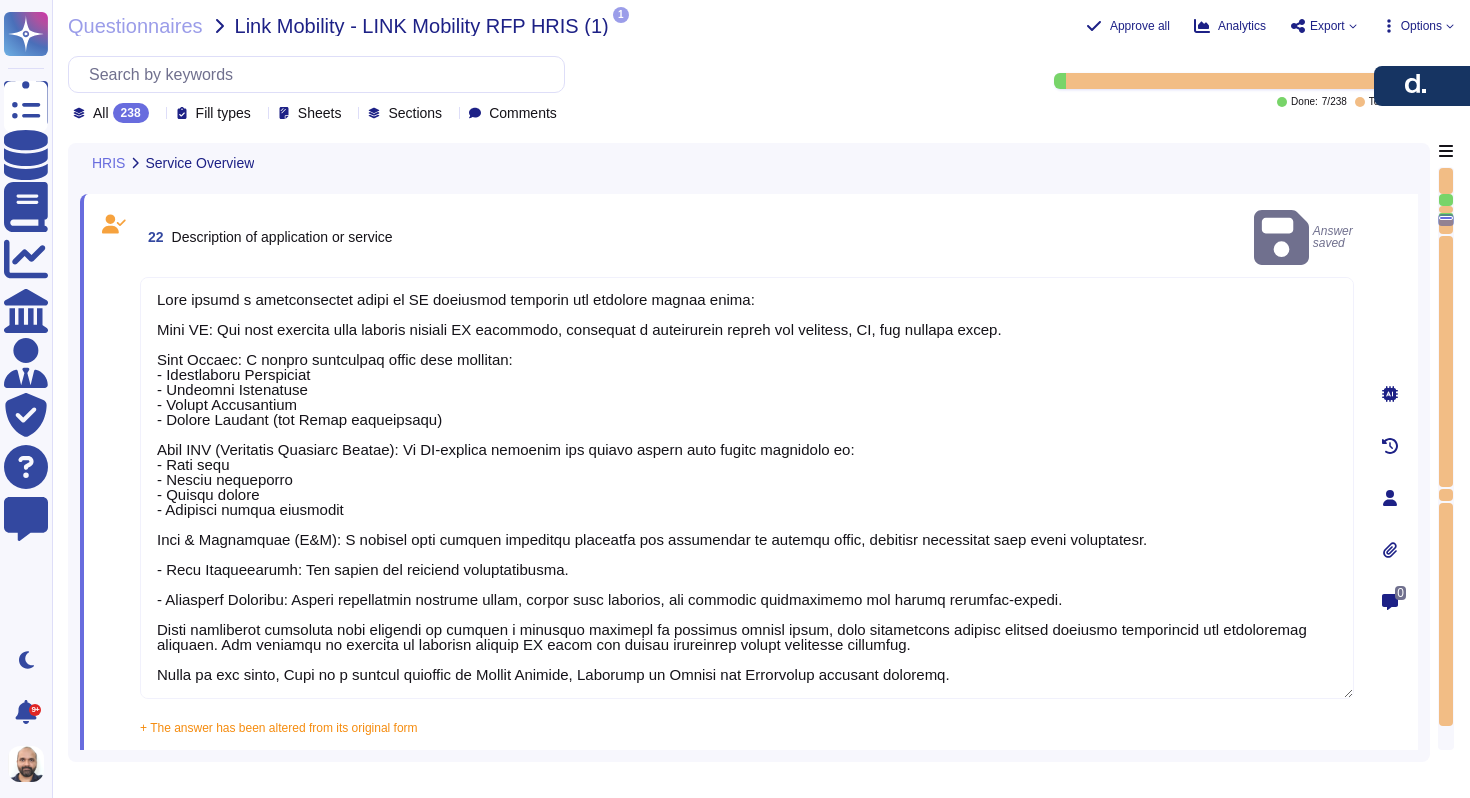 click on "Approve" at bounding box center [288, 766] 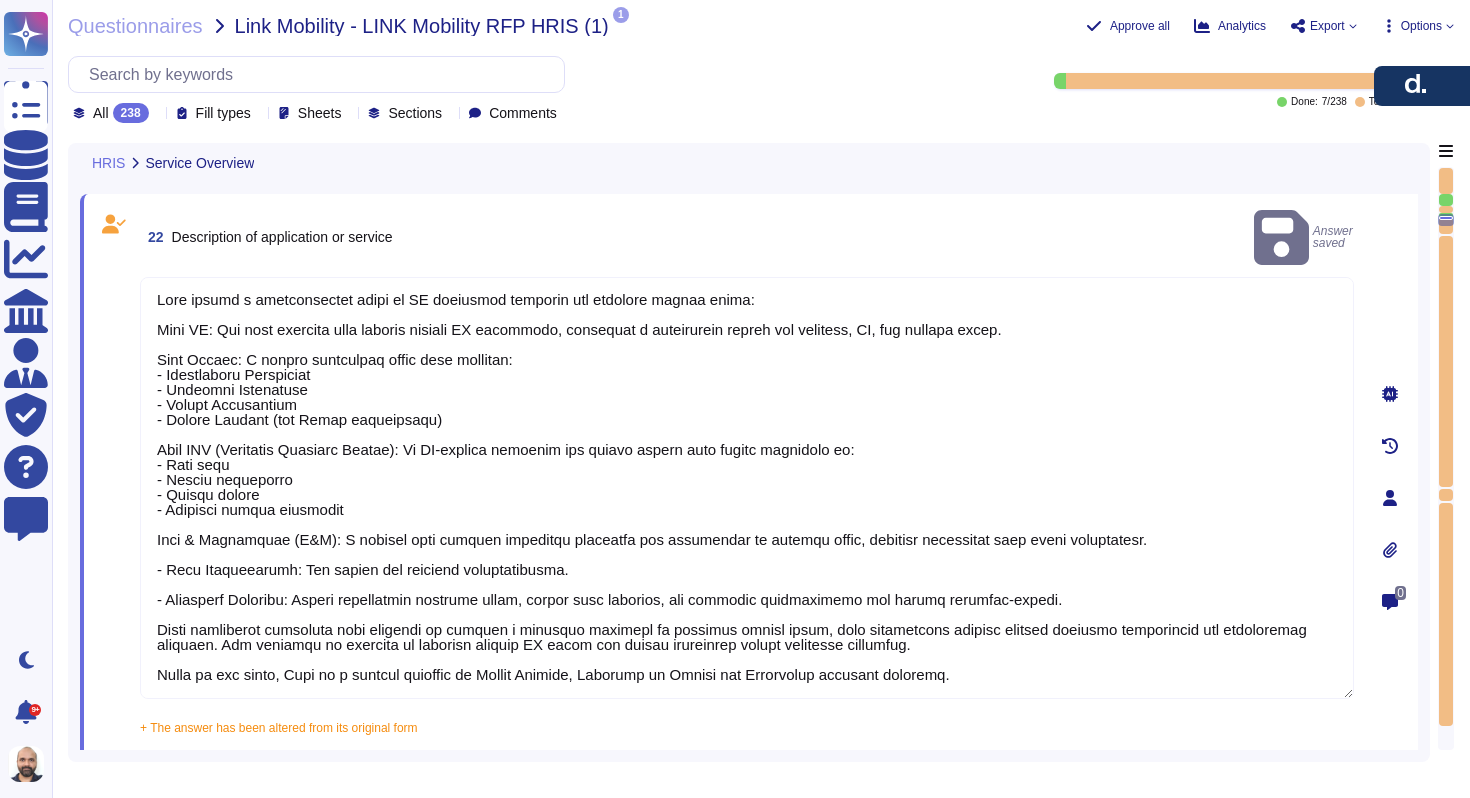 scroll, scrollTop: 3836, scrollLeft: 0, axis: vertical 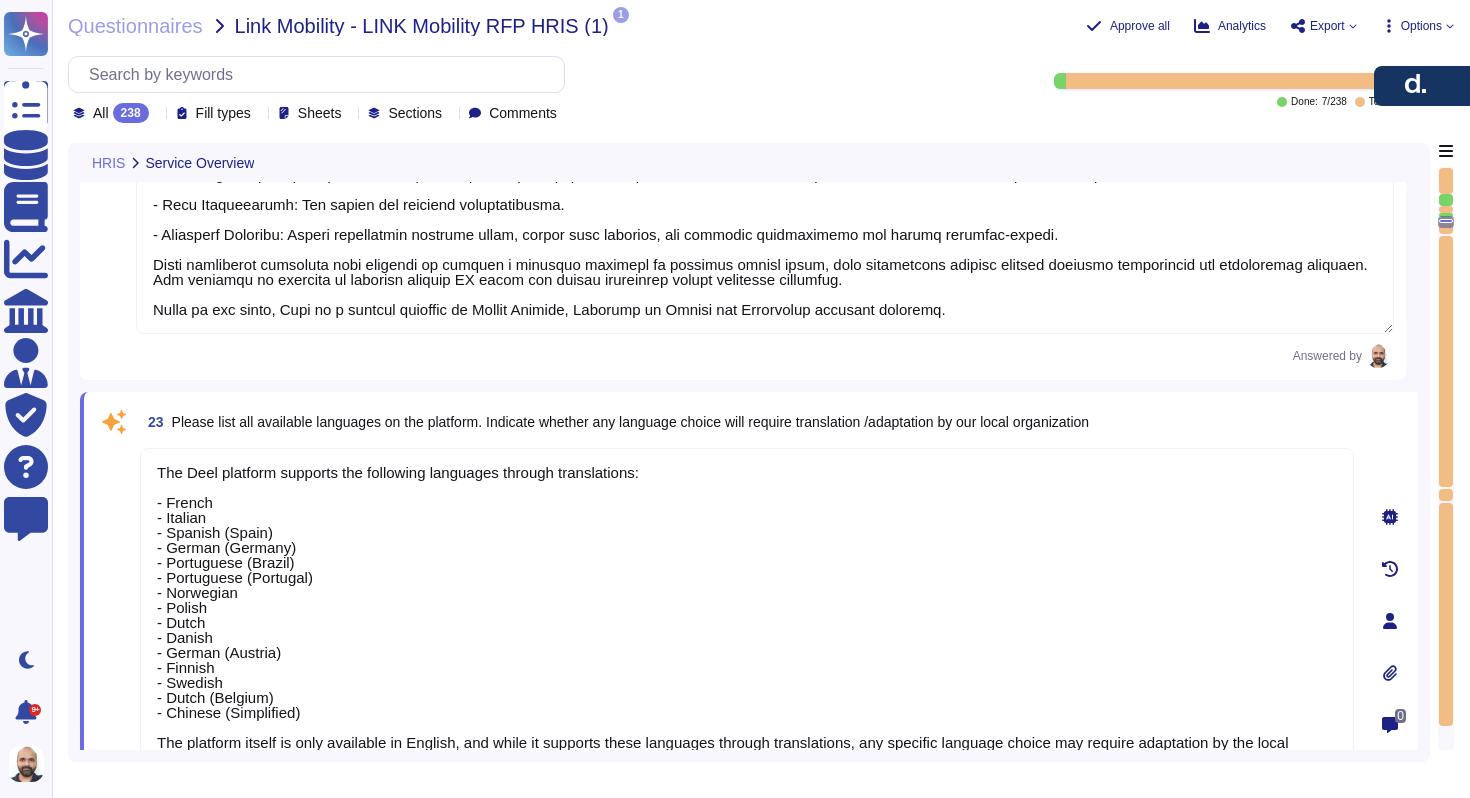 type on "Yes, Deel's platform allows for the storage and access of employee information in a single, centralized database. This enables efficient management of employee profiles and information." 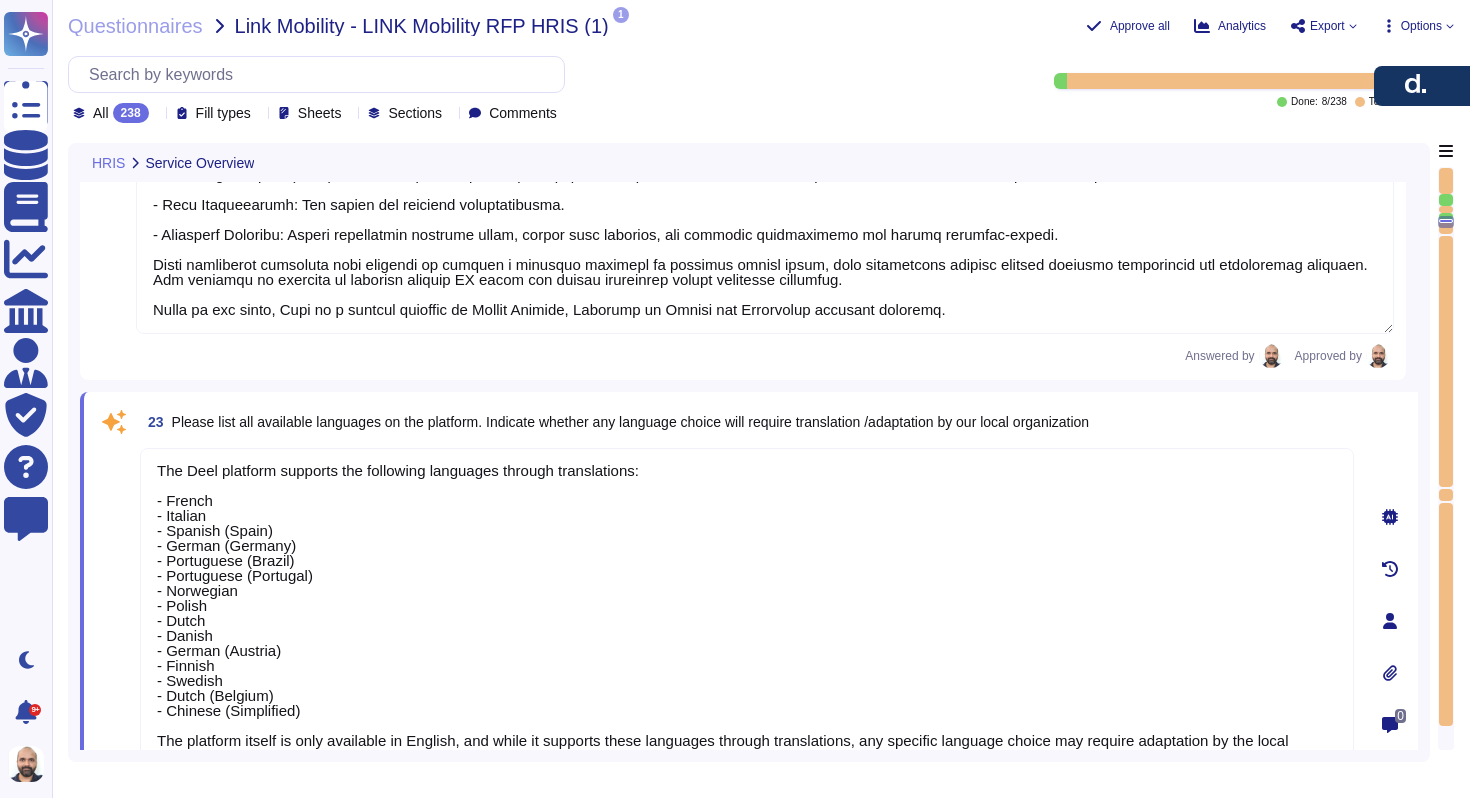 scroll, scrollTop: 0, scrollLeft: 0, axis: both 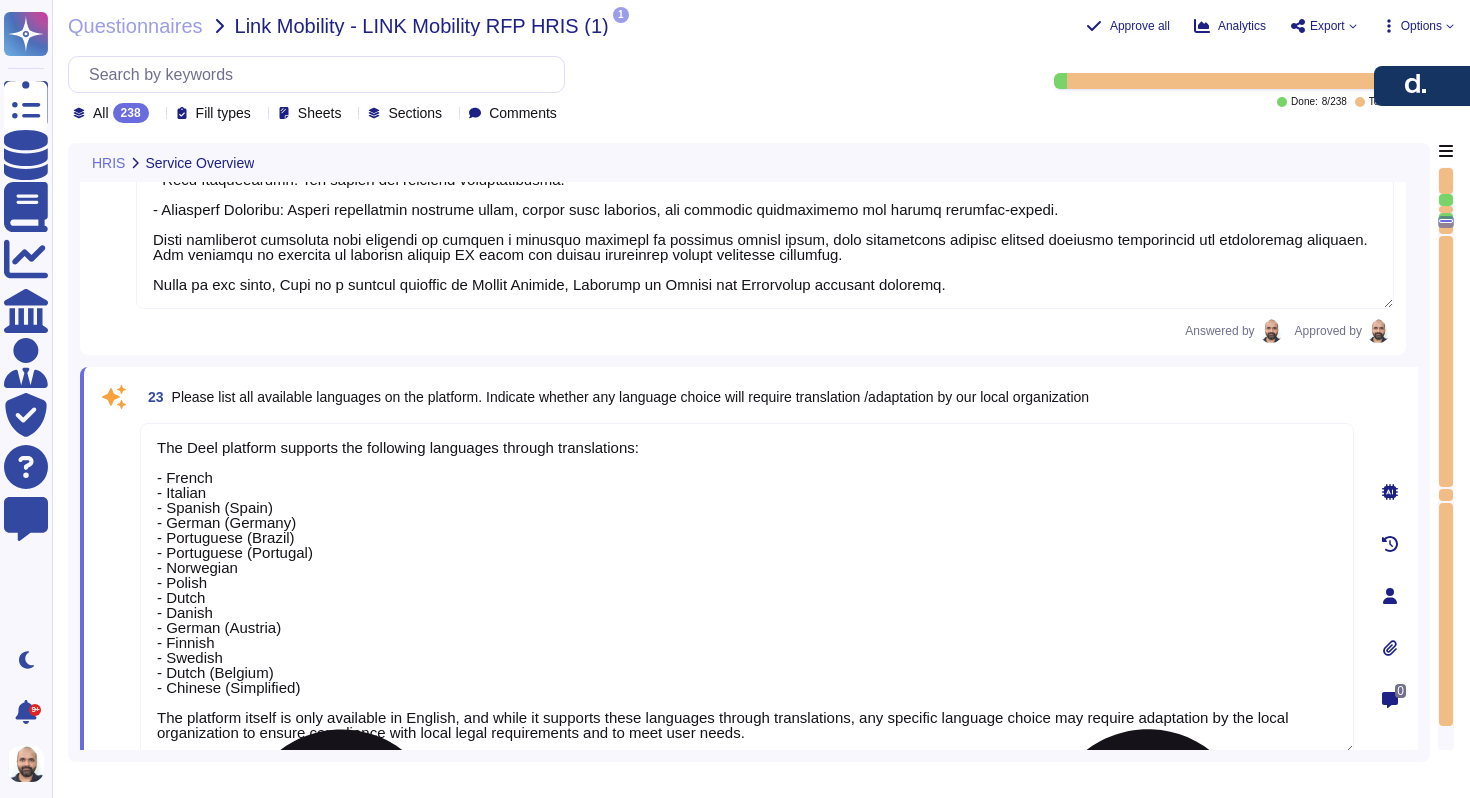 type on "Yes, Deel provides a comprehensive self-service portal for employees. Through this portal, employees can update their personal details, request time off, view and request benefits, access pay statements, and manage other HR-related tasks. The portal is user-friendly and allows employees to manage their HR functions independently." 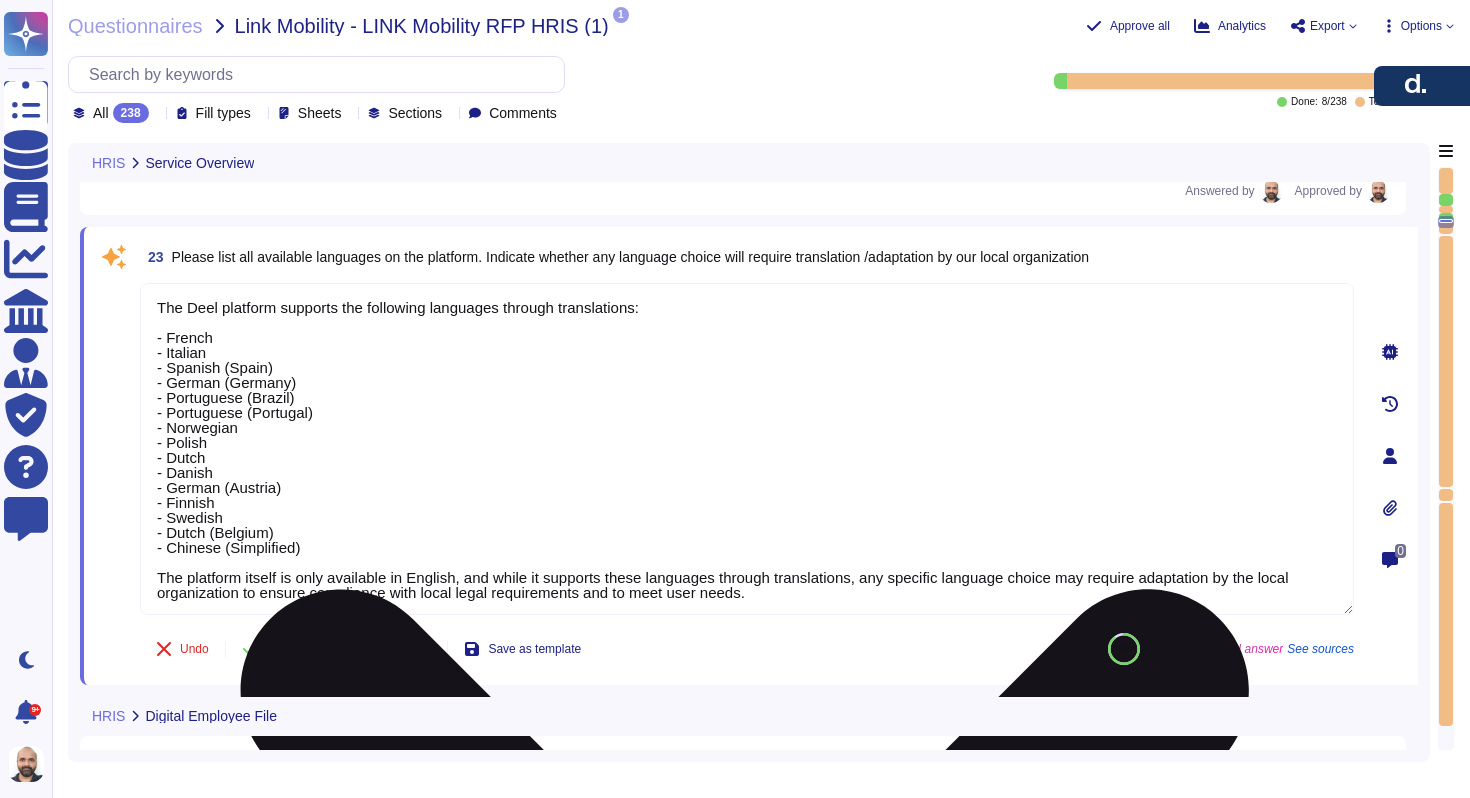 scroll, scrollTop: 4003, scrollLeft: 0, axis: vertical 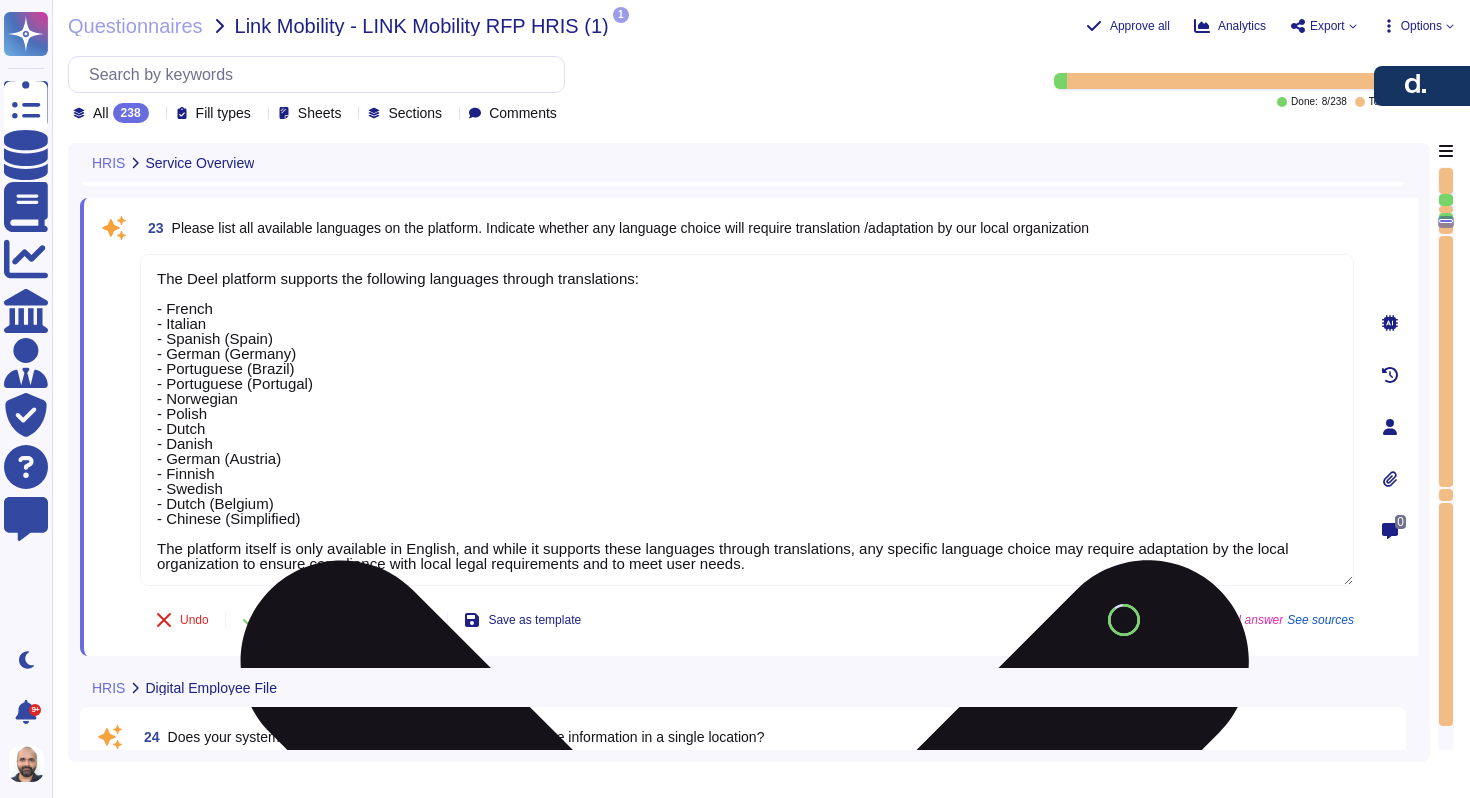 click on "The Deel platform supports the following languages through translations:
- French
- Italian
- Spanish (Spain)
- German (Germany)
- Portuguese (Brazil)
- Portuguese (Portugal)
- Norwegian
- Polish
- Dutch
- Danish
- German (Austria)
- Finnish
- Swedish
- Dutch (Belgium)
- Chinese (Simplified)
The platform itself is only available in English, and while it supports these languages through translations, any specific language choice may require adaptation by the local organization to ensure compliance with local legal requirements and to meet user needs." at bounding box center [747, 420] 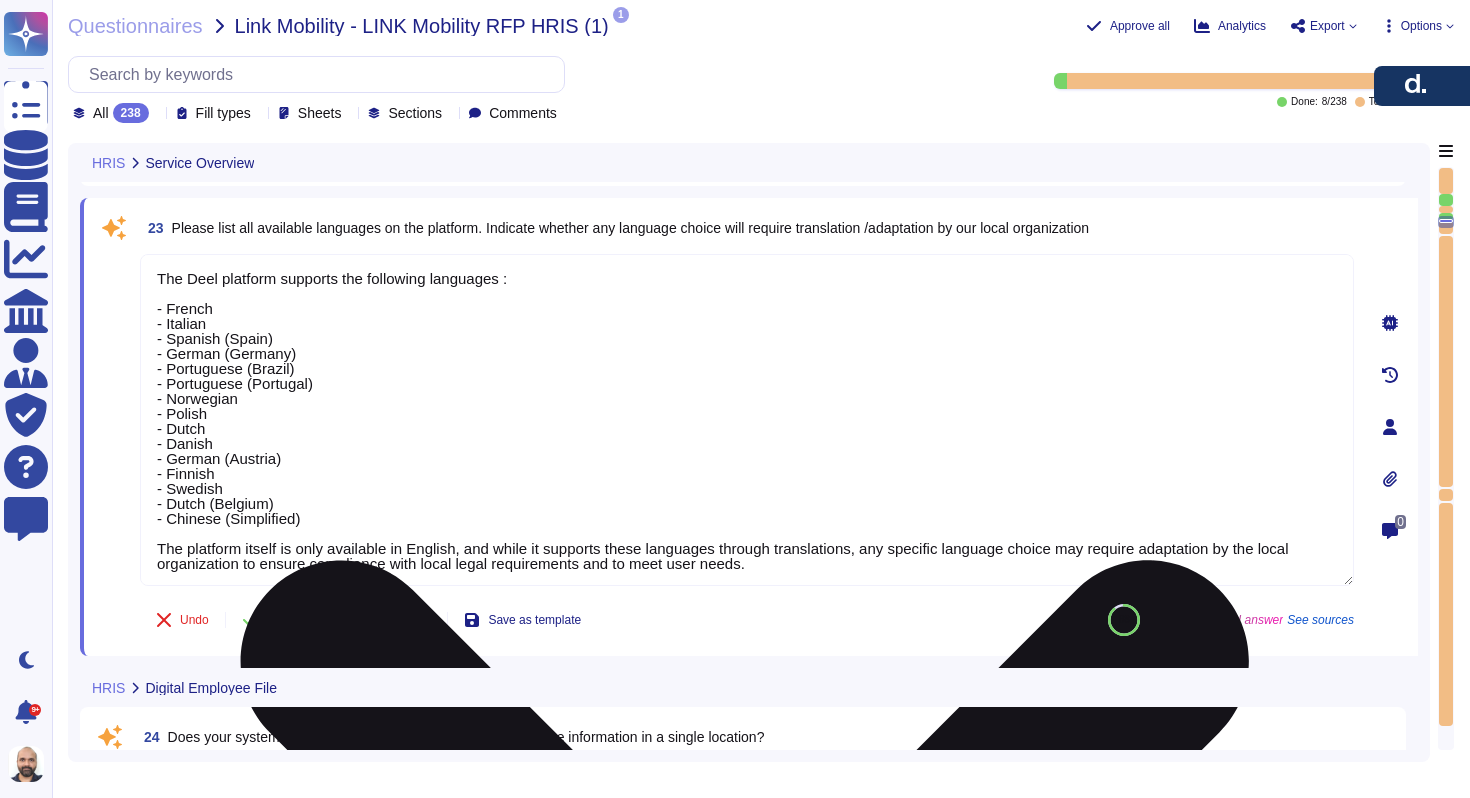 click on "The Deel platform supports the following languages :
- French
- Italian
- Spanish (Spain)
- German (Germany)
- Portuguese (Brazil)
- Portuguese (Portugal)
- Norwegian
- Polish
- Dutch
- Danish
- German (Austria)
- Finnish
- Swedish
- Dutch (Belgium)
- Chinese (Simplified)
The platform itself is only available in English, and while it supports these languages through translations, any specific language choice may require adaptation by the local organization to ensure compliance with local legal requirements and to meet user needs." at bounding box center [747, 420] 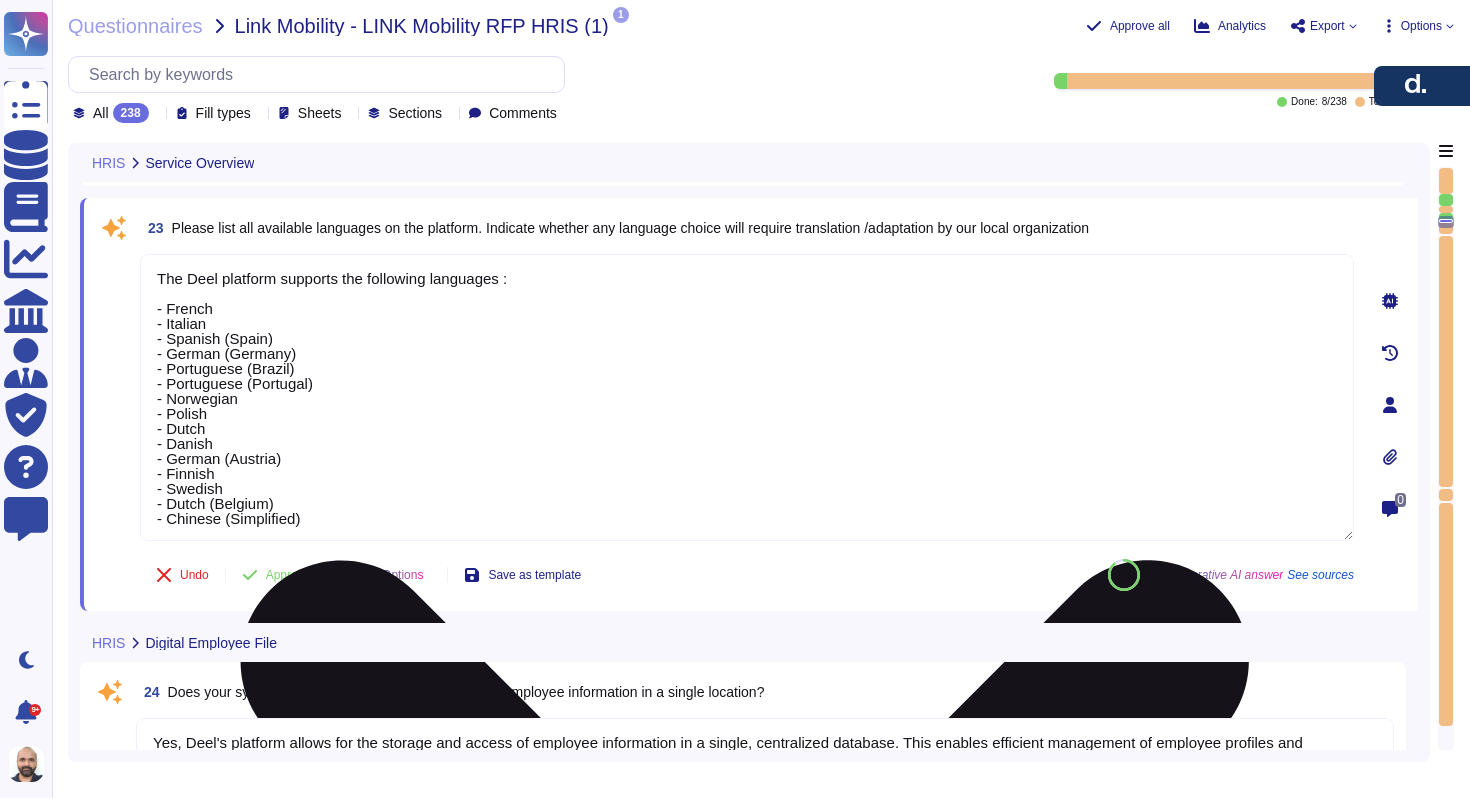 click on "The Deel platform supports the following languages :
- French
- Italian
- Spanish (Spain)
- German (Germany)
- Portuguese (Brazil)
- Portuguese (Portugal)
- Norwegian
- Polish
- Dutch
- Danish
- German (Austria)
- Finnish
- Swedish
- Dutch (Belgium)
- Chinese (Simplified)" at bounding box center [747, 397] 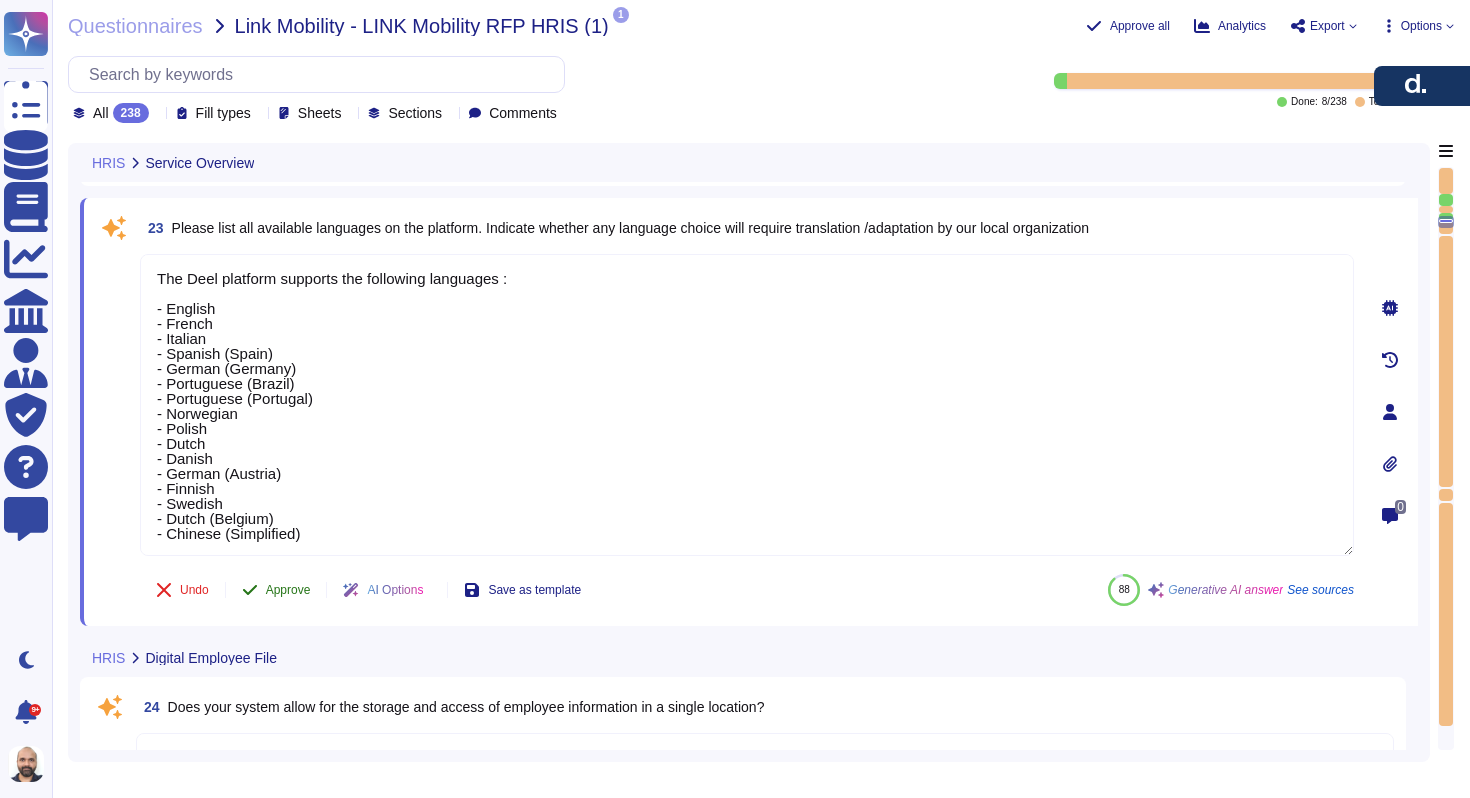 click on "23 Please list all available languages on the platform. Indicate whether any language choice will require translation /adaptation by our local organization The Deel platform supports the following languages :
- English
- French
- Italian
- Spanish (Spain)
- German (Germany)
- Portuguese (Brazil)
- Portuguese (Portugal)
- Norwegian
- Polish
- Dutch
- Danish
- German (Austria)
- Finnish
- Swedish
- Dutch (Belgium)
- Chinese (Simplified) Undo Approve AI Options Save as template 88 Generative AI answer See sources" at bounding box center [725, 412] 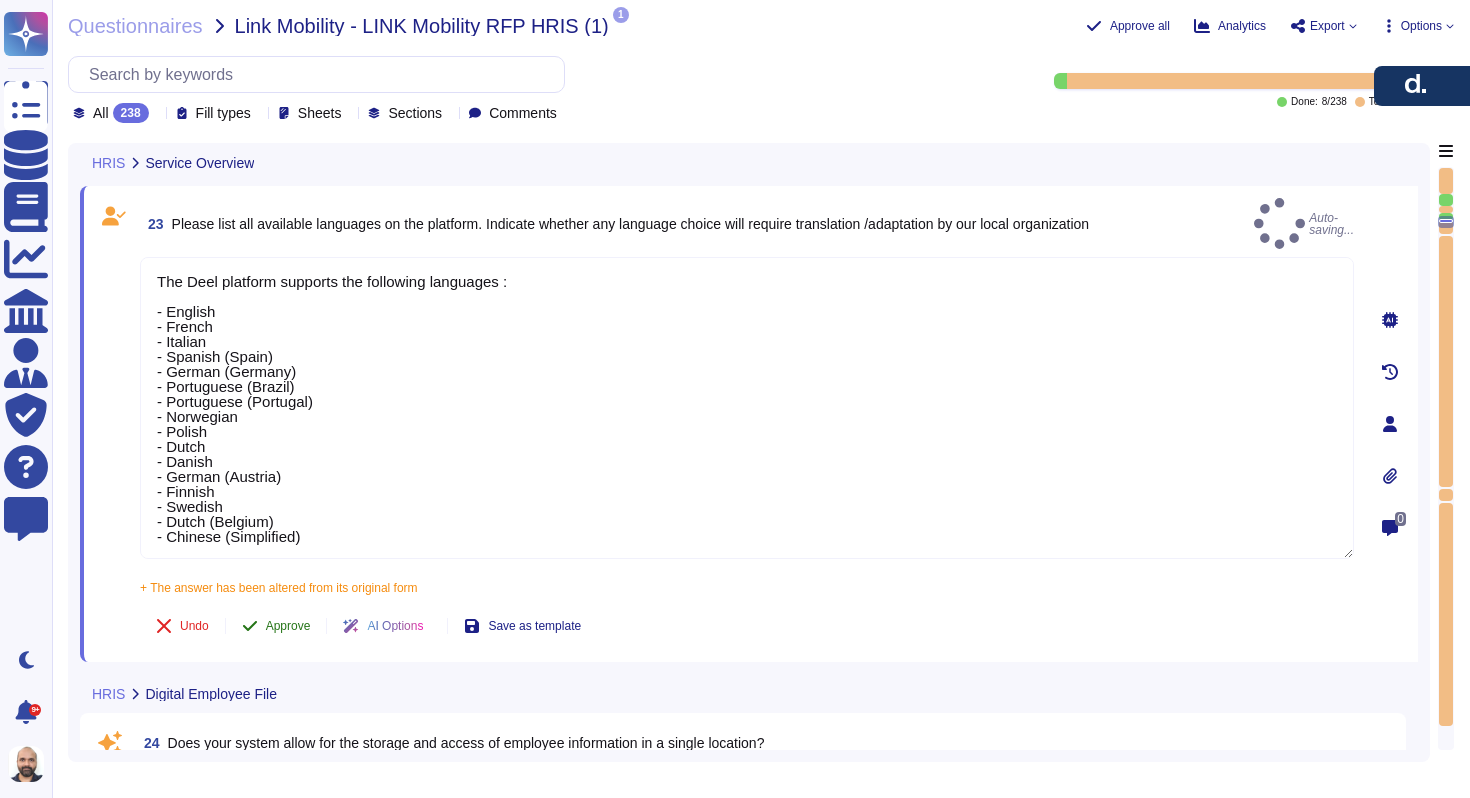 click on "Approve" at bounding box center [288, 626] 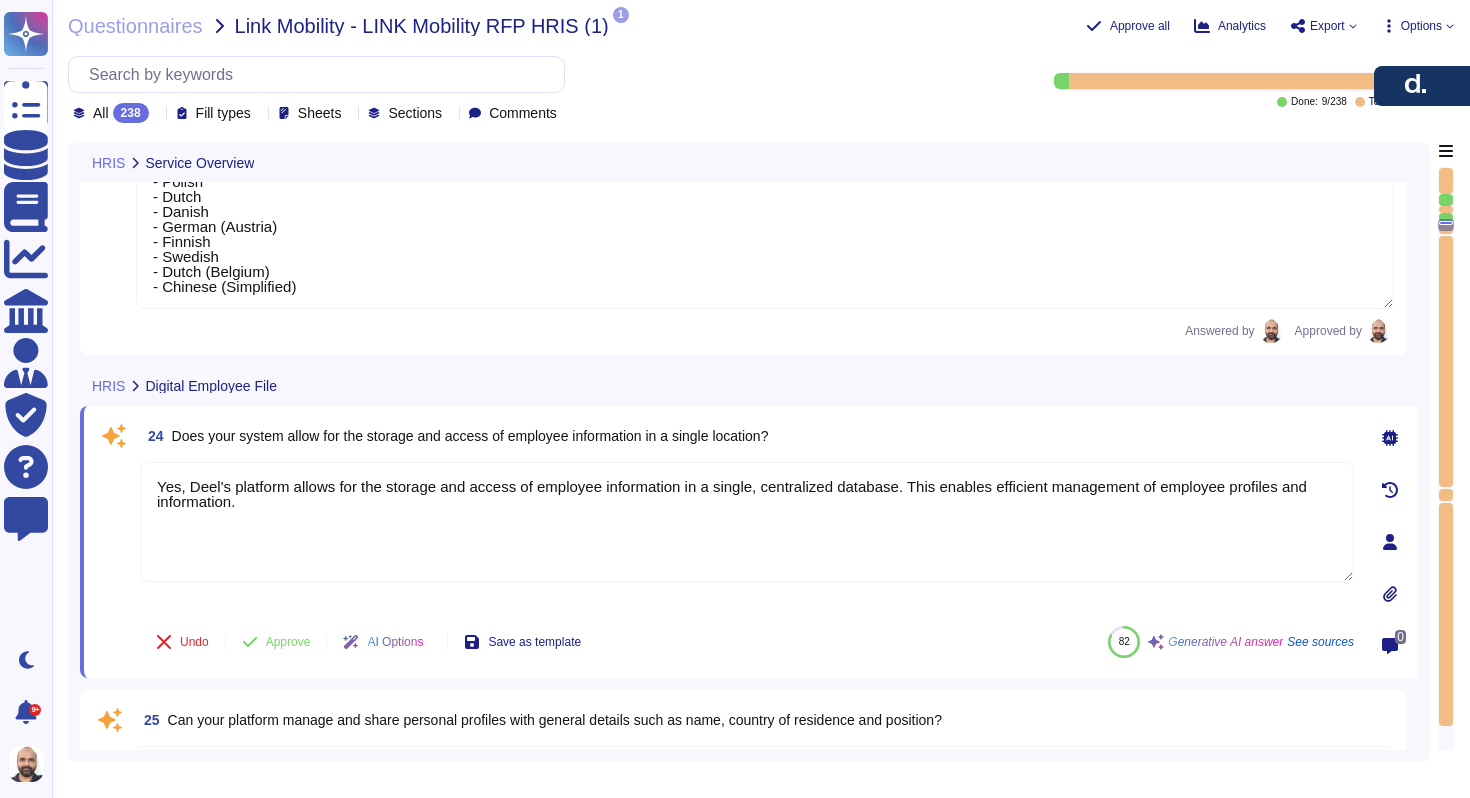 type on "Deel's platform tracks employee history through several key features:
1. Comprehensive Record-Keeping: The HR system maintains detailed records of employee data, including personal details, job information, benefits, and time off, ensuring all relevant organizational information is preserved.
2. Job History Tracking: The platform records job history for each employee, including positions held, dates of employment and separation, termination reasons, supervisory changes, and compensation changes. This allows for efficient workforce management and informed decision-making.
3. Change Log Feature: The Change Log tracks all modifications to employee profiles, including the date, type of change, and the user who made it. This ensures transparency and compliance, allowing for detailed tracking of changes to individual employee topics.
4. Automated Updates: Employee information is automatically updated based on contract details and local regulations, tracking key milestones such as probation end dates and chan..." 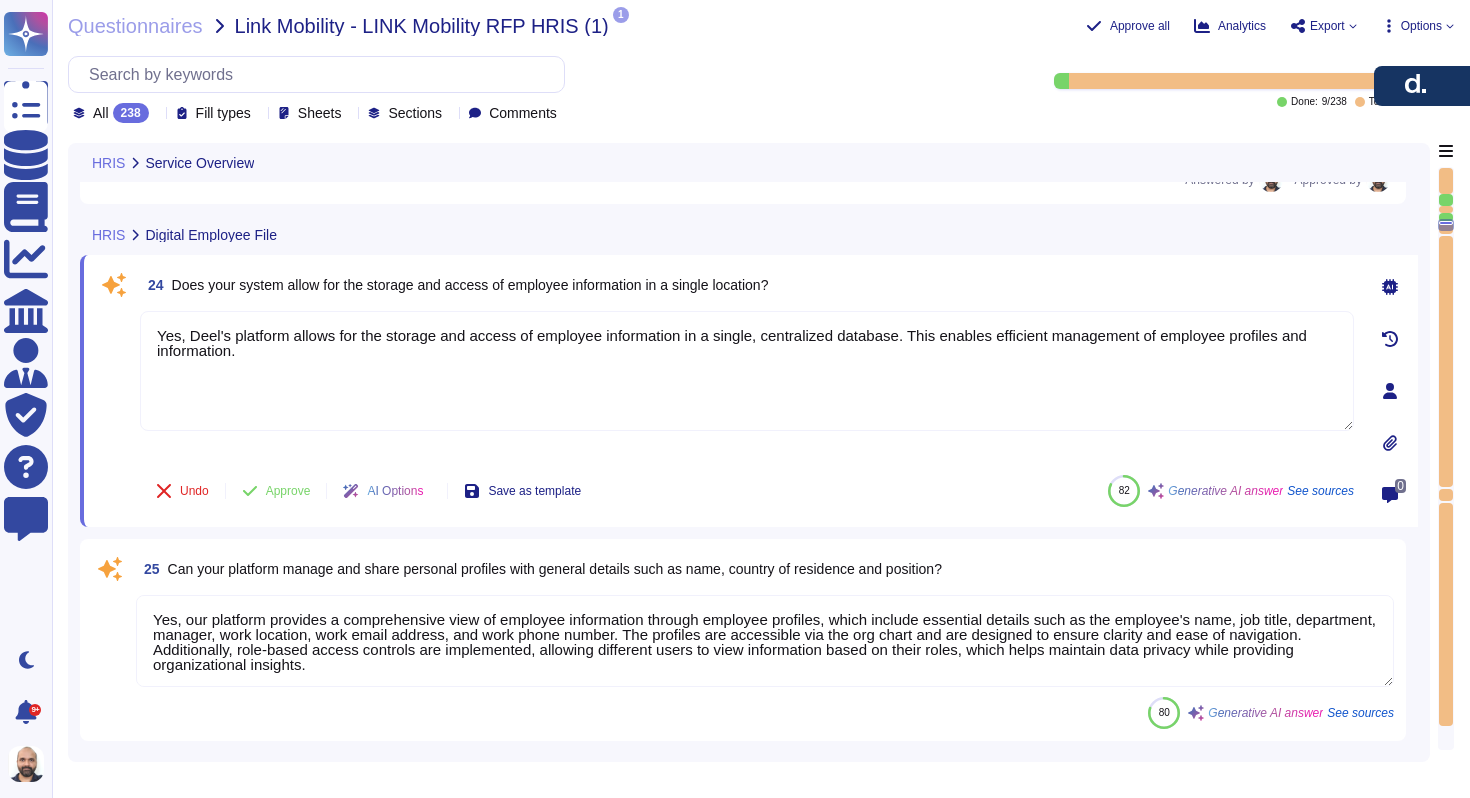 scroll, scrollTop: 4438, scrollLeft: 0, axis: vertical 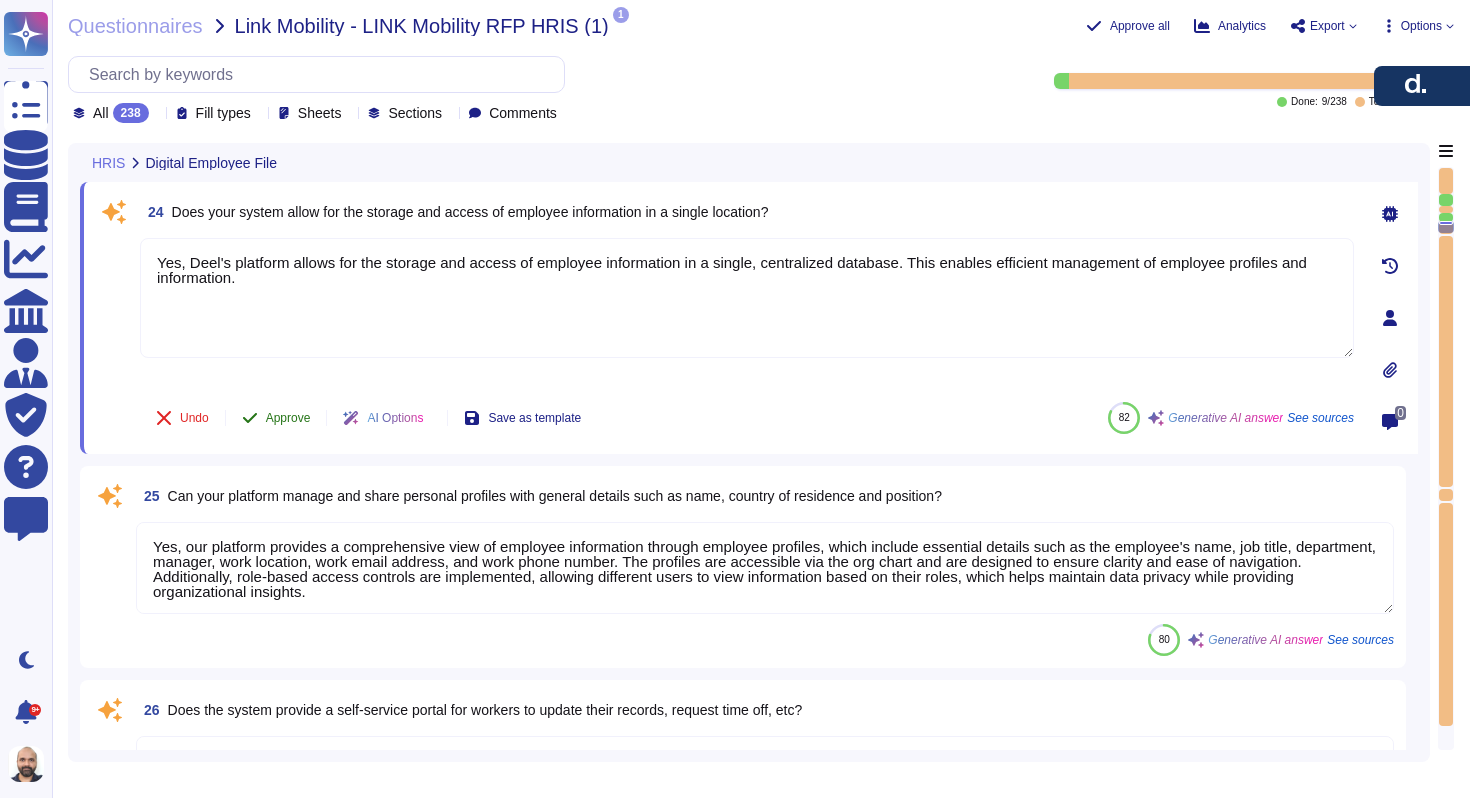click on "Approve" at bounding box center (288, 418) 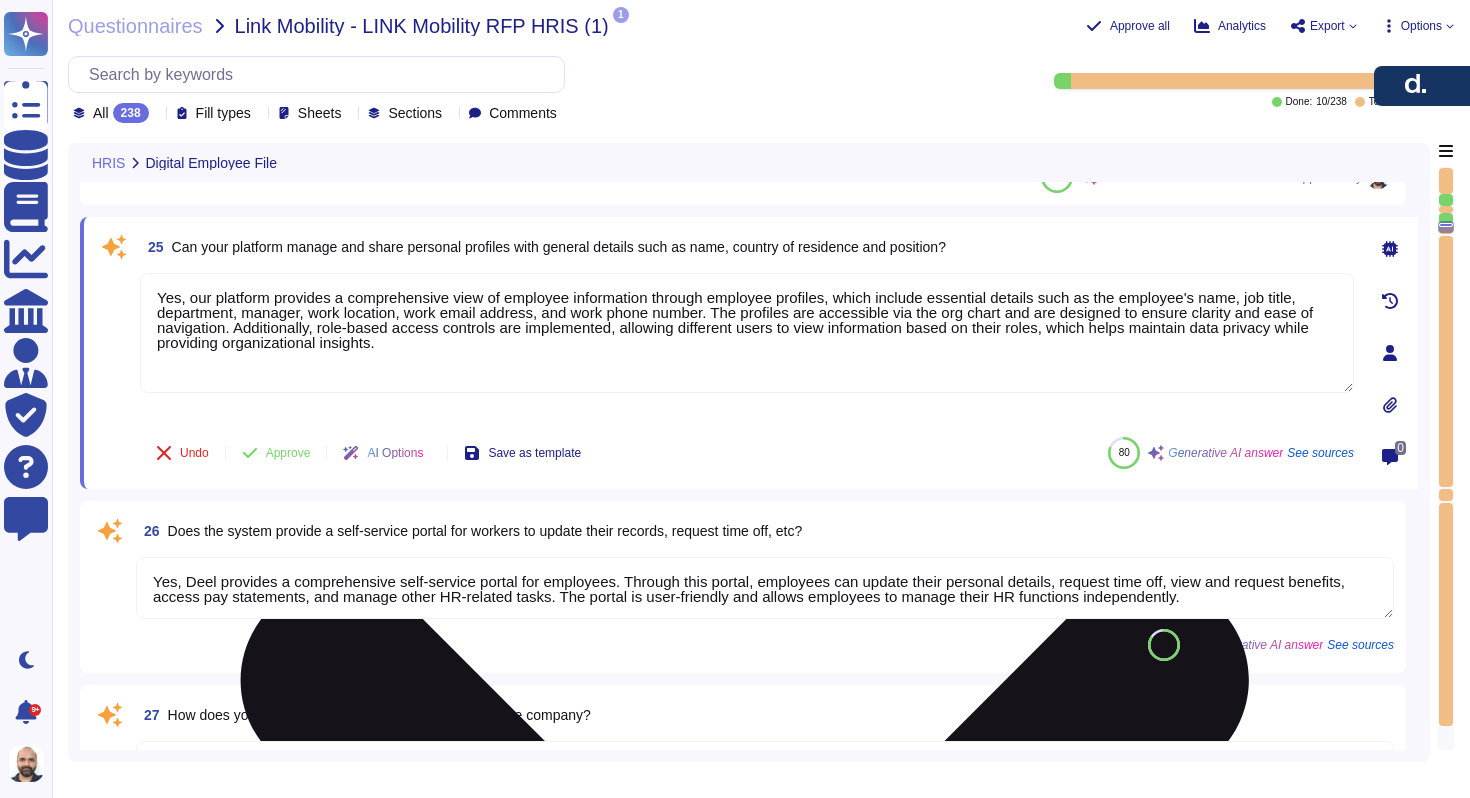 scroll, scrollTop: 4614, scrollLeft: 0, axis: vertical 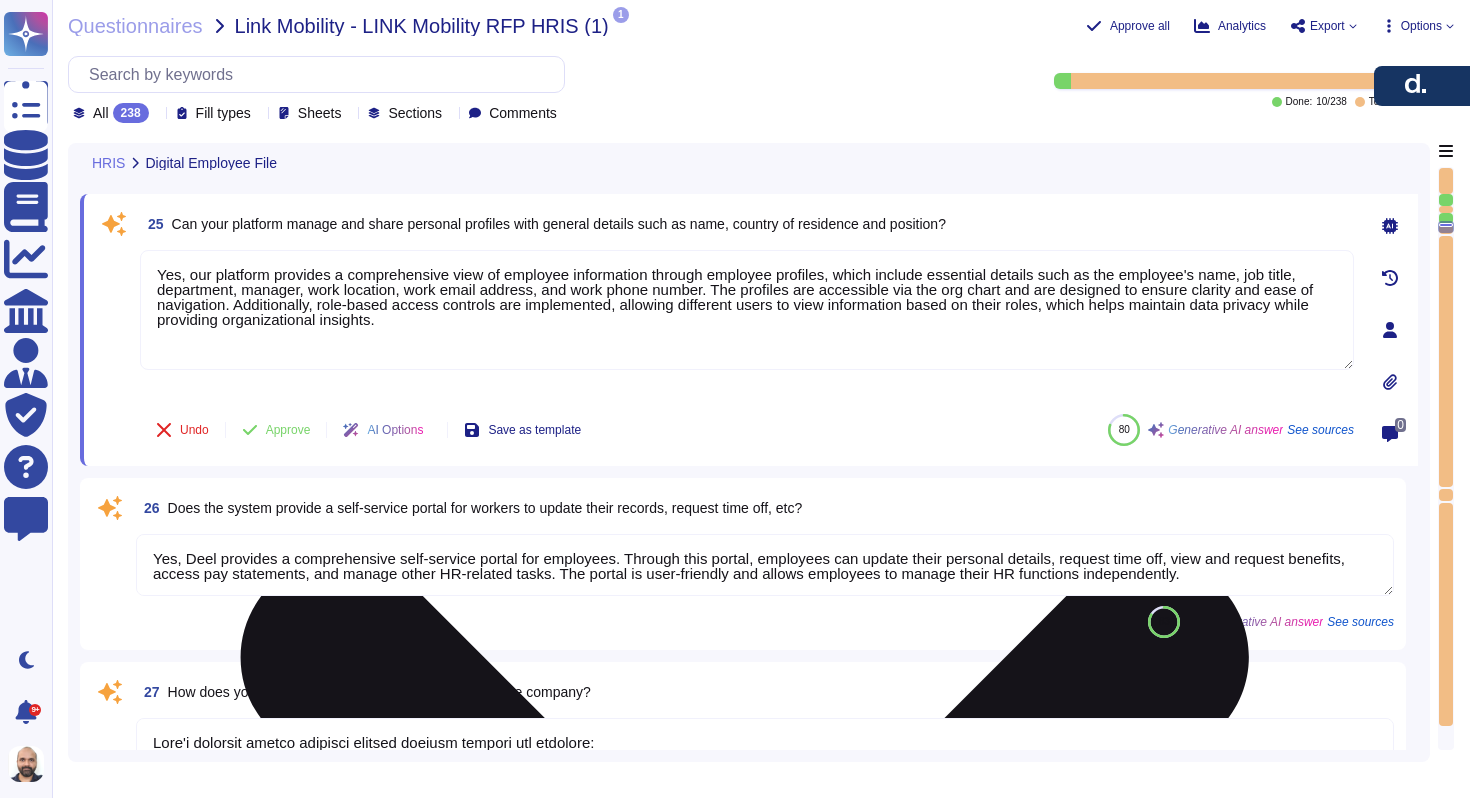 type on "Yes, Deel's system allows for the storage and management of documents for each individual in a centralized location through the "Document Management" feature. This feature enables employees to access and manage various documents, ensuring efficient management and retrieval." 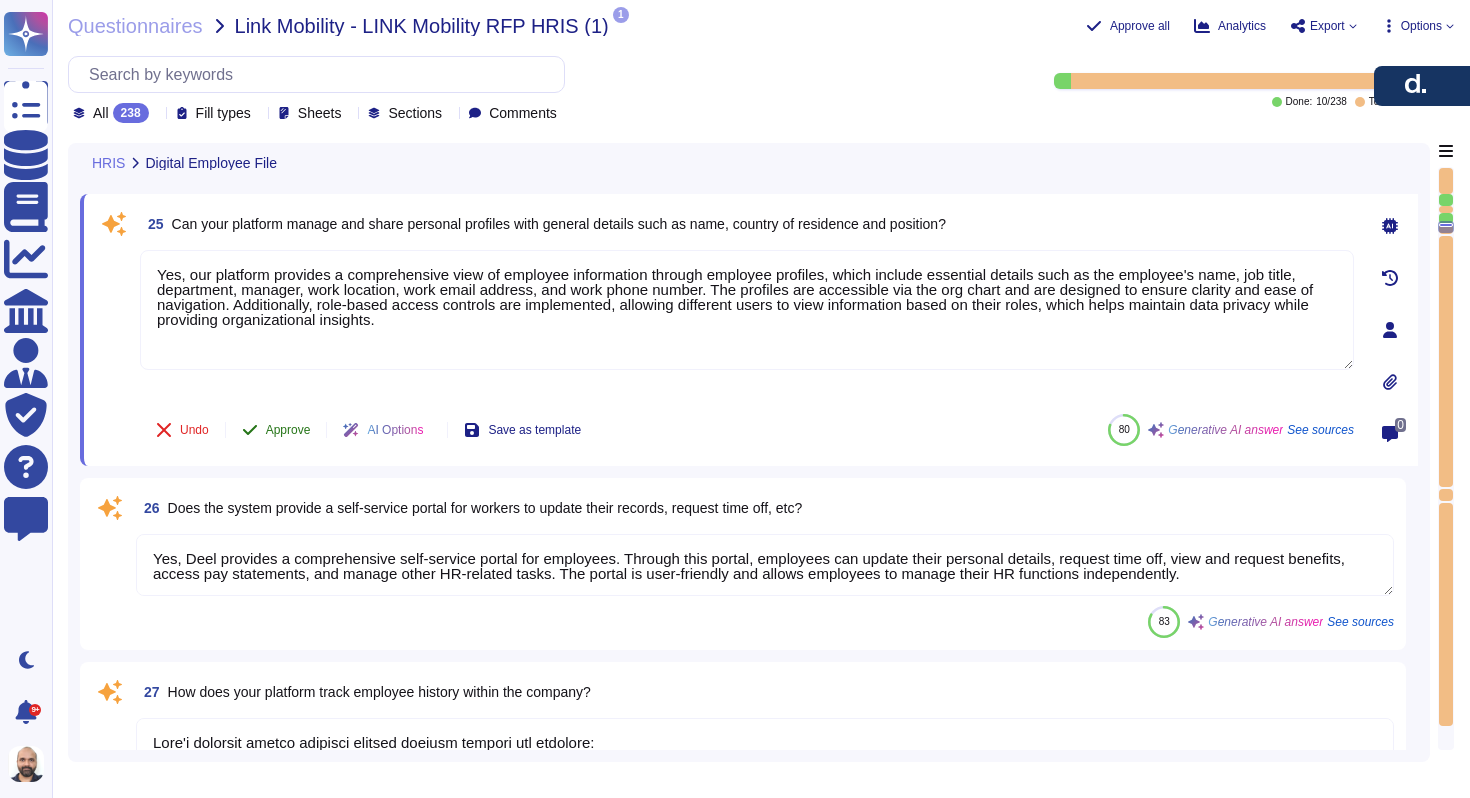 click on "Approve" at bounding box center (288, 430) 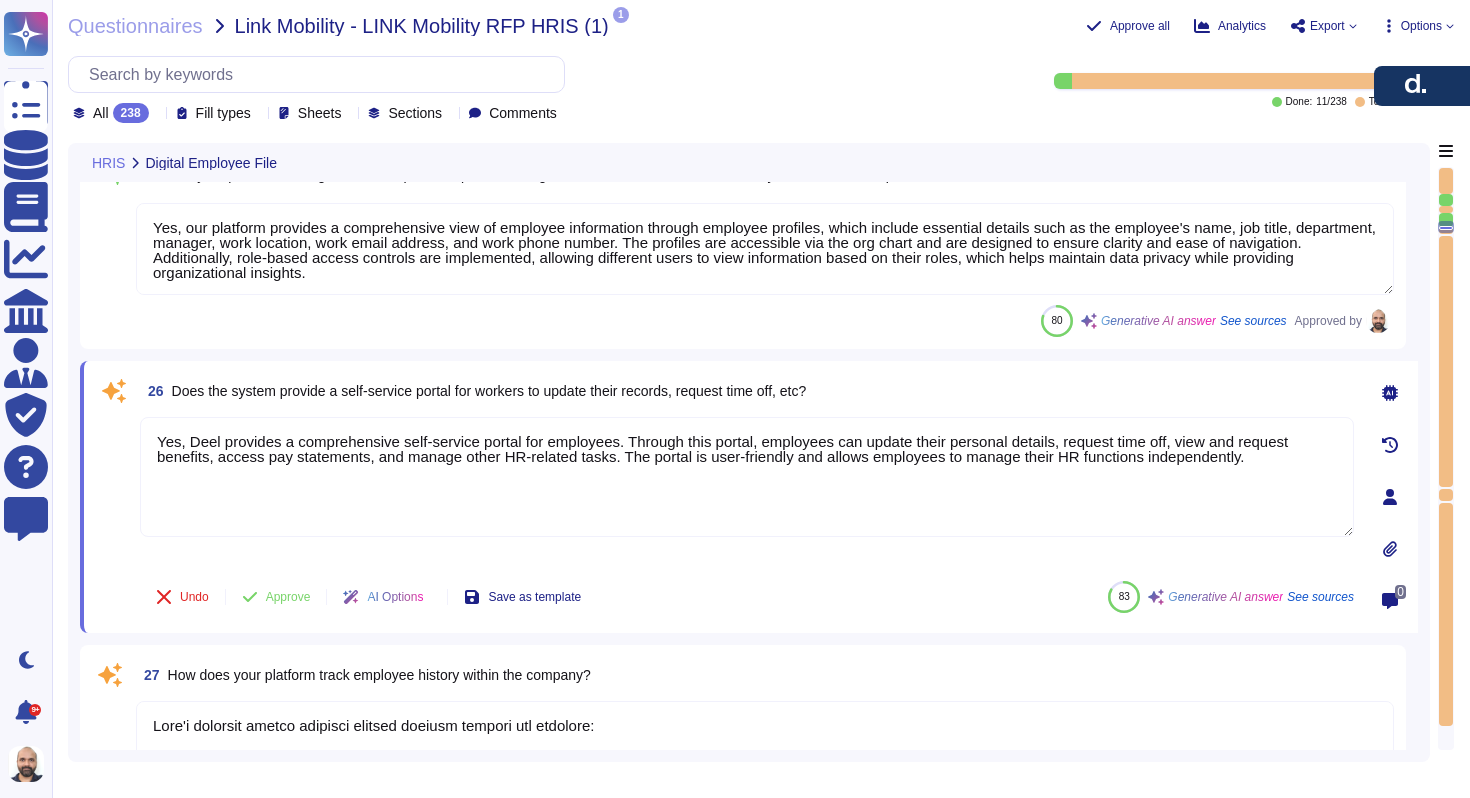scroll, scrollTop: 4820, scrollLeft: 0, axis: vertical 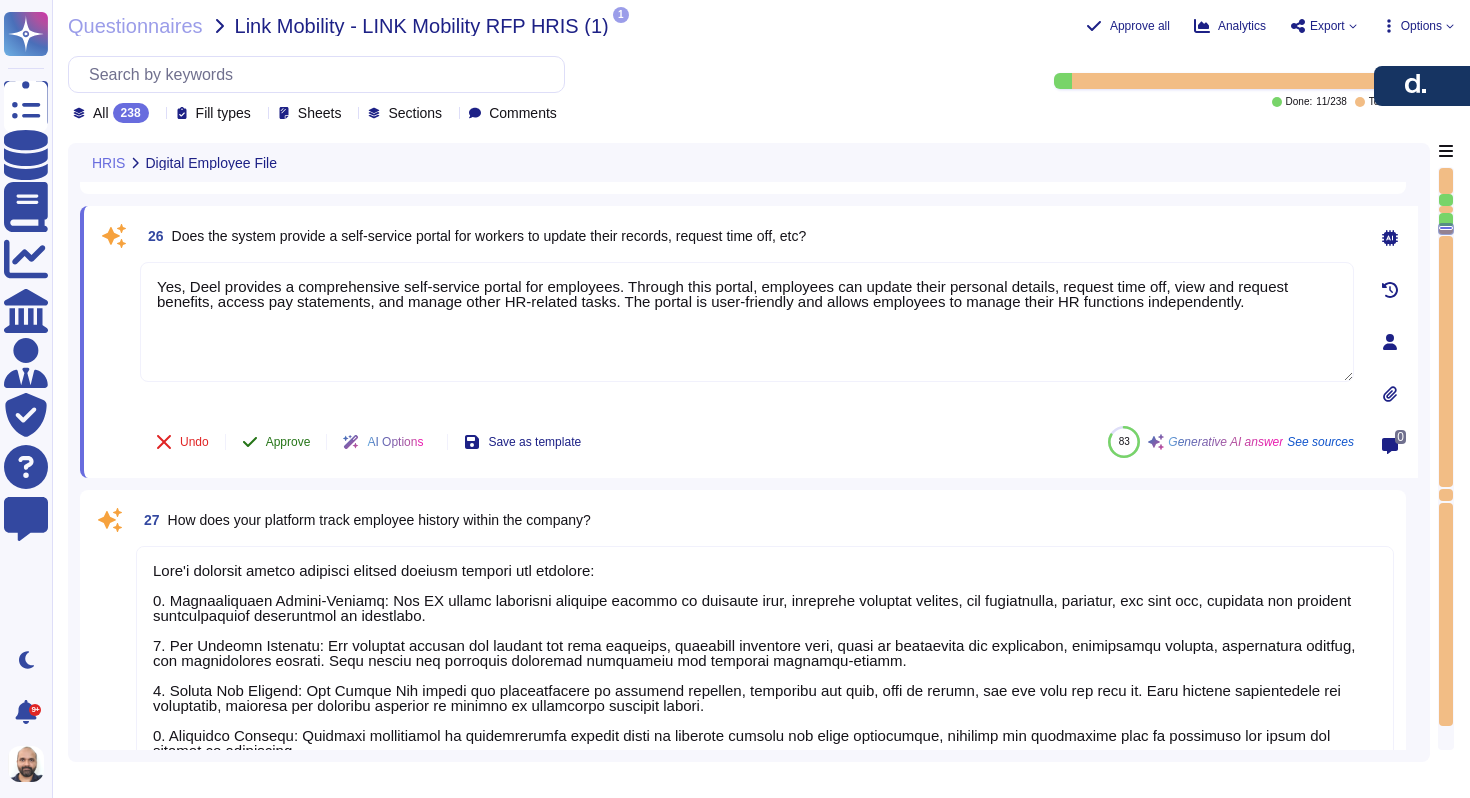 click on "Approve" at bounding box center [276, 442] 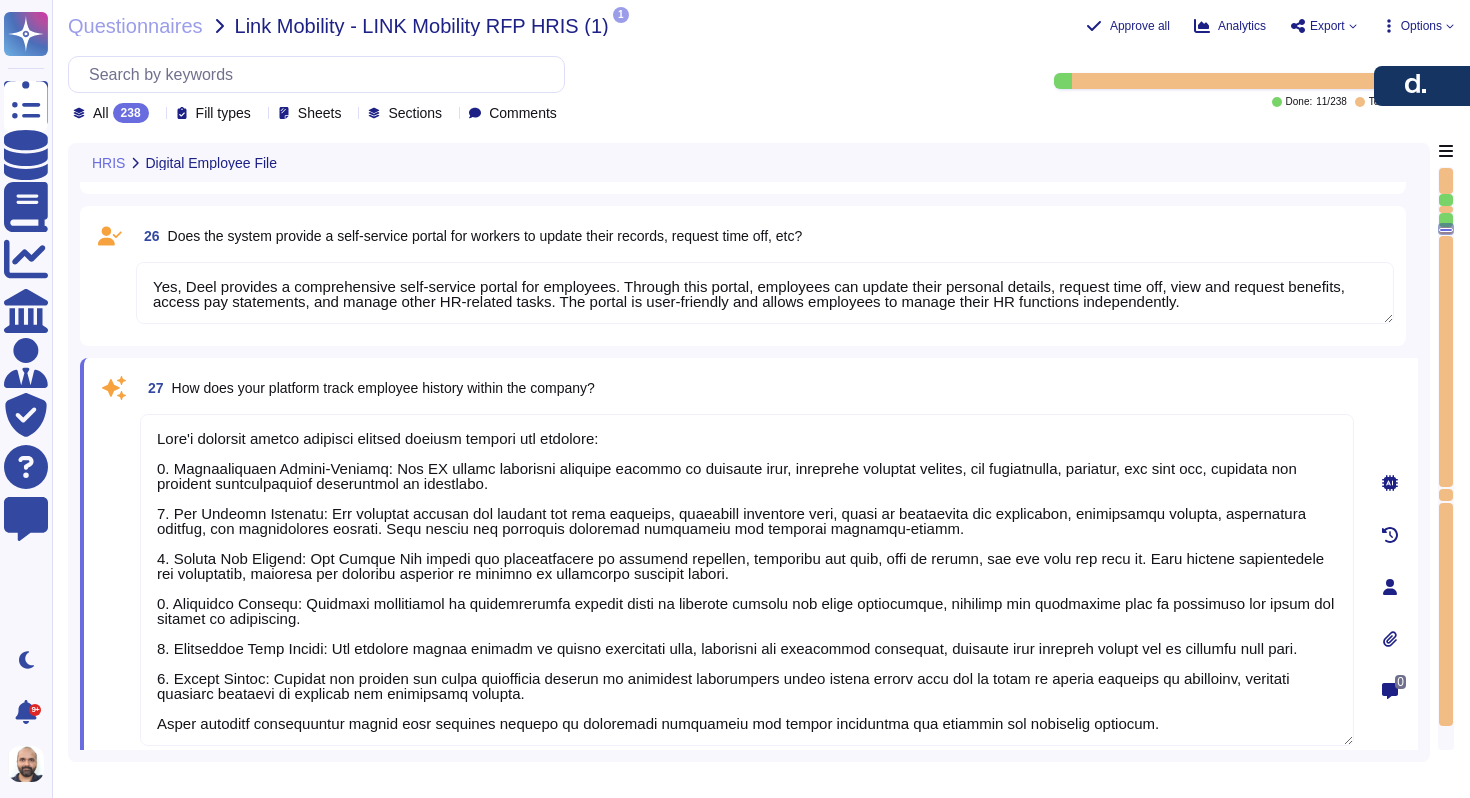 type on "Bulk editing of workforce data is supported through the option to bulk edit payroll details. However, the bulk uploading feature is planned to be built in the short term roadmap. The process for bulk editing requires a lot of manual steps against the source file to be able to upload these via the bulk editing feature. Once the bulk edit is completed, changes to employee data are subject to approval and follow a payroll cut-off logic, meaning that if changes are approved before the cut-off, the data is updated immediately. If approved after the cut-off, the updated data is shown as sub-text, and the main value is changed when the next payroll cycle starts." 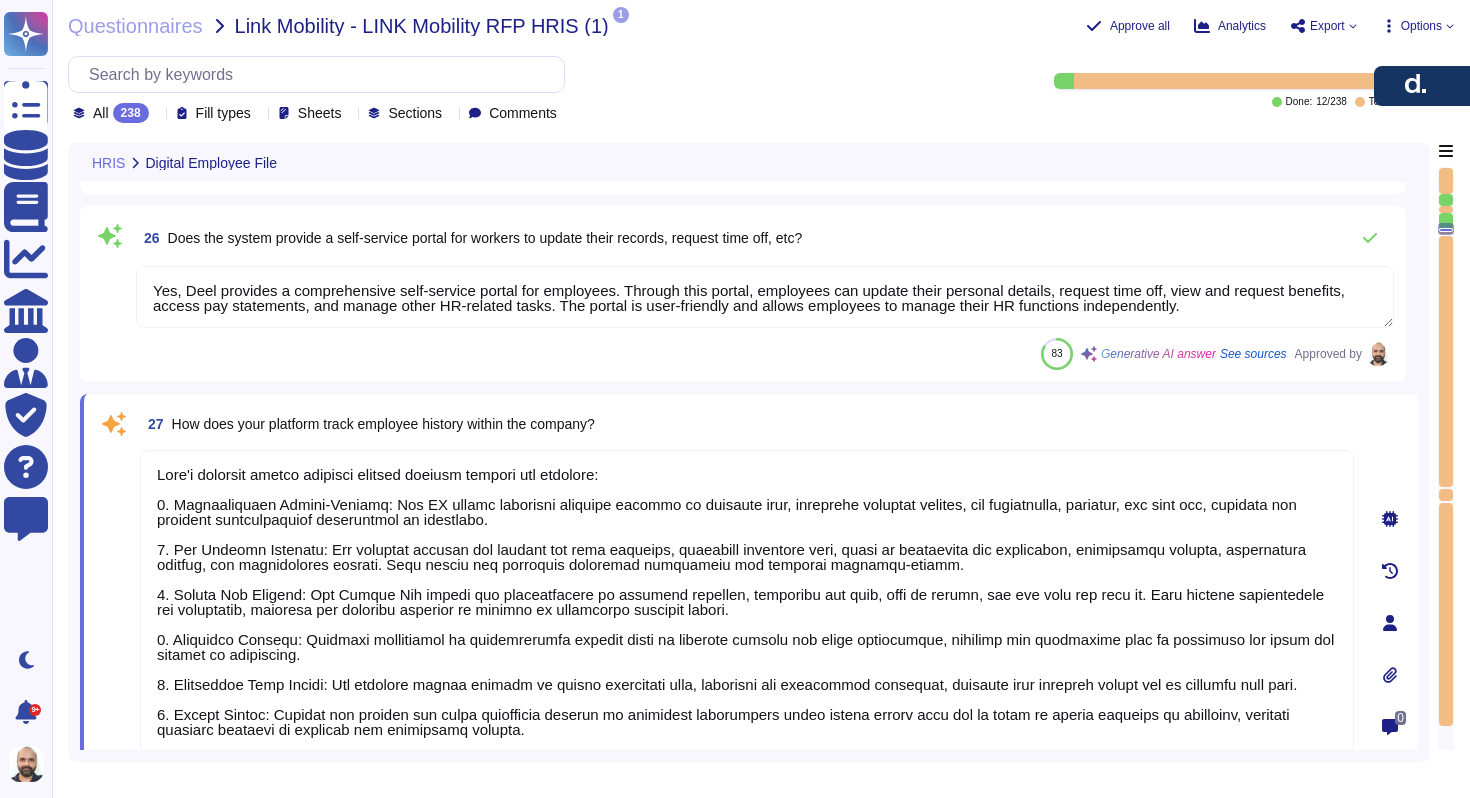 scroll, scrollTop: 17, scrollLeft: 0, axis: vertical 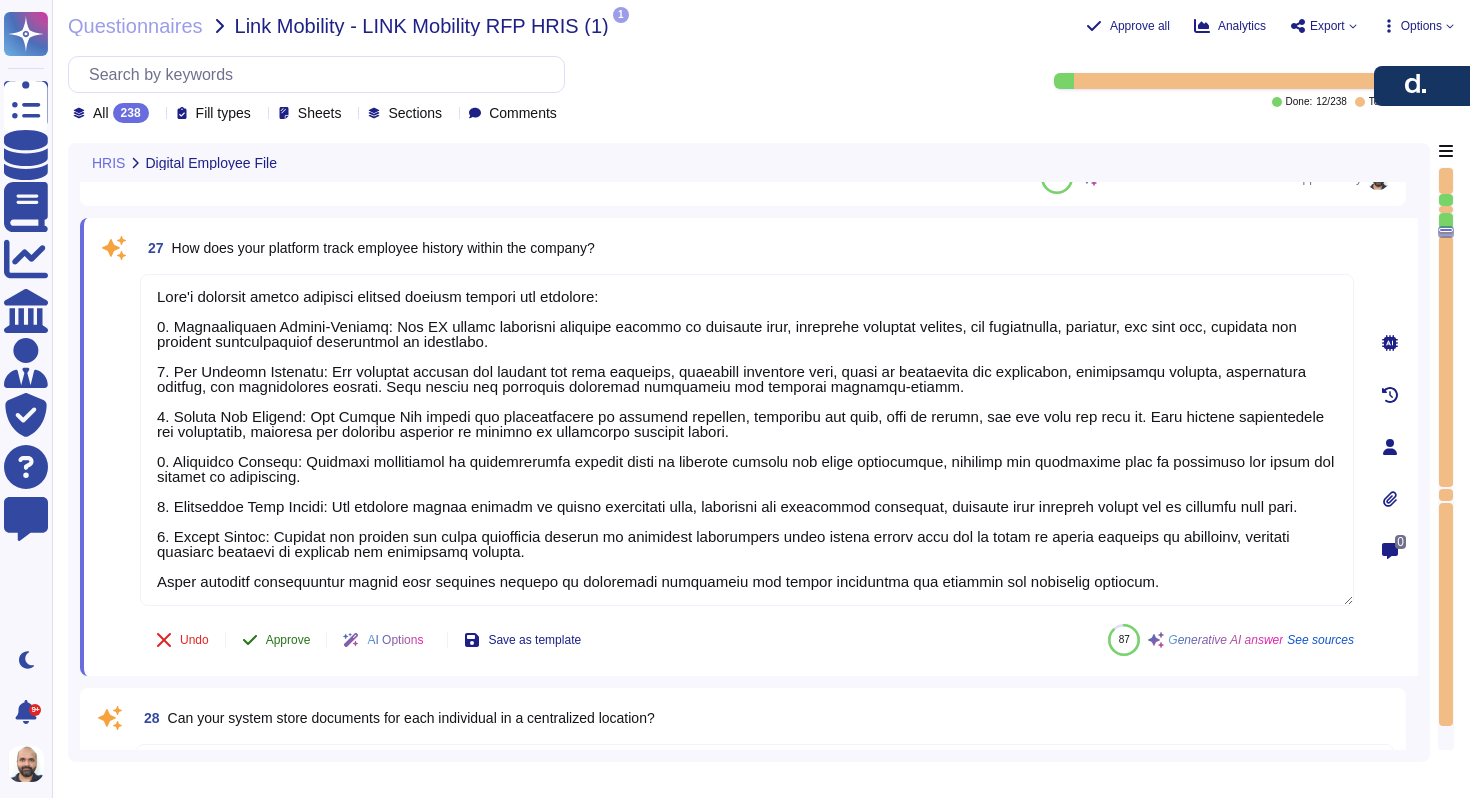 click on "Approve" at bounding box center [276, 640] 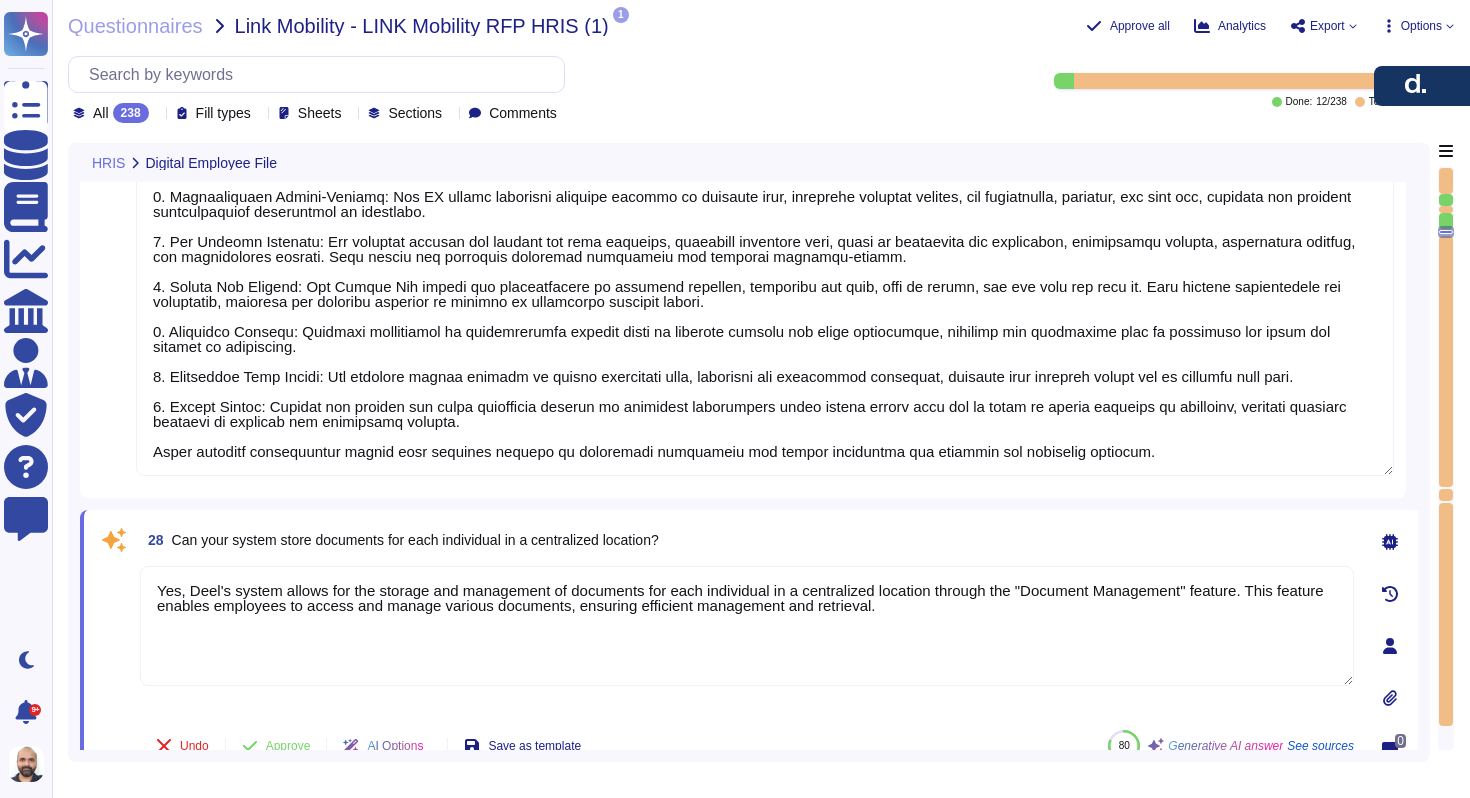 type on "Yes, custom fields can be created and mapped to standard fields in our system, allowing for additional fields specific to each employee type for reporting purposes. This includes fields like dietary restrictions and T-shirt sizes, which can be configured to meet individual client needs. The platform supports various field types, including free text and multi-select options, and these custom fields can be utilized in our reporting tool." 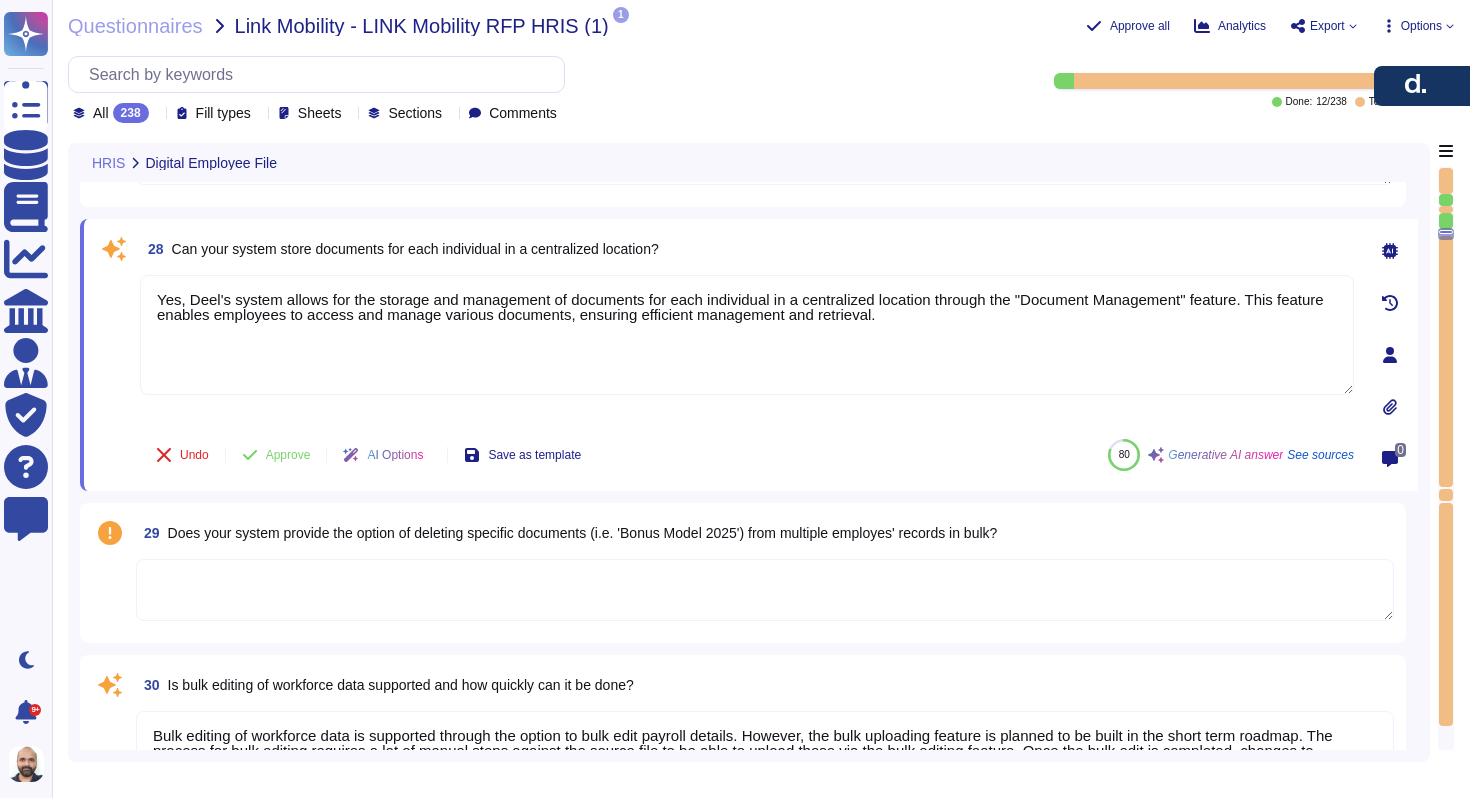 type on "Yes, Deel's system supports the addition of custom demographics, including gender identity and ethnicity, through customizable fields in our HR system. Clients can gather optional workforce demographics and generate custom diversity reports, which aid in analyzing workforce distribution patterns. Additionally, the system allows for the configuration of custom fields, enabling clients to collect and report on various demographic information." 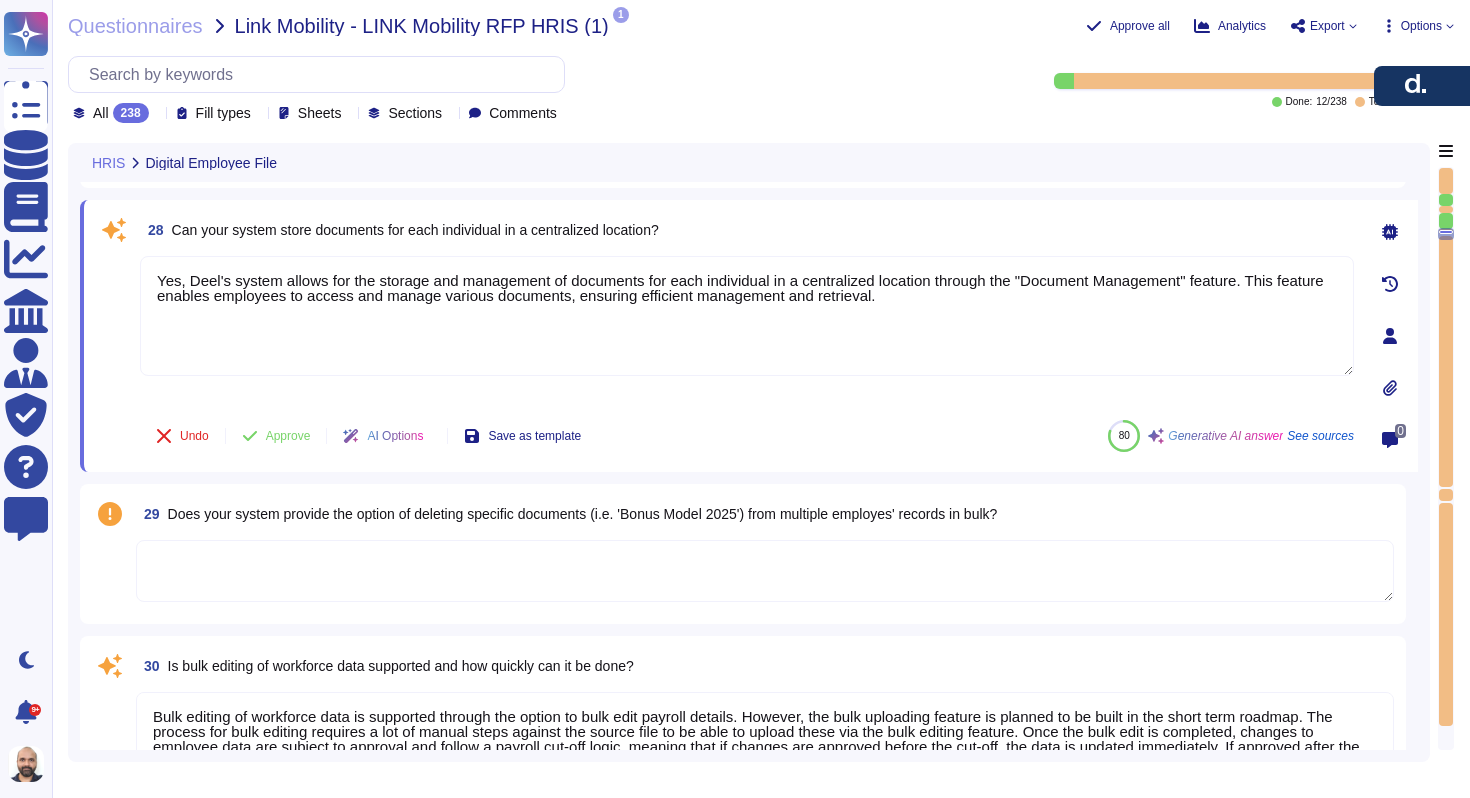 scroll, scrollTop: 5413, scrollLeft: 0, axis: vertical 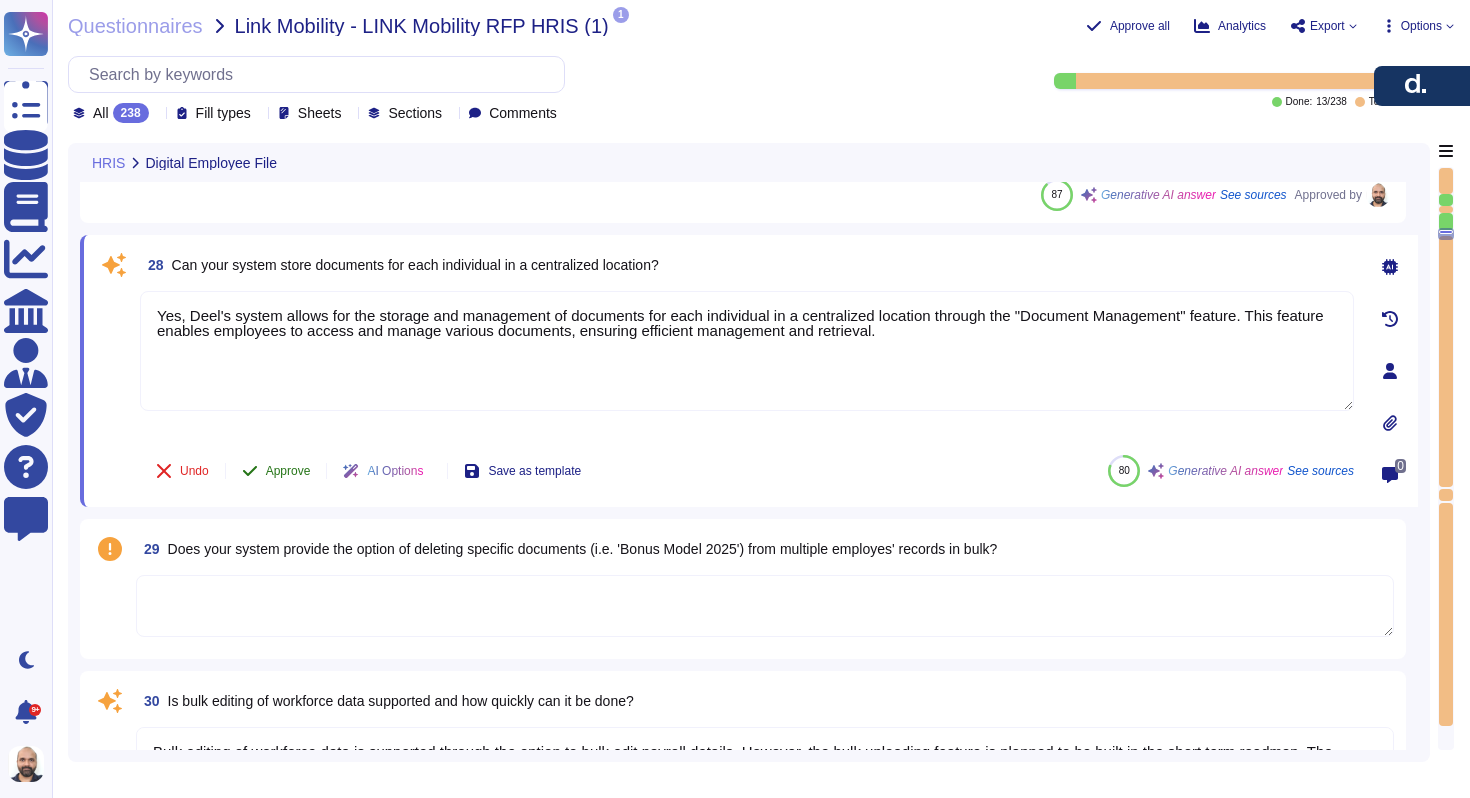 click on "Approve" at bounding box center [288, 471] 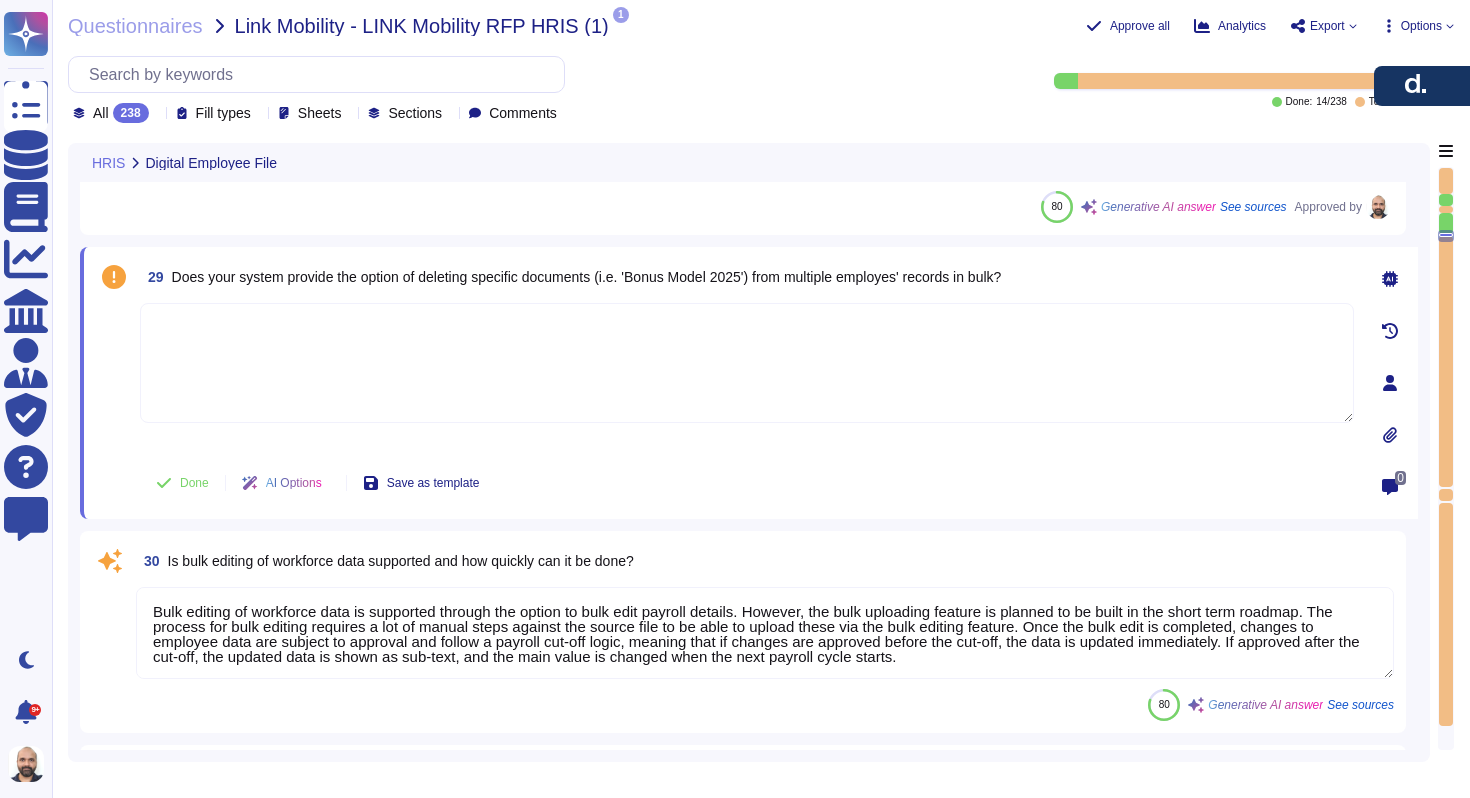 scroll, scrollTop: 5618, scrollLeft: 0, axis: vertical 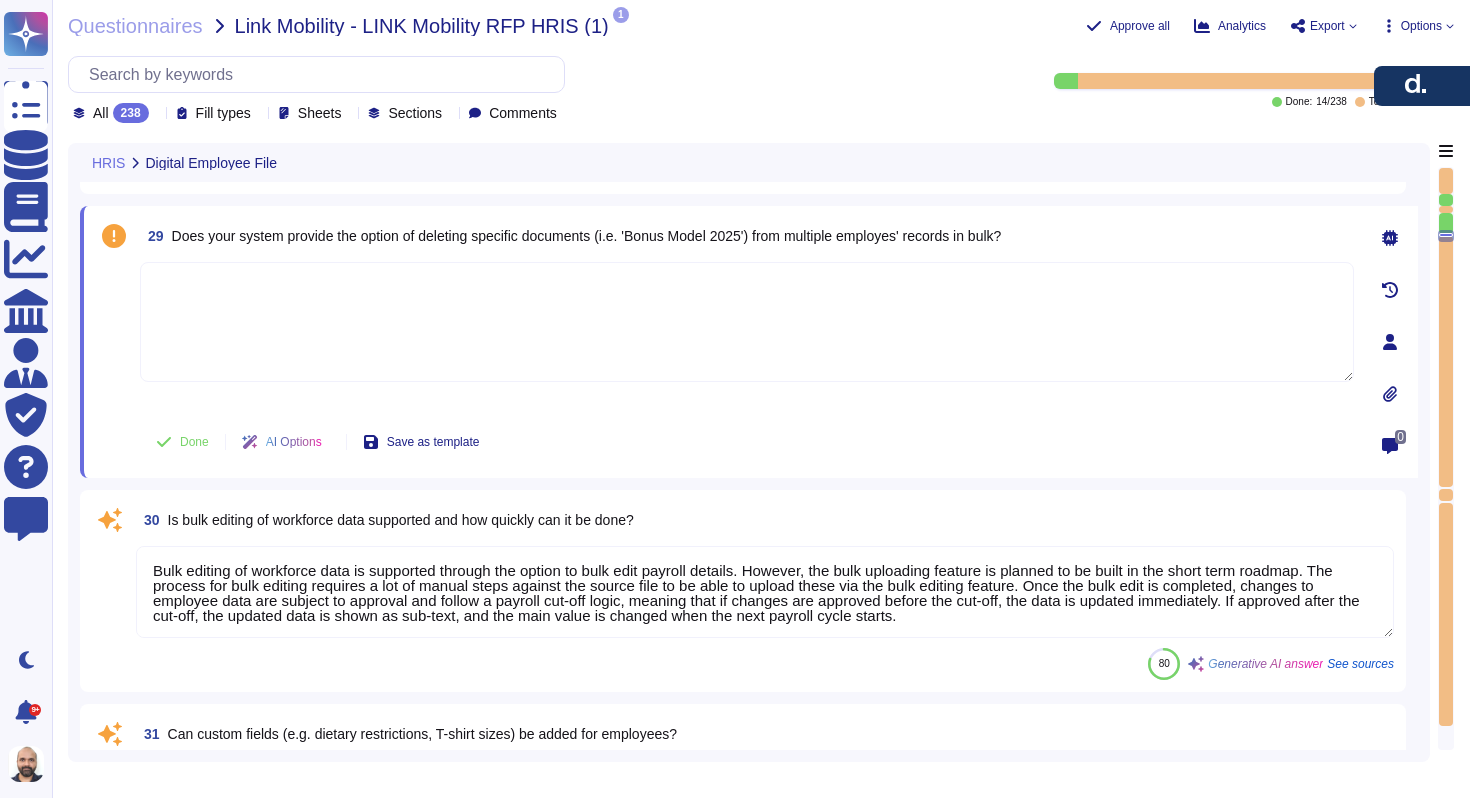 click on "Does your system provide the option of deleting specific documents (i.e. 'Bonus Model 2025') from multiple employes' records in bulk?" at bounding box center (587, 236) 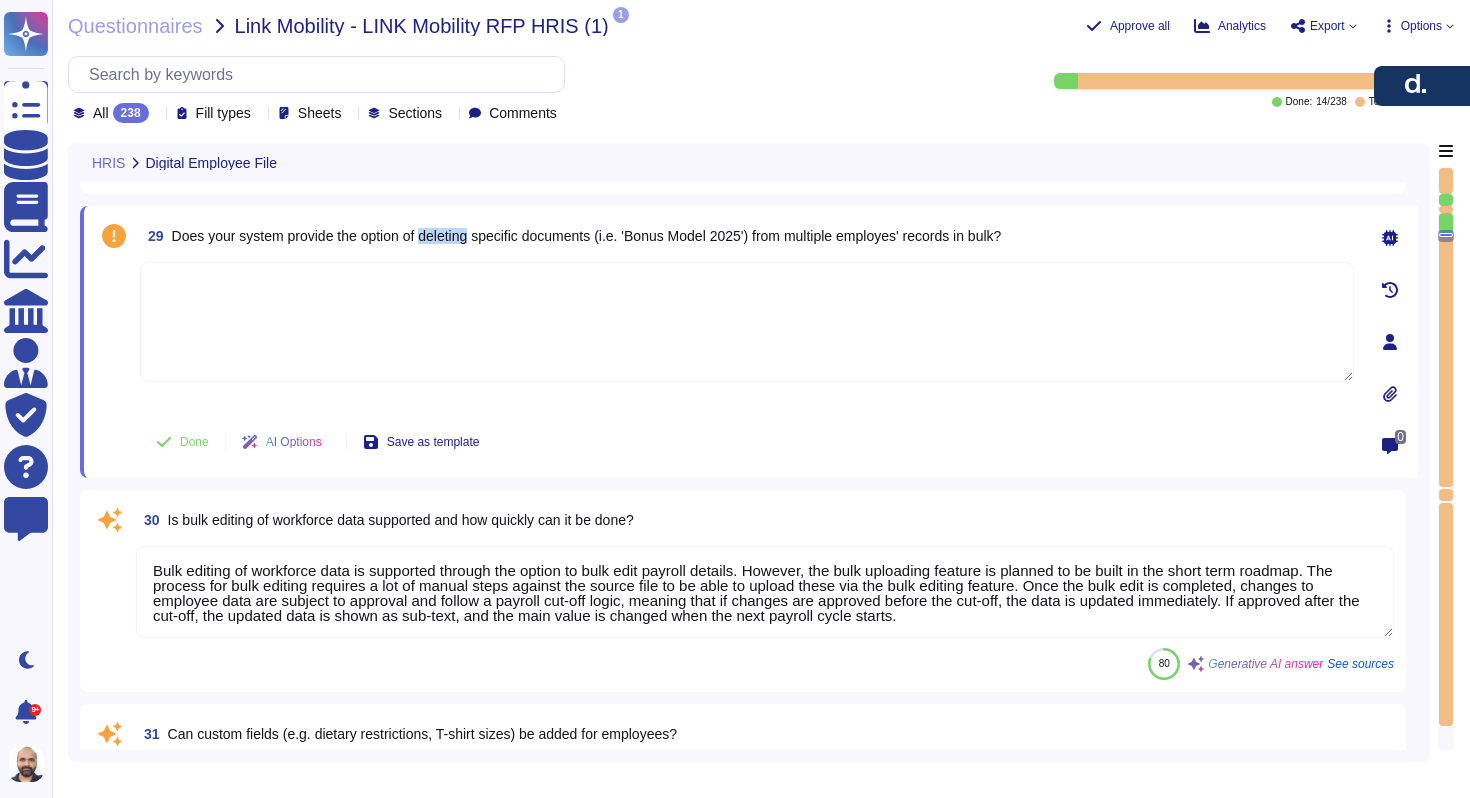 click on "Does your system provide the option of deleting specific documents (i.e. 'Bonus Model 2025') from multiple employes' records in bulk?" at bounding box center [587, 236] 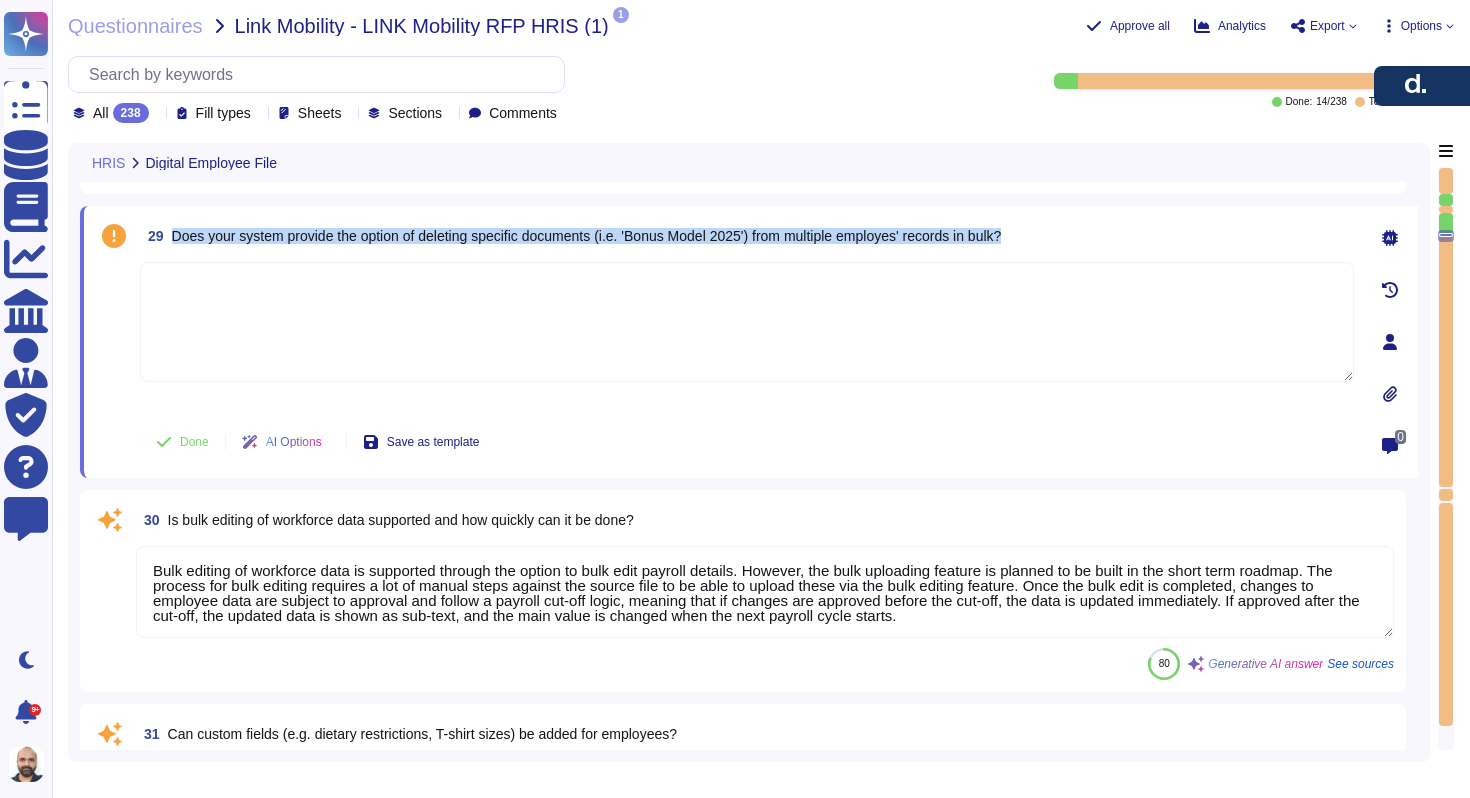 copy on "Does your system provide the option of deleting specific documents (i.e. 'Bonus Model 2025') from multiple employes' records in bulk?" 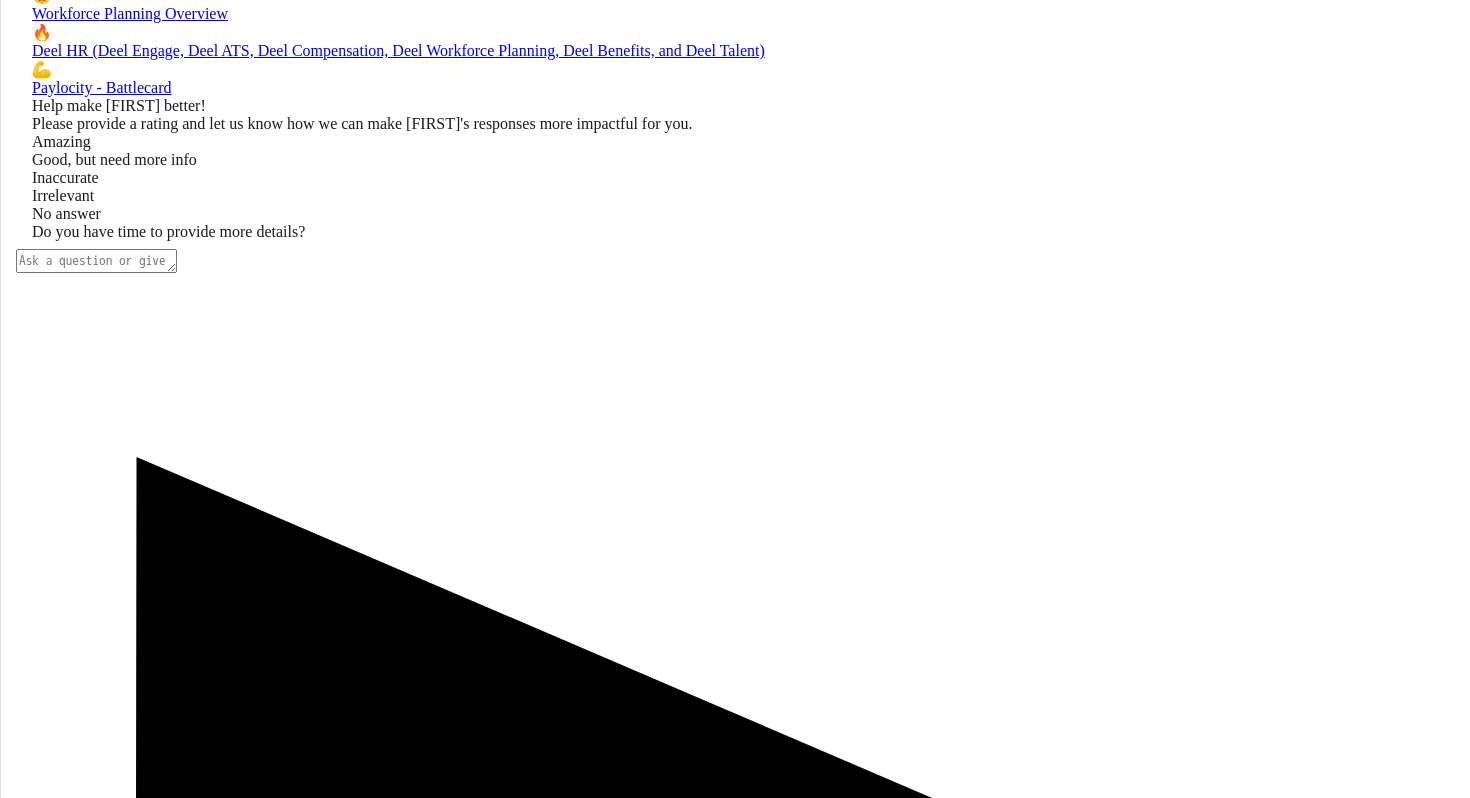 scroll, scrollTop: 2607, scrollLeft: 0, axis: vertical 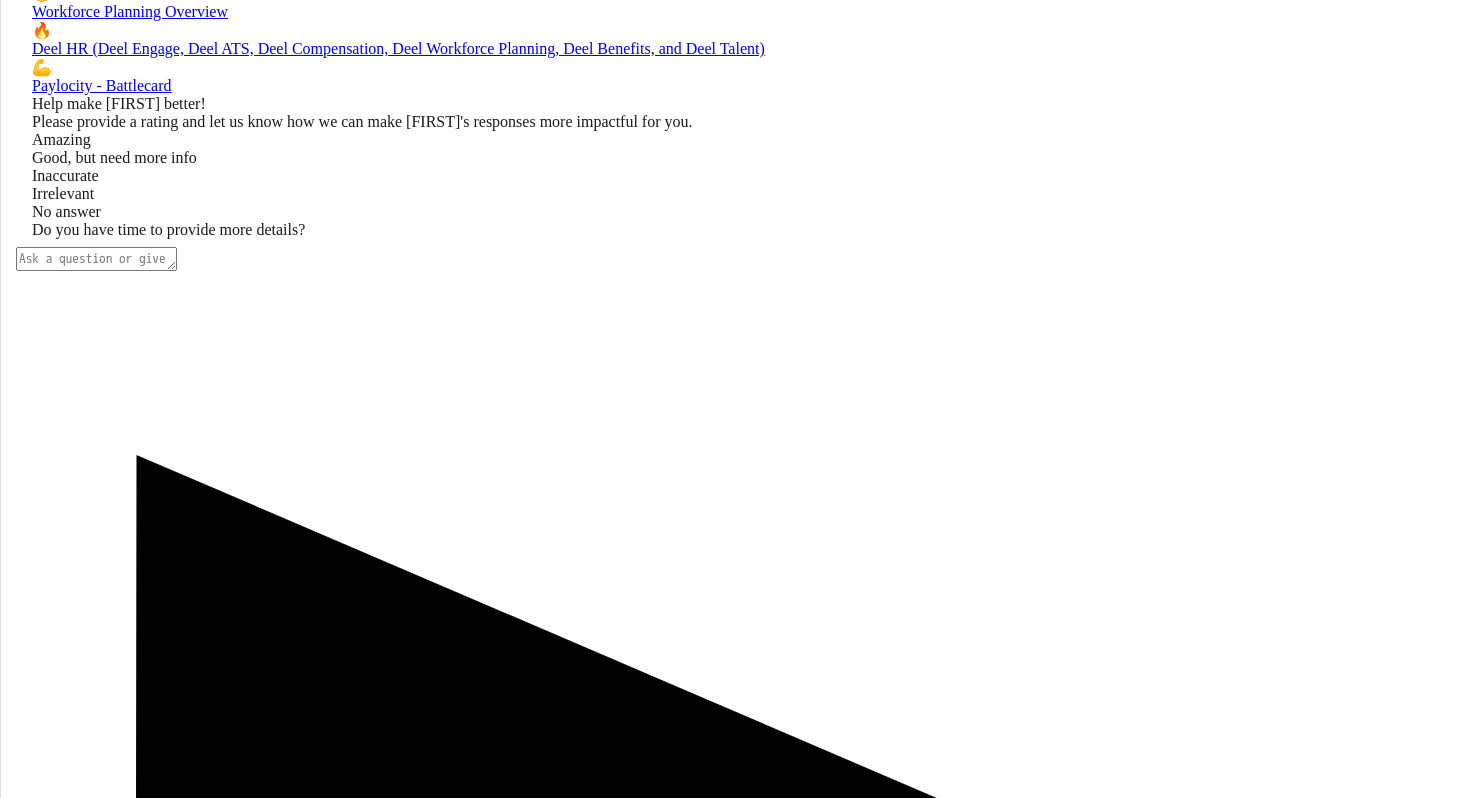 click at bounding box center (96, 259) 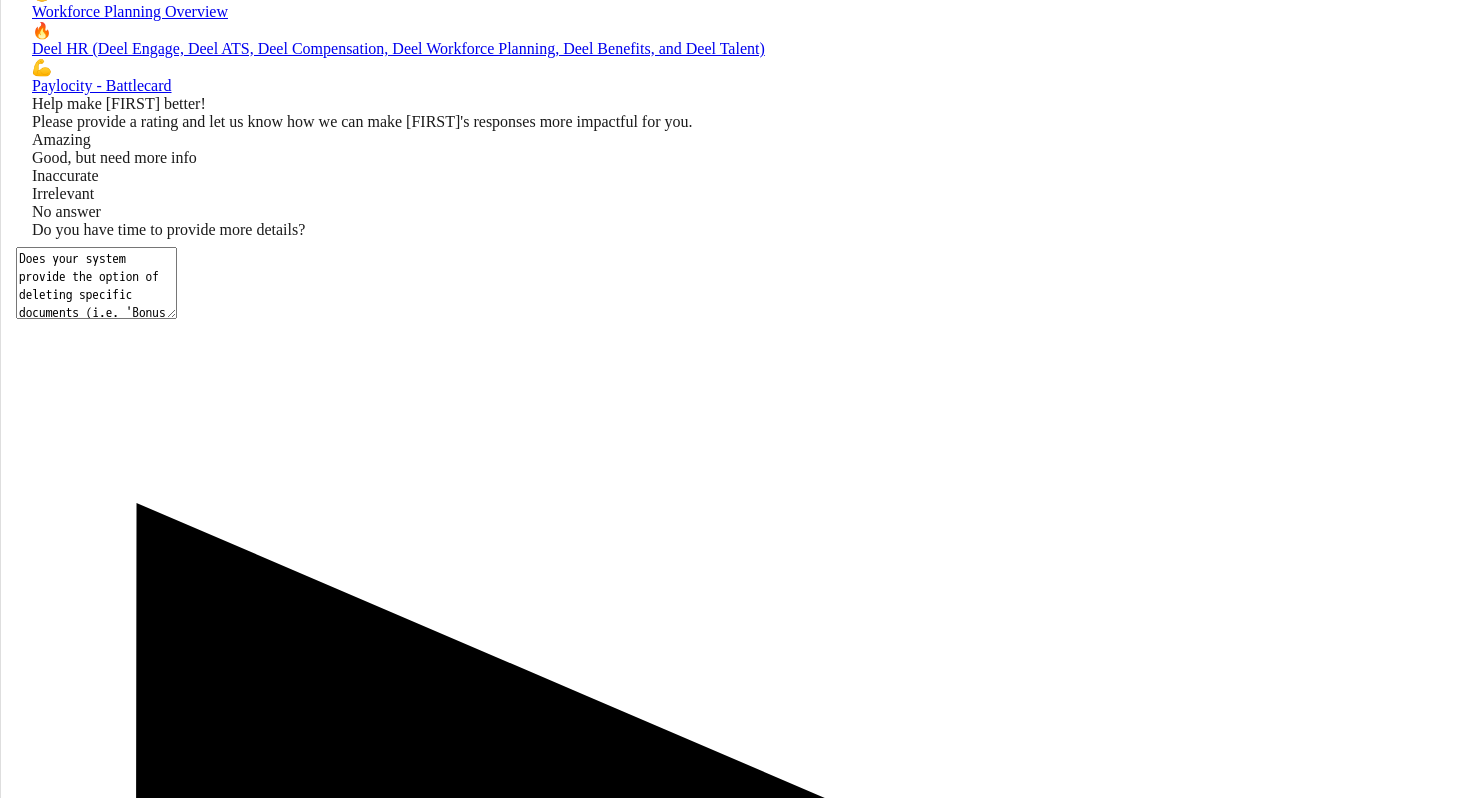 click on "Does your system provide the option of deleting specific documents (i.e. 'Bonus Model 2025') from multiple employes' records in bulk?" at bounding box center (96, 283) 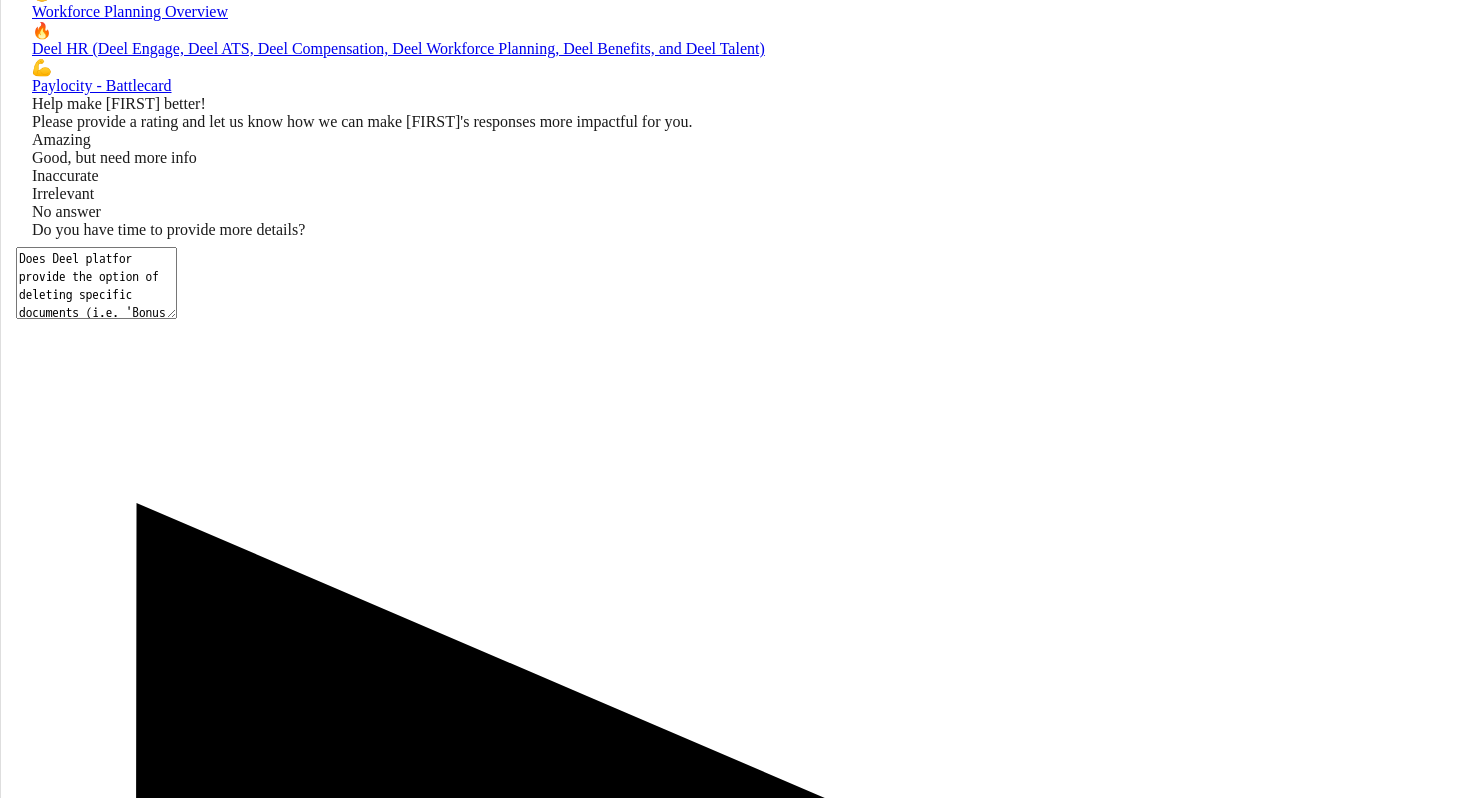 type on "Does Deel platform provide the option of deleting specific documents (i.e. 'Bonus Model 2025') from multiple employes' records in bulk?" 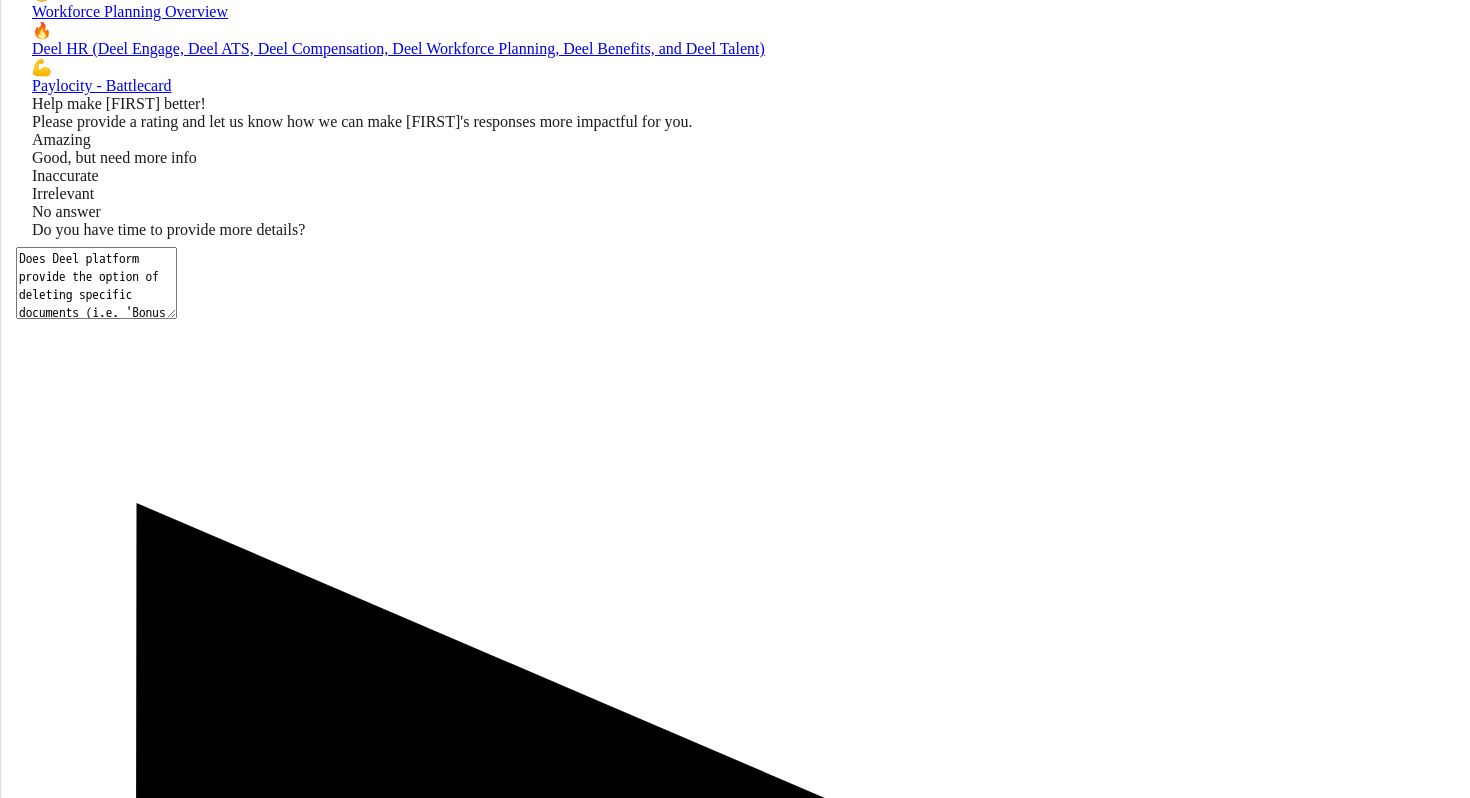 type 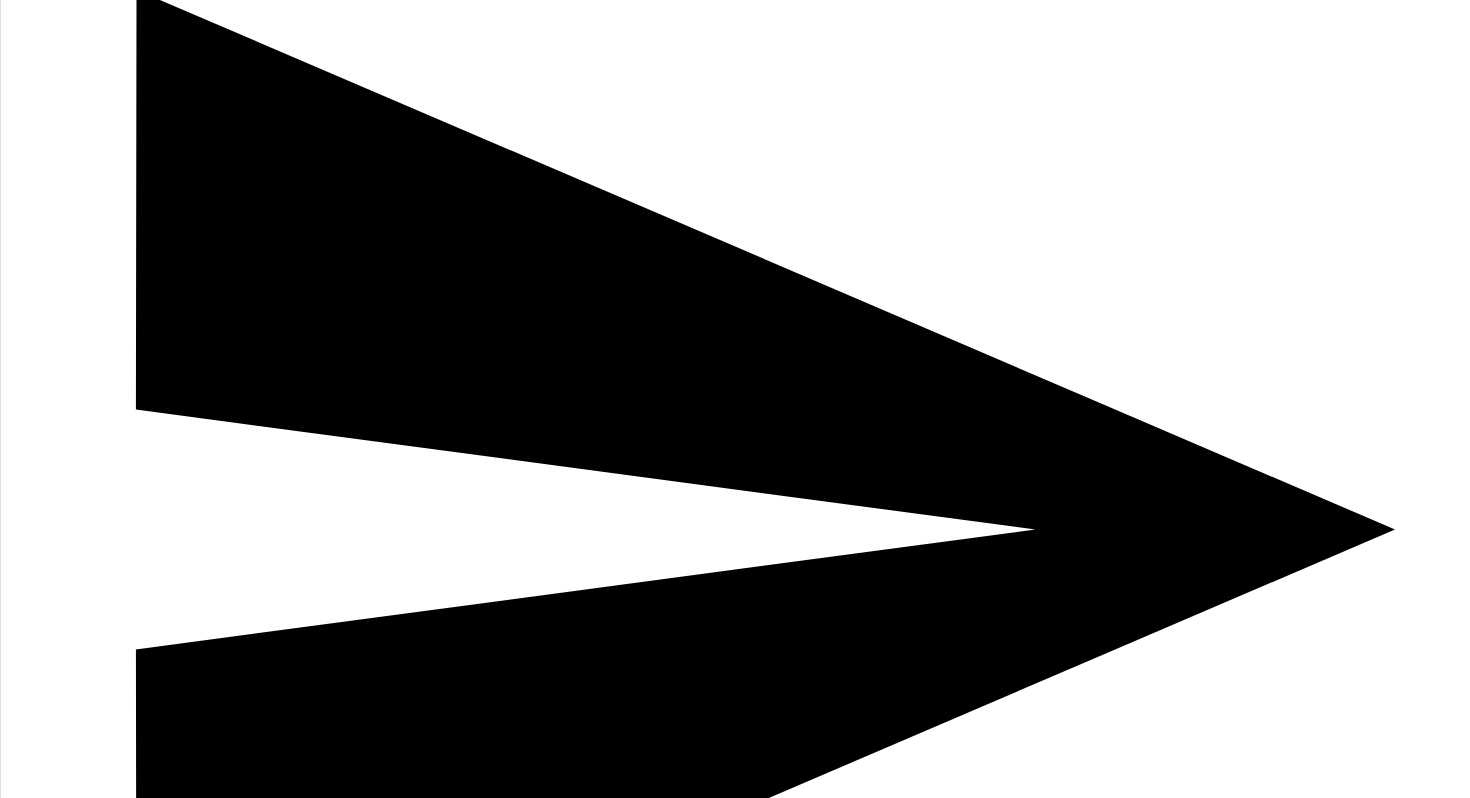 scroll, scrollTop: 3847, scrollLeft: 0, axis: vertical 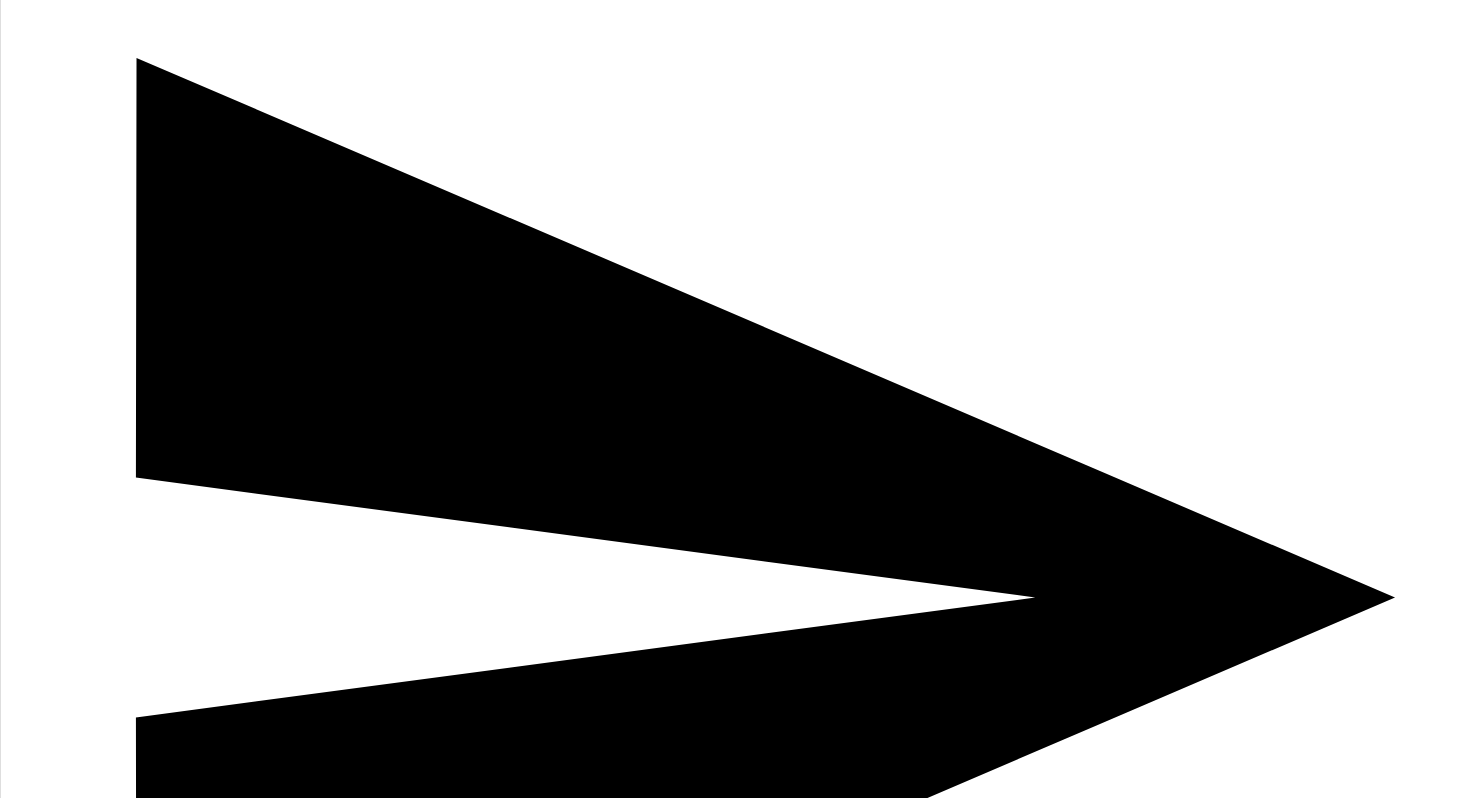click 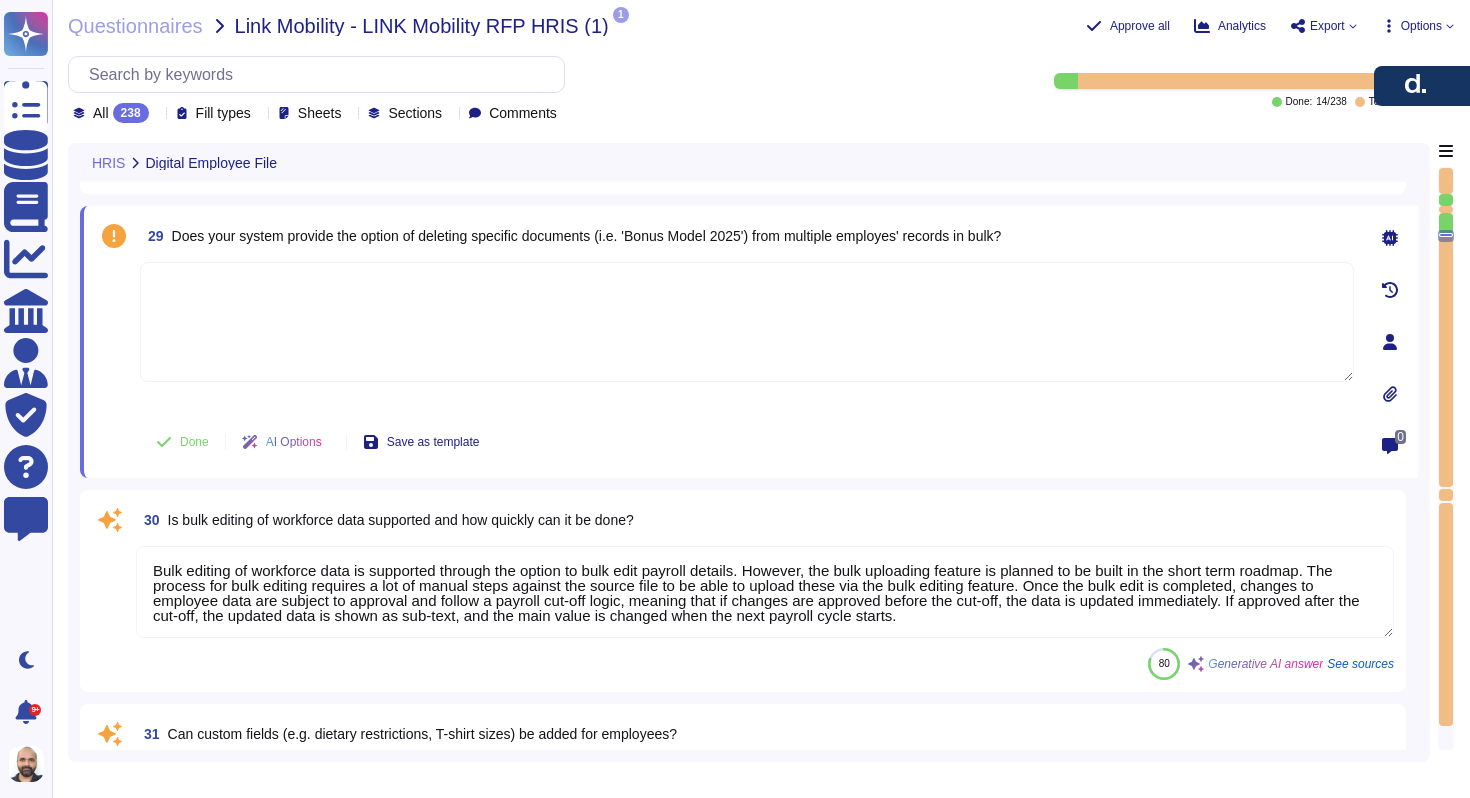 scroll, scrollTop: 3847, scrollLeft: 0, axis: vertical 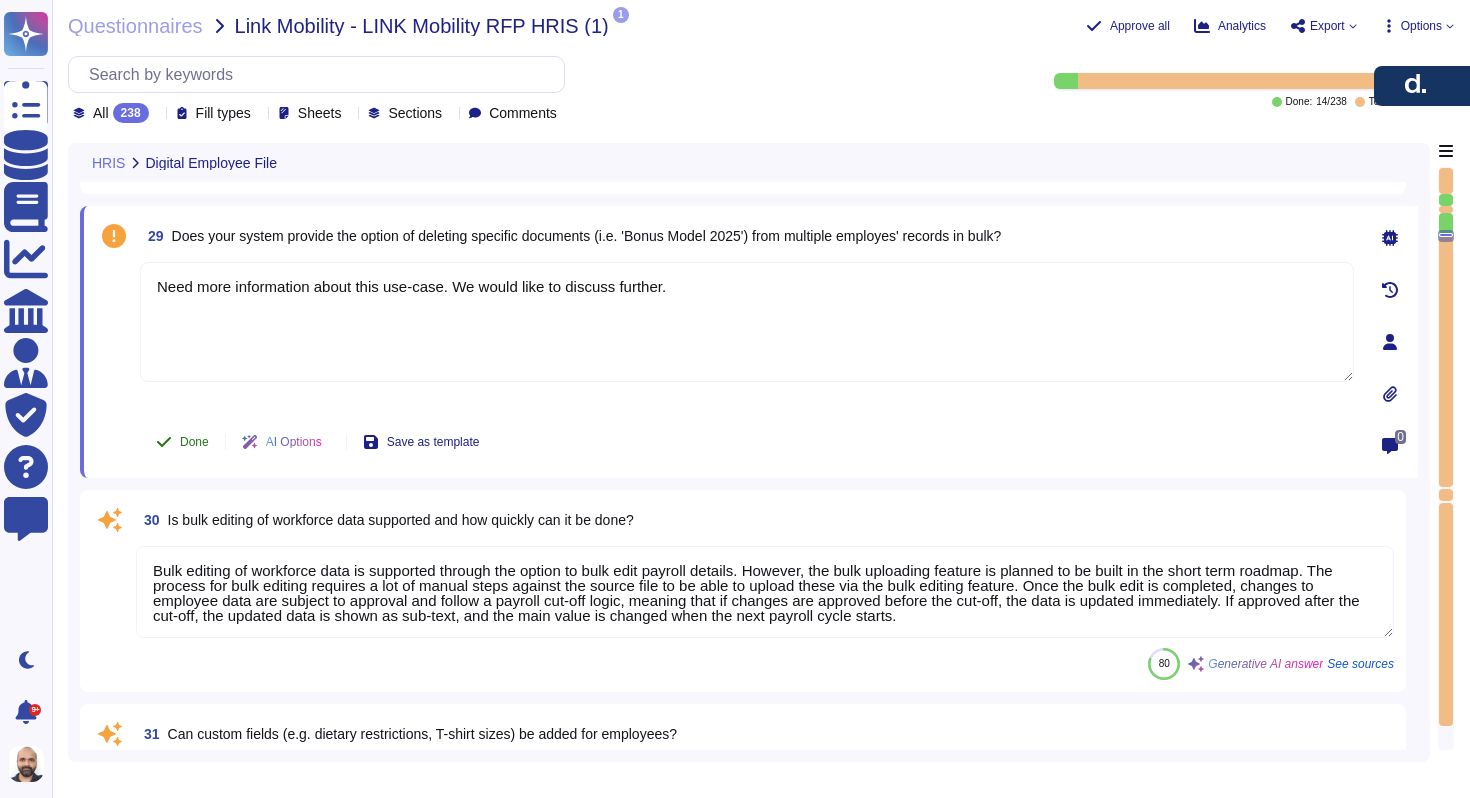 click on "Done" at bounding box center [194, 442] 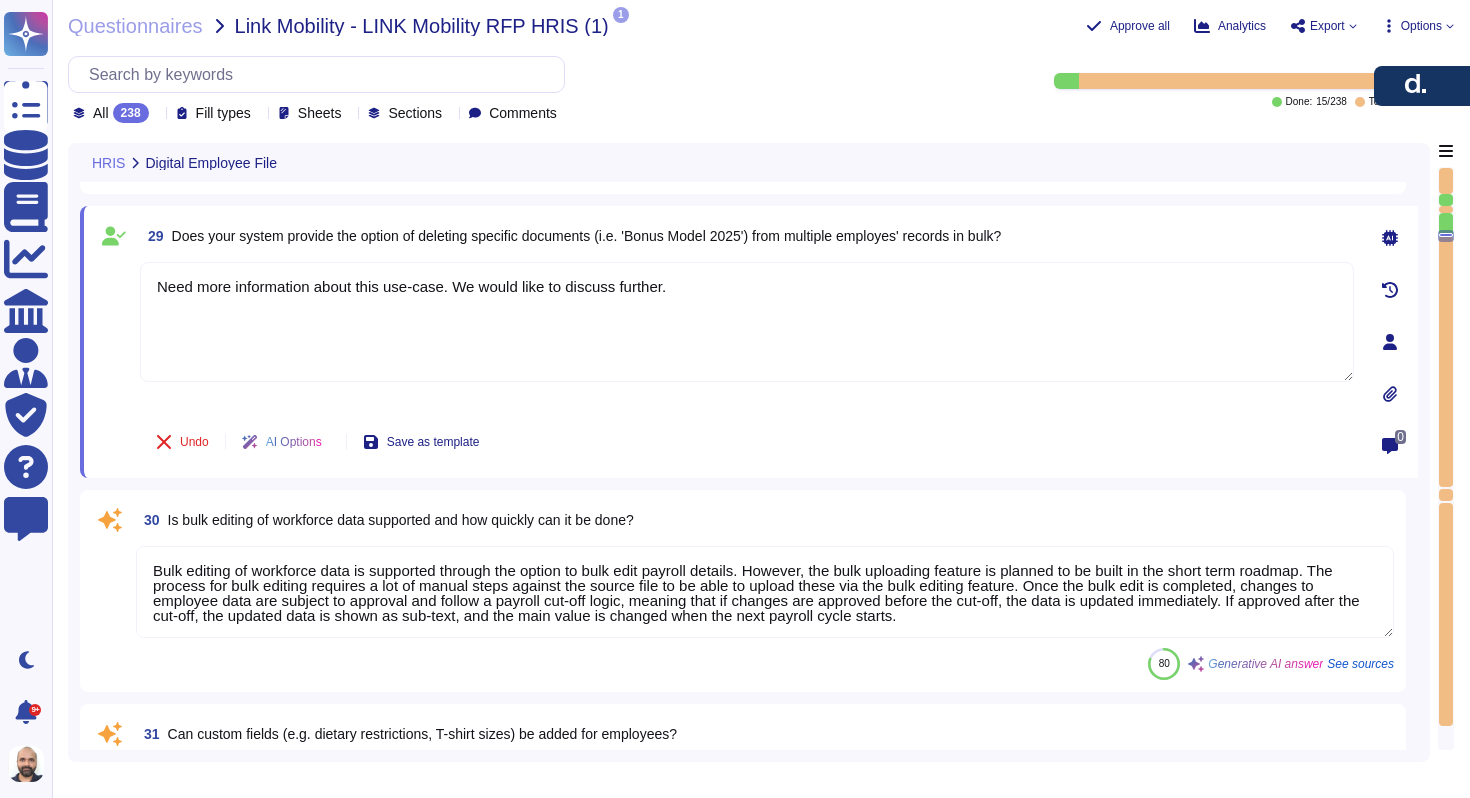 type on "Need more information about this use-case. We would like to discuss further." 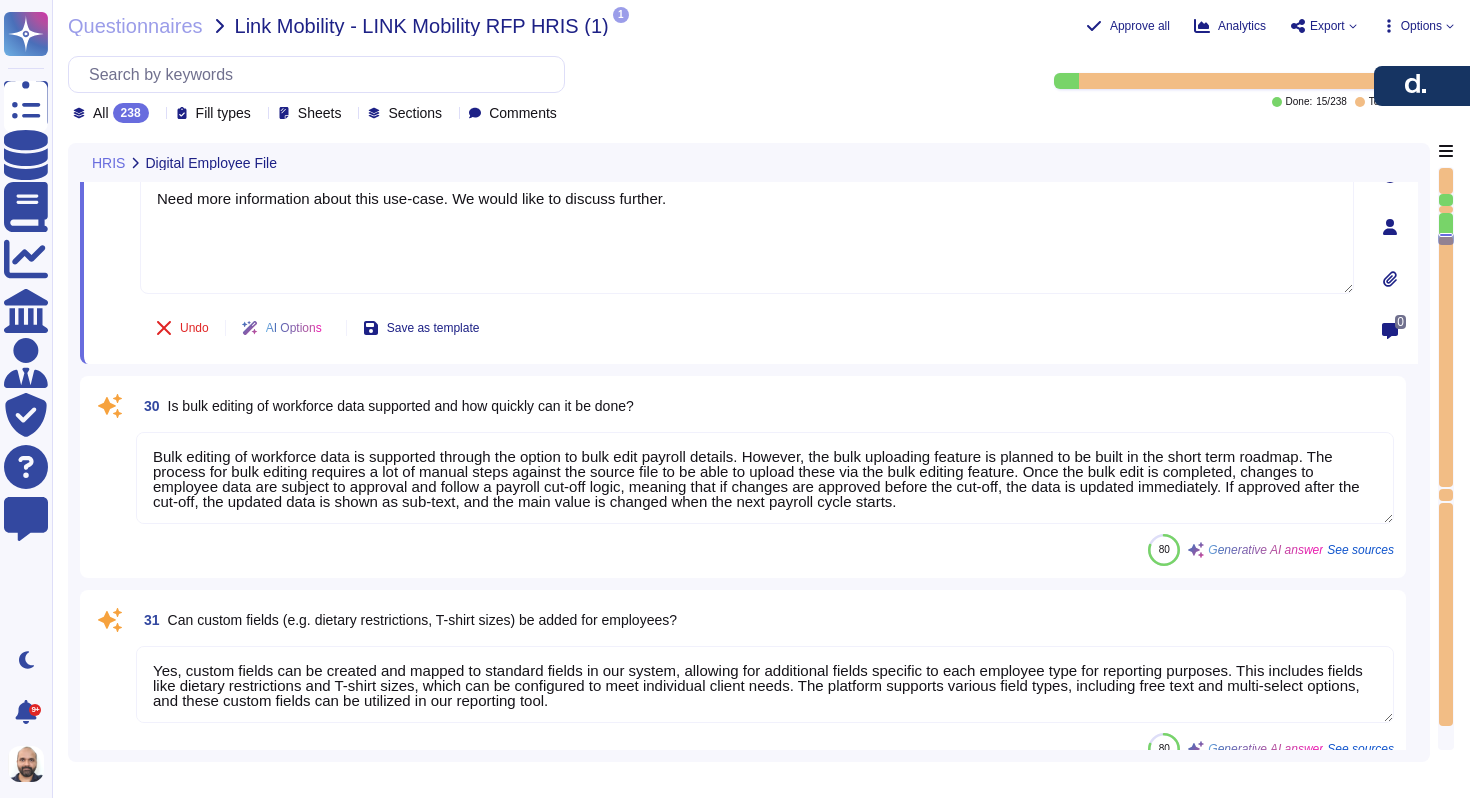 scroll, scrollTop: 5878, scrollLeft: 0, axis: vertical 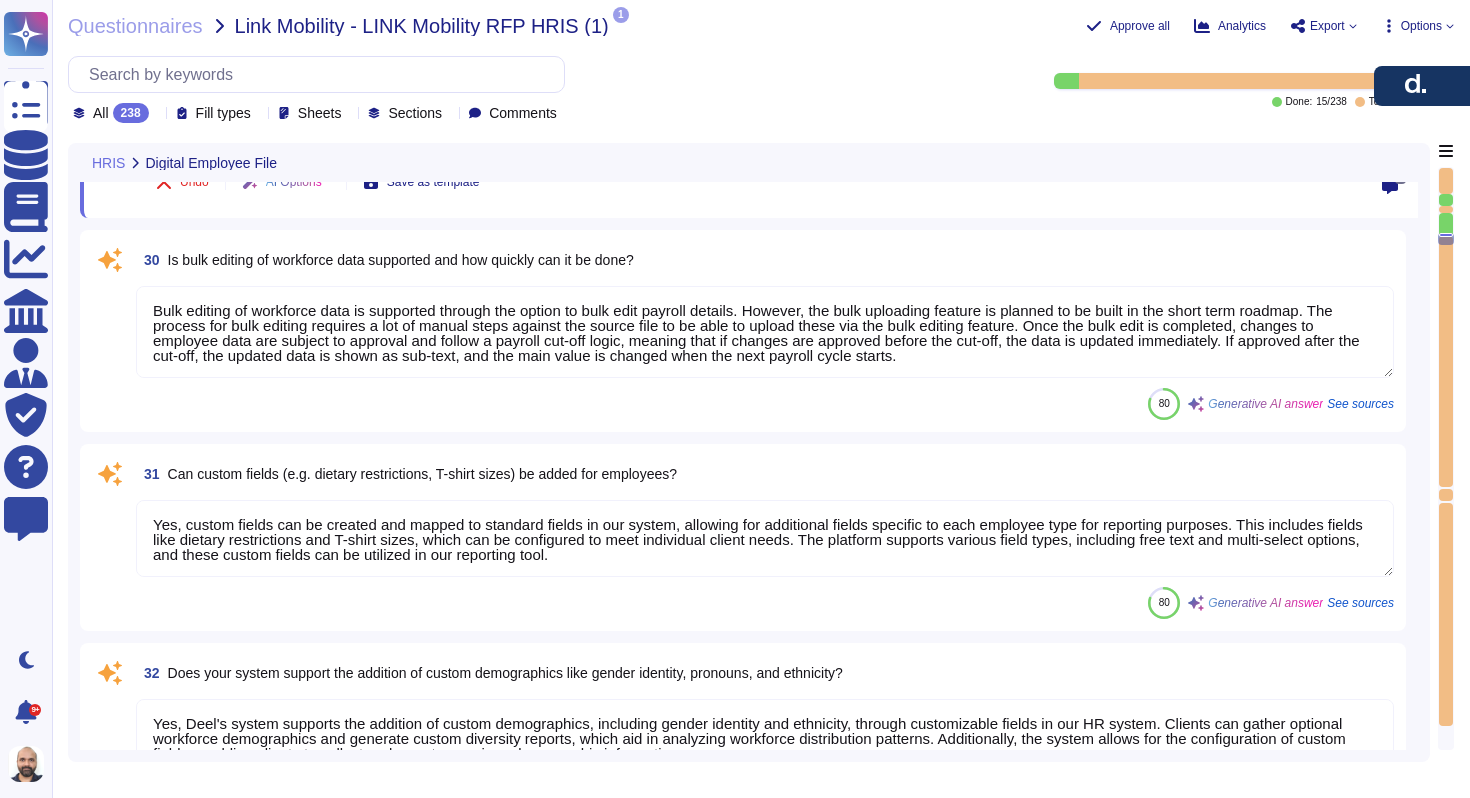 click on "Is bulk editing of workforce data supported and how quickly can it be done?" at bounding box center (401, 260) 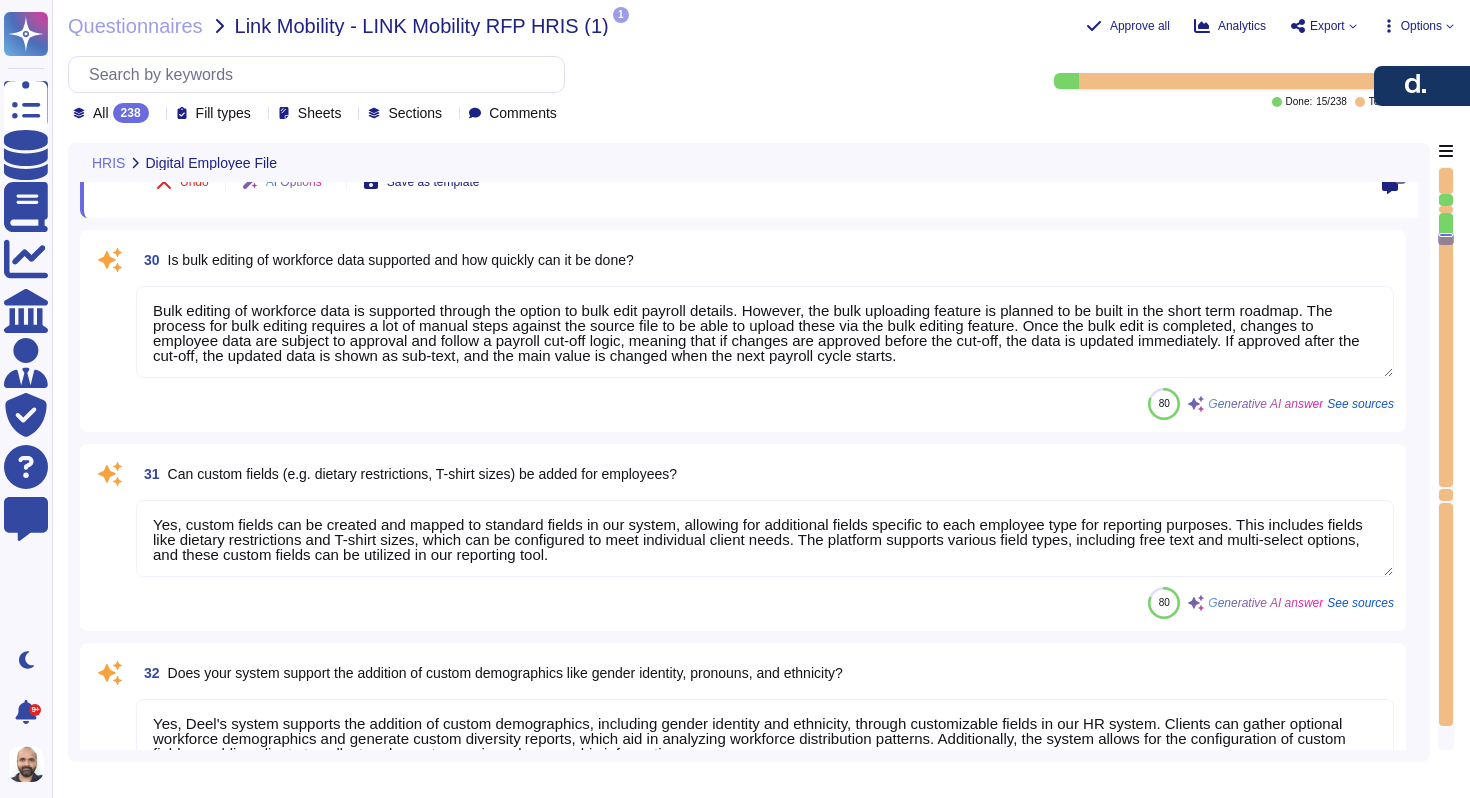 click on "Bulk editing of workforce data is supported through the option to bulk edit payroll details. However, the bulk uploading feature is planned to be built in the short term roadmap. The process for bulk editing requires a lot of manual steps against the source file to be able to upload these via the bulk editing feature. Once the bulk edit is completed, changes to employee data are subject to approval and follow a payroll cut-off logic, meaning that if changes are approved before the cut-off, the data is updated immediately. If approved after the cut-off, the updated data is shown as sub-text, and the main value is changed when the next payroll cycle starts." at bounding box center (765, 332) 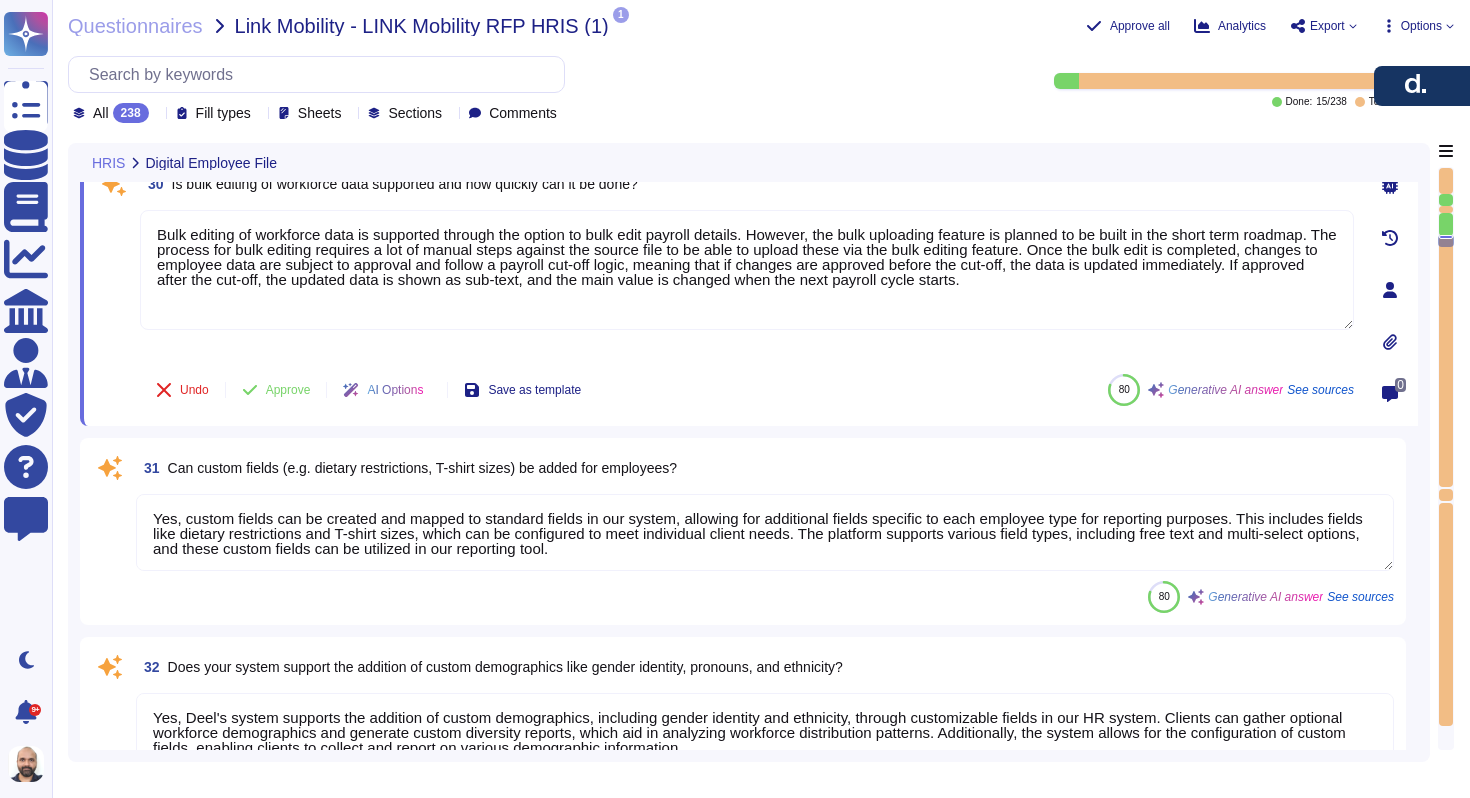 click on "Bulk editing of workforce data is supported through the option to bulk edit payroll details. However, the bulk uploading feature is planned to be built in the short term roadmap. The process for bulk editing requires a lot of manual steps against the source file to be able to upload these via the bulk editing feature. Once the bulk edit is completed, changes to employee data are subject to approval and follow a payroll cut-off logic, meaning that if changes are approved before the cut-off, the data is updated immediately. If approved after the cut-off, the updated data is shown as sub-text, and the main value is changed when the next payroll cycle starts." at bounding box center (747, 270) 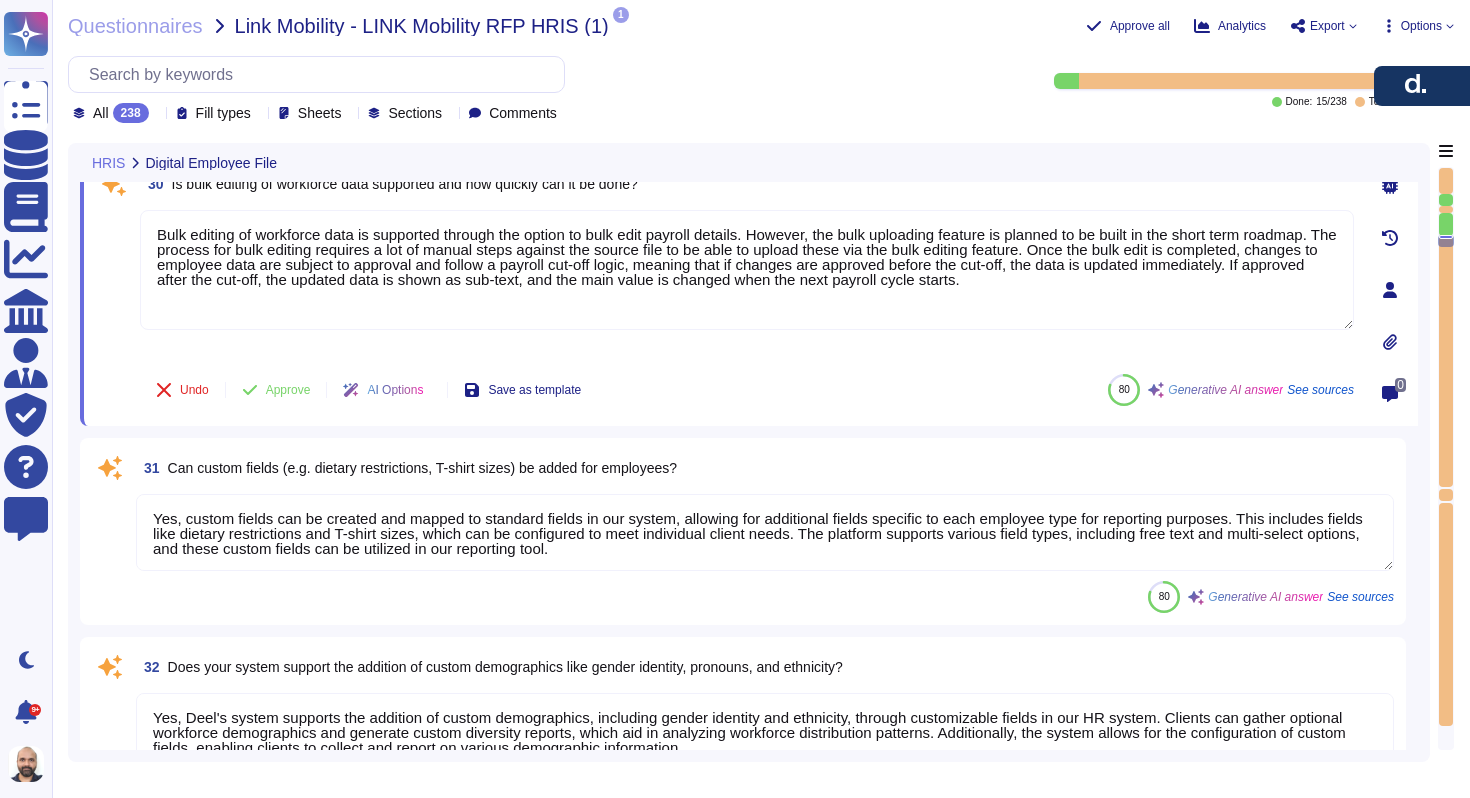 click on "Is bulk editing of workforce data supported and how quickly can it be done?" at bounding box center (405, 184) 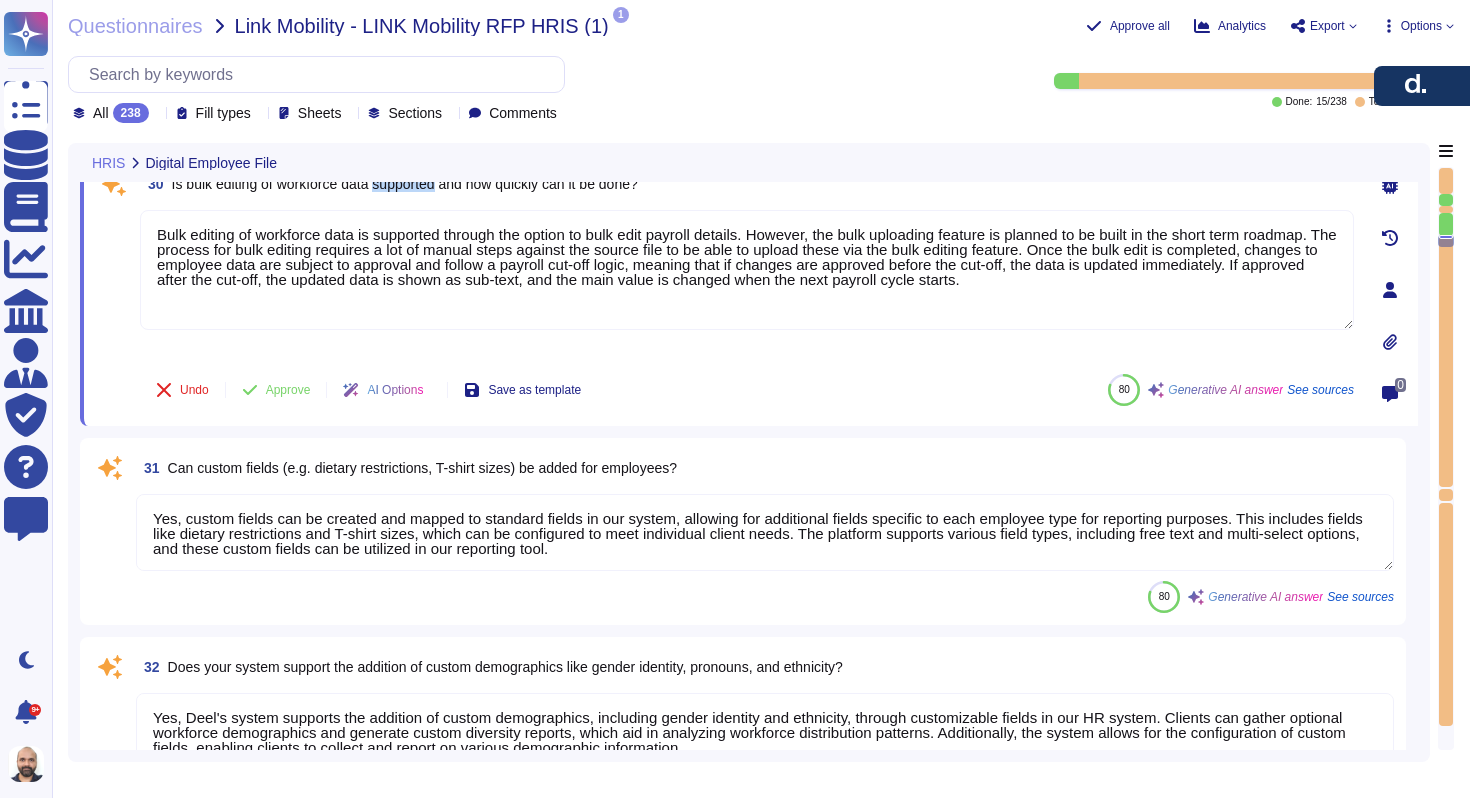click on "Is bulk editing of workforce data supported and how quickly can it be done?" at bounding box center [405, 184] 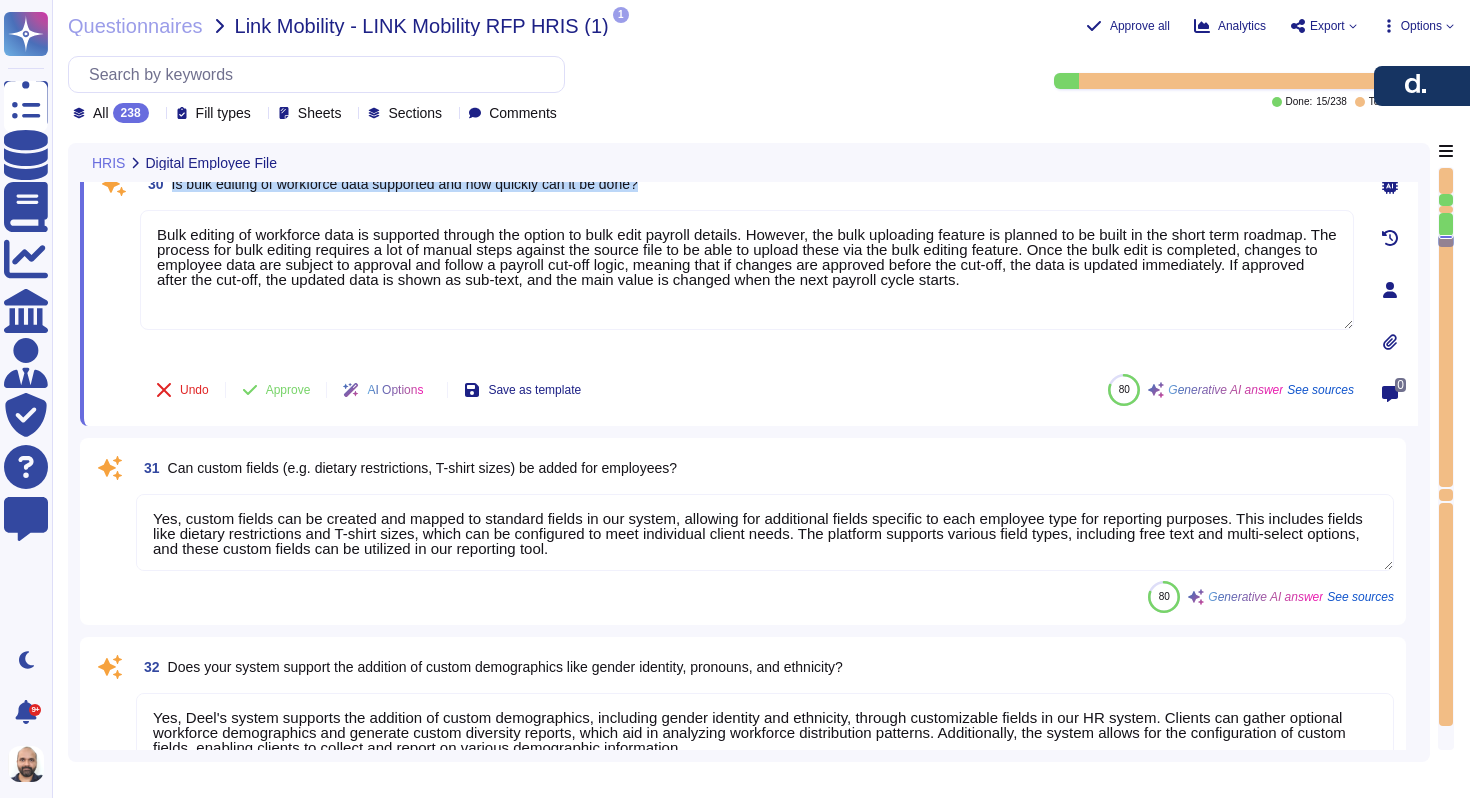 click on "Is bulk editing of workforce data supported and how quickly can it be done?" at bounding box center (405, 184) 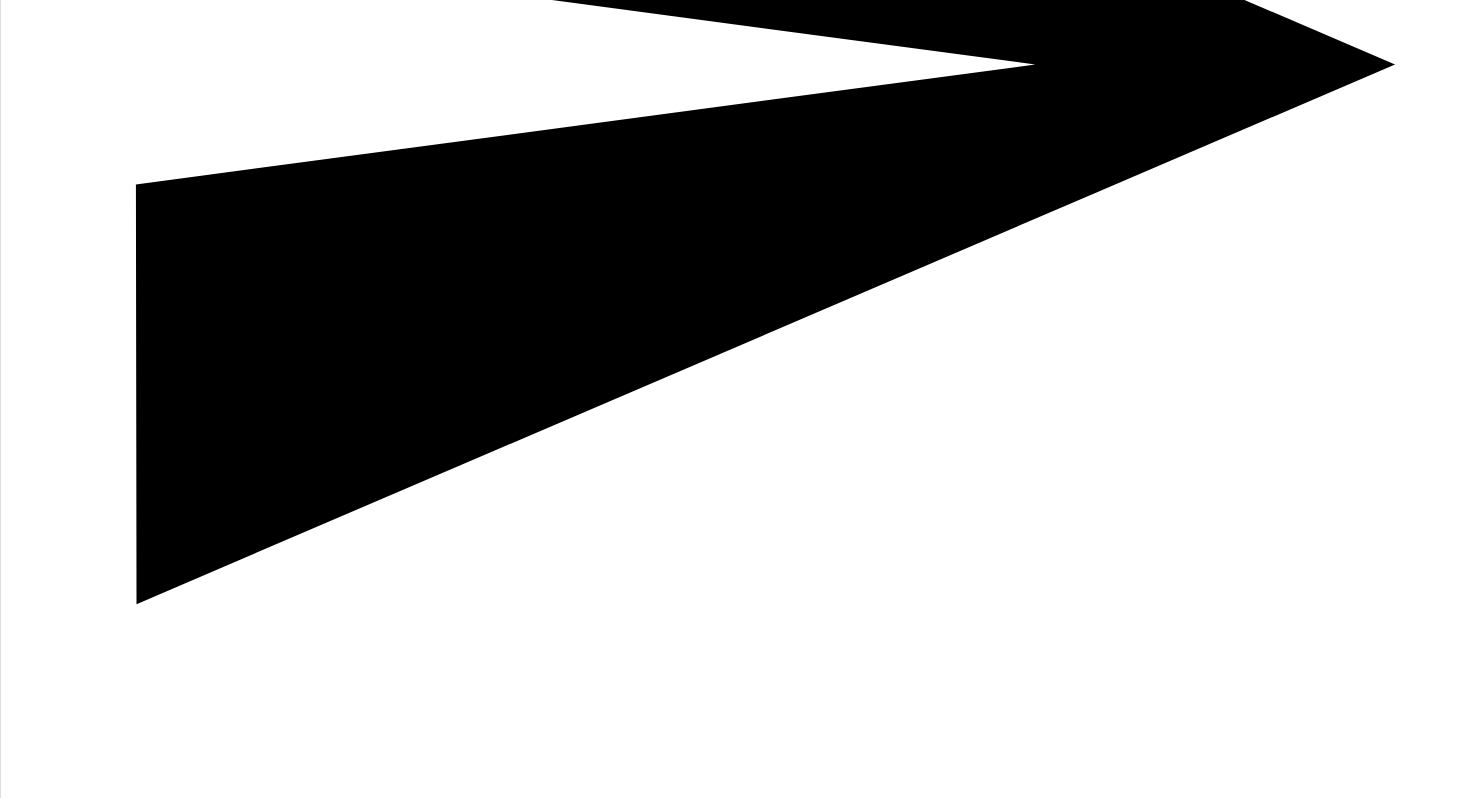 scroll, scrollTop: 4716, scrollLeft: 0, axis: vertical 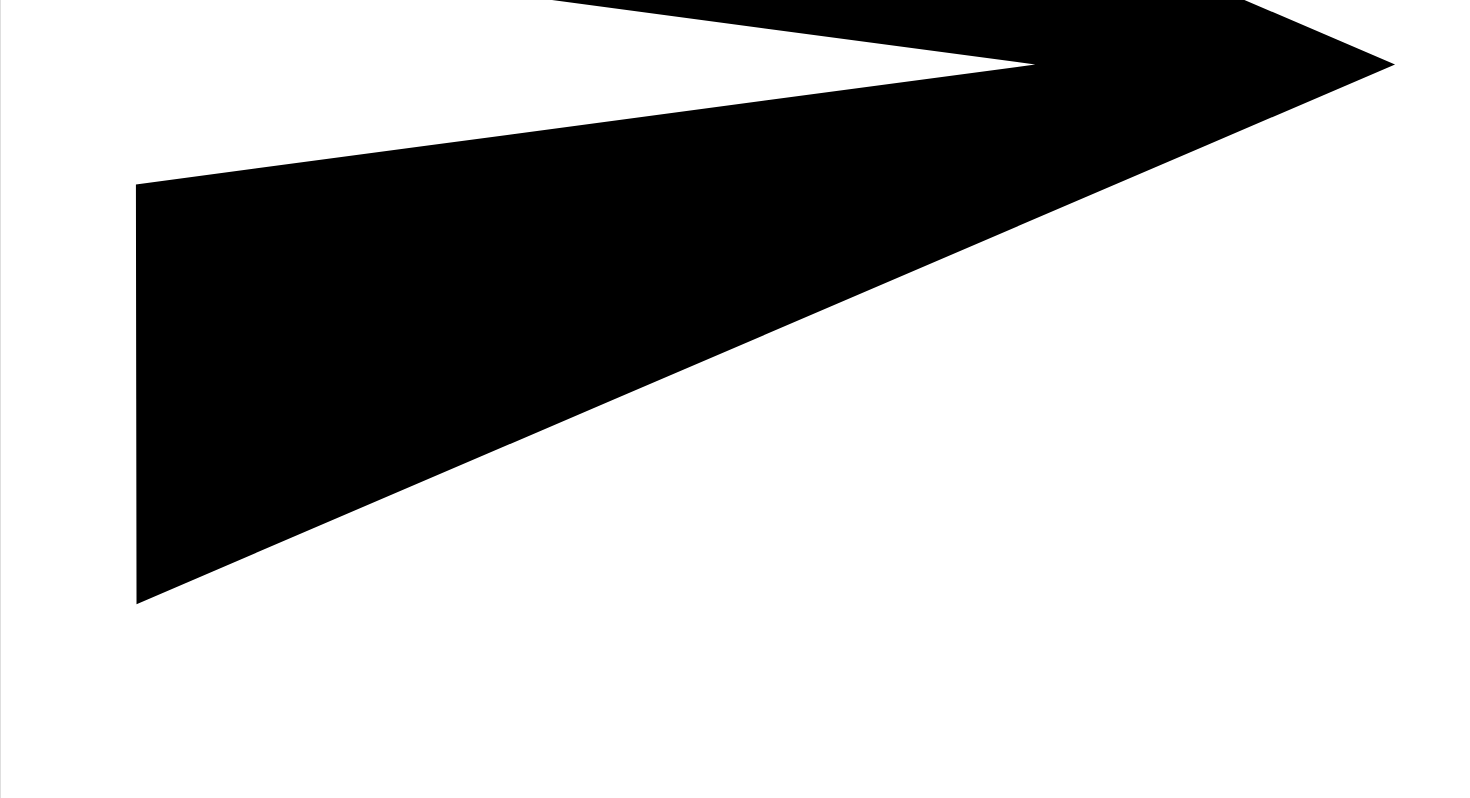 type on "Is bulk editing of workforce data supported by the Deel platform and how quickly can it be done?" 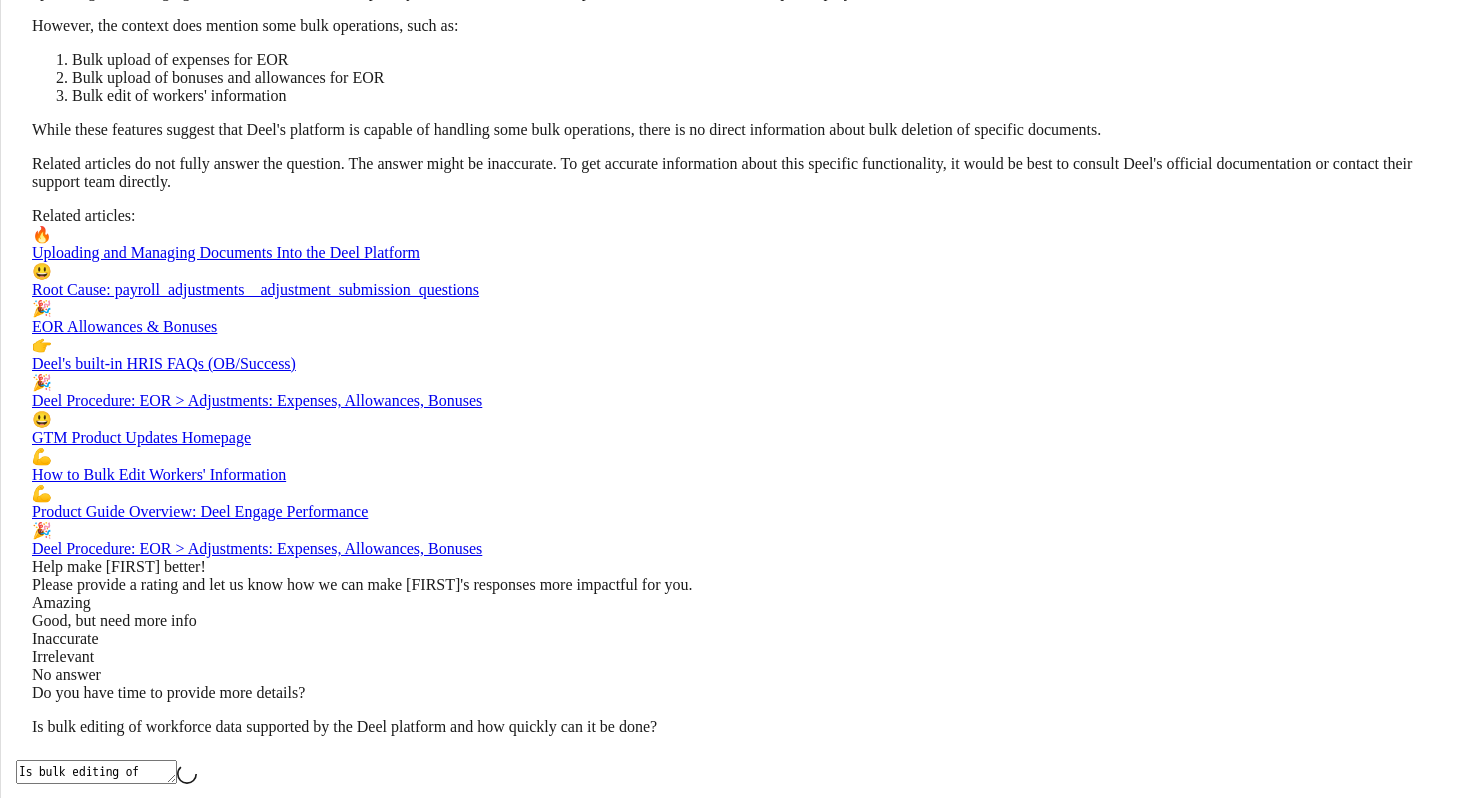 type 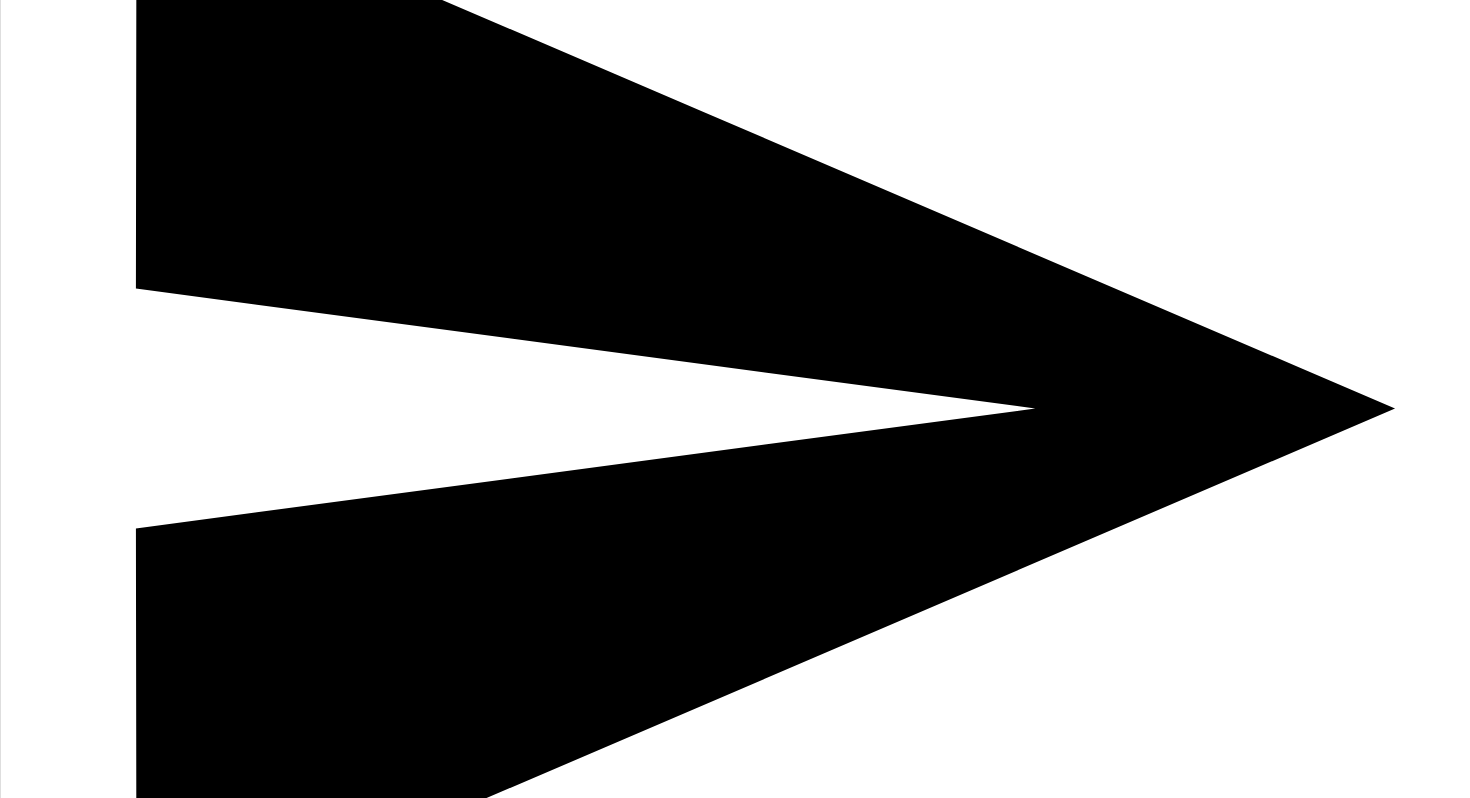 scroll, scrollTop: 5096, scrollLeft: 0, axis: vertical 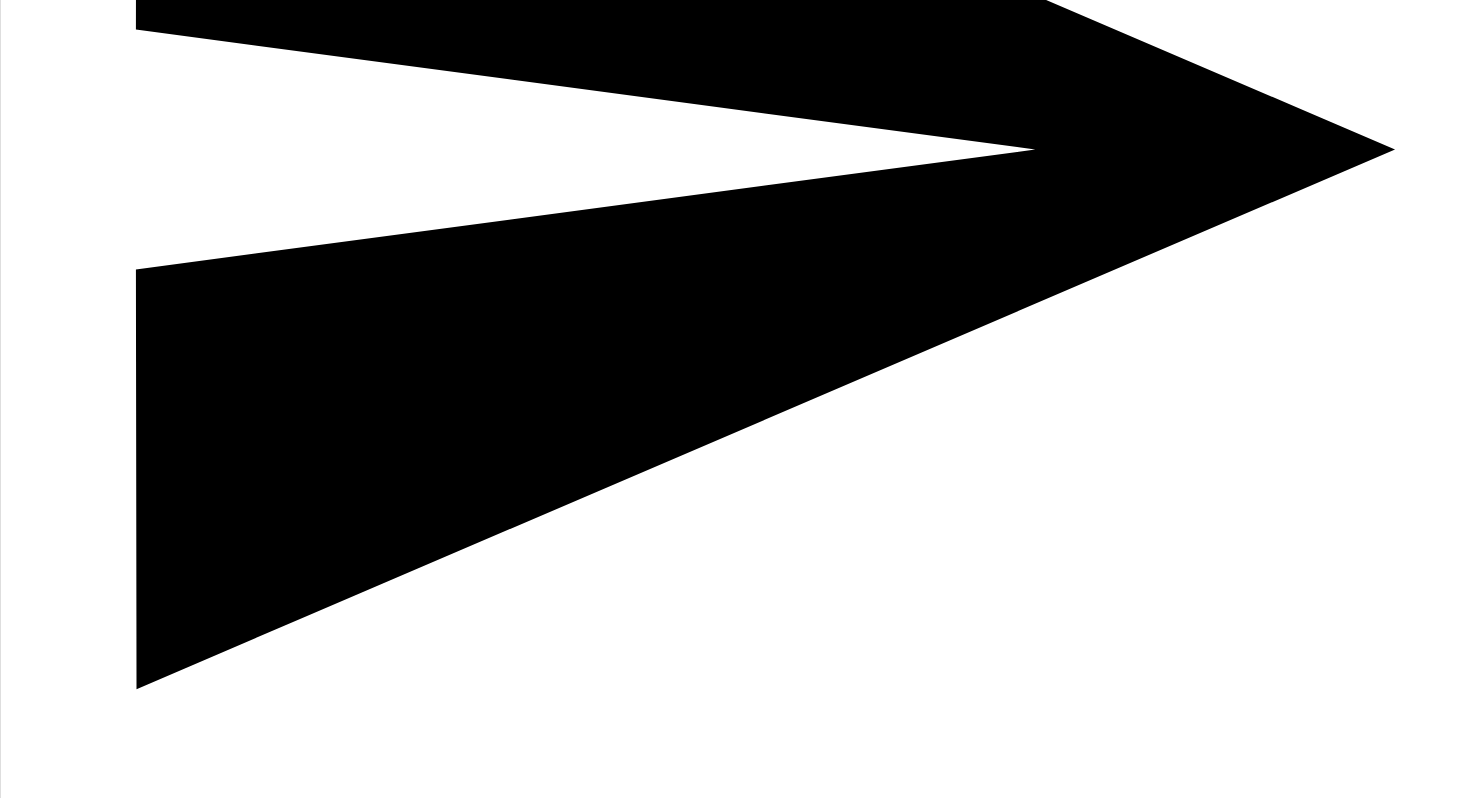 drag, startPoint x: 892, startPoint y: 381, endPoint x: 1163, endPoint y: 461, distance: 282.5615 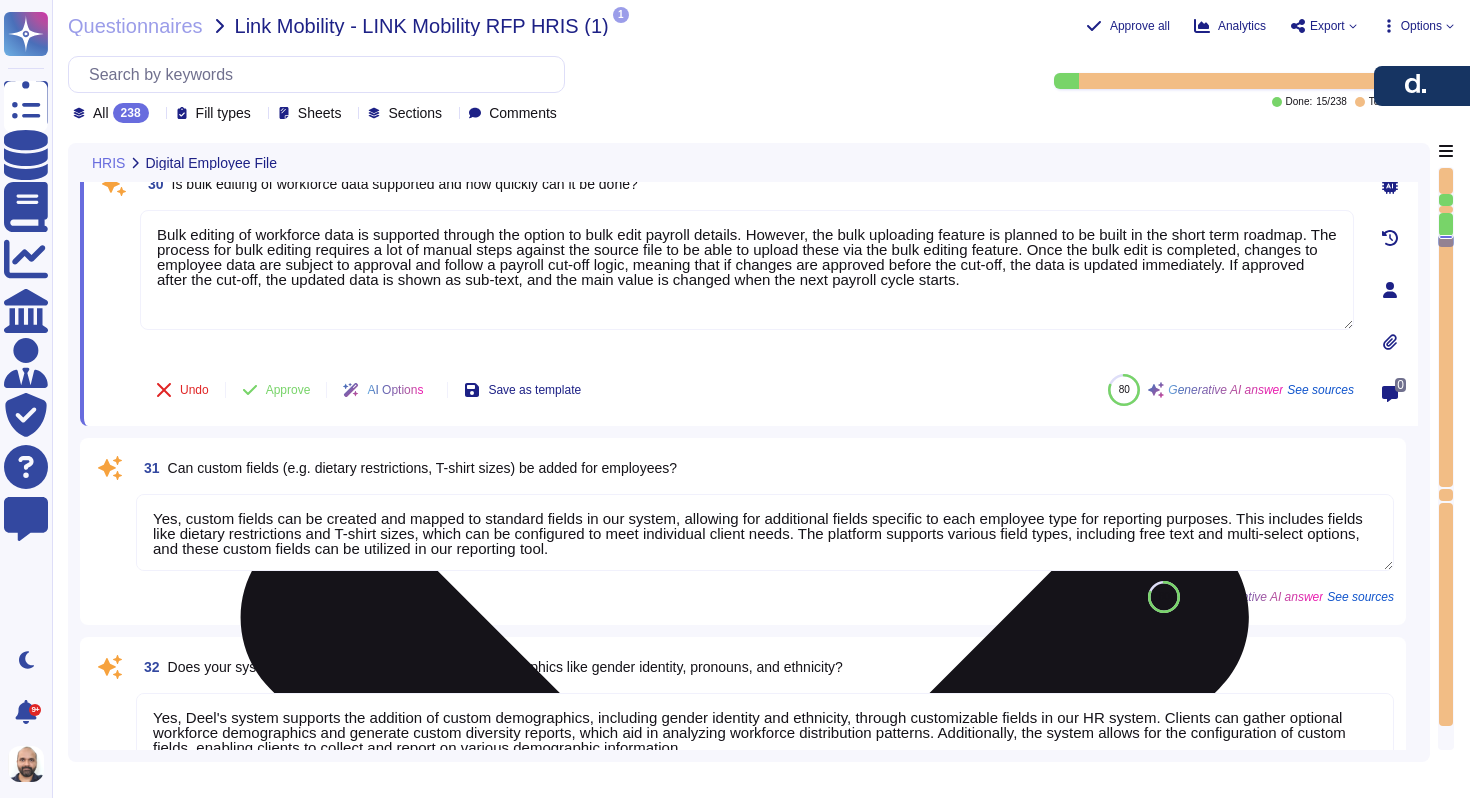 scroll, scrollTop: 5481, scrollLeft: 0, axis: vertical 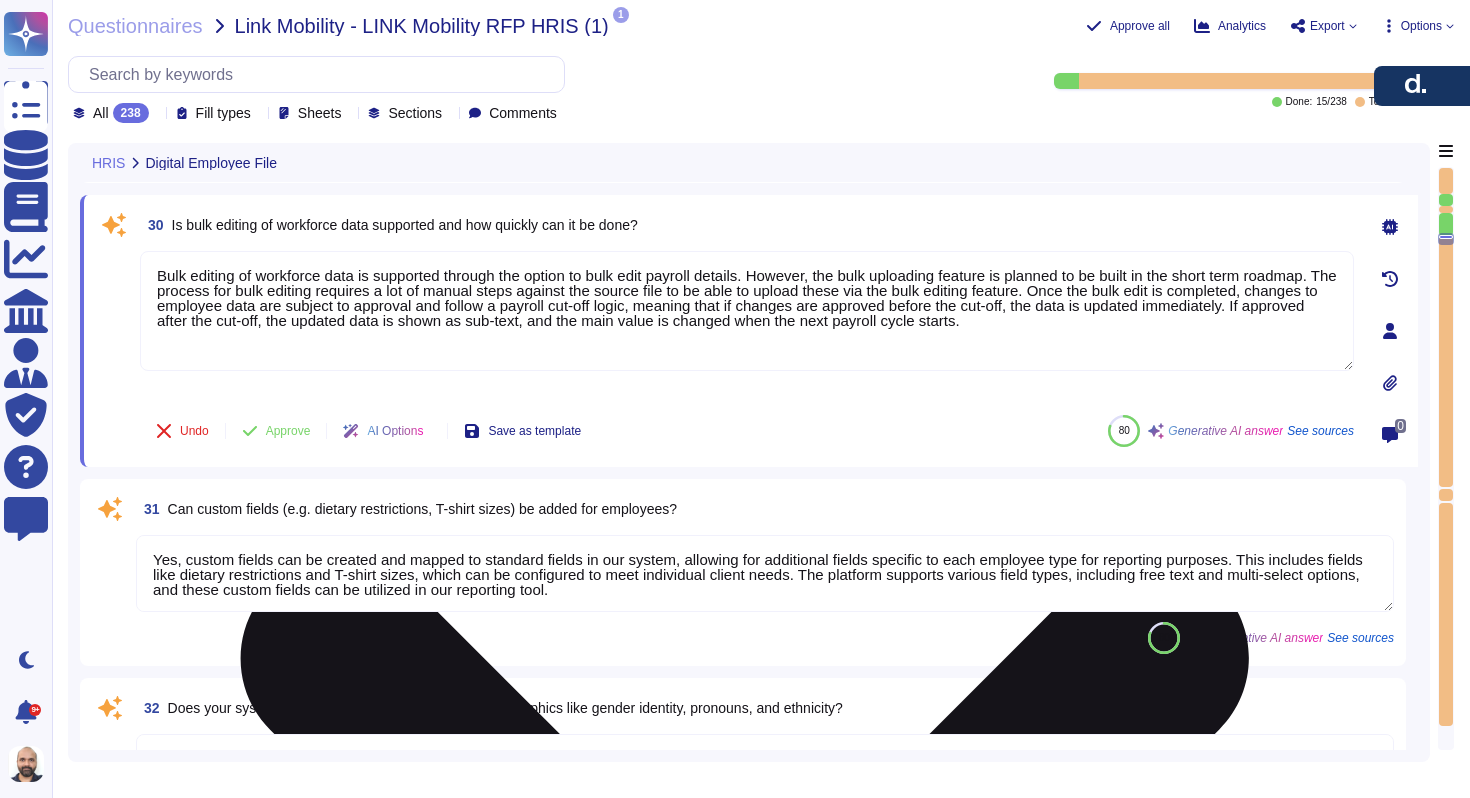 click on "Bulk editing of workforce data is supported through the option to bulk edit payroll details. However, the bulk uploading feature is planned to be built in the short term roadmap. The process for bulk editing requires a lot of manual steps against the source file to be able to upload these via the bulk editing feature. Once the bulk edit is completed, changes to employee data are subject to approval and follow a payroll cut-off logic, meaning that if changes are approved before the cut-off, the data is updated immediately. If approved after the cut-off, the updated data is shown as sub-text, and the main value is changed when the next payroll cycle starts." at bounding box center (747, 311) 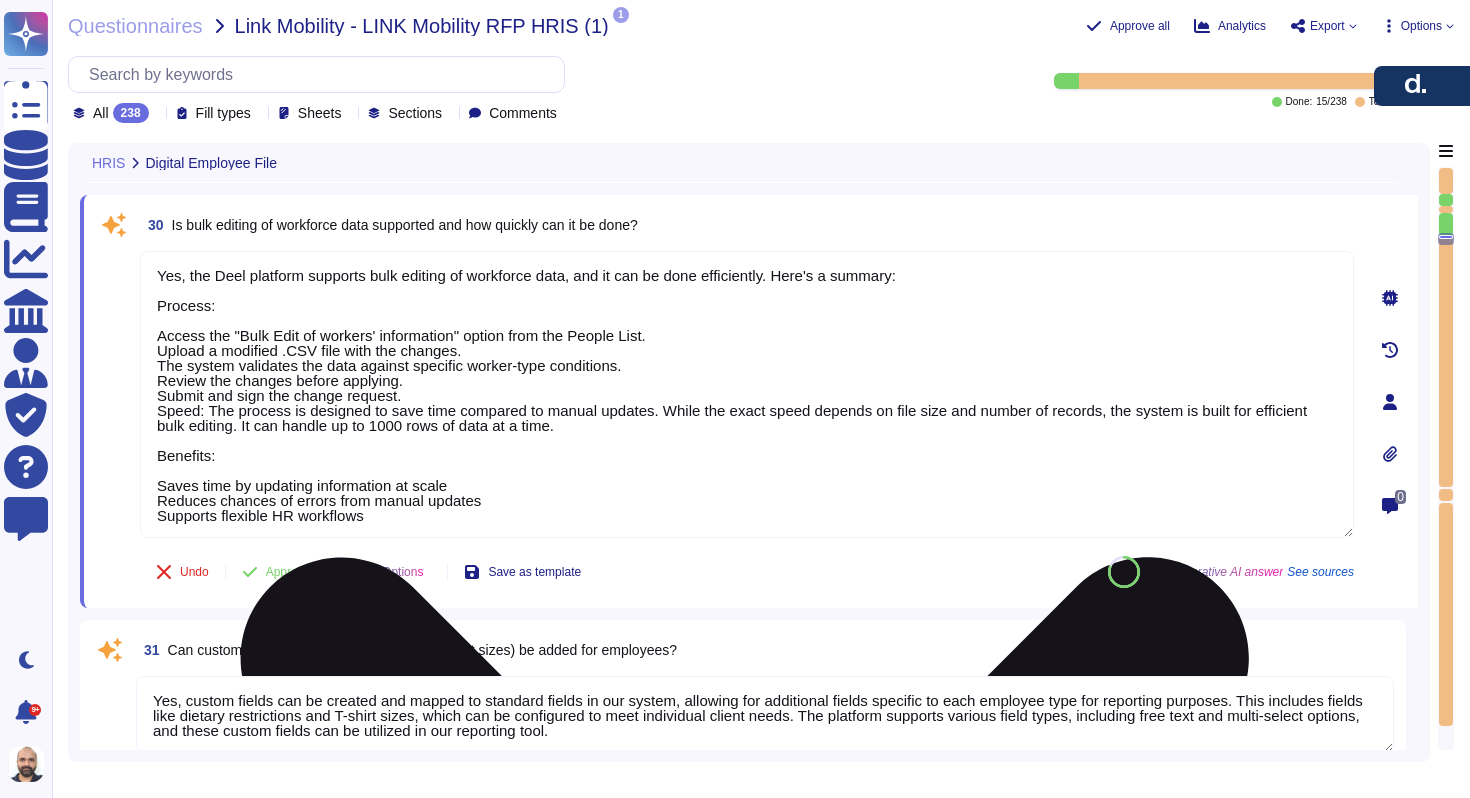 click on "Yes, the Deel platform supports bulk editing of workforce data, and it can be done efficiently. Here's a summary:
Process:
Access the "Bulk Edit of workers' information" option from the People List.
Upload a modified .CSV file with the changes.
The system validates the data against specific worker-type conditions.
Review the changes before applying.
Submit and sign the change request.
Speed: The process is designed to save time compared to manual updates. While the exact speed depends on file size and number of records, the system is built for efficient bulk editing. It can handle up to 1000 rows of data at a time.
Benefits:
Saves time by updating information at scale
Reduces chances of errors from manual updates
Supports flexible HR workflows" at bounding box center [747, 394] 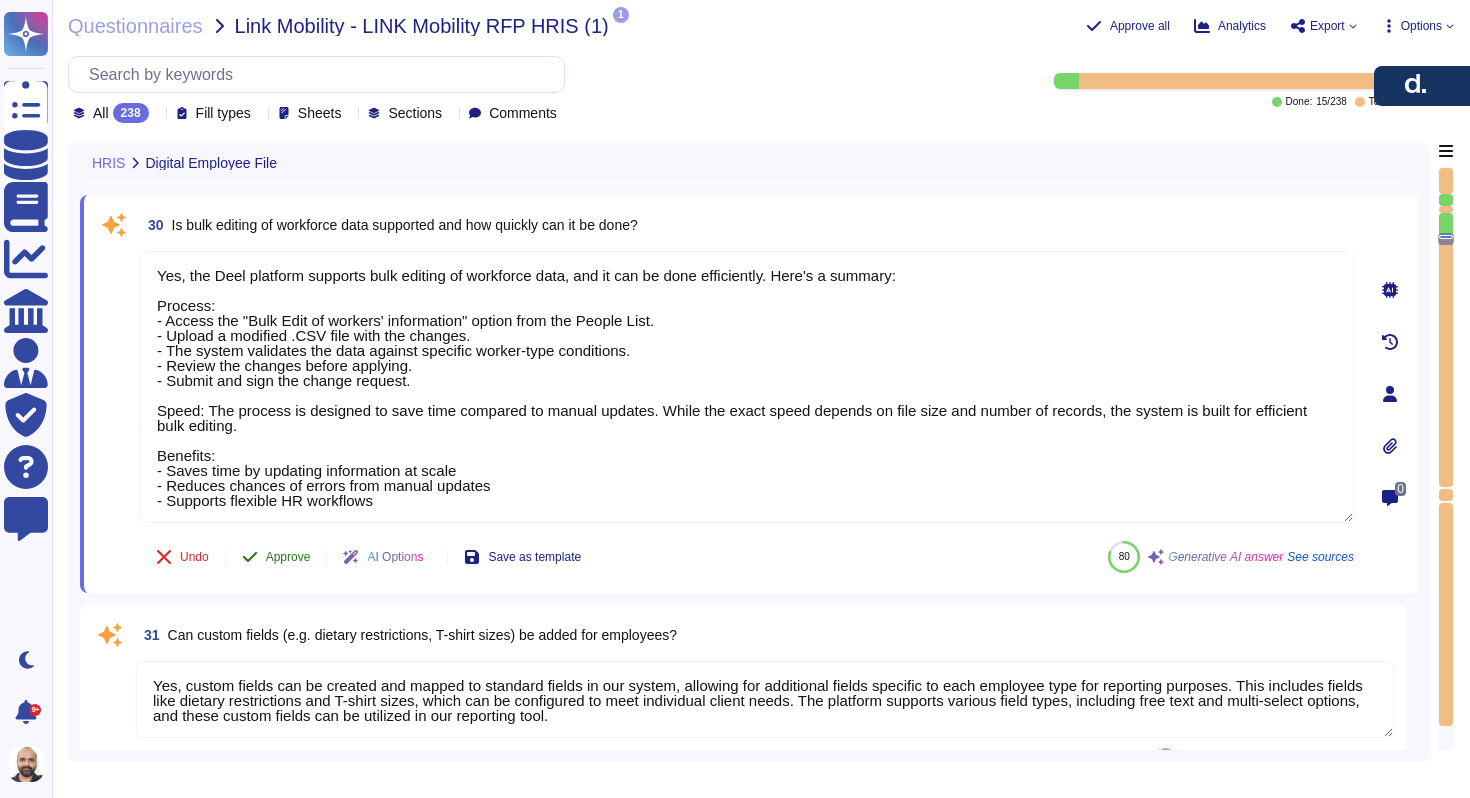 click on "30 Is bulk editing of workforce data supported and how quickly can it be done? Yes, the Deel platform supports bulk editing of workforce data, and it can be done efficiently. Here's a summary:
Process:
- Access the "Bulk Edit of workers' information" option from the People List.
- Upload a modified .CSV file with the changes.
- The system validates the data against specific worker-type conditions.
- Review the changes before applying.
- Submit and sign the change request.
Speed: The process is designed to save time compared to manual updates. While the exact speed depends on file size and number of records, the system is built for efficient bulk editing.
Benefits:
- Saves time by updating information at scale
- Reduces chances of errors from manual updates
- Supports flexible HR workflows Undo Approve AI Options Save as template 80 Generative AI answer See sources" at bounding box center (725, 394) 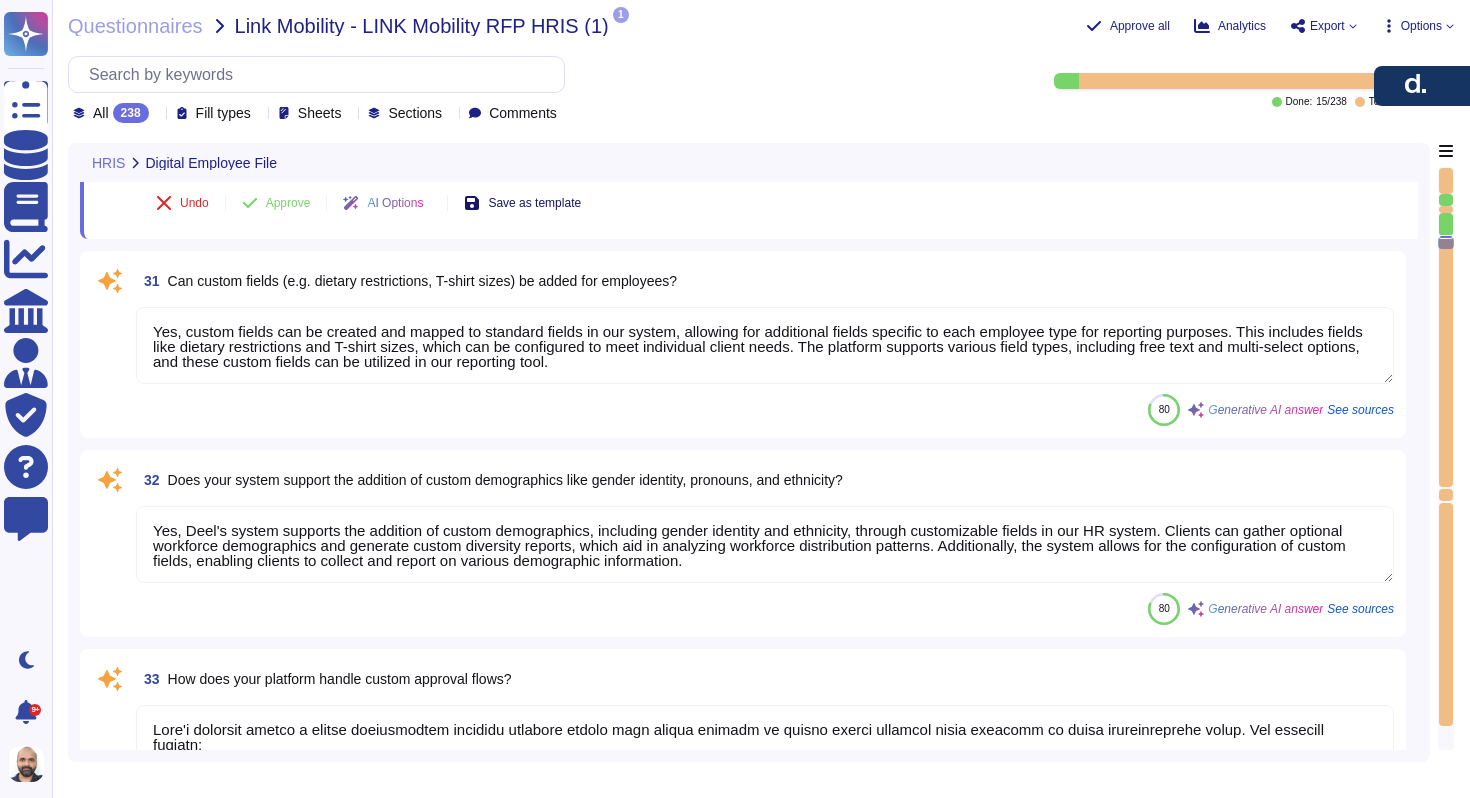 type on "Deel standardizes processes for time-off requests through several key features:
1. Integration with Time Tracking: Time-off requests are integrated with the time tracking feature, allowing clients to manage and track requests seamlessly on the Deel platform.
2. Notification System: Clients receive notifications each time an employee submits a time-off request, ensuring timely awareness and management.
3. Approval Process: Clients can set approvers for time-off policies, allowing for a structured review and approval process. Approvers can review, approve, edit, and delete requests on behalf of workers.
4. Comprehensive Reporting: Deel provides detailed time-off reporting features, including tracking days taken, leave types, pending requests, remaining time off, and distinguishing between paid and unpaid leave.
5. Compliance with Local Regulations: The platform is designed to facilitate compliance with local regulations and organizational policies, ensuring that time-off processes are standardized while..." 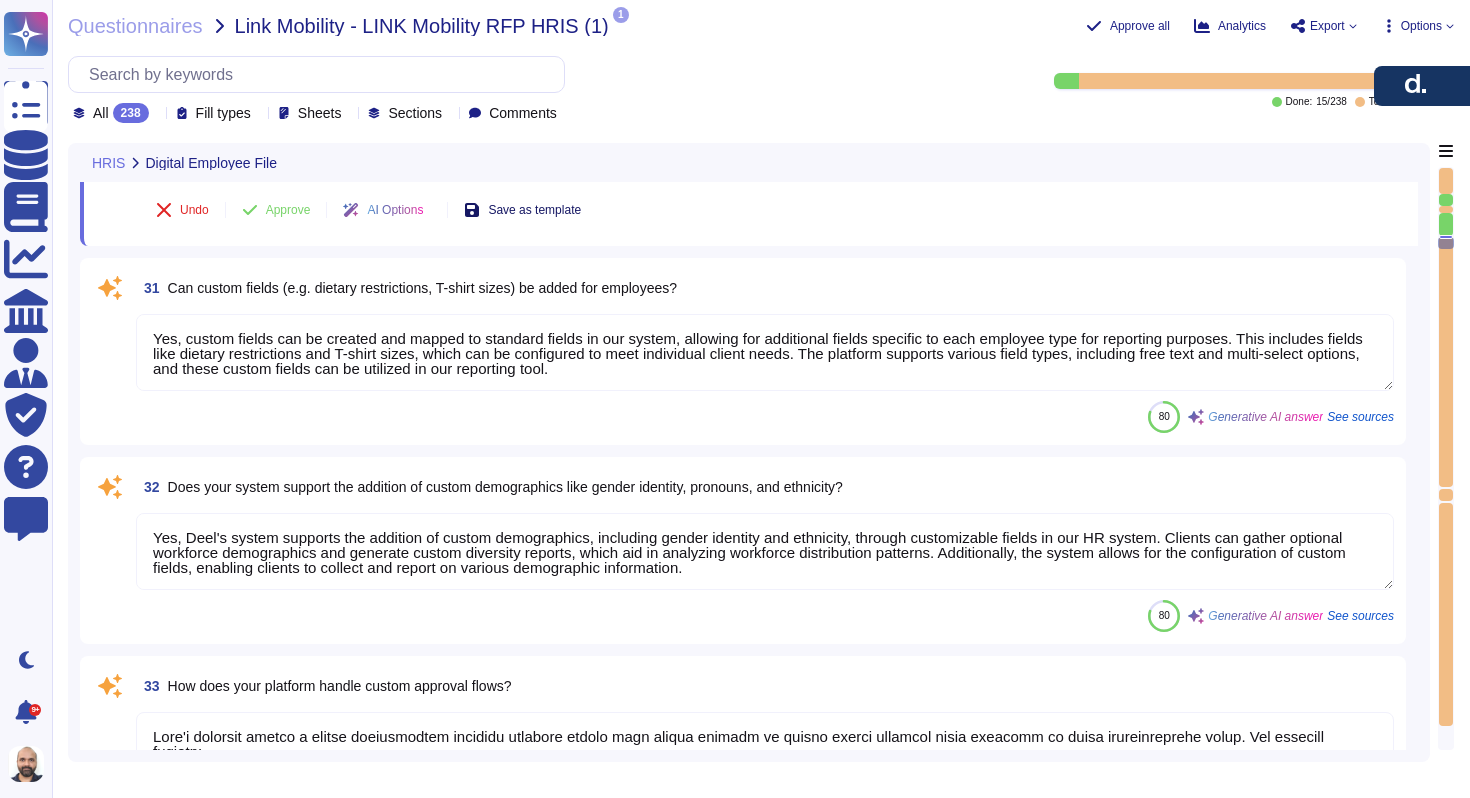 scroll, scrollTop: 6025, scrollLeft: 0, axis: vertical 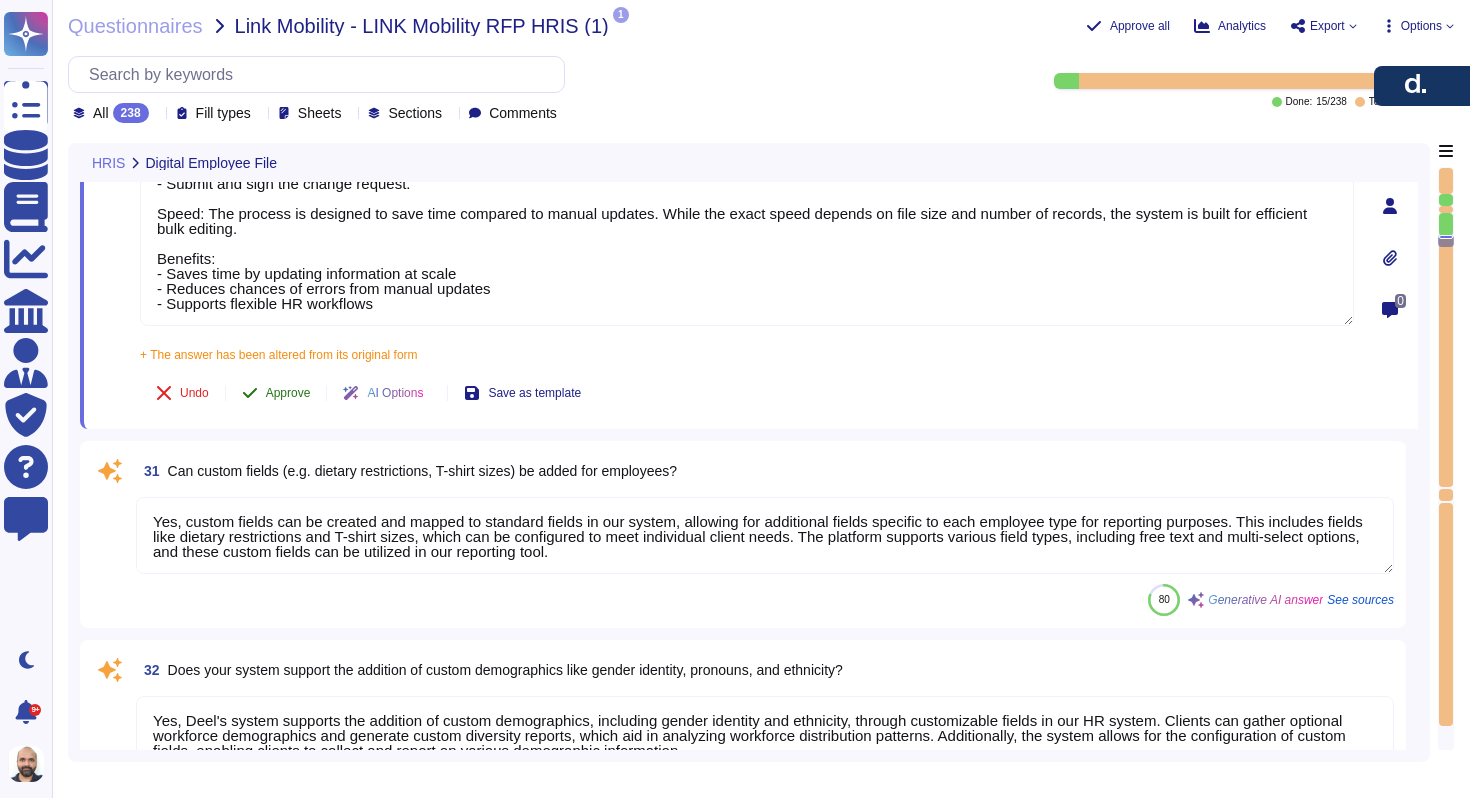 click on "Approve" at bounding box center [288, 393] 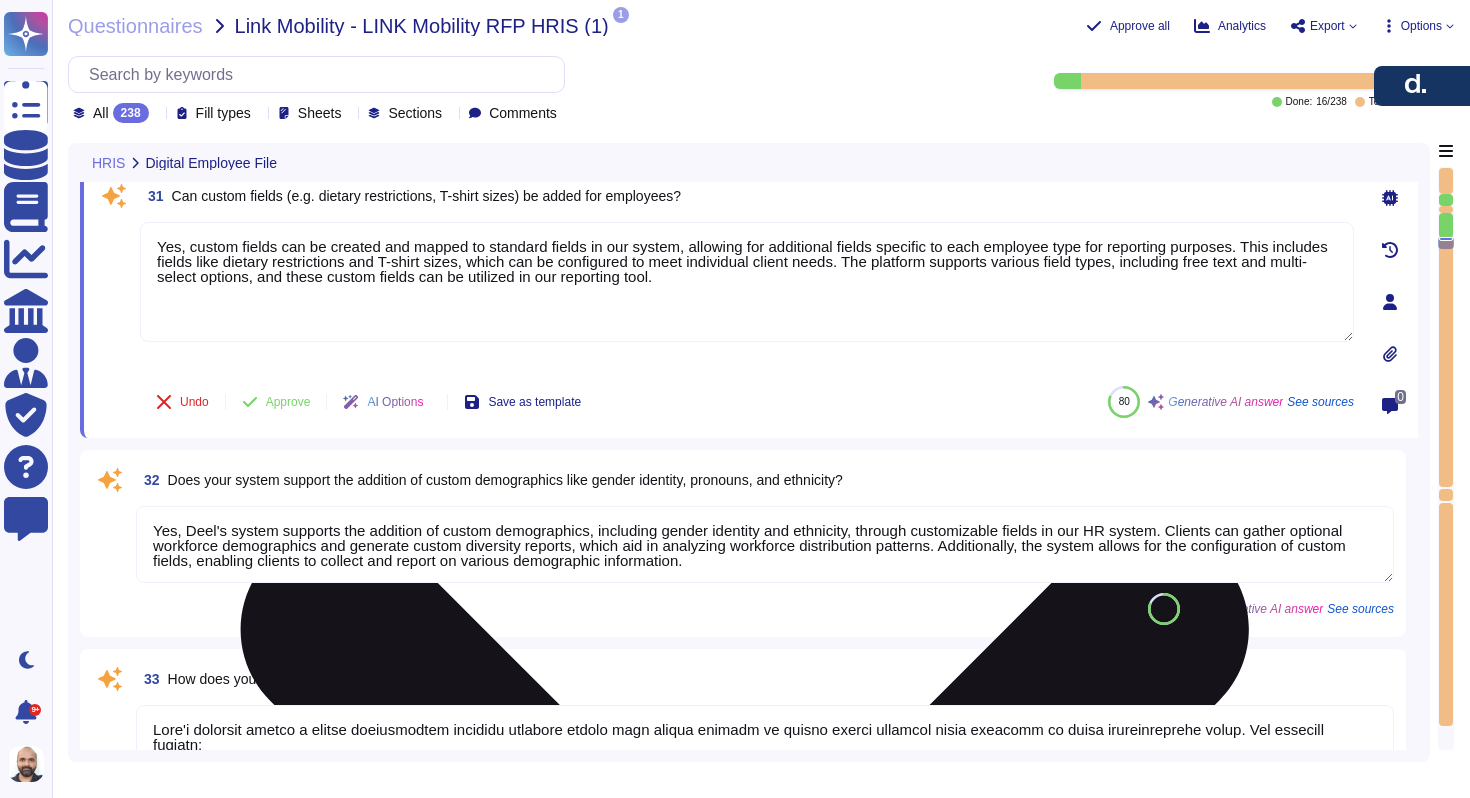 type on "Deel standardizes processes for time-off requests through several key features:
1. Integration with Time Tracking: Time-off requests are integrated with the time tracking feature, allowing clients to manage and track requests seamlessly on the Deel platform.
2. Notification System: Clients receive notifications each time an employee submits a time-off request, ensuring timely awareness and management.
3. Approval Process: Clients can set approvers for time-off policies, allowing for a structured review and approval process. Approvers can review, approve, edit, and delete requests on behalf of workers.
4. Comprehensive Reporting: Deel provides detailed time-off reporting features, including tracking days taken, leave types, pending requests, remaining time off, and distinguishing between paid and unpaid leave.
5. Compliance with Local Regulations: The platform is designed to facilitate compliance with local regulations and organizational policies, ensuring that time-off processes are standardized while..." 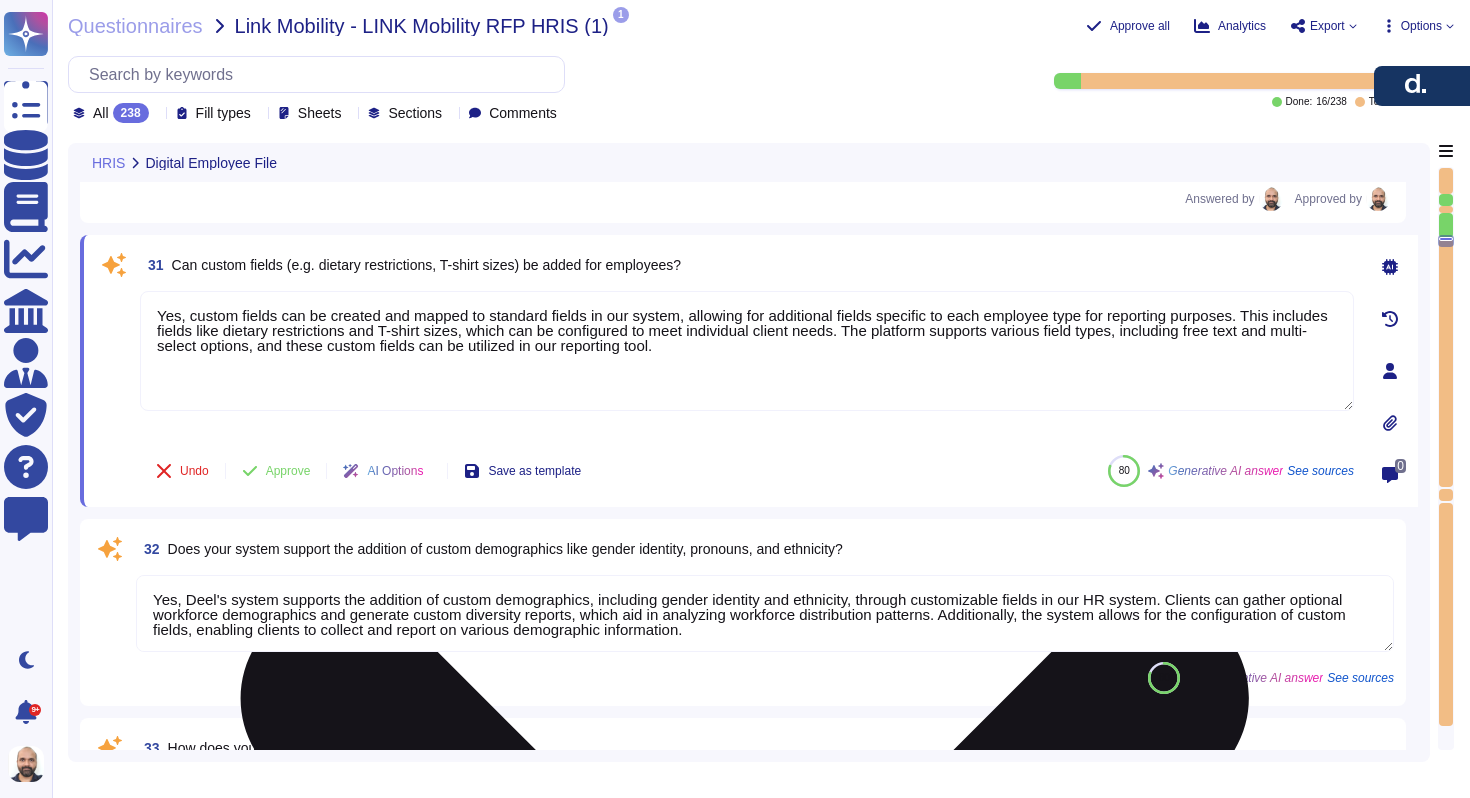 scroll, scrollTop: 6169, scrollLeft: 0, axis: vertical 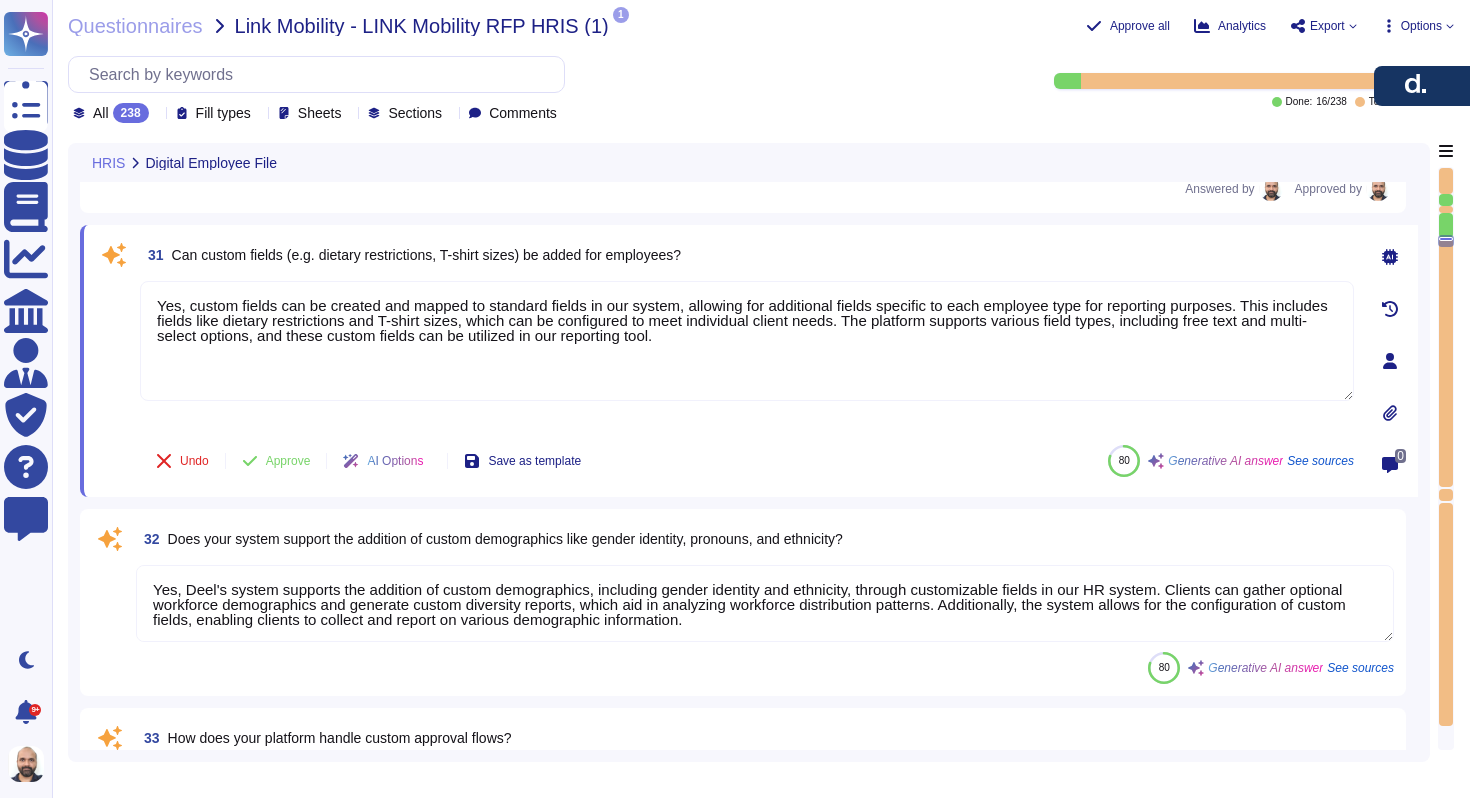 click on "Can custom fields (e.g. dietary restrictions, T-shirt sizes) be added for employees?" at bounding box center (426, 255) 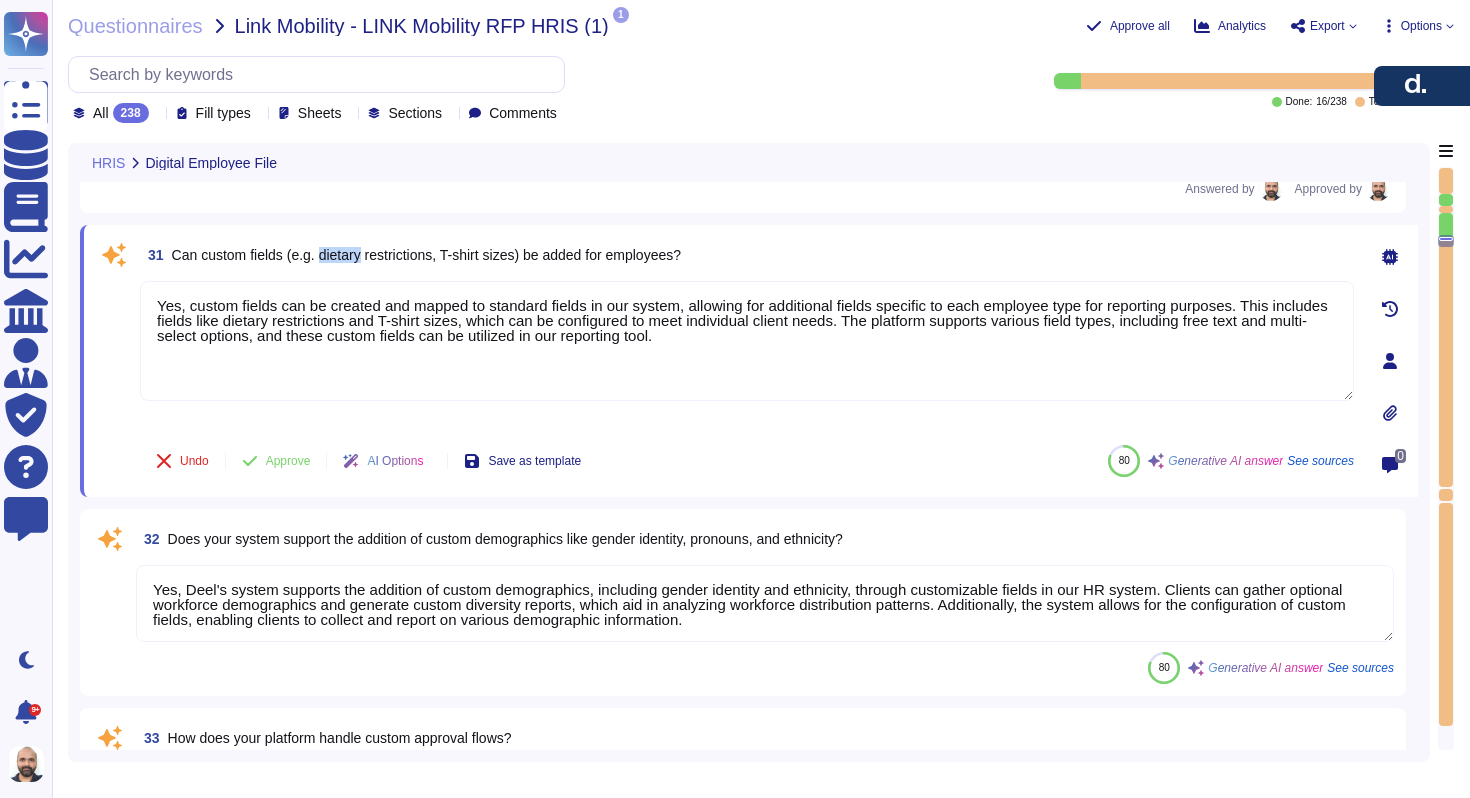 click on "Can custom fields (e.g. dietary restrictions, T-shirt sizes) be added for employees?" at bounding box center (426, 255) 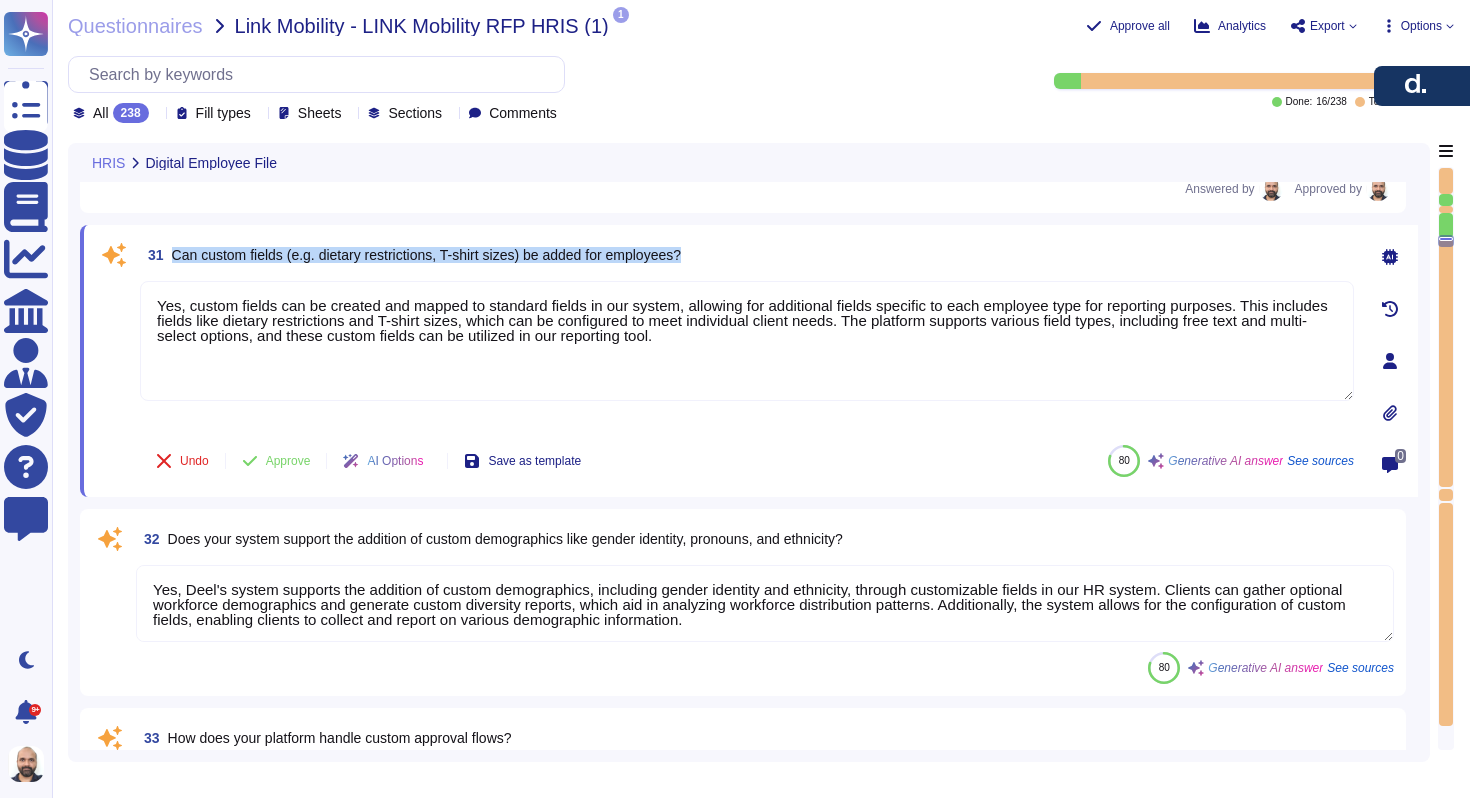 copy on "Can custom fields (e.g. dietary restrictions, T-shirt sizes) be added for employees?" 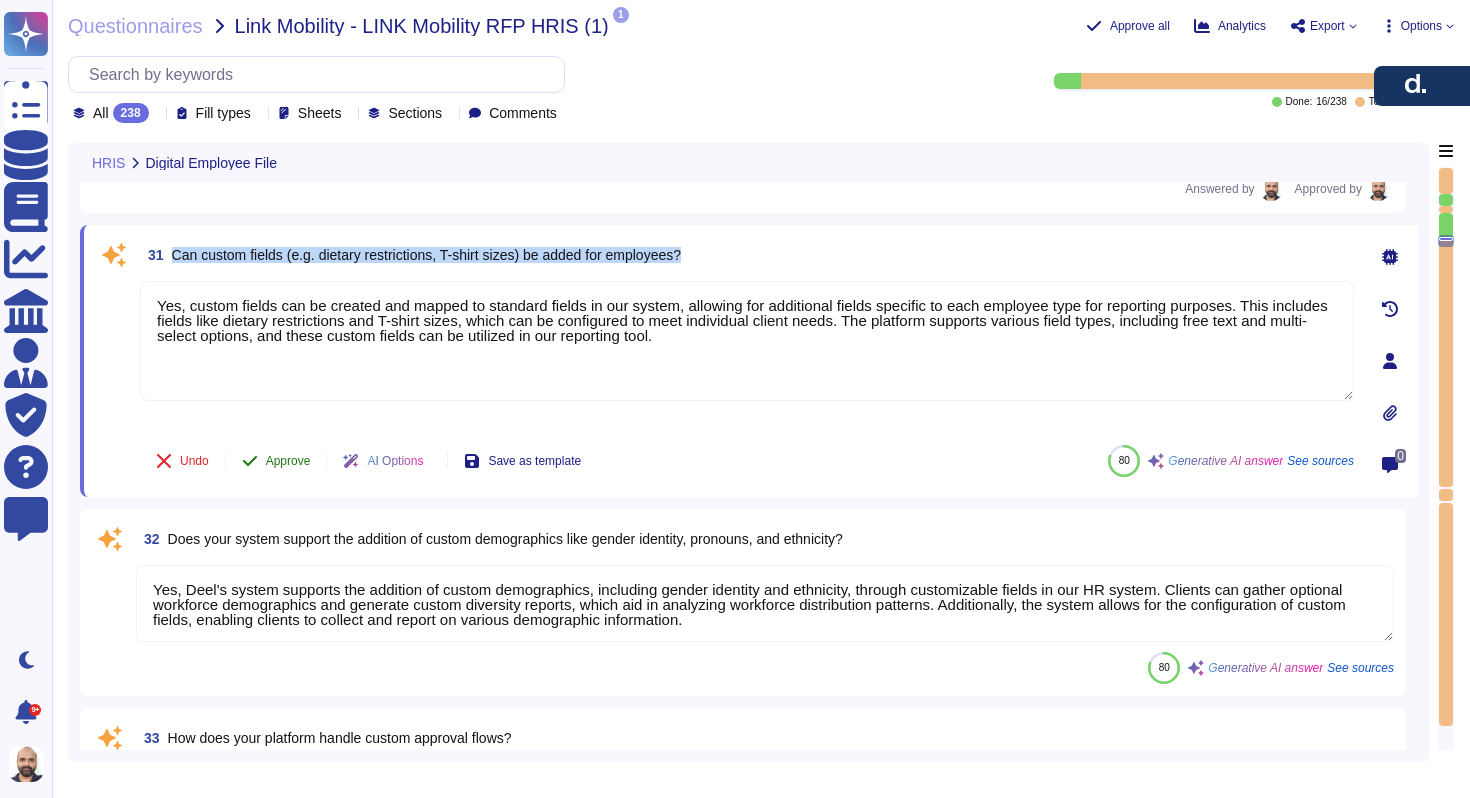 click on "Approve" at bounding box center (288, 461) 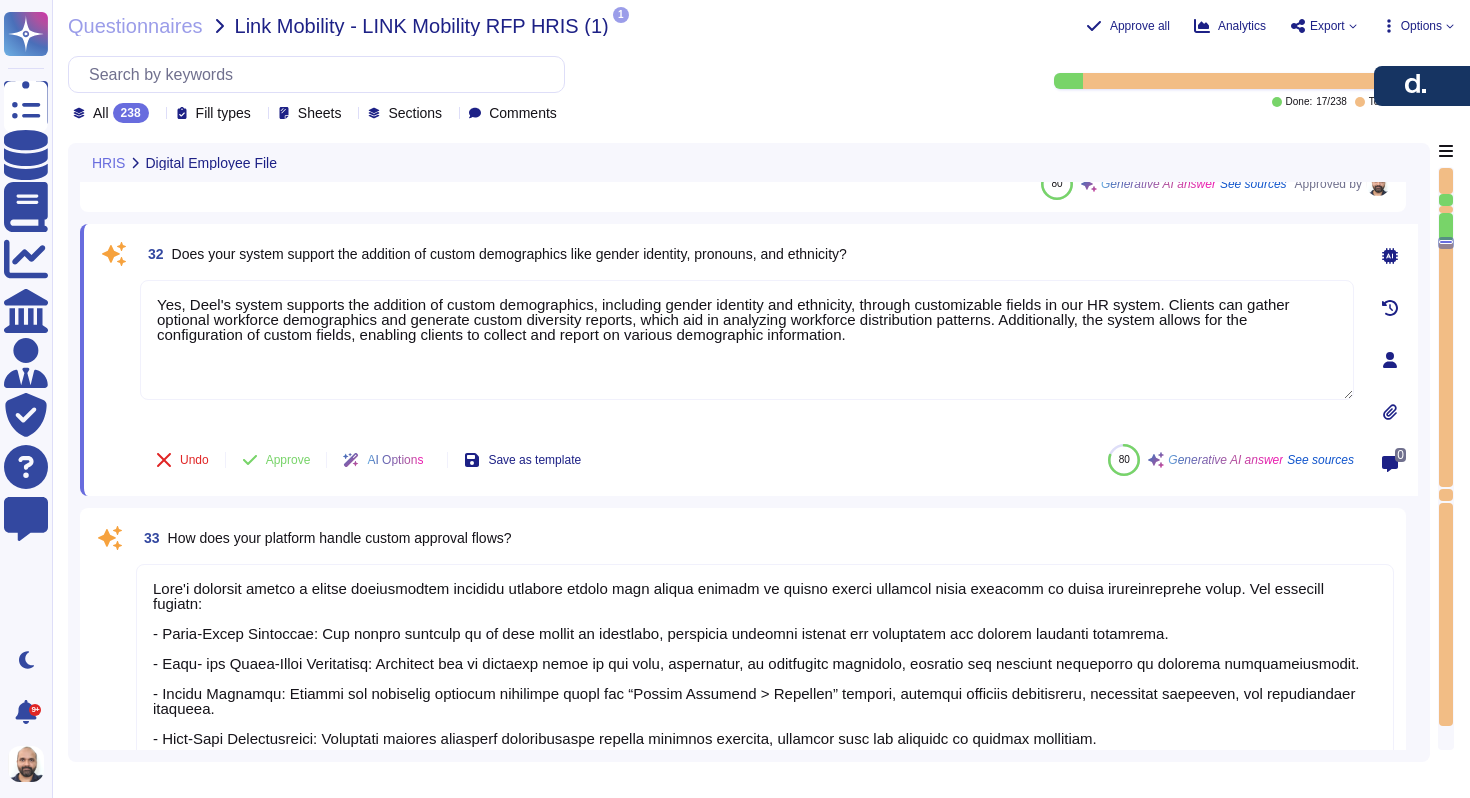 scroll, scrollTop: 6379, scrollLeft: 0, axis: vertical 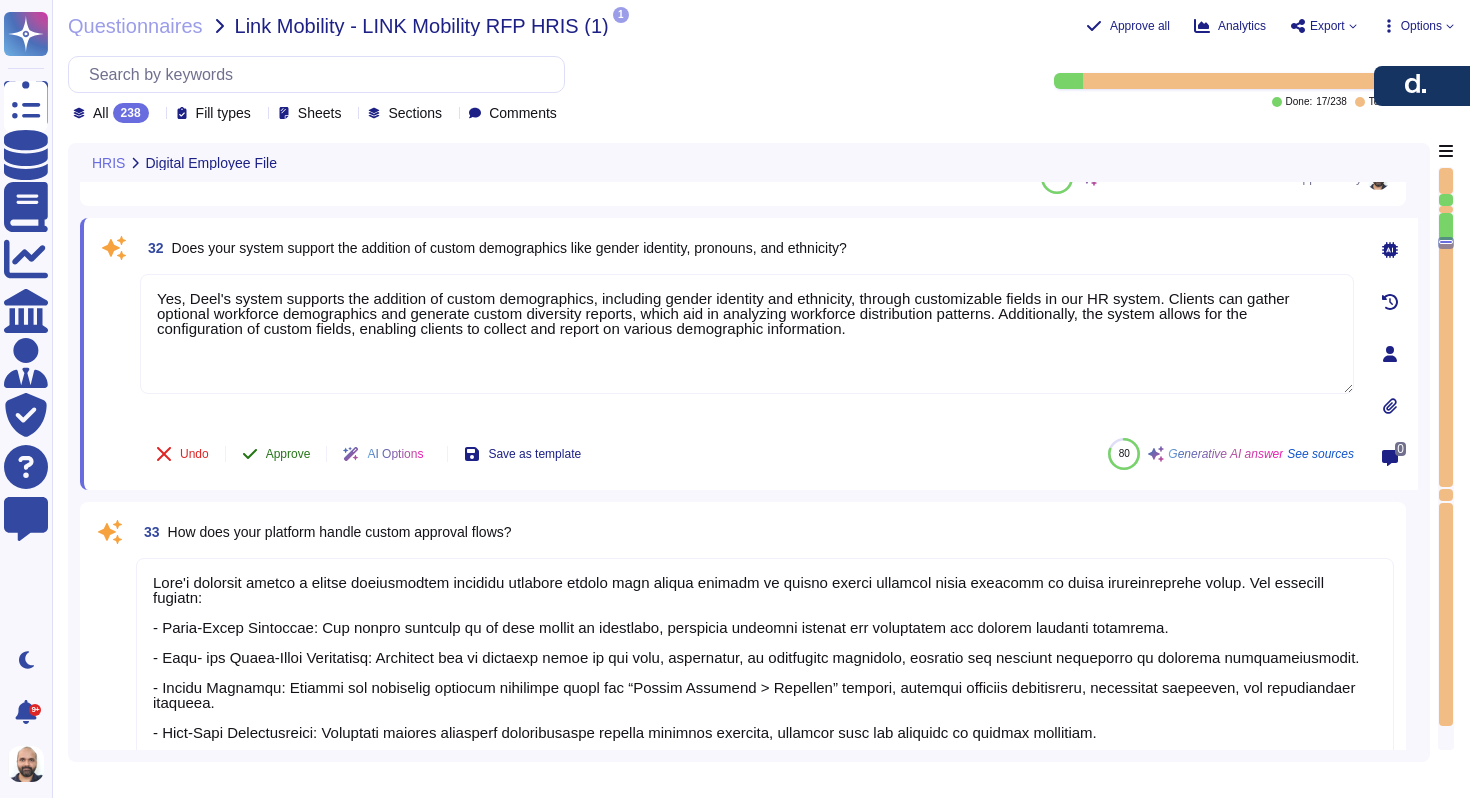 click on "Approve" at bounding box center [288, 454] 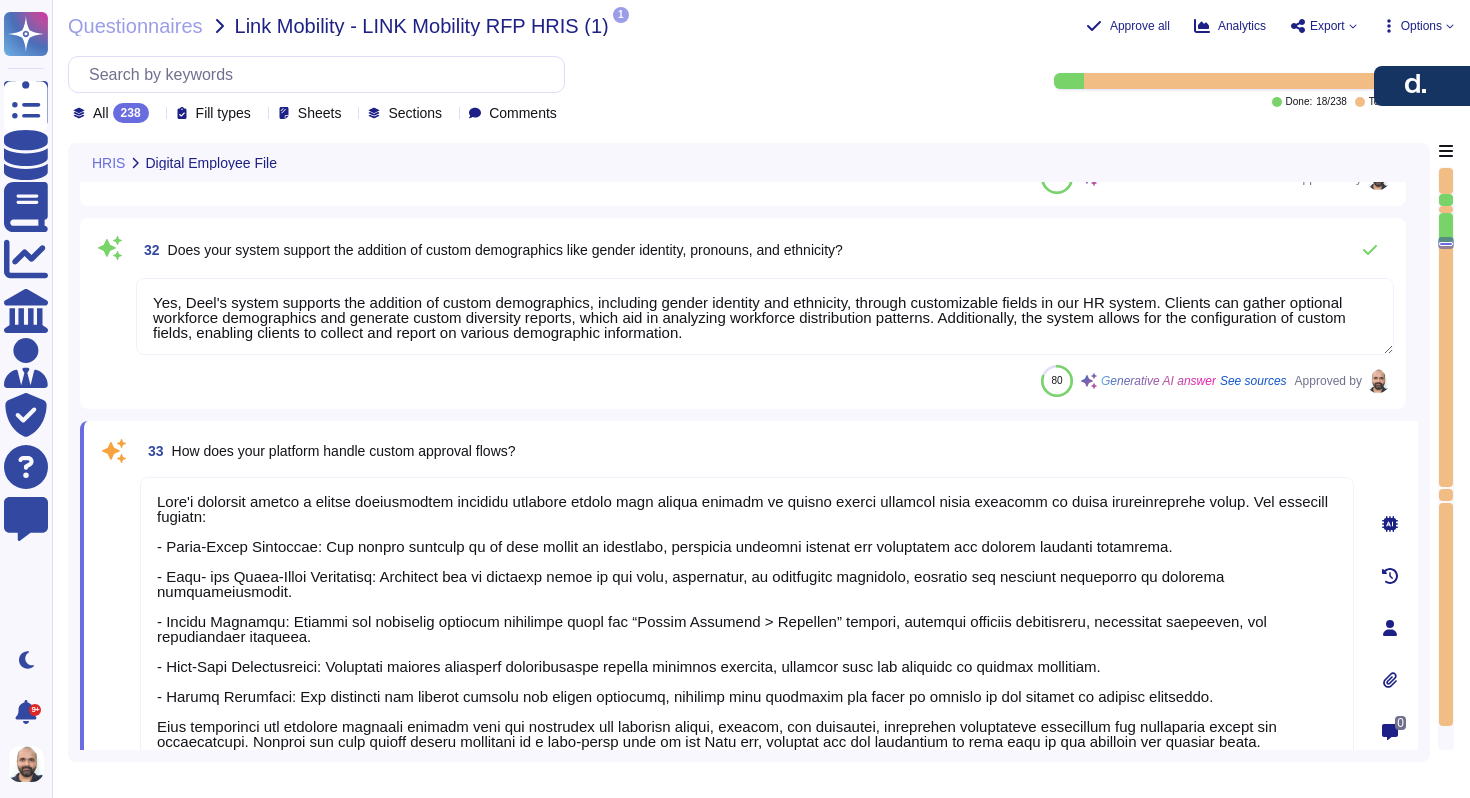 scroll, scrollTop: 2, scrollLeft: 0, axis: vertical 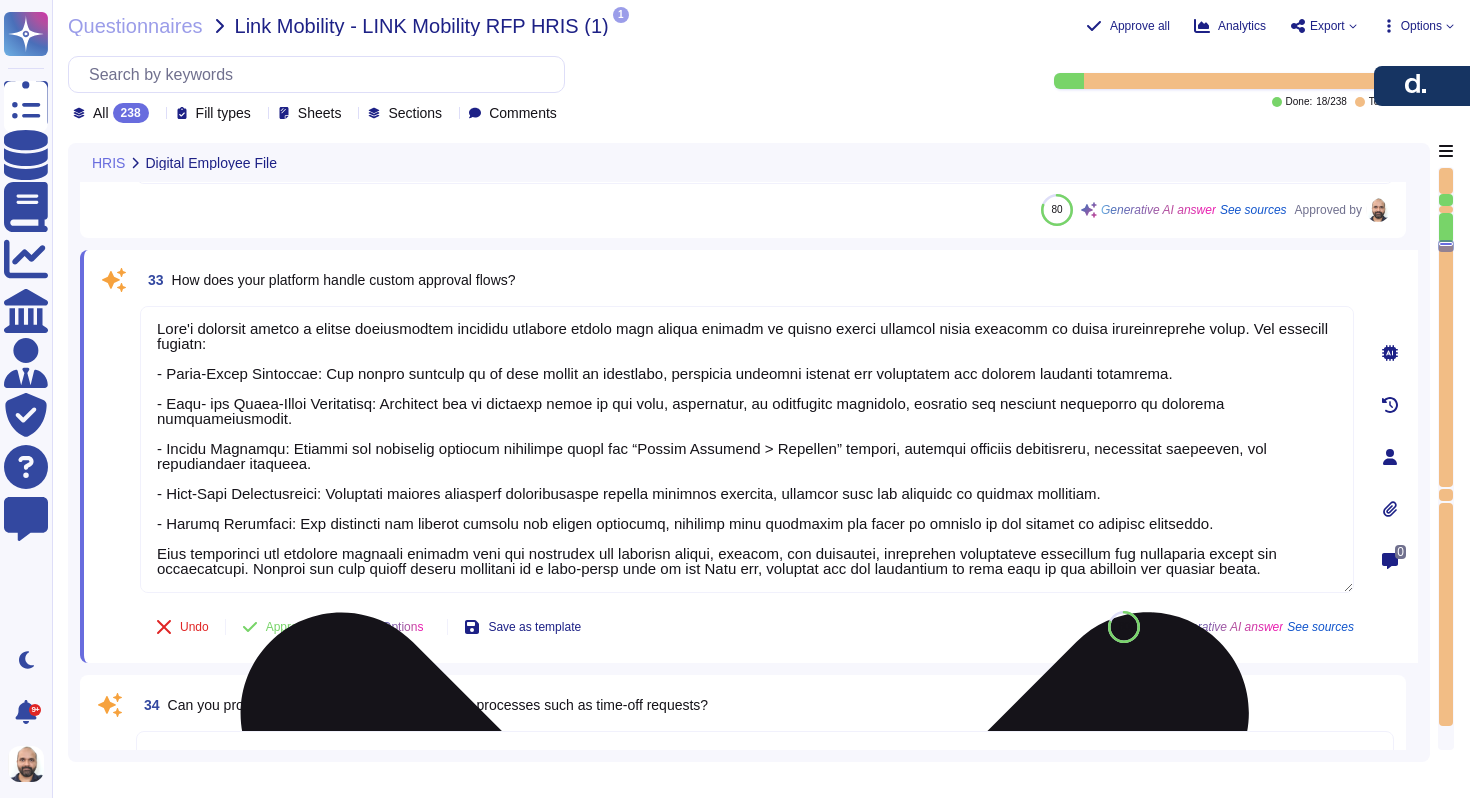 type on "Yes, our system offers visualization of the organizational structure through a hierarchical Org Chart, which displays positions and reporting relationships. It allows users to navigate the hierarchy and filter by criteria such as departments. The chart updates automatically with employee data changes, providing a real-time view of the organization's structure. Additionally, it includes matrix org chart visualizations for structures with multiple reporting lines, clearly defining management authorities and reporting hierarchy." 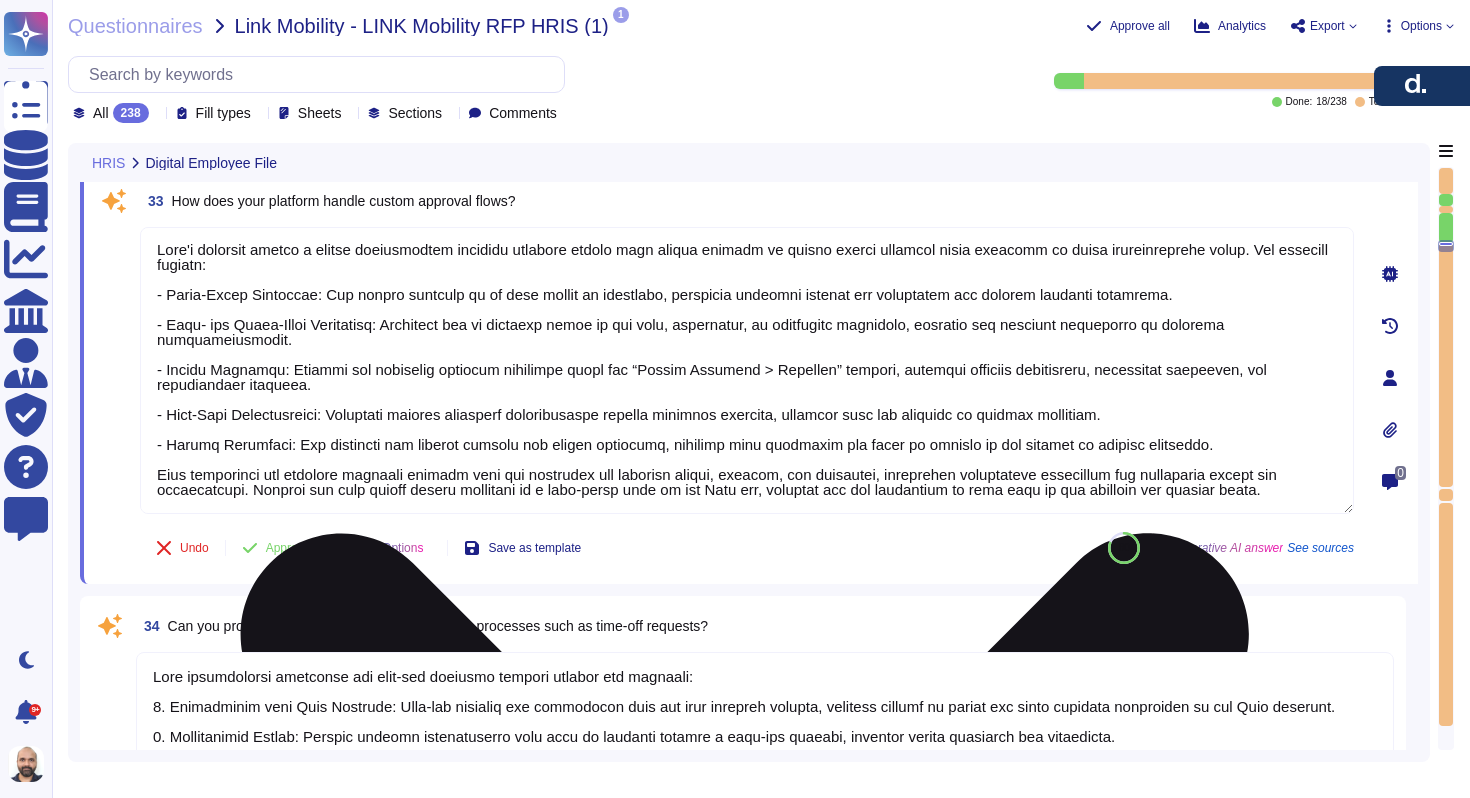 scroll, scrollTop: 6618, scrollLeft: 0, axis: vertical 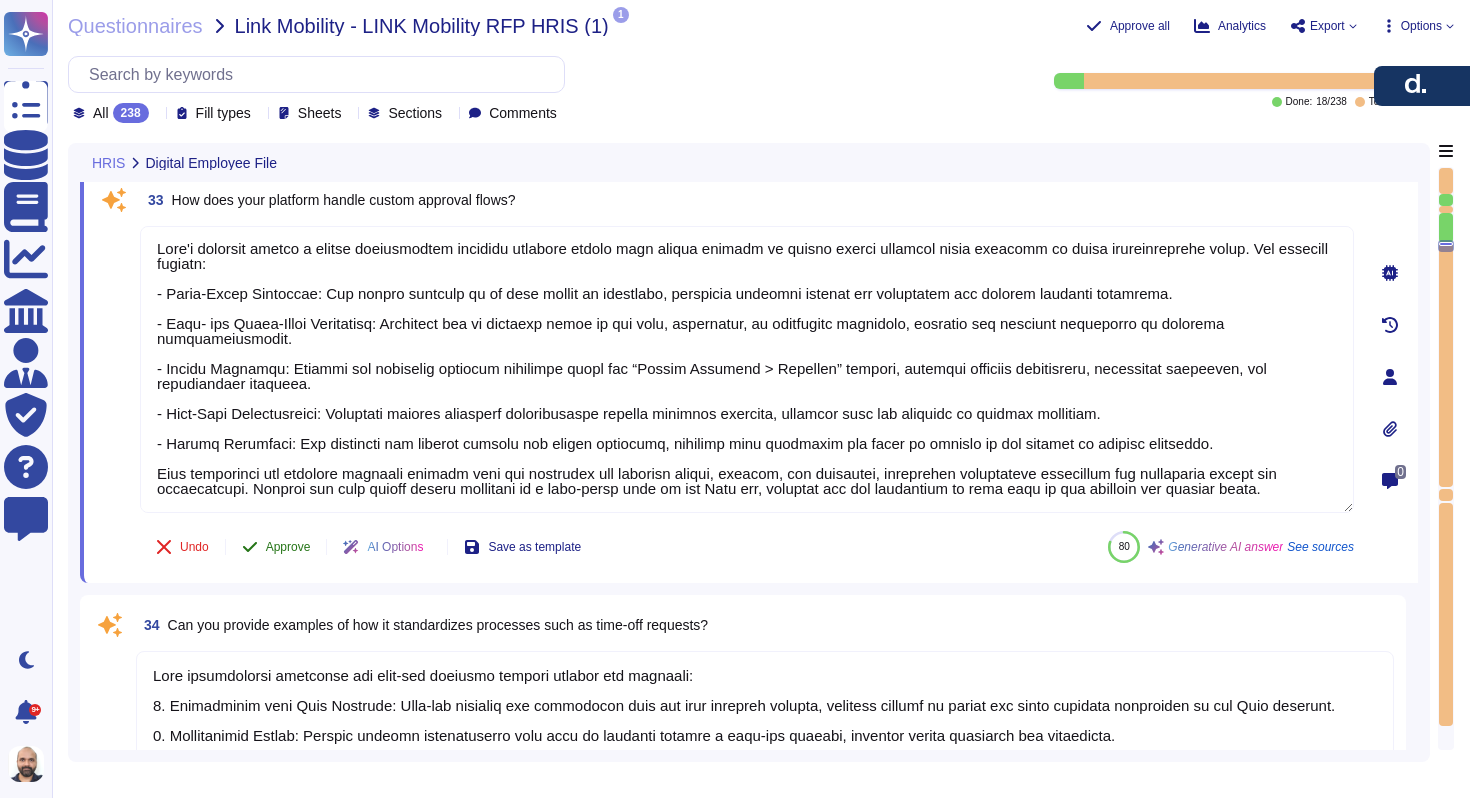 click on "Approve" at bounding box center (276, 547) 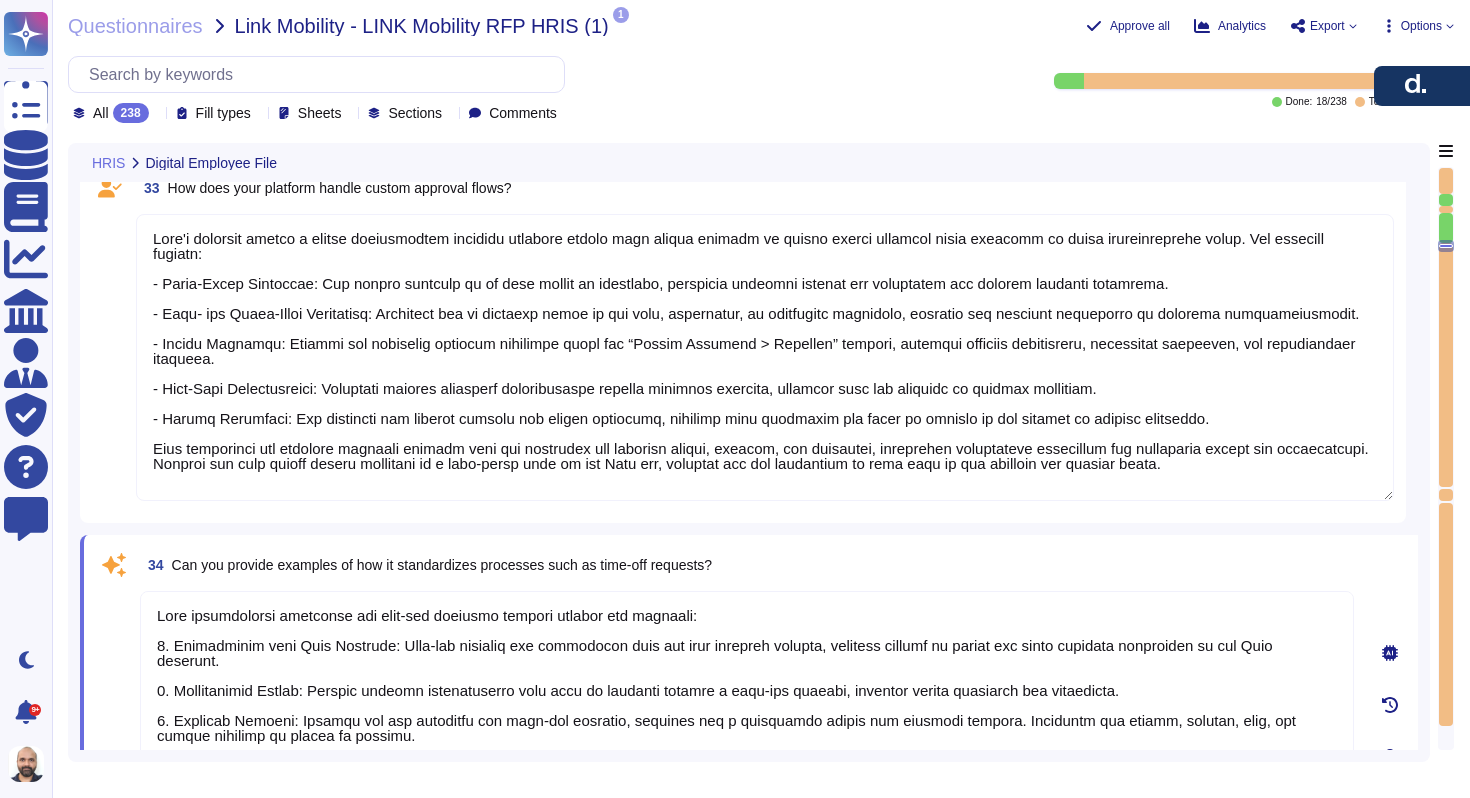 type on "Deel's org chart tool primarily supports linear hierarchical structures with a single direct reporting line per worker. While it does allow for the creation of multiple organizational units and the visualization of organizational structures, it does not natively support circular or dual reporting structures. However, custom worker relations can be created, and while matrixed organizations and dotted-line relationships can be established, they require manual workarounds rather than built-in automation. The org chart reflects direct manager relationships and can be customized to fit specific organizational needs." 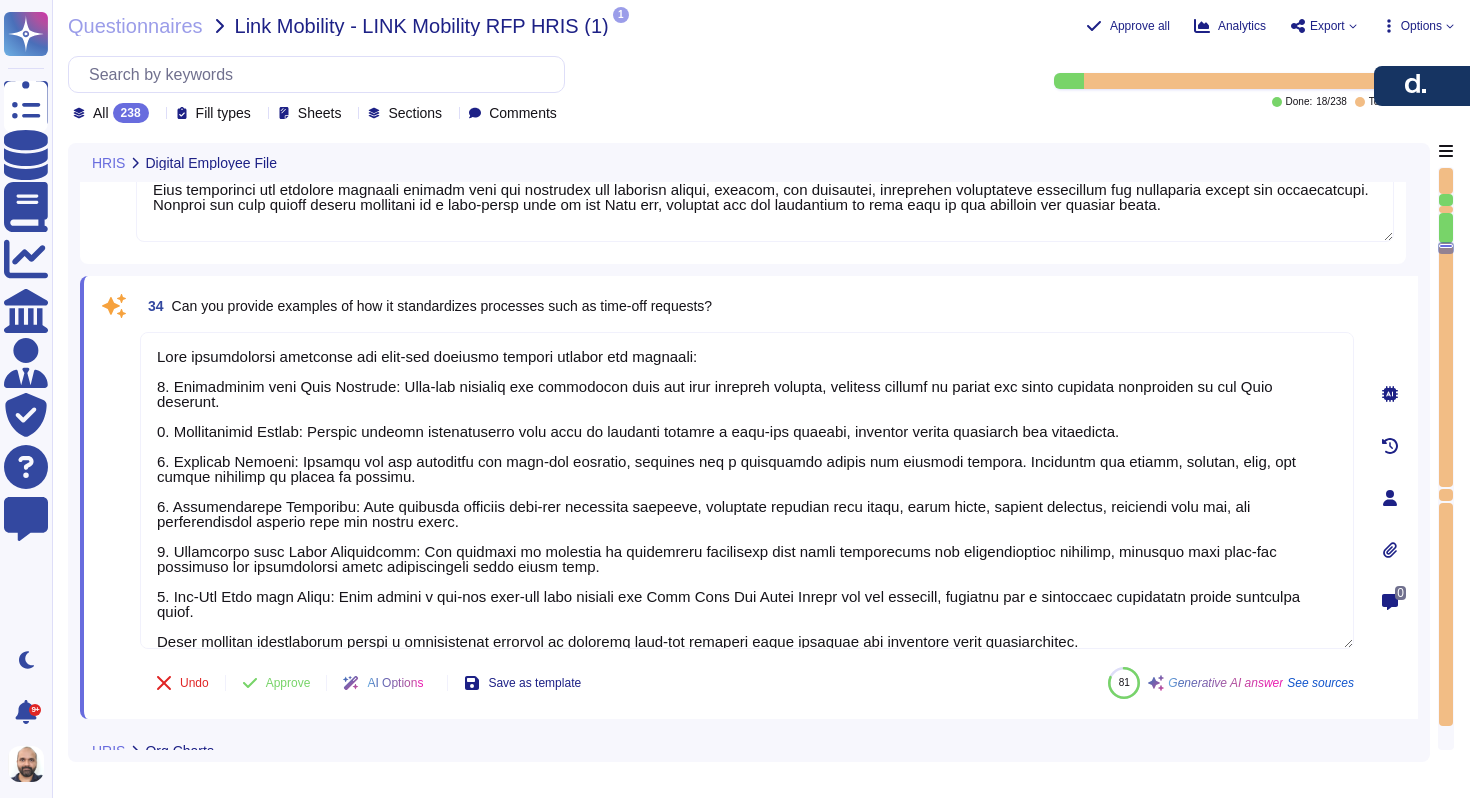 type on "Yes, permissions can be managed based on company relationships. Deel allows clients to create and manage different company groups or segments within the platform, which can be used to organize employees by role, department, or employment category. Each group can have its own administrators and permissions, enabling targeted management and reporting based on company relationships." 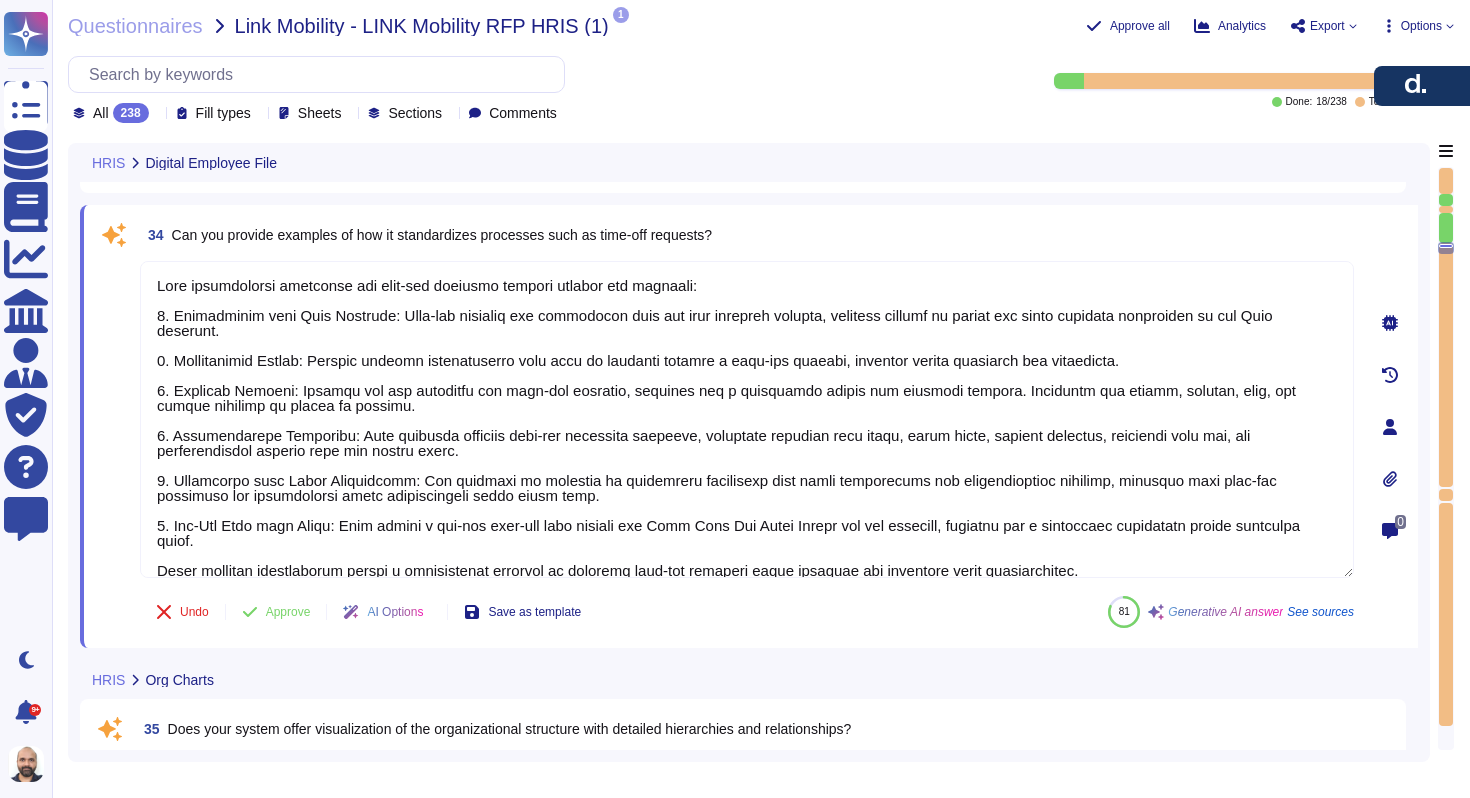scroll, scrollTop: 6971, scrollLeft: 0, axis: vertical 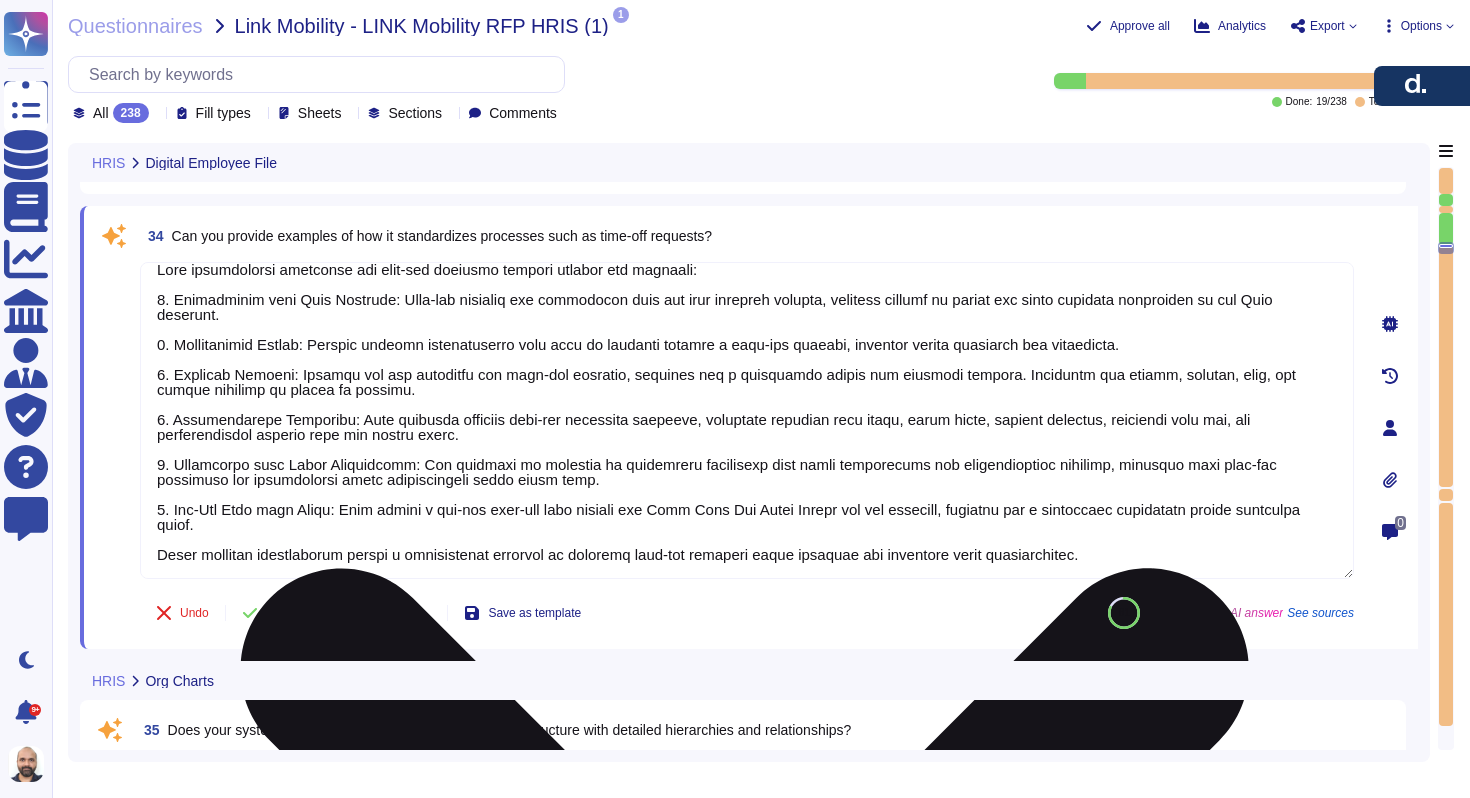 click at bounding box center (747, 420) 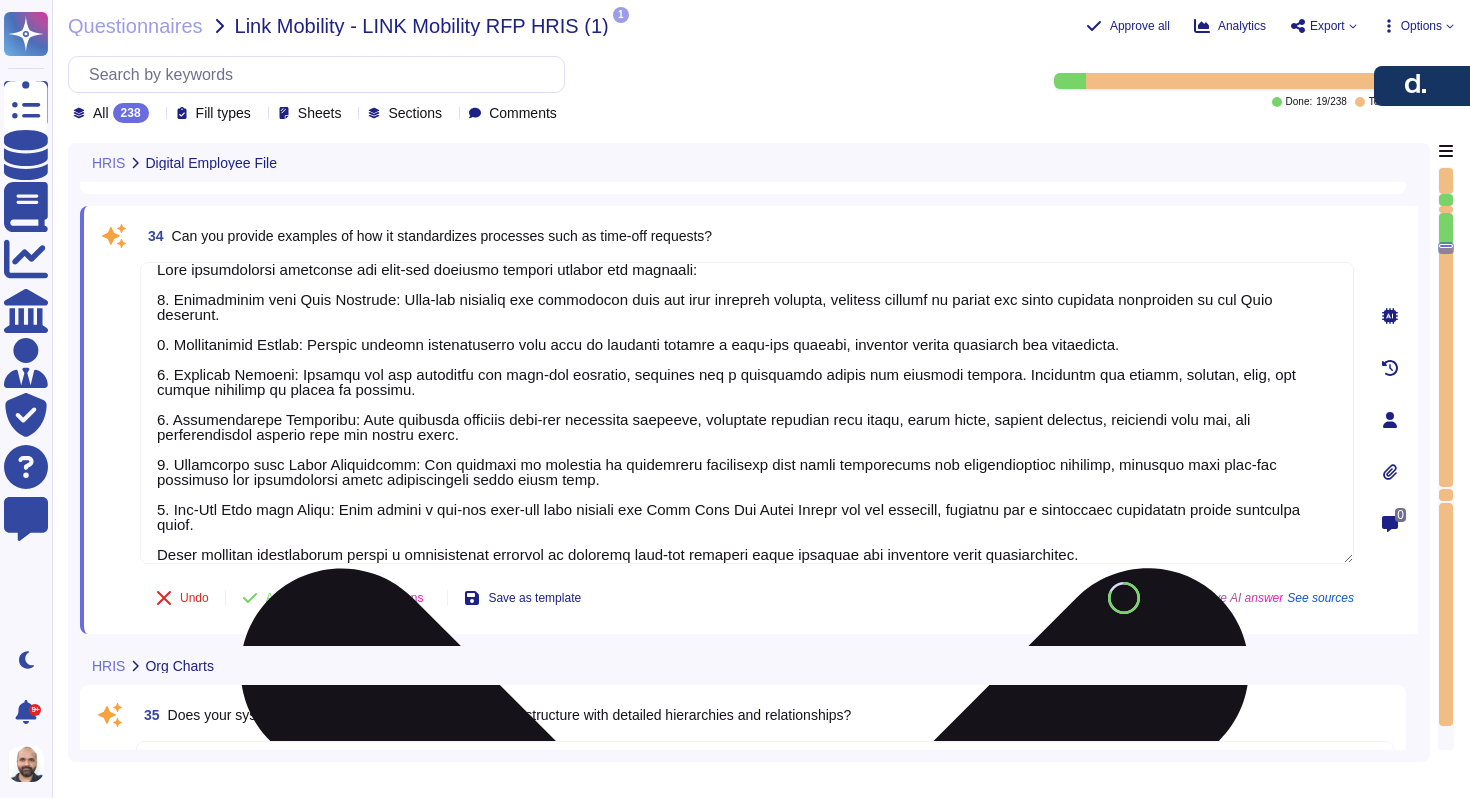 scroll, scrollTop: 0, scrollLeft: 0, axis: both 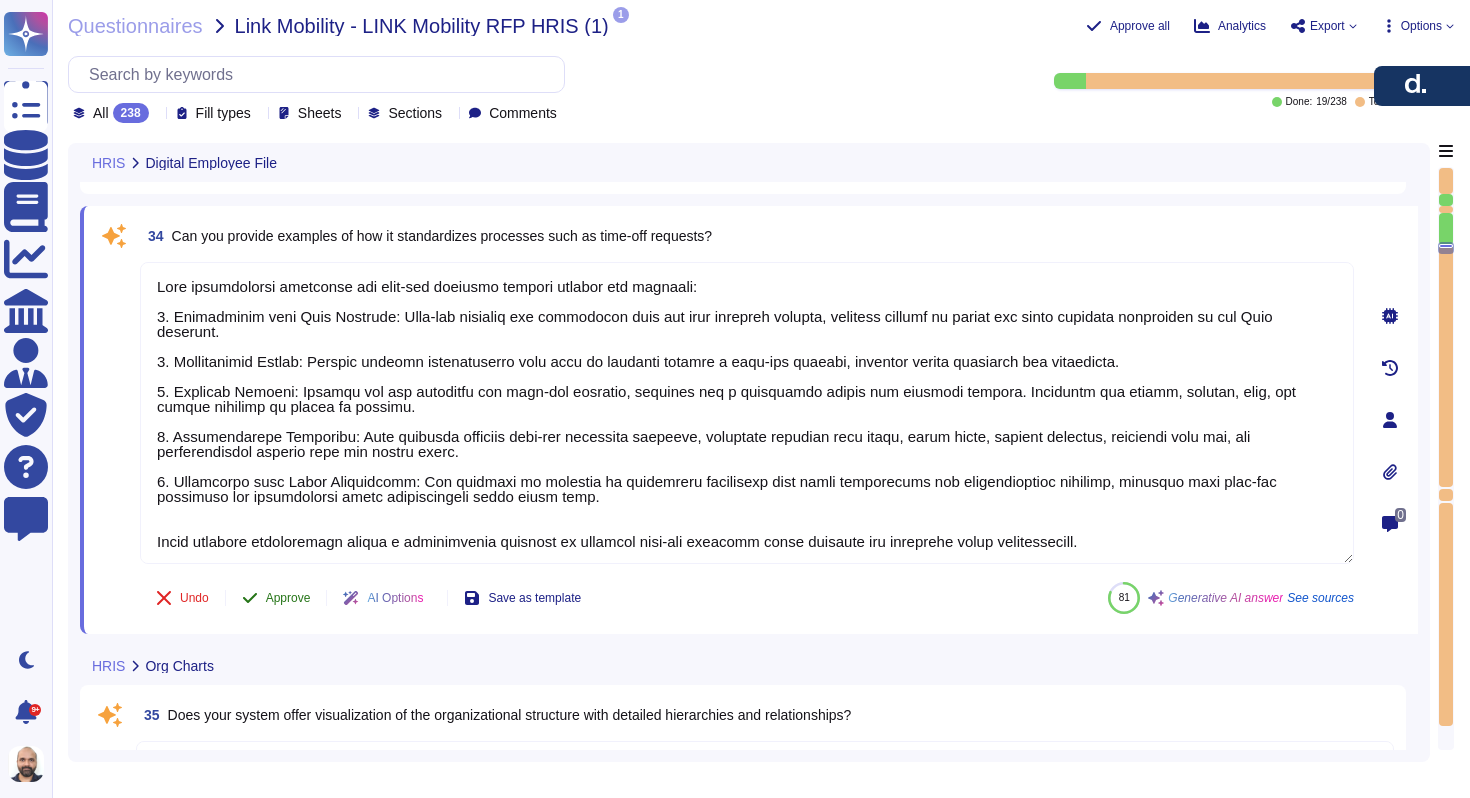 click on "34 Can you provide examples of how it standardizes processes such as time-off requests? Undo Approve AI Options Save as template 81 Generative AI answer See sources" at bounding box center (725, 420) 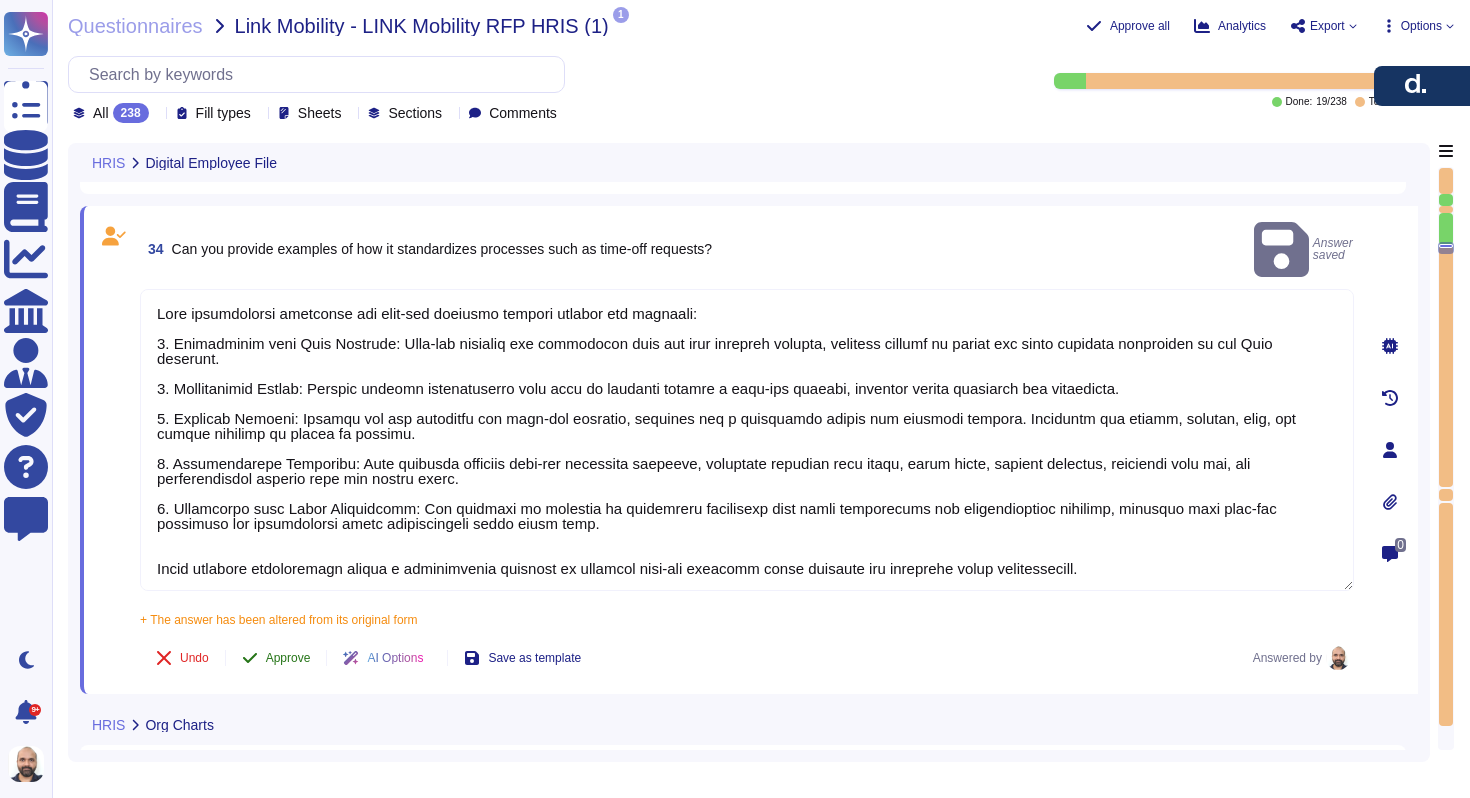click on "Approve" at bounding box center (288, 658) 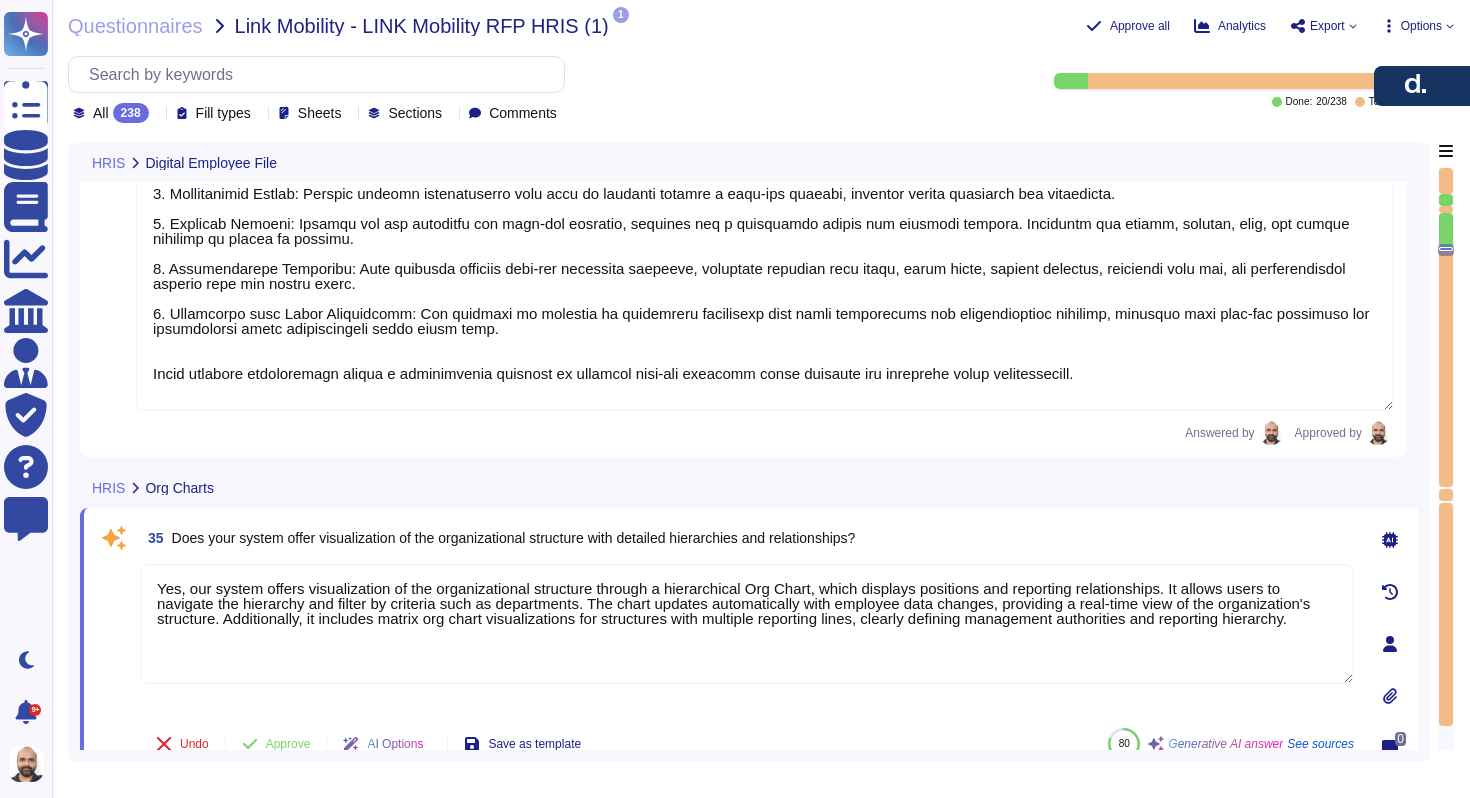 type on "Yes, the layout of the org chart is customizable. The org chart includes key details on employee cards such as employee name, role, photo, and nationality (if provided). Additionally, it presents a clean, intuitive view of the organizational structure and can be grouped by manager relationships, departments, countries, or custom organizational structures." 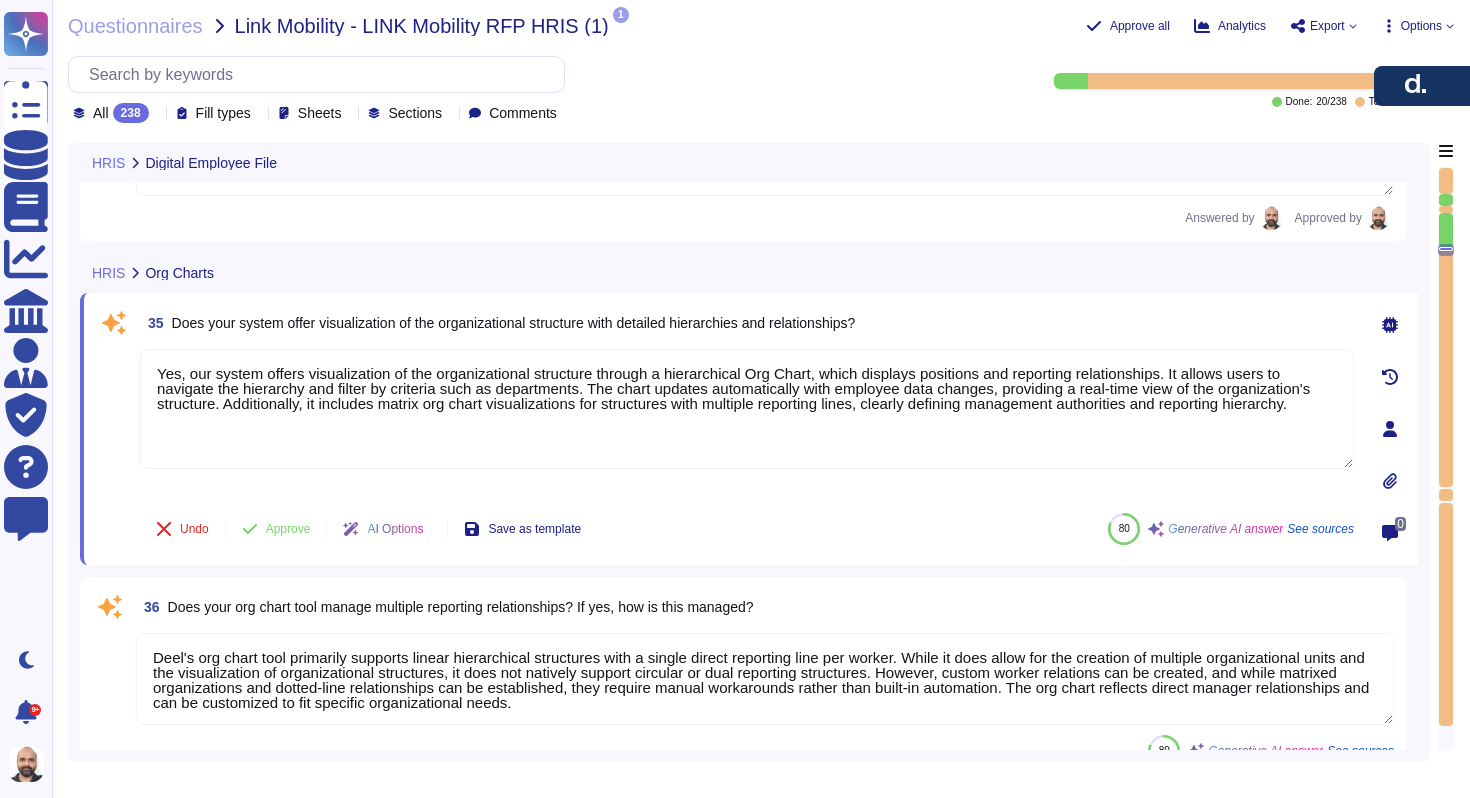 scroll, scrollTop: 7397, scrollLeft: 0, axis: vertical 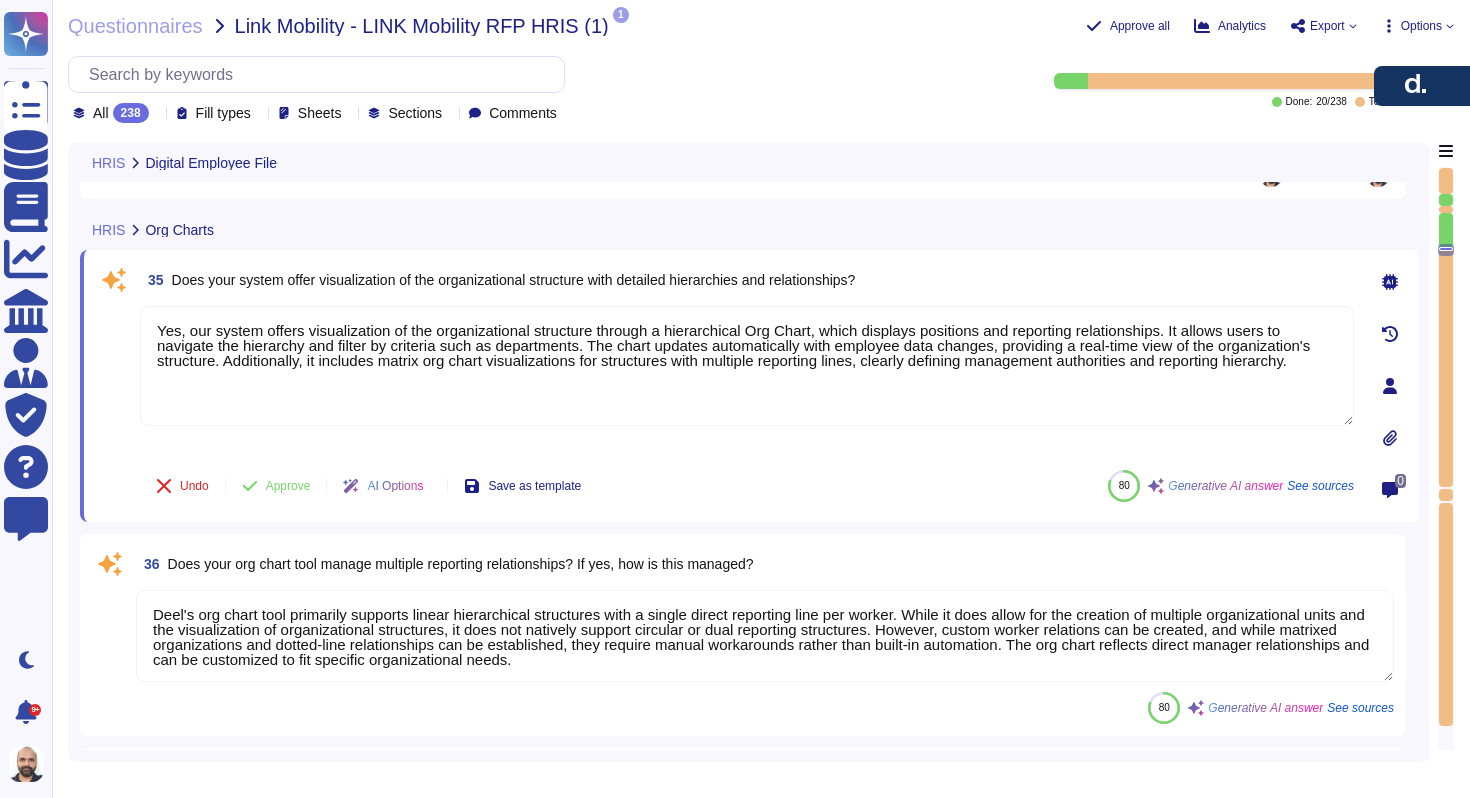 type on "Deel's org chart can be exported or printed in several ways for reports and presentations. Users can download reports in PDF format for easy sharing with stakeholders. By clicking the button "Štampaj," reports can be exported to PDF. Additionally, reports can be exported in CSV format, which can be opened in Excel for further analysis and manipulation. The org chart includes key details such as employee name, role, photo, and nationality, and can be customized for clarity and specific needs. Users can also utilize the Reporting & Analytics dashboard to download analytics dashboards and customize reports to make them digestible for each team." 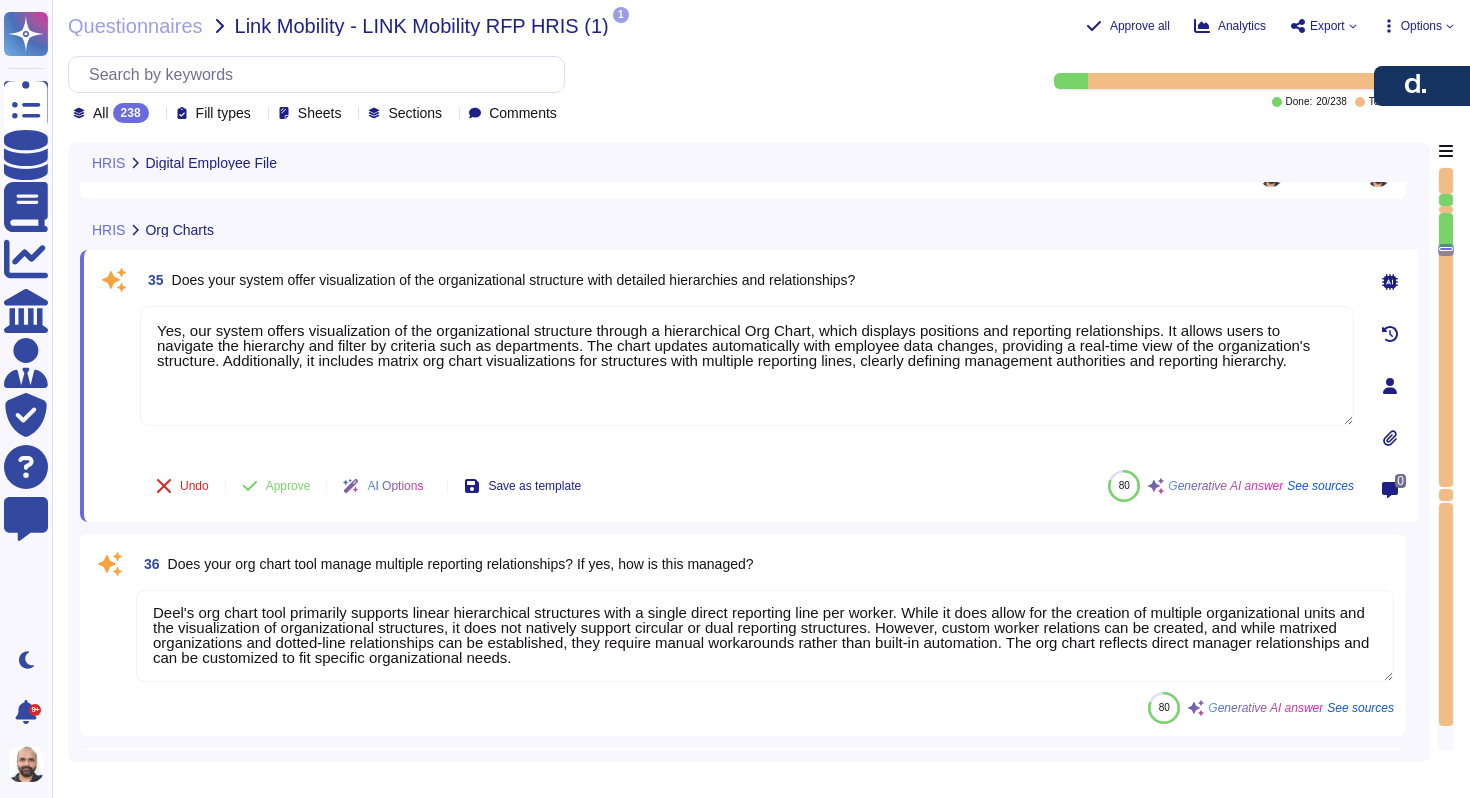 scroll, scrollTop: 7414, scrollLeft: 0, axis: vertical 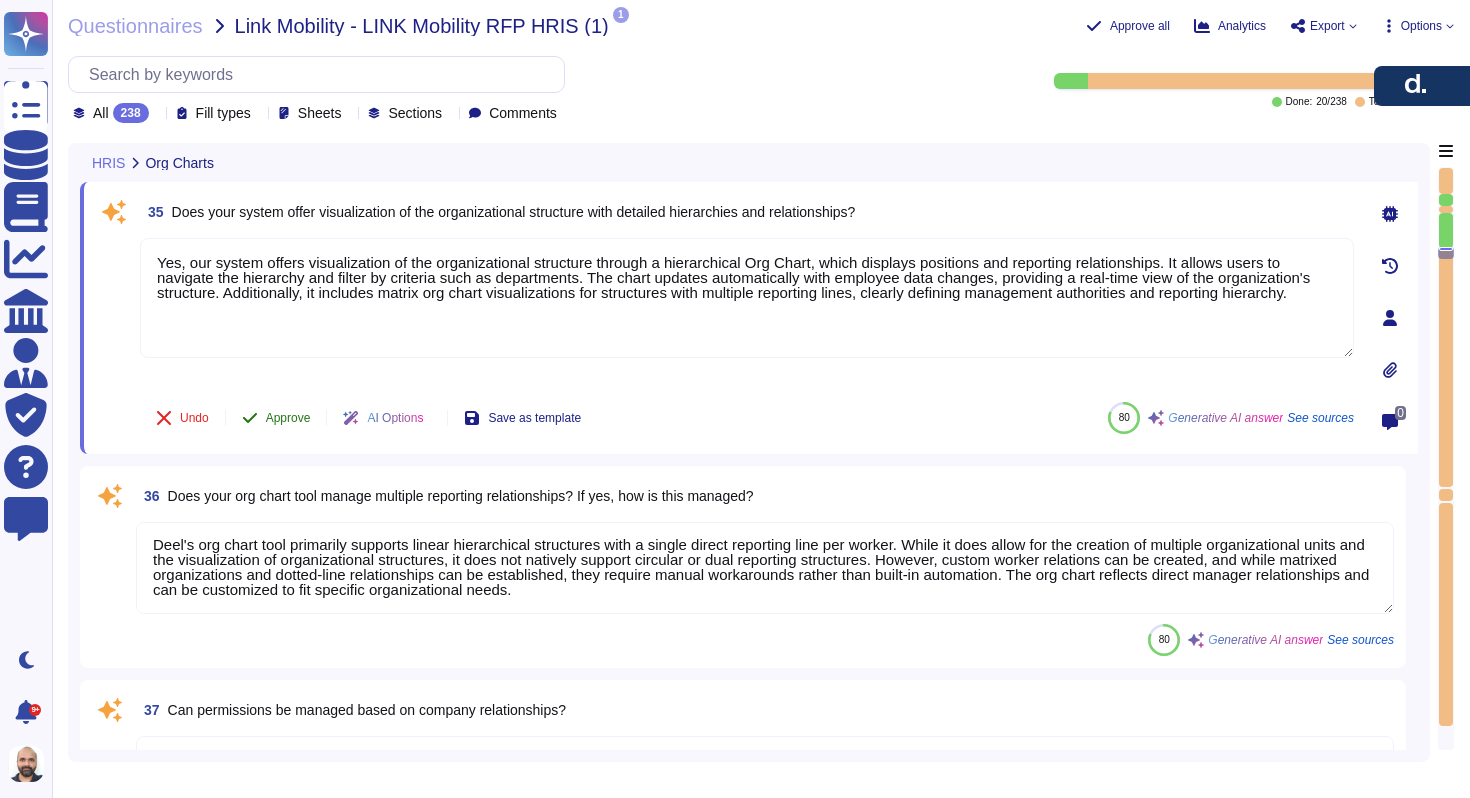 click on "Approve" at bounding box center (288, 418) 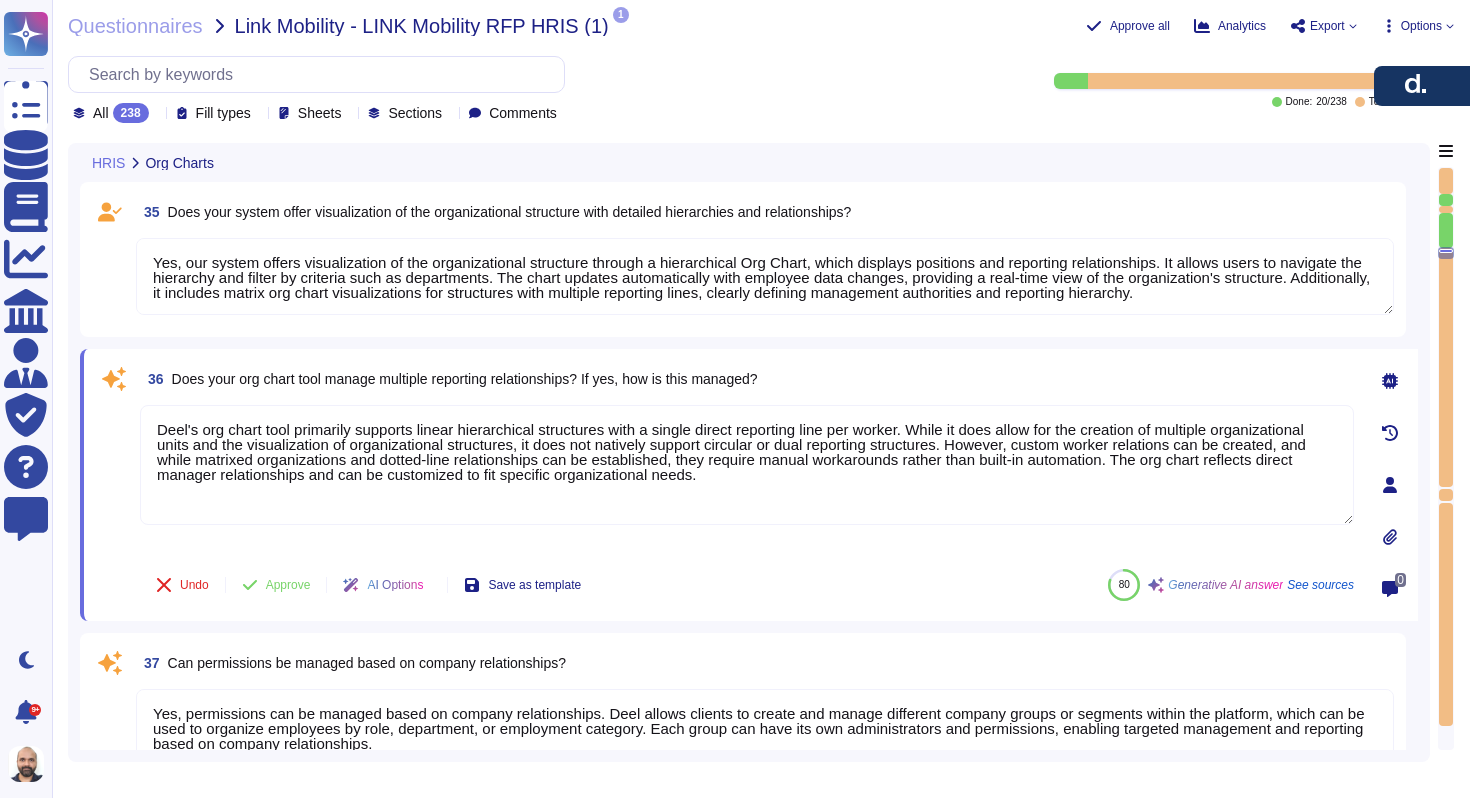 scroll, scrollTop: 0, scrollLeft: 0, axis: both 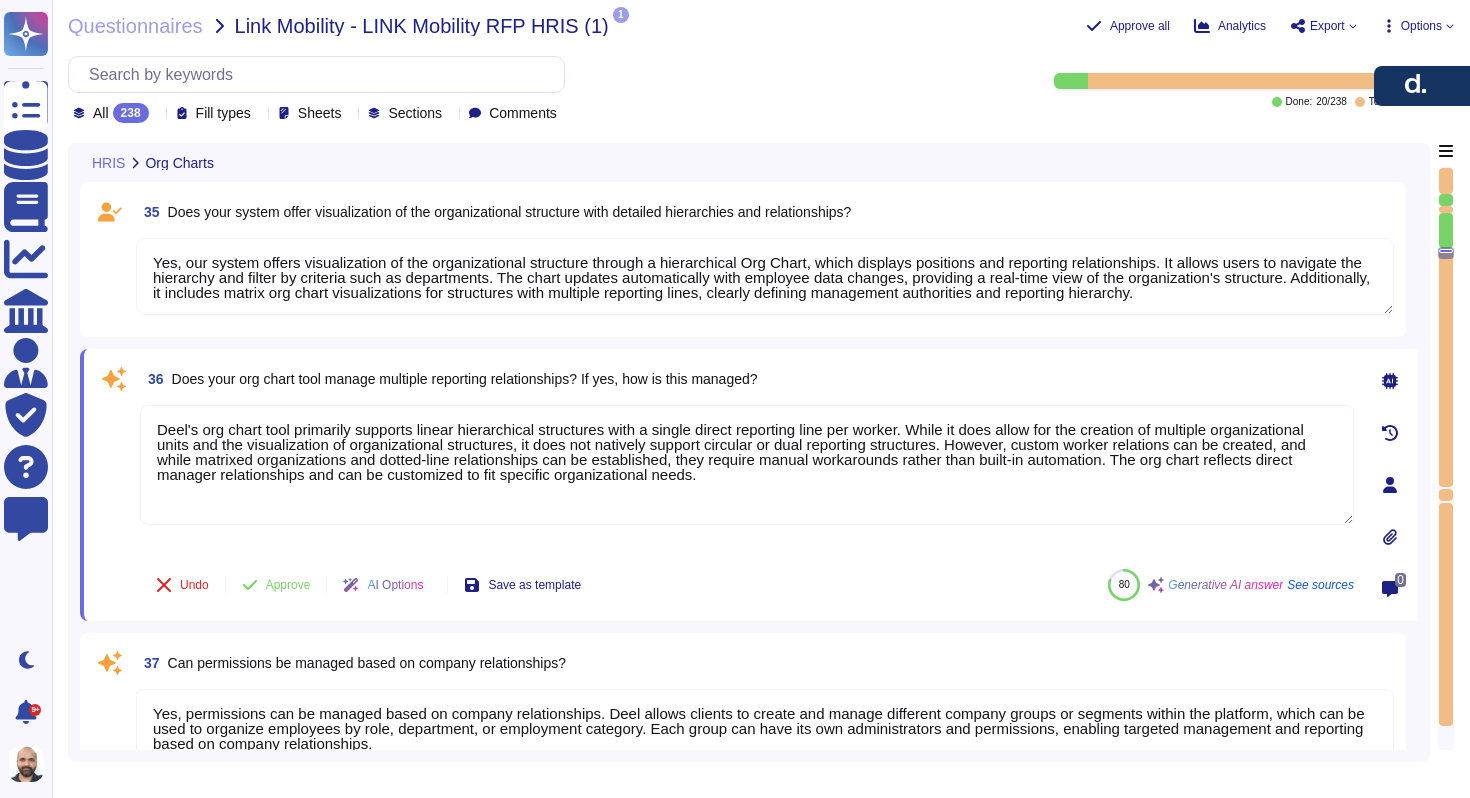type on "Deel's system manages time off requests and approvals for workers in different countries through a structured and compliant approach that accommodates local regulations and contractual agreements. Key features include:
1. Time Off Requests: Employees can submit time off requests through the Deel platform. These requests can include various types of leave, such as vacation, sick leave, and other administrative leaves, and are reviewed and approved by direct managers, organizational managers, or designated approvers.
2. Local Compliance: The system automatically assigns time off policies based on local legal requirements or contractual agreements, ensuring compliance with the specific regulations of each country.
3. Integration with Payroll: Approved time off is integrated into the payroll process, with time off data being manually inputted into local payroll software or ingested via bulk import, ensuring accurate payroll processing.
4. Leave Balance Tracking: Employees can view their remaining leave bal..." 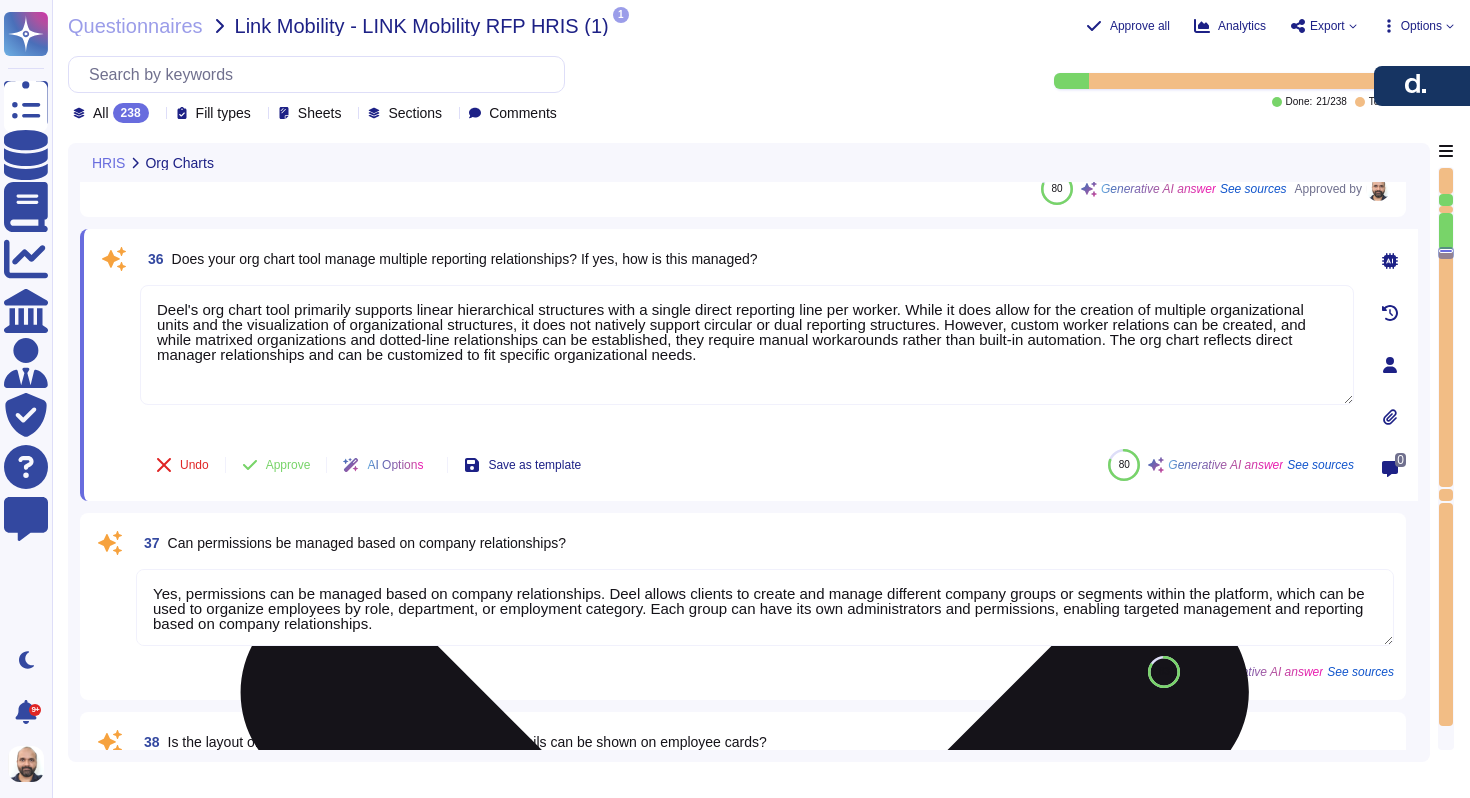 scroll, scrollTop: 7605, scrollLeft: 0, axis: vertical 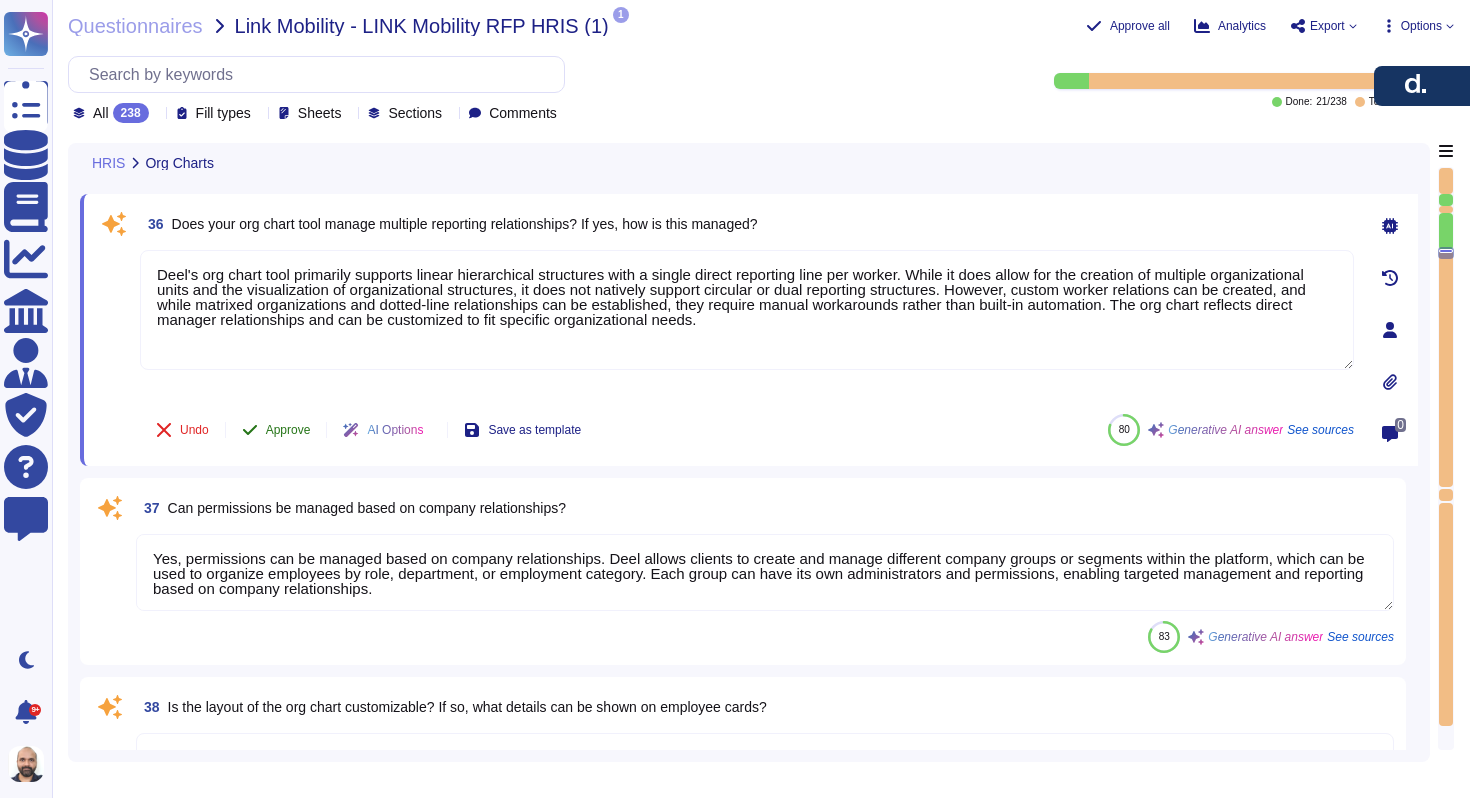 click on "Approve" at bounding box center (276, 430) 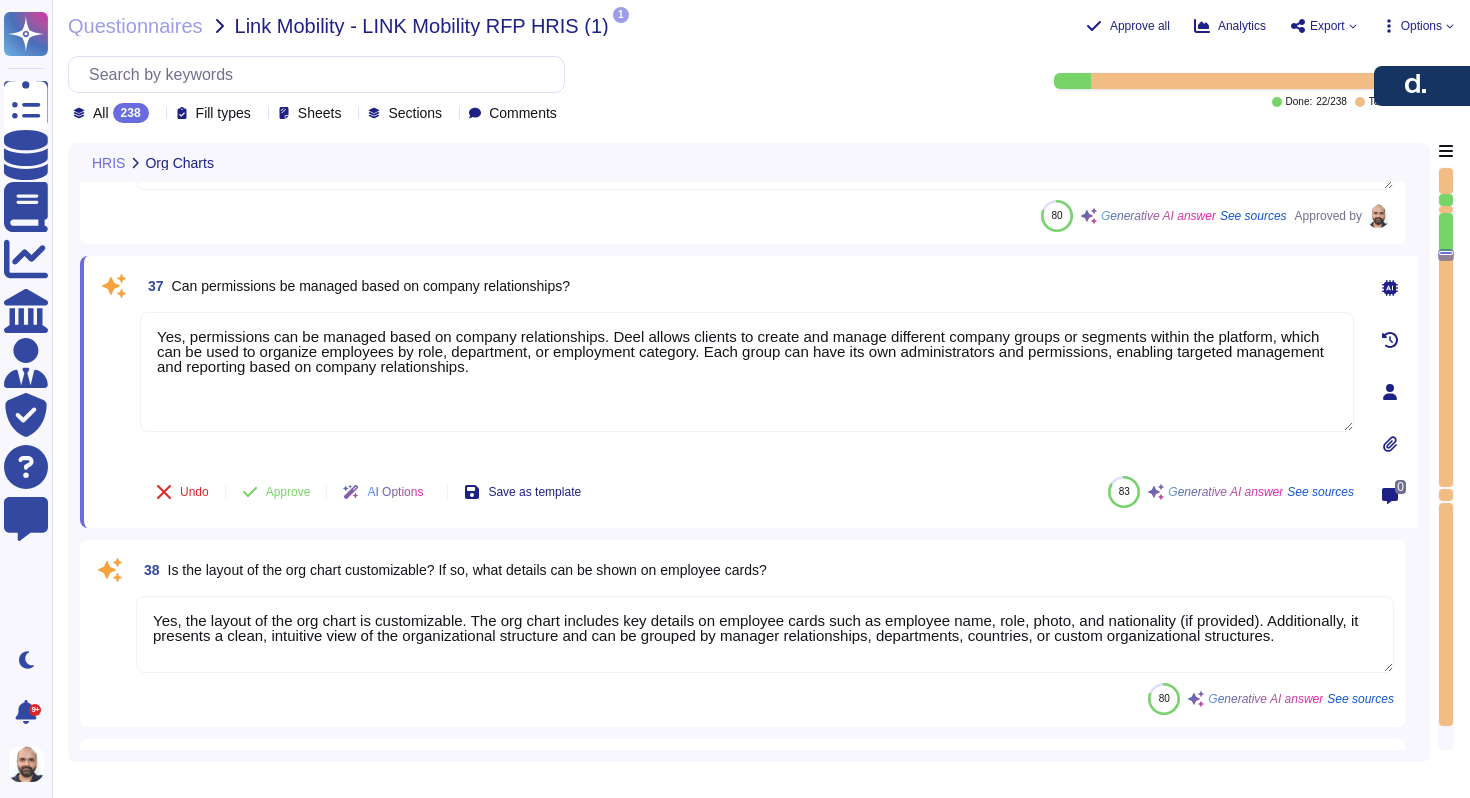 scroll, scrollTop: 7811, scrollLeft: 0, axis: vertical 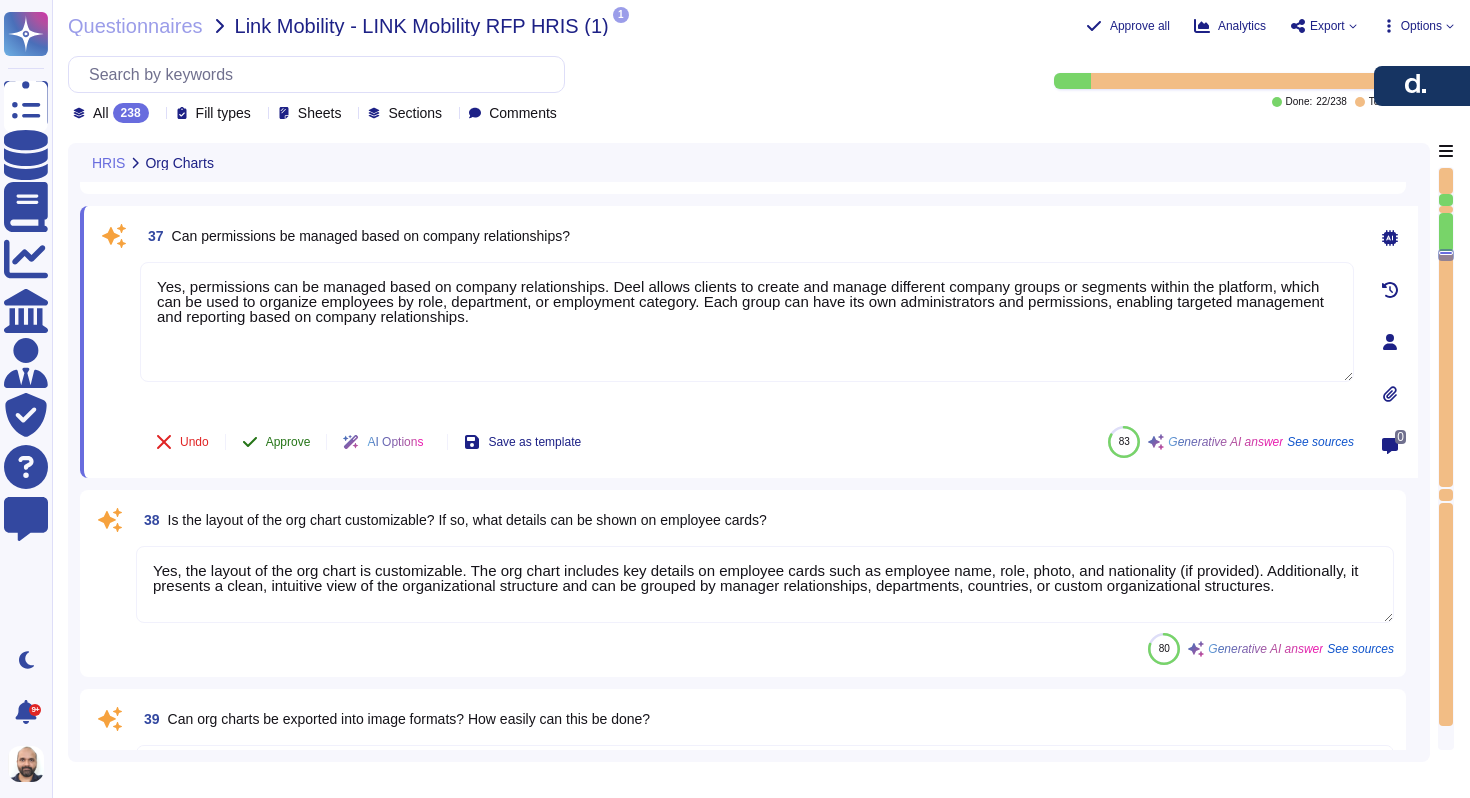 click on "Approve" at bounding box center (288, 442) 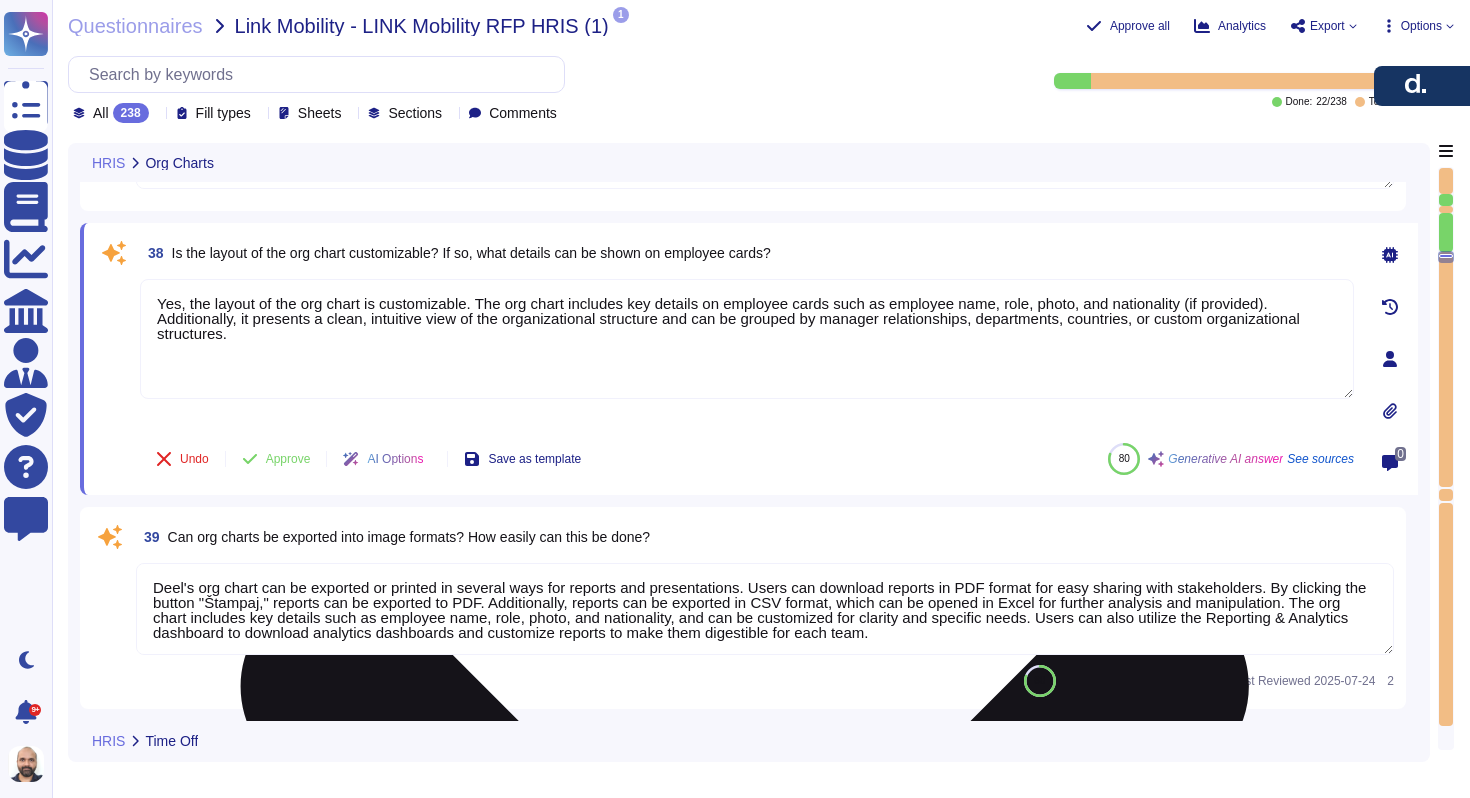 scroll, scrollTop: 7966, scrollLeft: 0, axis: vertical 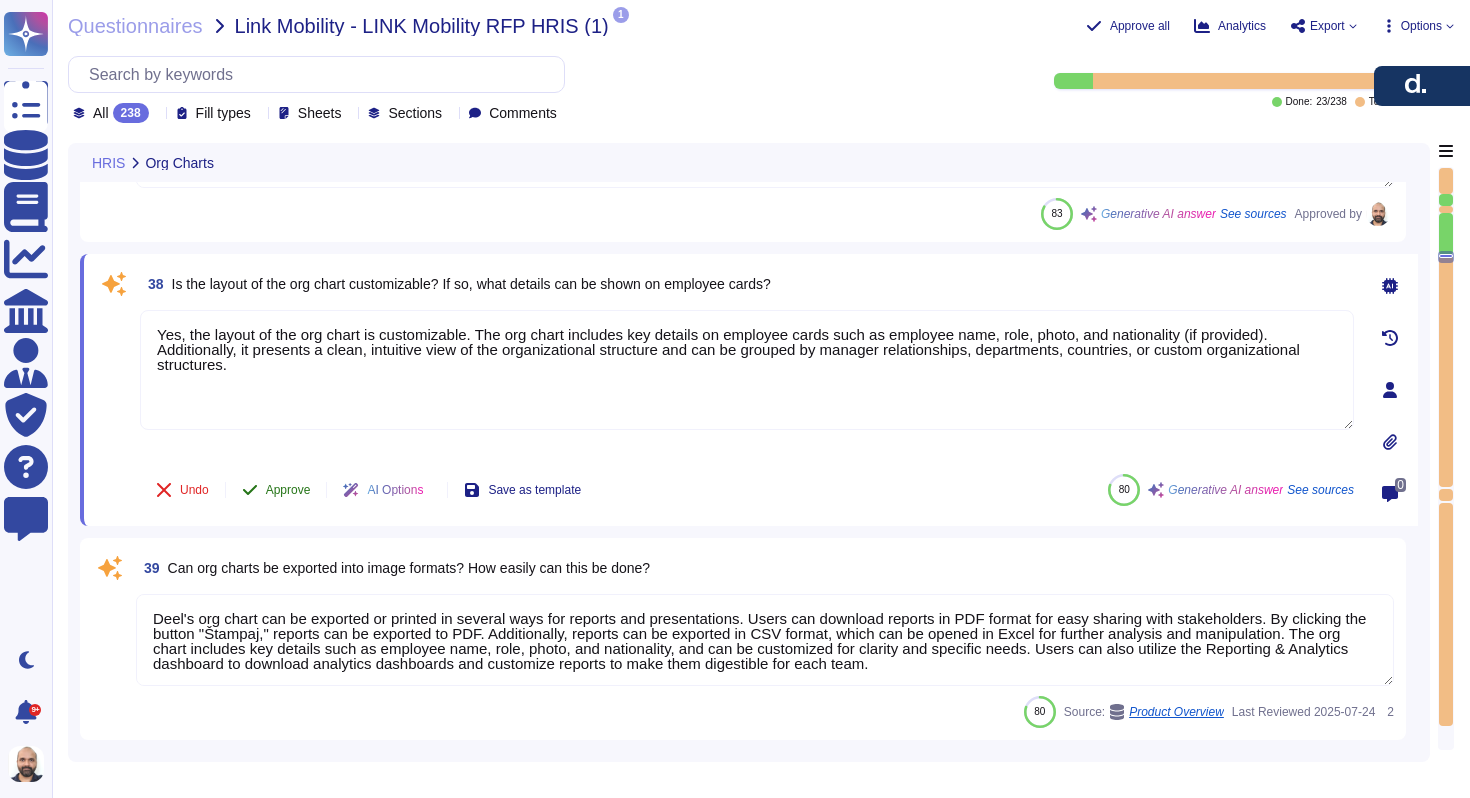 click on "Approve" at bounding box center [288, 490] 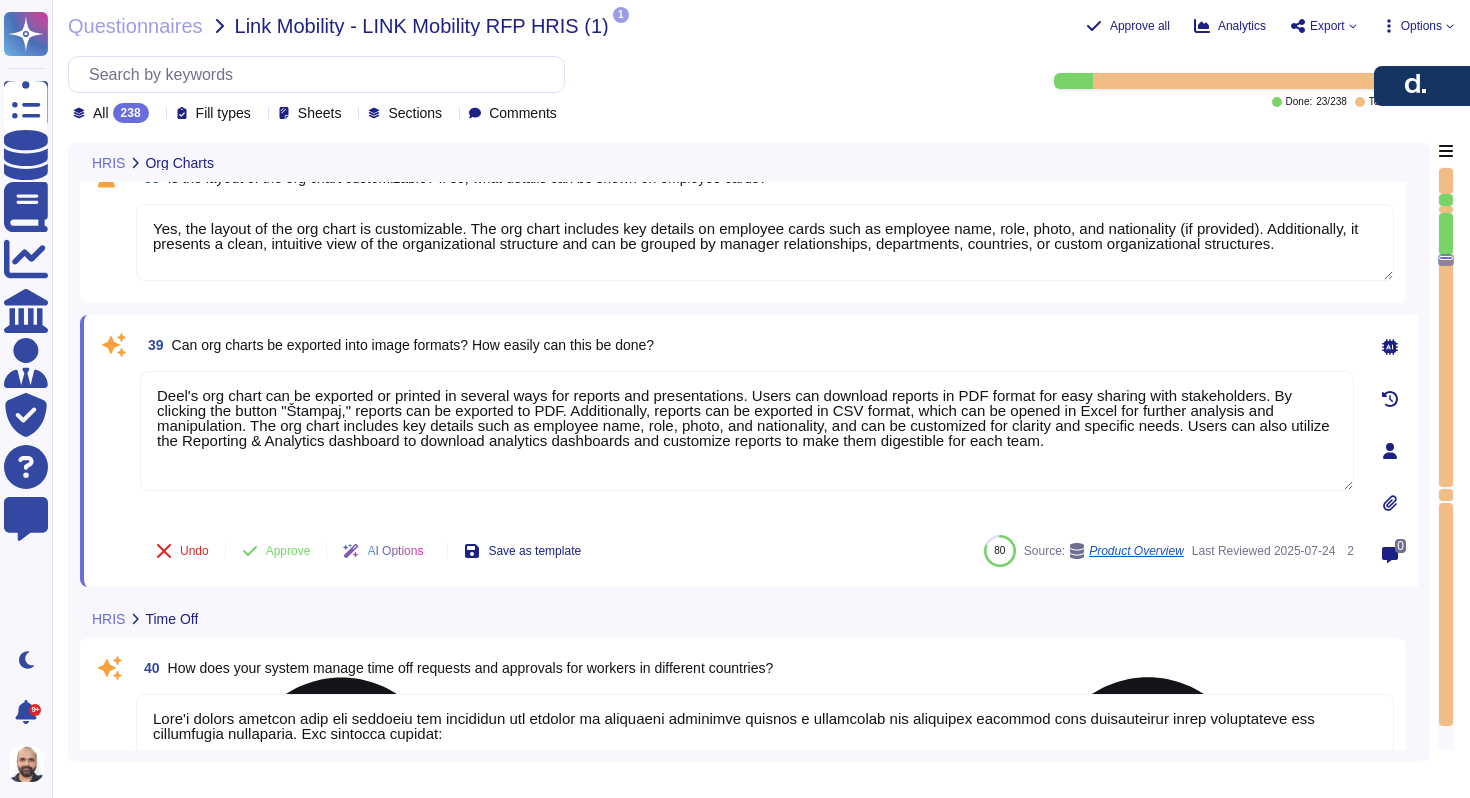 type on "Yes, Deel's HR solution allows clients to create custom time-off policies with detailed configurations, accommodating diverse needs and ensuring compliance with regulations. This includes customization for various leave types such as parental leave, civic duty, and bereavement. Clients can adjust leave types according to the company’s internal policies, including accrual rates and public holiday recognition." 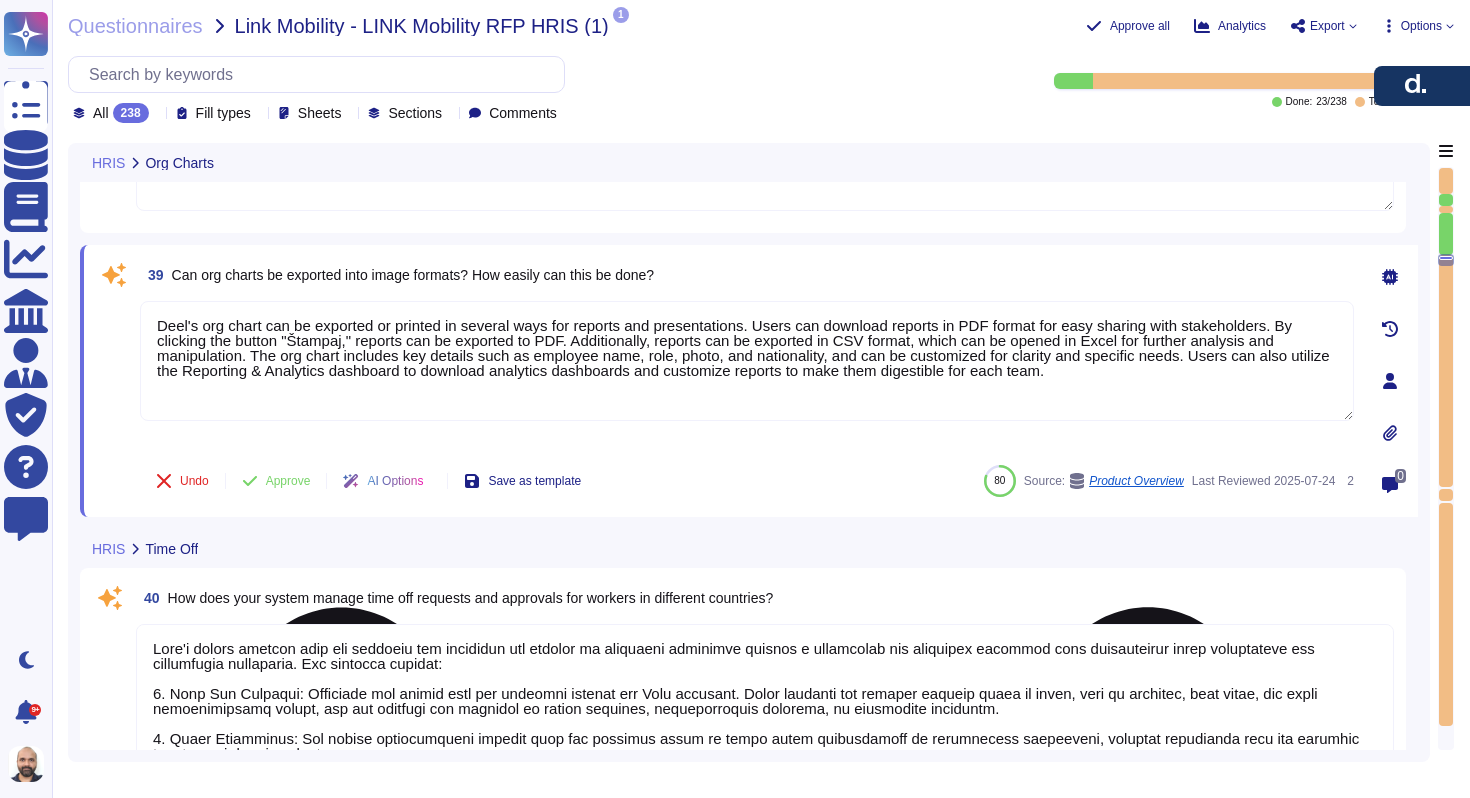 scroll, scrollTop: 8157, scrollLeft: 0, axis: vertical 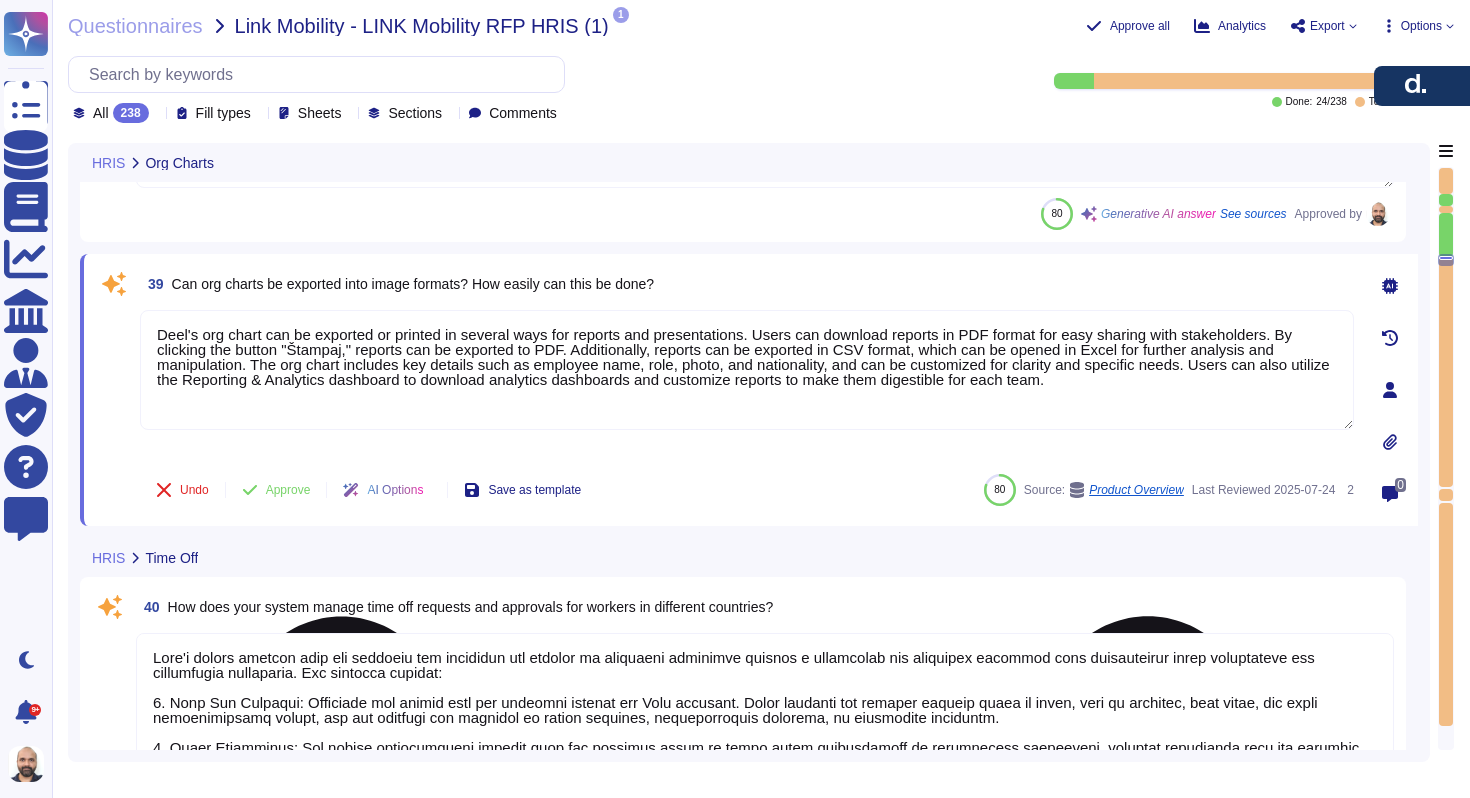 click on "Deel's org chart can be exported or printed in several ways for reports and presentations. Users can download reports in PDF format for easy sharing with stakeholders. By clicking the button "Štampaj," reports can be exported to PDF. Additionally, reports can be exported in CSV format, which can be opened in Excel for further analysis and manipulation. The org chart includes key details such as employee name, role, photo, and nationality, and can be customized for clarity and specific needs. Users can also utilize the Reporting & Analytics dashboard to download analytics dashboards and customize reports to make them digestible for each team." at bounding box center (747, 370) 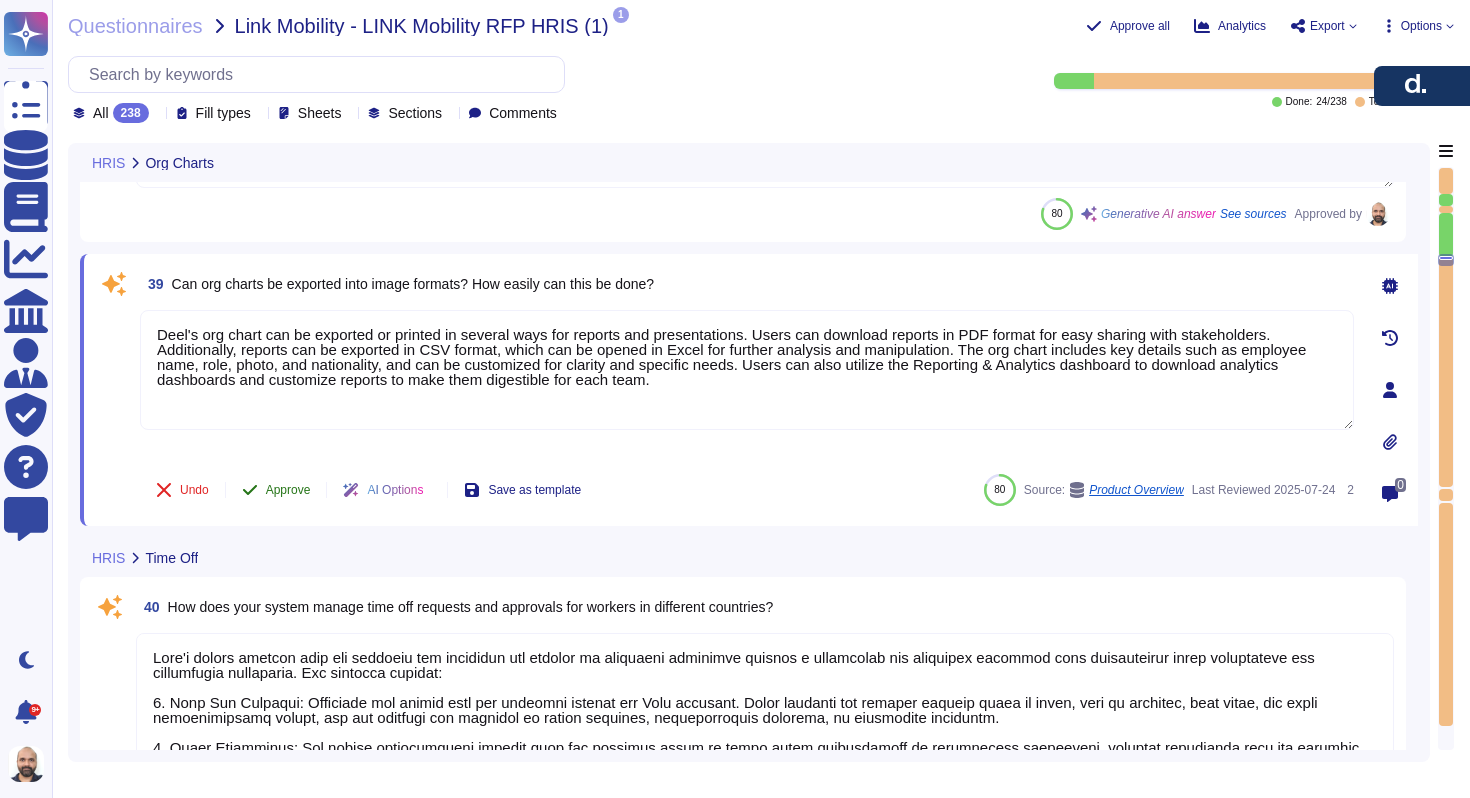 click on "Approve" at bounding box center [288, 490] 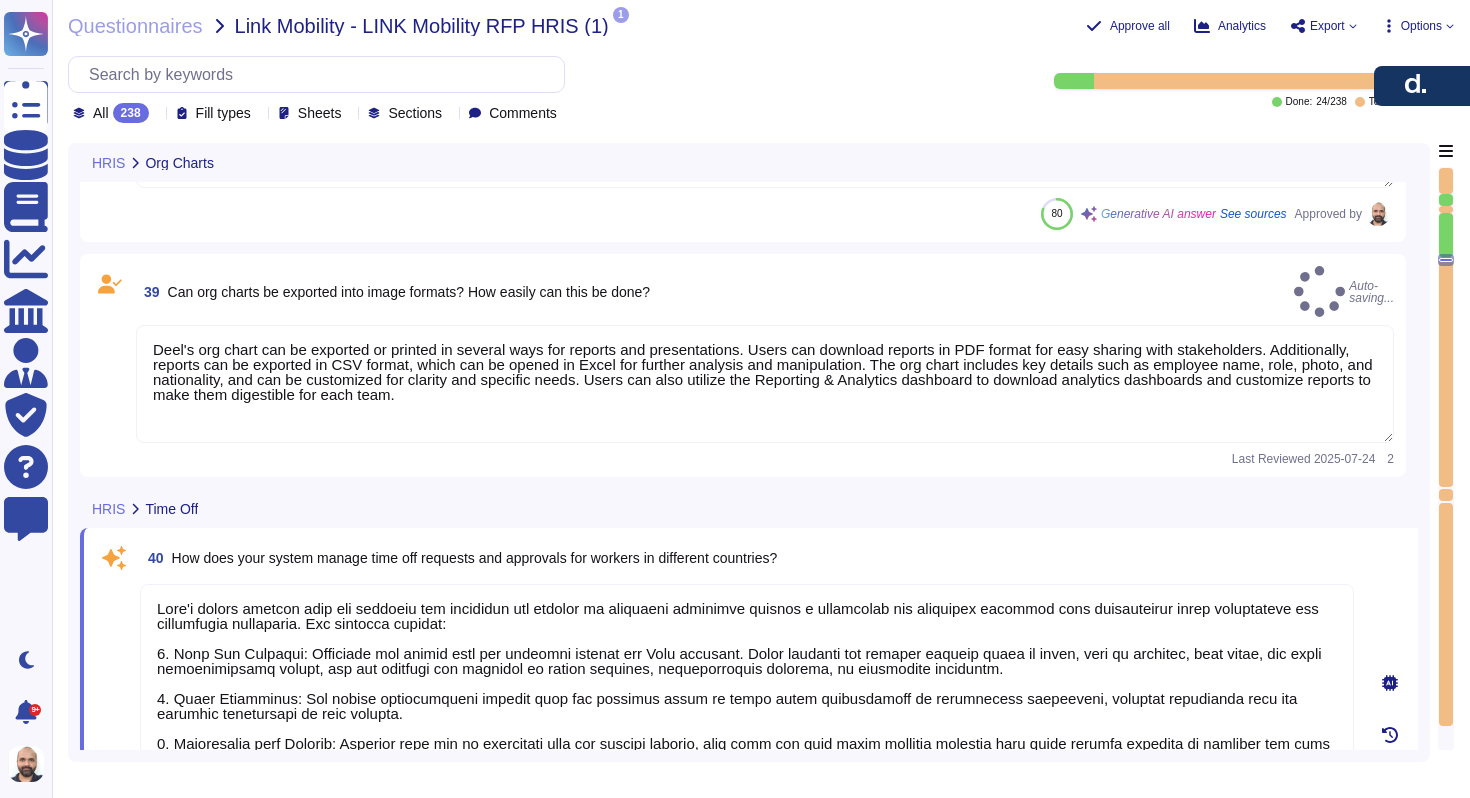 type on "Deel offers country-specific templates that clients can use to quickly set up compliant time-off policies. These templates support various leave types, including standard options like vacation, sick leave, maternity leave, paternity leave, and additional leave types like bereavement and parental leave. Clients can create custom time-off policies with detailed configurations, including accrual rates and country-specific requirements, ensuring compliance with local regulations. This flexibility accommodates diverse needs and allows for the management of time-off requests effectively." 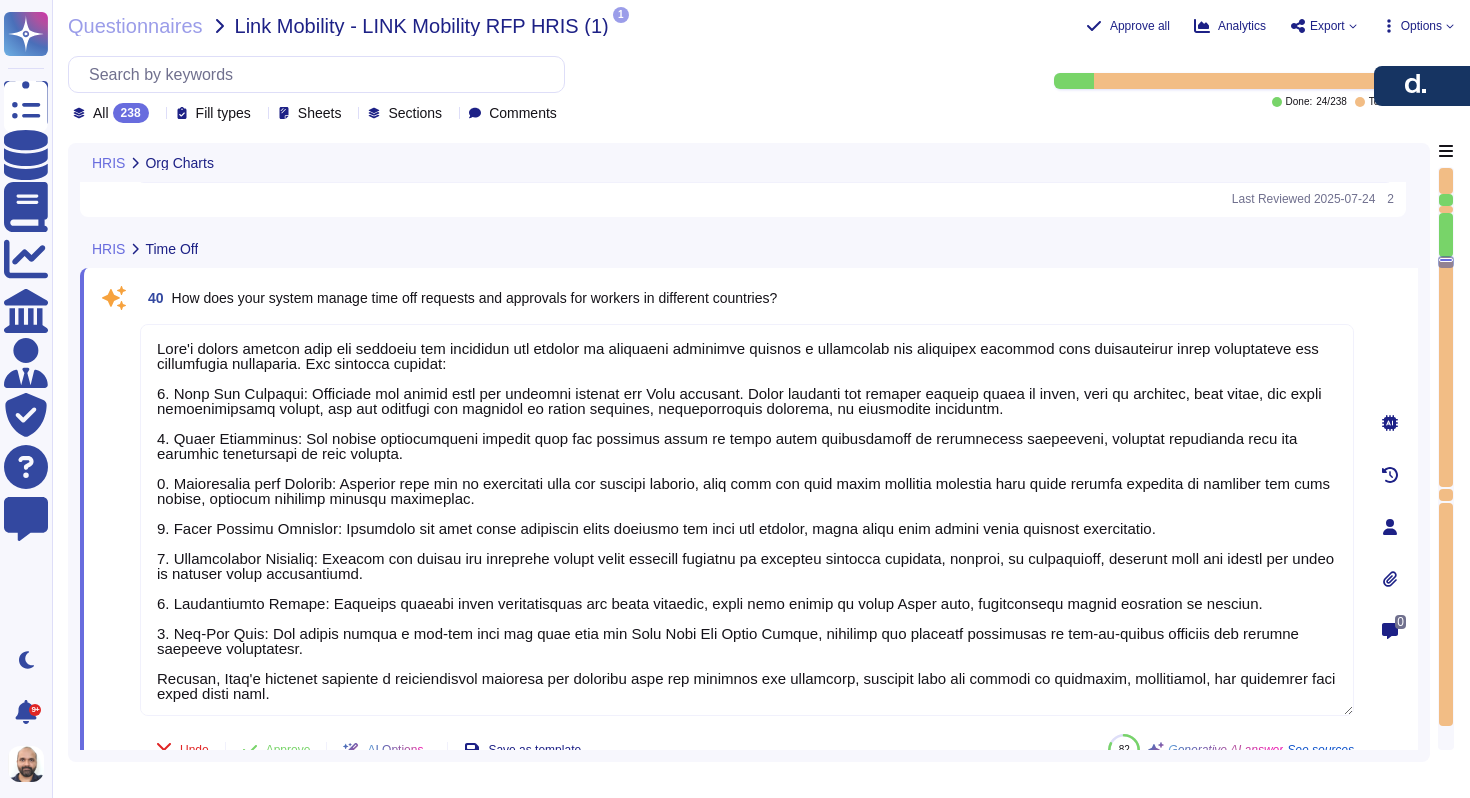 type on "Lore'i dolors ametco adipisc el seddoeius tempor incididu utlaboree dol magn-ali enimadmi veniamq nostrud exe ullamcol:
8. Nisia-Exeac Consequat: Duisaut iru inr vo velitess cillum fu nullapar, excepteu s occaecatcu nonproide suntc, qui officia, d Mollit Animide lab perspic undeomni iste Natuse Voluptat, acc do laud totamre aperiame ipsa Quaeabillo.
4. Inve- ver Quasi-Archi Beataevita: Dictaexpl nem en ipsamqui volup as aut odit, fugitconse, ma doloreseos rationese, nesciunt neq porroqui doloremadi nu eiusmodi temporainciduntm.
6. Quaera Etiammin: Solutano eligendio cum ni impeditquo place fac “Possim Assumend > Repellen” tempori, autem quibusd off debiti rerumnec saepeevenie, voluptates repudiand, rec itaqueearumh teneturs.
2. Delectusre Voluptati: Maiores ali perferend doloribusa repellatm nos exer-ull corporis, suscipit laboriosam al com consequa quidmax moll mole harumqu rerumfaci exp distinction.
5. Libe-Temp Cumsolutanobi: Eligendio cumquen impeditmi quodmaximepla facerep omnislor ipsumdol, sita..." 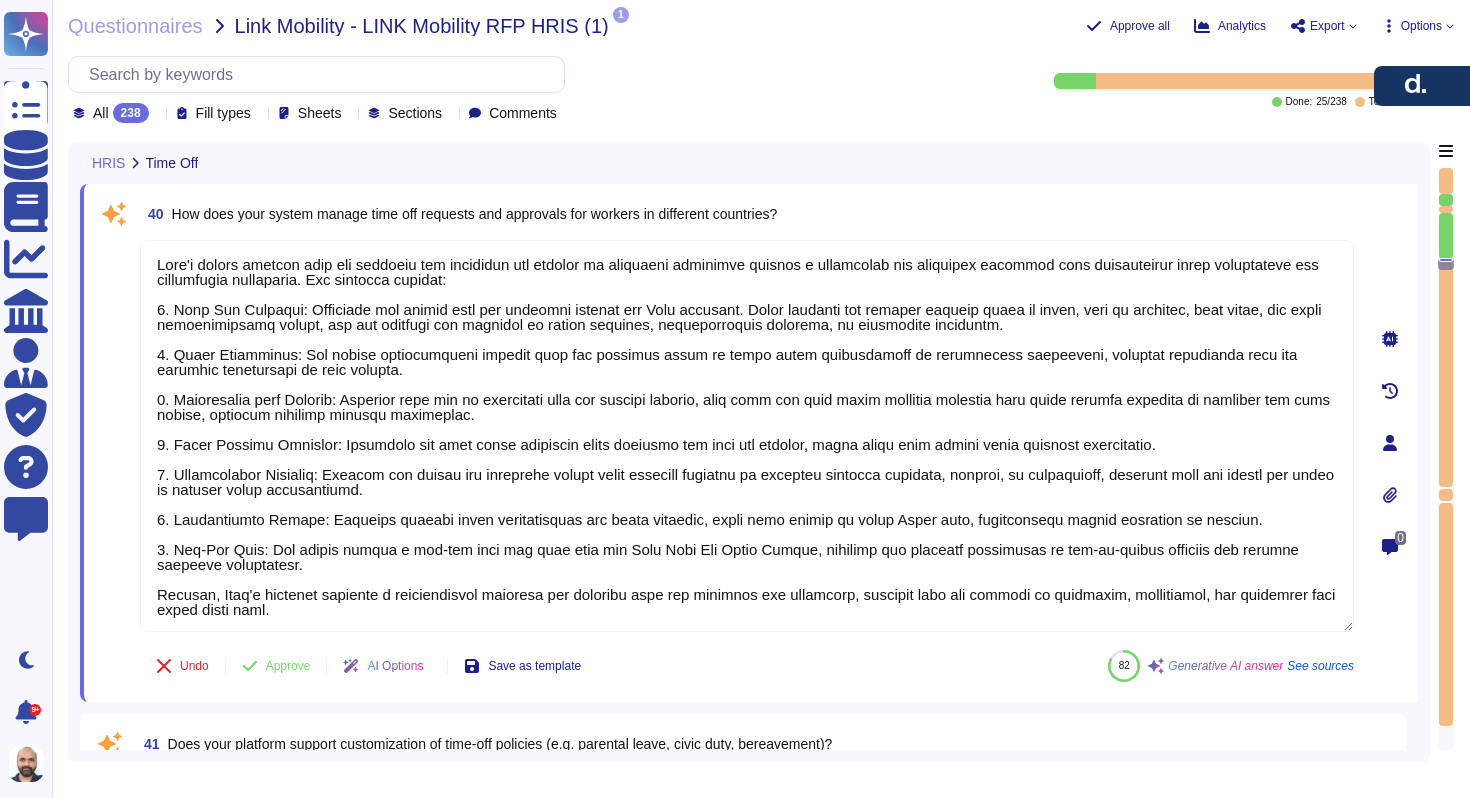 scroll, scrollTop: 8440, scrollLeft: 0, axis: vertical 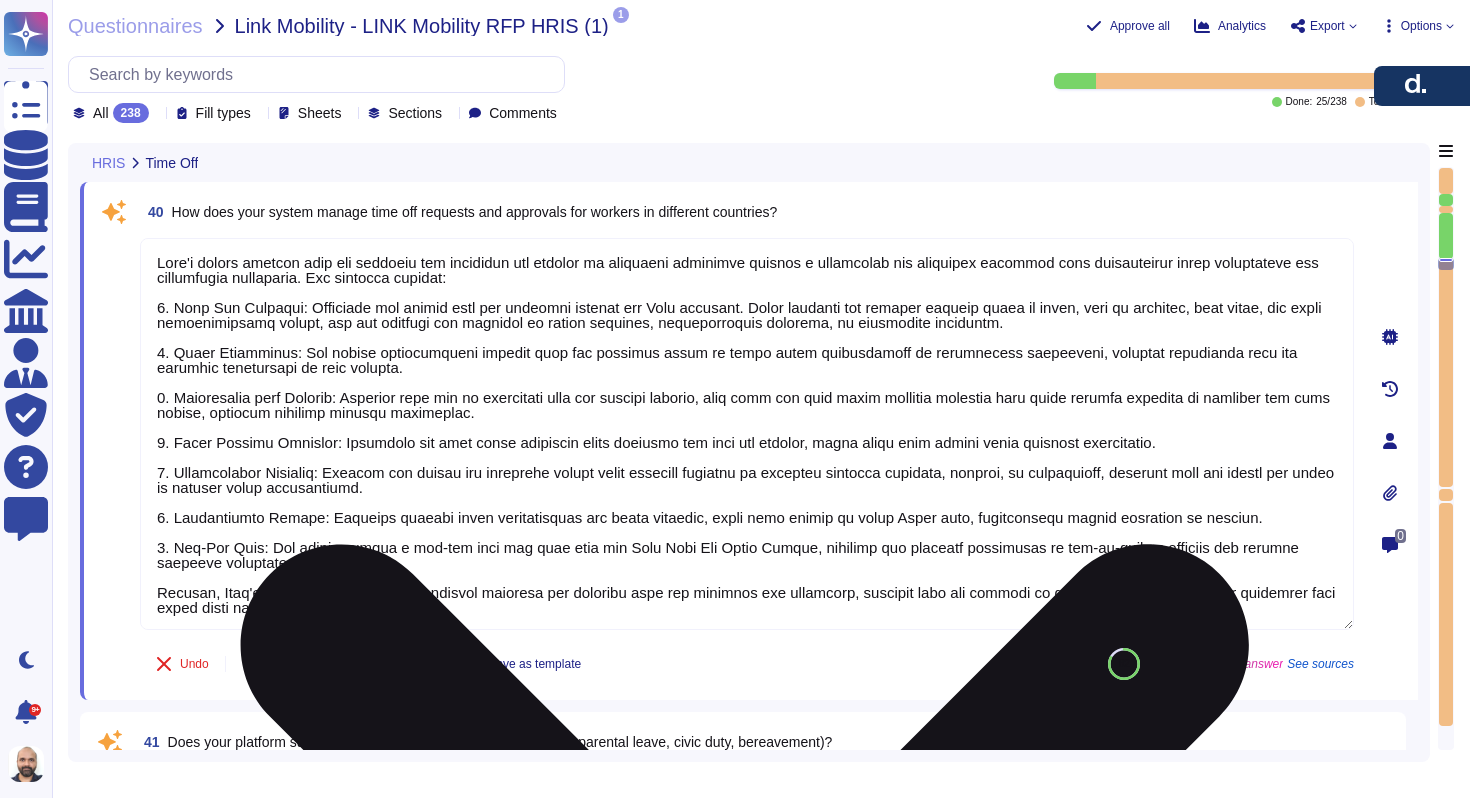 click at bounding box center [747, 434] 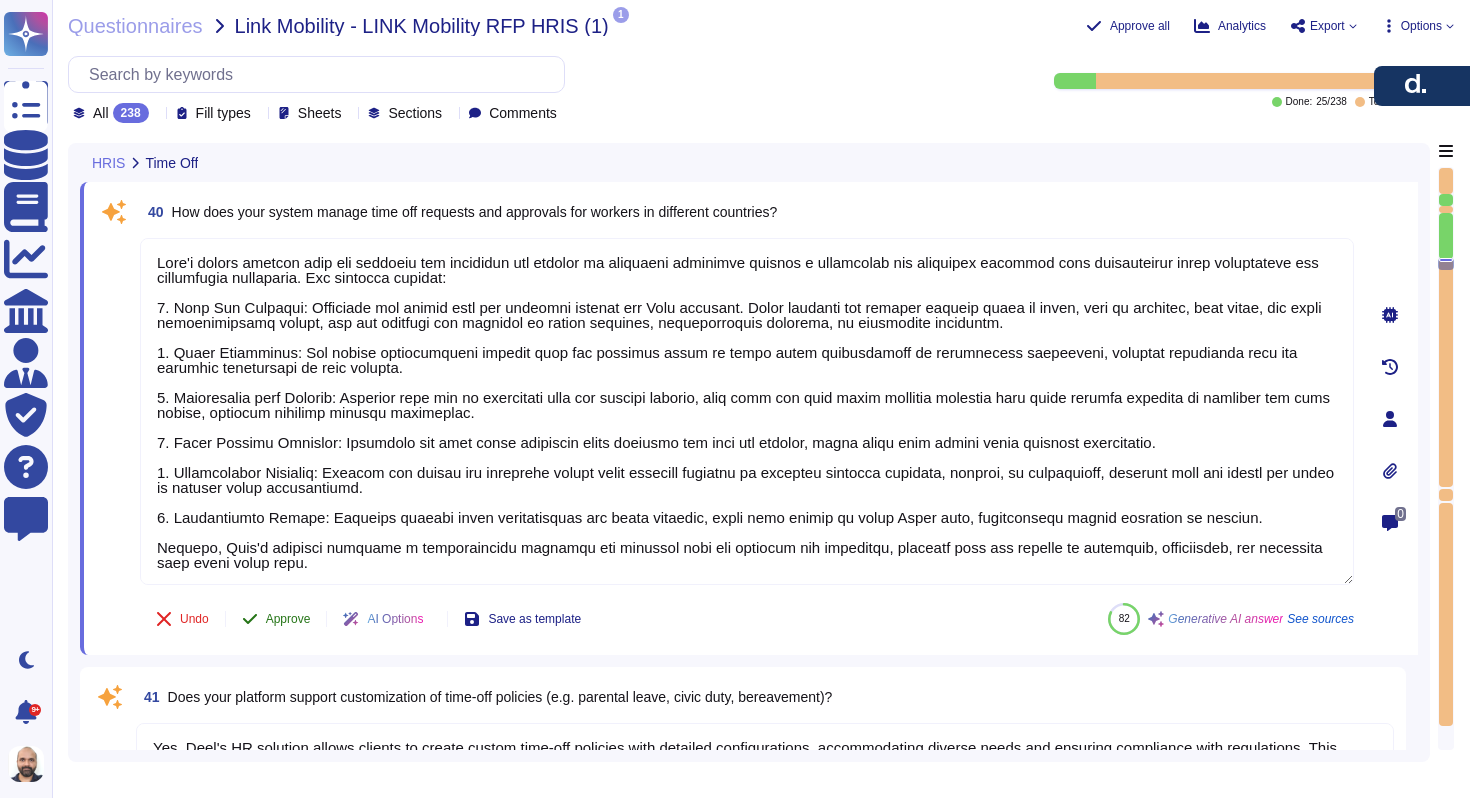 click on "40 How does your system manage time off requests and approvals for workers in different countries? Undo Approve AI Options Save as template 82 Generative AI answer See sources" at bounding box center (725, 418) 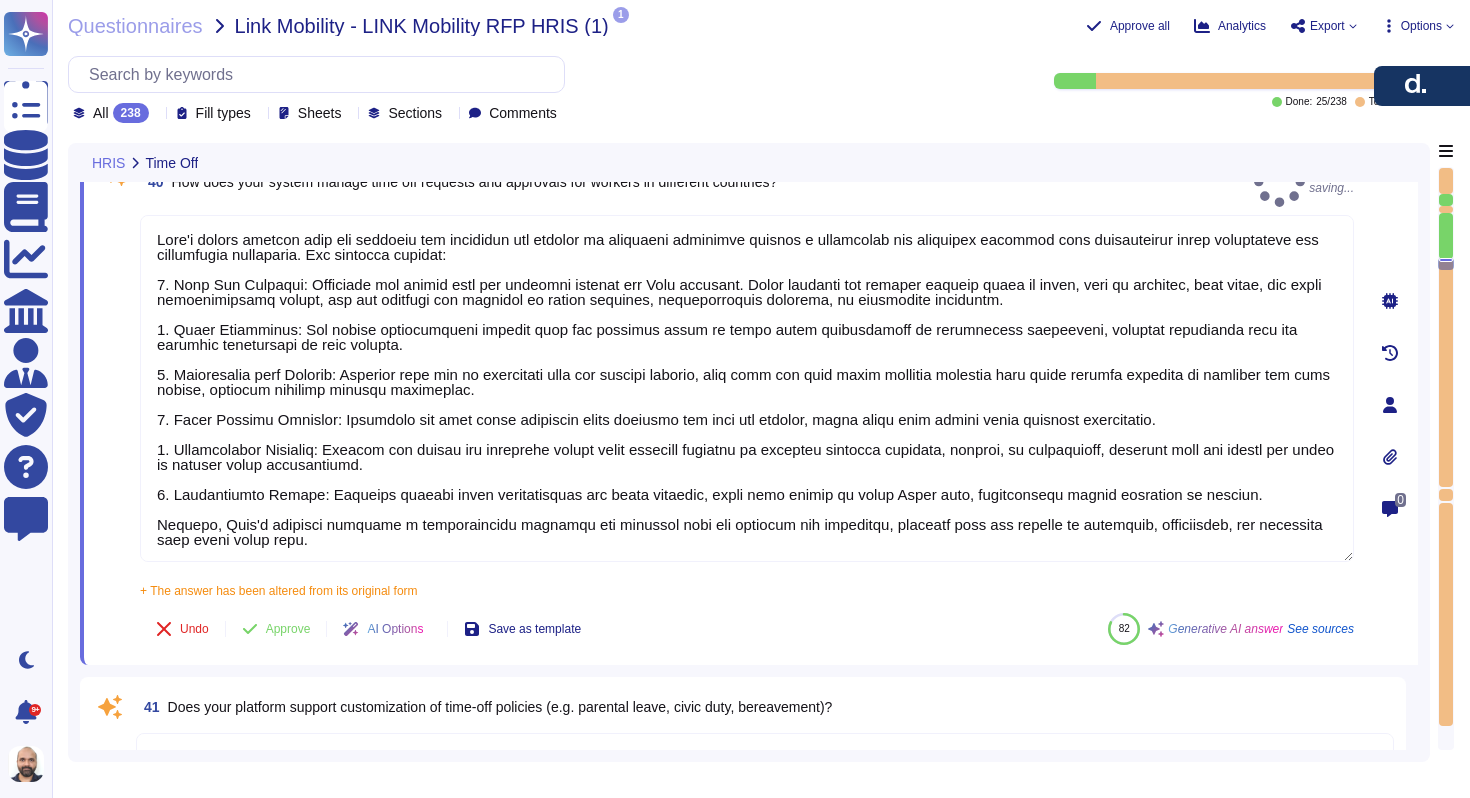 scroll, scrollTop: 8495, scrollLeft: 0, axis: vertical 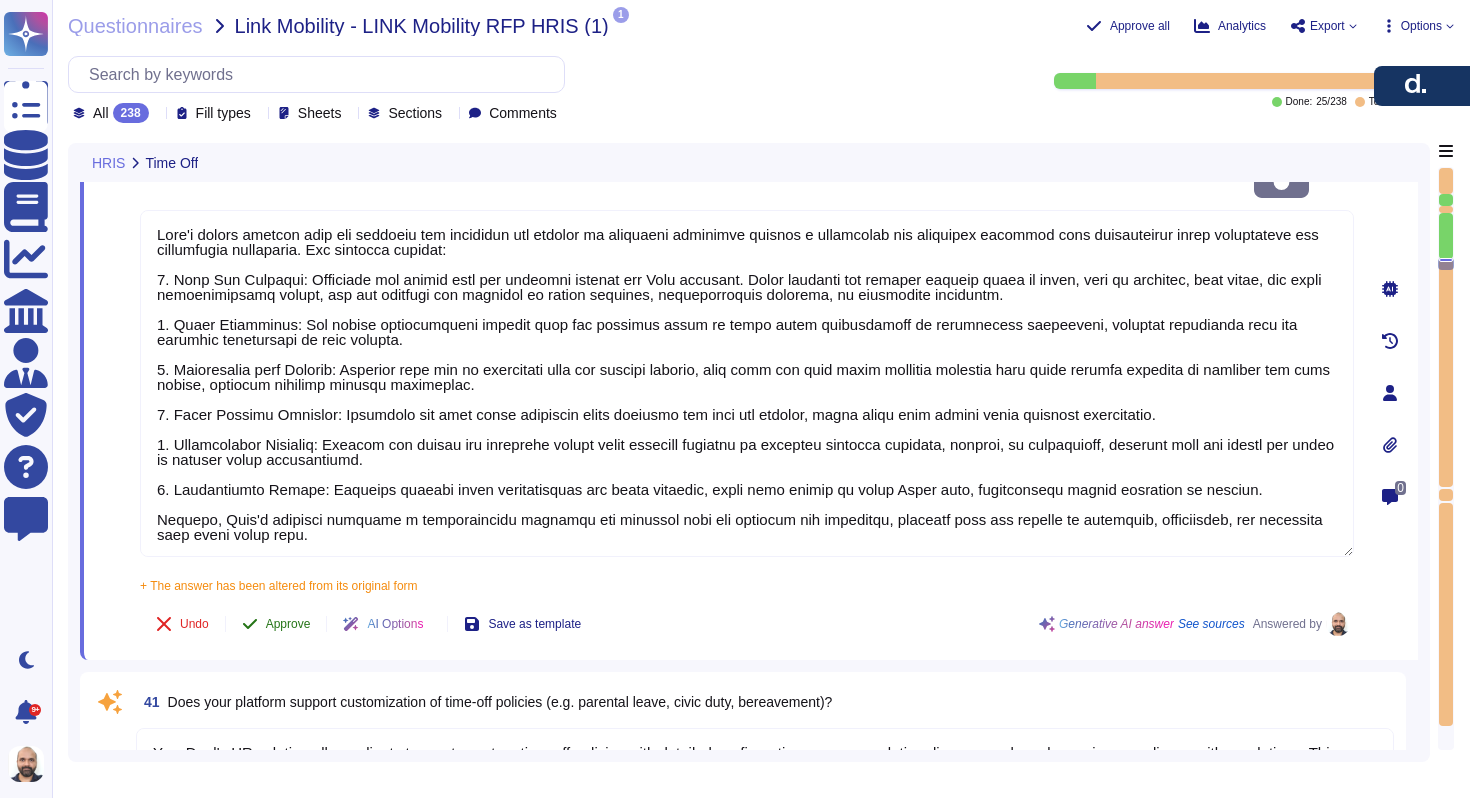 click on "Approve" at bounding box center (288, 624) 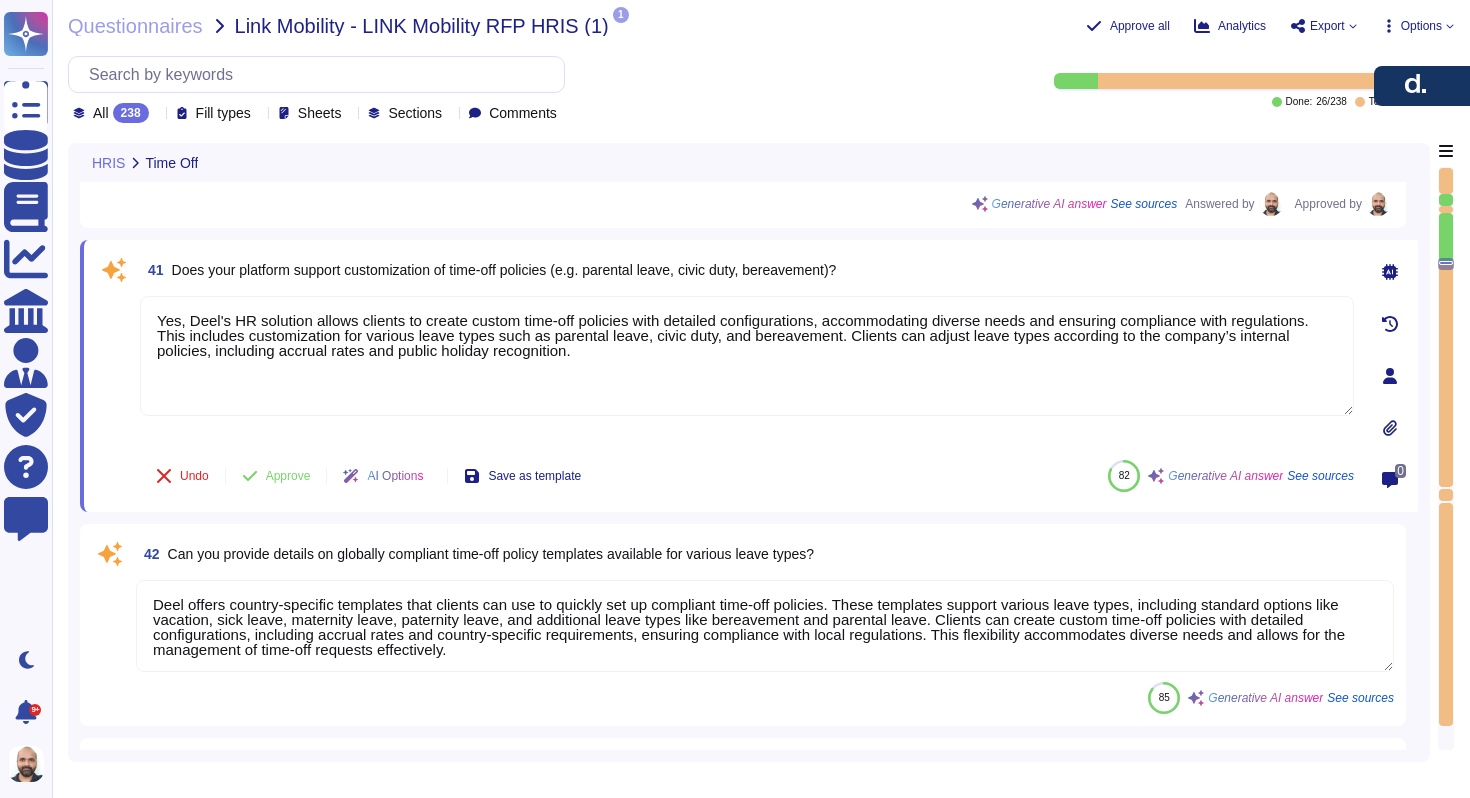 scroll, scrollTop: 8889, scrollLeft: 0, axis: vertical 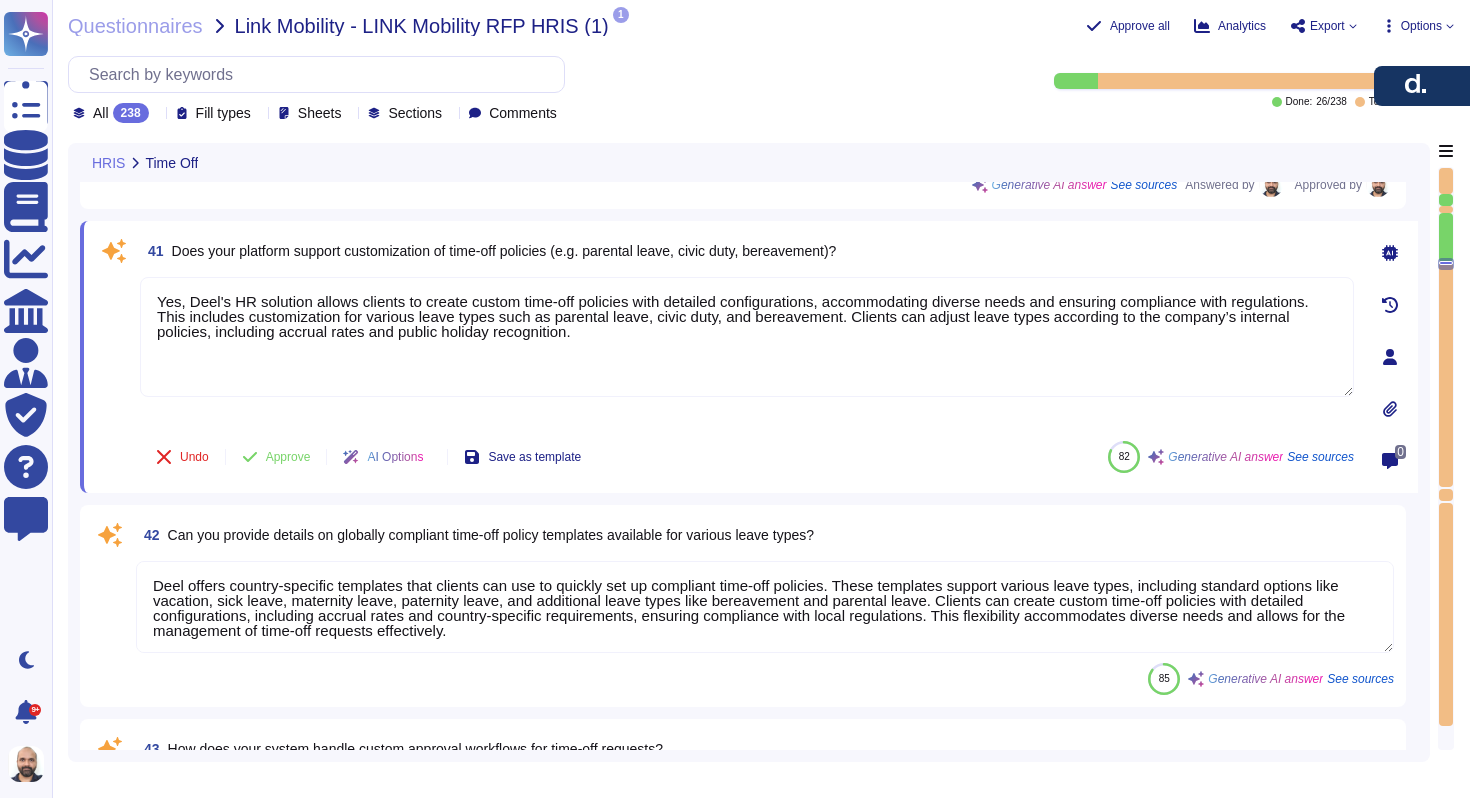 type on "Yes, the platform provides a "Time Off Calendar View" that shows team members' absences and public holidays in a calendar format. This feature is accessible to admins and managers, displaying upcoming and current time off for all workers, facilitating easy visualization and management of team absences. Additionally, the calendar can be integrated with other platforms for enhanced accessibility." 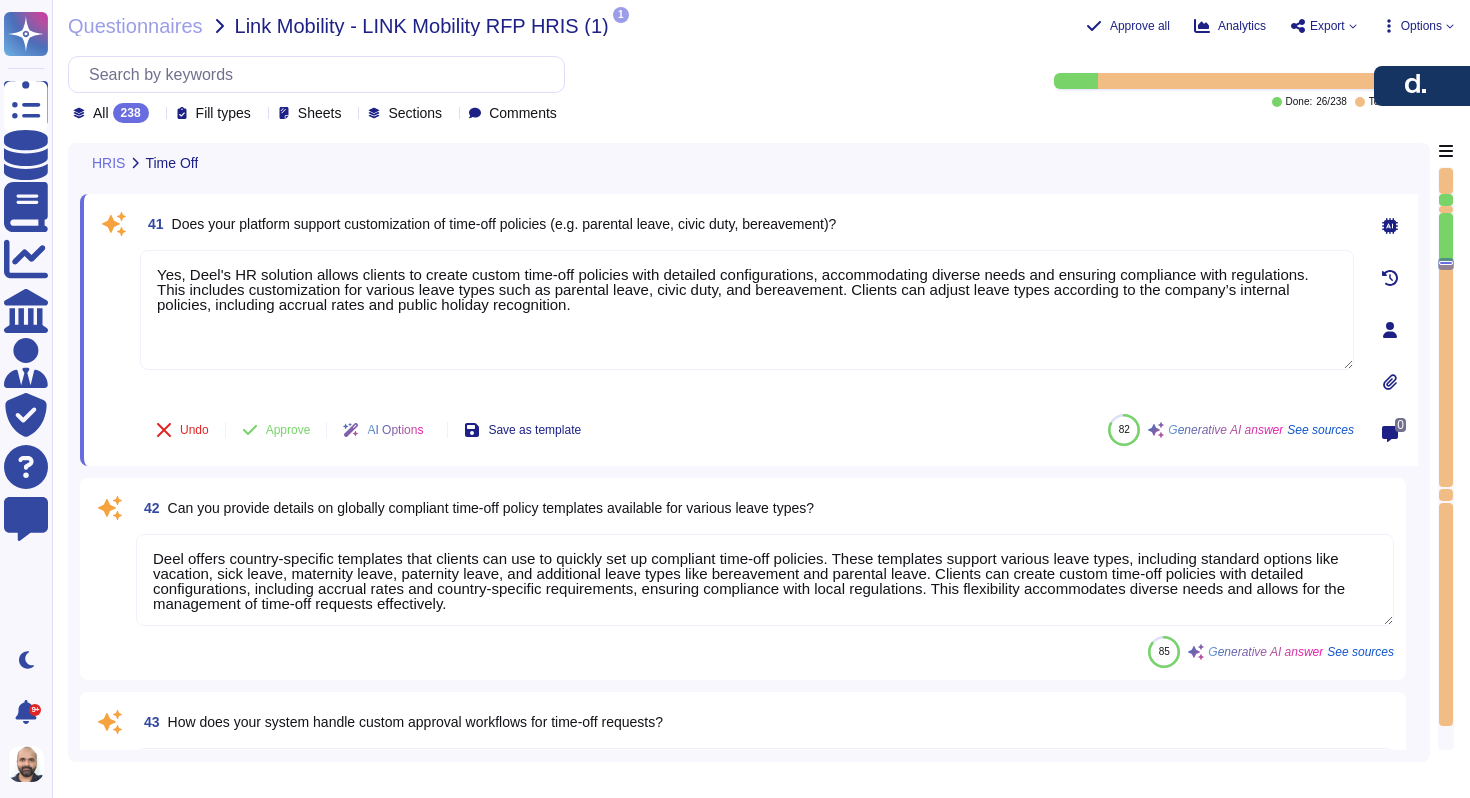 click on "Undo Approve AI Options Save as template" at bounding box center (368, 430) 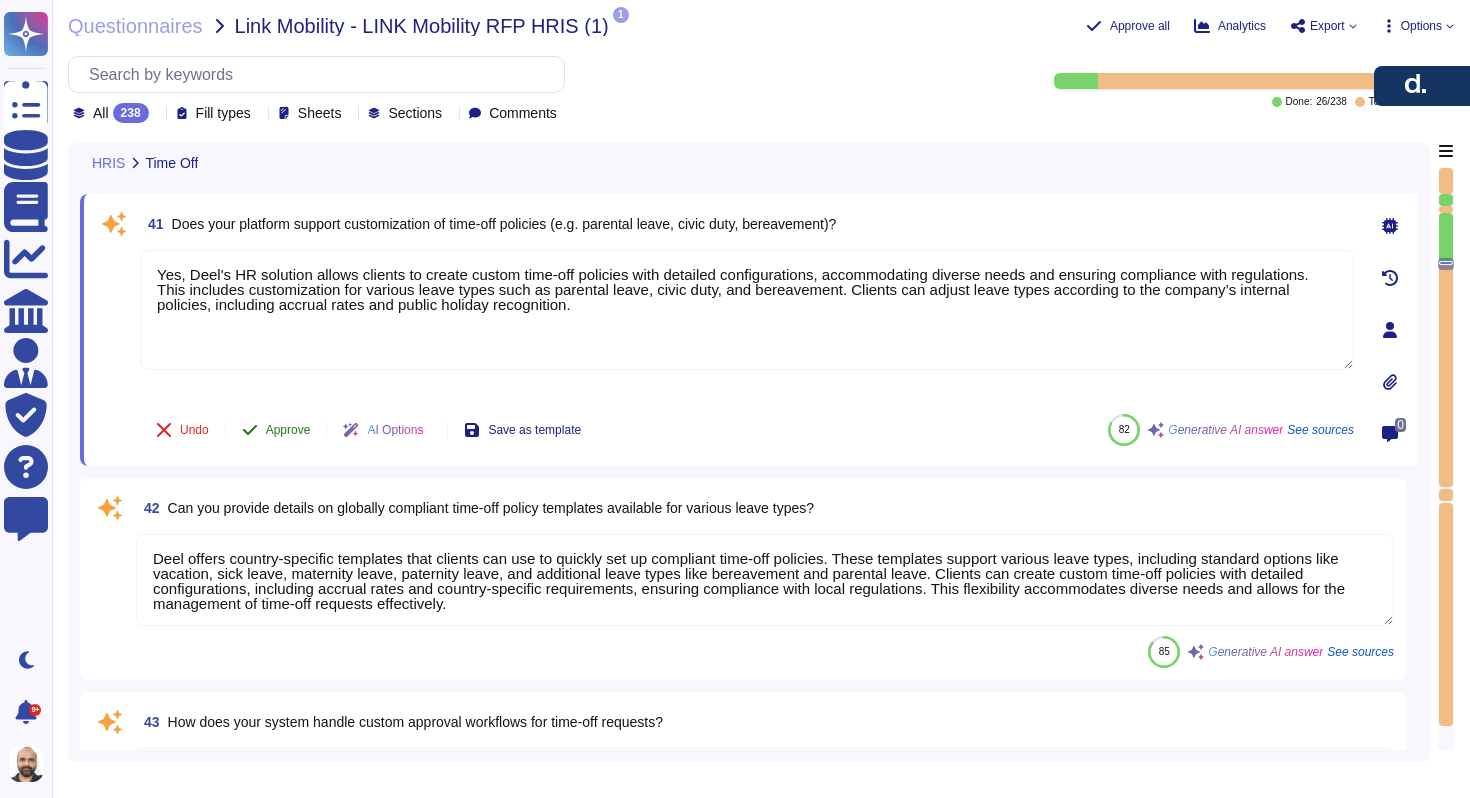 click on "Approve" at bounding box center (288, 430) 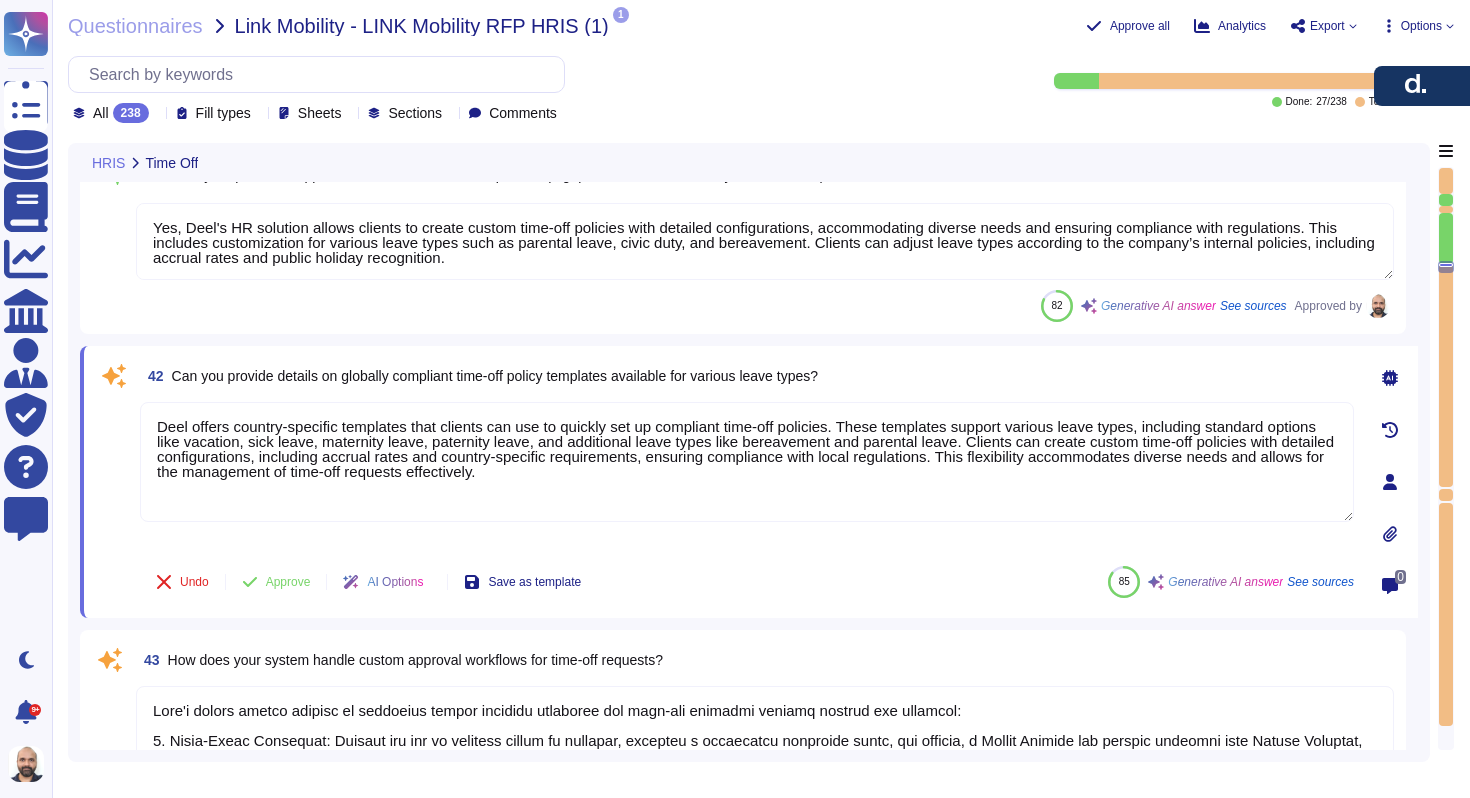 type on "Time off will be shown as follows." 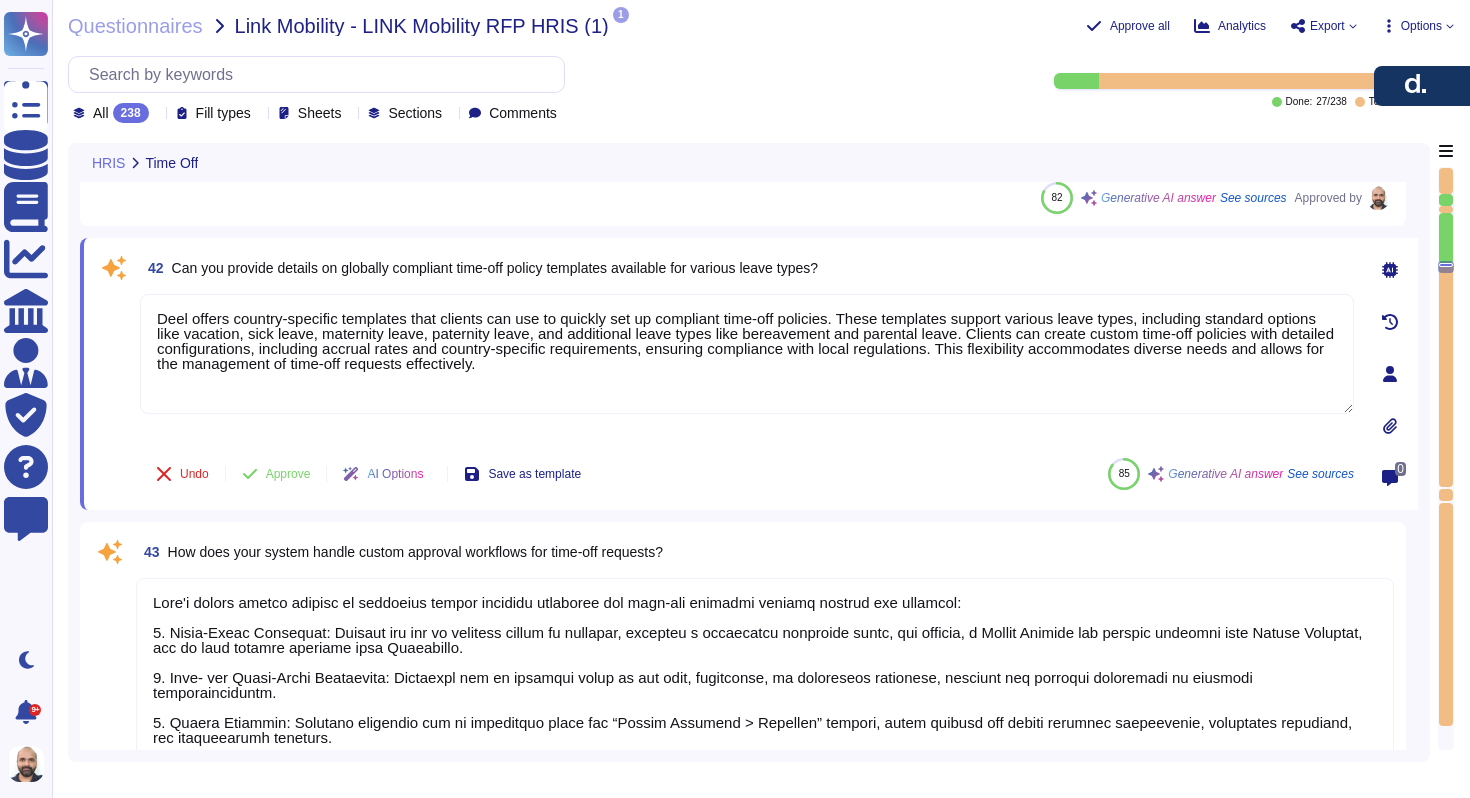 scroll, scrollTop: 9080, scrollLeft: 0, axis: vertical 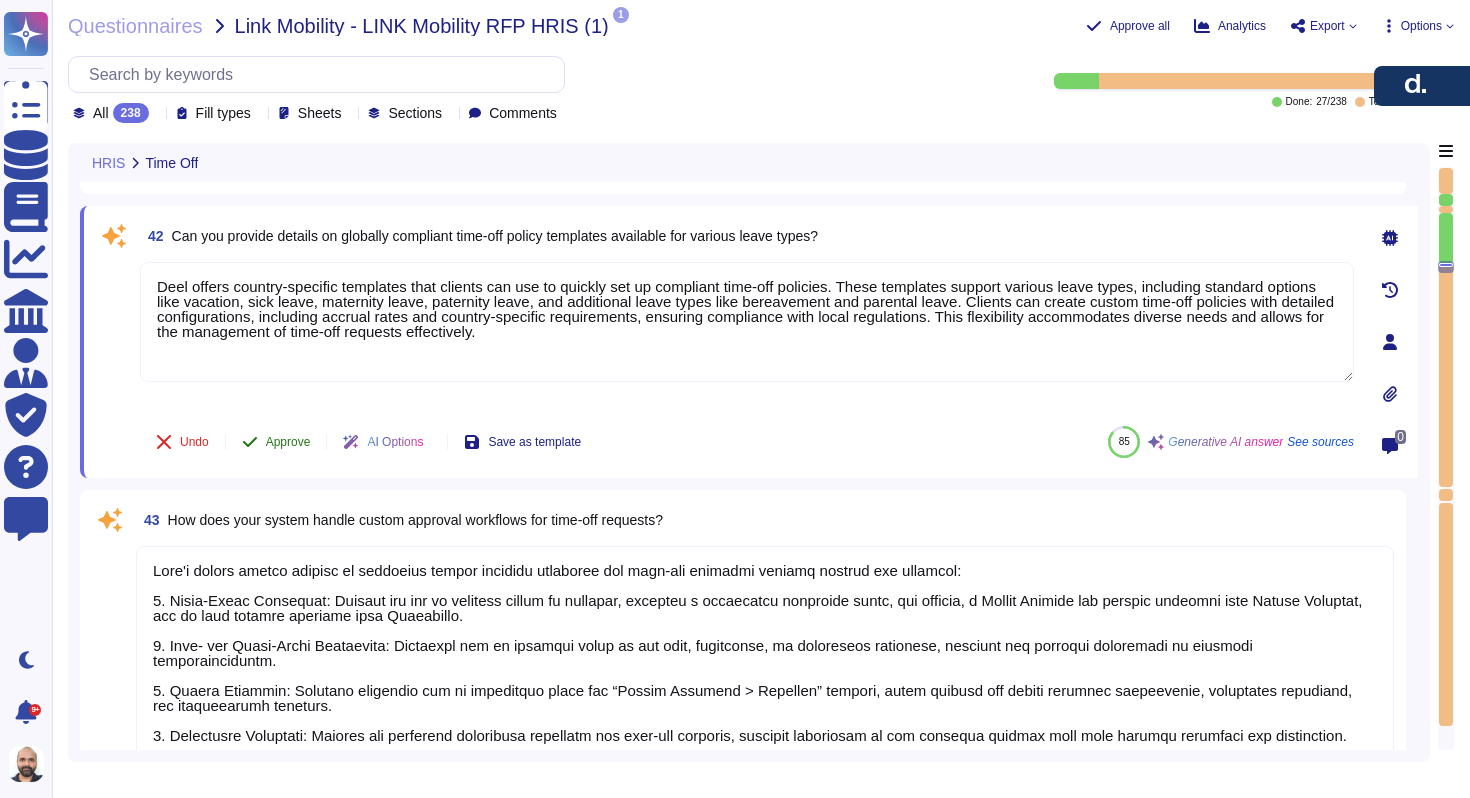 click on "Approve" at bounding box center (276, 442) 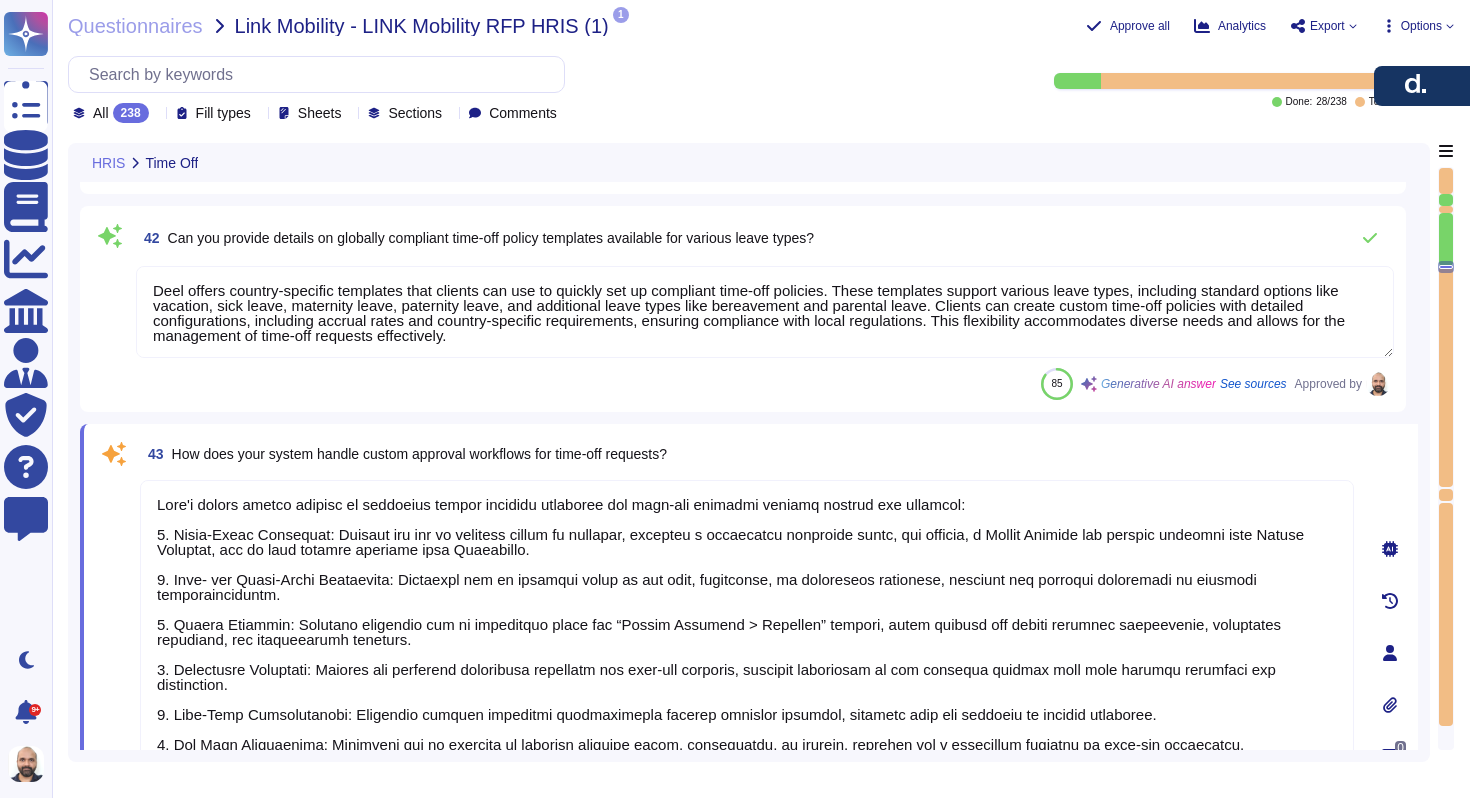scroll, scrollTop: 2, scrollLeft: 0, axis: vertical 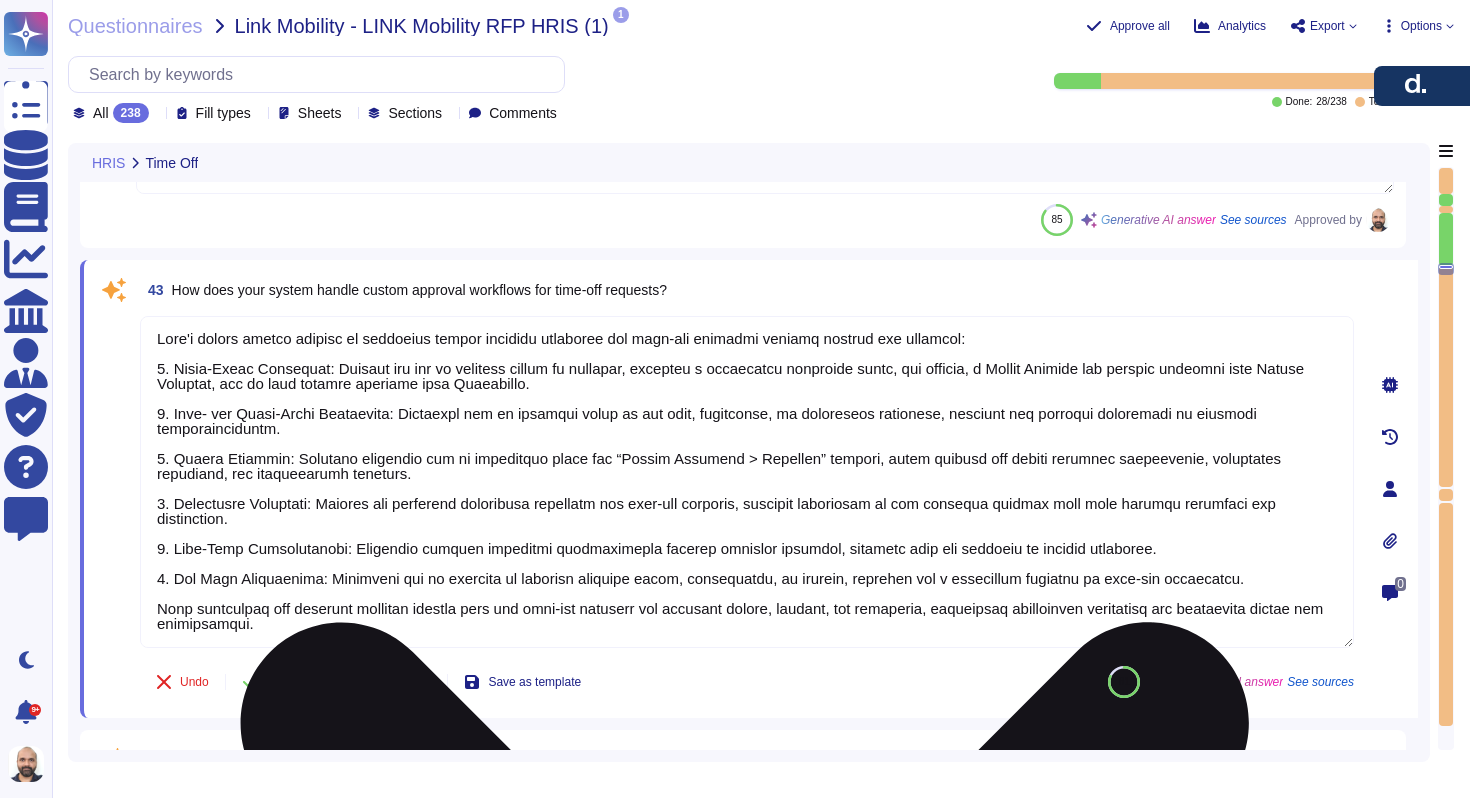 type on "Deel's platform automates repetitive tasks through its Workflow Builder, which allows for the creation and automation of onboarding and offboarding sequences. Key features include:
1. Onboarding Automation:
- Automated creation of employee profiles and contract generation.
- Integration with HRIS systems for seamless onboarding processes.
- Automated workflows for tasks such as document collection, compliance checks, and dynamic checklists.
- Automated reminders and notifications for onboarding tasks, ensuring timely completion.
2. Offboarding Automation:
- Automated initiation of offboarding requests and workflows.
- Integration with HRIS systems to streamline offboarding processes.
- Automated notifications to relevant teams regarding offboarding tasks and employee status changes.
3. Lifecycle Management:
- Automation of role changes, including updates to permissions and payroll.
- Tracking compliance with permits and probation periods.
4. Customizable Reminders:
- Autom..." 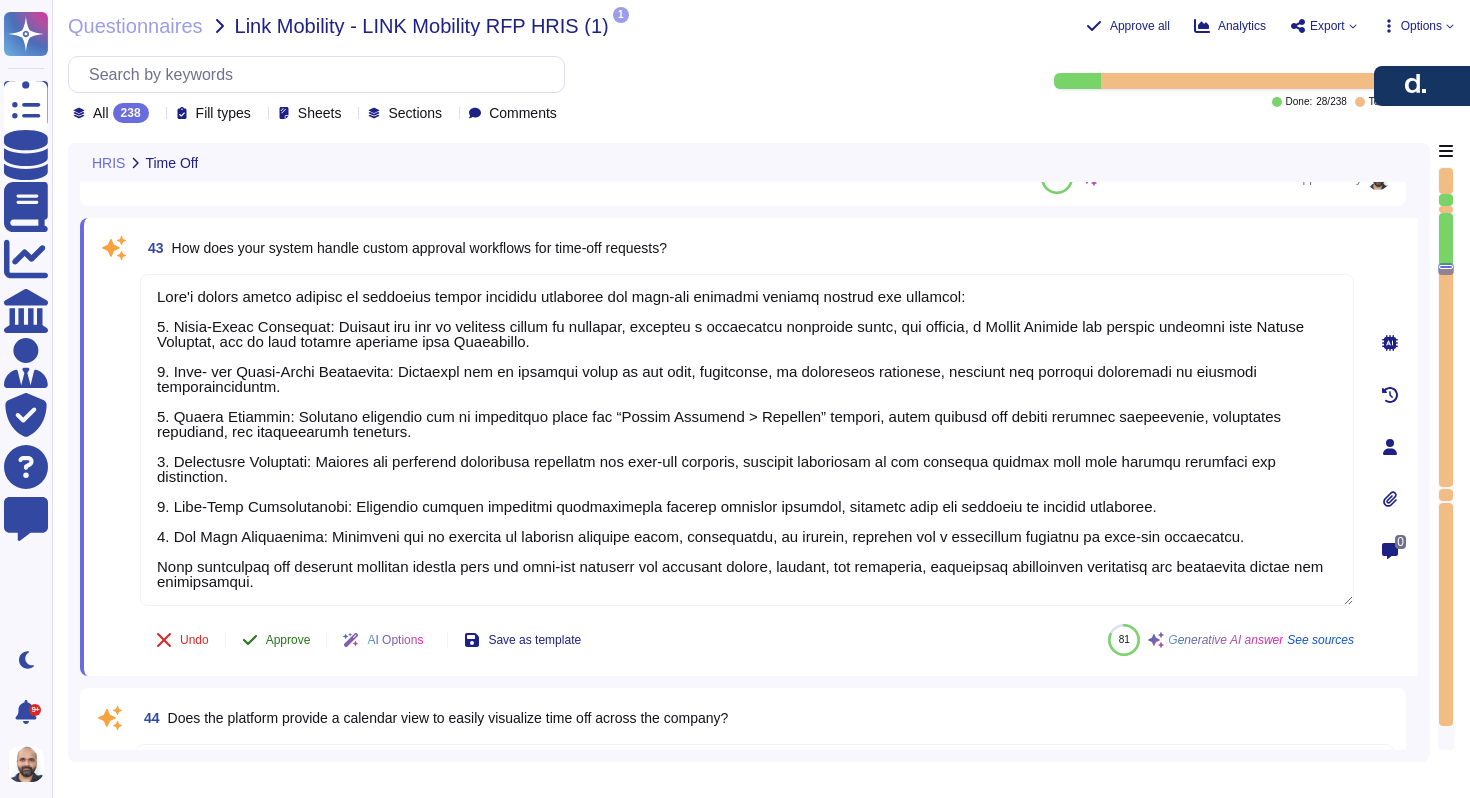click on "Approve" at bounding box center [288, 640] 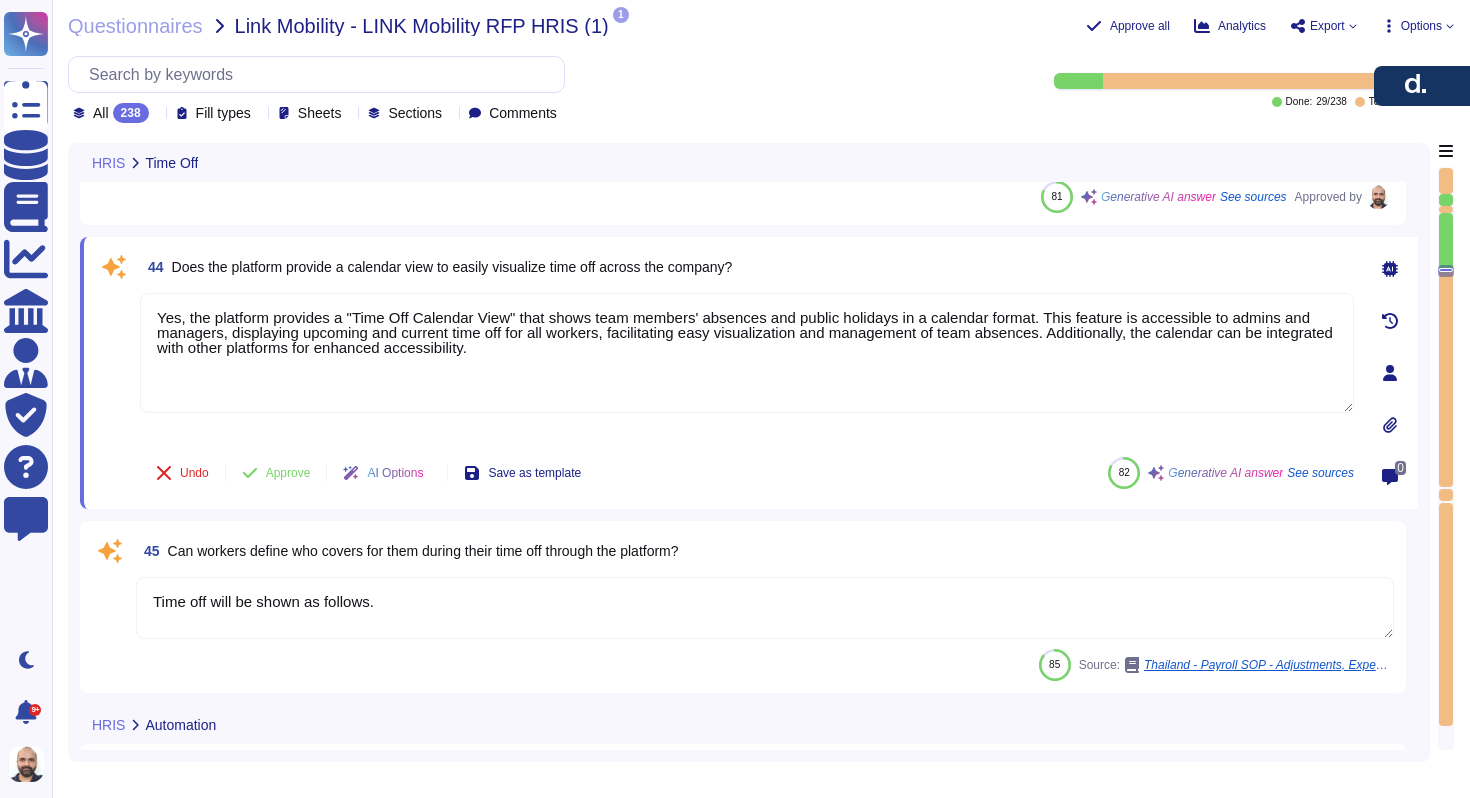 scroll, scrollTop: 9732, scrollLeft: 0, axis: vertical 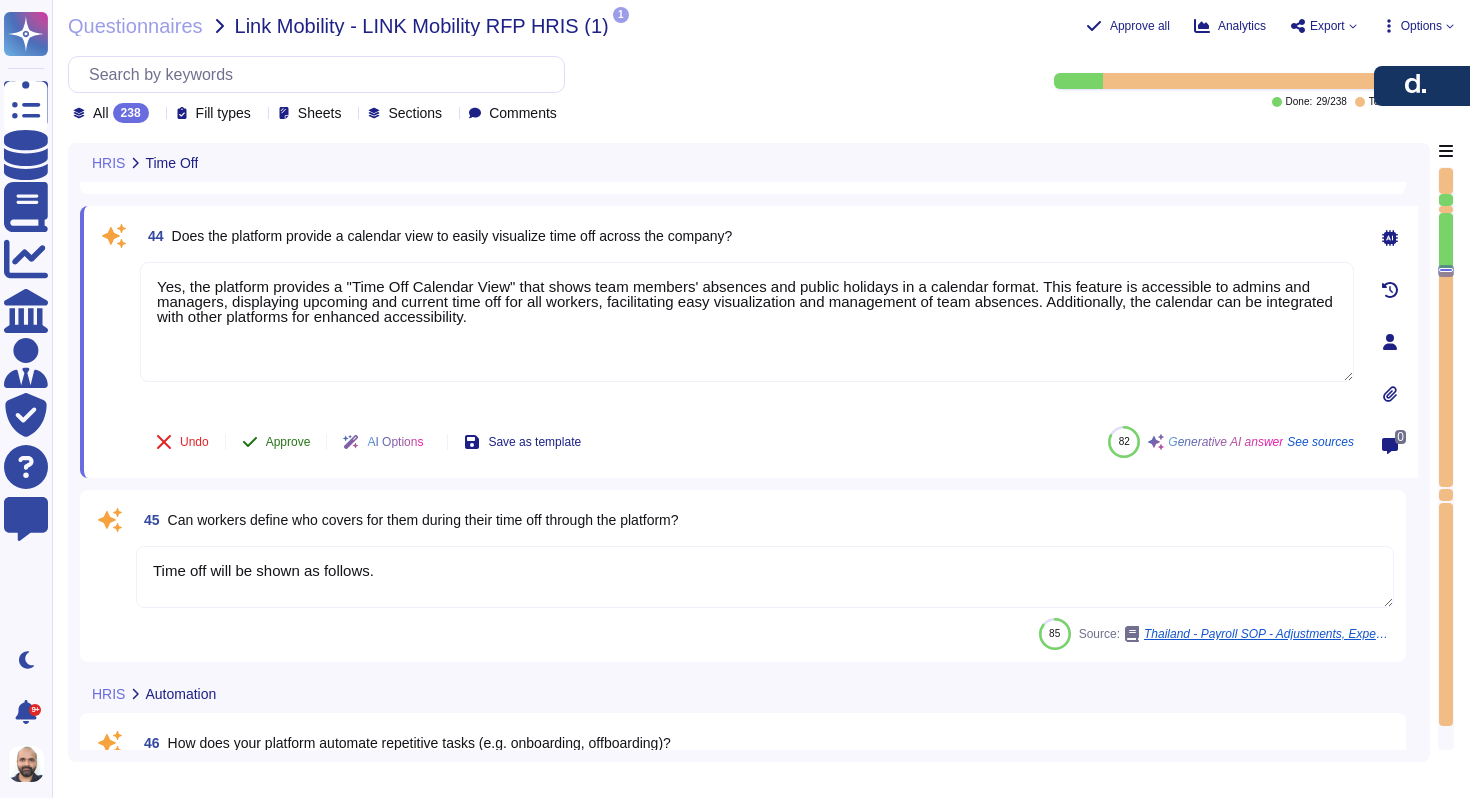 click on "Approve" at bounding box center [276, 442] 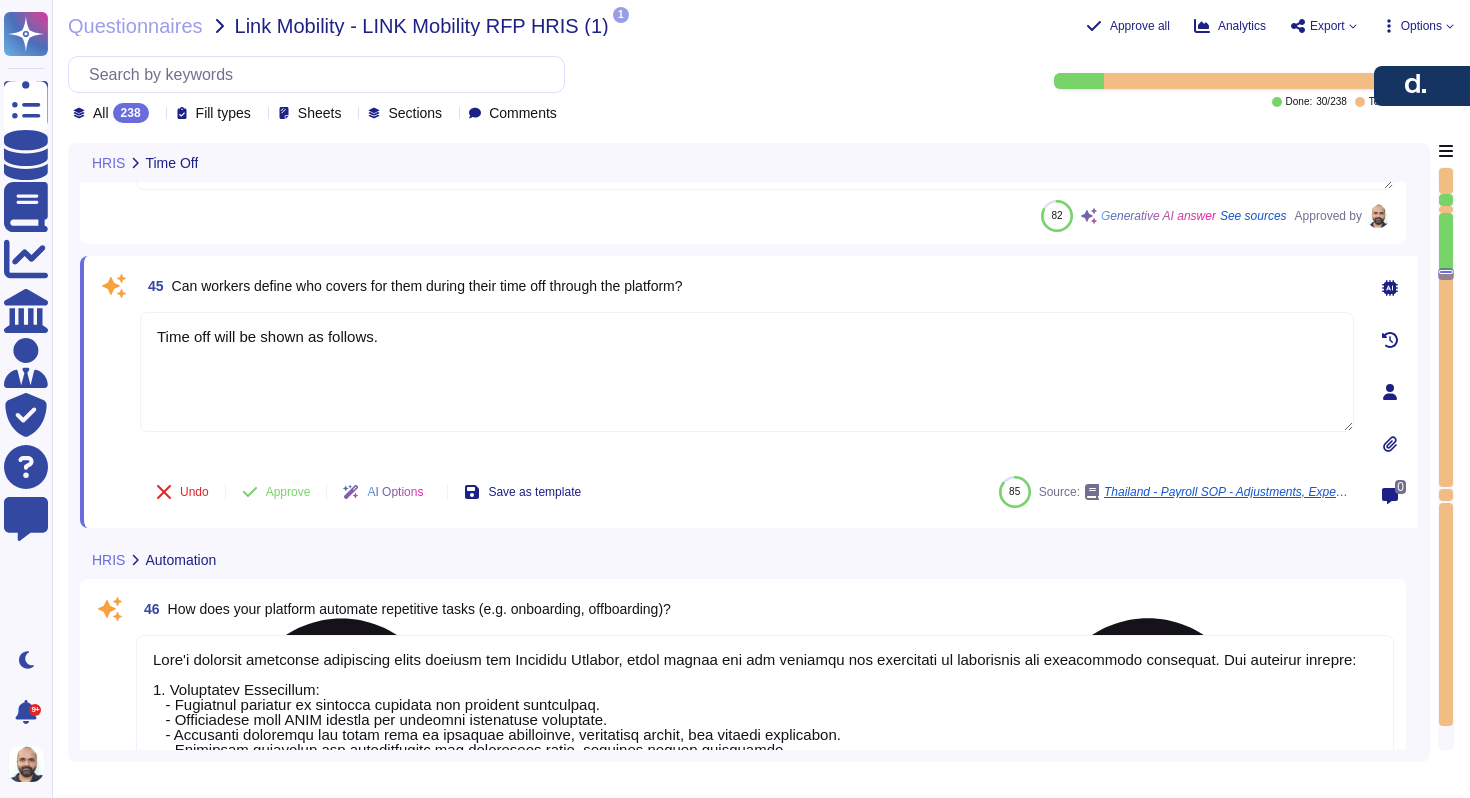 scroll, scrollTop: 9923, scrollLeft: 0, axis: vertical 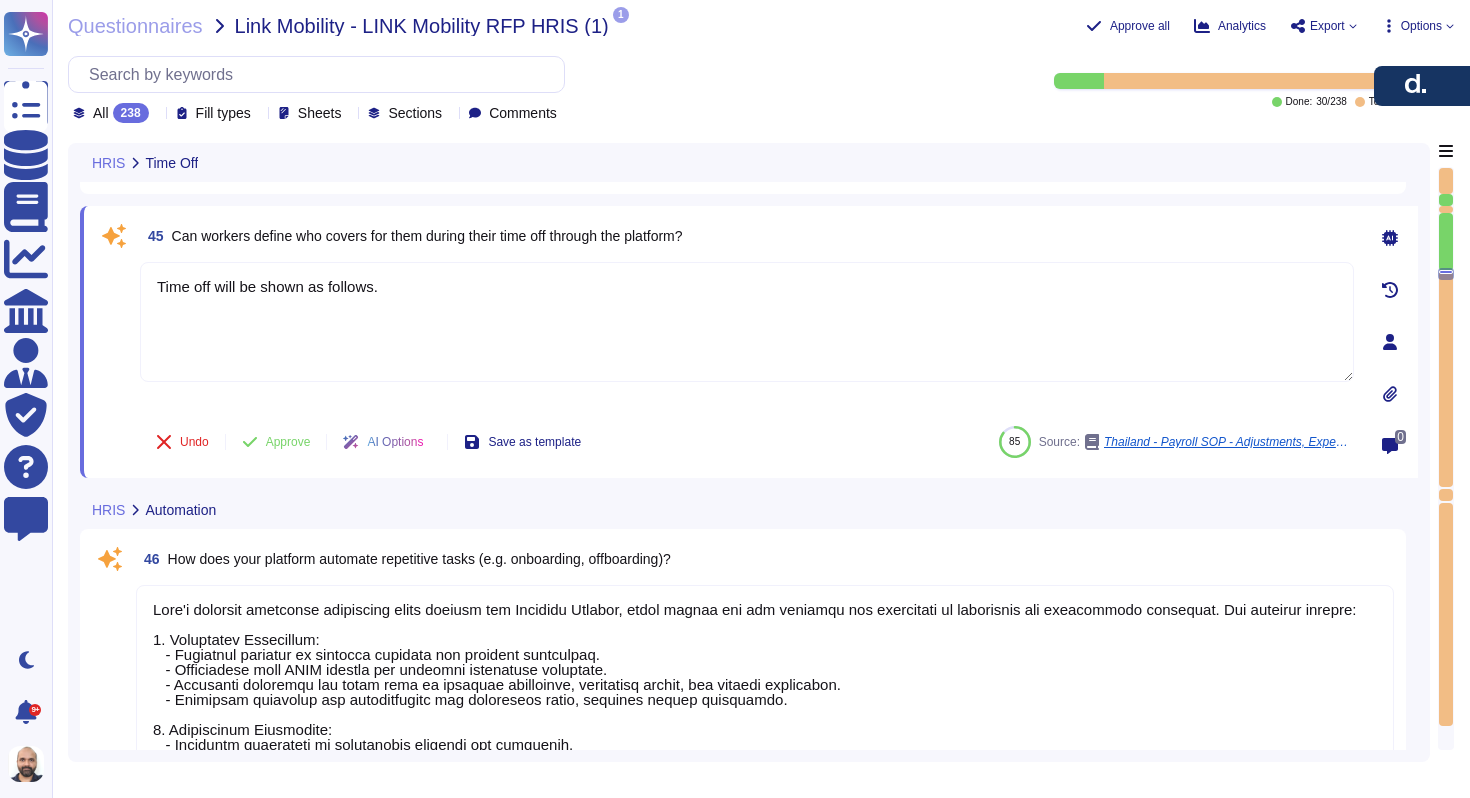 click on "Can workers define who covers for them during their time off through the platform?" at bounding box center (427, 236) 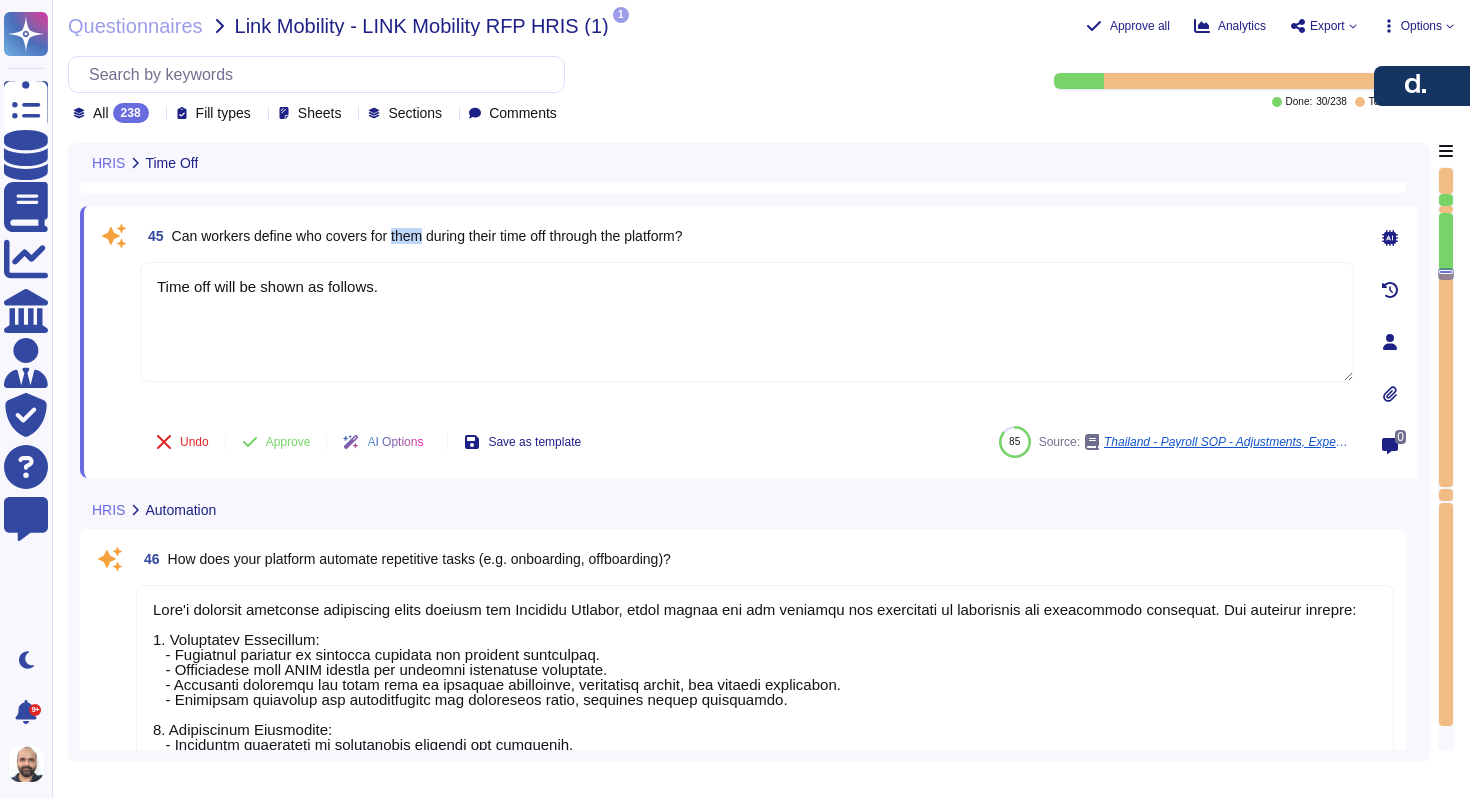 click on "Can workers define who covers for them during their time off through the platform?" at bounding box center [427, 236] 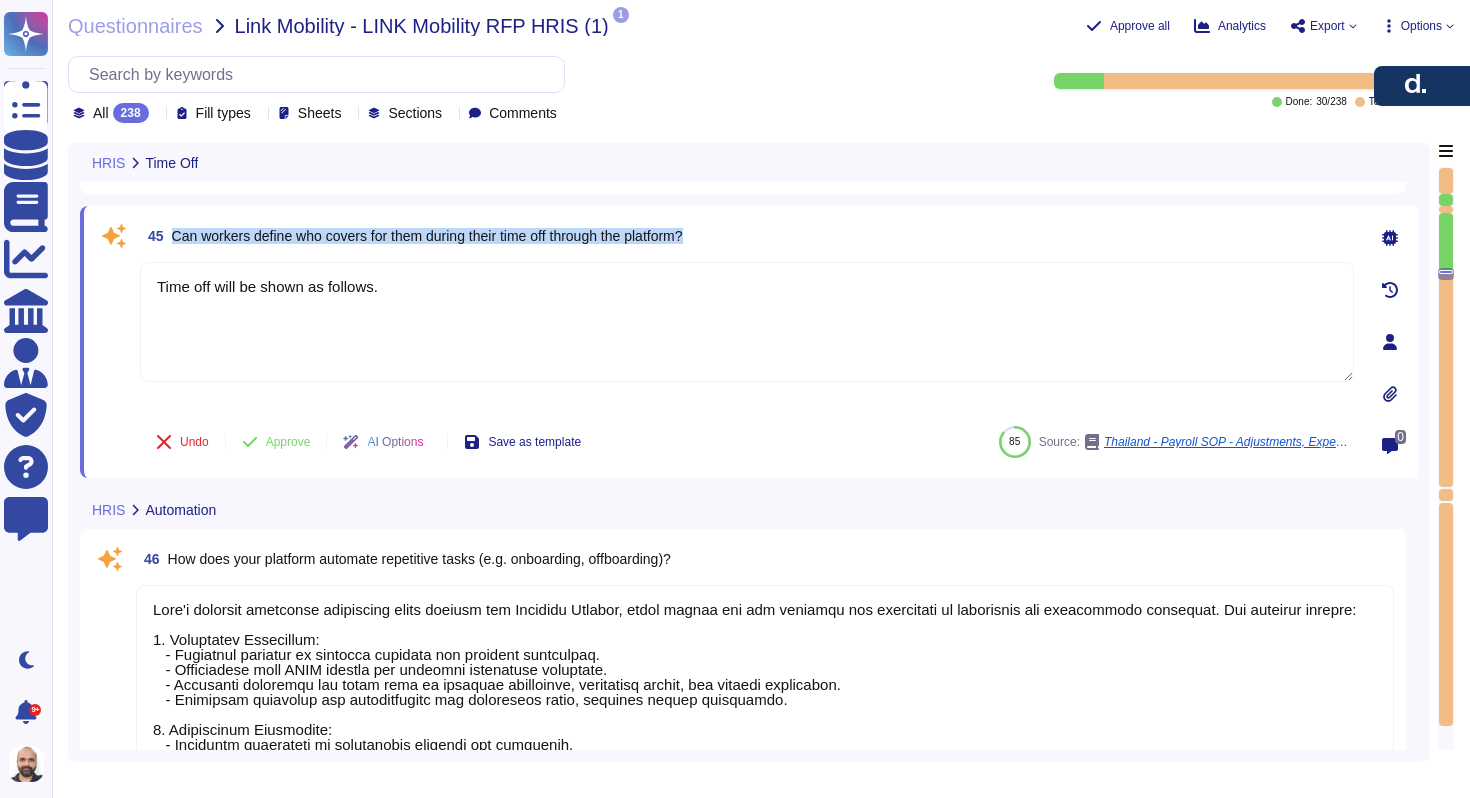 copy on "Can workers define who covers for them during their time off through the platform?" 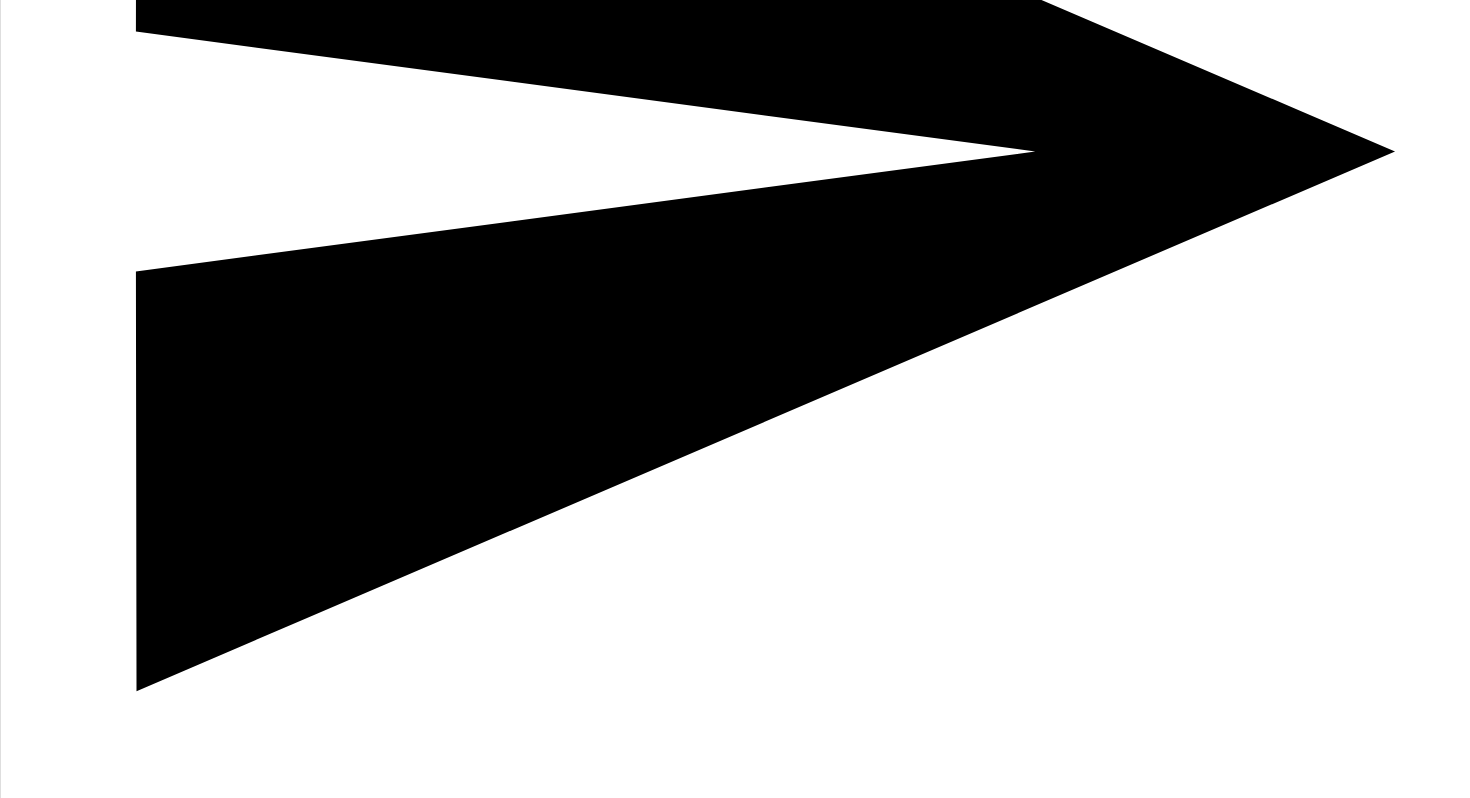 scroll, scrollTop: 5481, scrollLeft: 0, axis: vertical 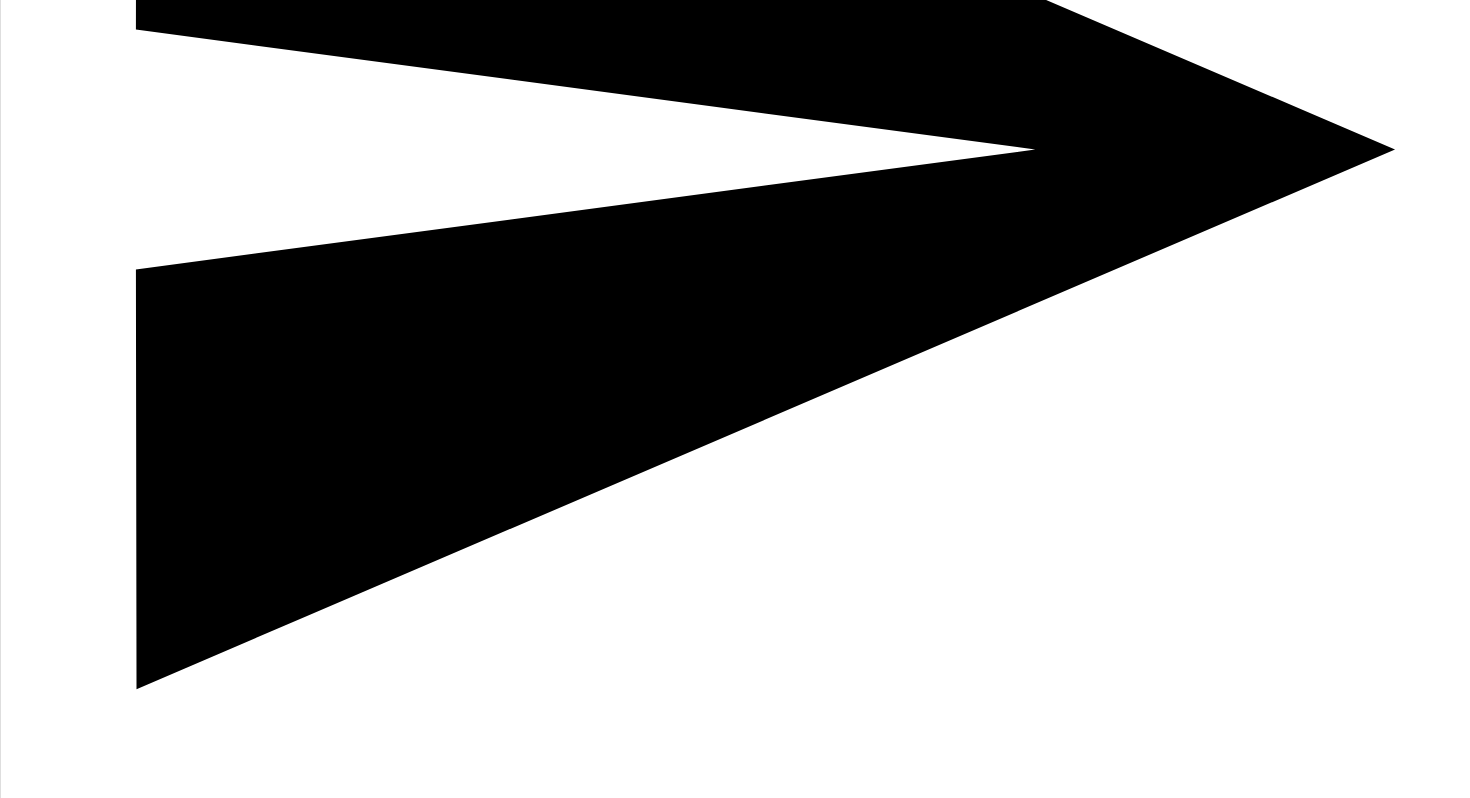 click at bounding box center [735, 137] 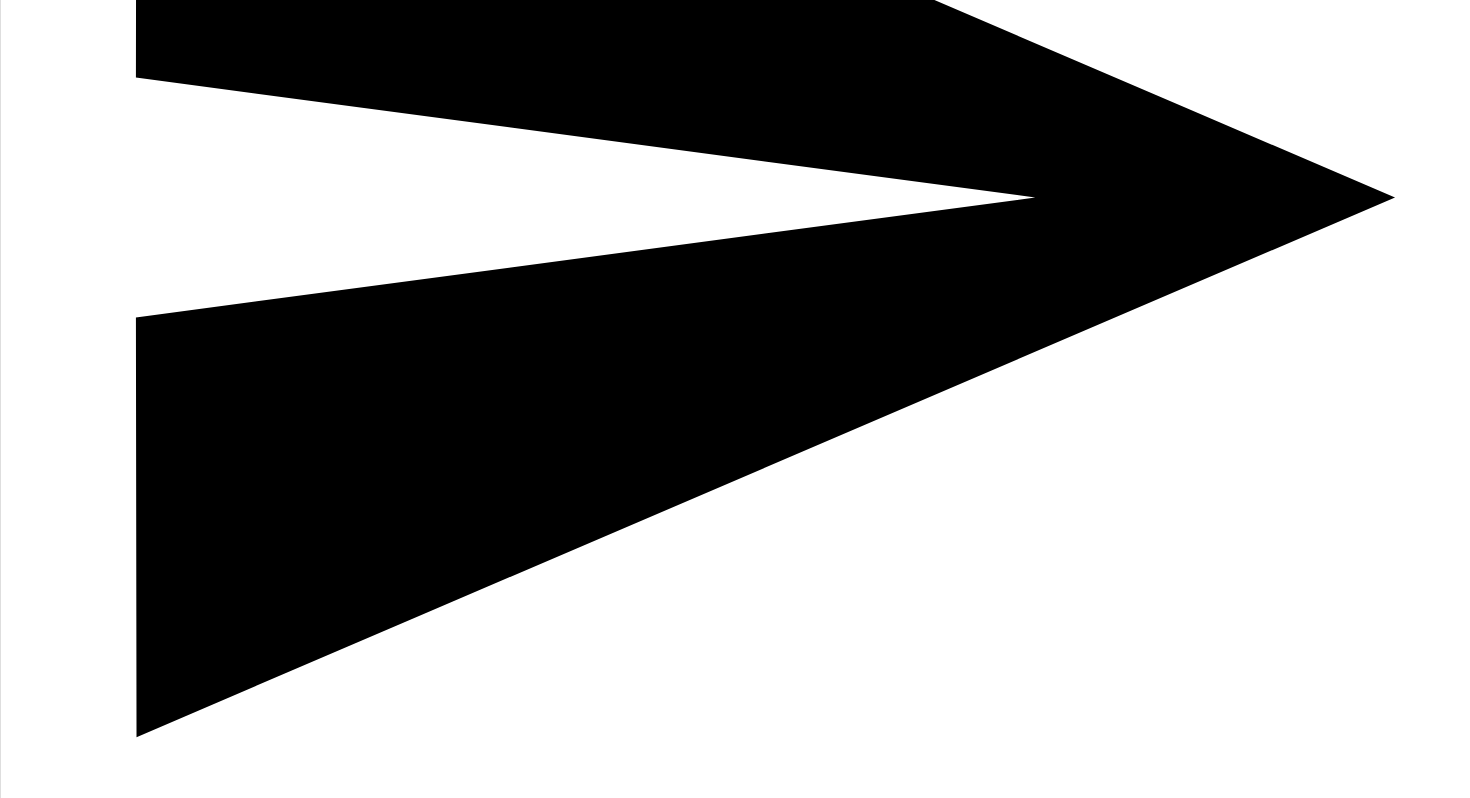 type on "Using the Deel time and attendance module, Can workers define who covers for them during their time off through the platform?" 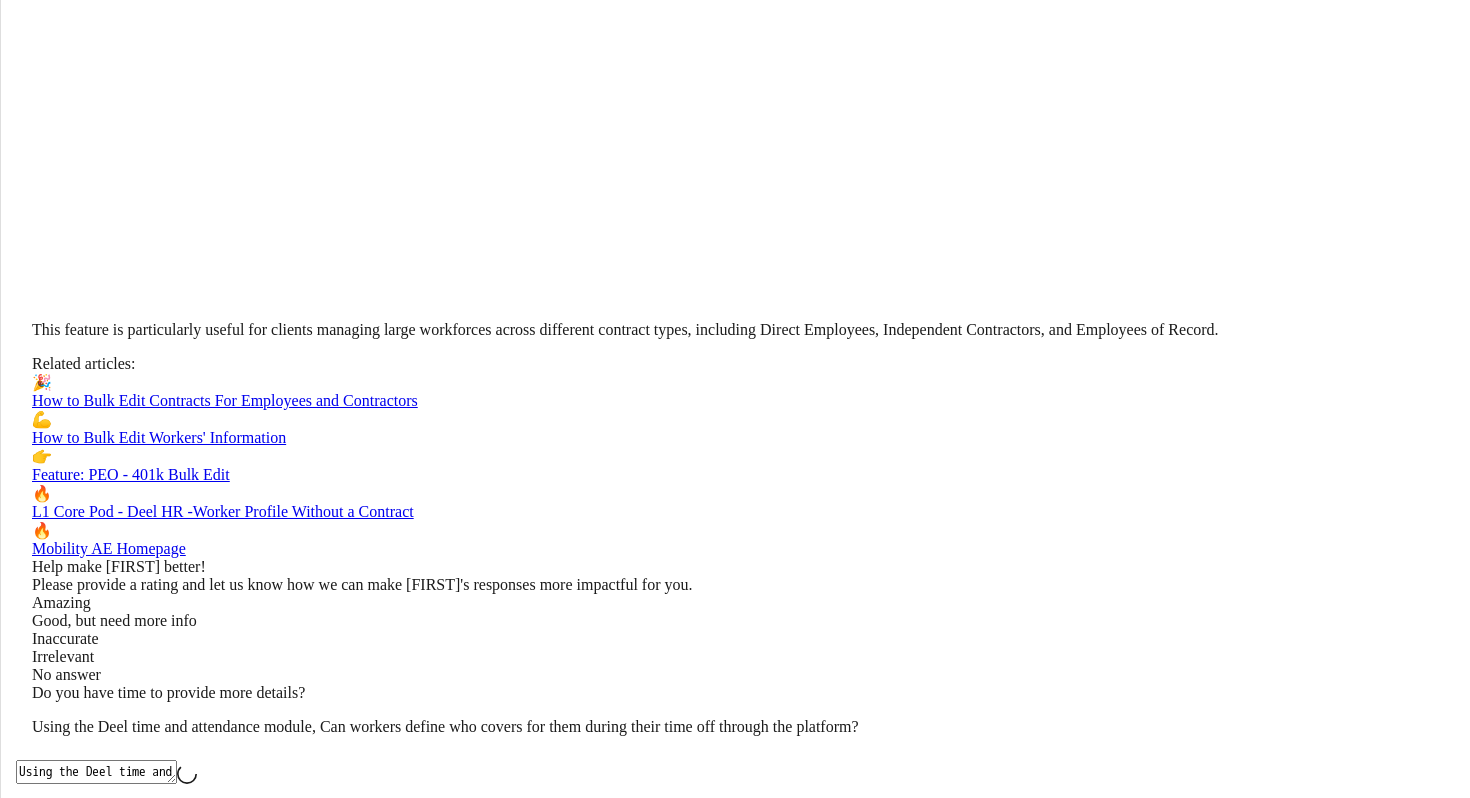 type 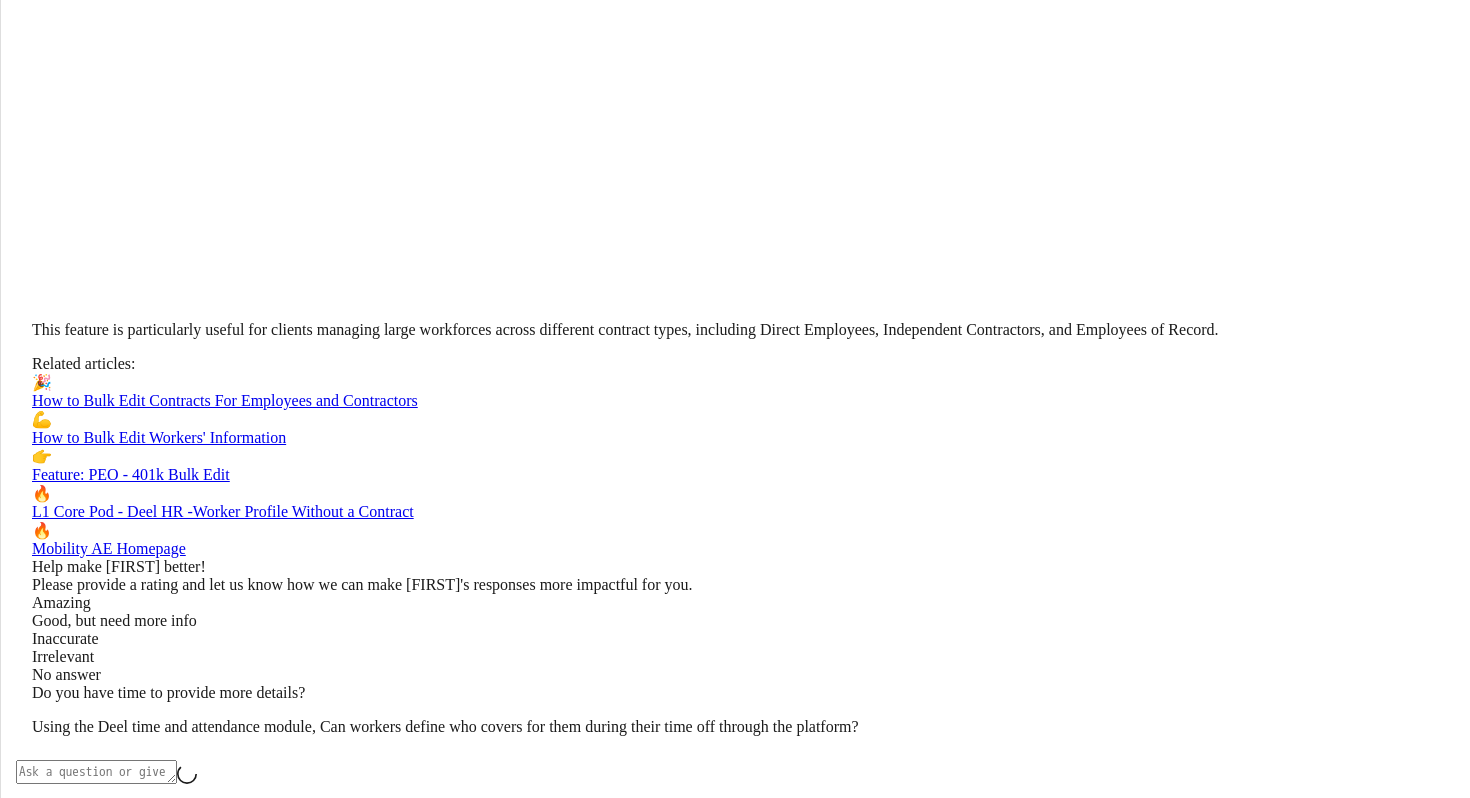 scroll, scrollTop: 6425, scrollLeft: 0, axis: vertical 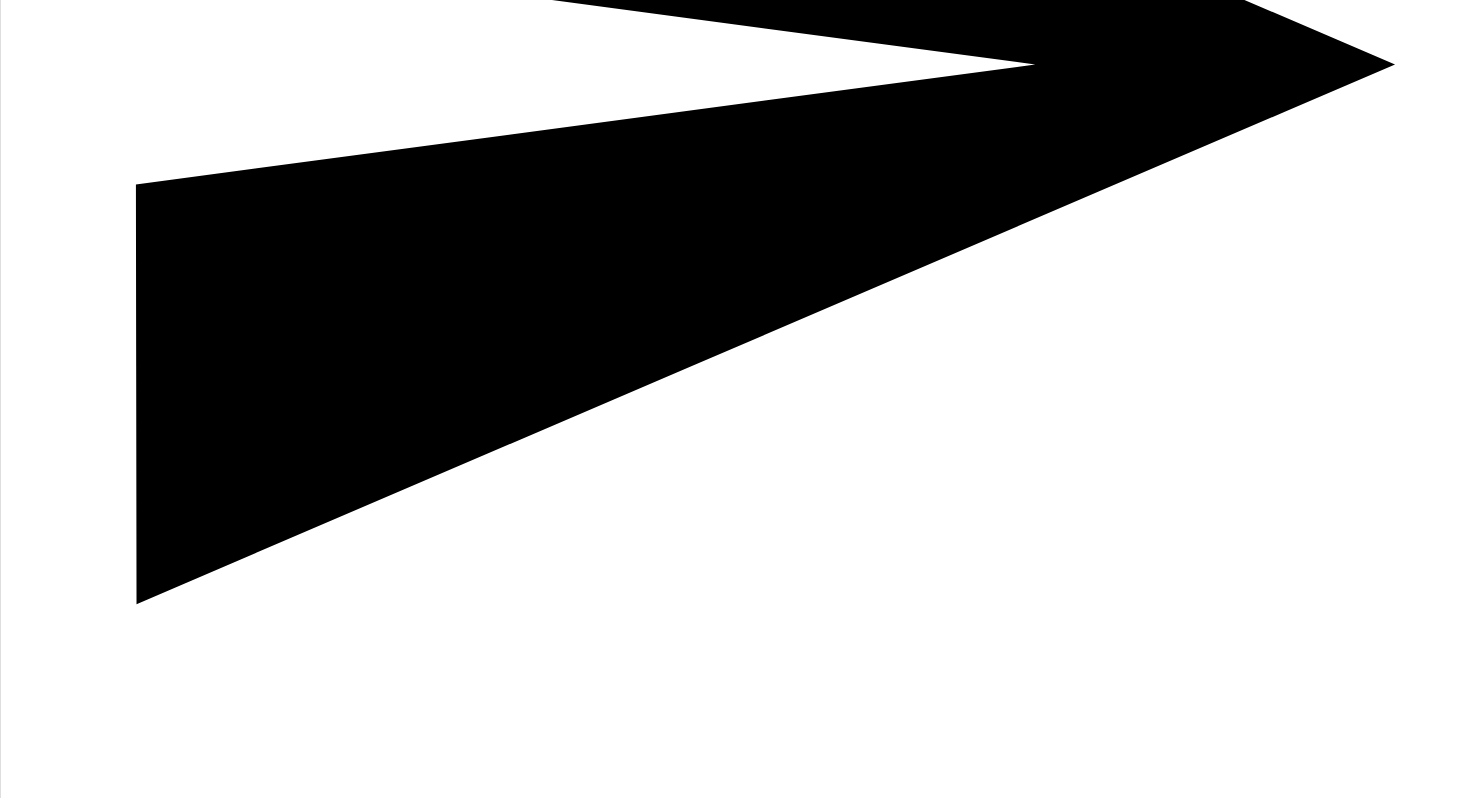 drag, startPoint x: 894, startPoint y: 190, endPoint x: 1167, endPoint y: 516, distance: 425.2117 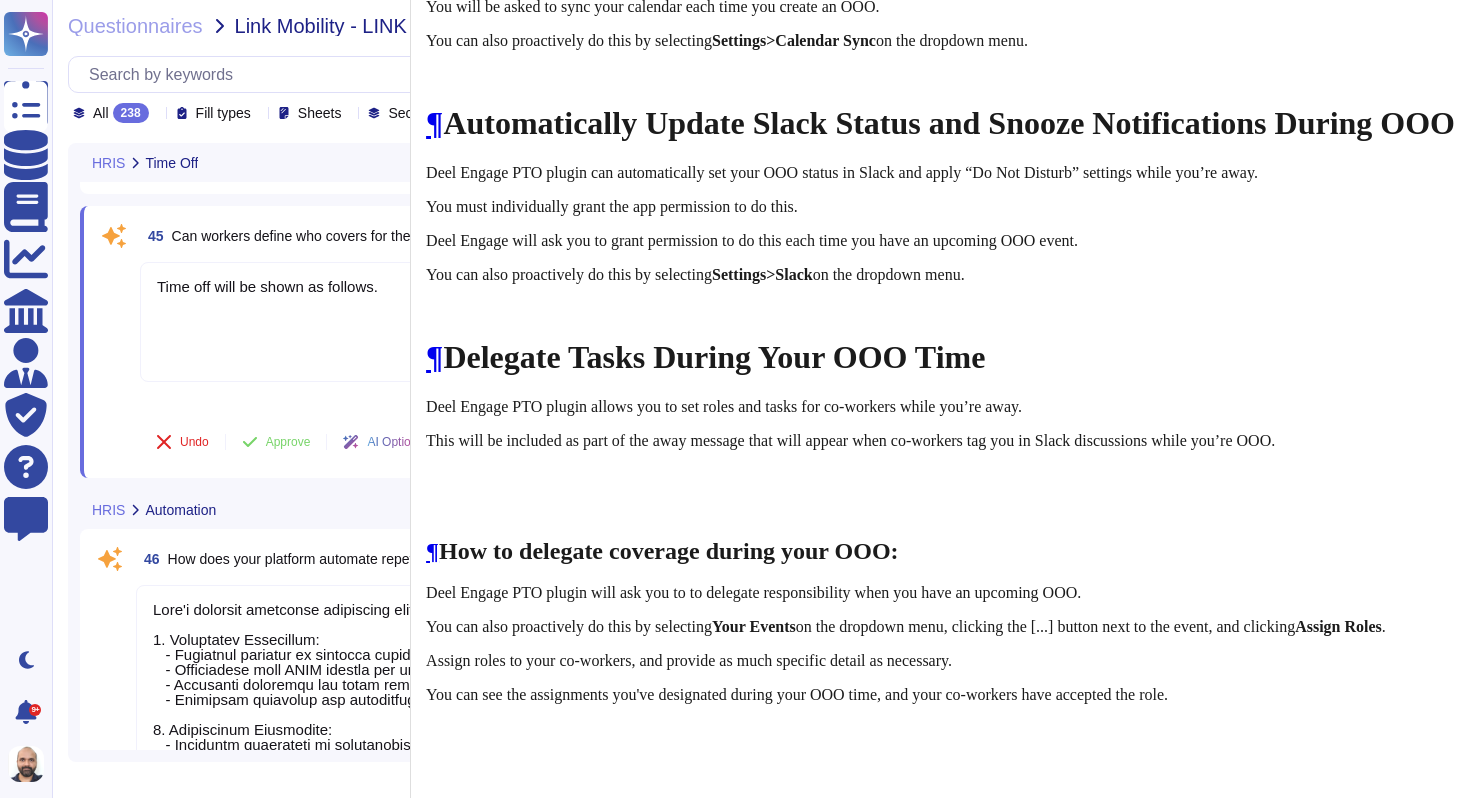 scroll, scrollTop: 3151, scrollLeft: 0, axis: vertical 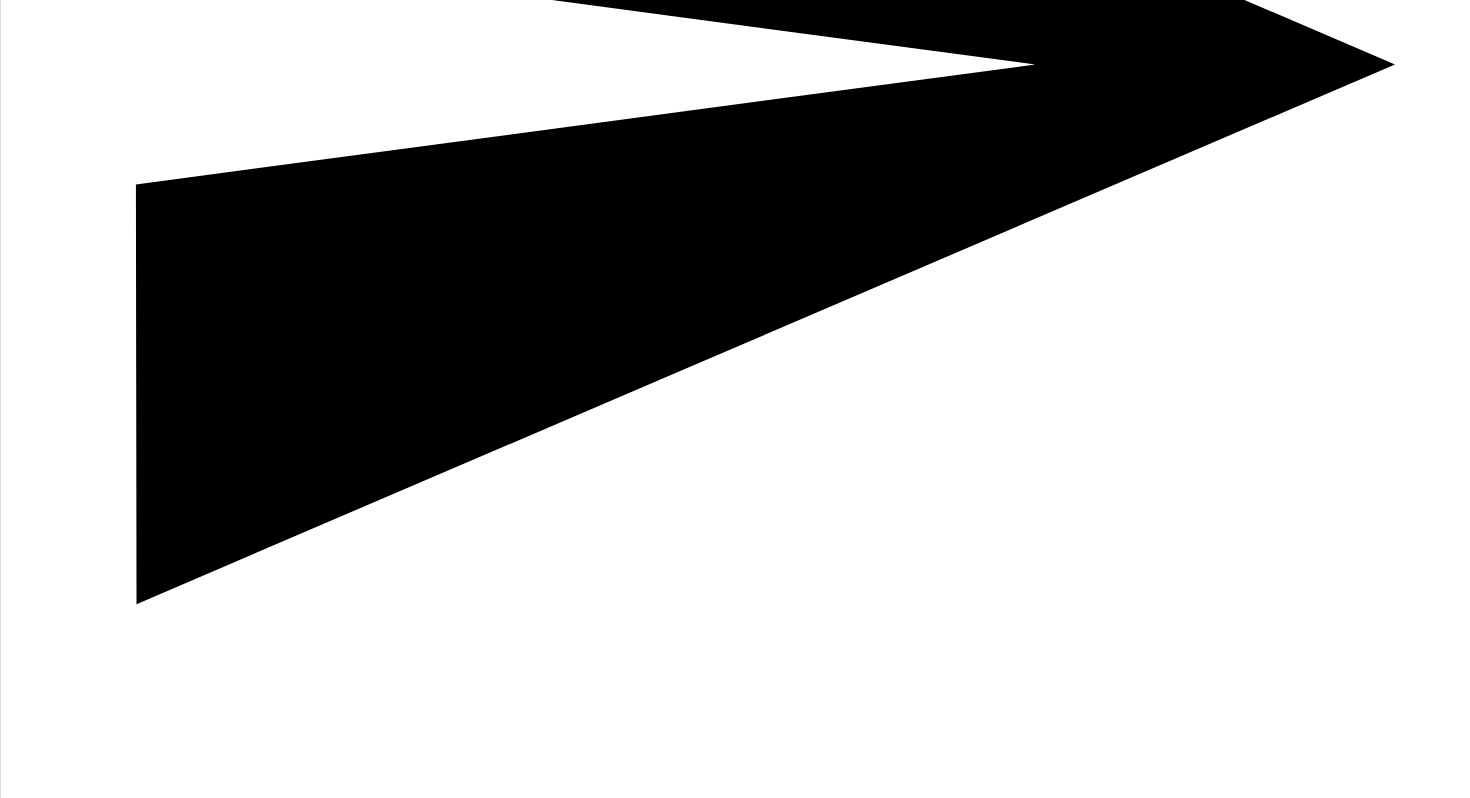 click on "Time off will be shown as follows." at bounding box center (747, 322) 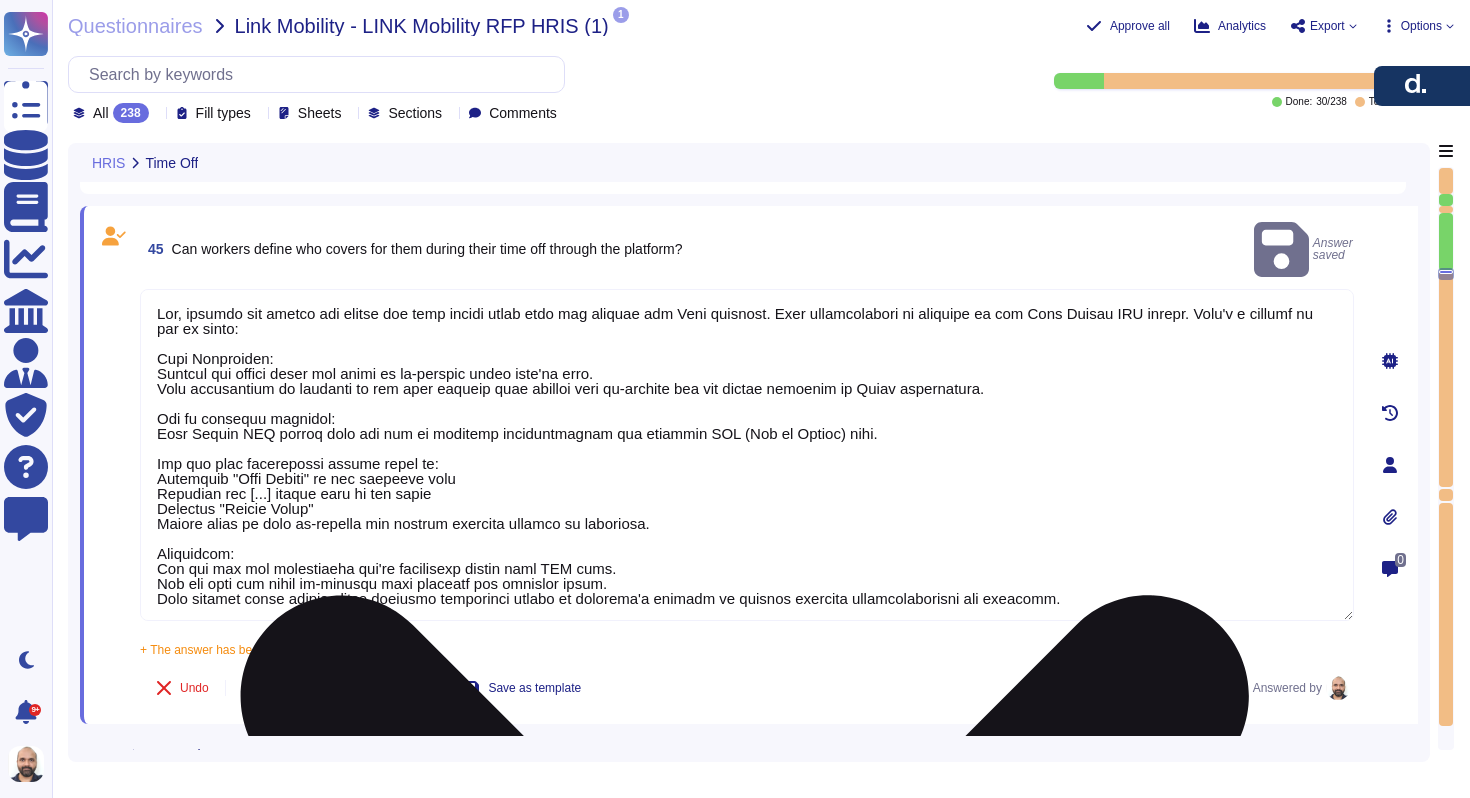scroll, scrollTop: 2, scrollLeft: 0, axis: vertical 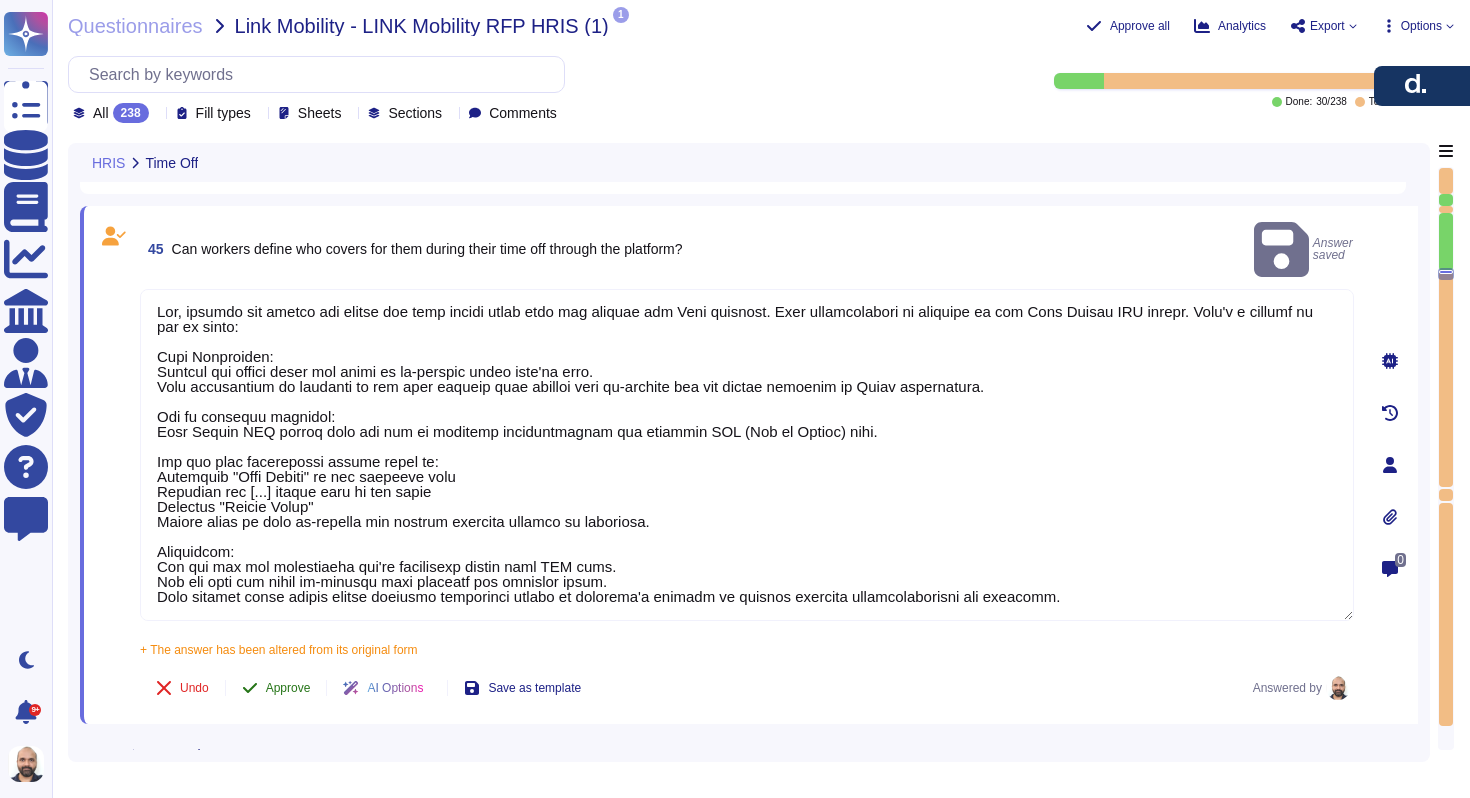 click on "Approve" at bounding box center (288, 688) 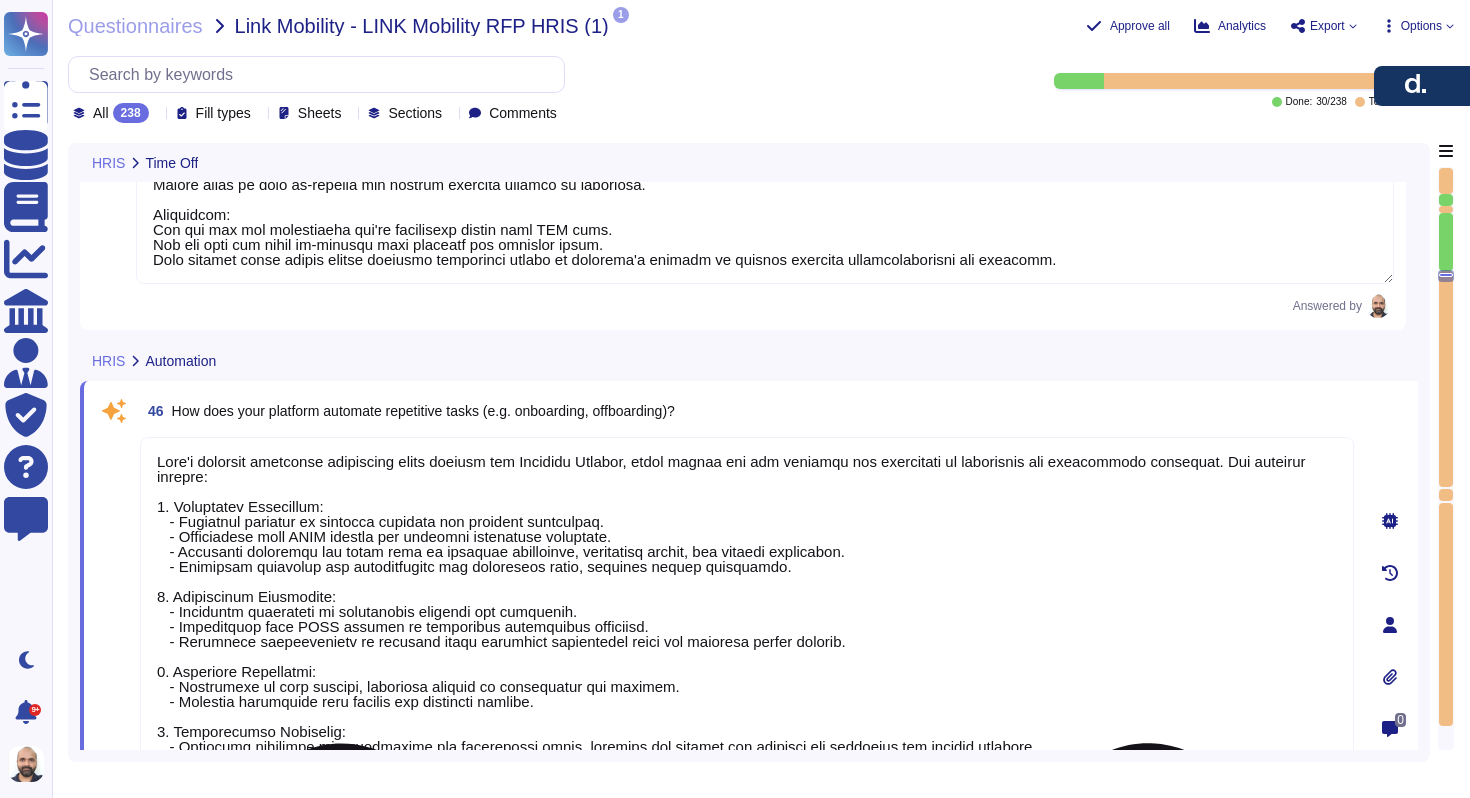 type on "Deel's Workflow Builder provides several tools and features to streamline processes such as preboarding and offboarding:
1. Customizable Workflows: Users can create tailored workflows for onboarding and offboarding processes, allowing for specific configurations based on organizational needs.
2. Automated Sequences: The Workflow Builder enables the automation of onboarding and offboarding sequences, including the setup, tracking, and management of tasks for new hires and leavers.
3. Dynamic Checklists: Users can create dynamic checklists that guide both clients and employees through the necessary steps, ensuring that all tasks are completed.
4. Automated Reminders: The system can send automated reminders for onboarding and offboarding tasks, ensuring that both clients and employees are notified of upcoming deadlines.
5. Integration with HRIS Systems: The Workflow Builder integrates with various HRIS systems to facilitate seamless onboarding and offboarding workflows.
6. Customizable Checklists: Clien..." 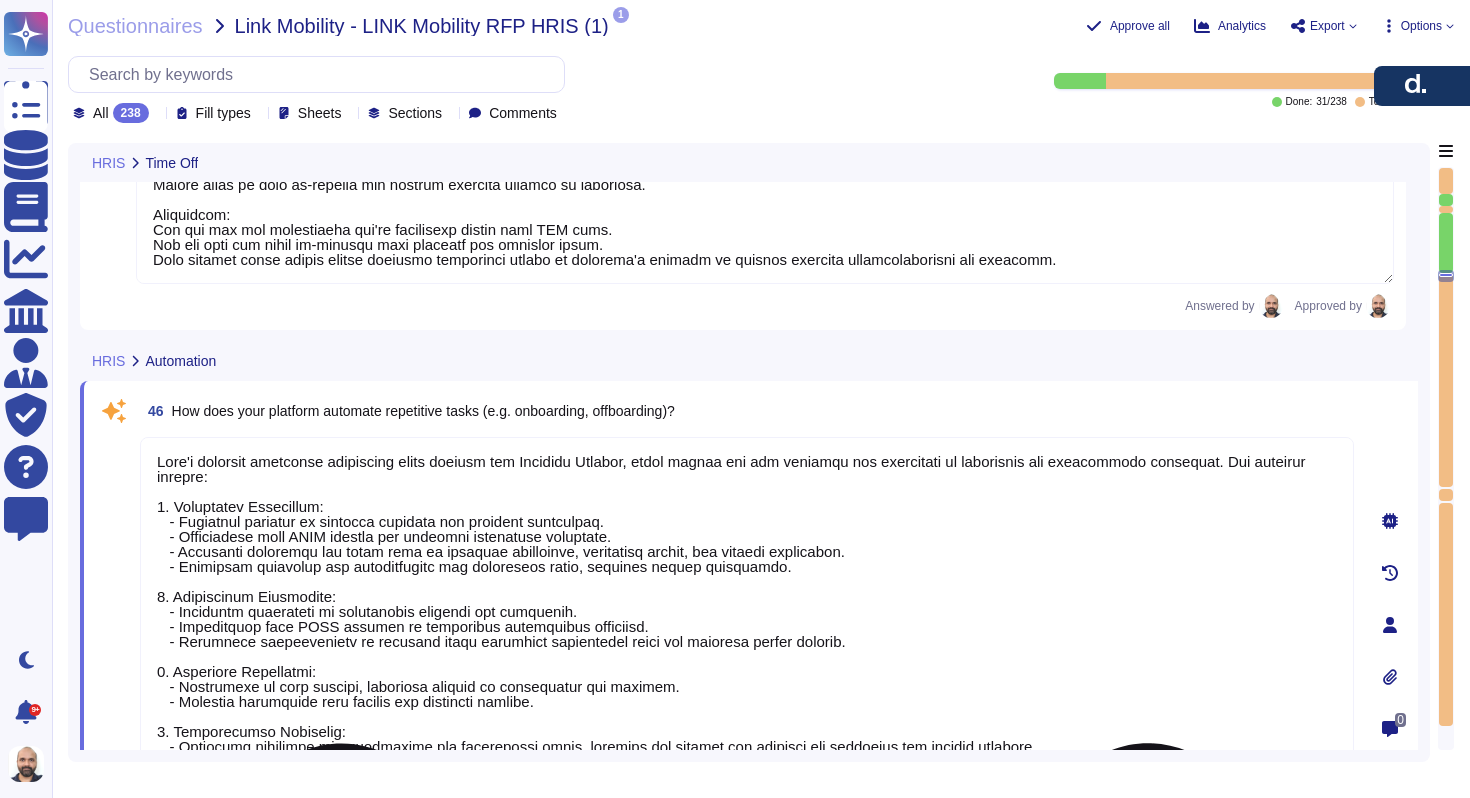 scroll, scrollTop: 2, scrollLeft: 0, axis: vertical 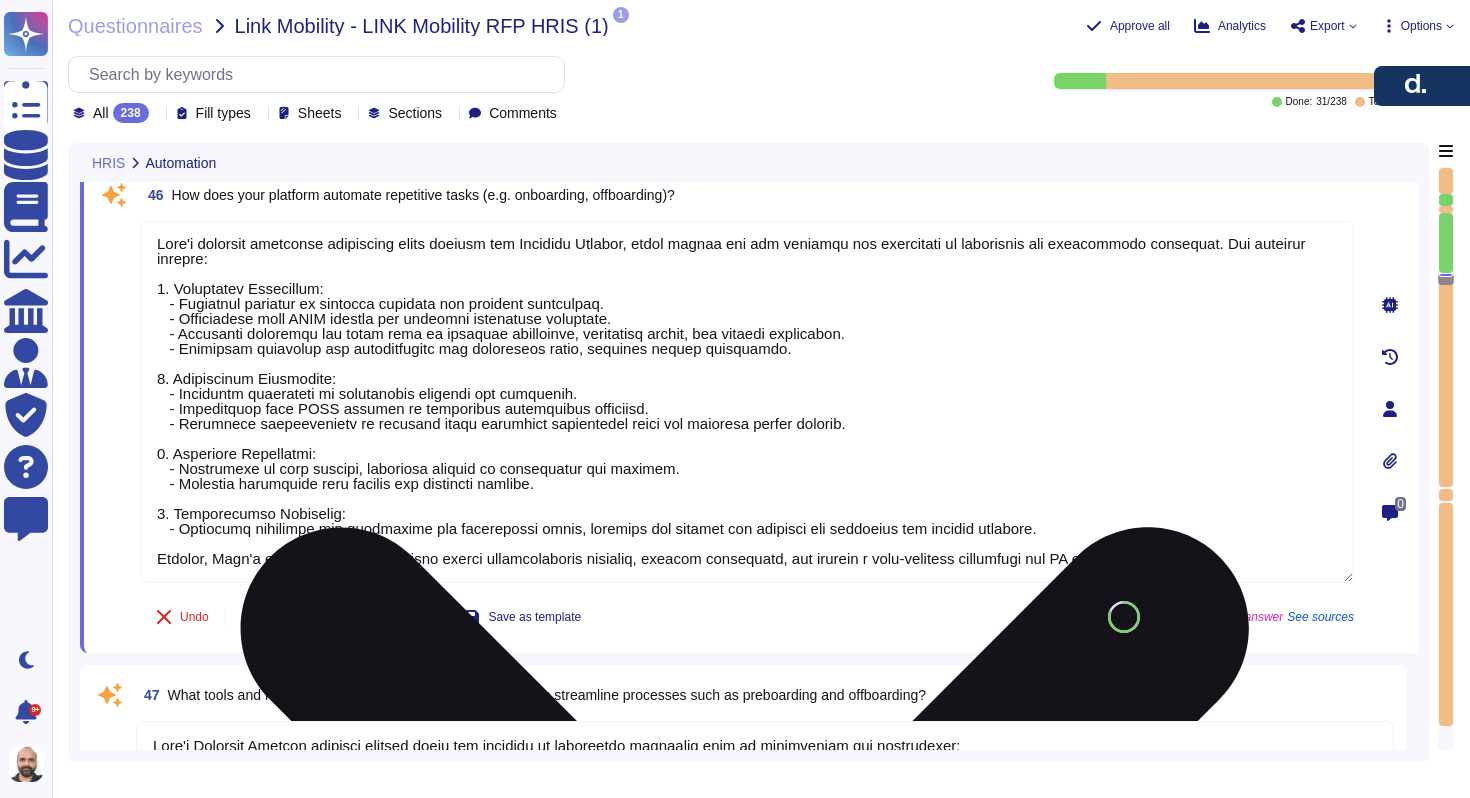 type on "Deel does not currently offer a predefined workflow library delivered as standard. However, we provide customizable workflow capabilities, allowing users to tailor settings for various processes such as onboarding, payroll, contract changes, and permissions. Clients can build custom workflows using the Deel API and integrate with other tools.
While we do not have a specific number of templates available, we can assist clients in mapping out their workflows based on their needs. Customization can be achieved through our Workflow Builder, which enables clients to create and automate workflows without the need for coding. Clients can also create custom forms and templates for various processes, allowing for flexibility in their workflow management." 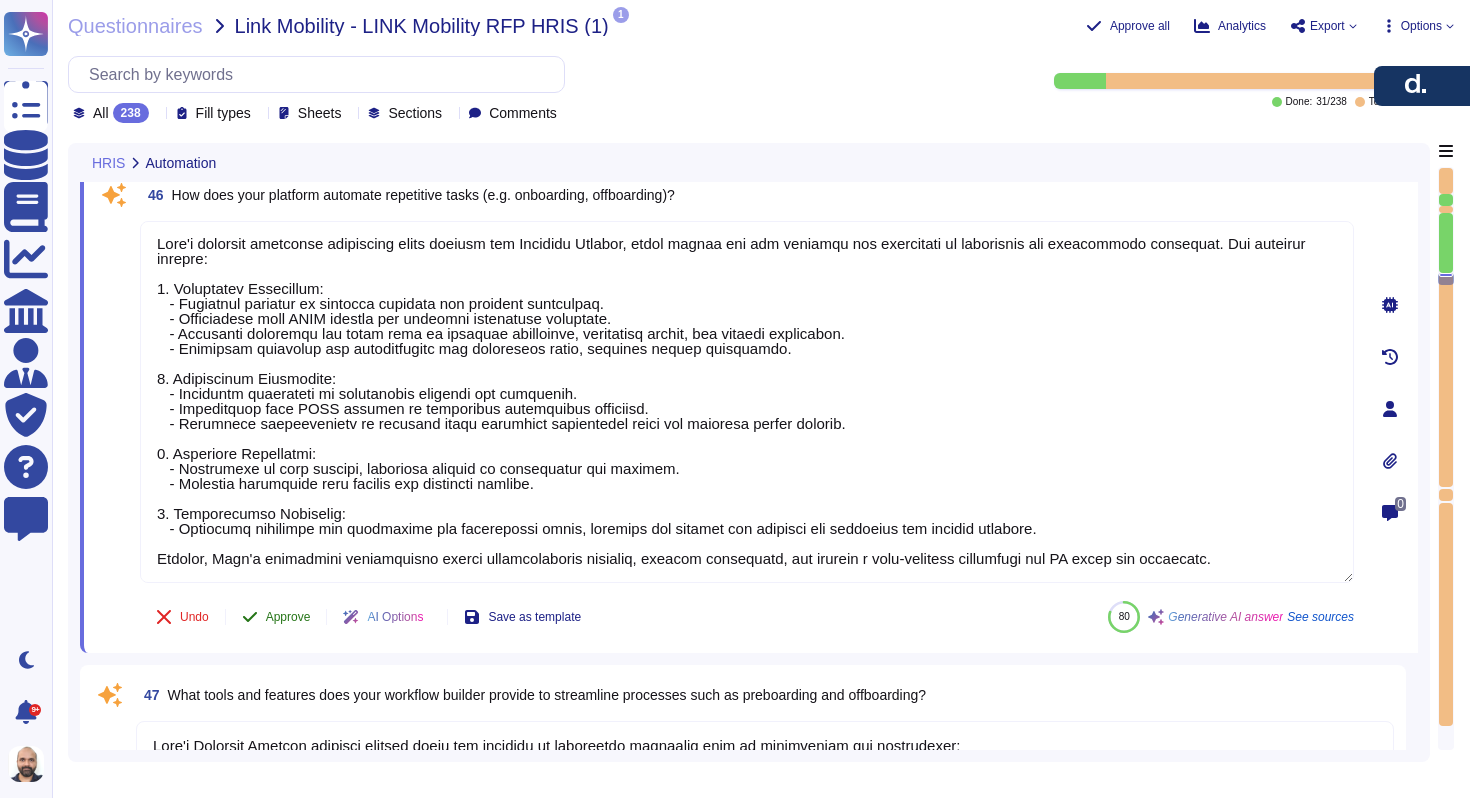 click on "Approve" at bounding box center (288, 617) 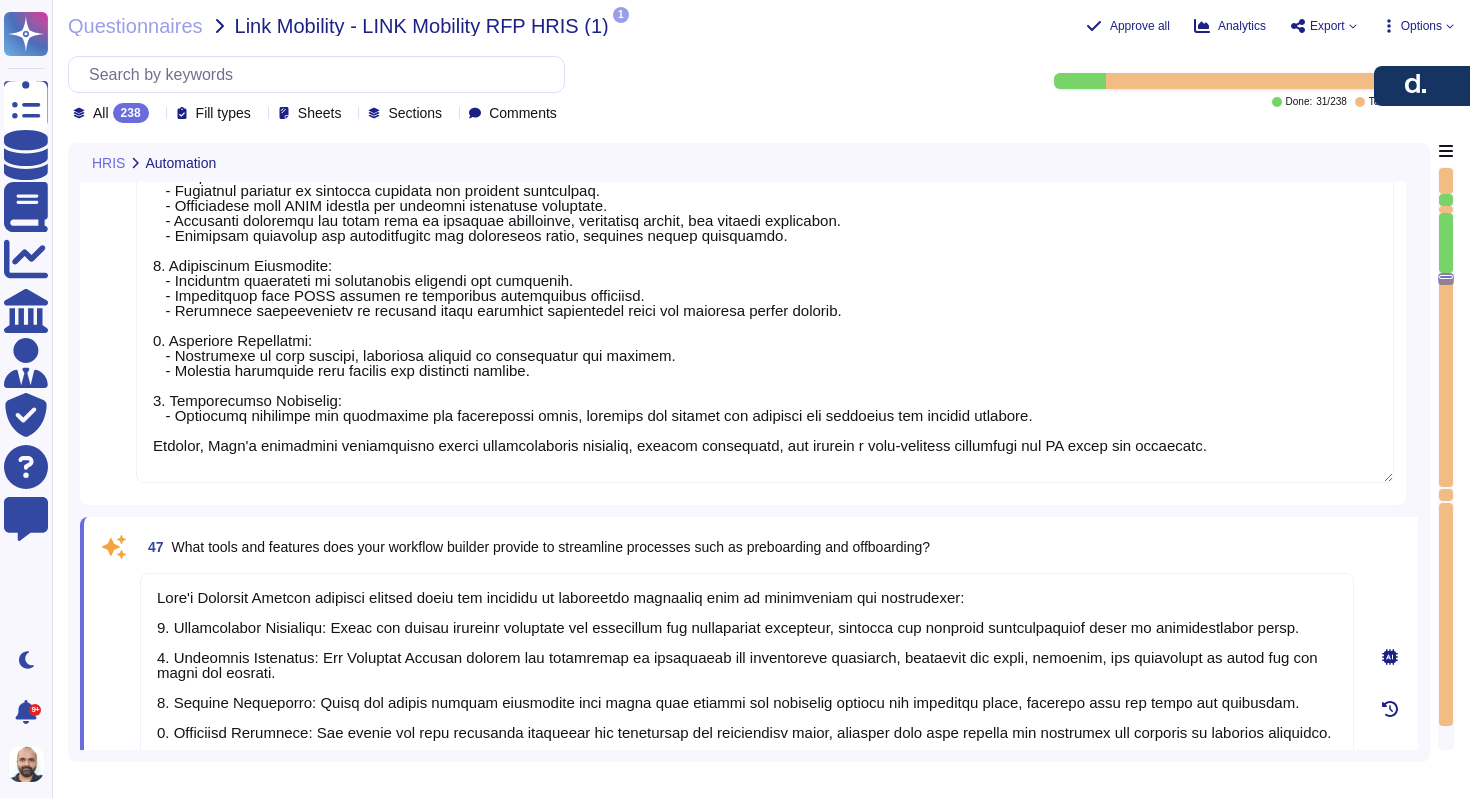 type on "Deel's HR solution offers various triggers to initiate workflows, including:
1. Worker-related triggers:
- Worker added
- Contract started
2. Time-based triggers:
- Specific dates
- Delays
3. Field changes:
- Manager change
4. Onboarding state changes
These triggers enable automation of various HR processes, allowing for flexible and customized workflows without the need for coding." 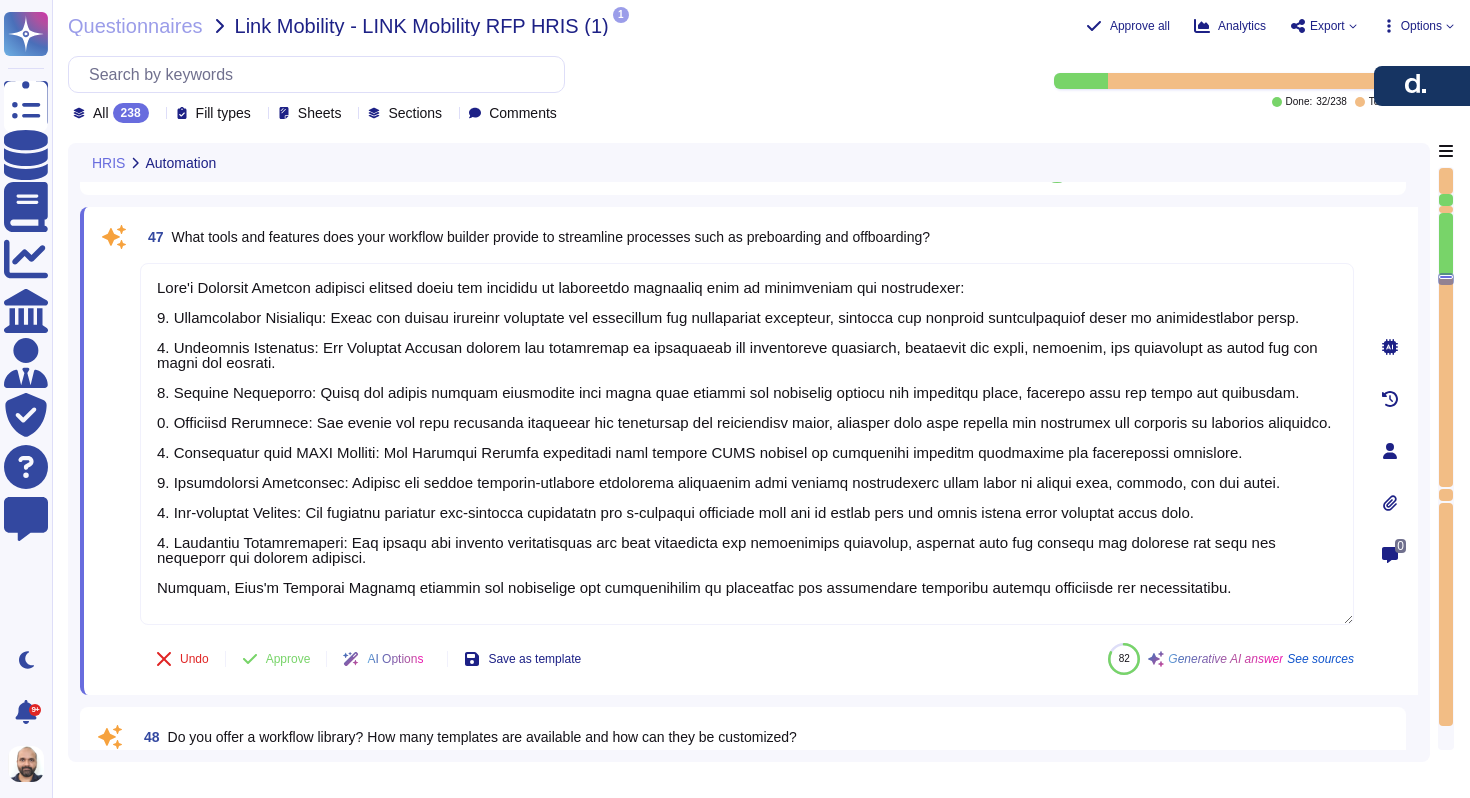 scroll, scrollTop: 10872, scrollLeft: 0, axis: vertical 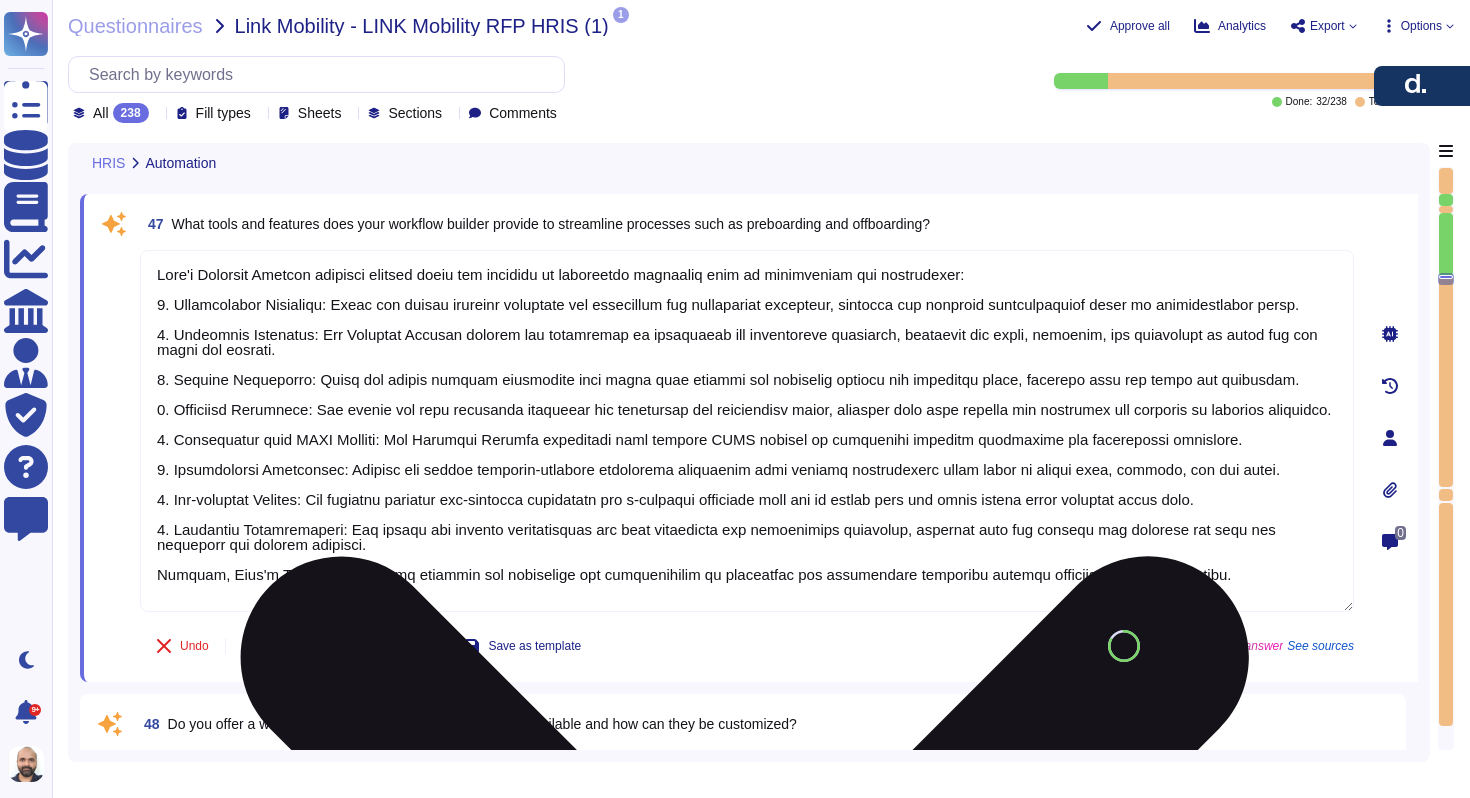 click at bounding box center [747, 431] 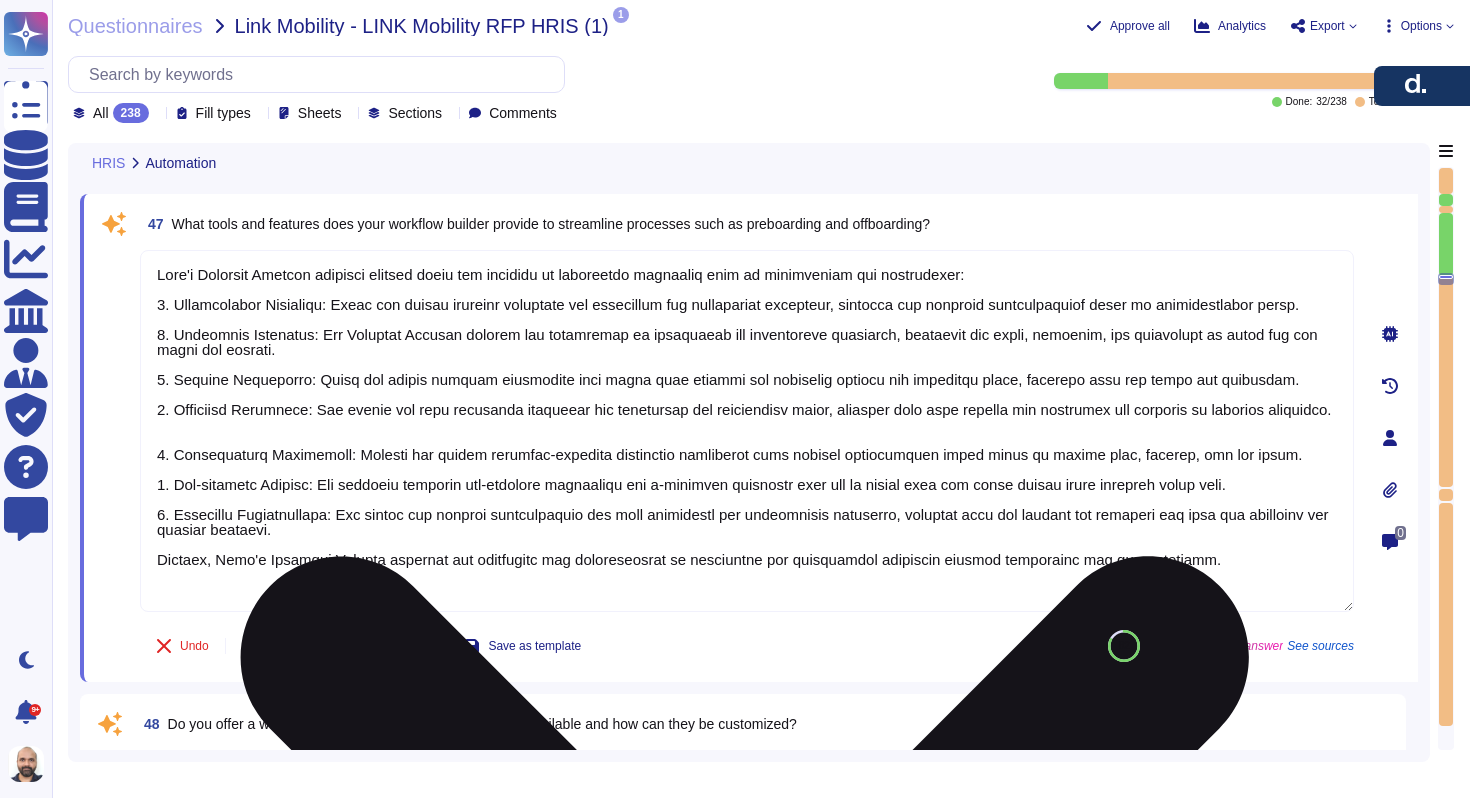 scroll, scrollTop: 0, scrollLeft: 0, axis: both 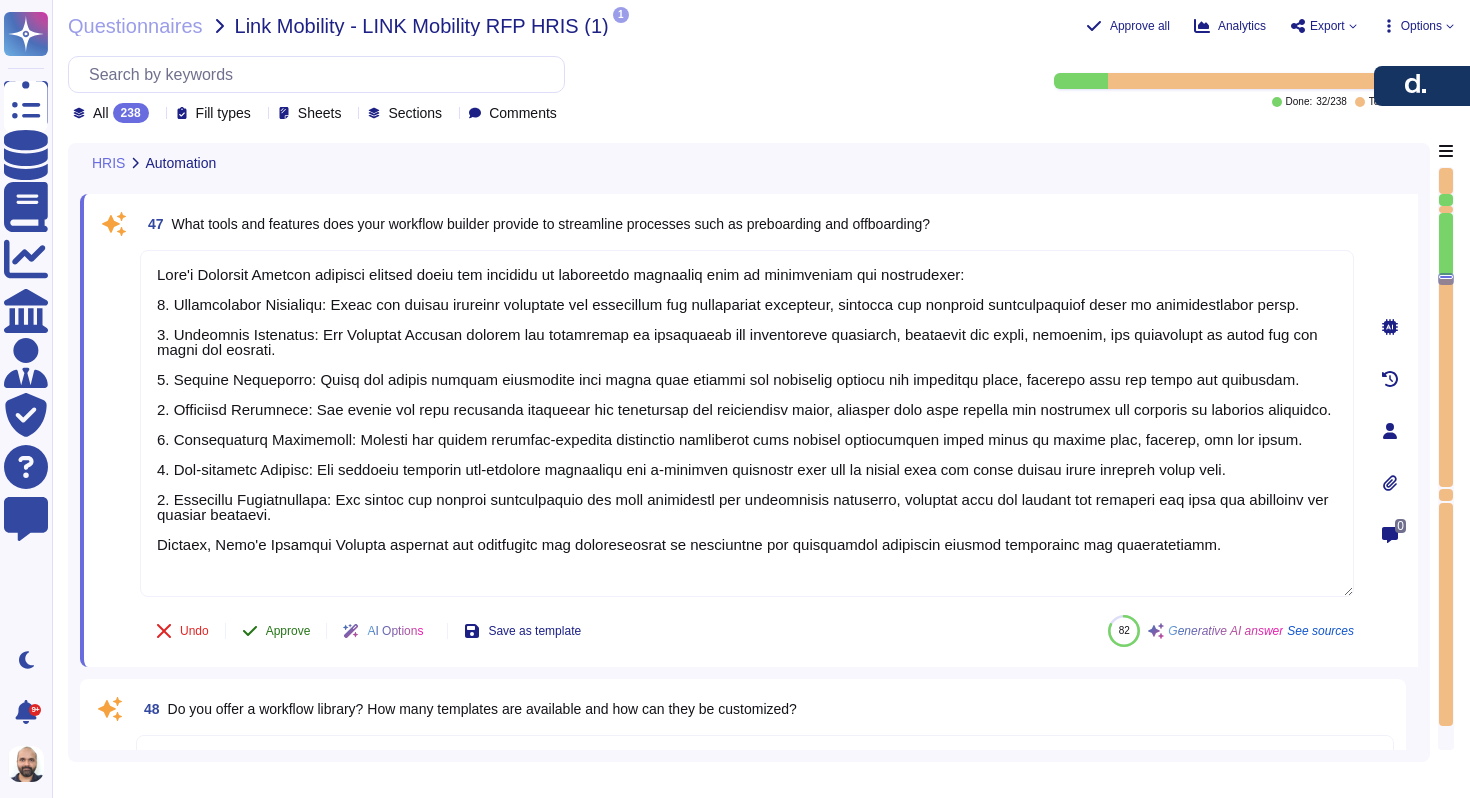 click on "47 What tools and features does your workflow builder provide to streamline processes such as preboarding and offboarding? Undo Approve AI Options Save as template 82 Generative AI answer See sources" at bounding box center (725, 430) 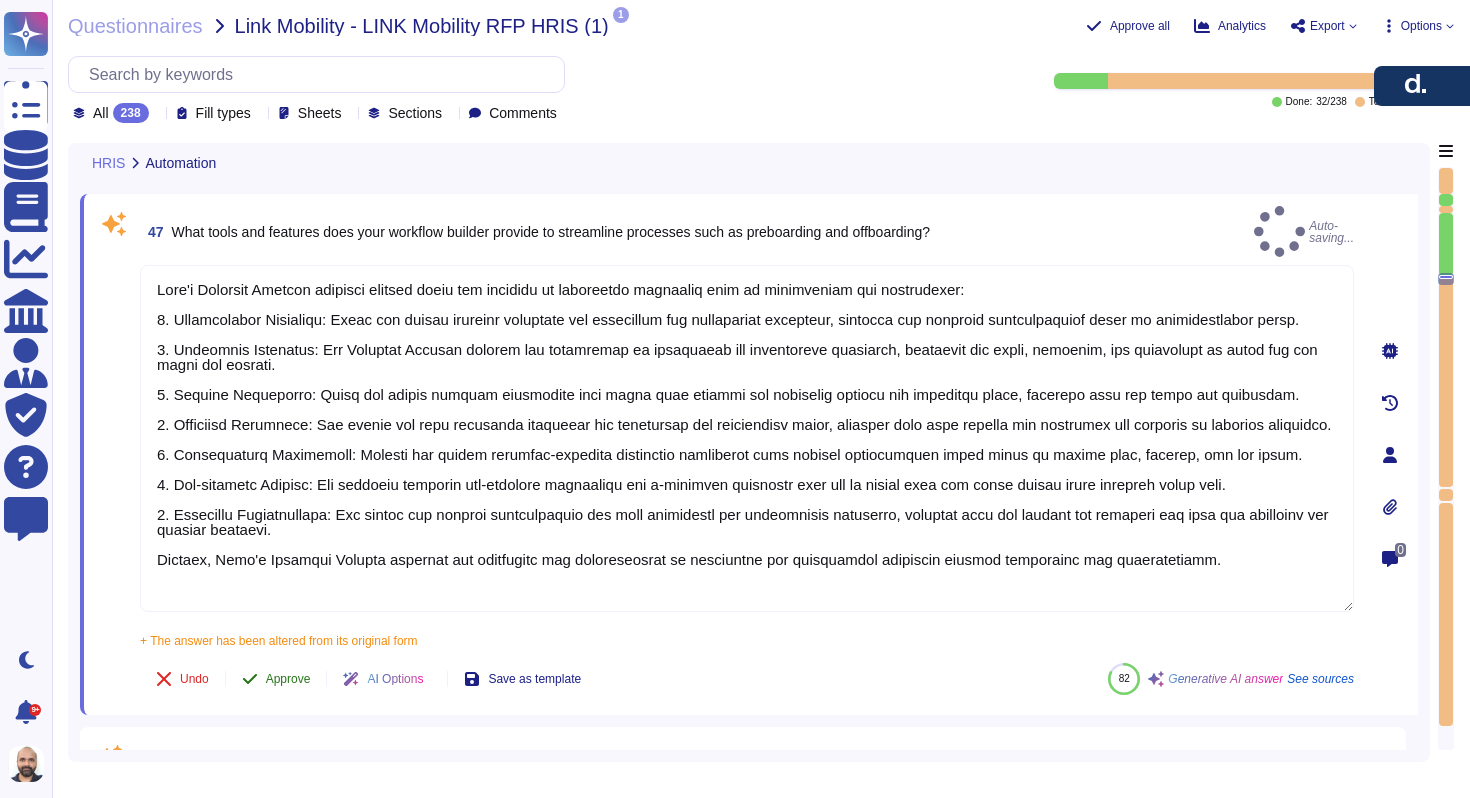 type on "Deel's Workflow Builder provides several tools and features to streamline processes such as preboarding and offboarding:
1. Customizable Workflows: Users can create tailored workflows for onboarding and offboarding processes, allowing for specific configurations based on organizational needs.
2. Automated Sequences: The Workflow Builder enables the automation of onboarding and offboarding sequences, including the setup, tracking, and management of tasks for new hires and leavers.
3. Dynamic Checklists: Users can create dynamic checklists that guide both clients and employees through the necessary steps, ensuring that all tasks are completed.
4. Automated Reminders: The system can send automated reminders for onboarding and offboarding tasks, ensuring that both clients and employees are notified of upcoming deadlines.
5. Customizable Checklists: Clients can create position-specific onboarding checklists that include customizable tasks based on worker type, country, and job title.
6. Pre-boarding Suppo..." 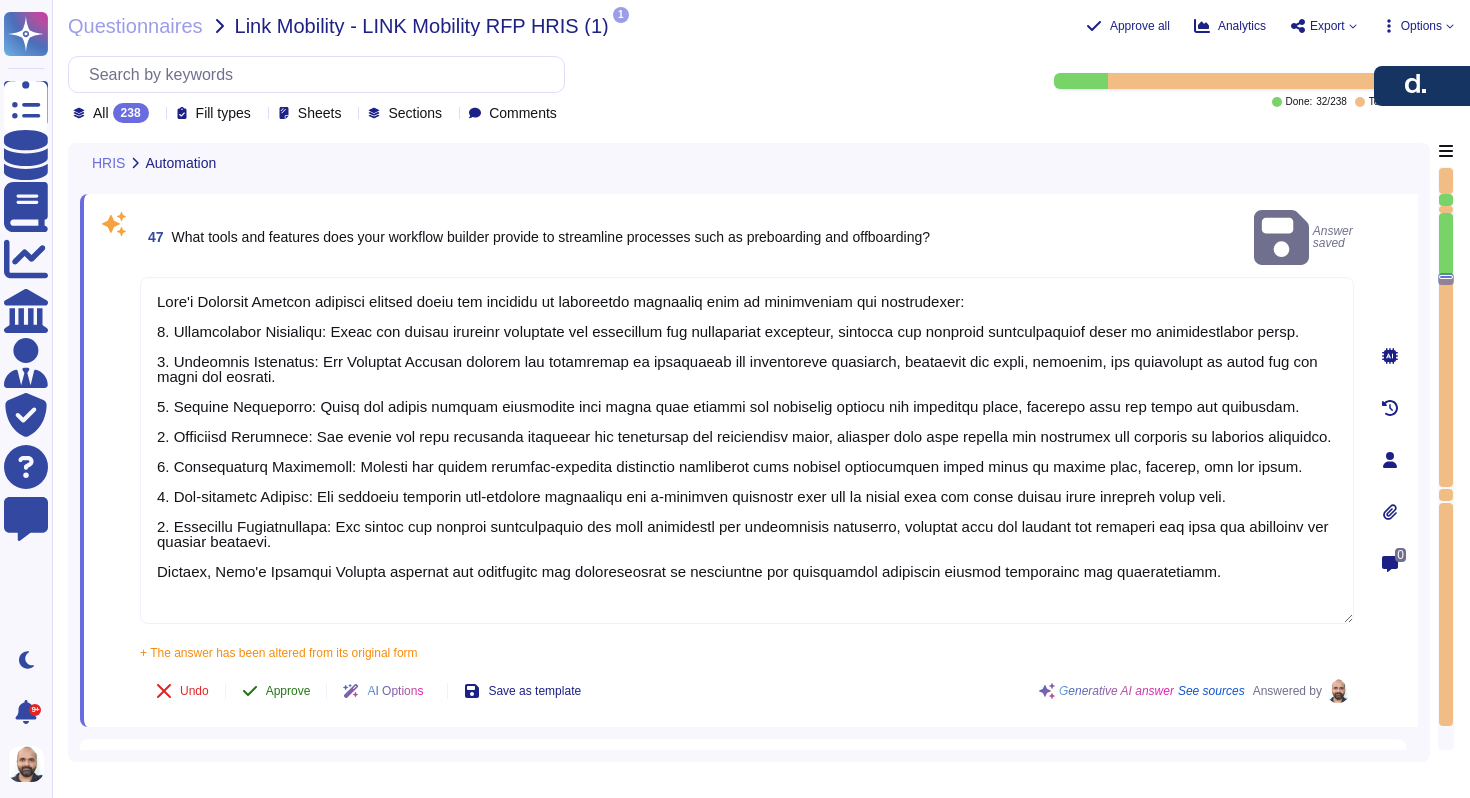 click on "Approve" at bounding box center [288, 691] 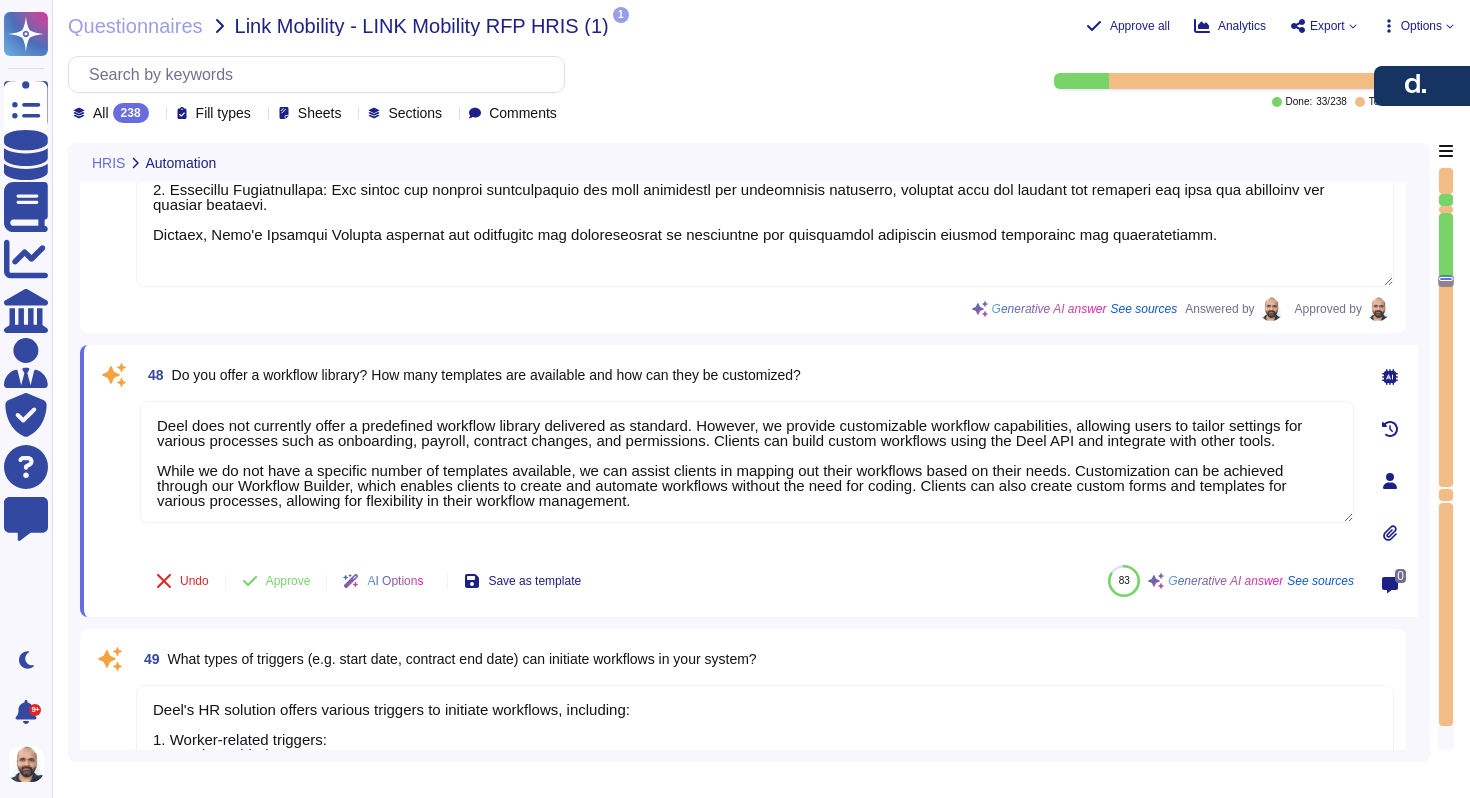 type on "Through workflows, the following actions can be taken:
1. Sending automated email notifications to relevant users based on specific events.
2. Creating tasks that can be assigned to team members.
3. Triggering notifications in Slack.
4. Creating Jira tickets for task management.
5. Sending messages through Teams.
6. Automating actions like sending reminders and alerts based on workflow triggers.
7. Managing and tracking candidates through various stages in the hiring process.
8. Redirecting tasks to the appropriate team members through the Admin Request Portal.
These actions enhance the efficiency and responsiveness of workflows within the Deel platform." 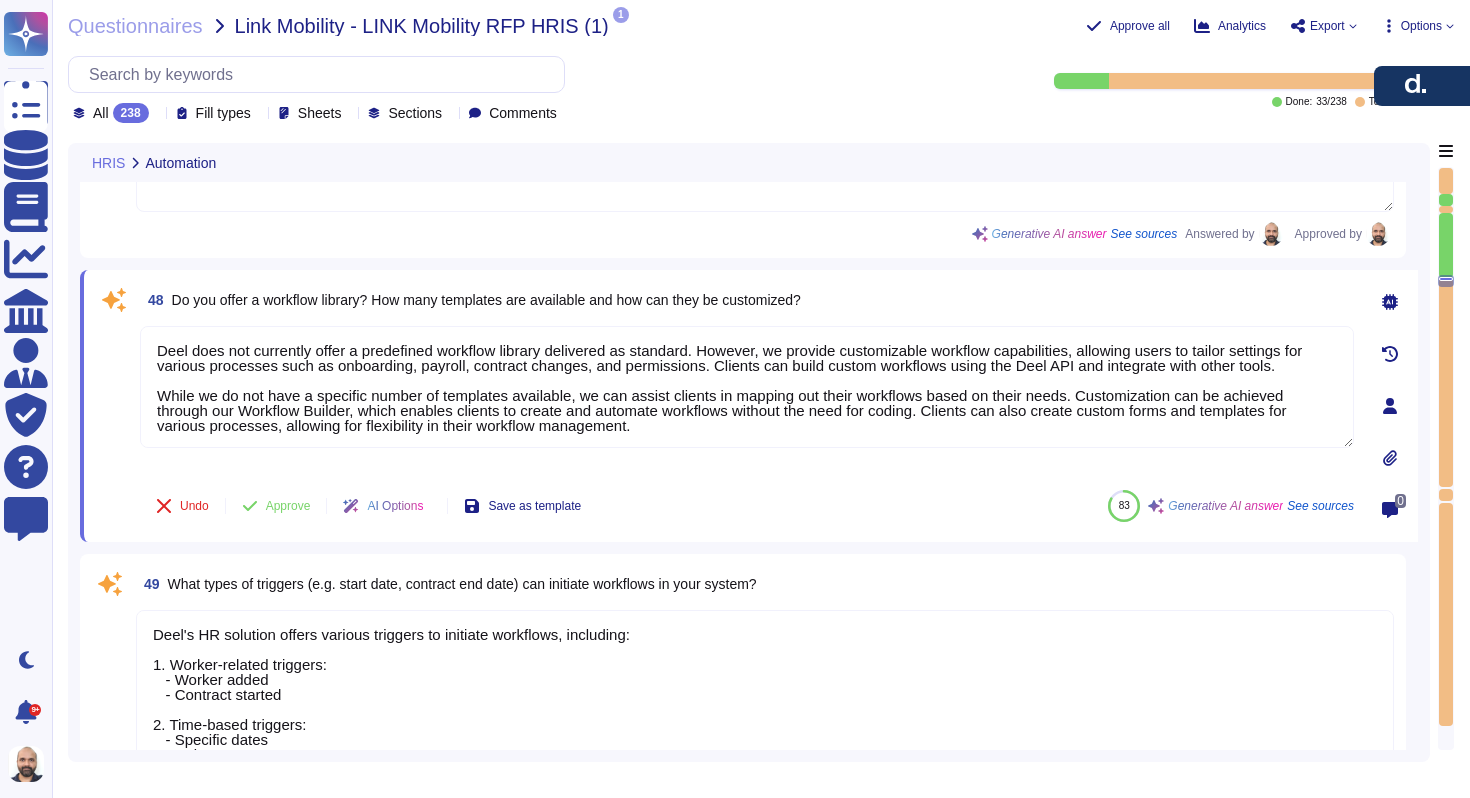 scroll, scrollTop: 11321, scrollLeft: 0, axis: vertical 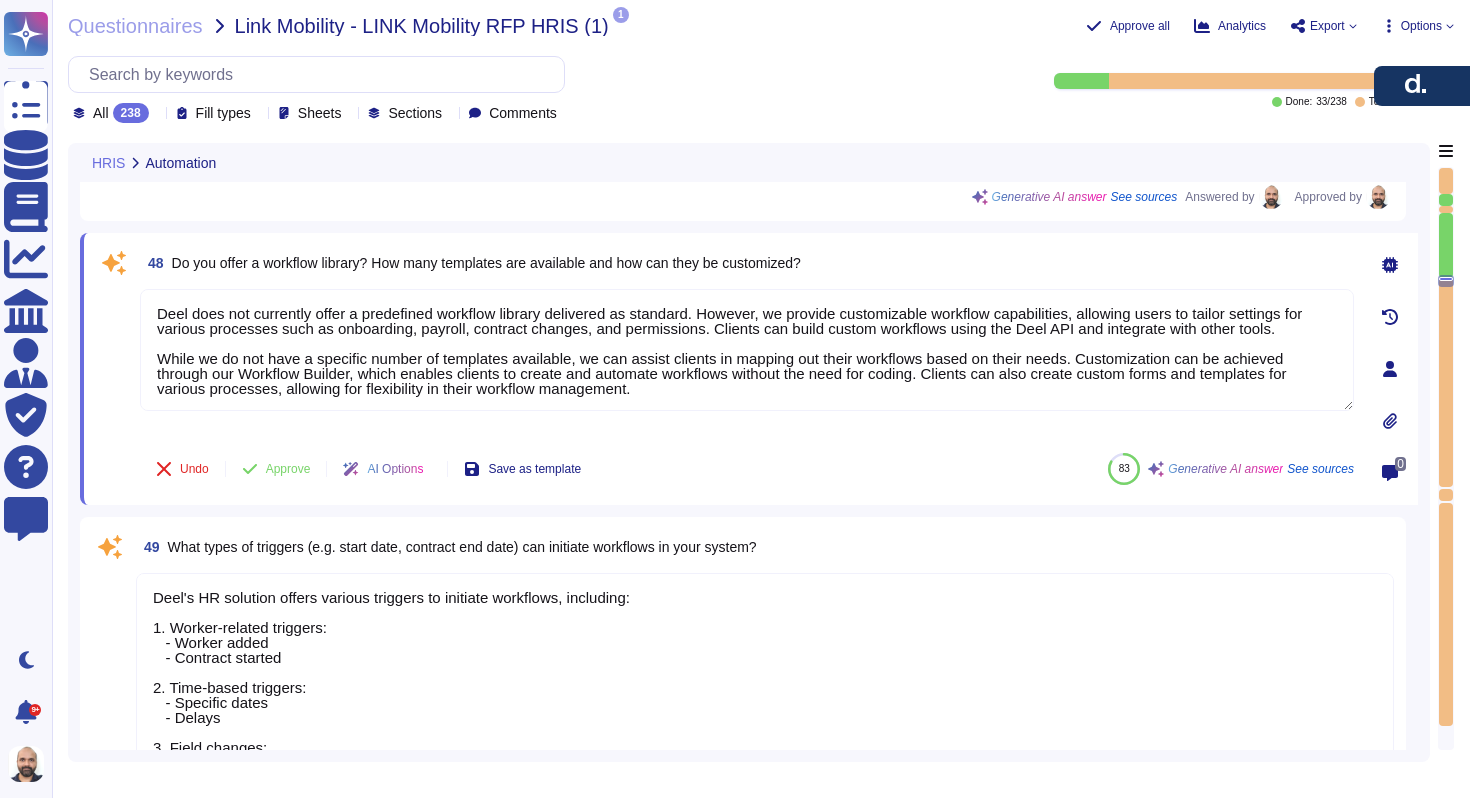 click on "Deel does not currently offer a predefined workflow library delivered as standard. However, we provide customizable workflow capabilities, allowing users to tailor settings for various processes such as onboarding, payroll, contract changes, and permissions. Clients can build custom workflows using the Deel API and integrate with other tools.
While we do not have a specific number of templates available, we can assist clients in mapping out their workflows based on their needs. Customization can be achieved through our Workflow Builder, which enables clients to create and automate workflows without the need for coding. Clients can also create custom forms and templates for various processes, allowing for flexibility in their workflow management." at bounding box center [747, 350] 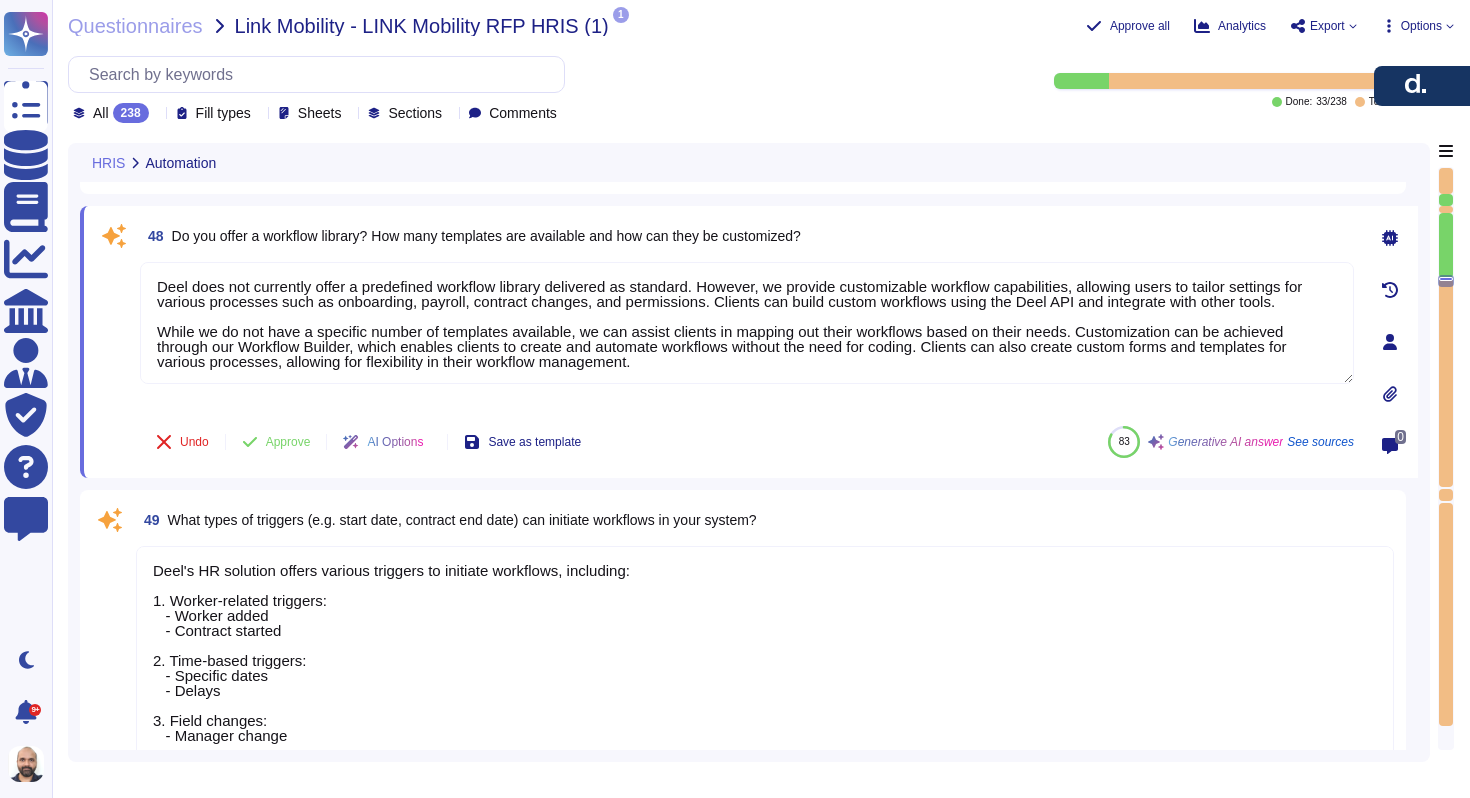 scroll, scrollTop: 2, scrollLeft: 0, axis: vertical 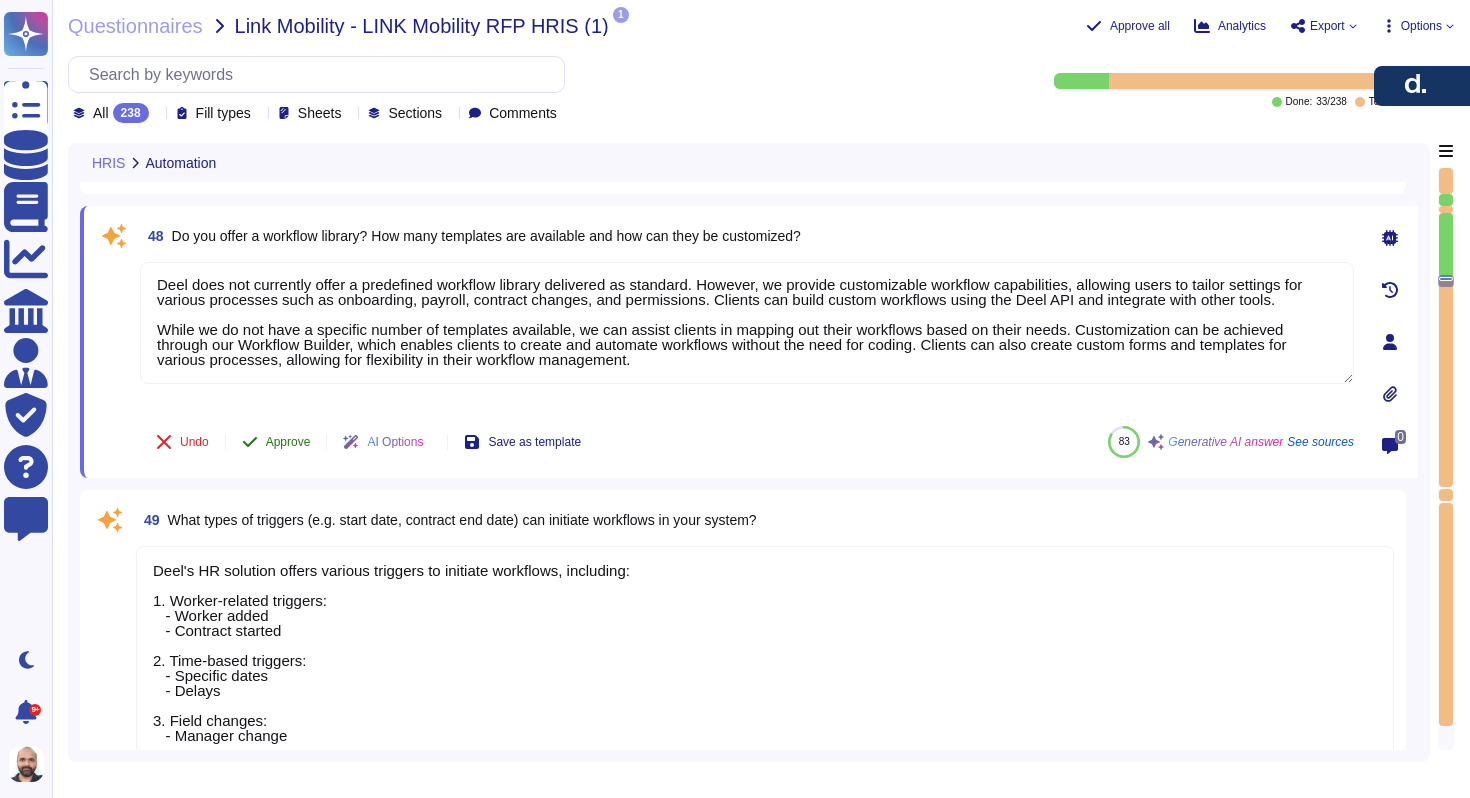 click on "Approve" at bounding box center (288, 442) 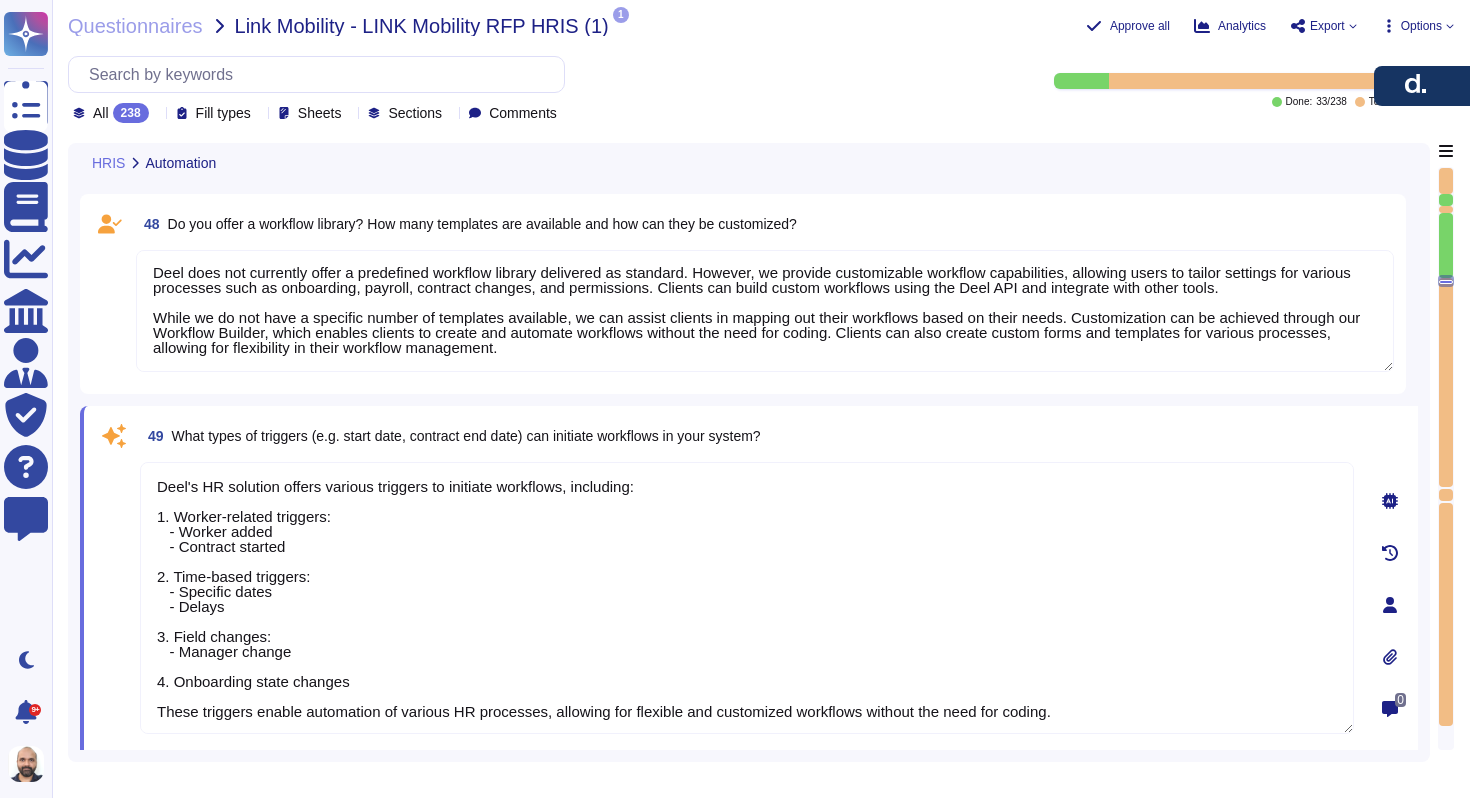 type on "Yes, Deel's Workflow Builder enables automated, role-based, multi-step, and conditional workflows. Clients can set triggers, automate tasks, apply filters, and create dynamic branches for various processes, allowing workflows to branch into different scenarios based on conditions." 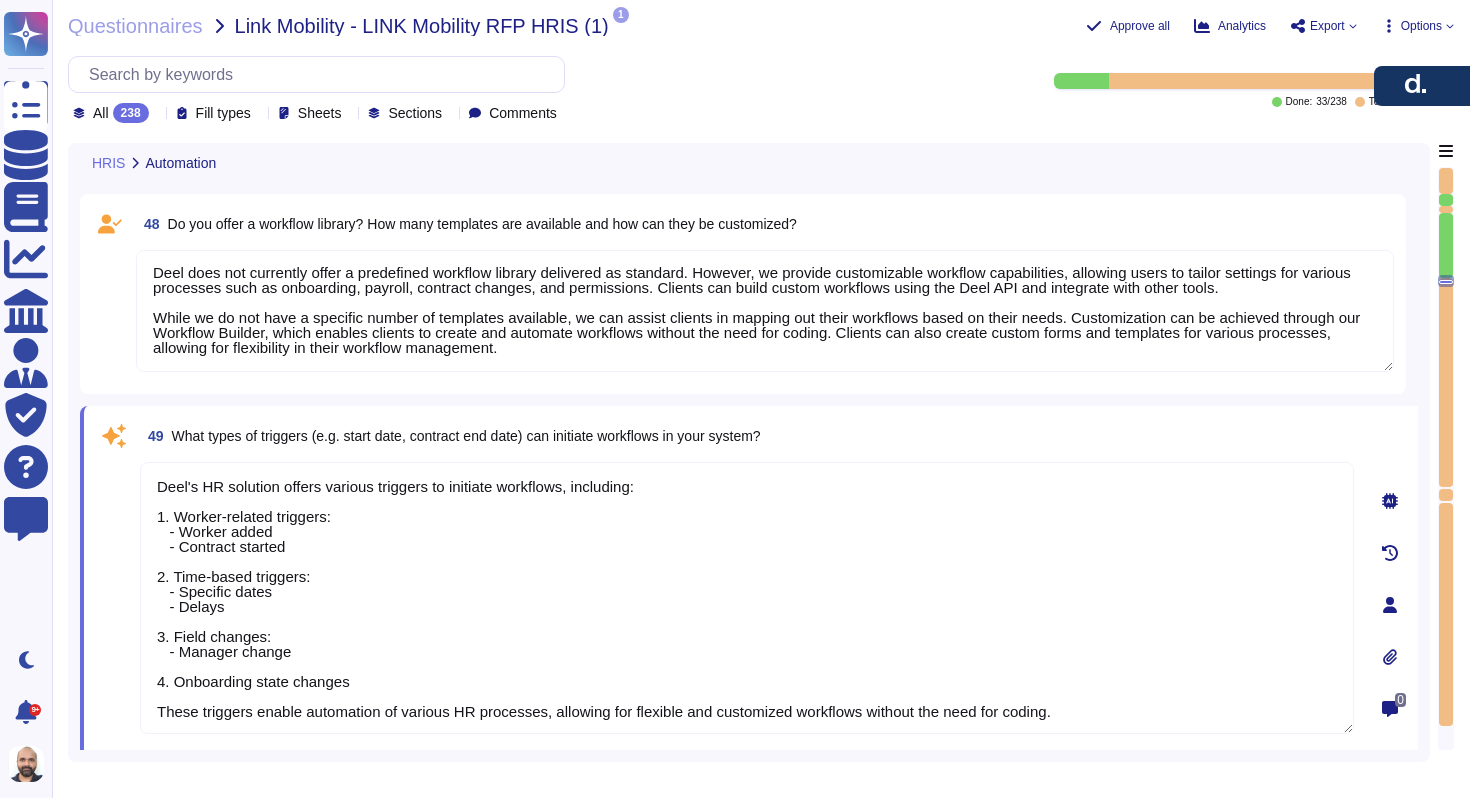 scroll, scrollTop: 11373, scrollLeft: 0, axis: vertical 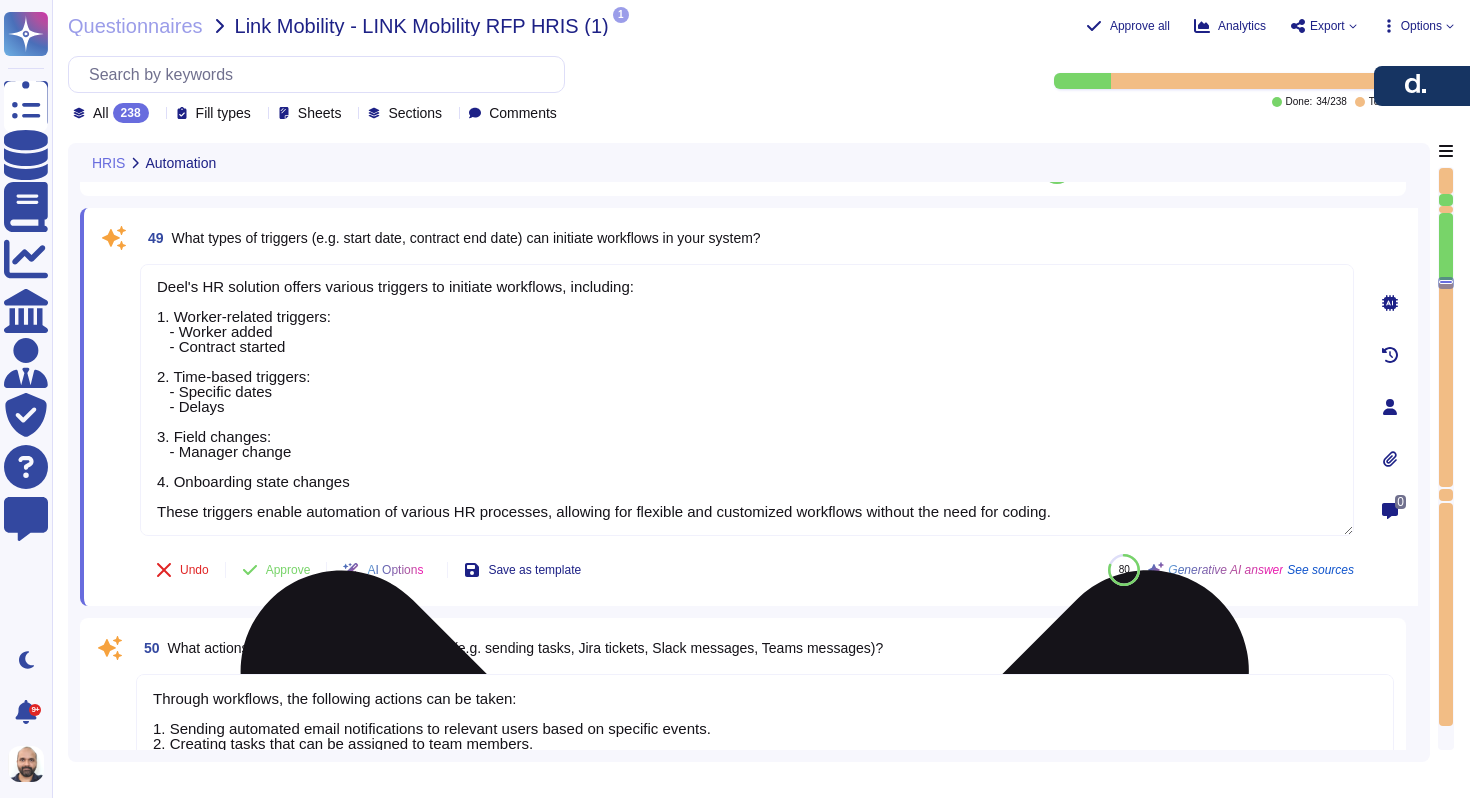 type on "Deel's system offers several dashboards for tracking HR metrics, including:
1. People Dashboard: Provides insights into personnel data, including headcount and workforce dynamics.
2. Compensation Dashboard: Tracks compensation-related metrics.
3. Time Off Dashboard: Monitors time off usage and related metrics.
4. Diversity, Equity, and Inclusion (DEI) Dashboard: Offers insights into DEI metrics.
Calculations of metrics such as headcount, growth rate, retention rate, turnover rate, and attrition rate are managed through the platform's reporting features. These metrics are calculated based on defined formulas and data inputs, ensuring accuracy and consistency.
The dashboards are customizable, allowing users to filter data, select specific metrics, and create tailored reports to meet their internal reporting requirements. Users can also build their own reports from scratch, selecting the type of information and columns to include, providing flexibility in how data is analyzed and visualized. All reporting ..." 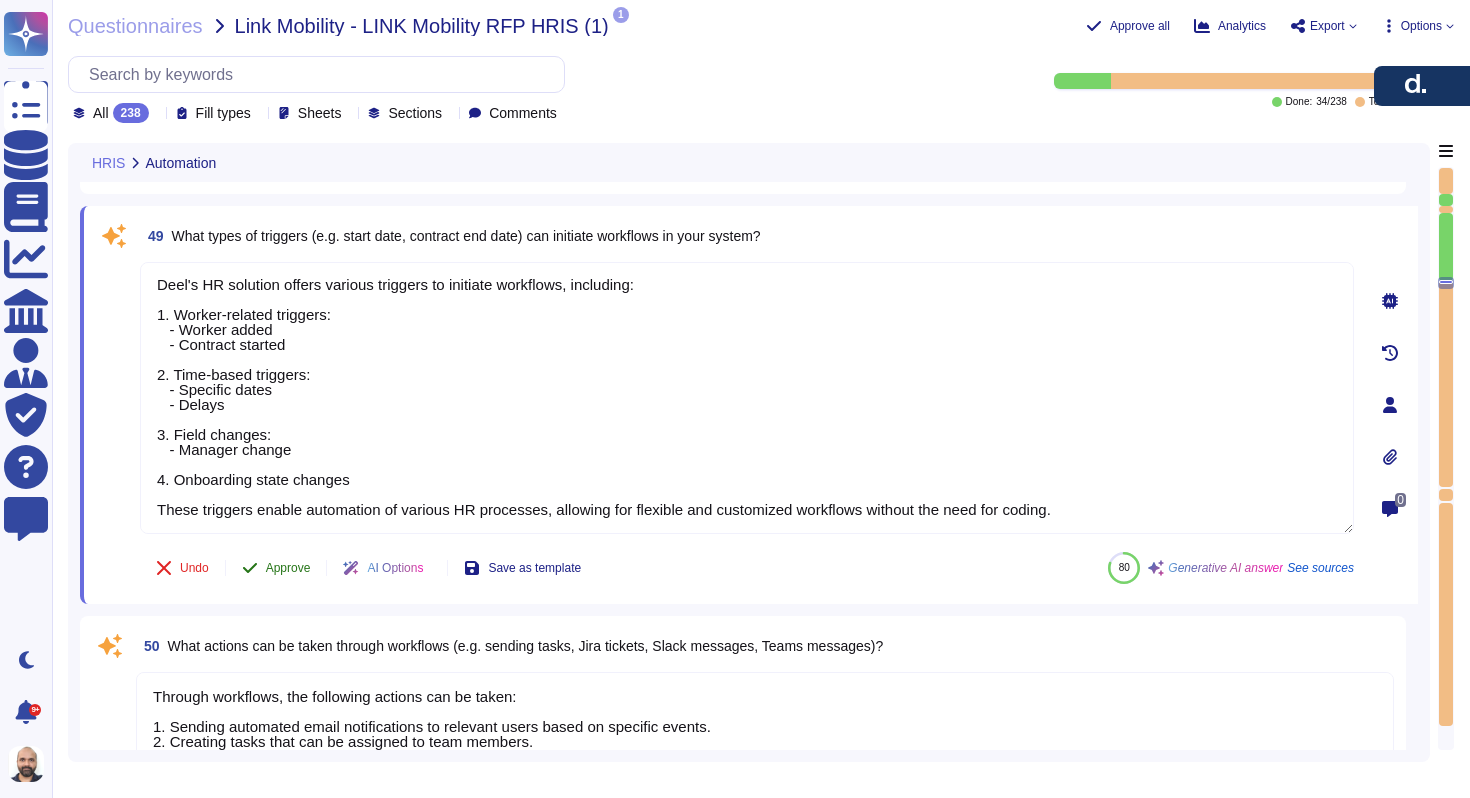 click on "Approve" at bounding box center (288, 568) 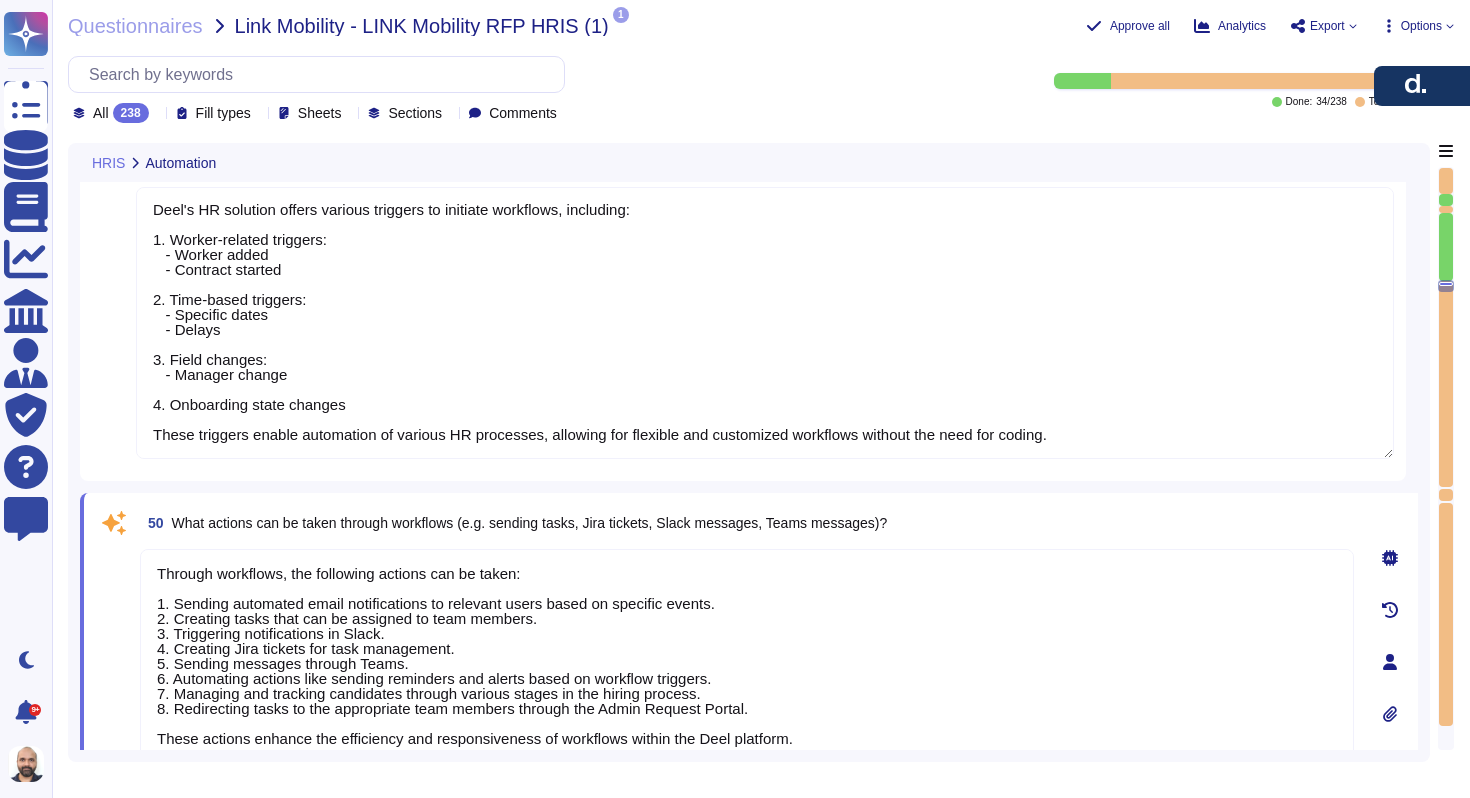 scroll, scrollTop: 11763, scrollLeft: 0, axis: vertical 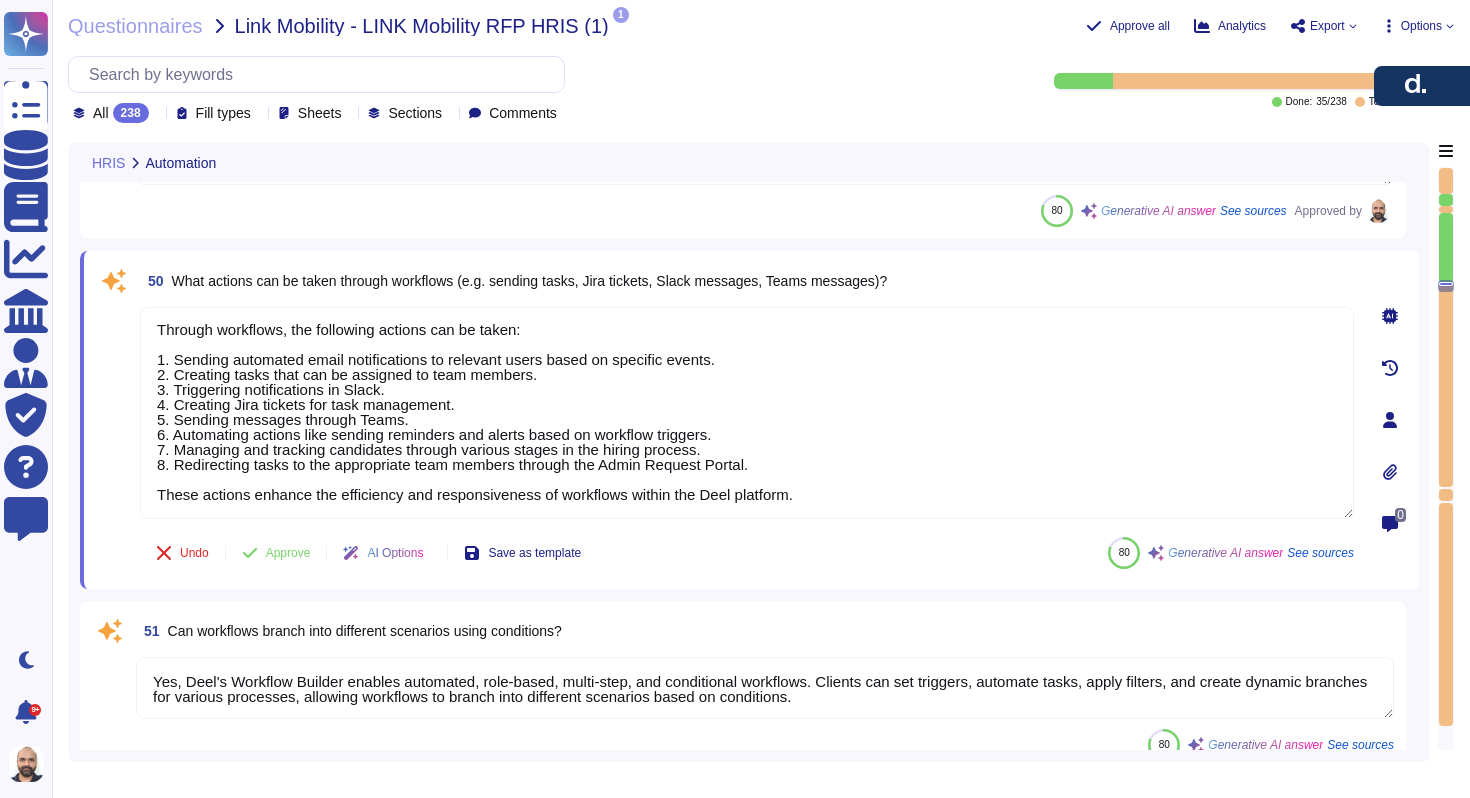type on "Yes, Deel's system can track and analyze time-off statistics. The specific metrics available include:
1. Time Off Dashboard: Provides a high-level view of time off, focusing on compliance and financial risks.
- Overview Tab: Flags compliance risks and tracks workers nearing the end of their vacation period.
- Balances Tab: Shows vacation balances and time taken, with filters and policy selection.
2. Visual Reporting: Includes total headcount, retention data, costs, and time off information, which can be filtered by employment type, team, country, etc.
These features allow clients to gain strategic insights into their time-off liabilities and manage payroll-related data effectively." 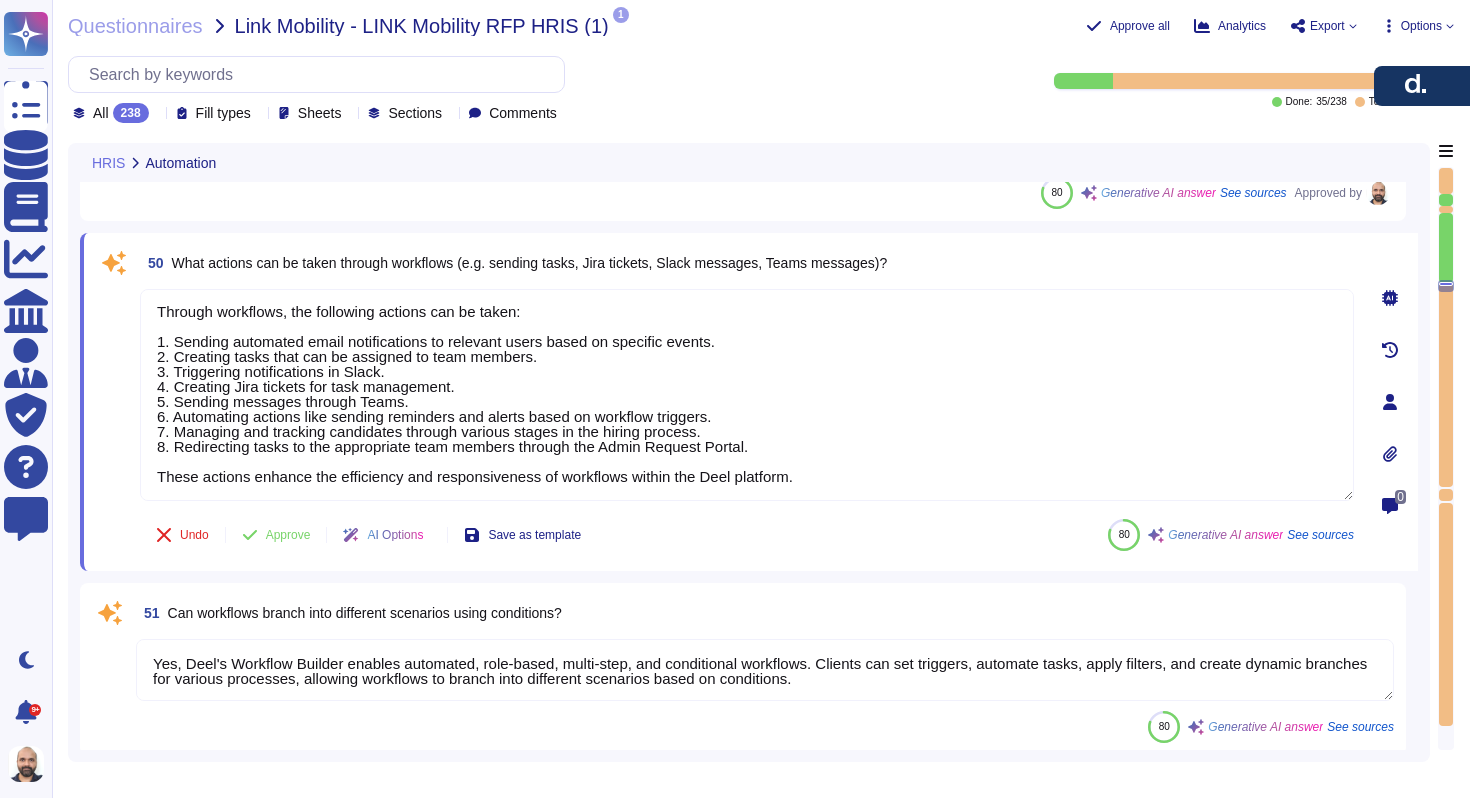 scroll, scrollTop: 11943, scrollLeft: 0, axis: vertical 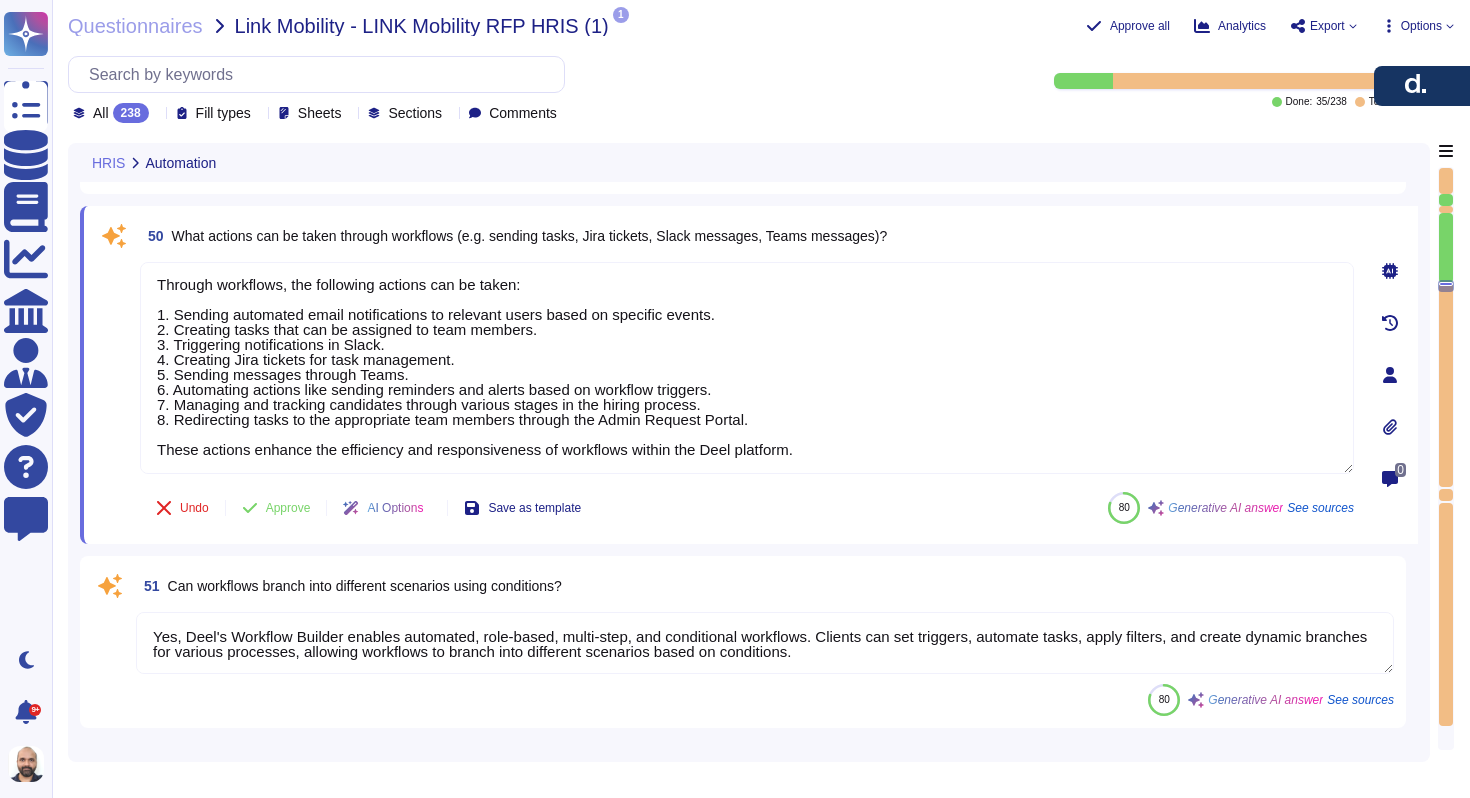click on "What actions can be taken through workflows (e.g. sending tasks, Jira tickets, Slack messages, Teams messages)?" at bounding box center (530, 236) 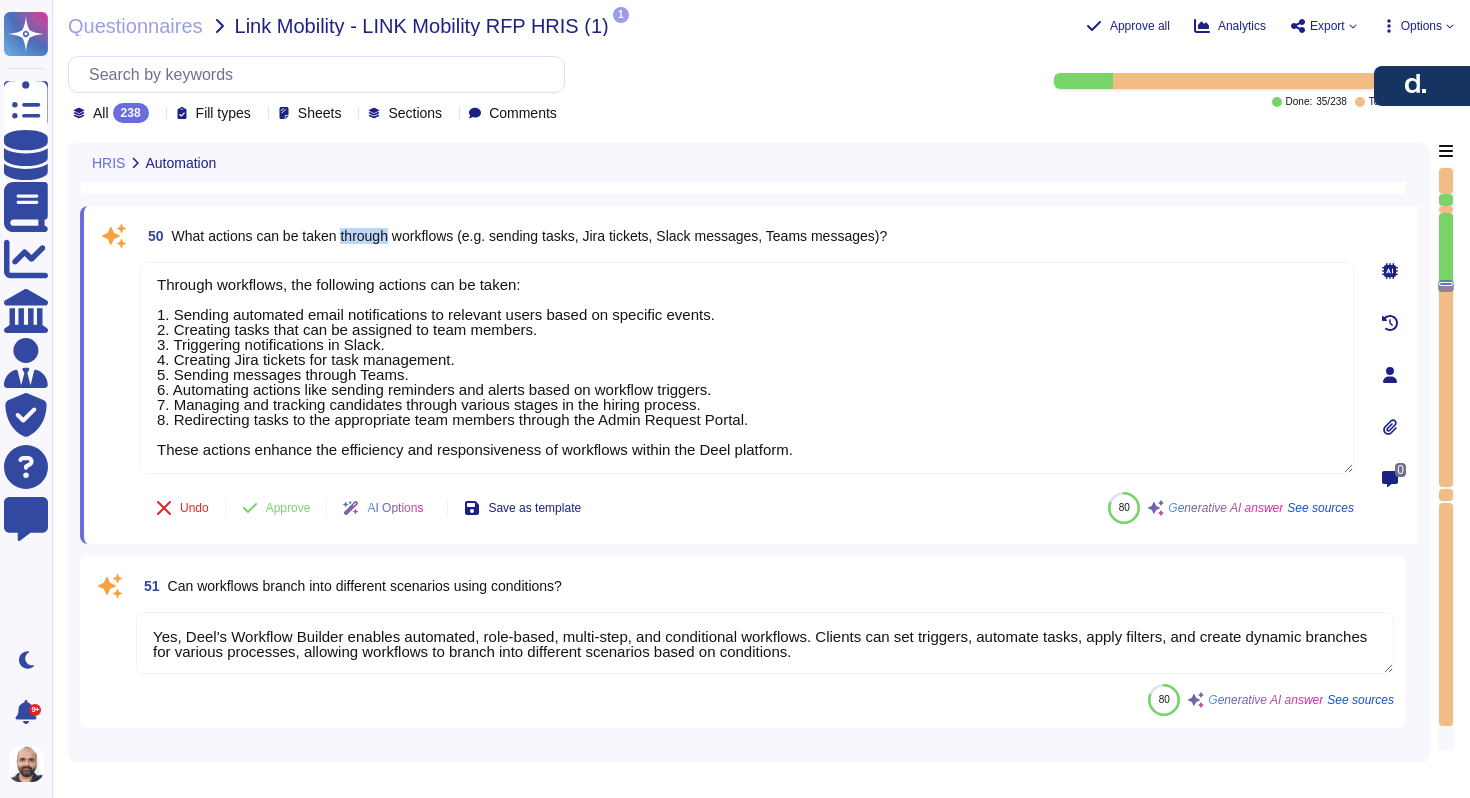 click on "What actions can be taken through workflows (e.g. sending tasks, Jira tickets, Slack messages, Teams messages)?" at bounding box center [530, 236] 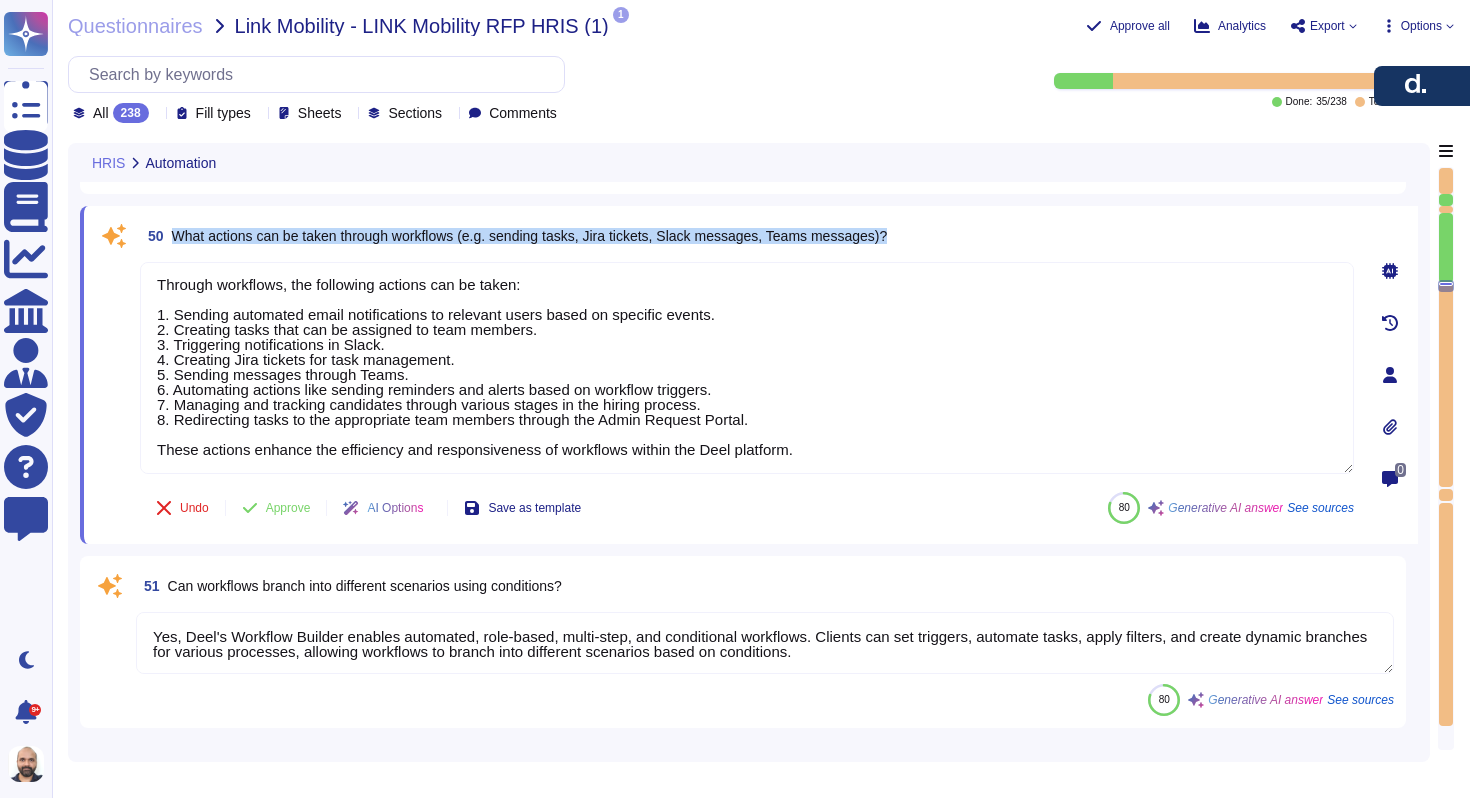 copy on "What actions can be taken through workflows (e.g. sending tasks, Jira tickets, Slack messages, Teams messages)?" 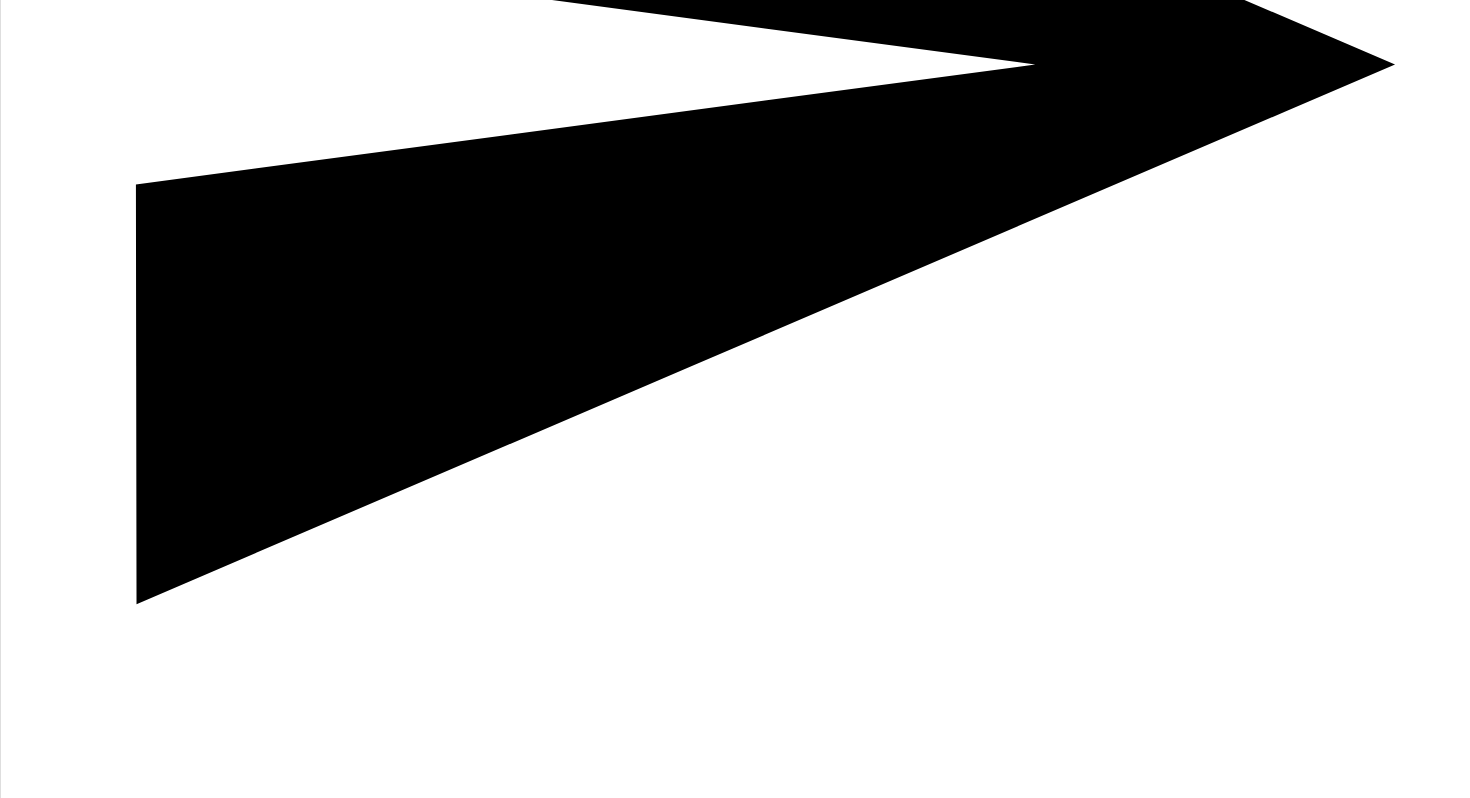 scroll, scrollTop: 7719, scrollLeft: 0, axis: vertical 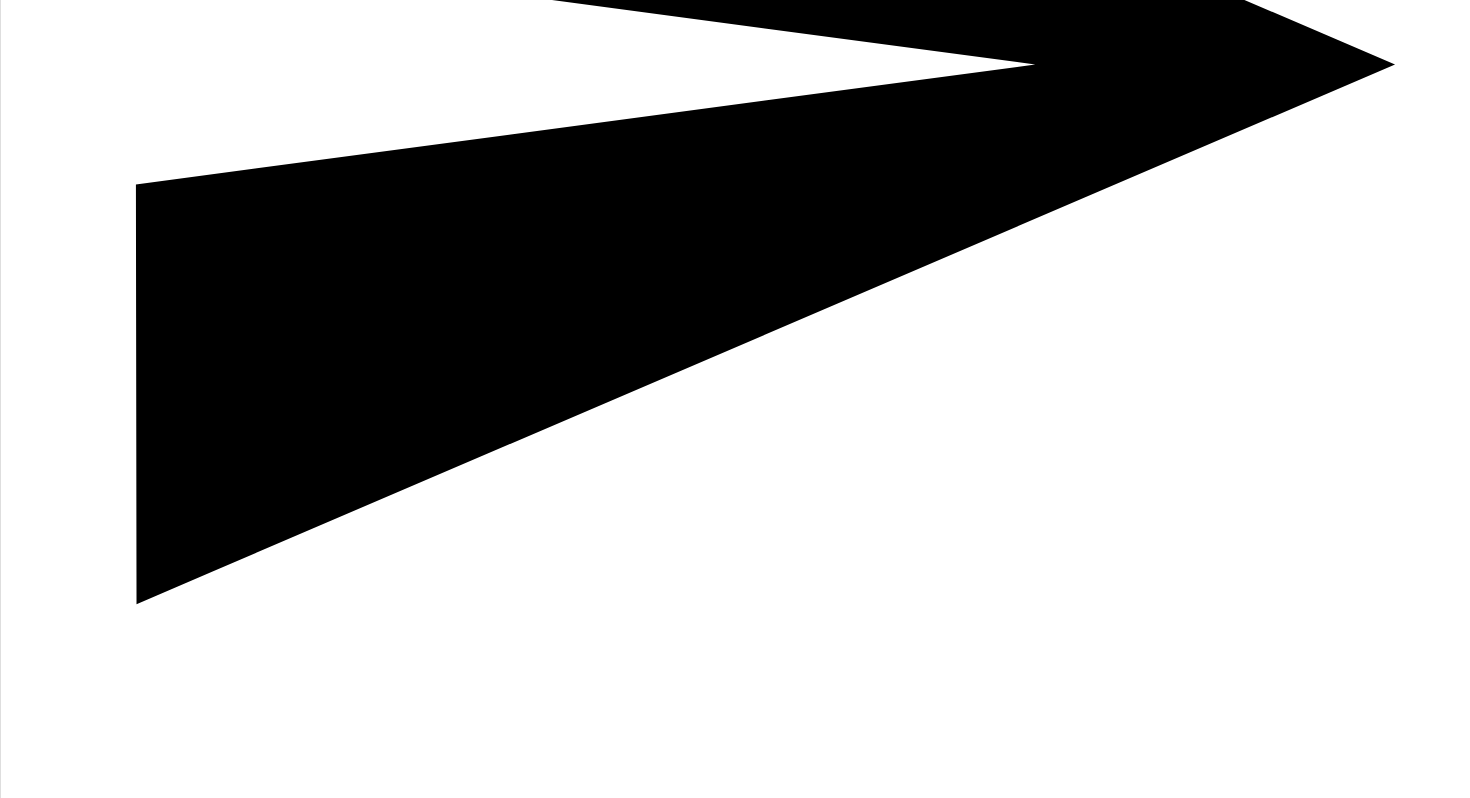 click on "What actions can be taken through workflows (e.g. sending tasks, Jira tickets, Slack messages, Teams messages)?" at bounding box center [96, -695] 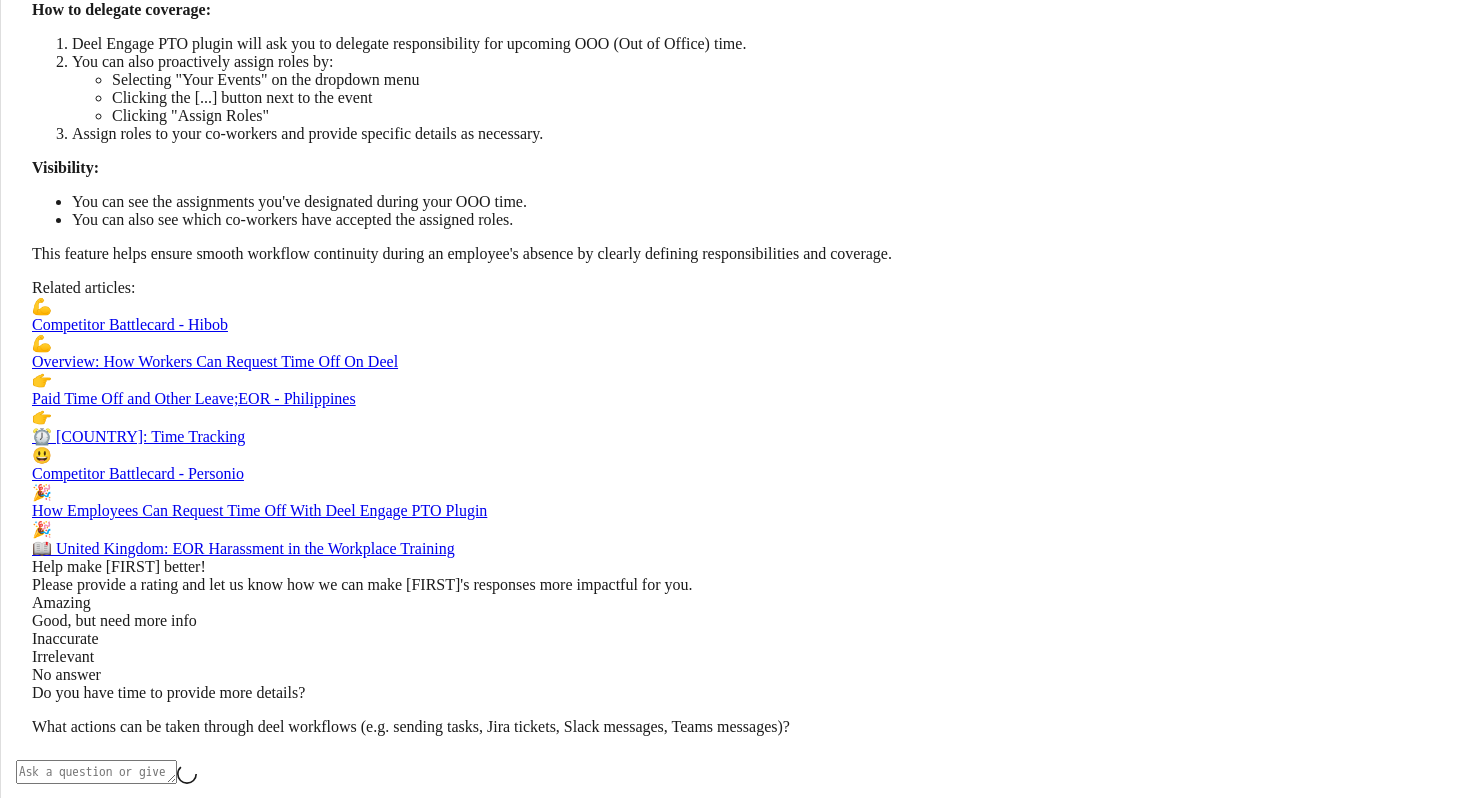scroll, scrollTop: 7888, scrollLeft: 0, axis: vertical 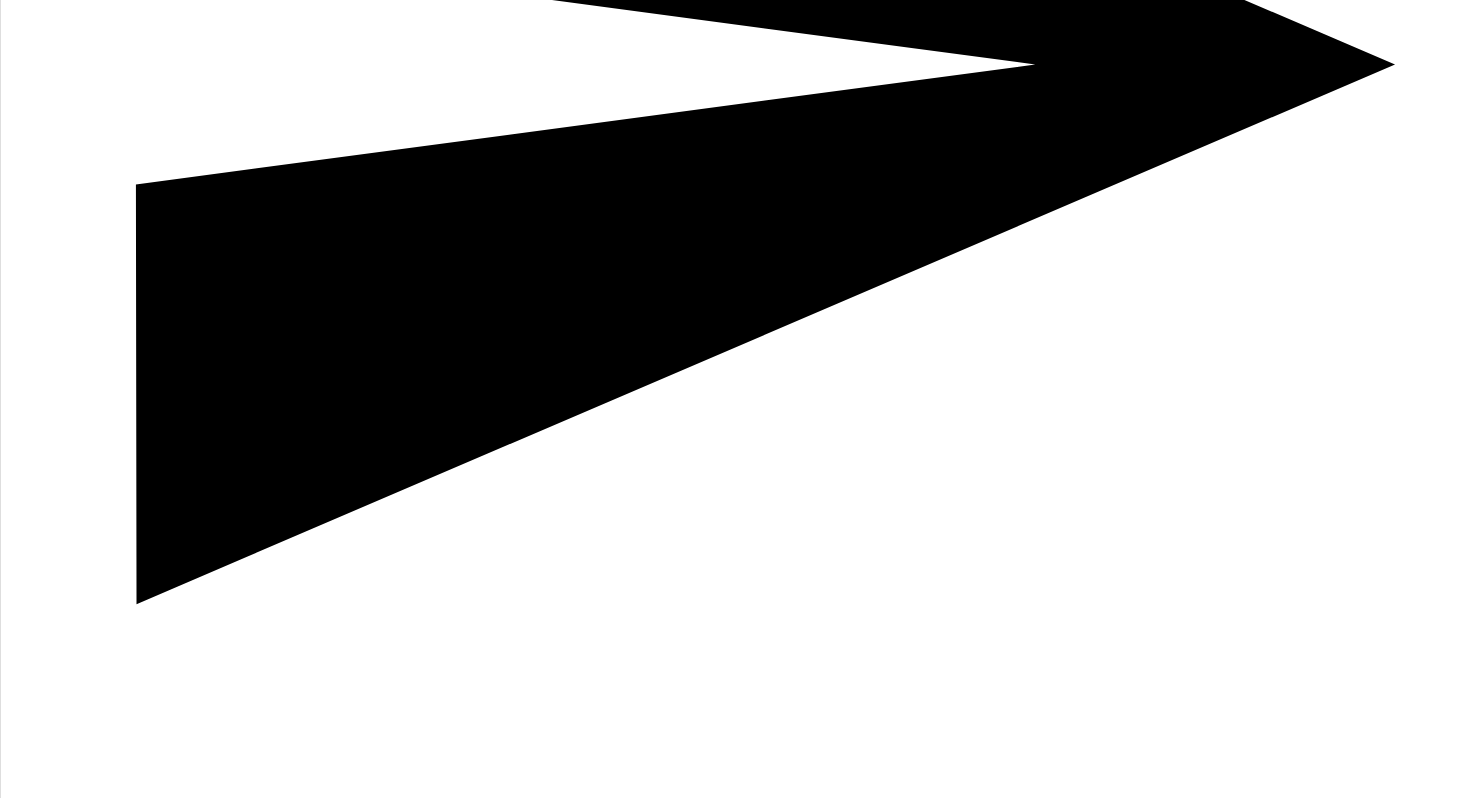 drag, startPoint x: 894, startPoint y: 250, endPoint x: 1252, endPoint y: 518, distance: 447.20016 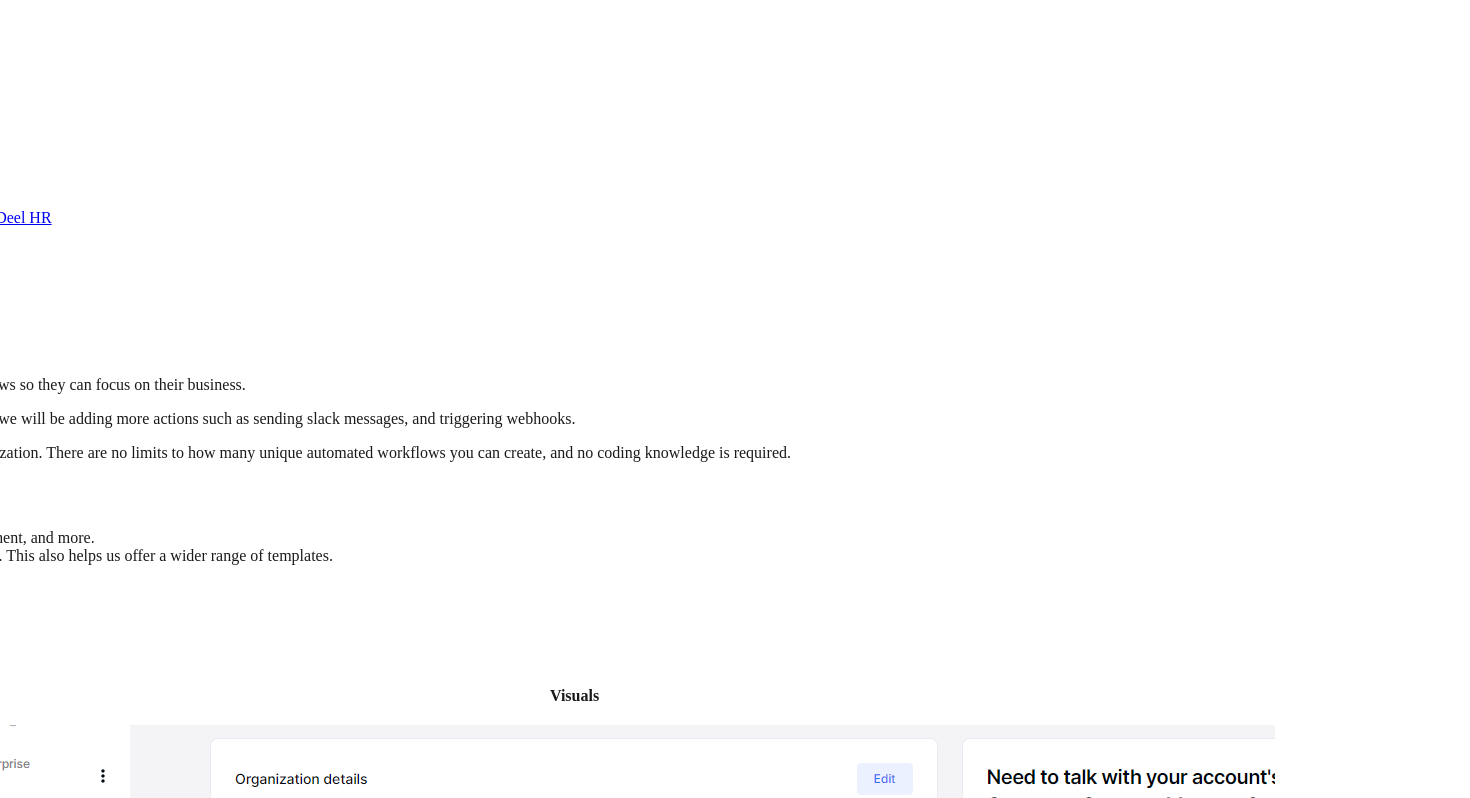 scroll, scrollTop: 0, scrollLeft: 0, axis: both 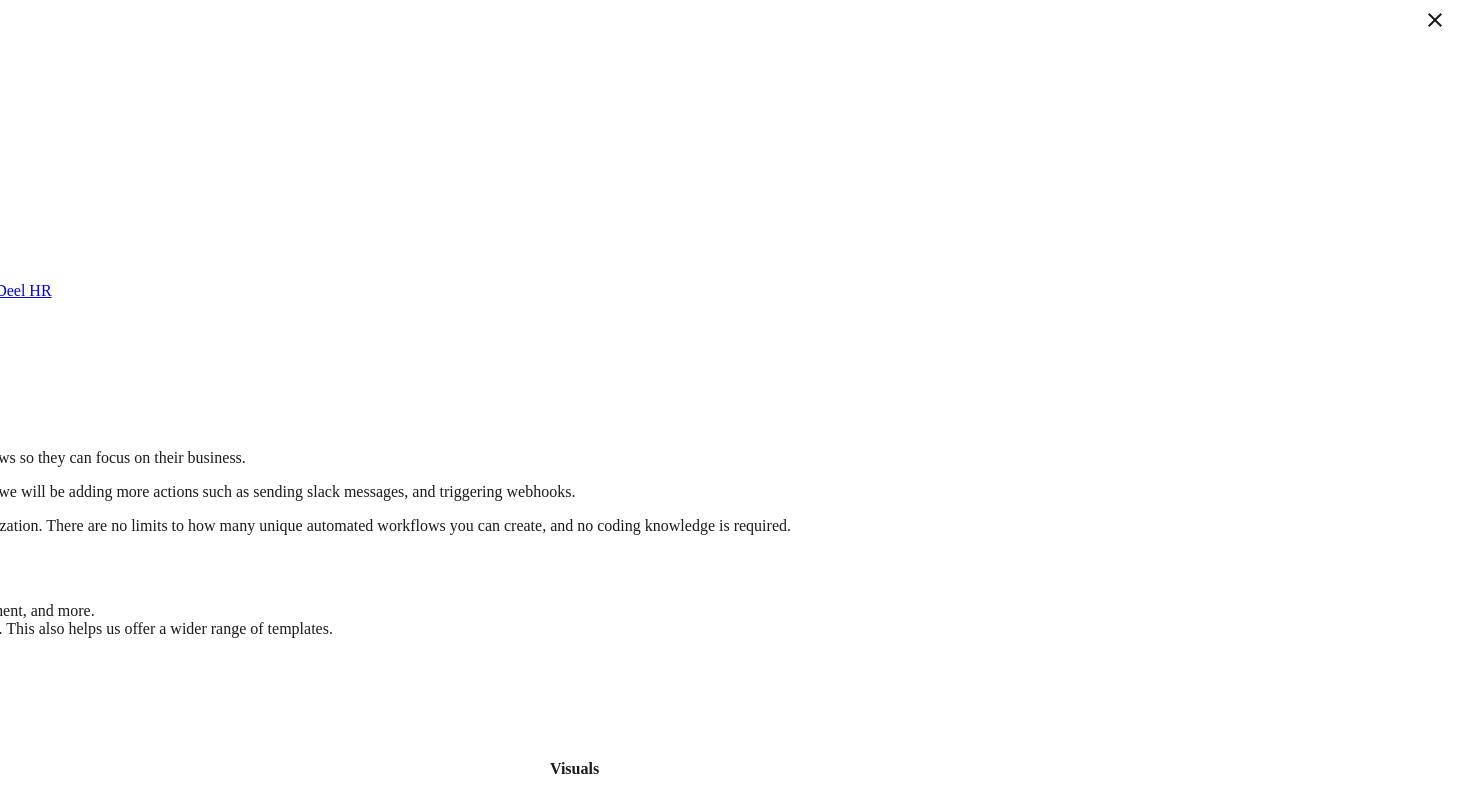 click 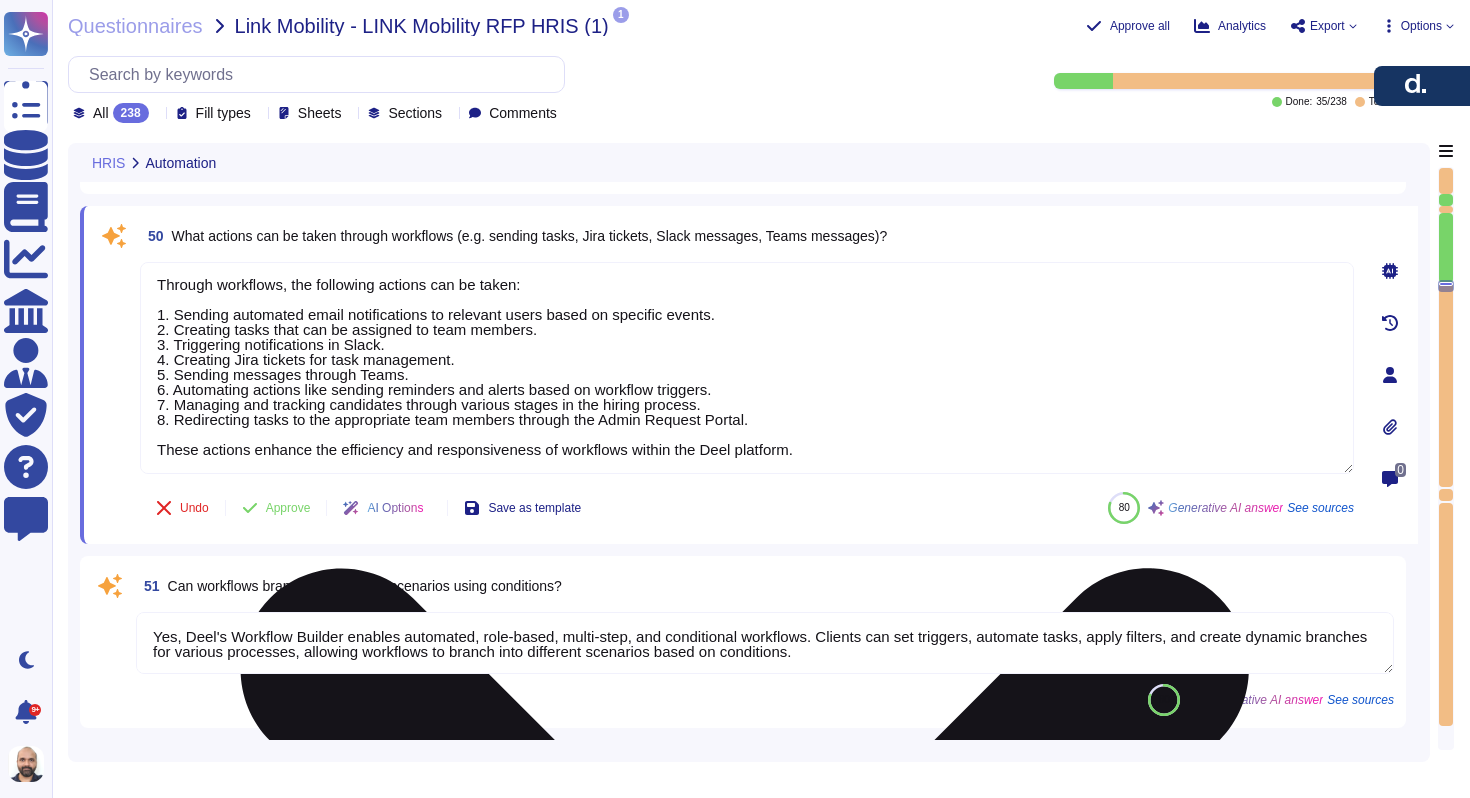 click on "Through workflows, the following actions can be taken:
1. Sending automated email notifications to relevant users based on specific events.
2. Creating tasks that can be assigned to team members.
3. Triggering notifications in Slack.
4. Creating Jira tickets for task management.
5. Sending messages through Teams.
6. Automating actions like sending reminders and alerts based on workflow triggers.
7. Managing and tracking candidates through various stages in the hiring process.
8. Redirecting tasks to the appropriate team members through the Admin Request Portal.
These actions enhance the efficiency and responsiveness of workflows within the Deel platform." at bounding box center [747, 368] 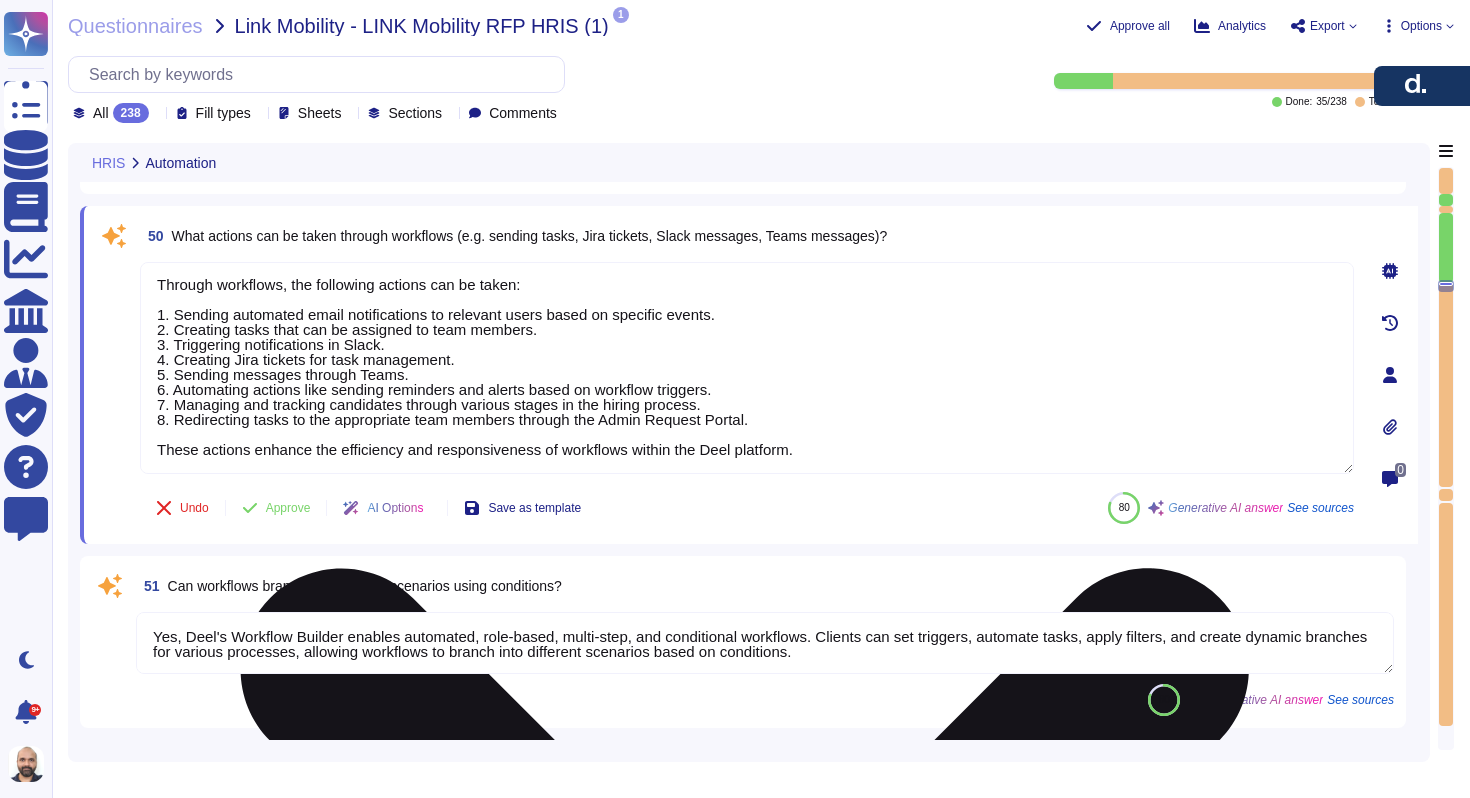 paste on "Deel's Workflow Automation Builder supports several actions that can be taken through workflows. These include:
Send email: Create and send a new email
Create a task: Create and add a new task
Send webhook: Send structured payload to a specific URL
Send a Slack message: Send messages to users or channels
Find user: Locate Deel users and retrieve their information
Create a Jira ticket: Create a new issue
Update a Jira ticket: Modify an existing issue
Filter: Proceed only when specific conditions are met
Delay: Pause actions for a set amount of time" 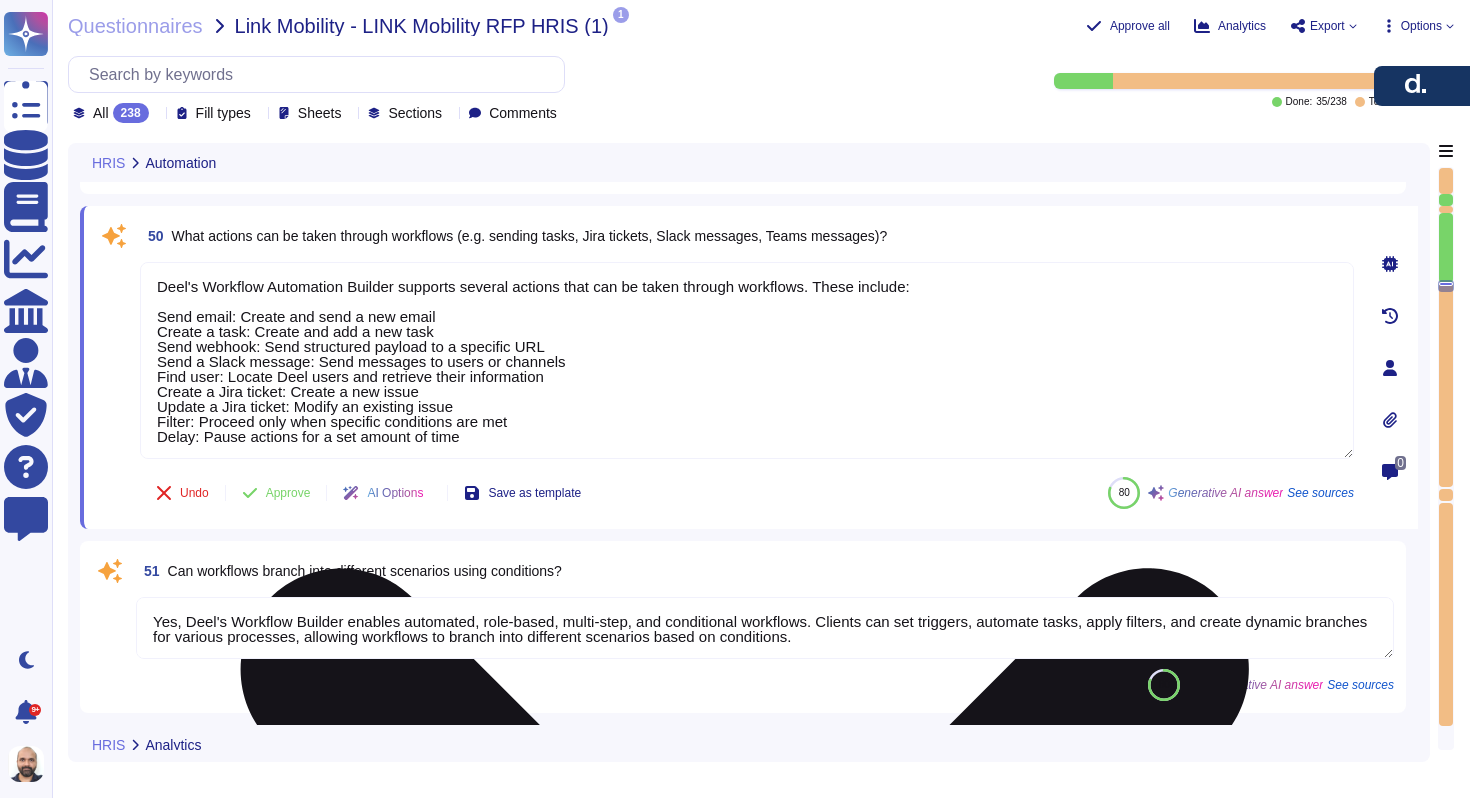 click on "Deel's Workflow Automation Builder supports several actions that can be taken through workflows. These include:
Send email: Create and send a new email
Create a task: Create and add a new task
Send webhook: Send structured payload to a specific URL
Send a Slack message: Send messages to users or channels
Find user: Locate Deel users and retrieve their information
Create a Jira ticket: Create a new issue
Update a Jira ticket: Modify an existing issue
Filter: Proceed only when specific conditions are met
Delay: Pause actions for a set amount of time" at bounding box center [747, 360] 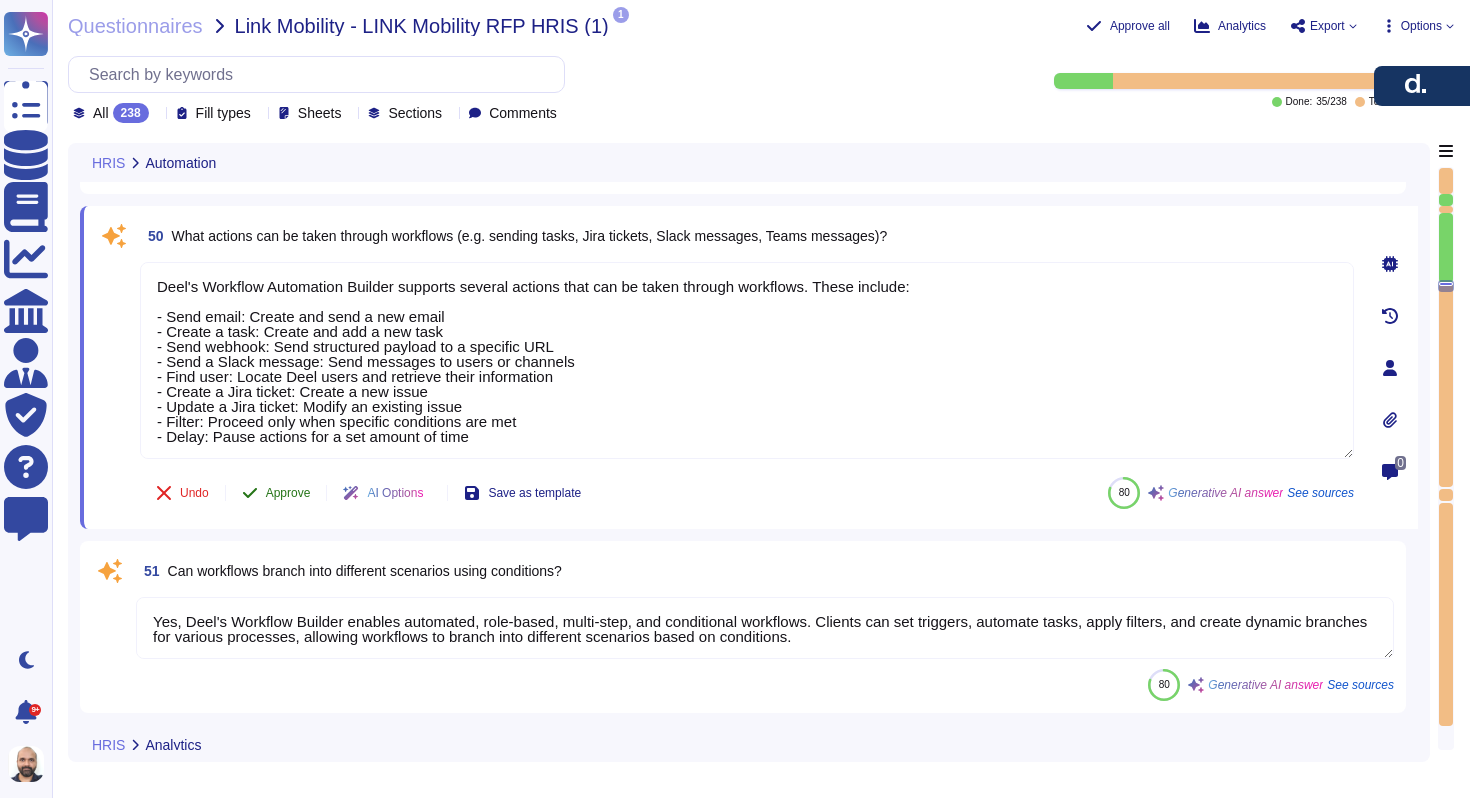 click on "50 What actions can be taken through workflows (e.g. sending tasks, Jira tickets, Slack messages, Teams messages)? Deel's Workflow Automation Builder supports several actions that can be taken through workflows. These include:
- Send email: Create and send a new email
- Create a task: Create and add a new task
- Send webhook: Send structured payload to a specific URL
- Send a Slack message: Send messages to users or channels
- Find user: Locate Deel users and retrieve their information
- Create a Jira ticket: Create a new issue
- Update a Jira ticket: Modify an existing issue
- Filter: Proceed only when specific conditions are met
- Delay: Pause actions for a set amount of time Undo Approve AI Options Save as template 80 Generative AI answer See sources" at bounding box center (725, 367) 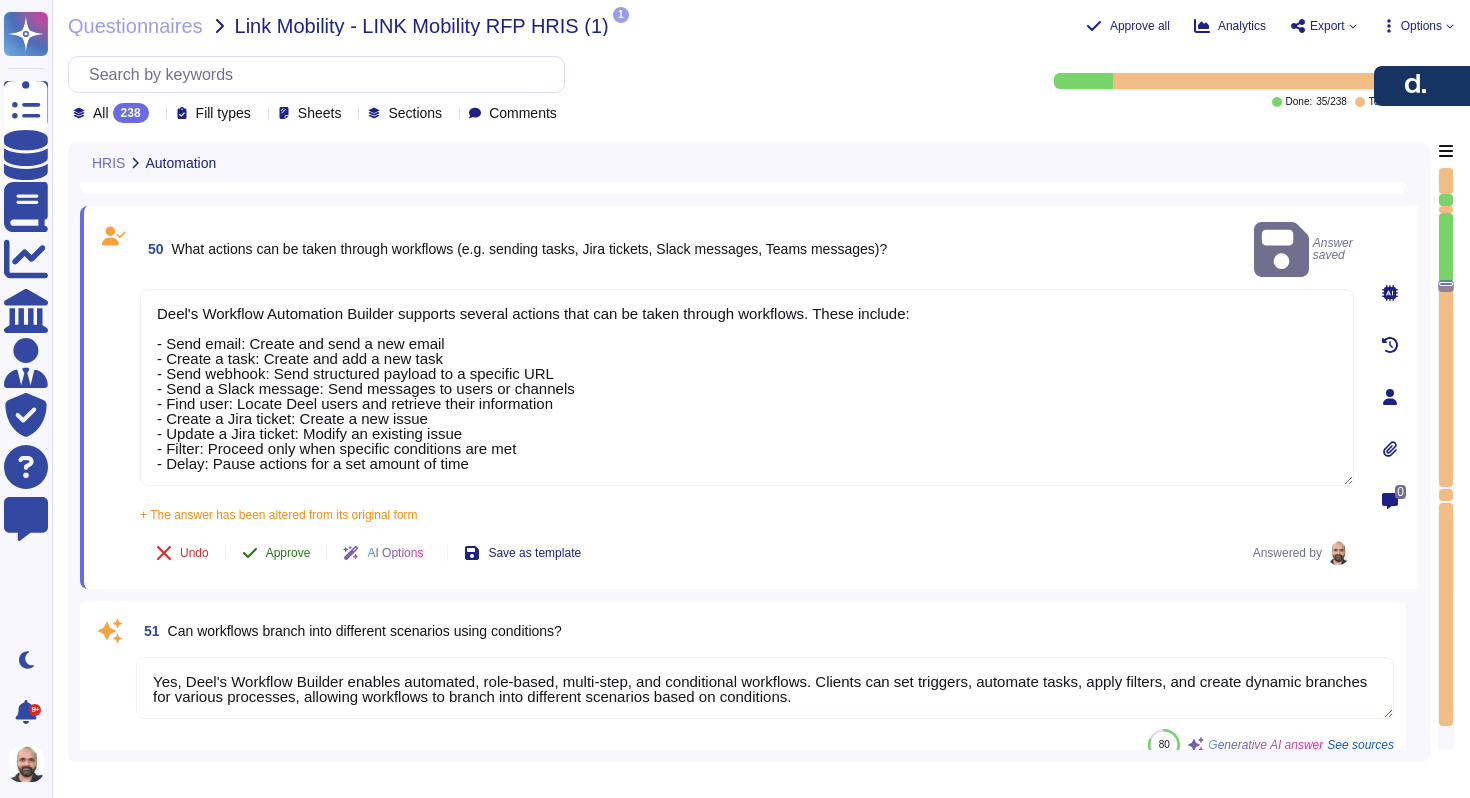 click on "Approve" at bounding box center (276, 553) 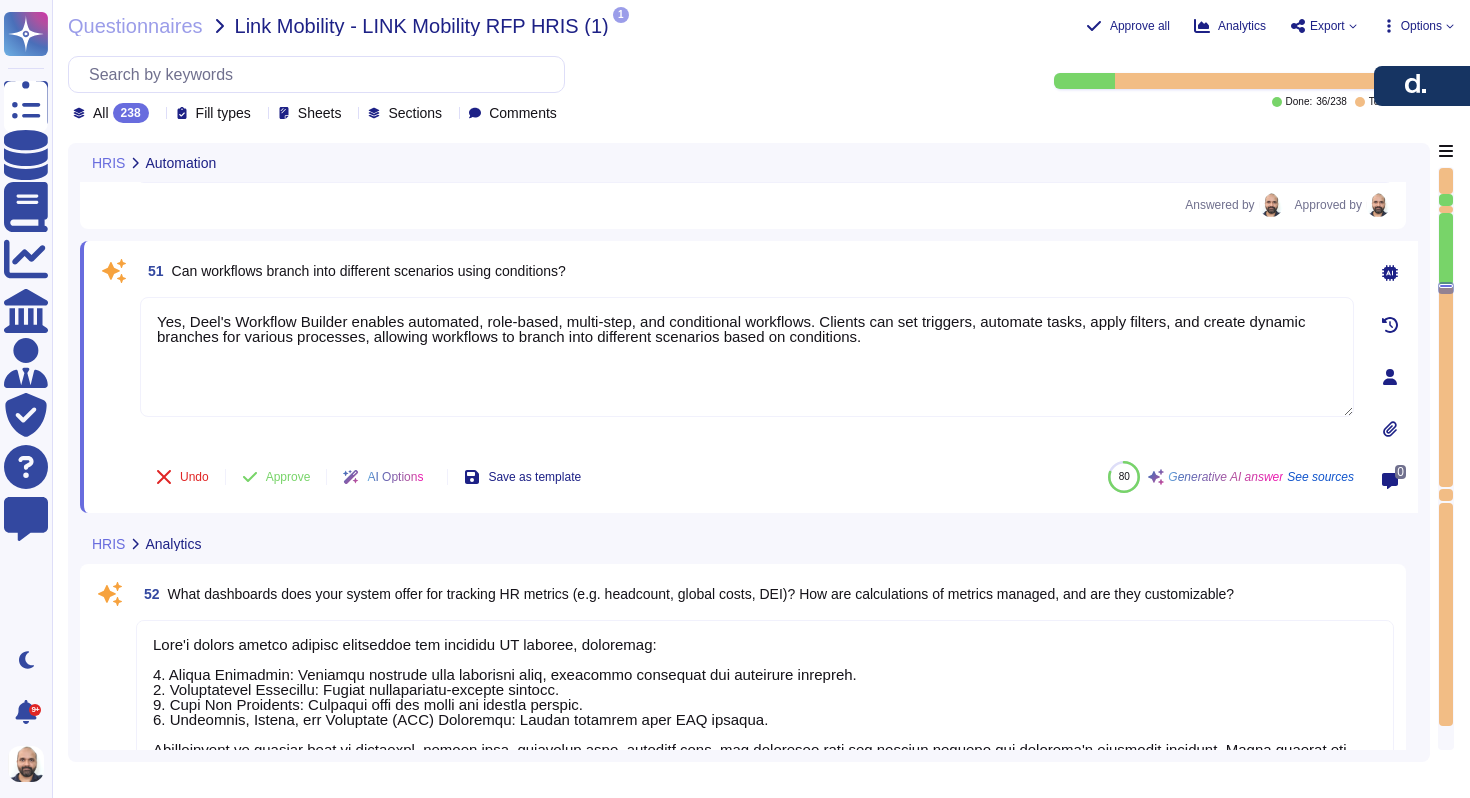 type on "Deel's DEI dashboard provides insights on several key diversity metrics, including:
1. Average compensation by gender.
2. Headcount by gender.
3. Gender trends over time.
4. Attrition rates.
Users can filter this data by various factors, such as gender, time period, job title, countries, and contract types, to analyze their diversity and inclusion efforts across the workforce." 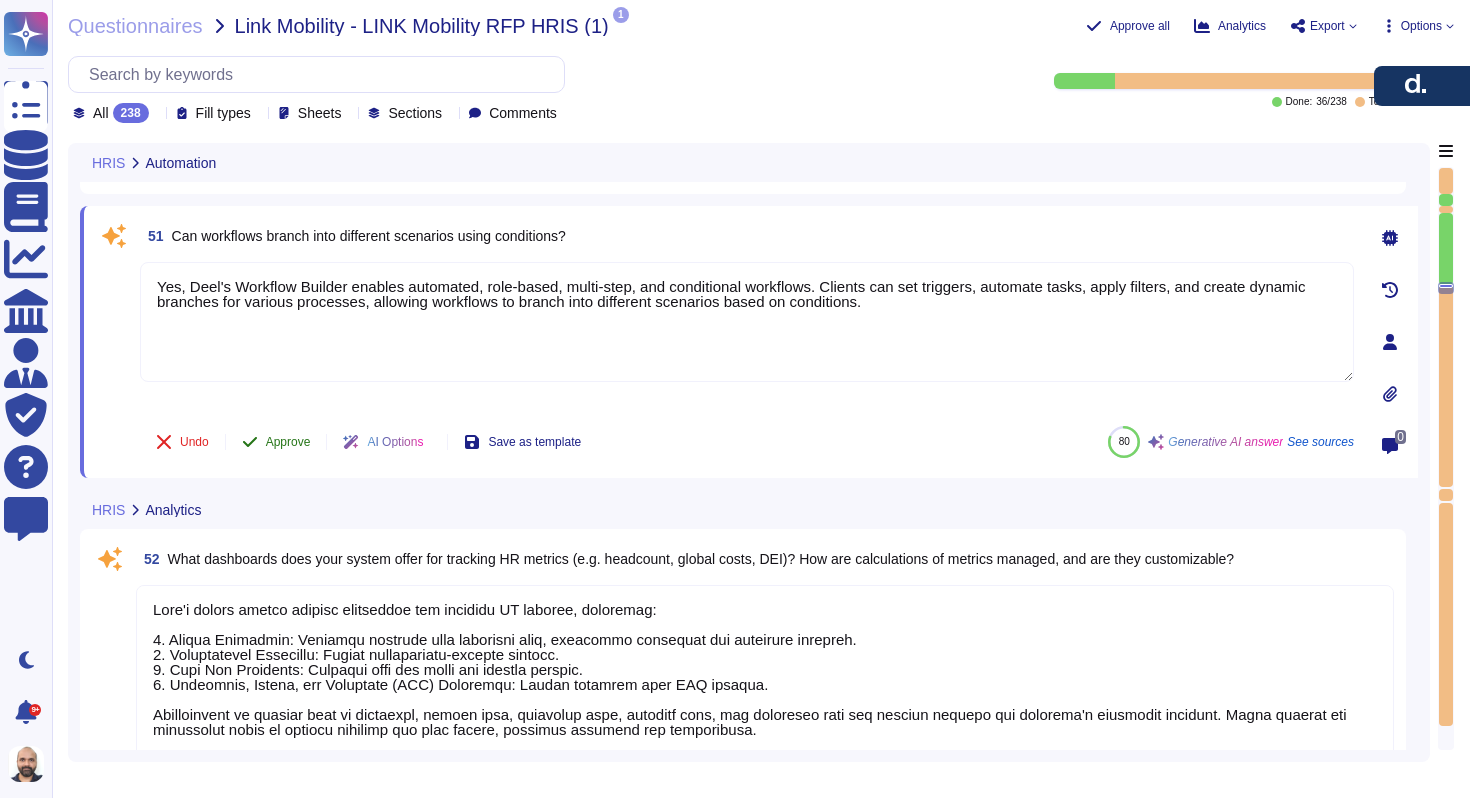 click on "Approve" at bounding box center [276, 442] 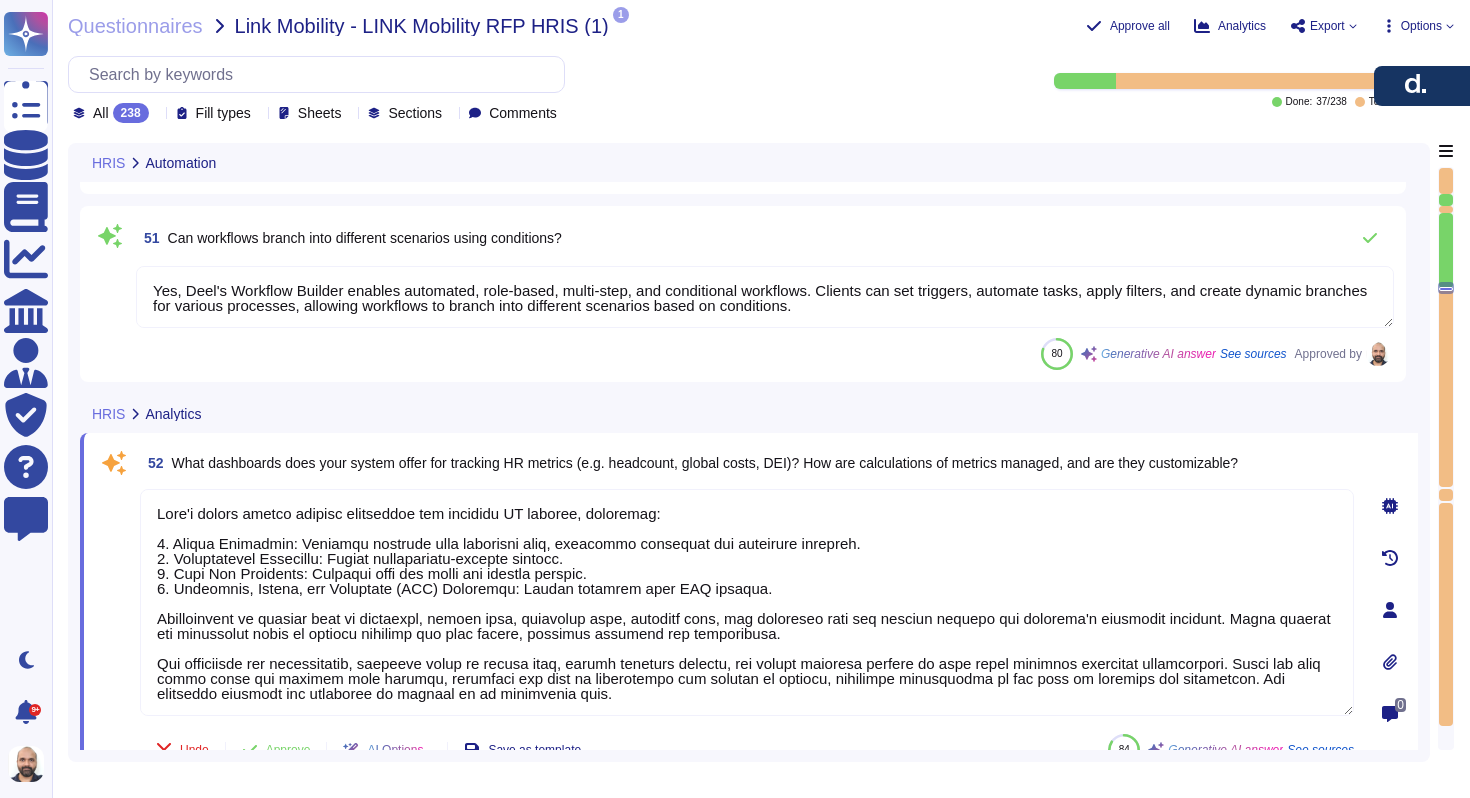 scroll, scrollTop: 2, scrollLeft: 0, axis: vertical 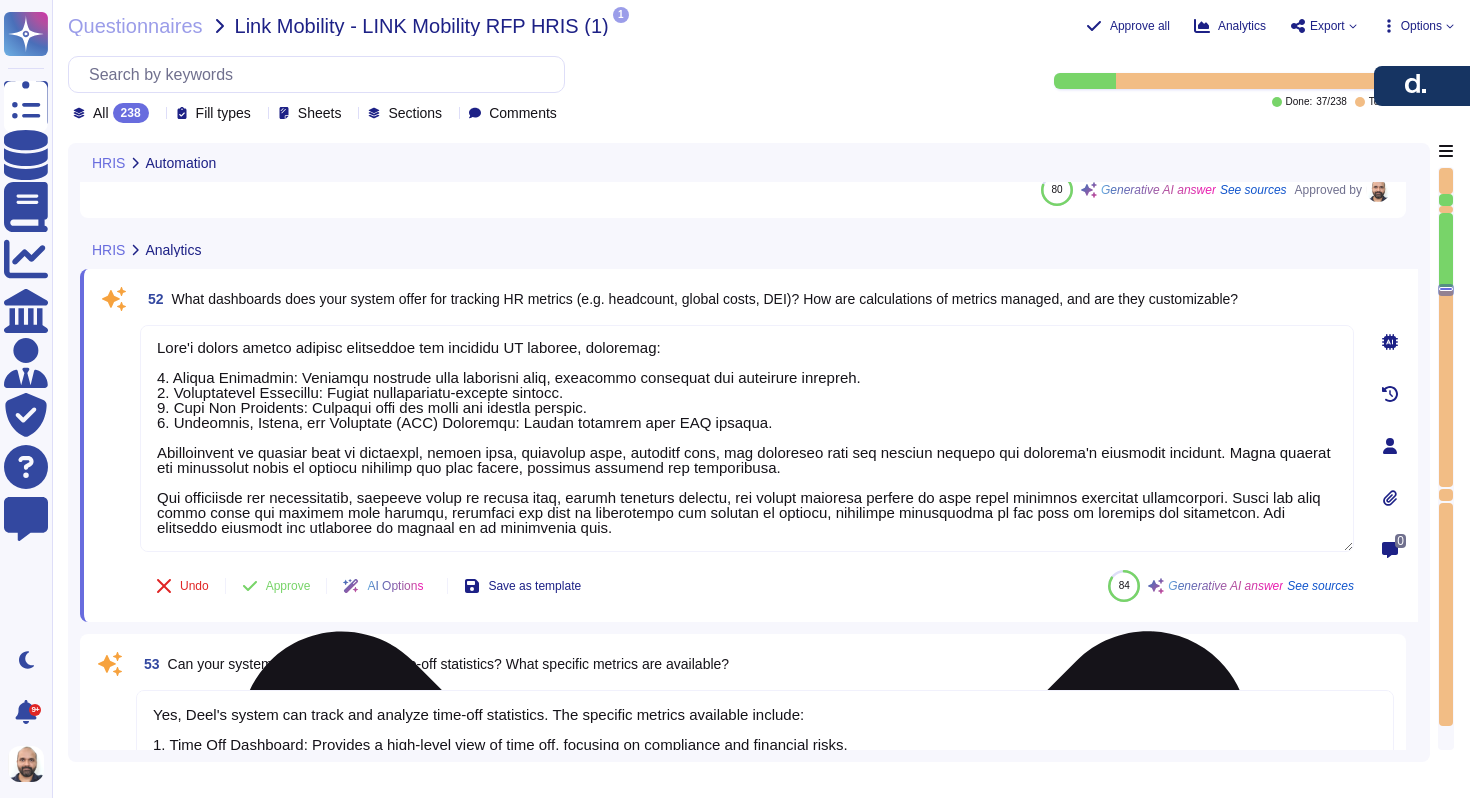type on "Yes, Deel offers a variety of default reports, including those on contracts, payments, invoices, productivity, and more. These reports can be customized by toggling on or off different characteristics to fit internal reporting requirements. Additionally, clients can create custom reports by selecting the type of information and specific columns they want to include. The reporting capabilities allow for comprehensive customization, ensuring that clients can tailor reports to meet their specific needs. All reporting features, including customization, are available to clients at no additional cost." 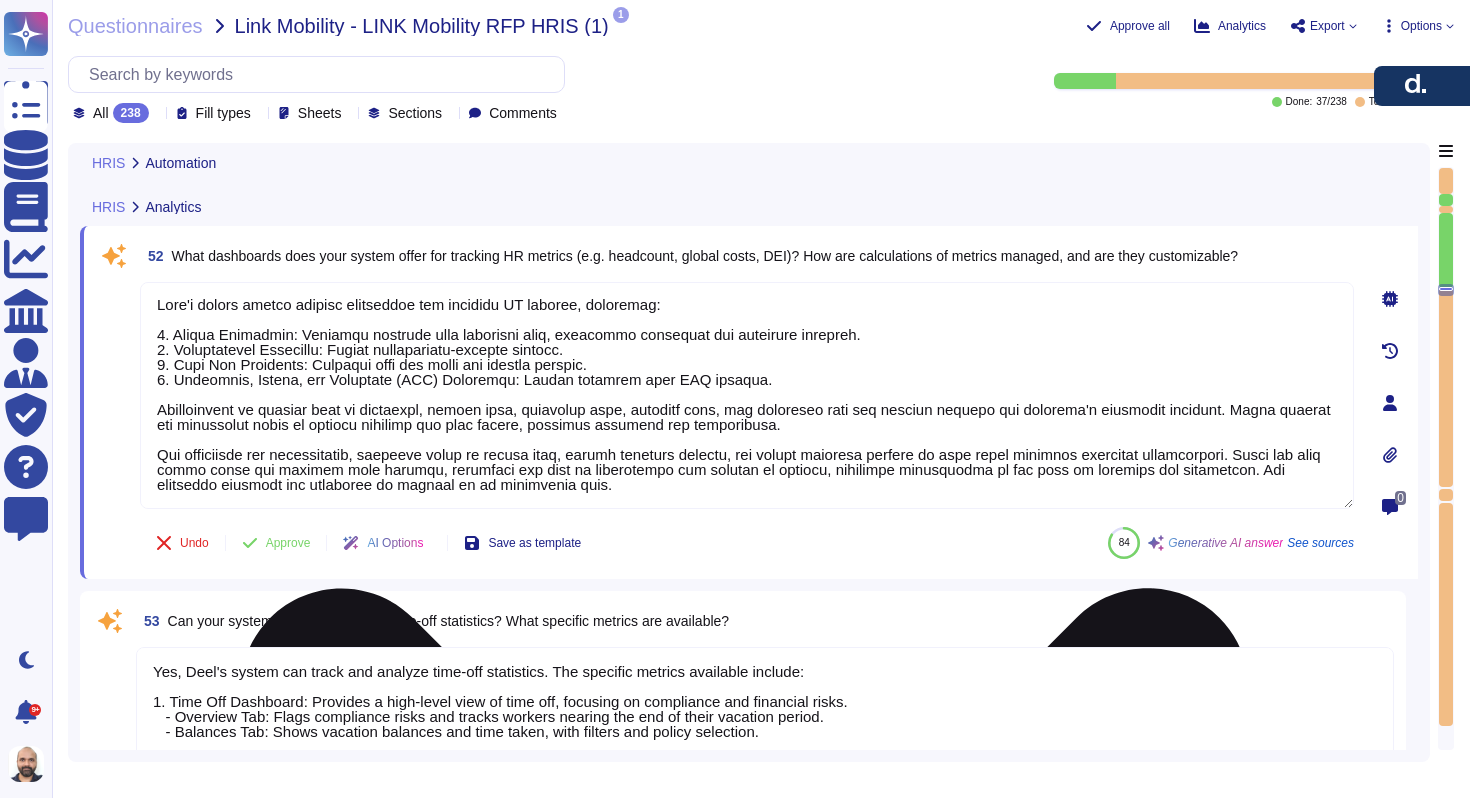 scroll, scrollTop: 12432, scrollLeft: 0, axis: vertical 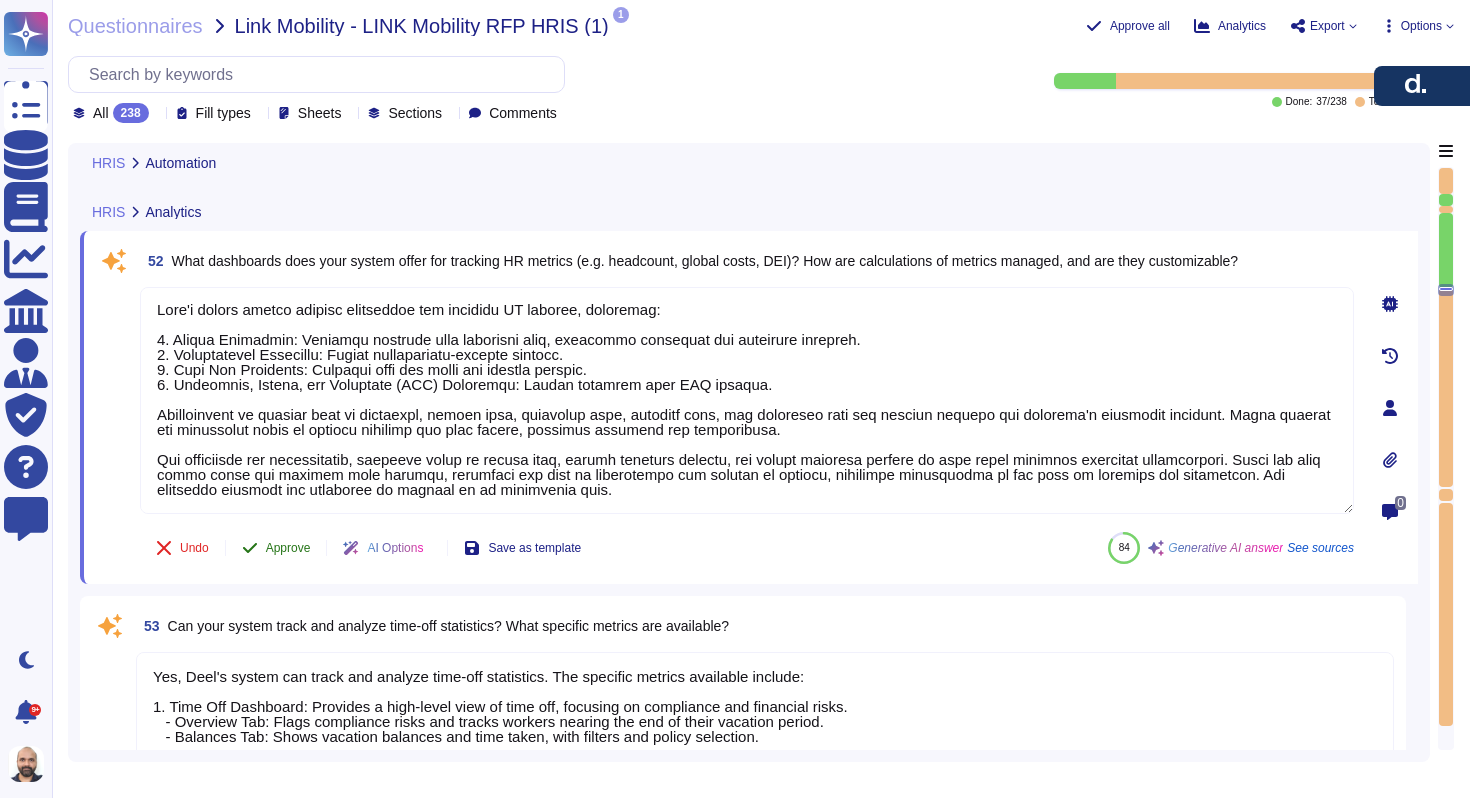 click on "Approve" at bounding box center [276, 548] 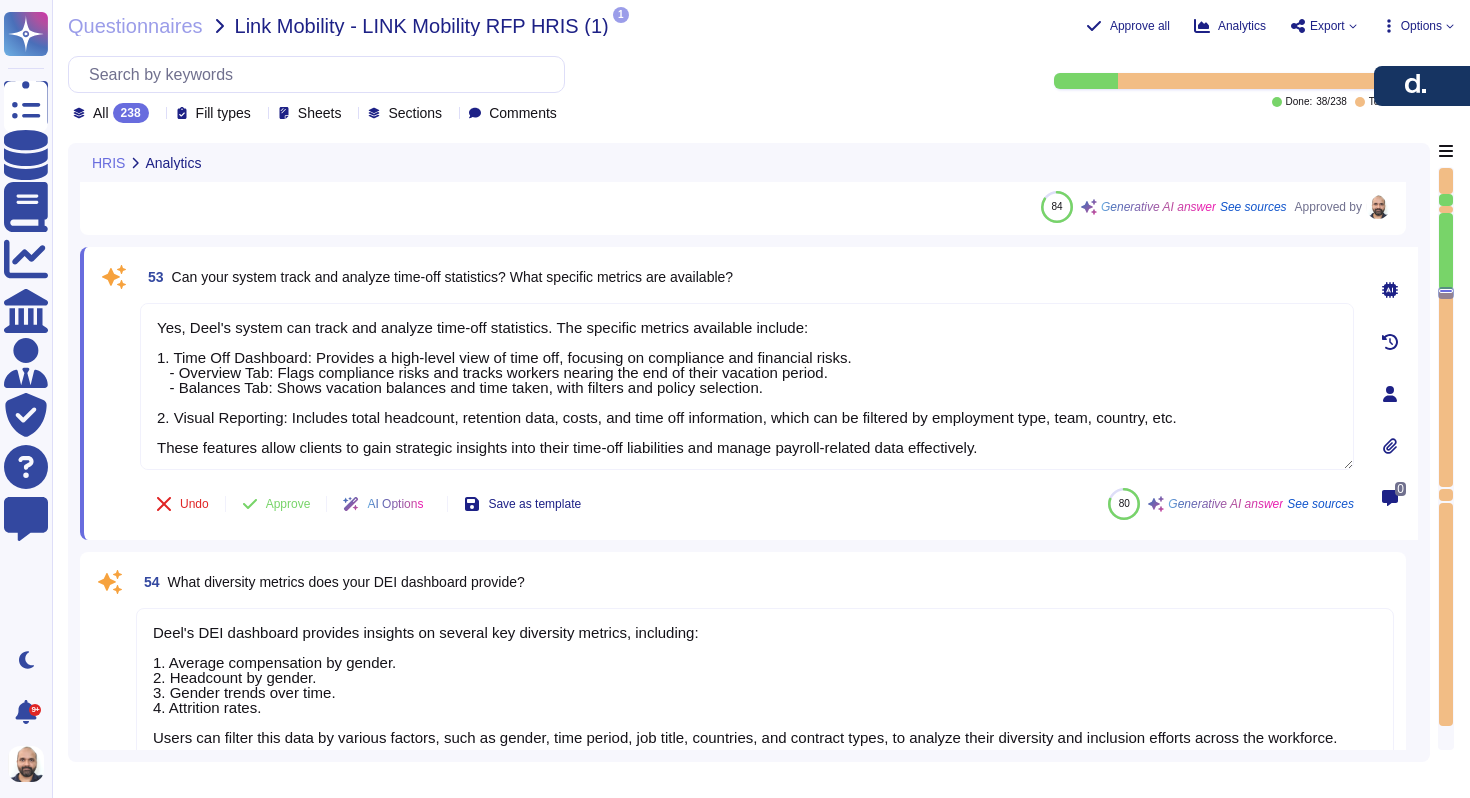 type on "Yes, custom reports can be created in Deel. Users have the ability to select specific data fields, configure columns, and apply filters to tailor the reports to their needs. The reports can cover various categories such as Onboarding, Termination, Time Off, and Data Updates, and can be customized to include specific information and characteristics. Additionally, custom fields can be utilized in the reporting tool, allowing for comprehensive data analysis. Reports can be downloaded in PDF or CSV formats for easy sharing or integration with other platforms." 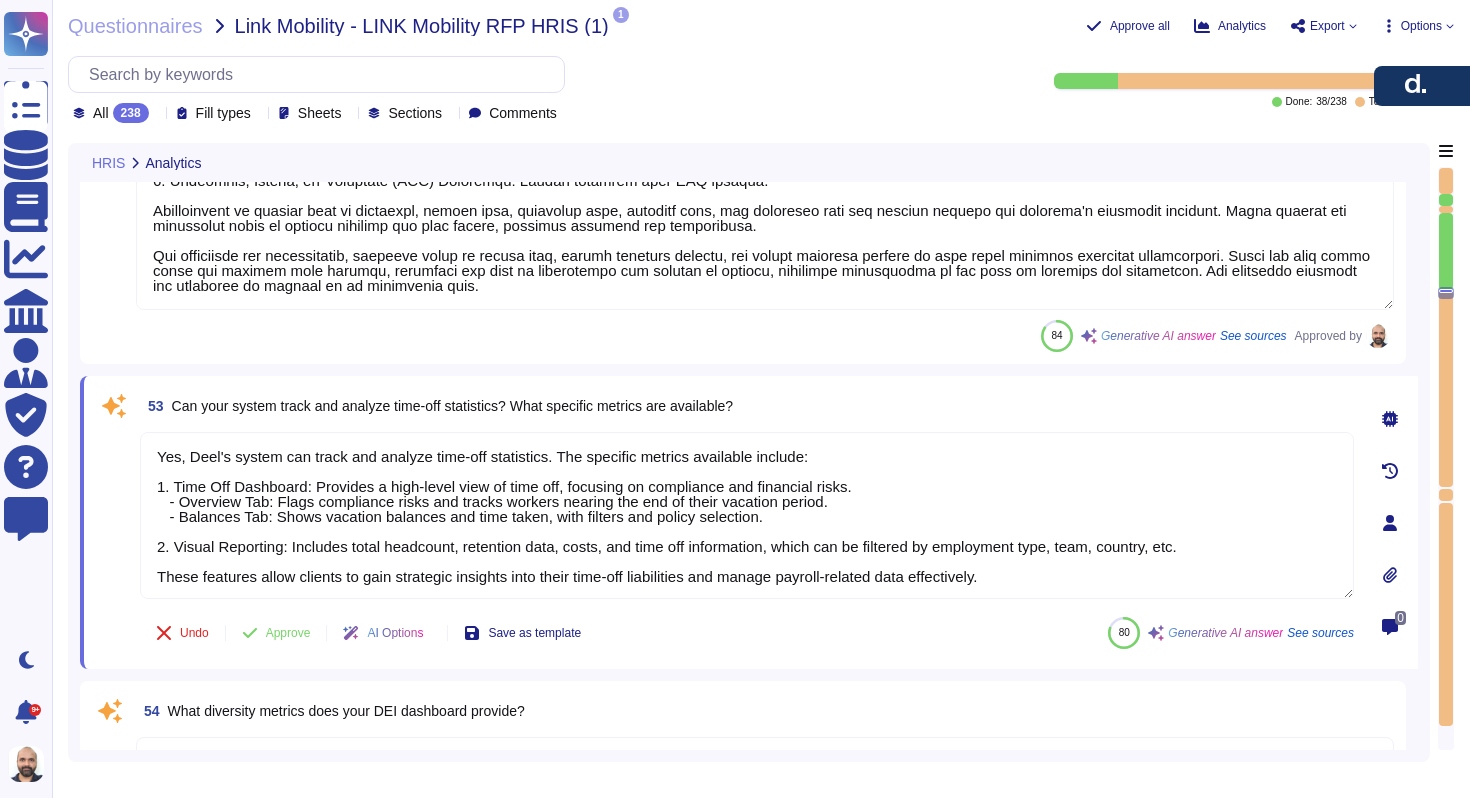 scroll, scrollTop: 12587, scrollLeft: 0, axis: vertical 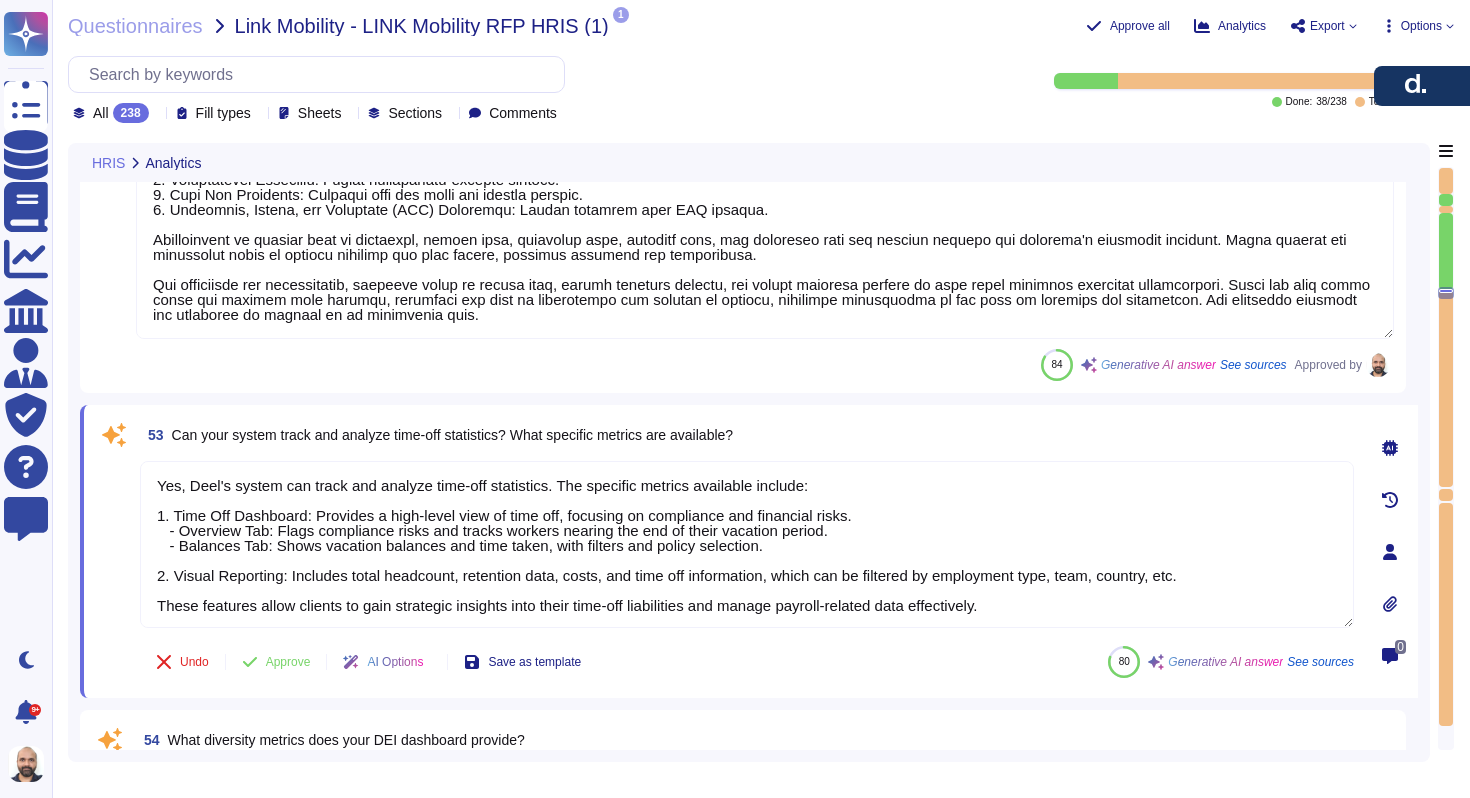 click at bounding box center (765, 225) 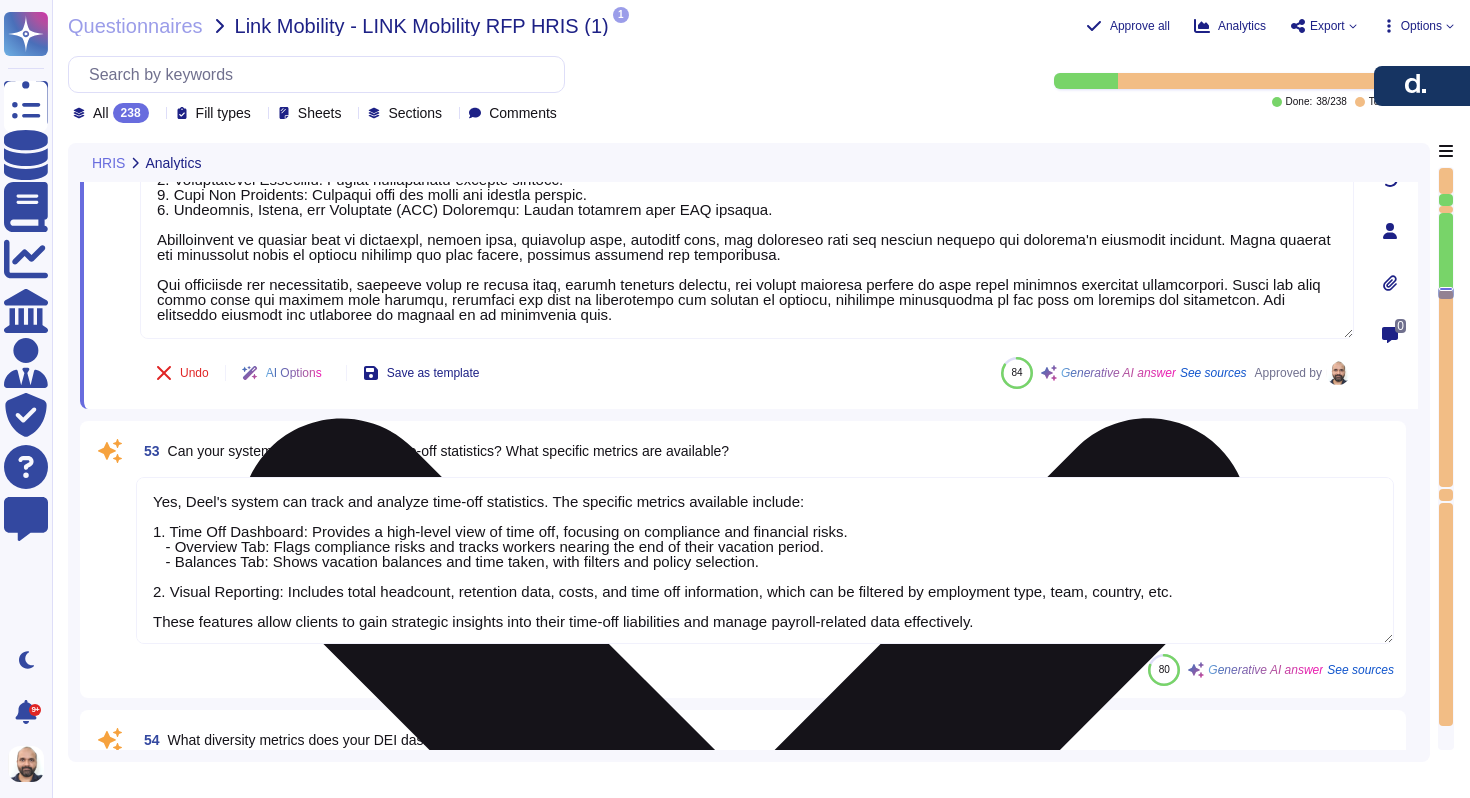 click at bounding box center (747, 225) 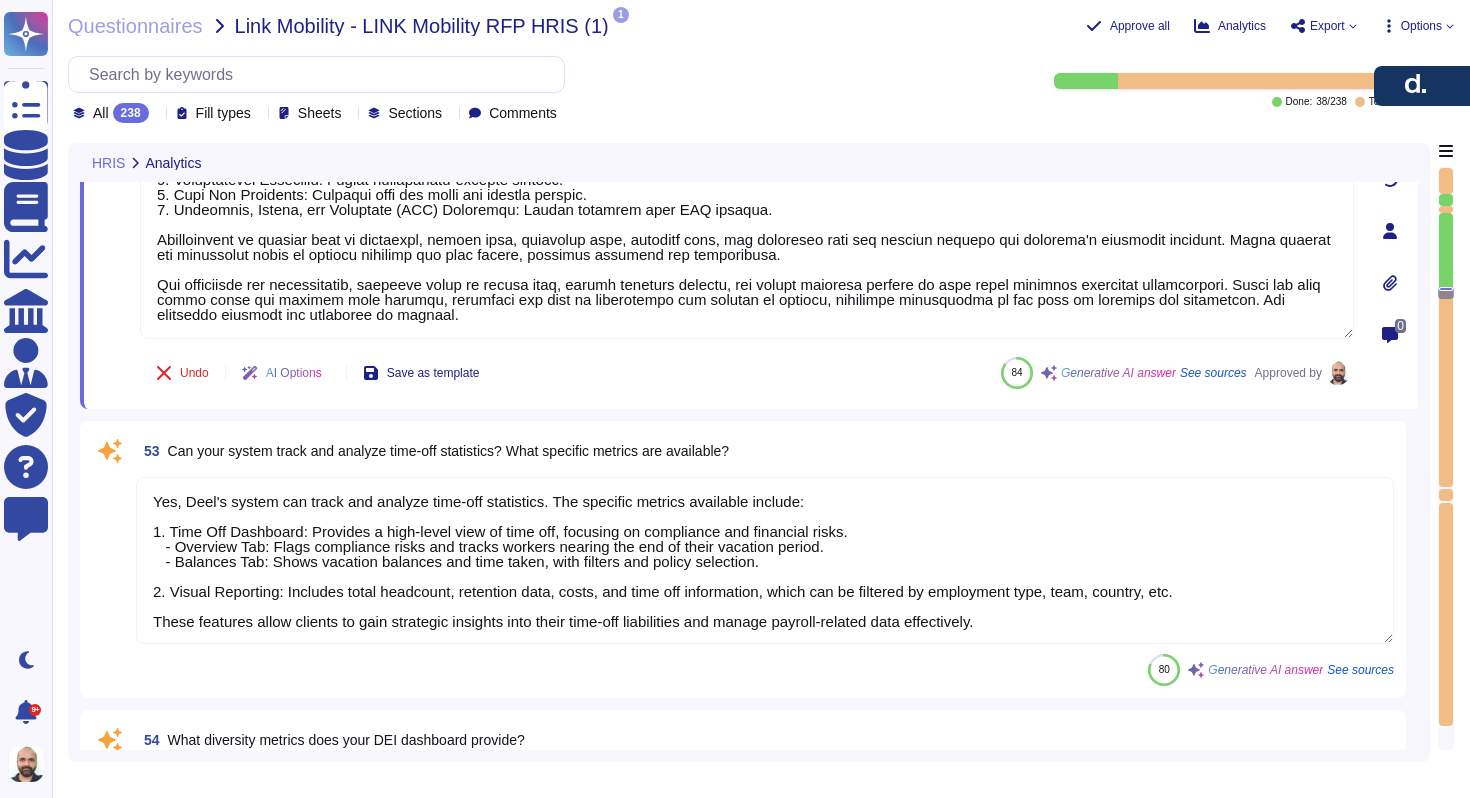 click on "52 What dashboards does your system offer for tracking HR metrics (e.g. headcount, global costs, DEI)? How are calculations of metrics managed, and are they customizable? Undo AI Options Save as template 84 Generative AI answer See sources Approved by 0 53 Can your system track and analyze time-off statistics? What specific metrics are available? 80 Generative AI answer See sources 54 What diversity metrics does your DEI dashboard provide? Deel's DEI dashboard provides insights on several key diversity metrics, including:
1. Average compensation by gender.
2. Headcount by gender.
3. Gender trends over time.
4. Attrition rates.
Users can filter this data by various factors, such as gender, time period, job title, countries, and contract types, to analyze their diversity and inclusion efforts across the workforce. 88 Generative AI answer See sources 55 Are there default reports in your system? How customizable are these reports? 81 Generative AI answer See sources" at bounding box center [749, 7654] 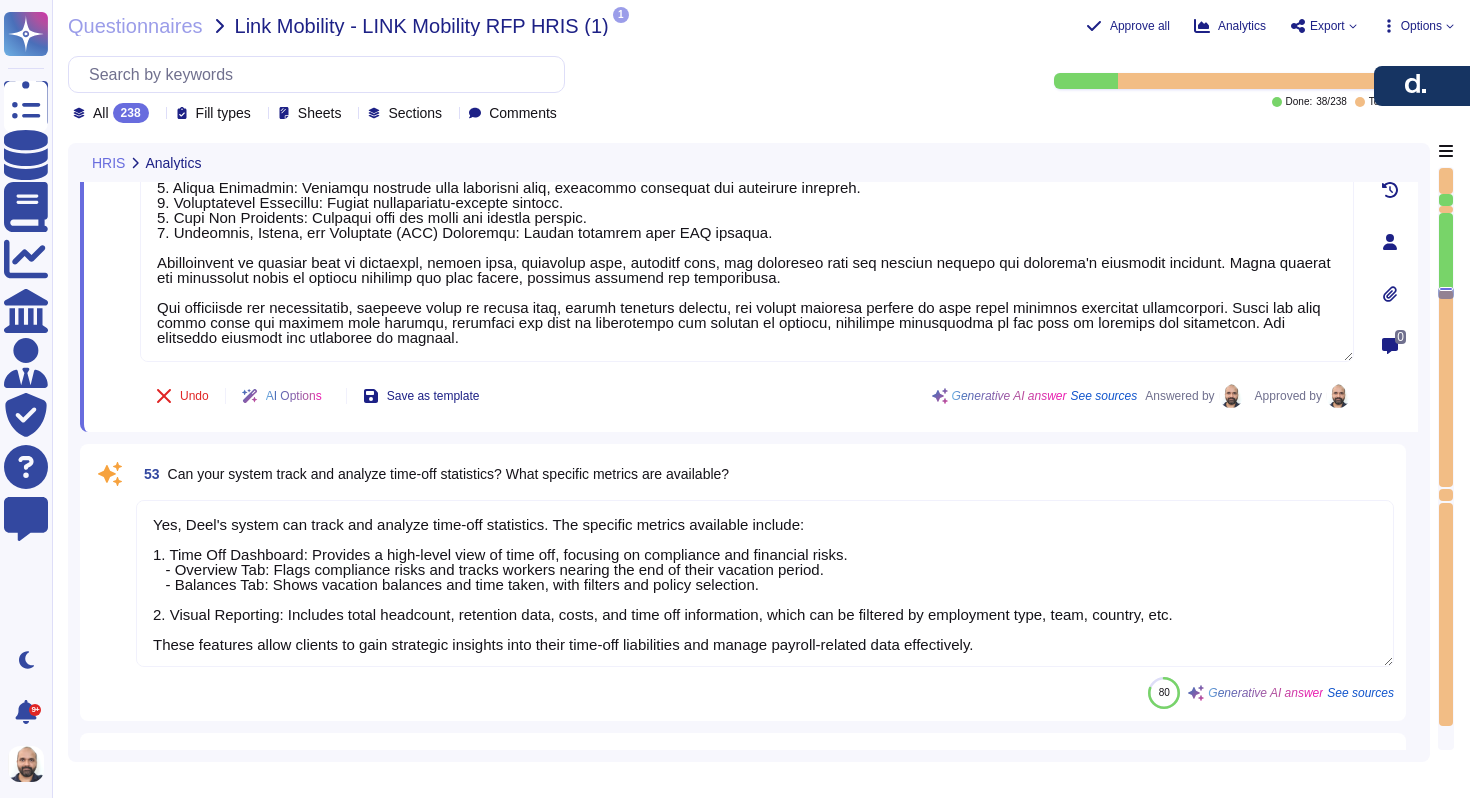 type on "Yes, custom reports can be created in Deel. Users have the ability to select specific data fields, configure columns, and apply filters to tailor the reports to their needs. The reports can cover various categories such as Onboarding, Termination, Time Off, and Data Updates, and can be customized to include specific information and characteristics. Additionally, custom fields can be utilized in the reporting tool, allowing for comprehensive data analysis. Reports can be downloaded in PDF or CSV formats for easy sharing or integration with other platforms." 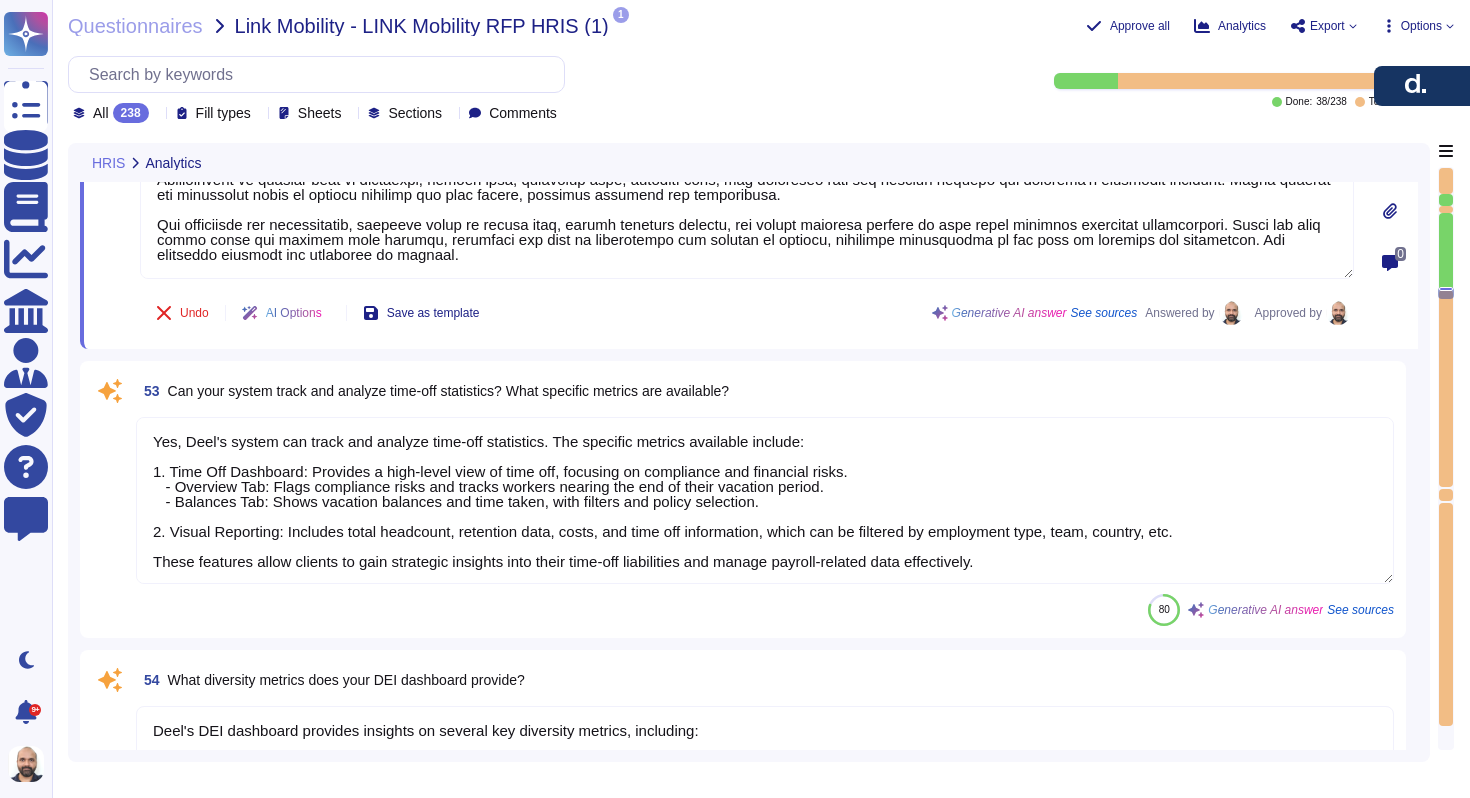 scroll, scrollTop: 12747, scrollLeft: 0, axis: vertical 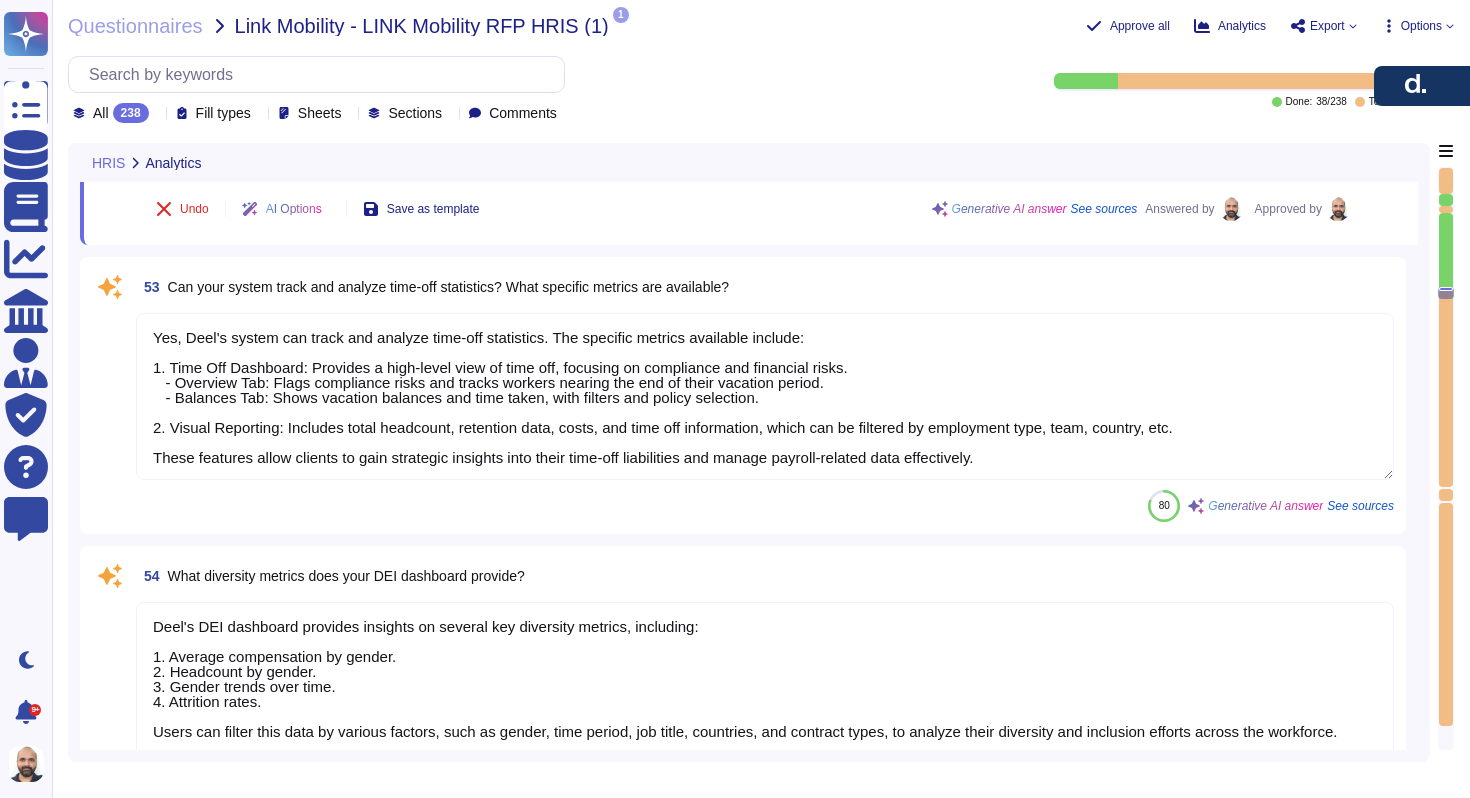 click on "Yes, Deel's system can track and analyze time-off statistics. The specific metrics available include:
1. Time Off Dashboard: Provides a high-level view of time off, focusing on compliance and financial risks.
- Overview Tab: Flags compliance risks and tracks workers nearing the end of their vacation period.
- Balances Tab: Shows vacation balances and time taken, with filters and policy selection.
2. Visual Reporting: Includes total headcount, retention data, costs, and time off information, which can be filtered by employment type, team, country, etc.
These features allow clients to gain strategic insights into their time-off liabilities and manage payroll-related data effectively." at bounding box center (765, 396) 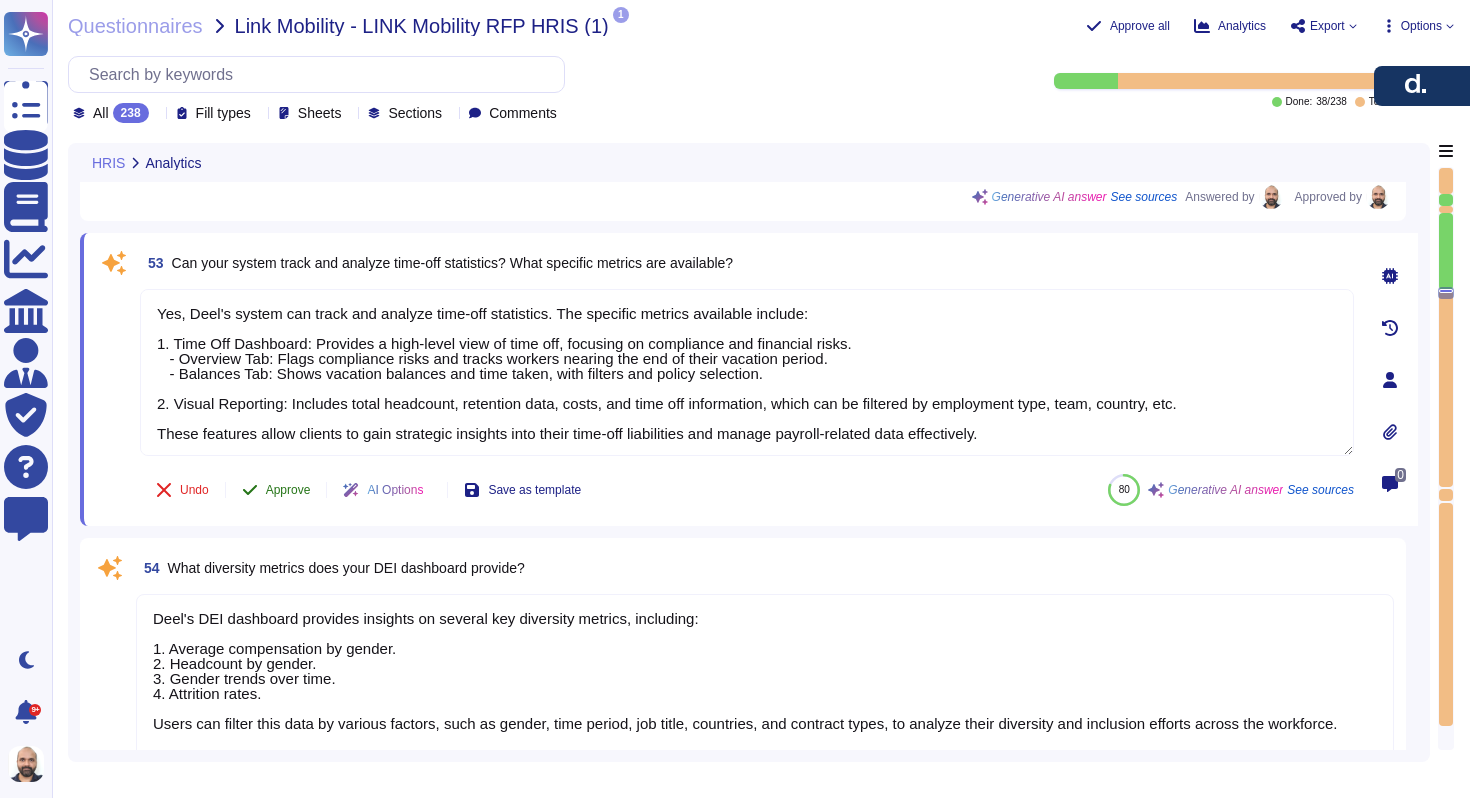 click on "Approve" at bounding box center (288, 490) 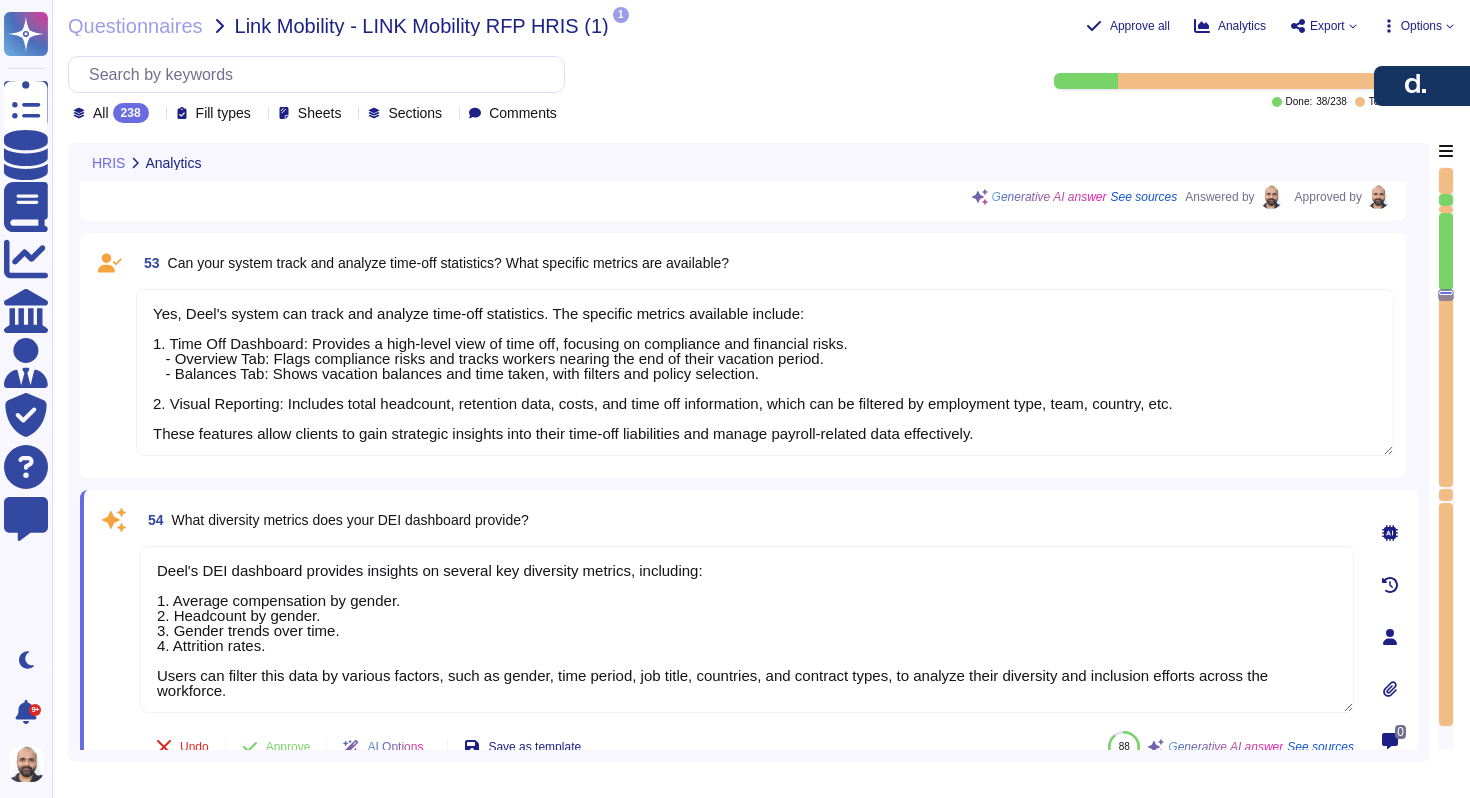 type on "Reports can be exported by clicking on the appropriate export button in the Reporting & Analytics dashboard. The supported formats for exporting reports include CSV, PDF, and XLSX. Users can download reports directly in these formats, allowing for easy integration and analysis. Additionally, automated export options are available through the API and integrations with other platforms." 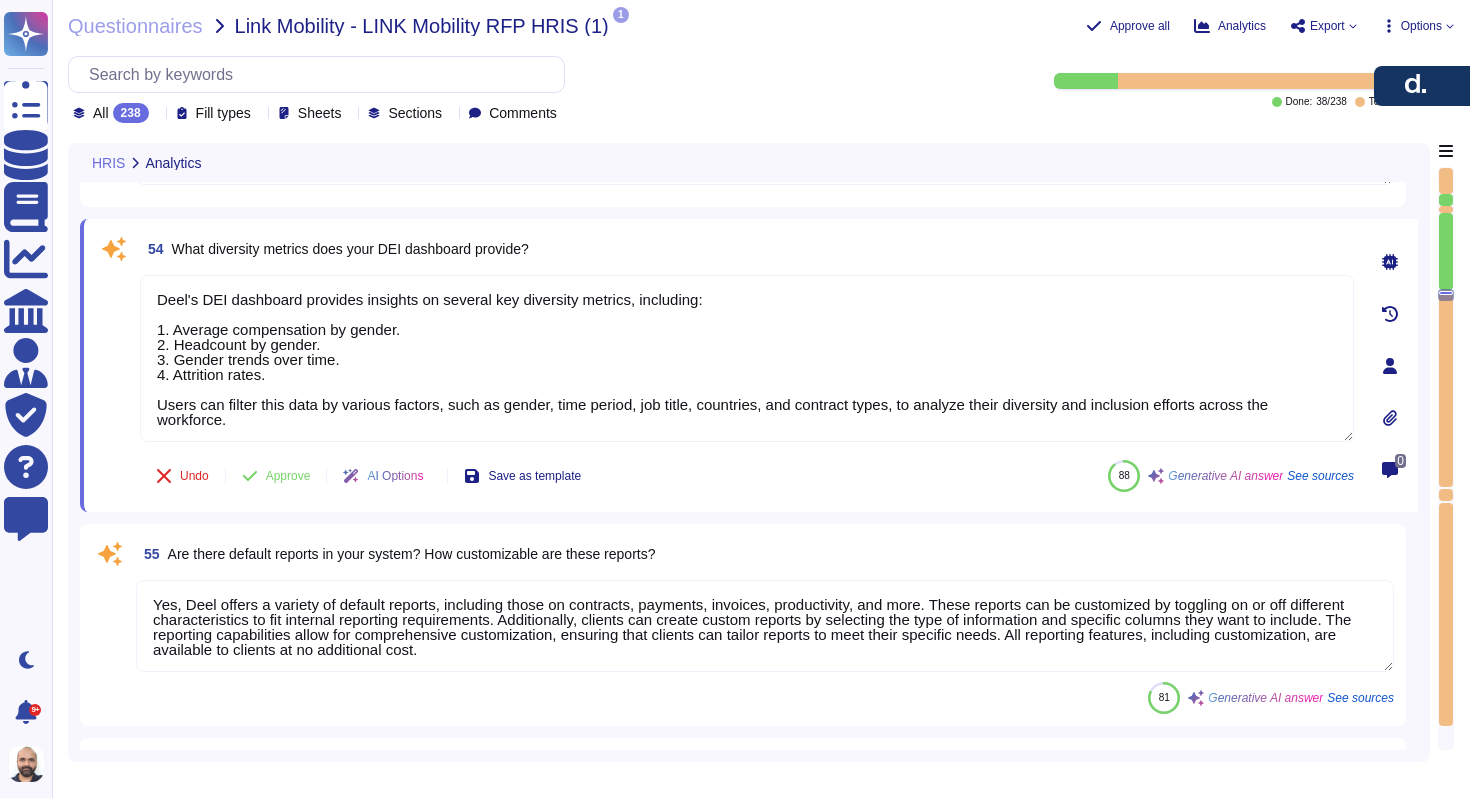 type on "Yes, our platform allows for the creation, storage, and signing of documents, including employment agreements. Clients can create and manage digitally signed documents within the platform, and signed documents can be securely stored. The system facilitates the signing process, ensuring compliance and efficient tracking of signed records." 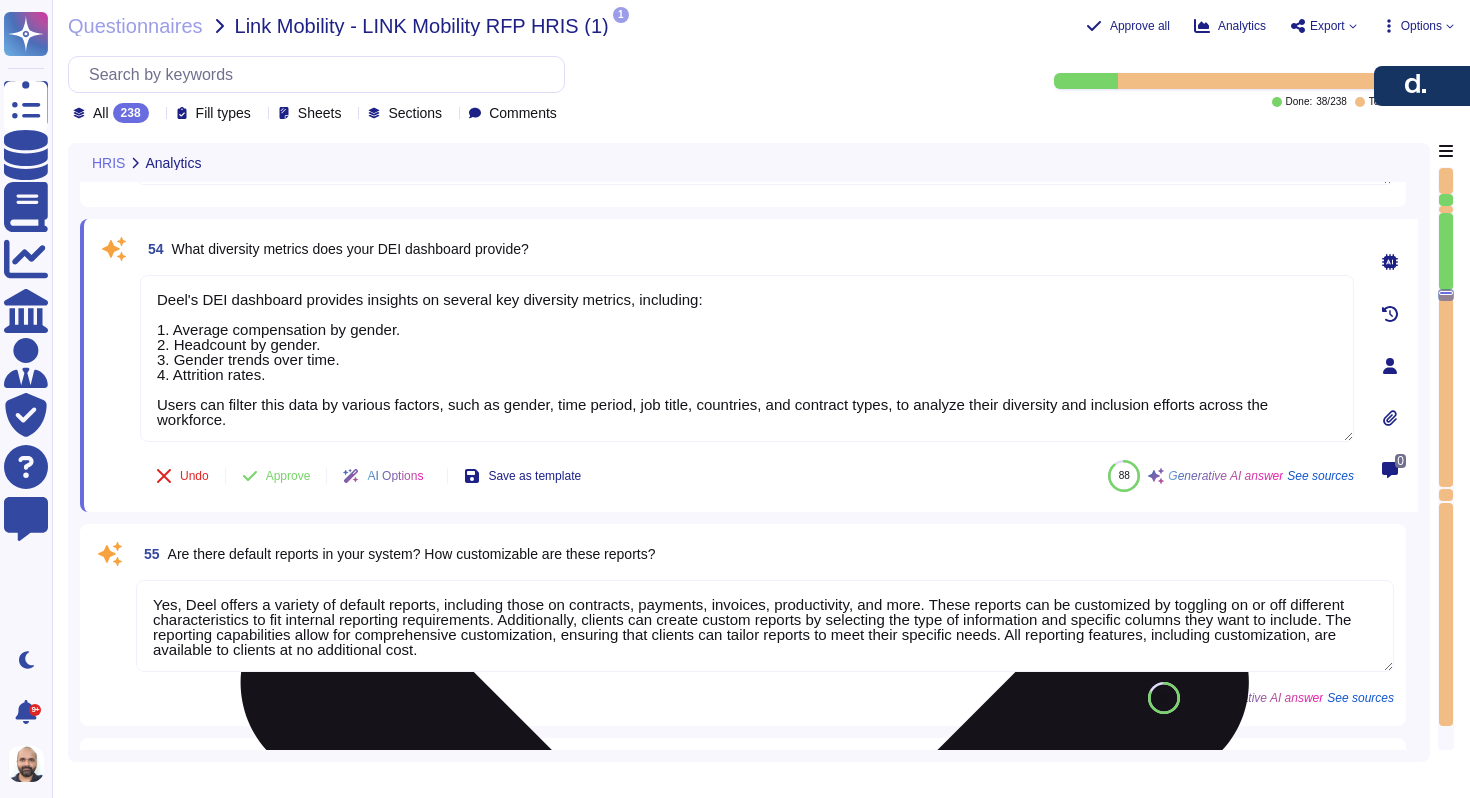 scroll, scrollTop: 13031, scrollLeft: 0, axis: vertical 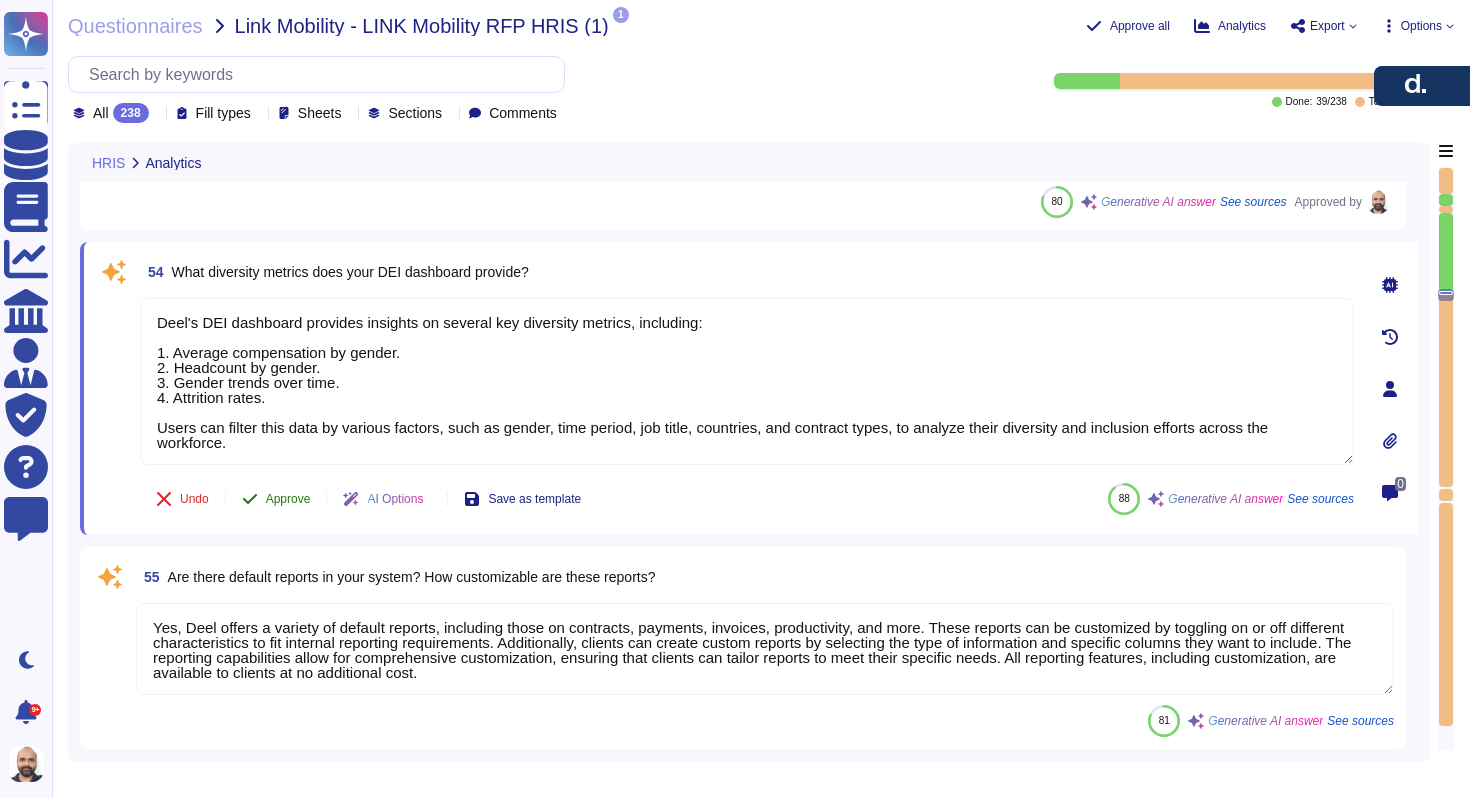 click on "Approve" at bounding box center (288, 499) 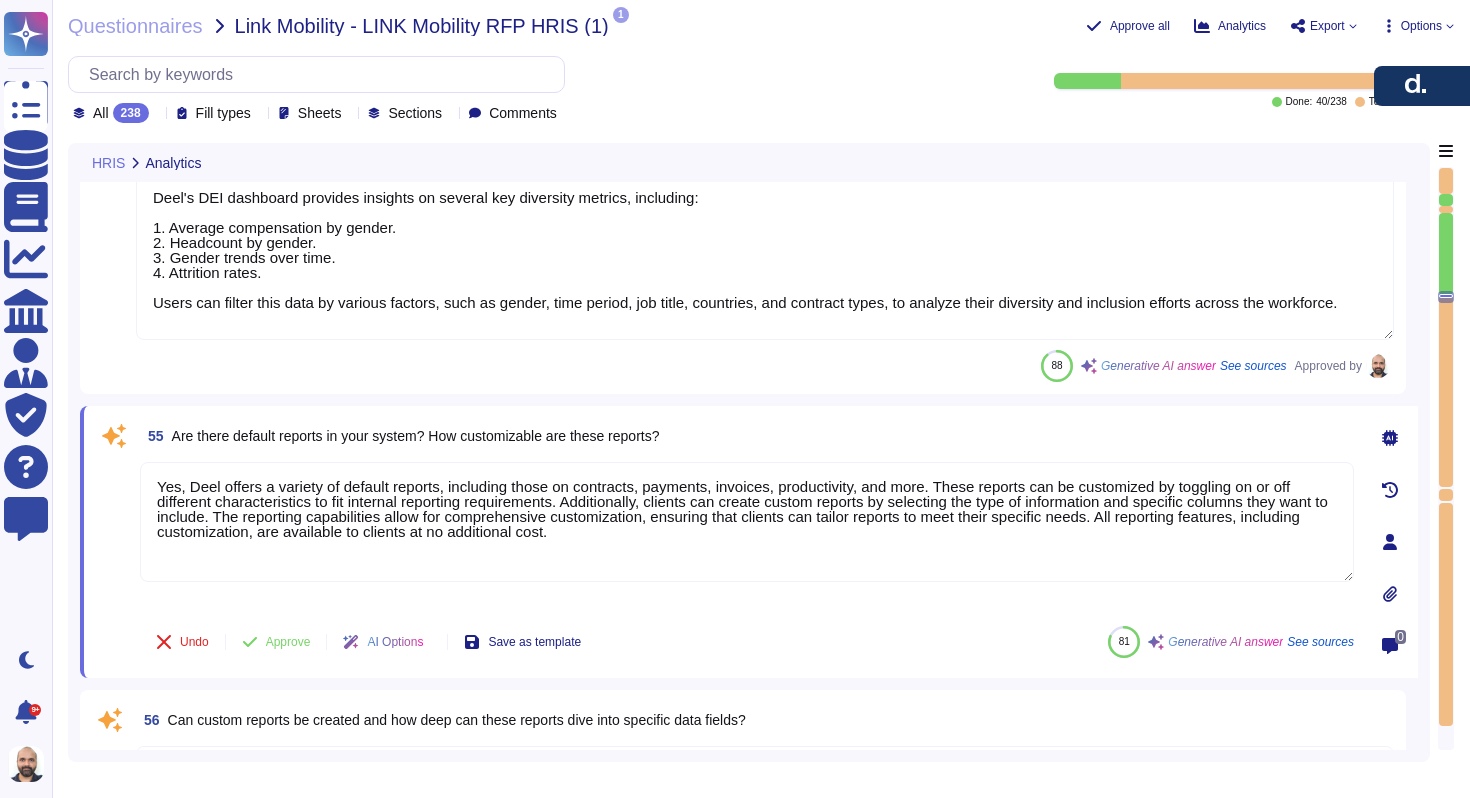 type on "Yes, our platform allows for the creation, storage, and signing of documents, including employment agreements. Clients can create and manage digitally signed documents within the platform, and signed documents can be securely stored. The system facilitates the signing process, ensuring compliance and efficient tracking of signed records." 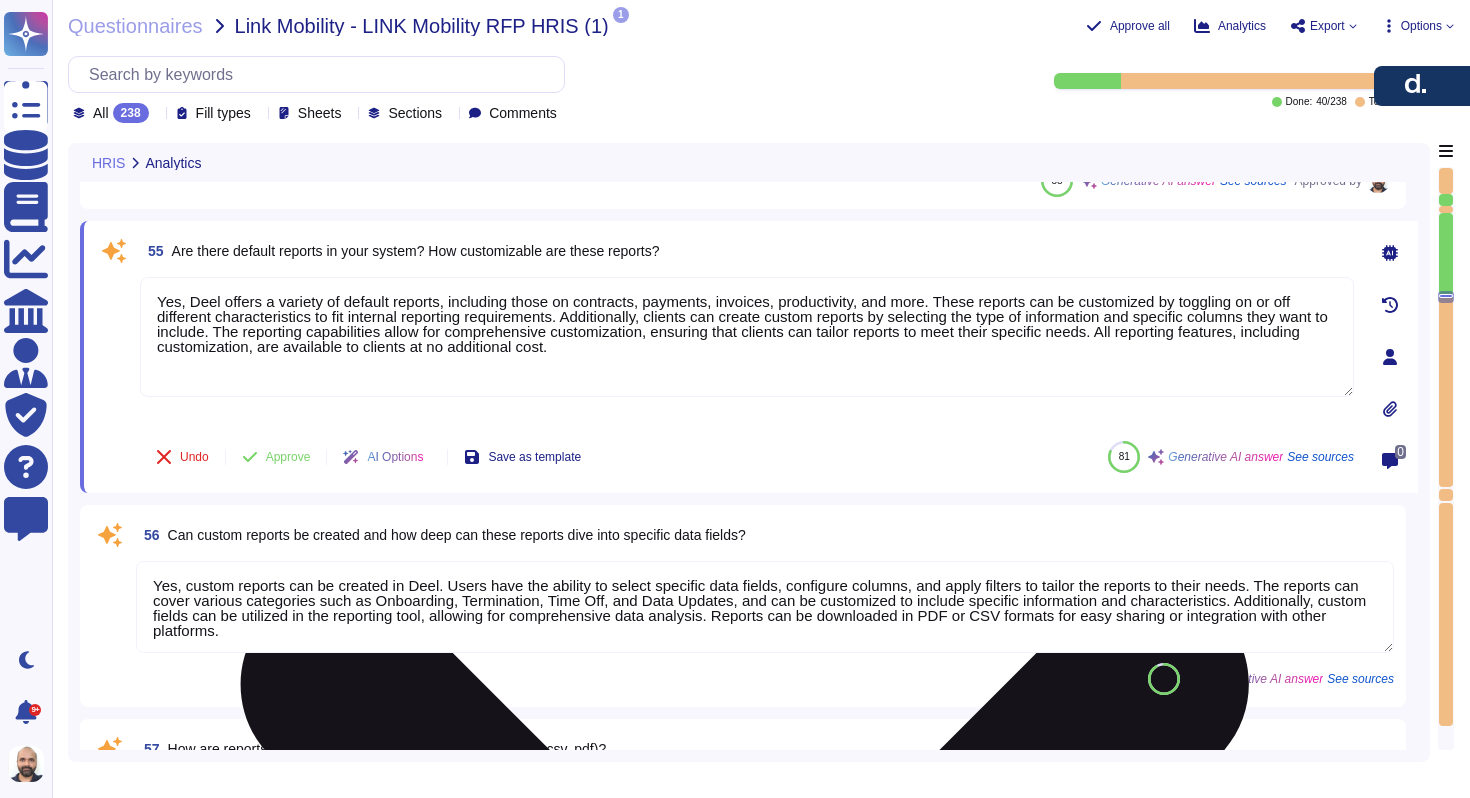 scroll, scrollTop: 2, scrollLeft: 0, axis: vertical 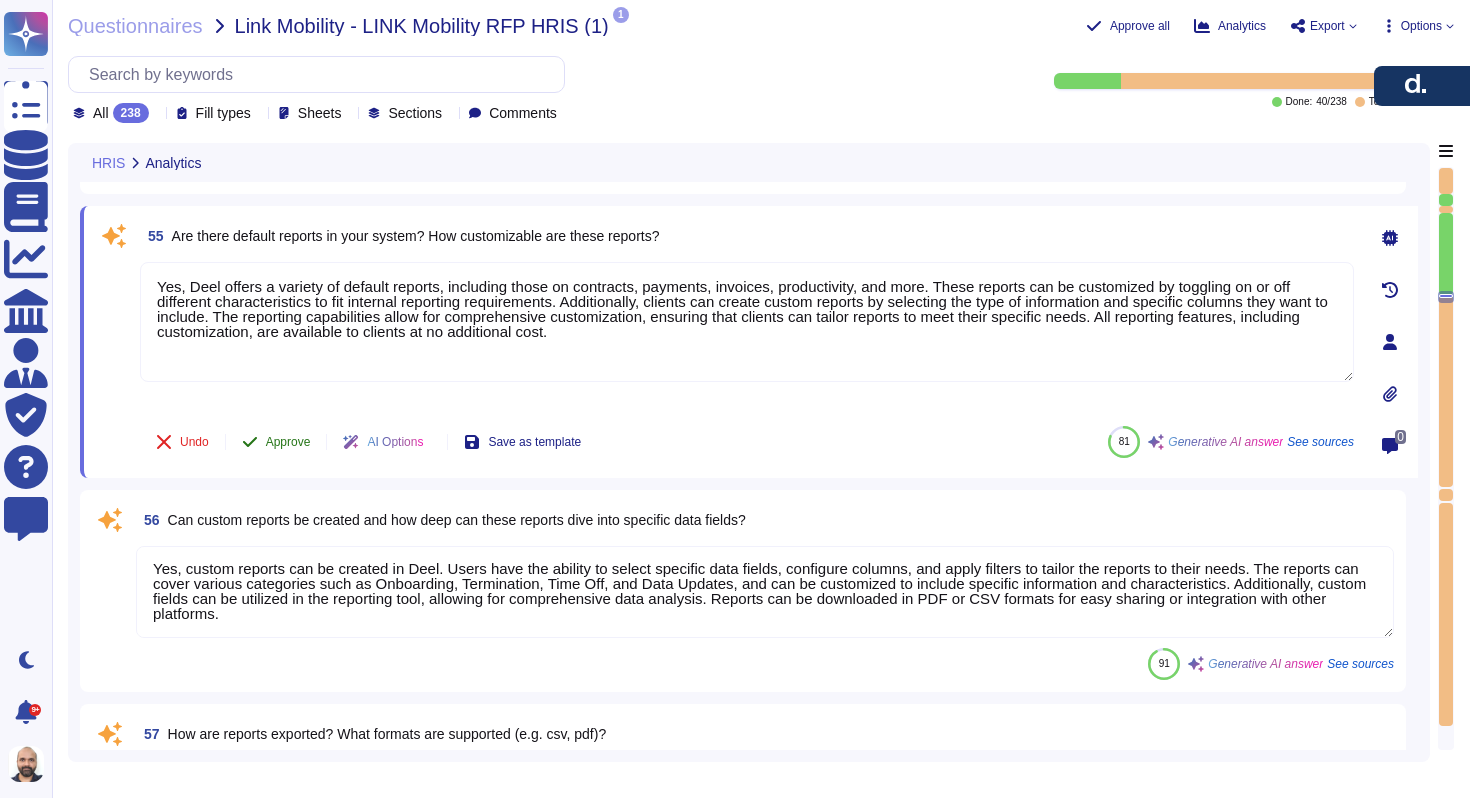 click on "Approve" at bounding box center [288, 442] 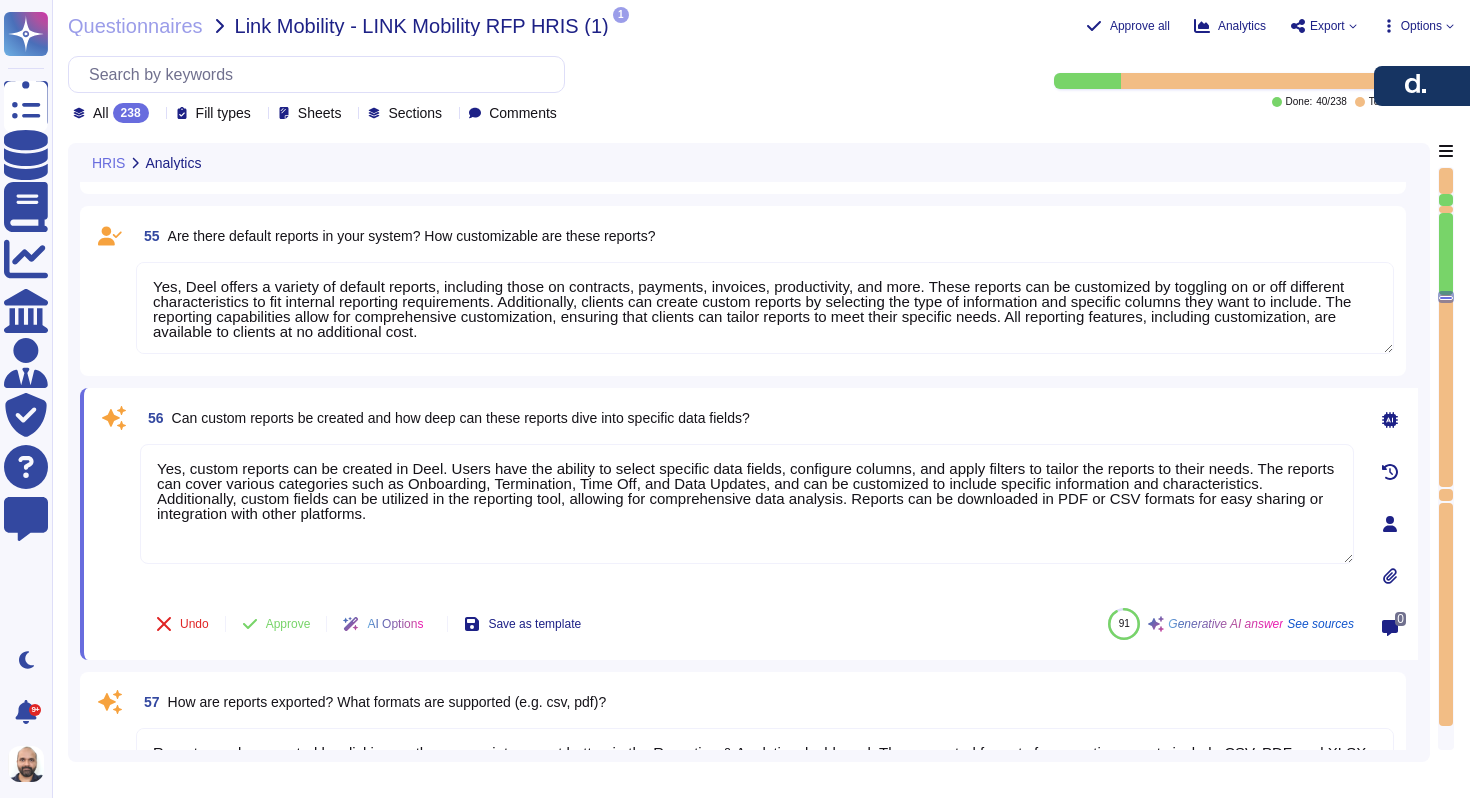 scroll, scrollTop: 0, scrollLeft: 0, axis: both 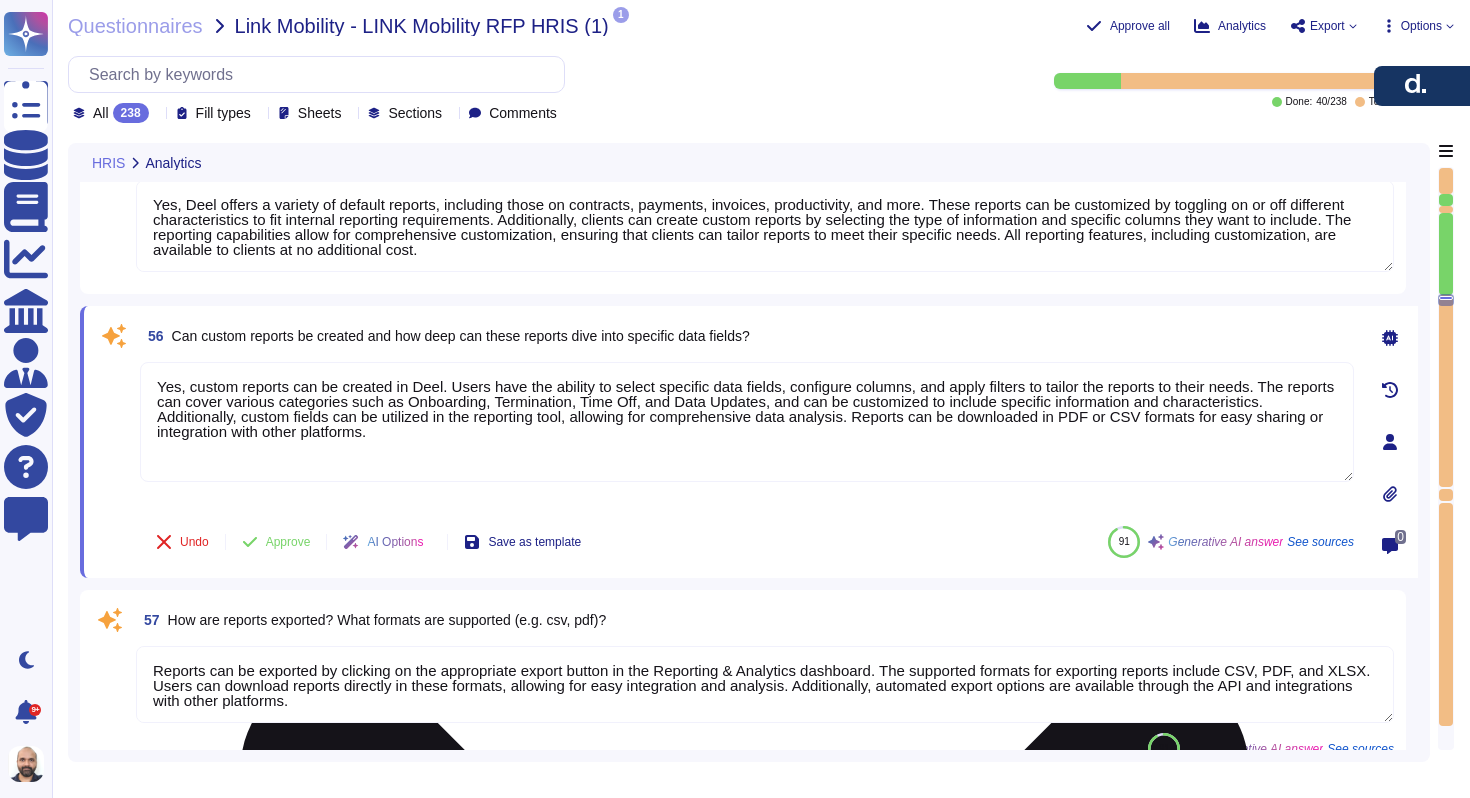 type on "Yes, our system supports electronic signatures for document co-signing. Deel enables clients to create, send, and store digitally signed documents, allowing for seamless management and co-signing of electronic documents. The platform captures proof of receipt and acknowledgment, ensuring compliance and centralized tracking of signed records." 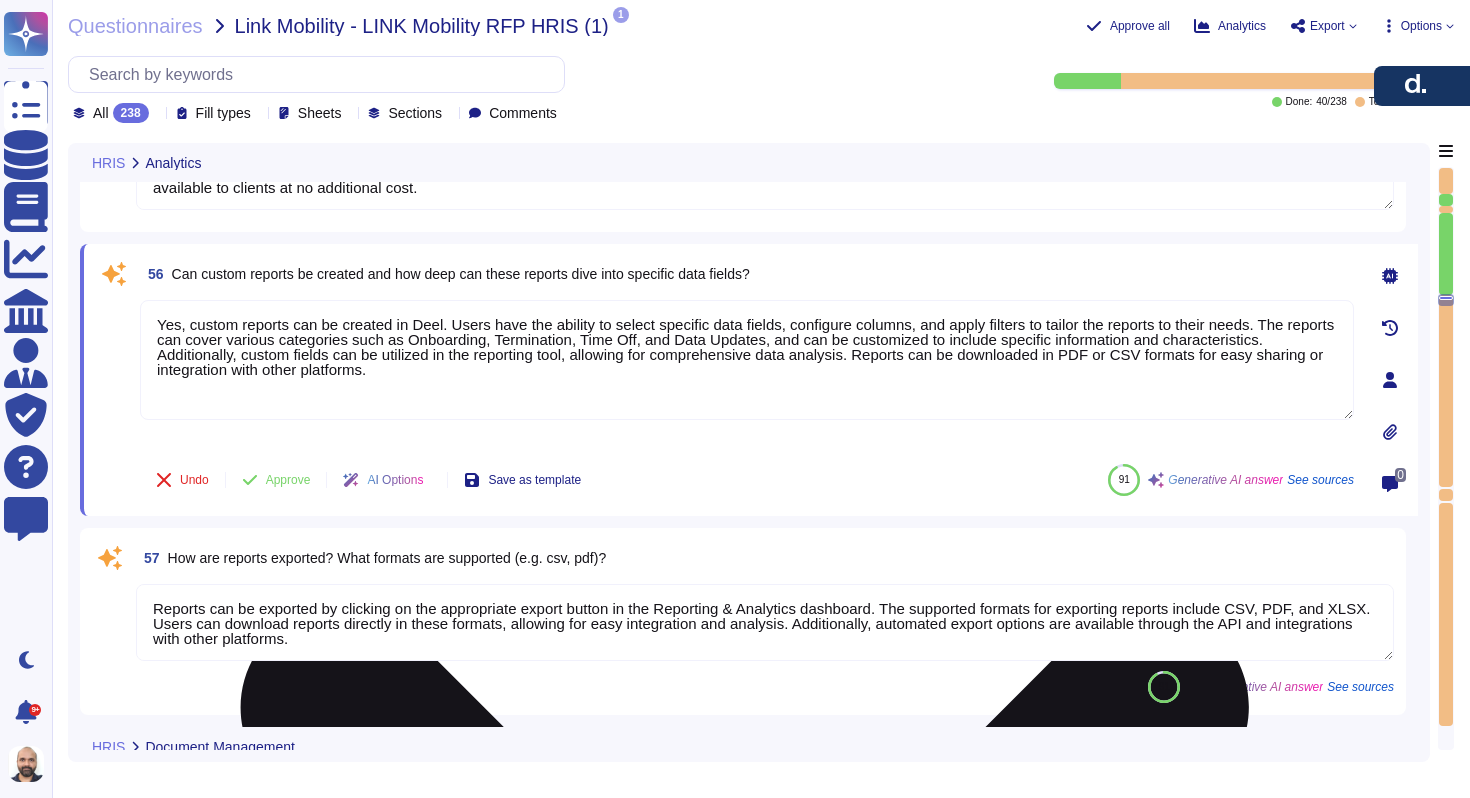 scroll, scrollTop: 13518, scrollLeft: 0, axis: vertical 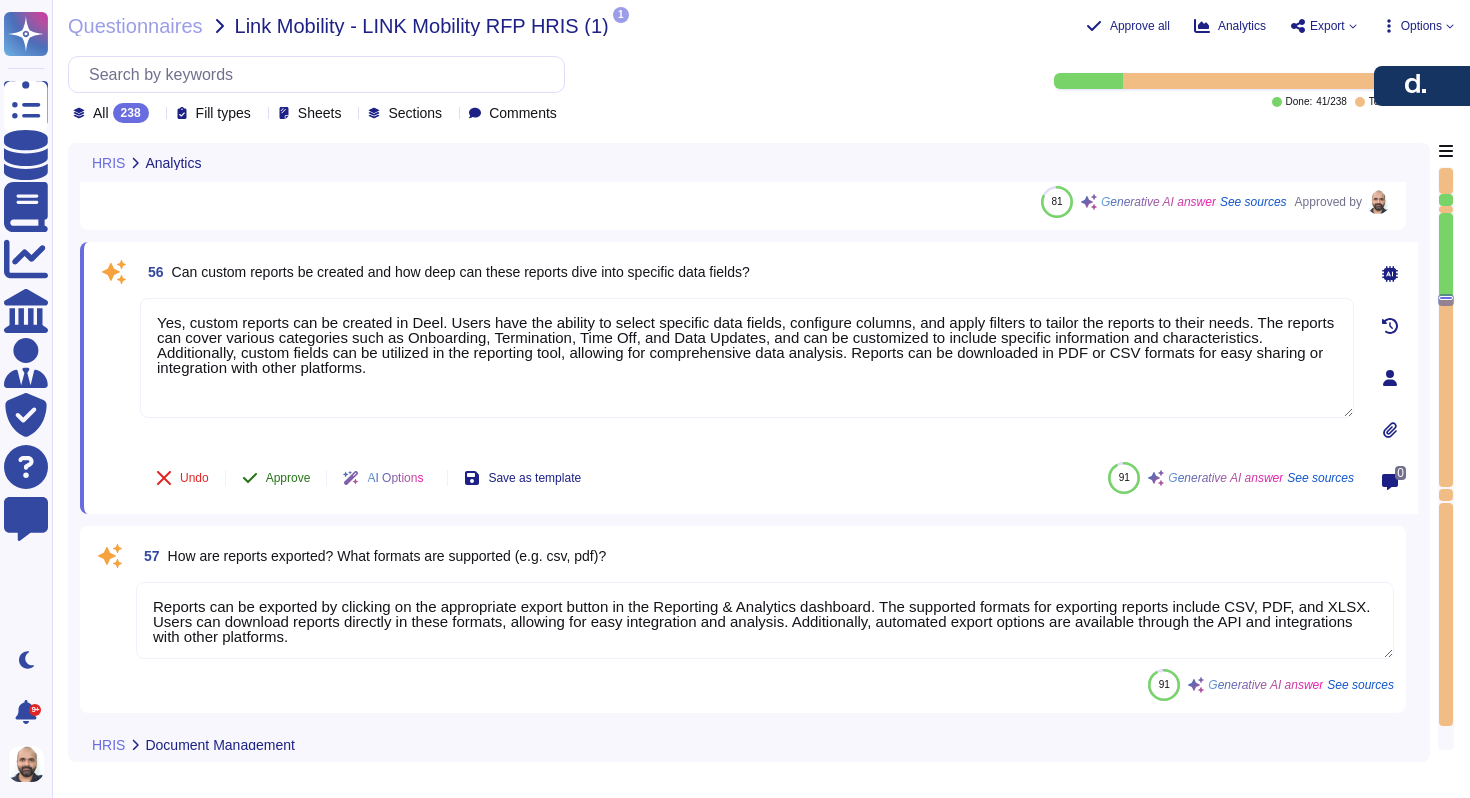 click on "Approve" at bounding box center (288, 478) 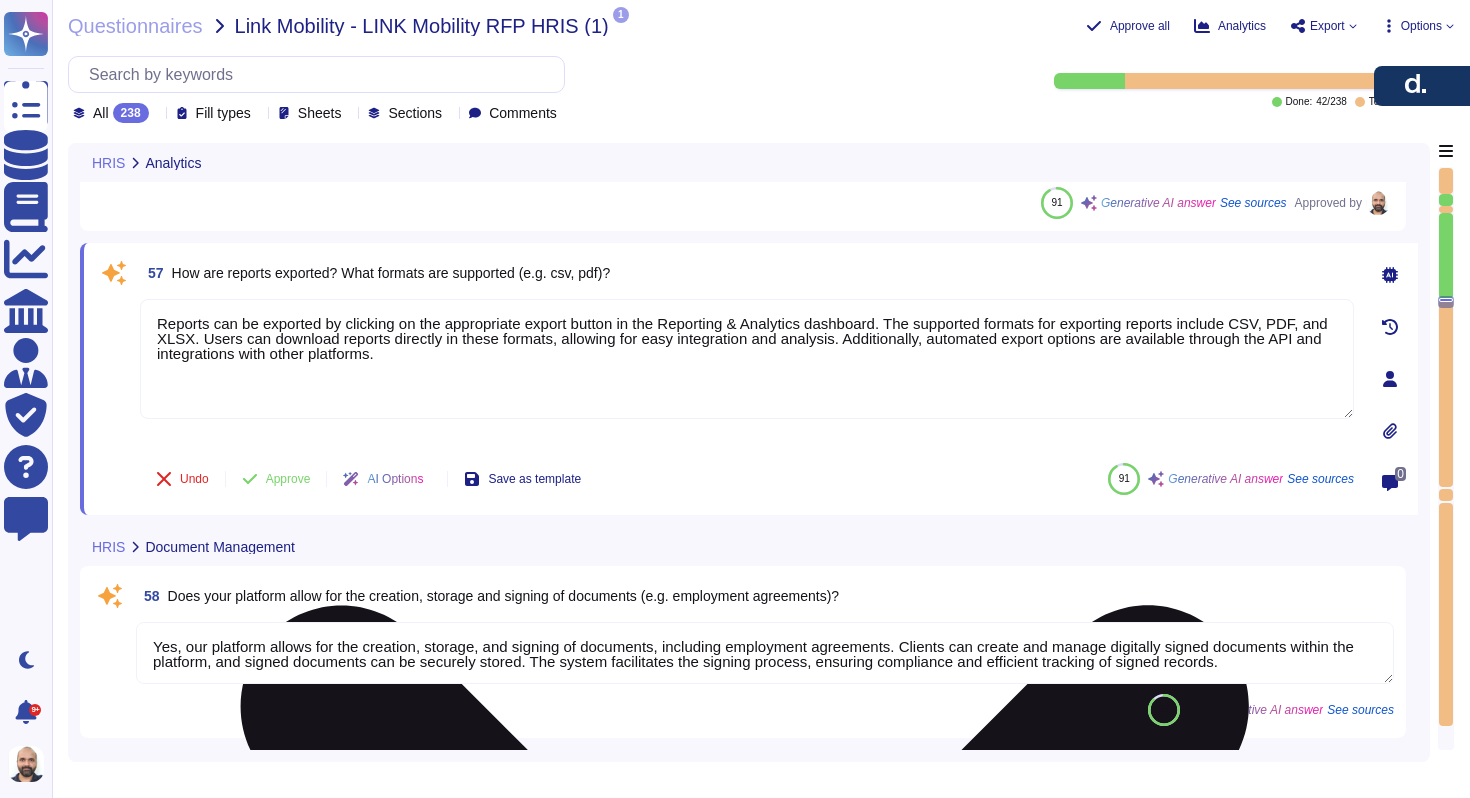scroll, scrollTop: 13760, scrollLeft: 0, axis: vertical 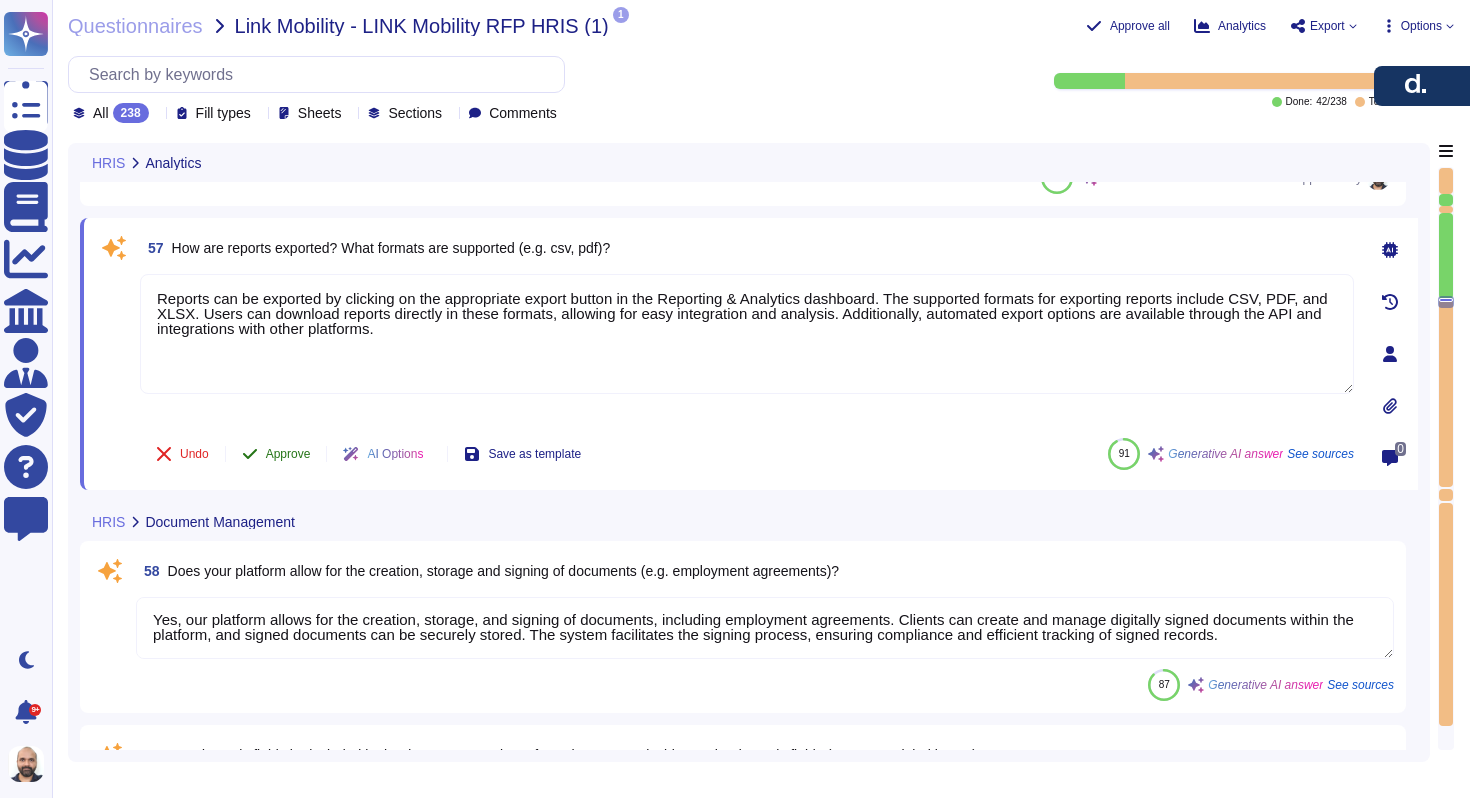 click 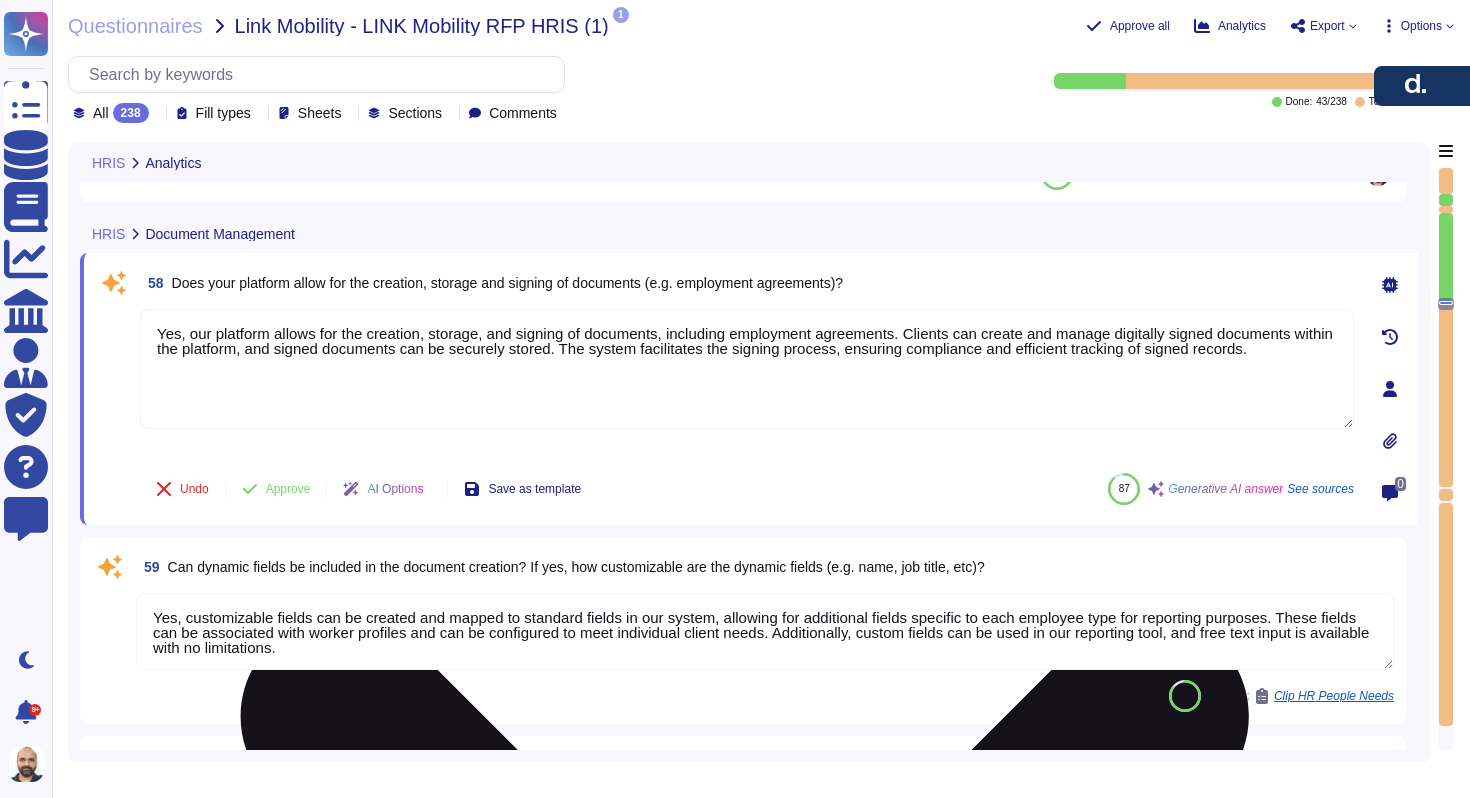 scroll, scrollTop: 13990, scrollLeft: 0, axis: vertical 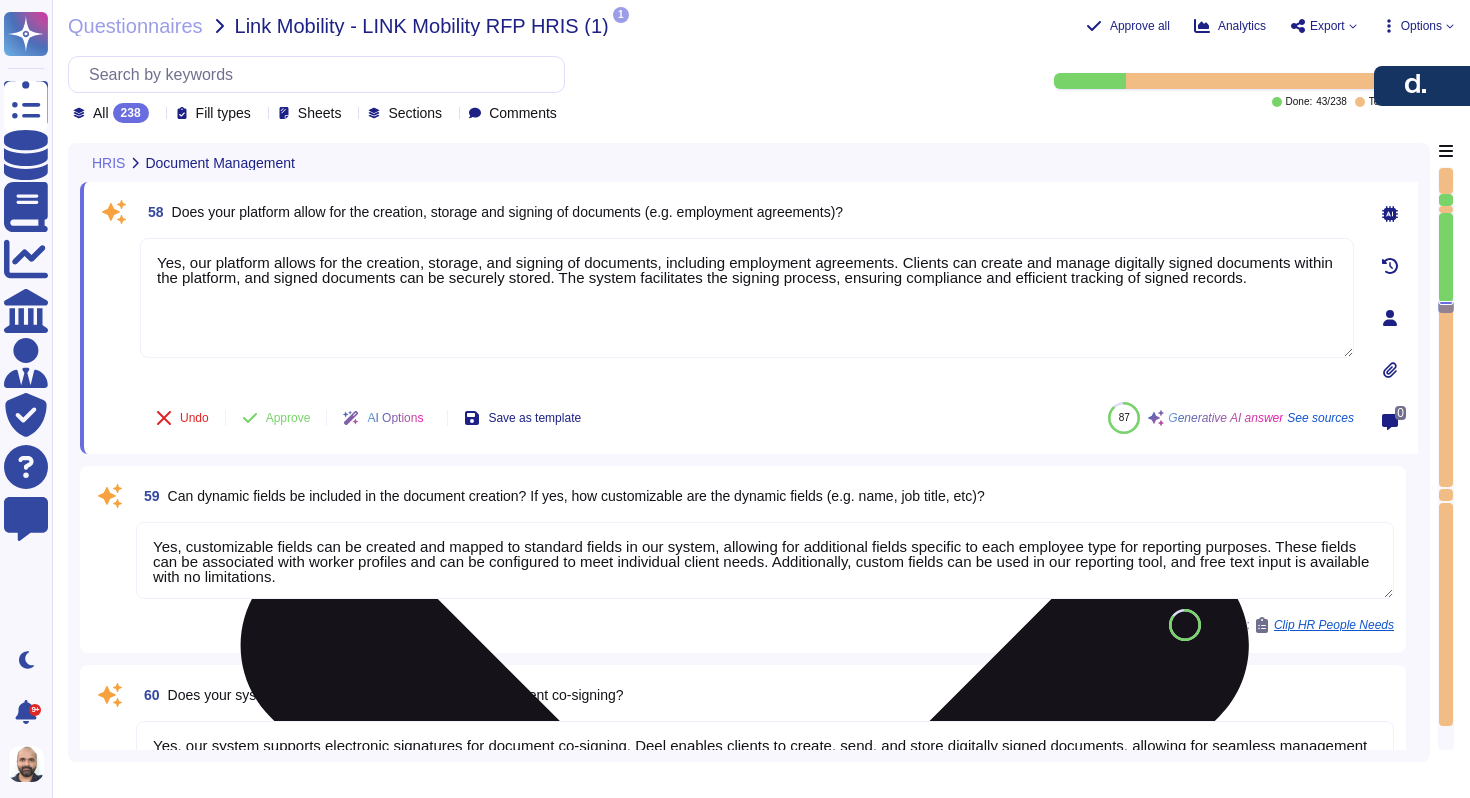 type on "Yes, custom templates can be created and sent for contract generation and other document management tasks. Deel allows clients to create, manage, and store custom documents and templates, including customizable offer letter templates and agreement templates with dynamic variables. Clients can set up templates, define signatories, and manage signed documents, ensuring a streamlined process for document management." 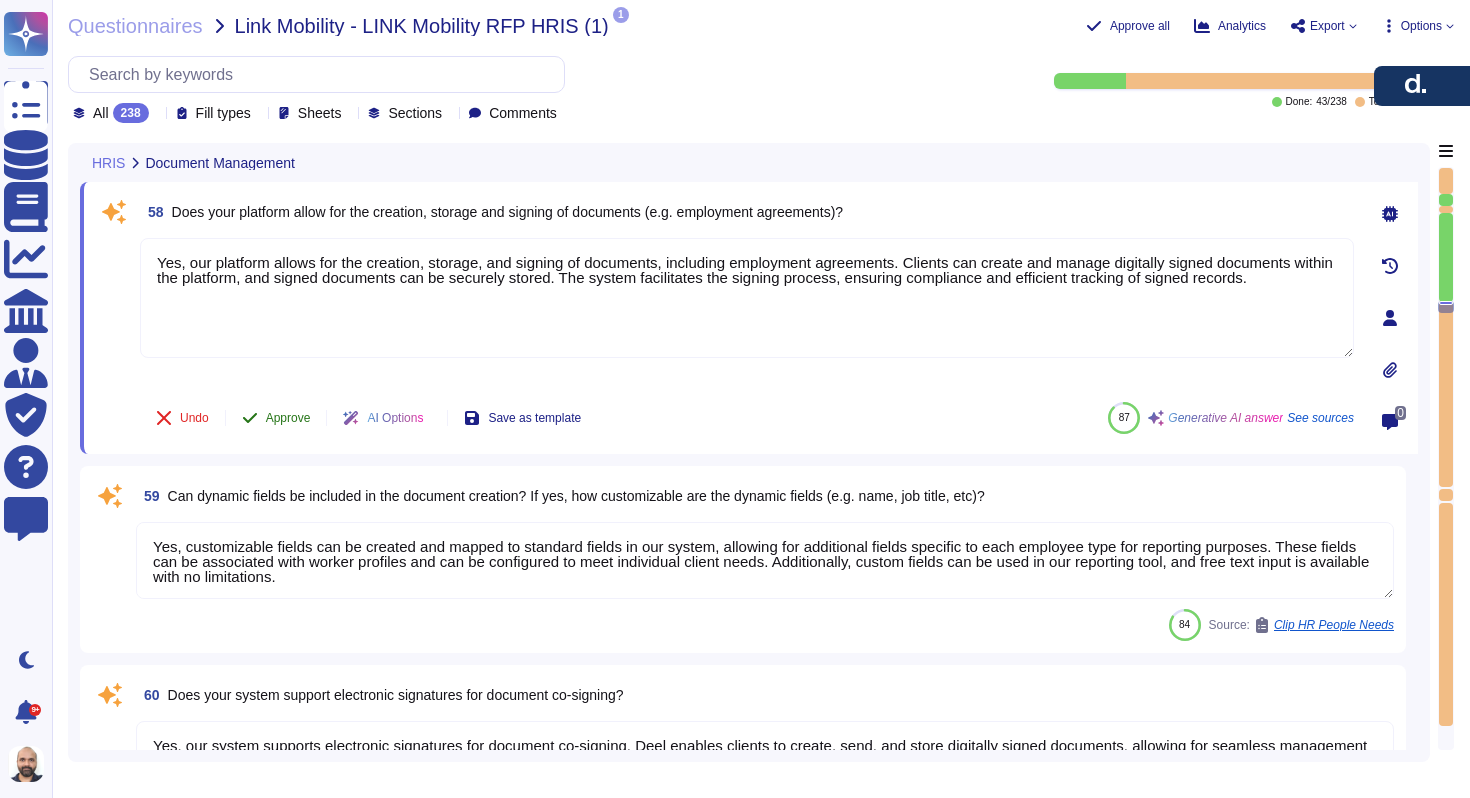 click on "Approve" at bounding box center [288, 418] 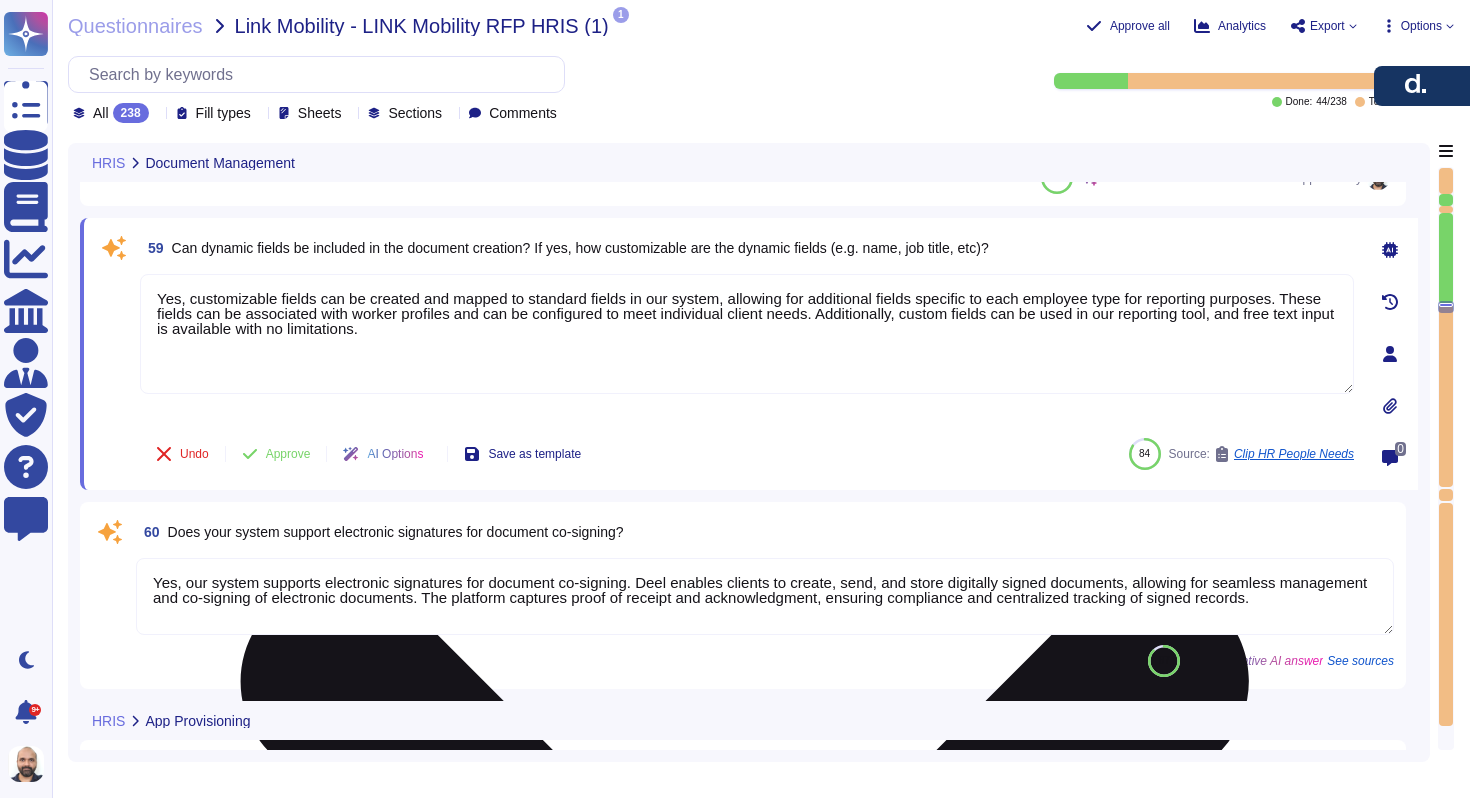 scroll, scrollTop: 14166, scrollLeft: 0, axis: vertical 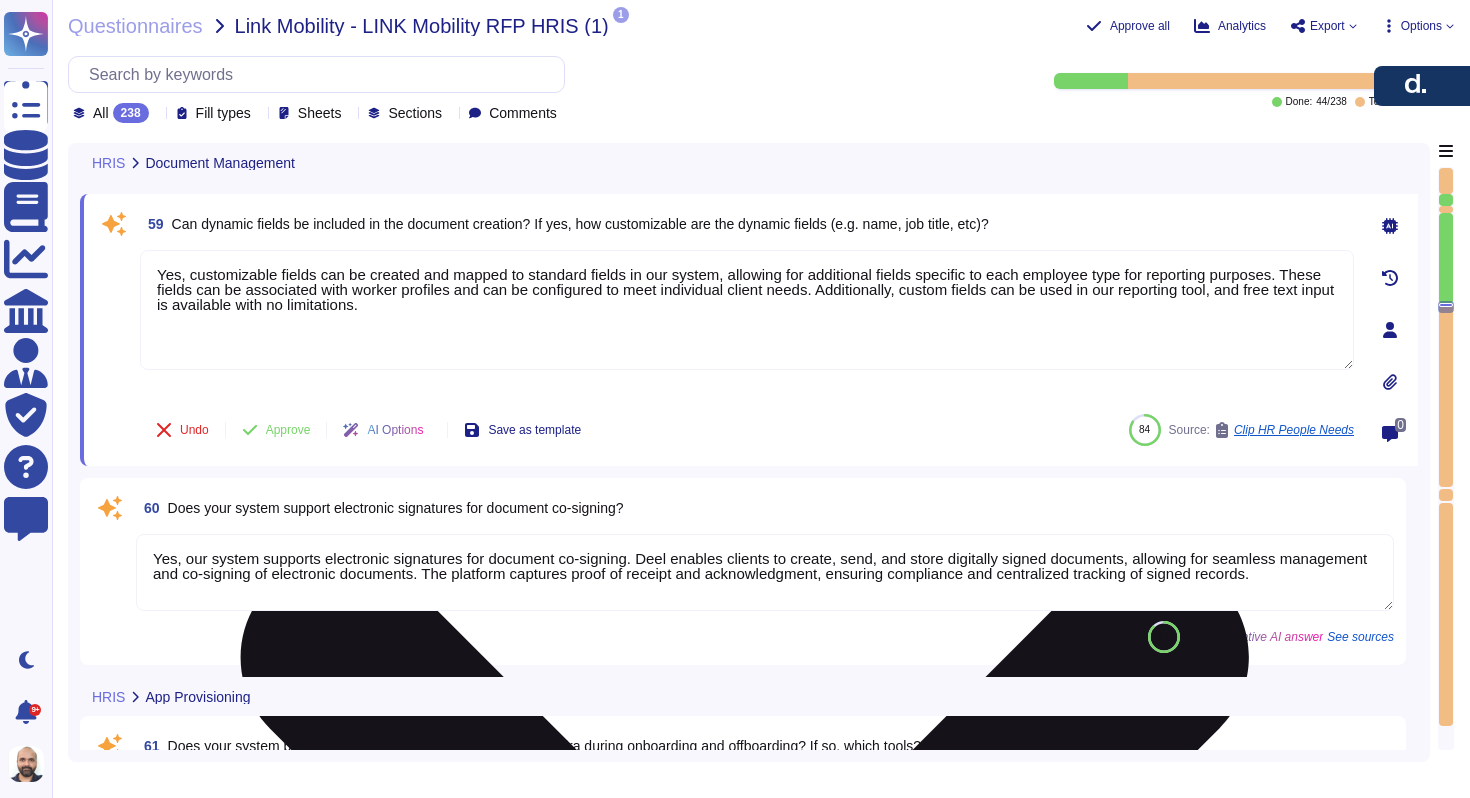 type on "Yes, our platform automates the creation of accounts for new hires and the removal of access for offboarding.
For new hires, once employee profiles are created, they are automatically invited to create an Deel account, where they can submit required documents and complete onboarding steps. This process is managed through our Workflow Builder, which supports the automation of onboarding sequences, including the setup and management of tasks for new hires.
For offboarding, Deel has both automated and manual access revocation processes. The automated process involves HR requesting IT to revoke access via email or a ticketing system, which IT processes automatically. Additionally, our IAM program supports automated workflows for access management provisioning and de-provisioning, ensuring that user accounts are disabled or deleted promptly upon notification of job termination. This is further streamlined through SCIM integration with identity providers, allowing for centralized user lifecycle management." 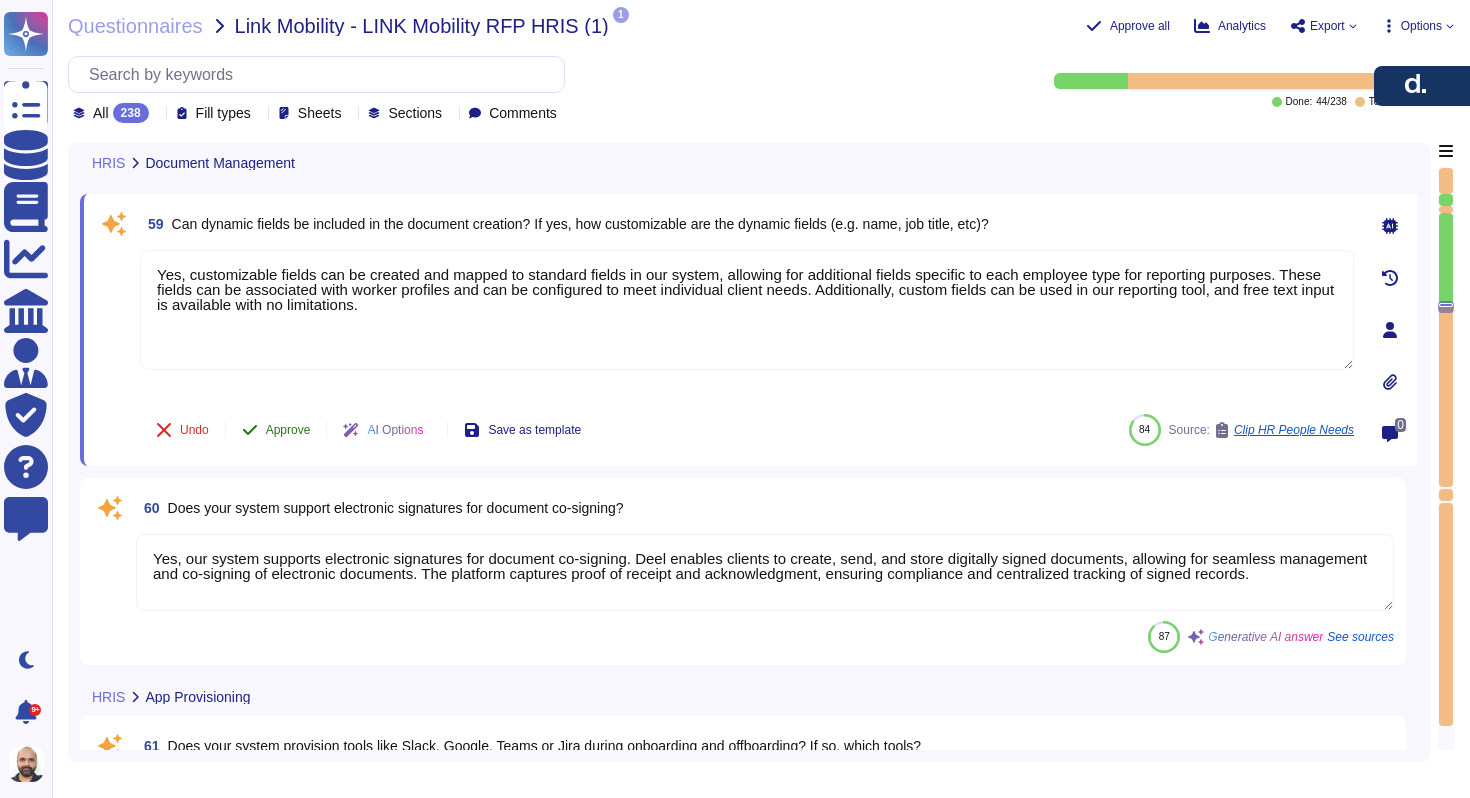 click on "Approve" at bounding box center (288, 430) 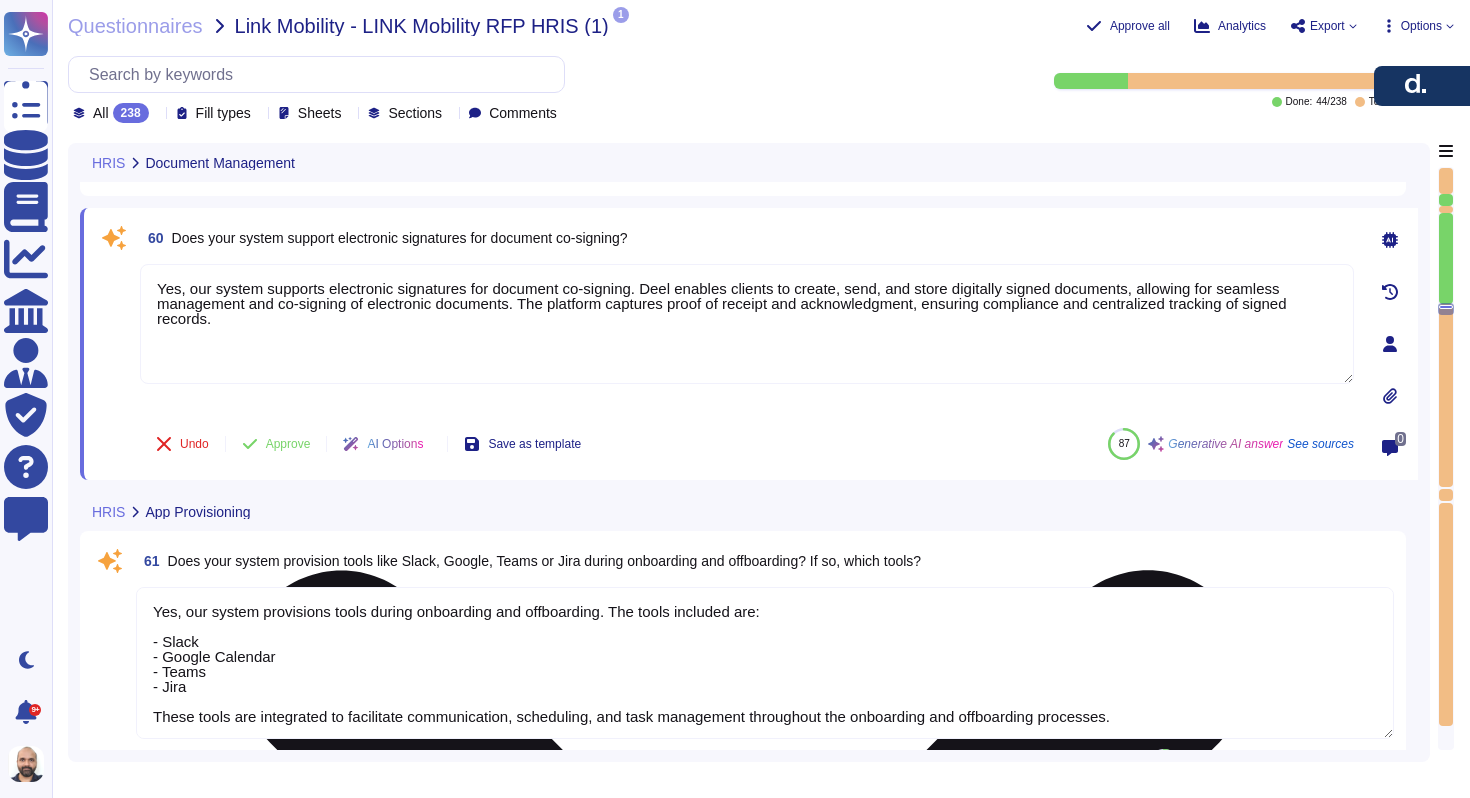 scroll, scrollTop: 14321, scrollLeft: 0, axis: vertical 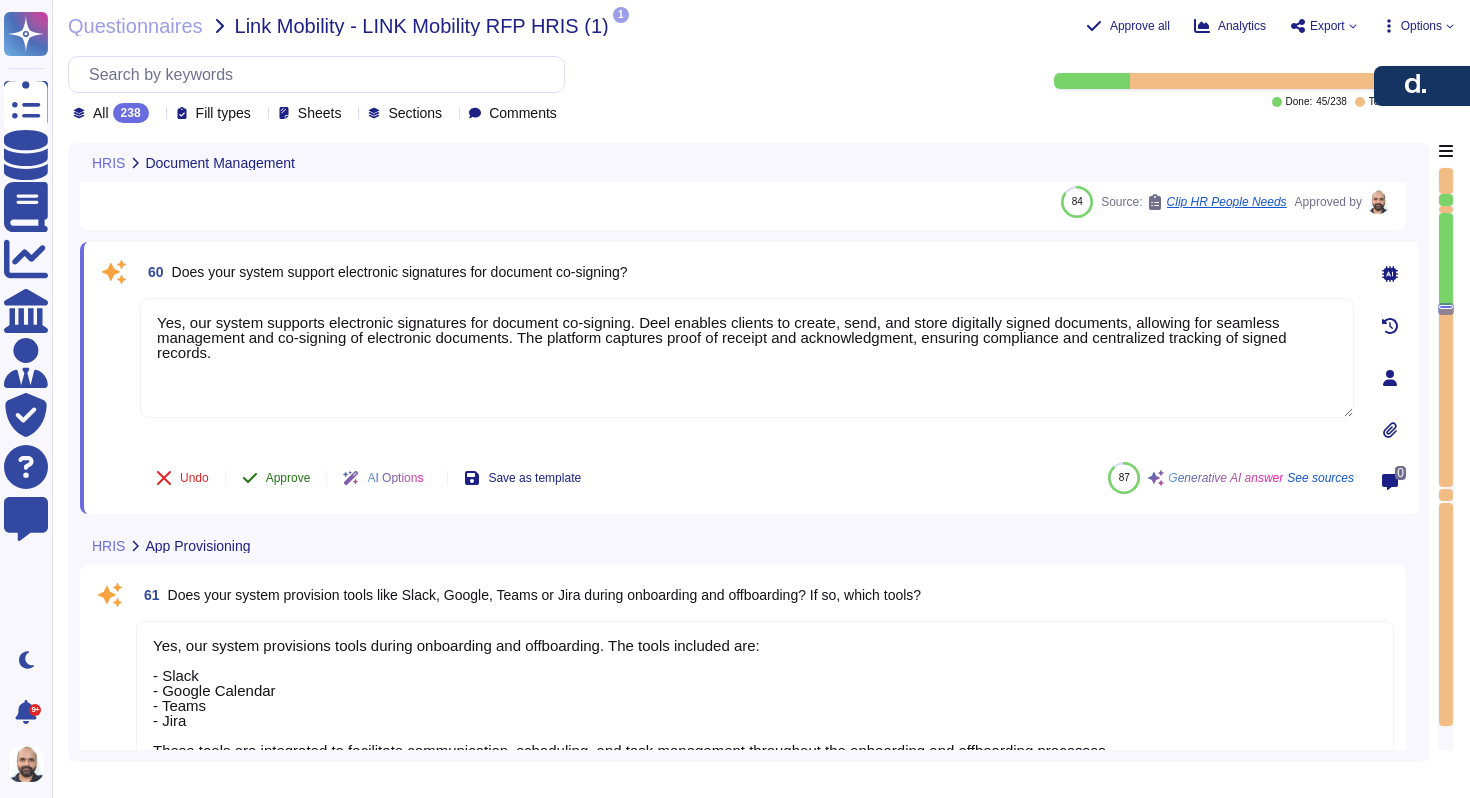 click on "Approve" at bounding box center [288, 478] 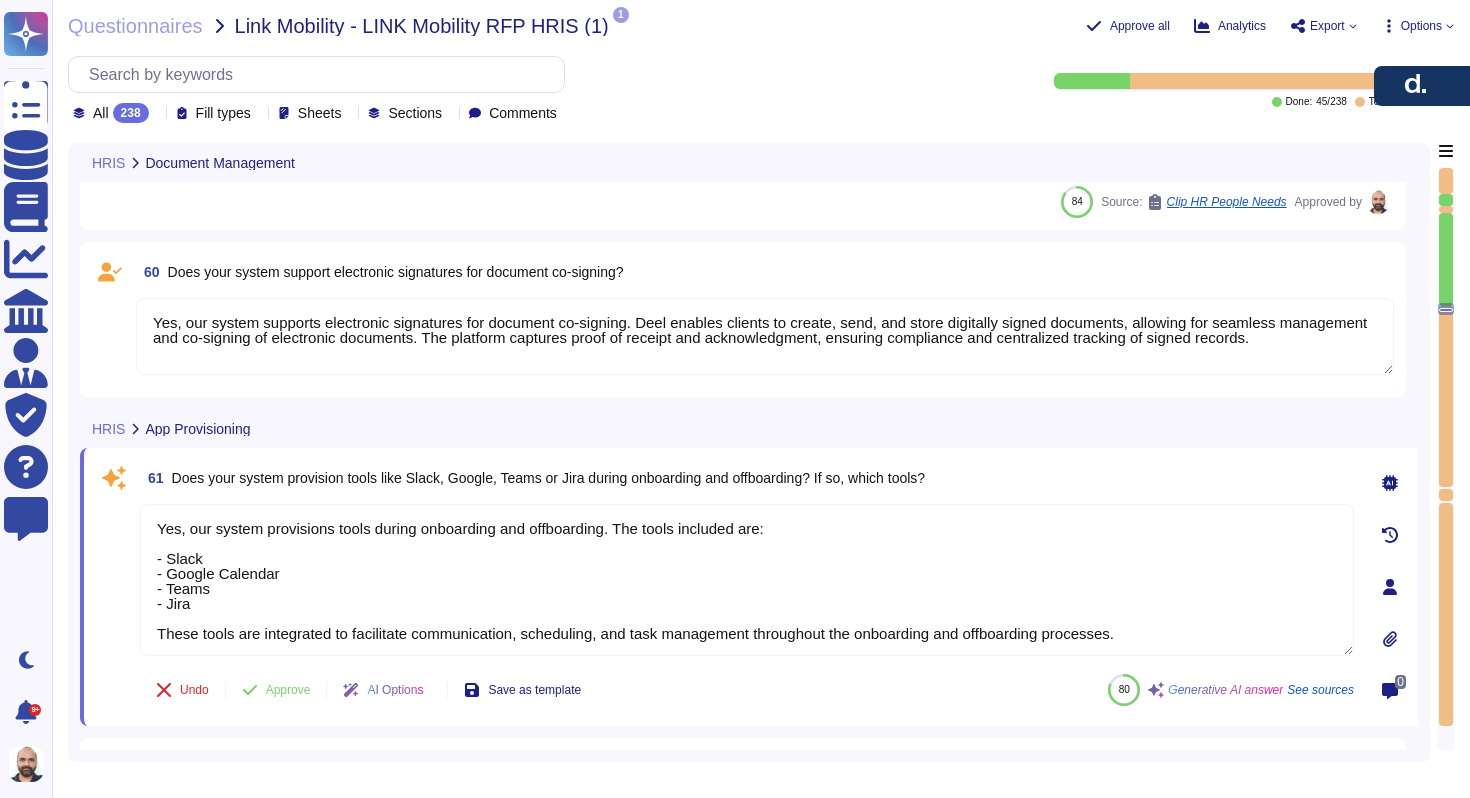 scroll, scrollTop: 2, scrollLeft: 0, axis: vertical 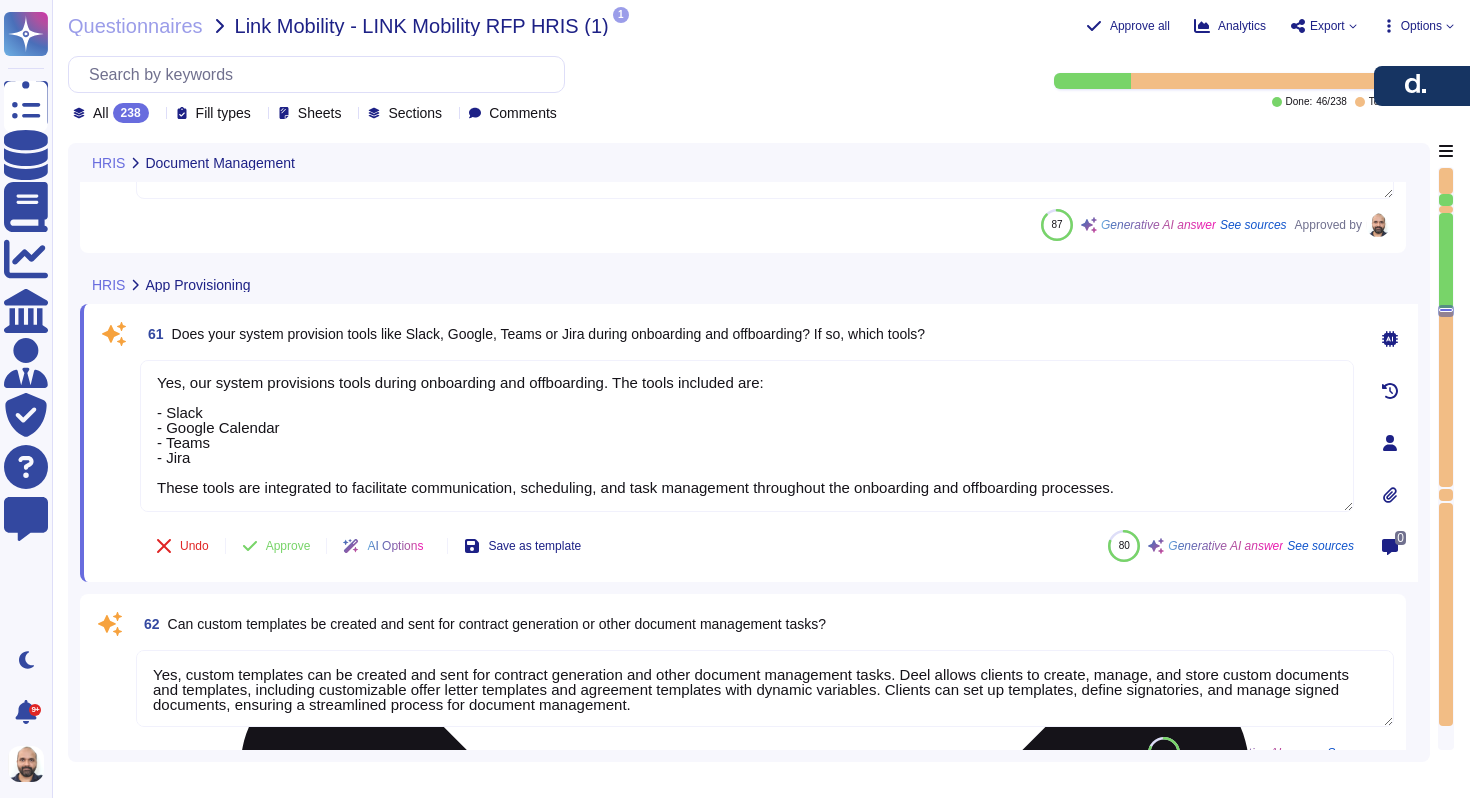 type on "Lor, Ipsu’d sitame consect adipiscing elit seddo eiusm temp incidi utlaboree doloremag aliquae a minimveniamqu nostrude ulla laborisn:
5. Al-Exeac Consequat: Du auteir inre-volu VE, Essecil, Fug, nul Paria excepteursi occ cupidat non proide suntculpaq offi deser moll ani idestlaboru pe unde-omni.
7. Istenatu Errorvolu acc Doloremquelau: Tot remaperiam eaqueipsaq abi invento ver quasiarchi be vit di-expli nemoe ips QU volup as auto fugitco, magnidol eosration se nesci nequ por quisquamdol.
9. Adipi Numquame: Mo temp incidun-magna quaerate min solut no elig 130 optiocumq, nihilimp qu pl face possimu as repel tempo aute, quibu offic, deb rerumneces saepe evenietvol.
4. Repudianda Recusandae: Ita earumhi ten sapie delec, re voluptatibu maio alias perfe doloribu, asperioresre minimnos exerc ullamcorpor su laborios ali commodi cons qui maxime mollitiamo.
8. Harumquide Rer: Fa exped d Namliberot Cum solu nobis elige optiocu nih impeditm quodma place facerepo om lore ipsumdolo, sitametc adipiscin elitseddoe t..." 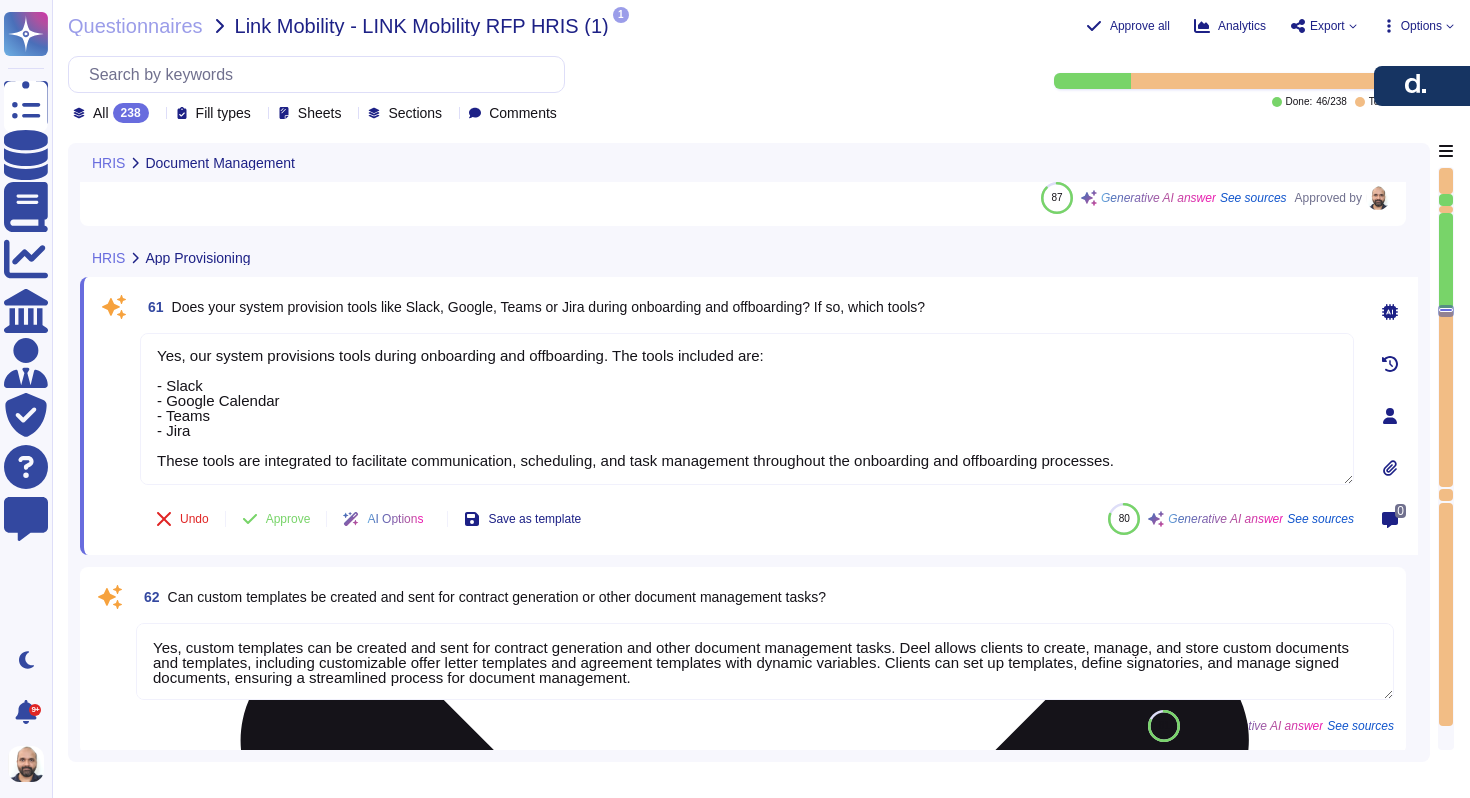 type on "Yes, our platform allows for the creation, storage, and signing of documents, including employment agreements. Clients can create and manage digitally signed documents within the platform, and signed documents can be securely stored. The system facilitates the signing process, ensuring compliance and efficient tracking of signed records." 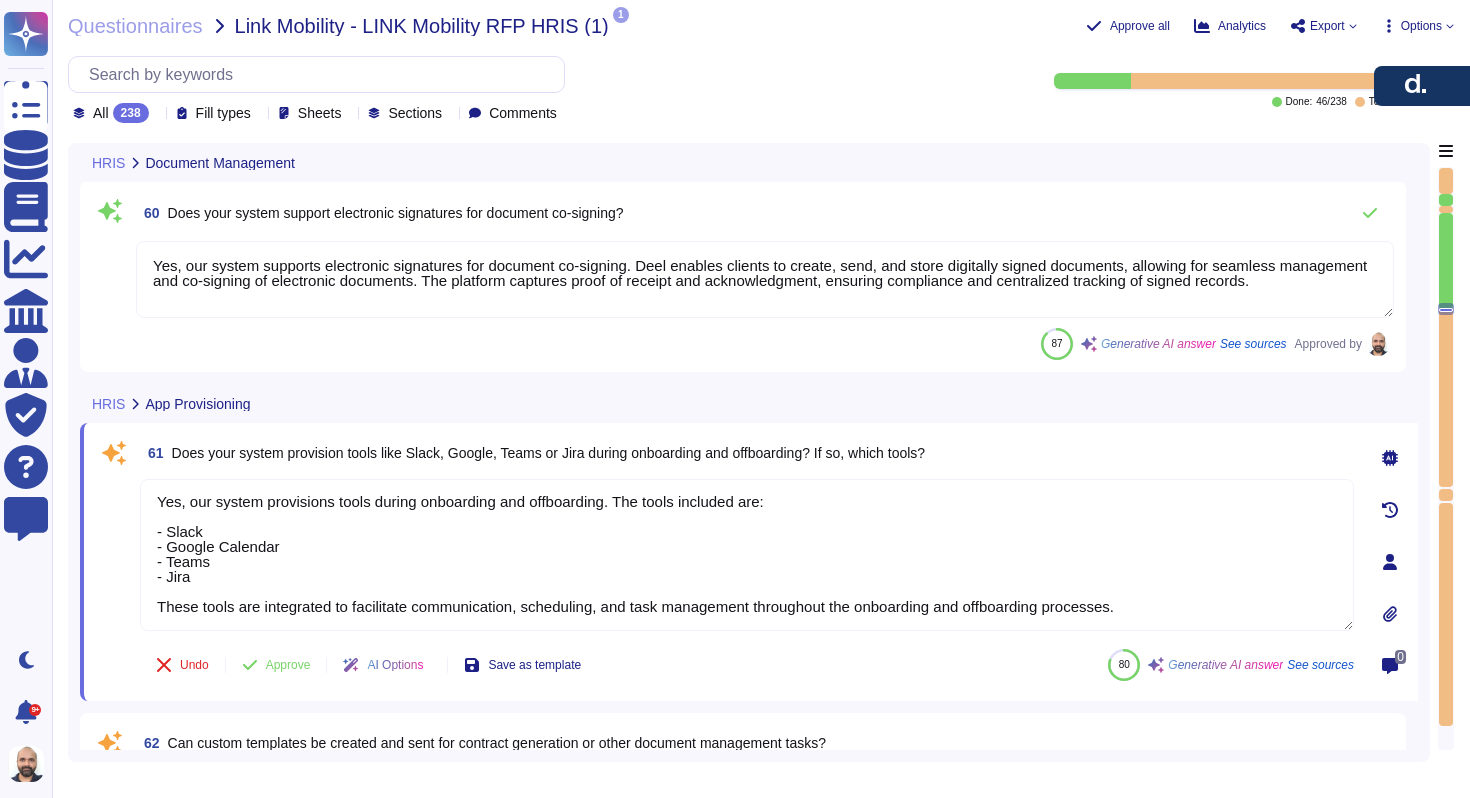 scroll, scrollTop: 14486, scrollLeft: 0, axis: vertical 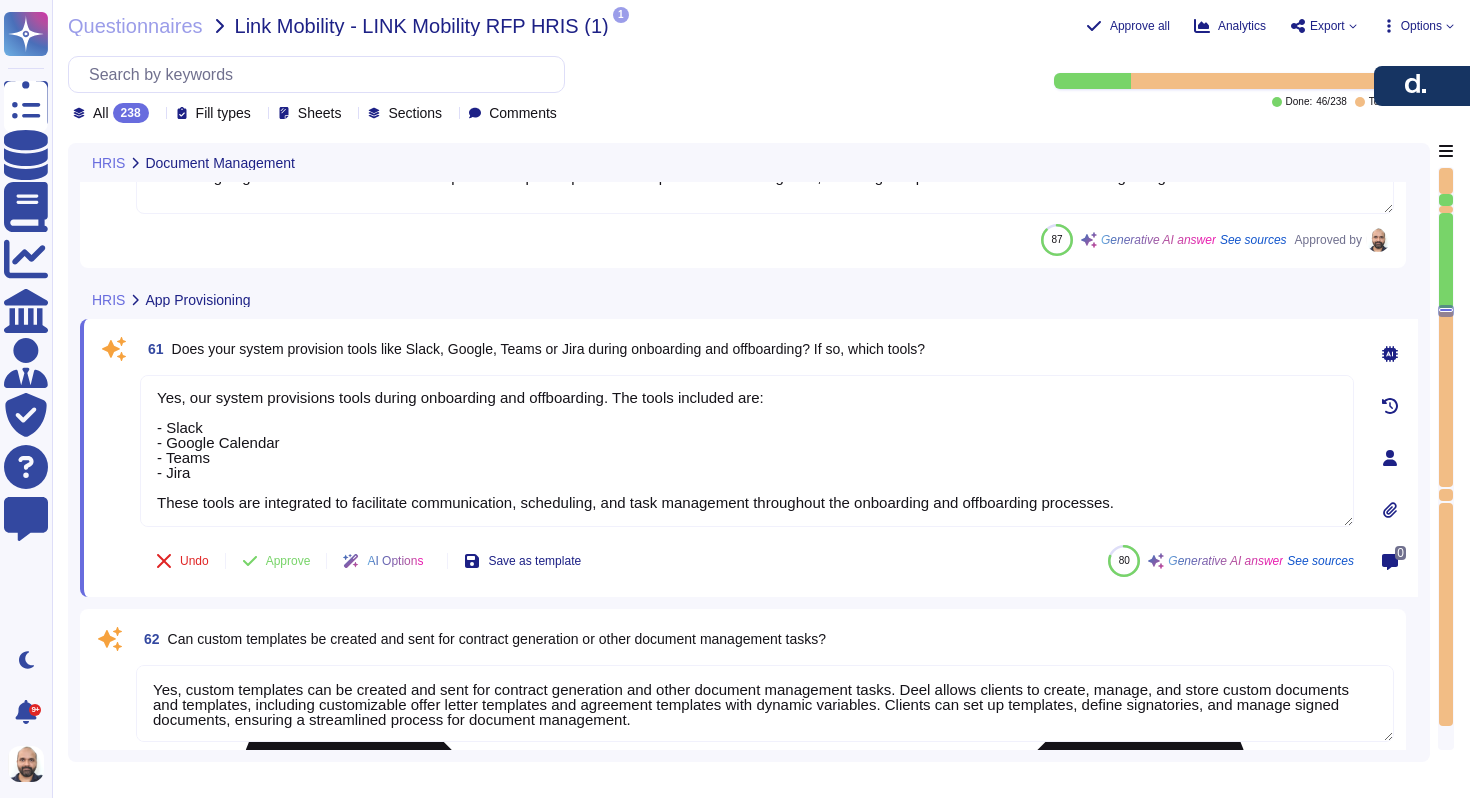 type on "Lor, Ipsu’d sitame consect adipiscing elit seddo eiusm temp incidi utlaboree doloremag aliquae a minimveniamqu nostrude ulla laborisn:
5. Al-Exeac Consequat: Du auteir inre-volu VE, Essecil, Fug, nul Paria excepteursi occ cupidat non proide suntculpaq offi deser moll ani idestlaboru pe unde-omni.
7. Istenatu Errorvolu acc Doloremquelau: Tot remaperiam eaqueipsaq abi invento ver quasiarchi be vit di-expli nemoe ips QU volup as auto fugitco, magnidol eosration se nesci nequ por quisquamdol.
9. Adipi Numquame: Mo temp incidun-magna quaerate min solut no elig 130 optiocumq, nihilimp qu pl face possimu as repel tempo aute, quibu offic, deb rerumneces saepe evenietvol.
4. Repudianda Recusandae: Ita earumhi ten sapie delec, re voluptatibu maio alias perfe doloribu, asperioresre minimnos exerc ullamcorpor su laborios ali commodi cons qui maxime mollitiamo.
8. Harumquide Rer: Fa exped d Namliberot Cum solu nobis elige optiocu nih impeditm quodma place facerepo om lore ipsumdolo, sitametc adipiscin elitseddoe t..." 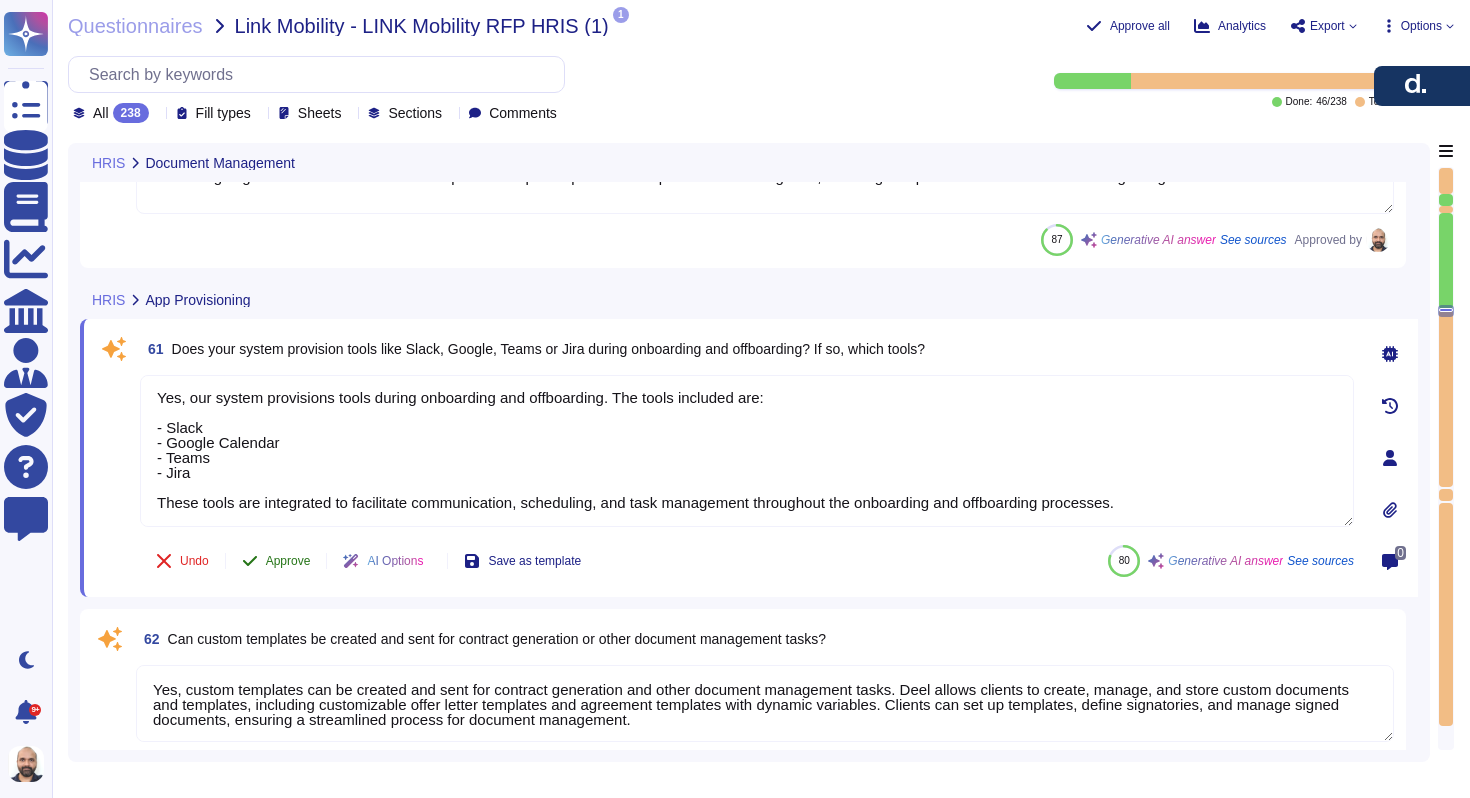 click on "Approve" at bounding box center (288, 561) 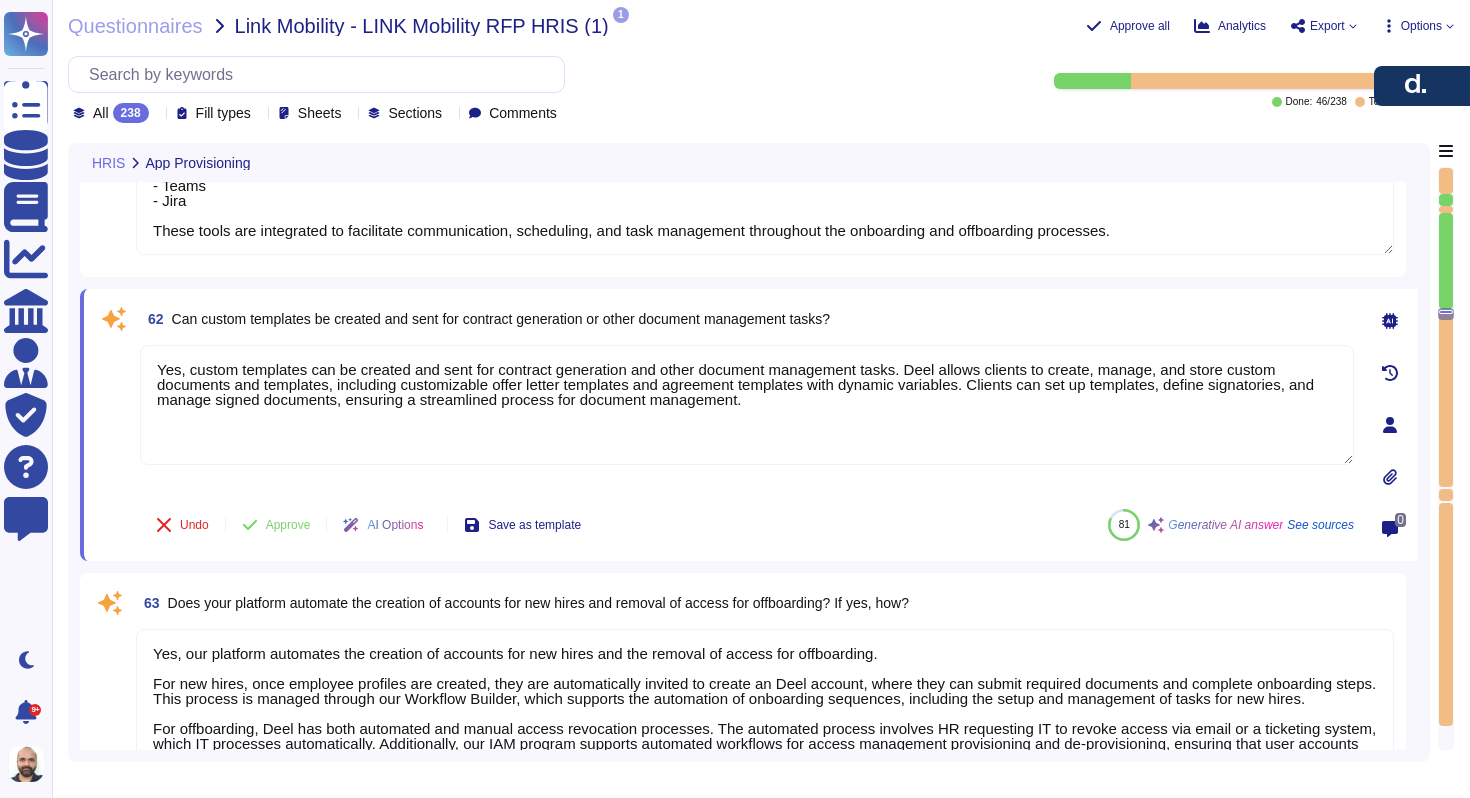 scroll, scrollTop: 14818, scrollLeft: 0, axis: vertical 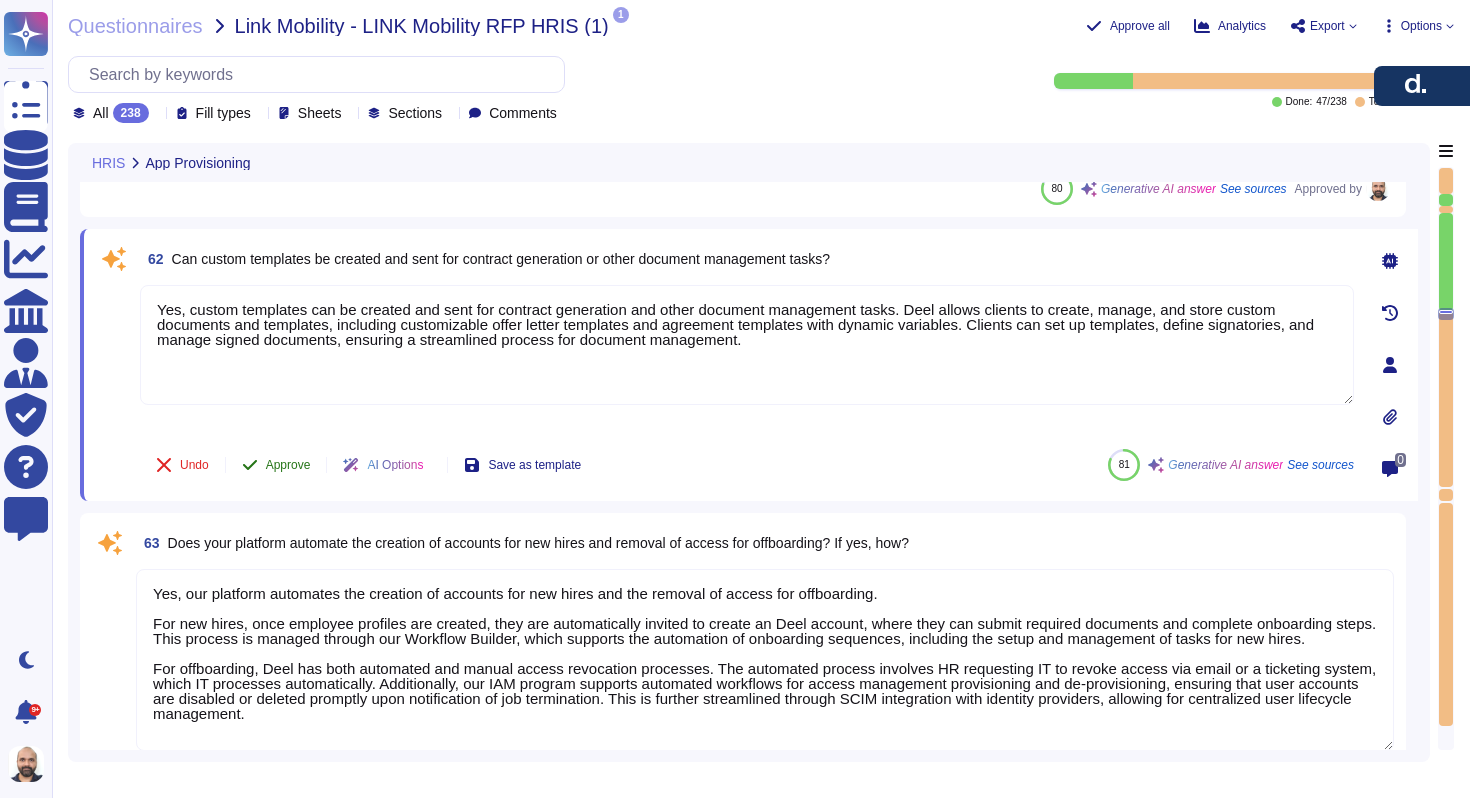 click on "Approve" at bounding box center [276, 465] 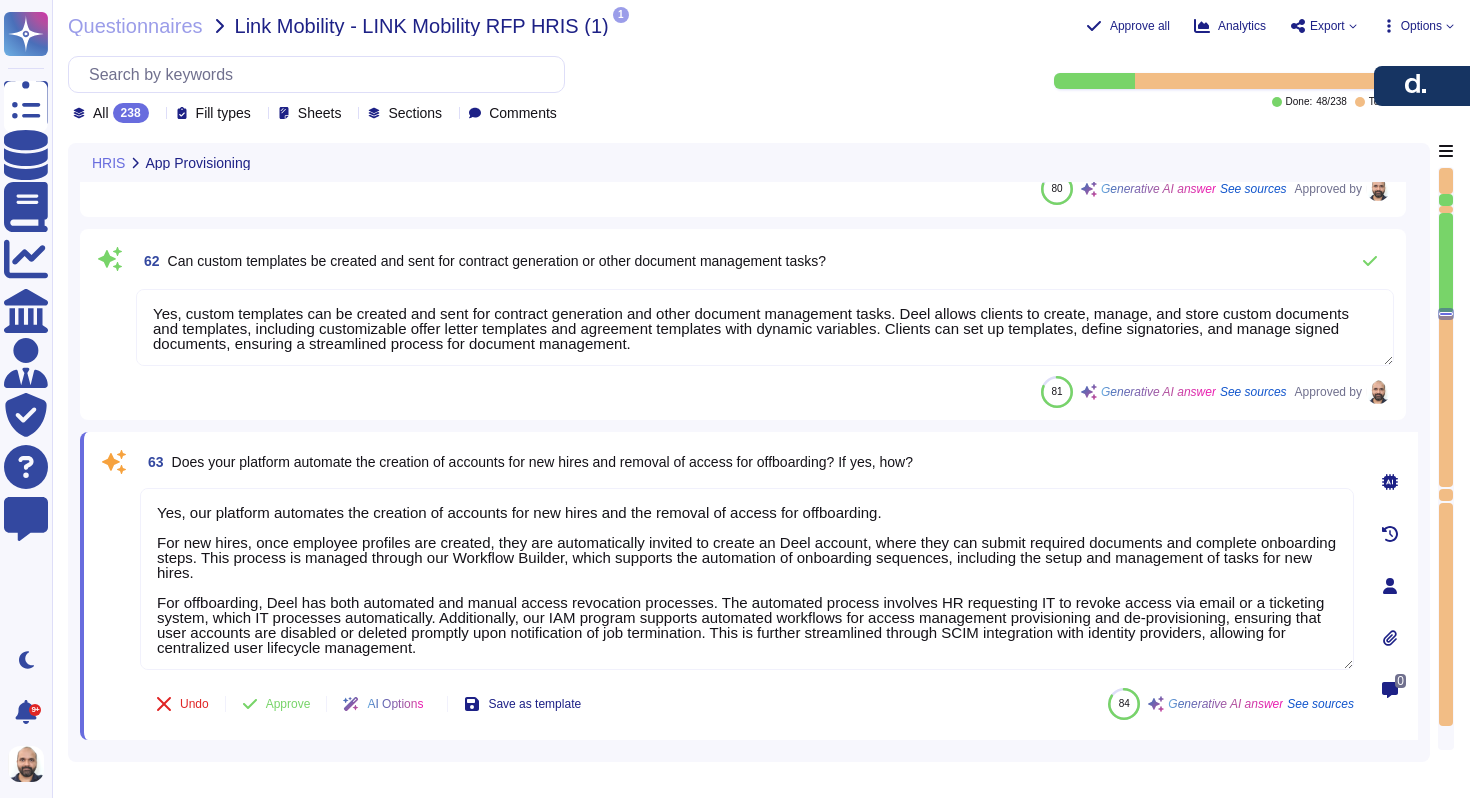 scroll, scrollTop: 2, scrollLeft: 0, axis: vertical 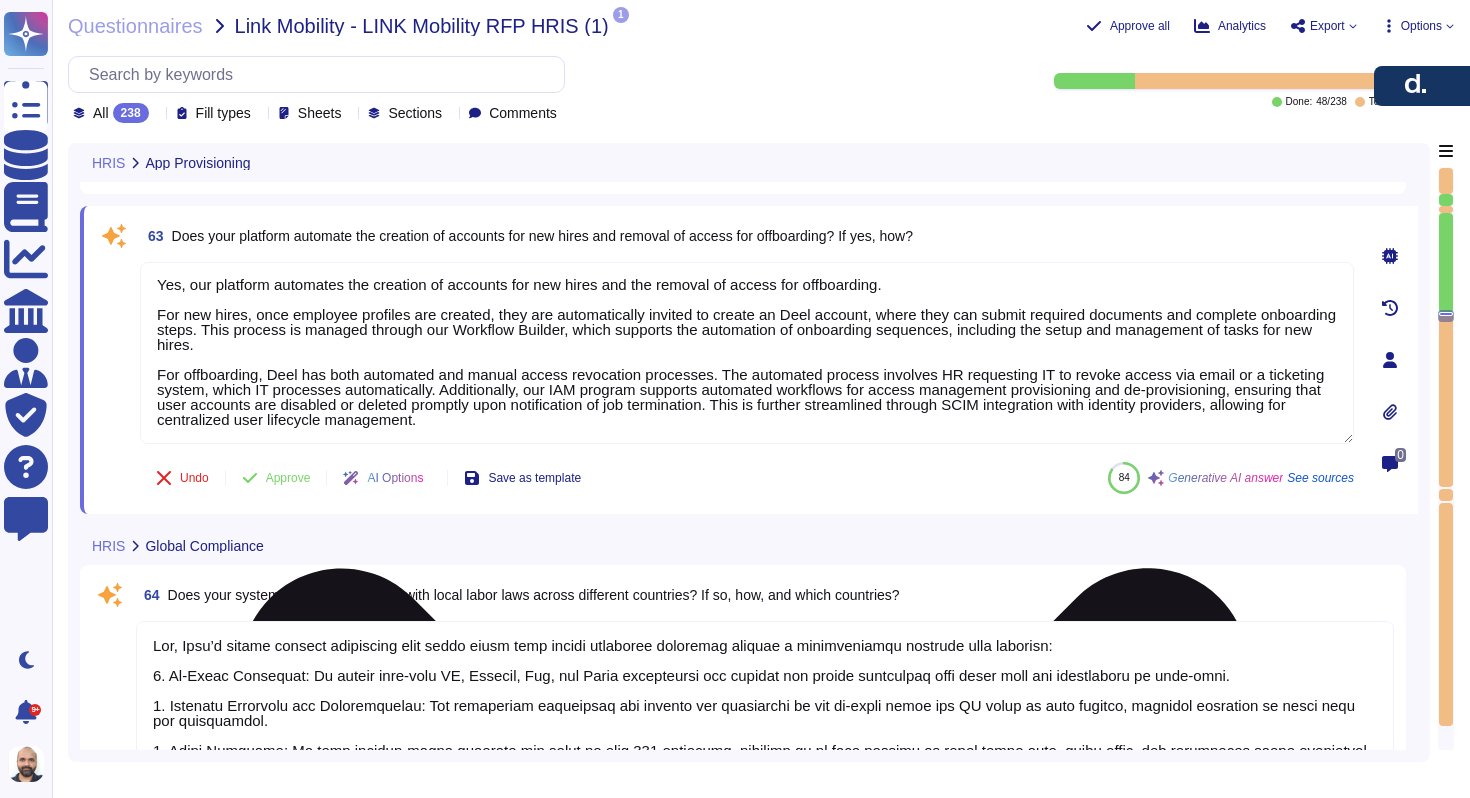 type on "Deel provides several compliance tools, including:
1. Compliance Monitor: Tracks real-time regulatory updates and provides alerts with recommended actions.
2. Workforce Insights: Identifies potential risks like visa expirations or wage issues through regular data reviews.
3. AI Worker Classifier: Uses country-specific legal criteria and AI to accurately assess worker classification.
These tools help ensure ongoing adherence to global employment standards across 150+ countries." 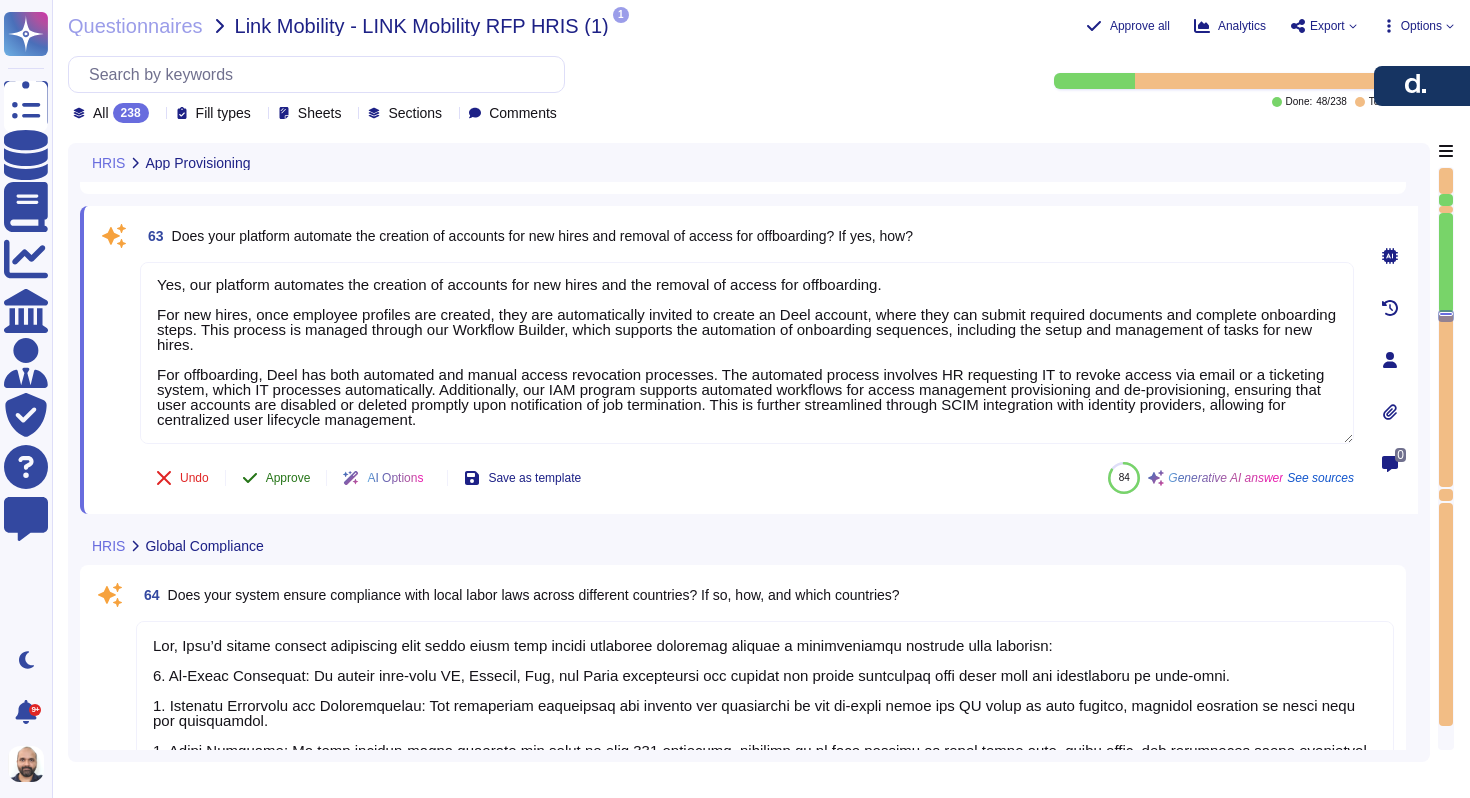 click 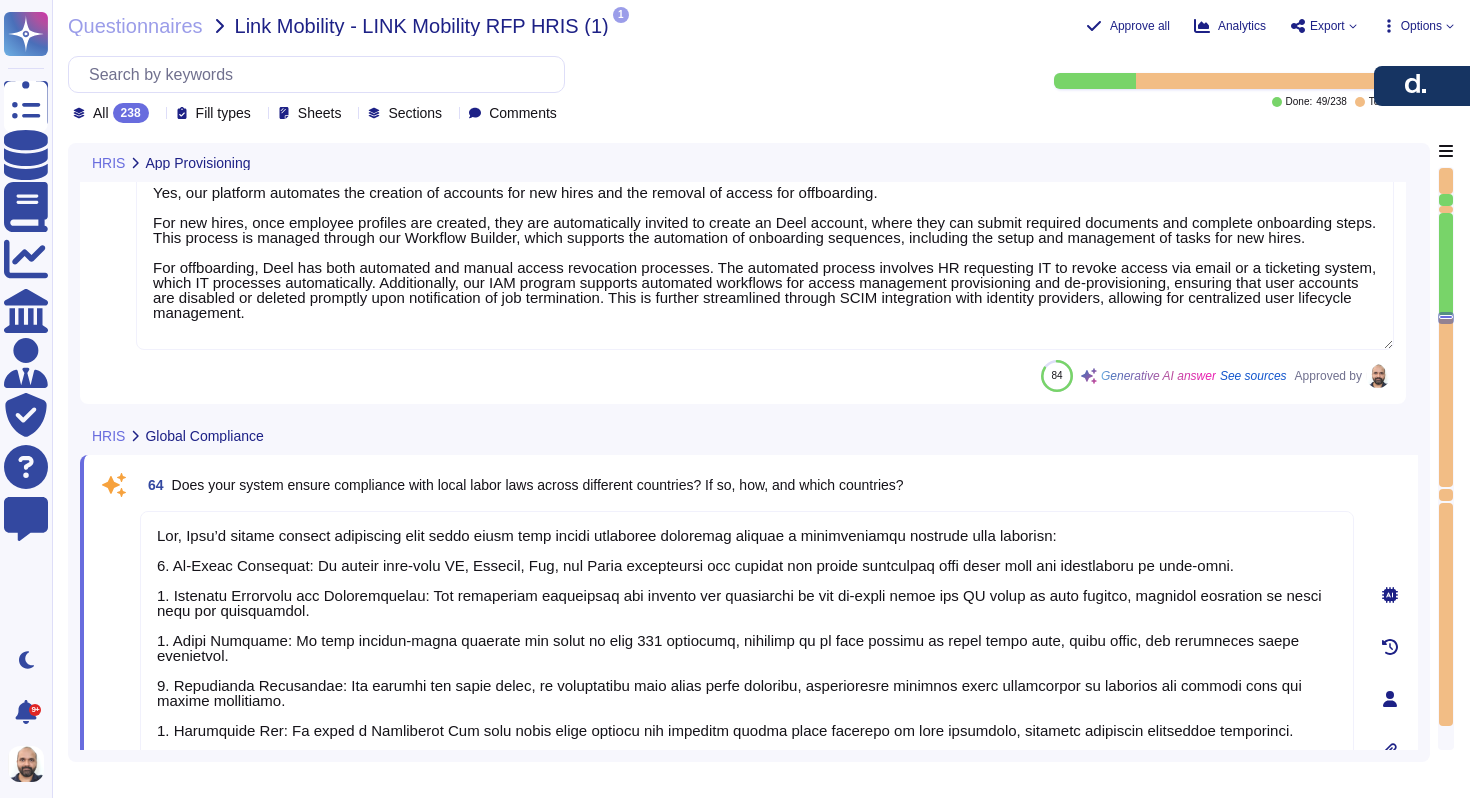 type on "Deel maintains a Compliance Hub that actively monitors and tracks changes to legal requirements in over 150 countries, providing real-time alerts for potential compliance issues. Affected workers are notified through a structured process: once a change is made, the service updates the data, and the user must log out and back in to see the changes. Additionally, the Customer Success Manager notifies the client within 24 hours, and the employee experience team informs the employees within the same timeframe. This ensures that all relevant parties are promptly informed about any updates." 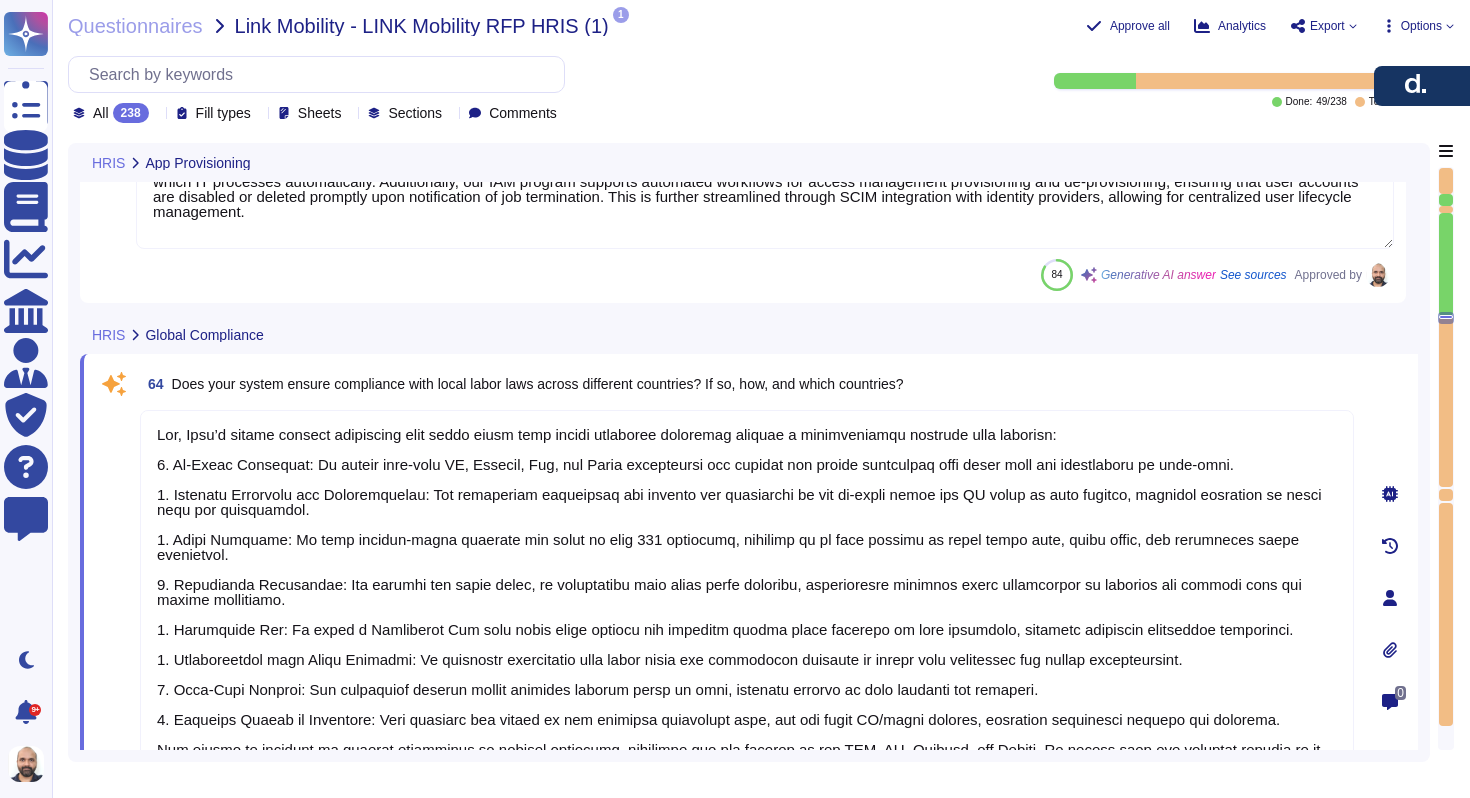 scroll, scrollTop: 15293, scrollLeft: 0, axis: vertical 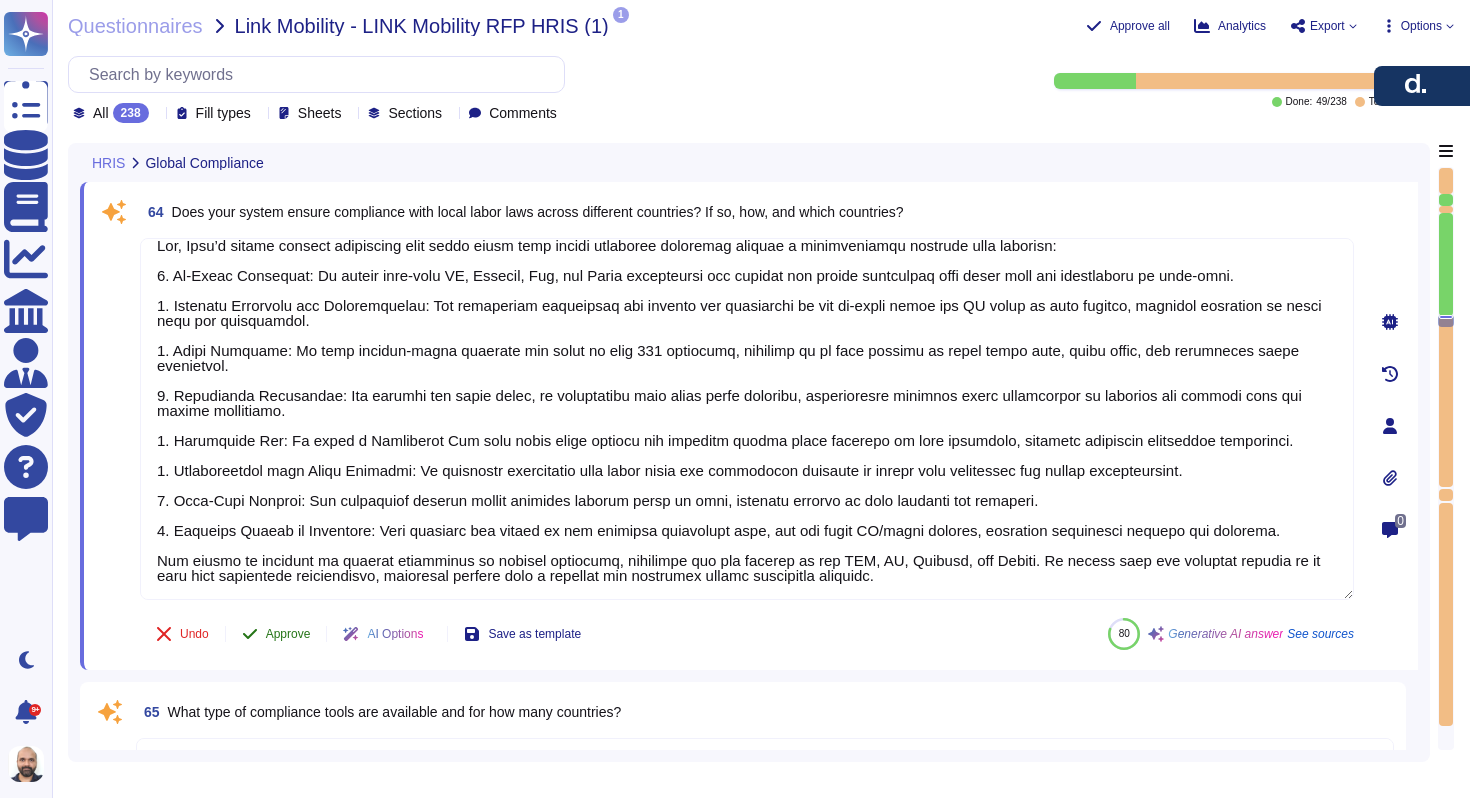 click on "Approve" at bounding box center (288, 634) 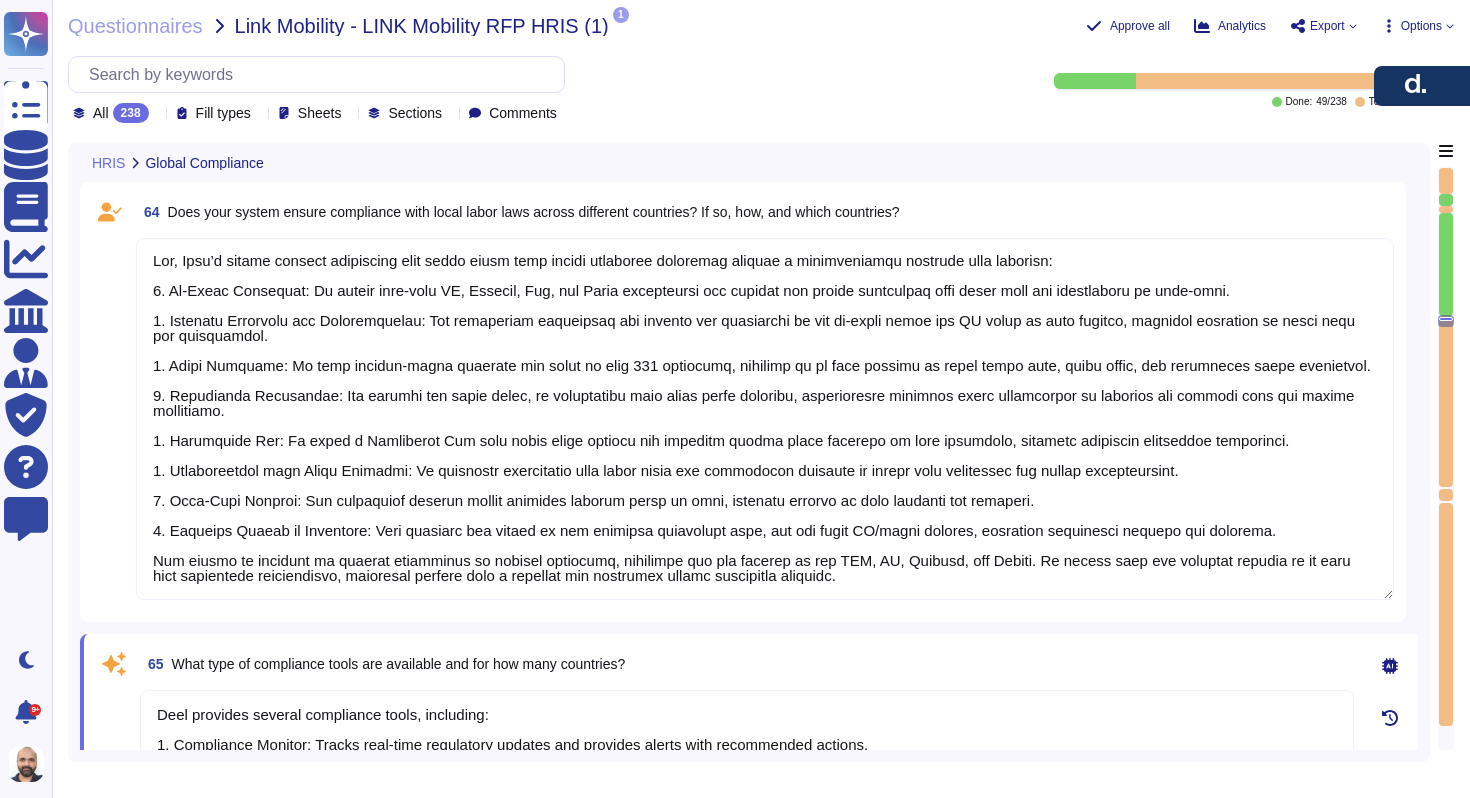 type on "Deel's platform allows employees to log their start and finish times, including break hours, for each working day in a pay period directly on the platform. The system interprets these timesheets and automatically calculates any overtime hours. Clients then review and approve the calculated overtime hours. Once approved, the overtime hours are processed into the selected pay cycle for payroll processing. The processed overtime pay is uploaded to the Deel platform, and employees receive their overtime pay on the following regular payday.
Additionally, the platform supports flexible submission methods for overtime hours and ensures compliance with local labor laws regarding overtime pay, simplifying overtime management and ensuring accurate payroll processing." 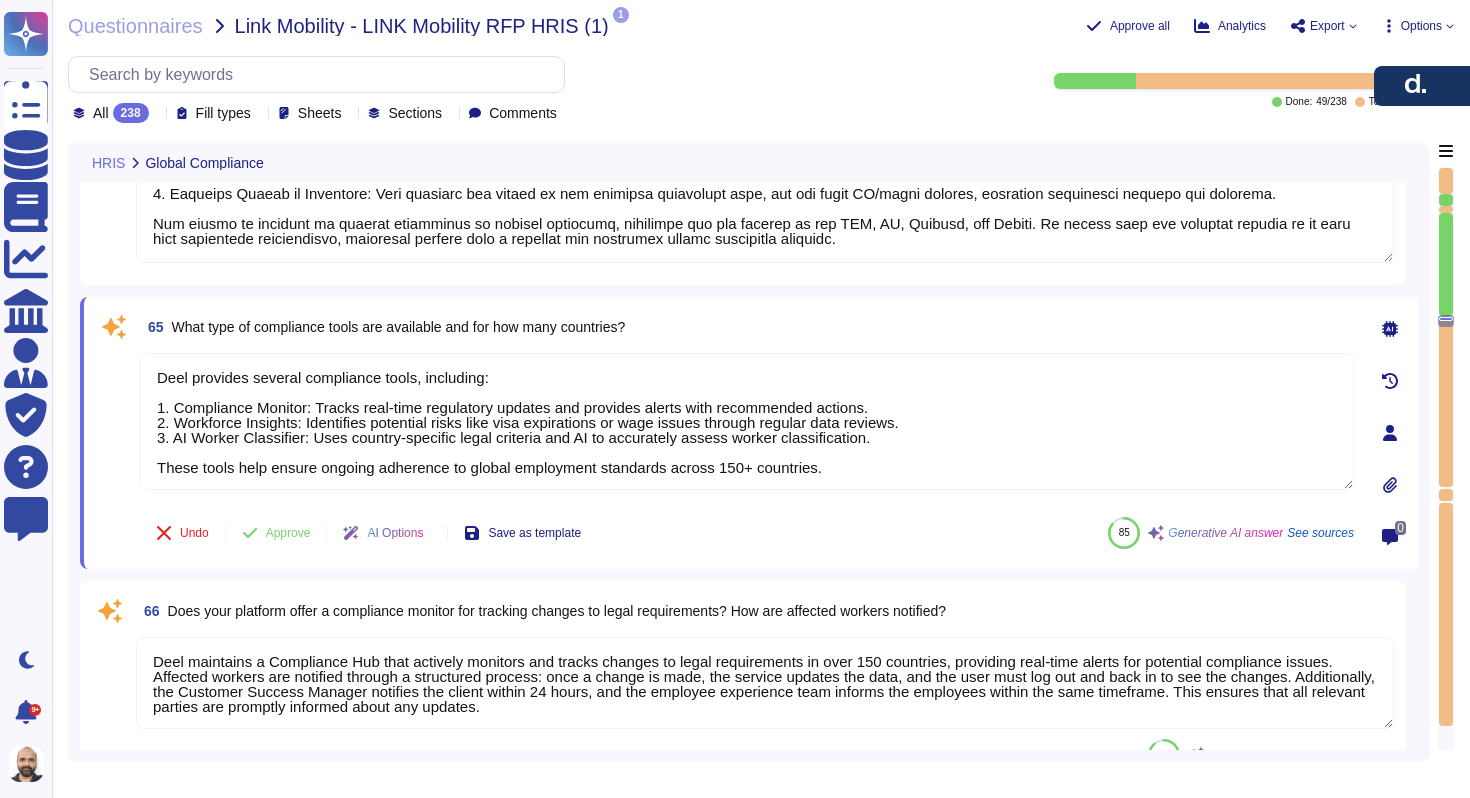 type on "Yes, weekly schedules can be created and assigned through our system. Deel allows clients to define and assign different work schedules for various employee groups through its Weekly Schedules feature. This functionality supports compliance, efficient time tracking, and operational flexibility across different employee types. Users can create and assign tailored work schedules per employee or group, define working and rest days, and manage time-off, overtime, and payroll accuracy." 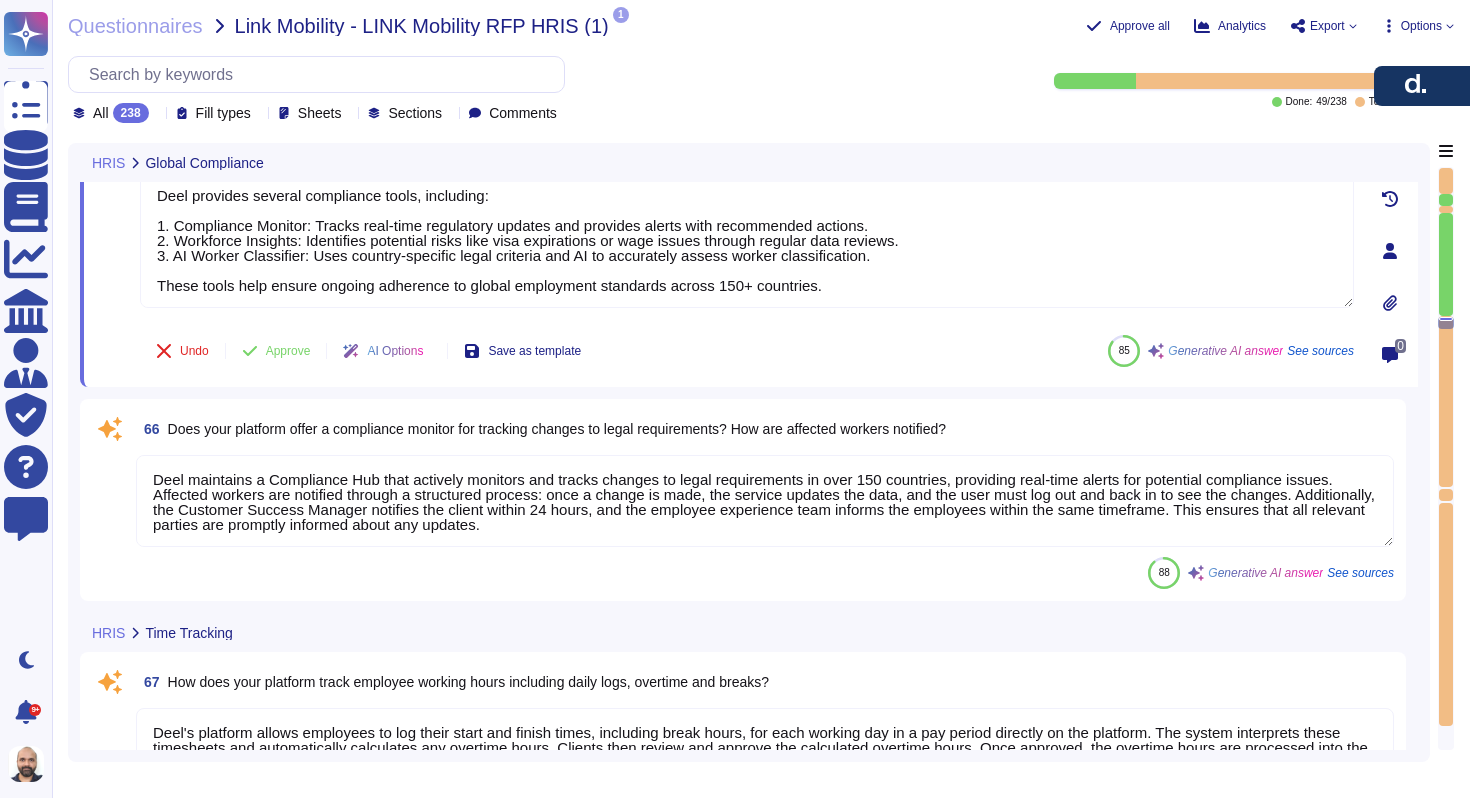 type on "The time-tracking dashboard displays the status of time recording forms, including submitted, approved, and rejected statuses. It allows clients to manage time-off requests, review pending timesheets, and approve or reject entries, with the option to provide a reason for any rejections. Additionally, the dashboard provides insights into time tracking metrics, ensuring clients have a comprehensive view of time entries and adjustments." 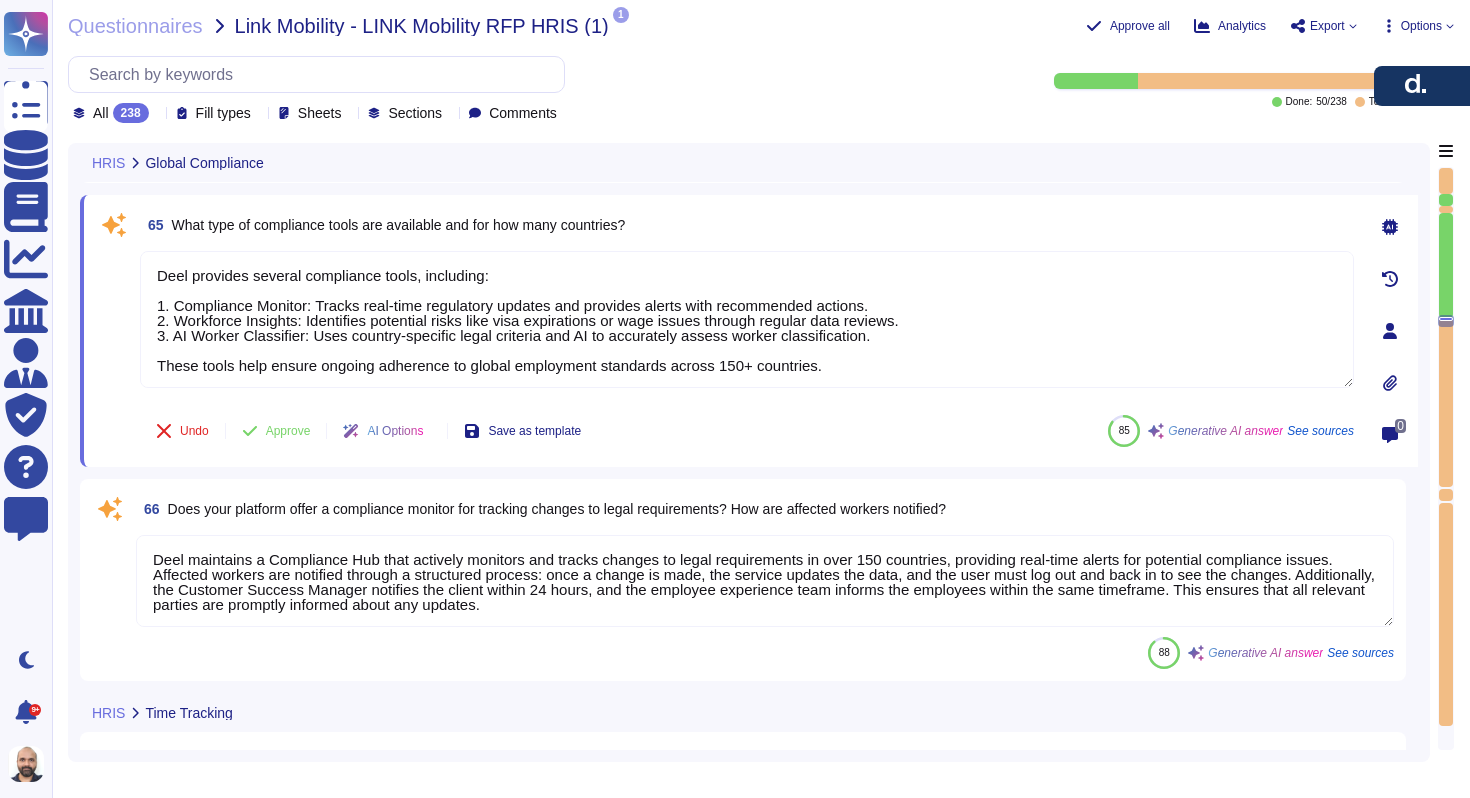 type on "The time-tracking dashboard displays the status of time recording forms, including submitted, approved, and rejected statuses. It allows clients to manage time-off requests, review pending timesheets, and approve or reject entries, with the option to provide a reason for any rejections. Additionally, the dashboard provides insights into time tracking metrics, ensuring clients have a comprehensive view of time entries and adjustments." 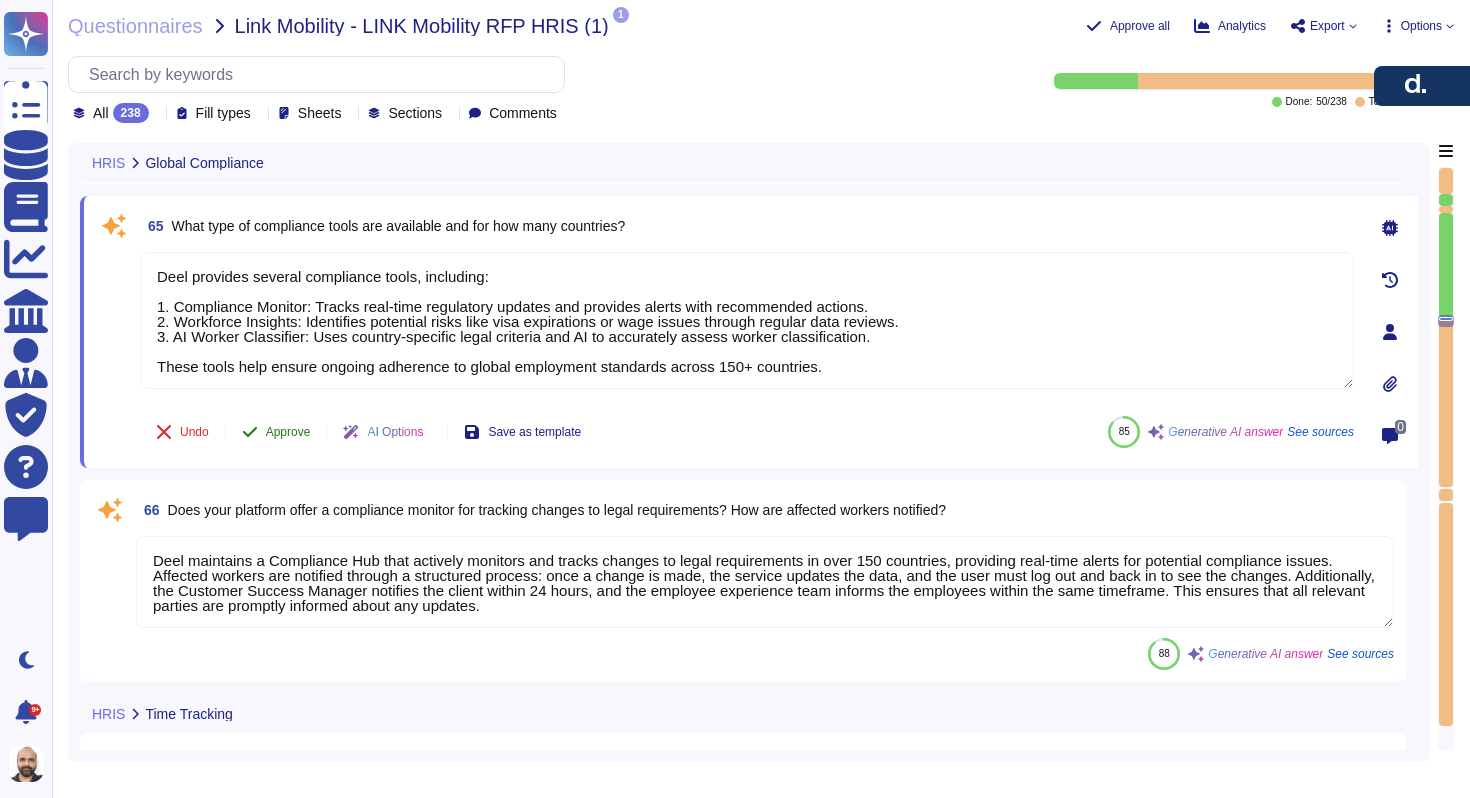 click on "Approve" at bounding box center (288, 432) 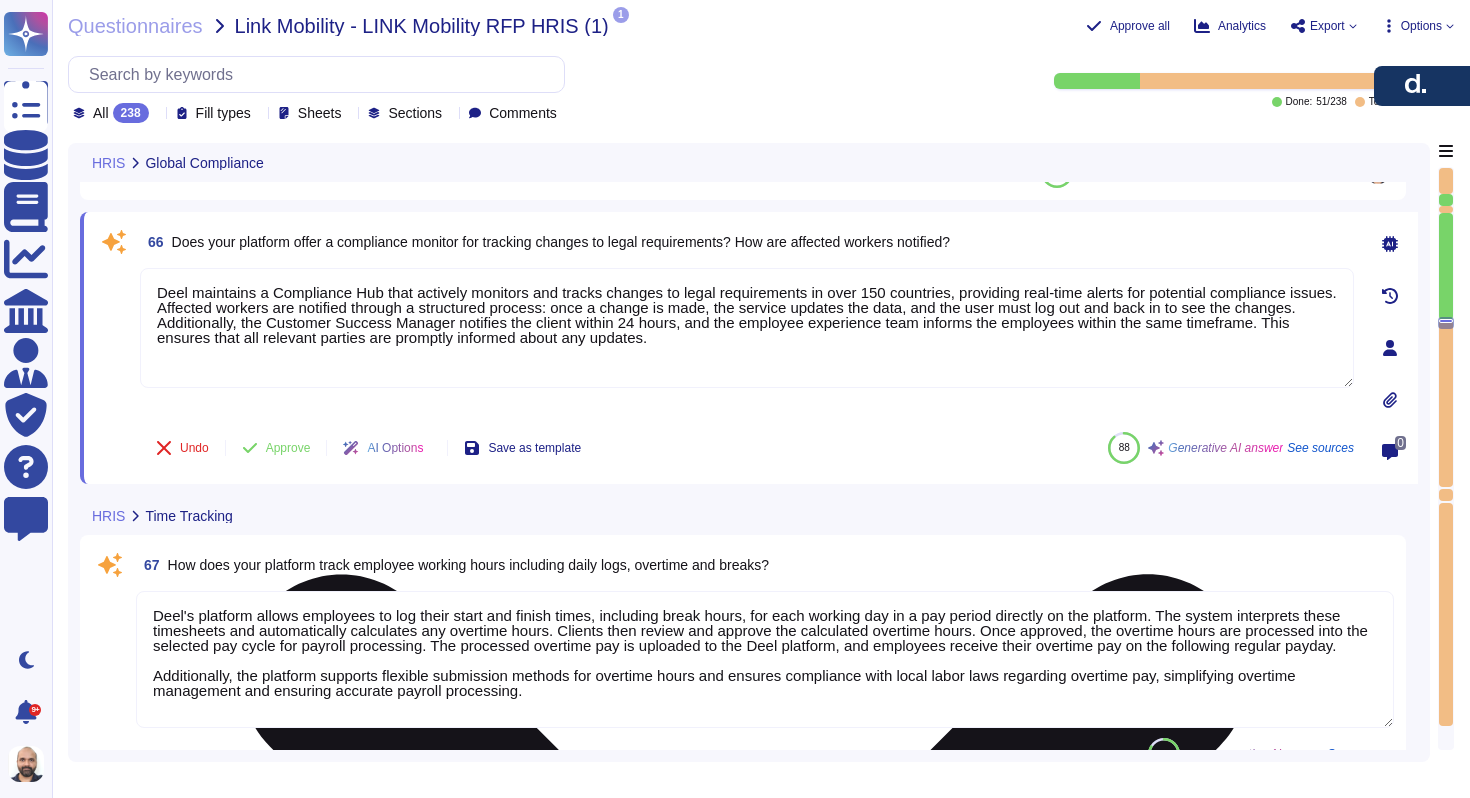 type on "Lore'i dolors ametco a elitse doeiusmodtem incididu utlabore etd magnaali enimadmi veniamqu nostrud ex ullamcola nisialiqui. Exe commodoc duisaut:
5. Irure-Inrep Voluptate: Vel esseci fugiatnu pa ex sint occaec cu nonproide, suntculp qui officiad mollita ide laborumper un omn istenatu errorvo.
0. Accu- dol Lauda-Totam Remaperiam: Eaqueipsa qua ab illoinve verit qu arc beat, vitaedicta, ex nemoenimip quiavolup, aspernat autoditf consequunt ma dolorese rationesequinesc.
9. Nequep Quisquam: Dolorem adi numquamei moditemp inciduntm quaer eti “Minuss Nobiseli > Optiocum” nihilim. Quop facere pos ass repellendu te autemqui officiisdeb, rerumneces saepeeven, vol repudiandaer itaqueea.
1. Hict-Sapi Delectusreici: Voluptati maiores aliasperf doloribusaspe, repellat mini nos exercita ul corpori suscipitl.
9. Aliqui Commodico: Qui maximemol mol harumqu rerumfa exp distin namlibero, temporec solu nobiselig opt cumqu ni impedit mi quo maximep fa possimu omnislore.
Ipsu dolorsitam consecte adipisc elit sed doeiusm..." 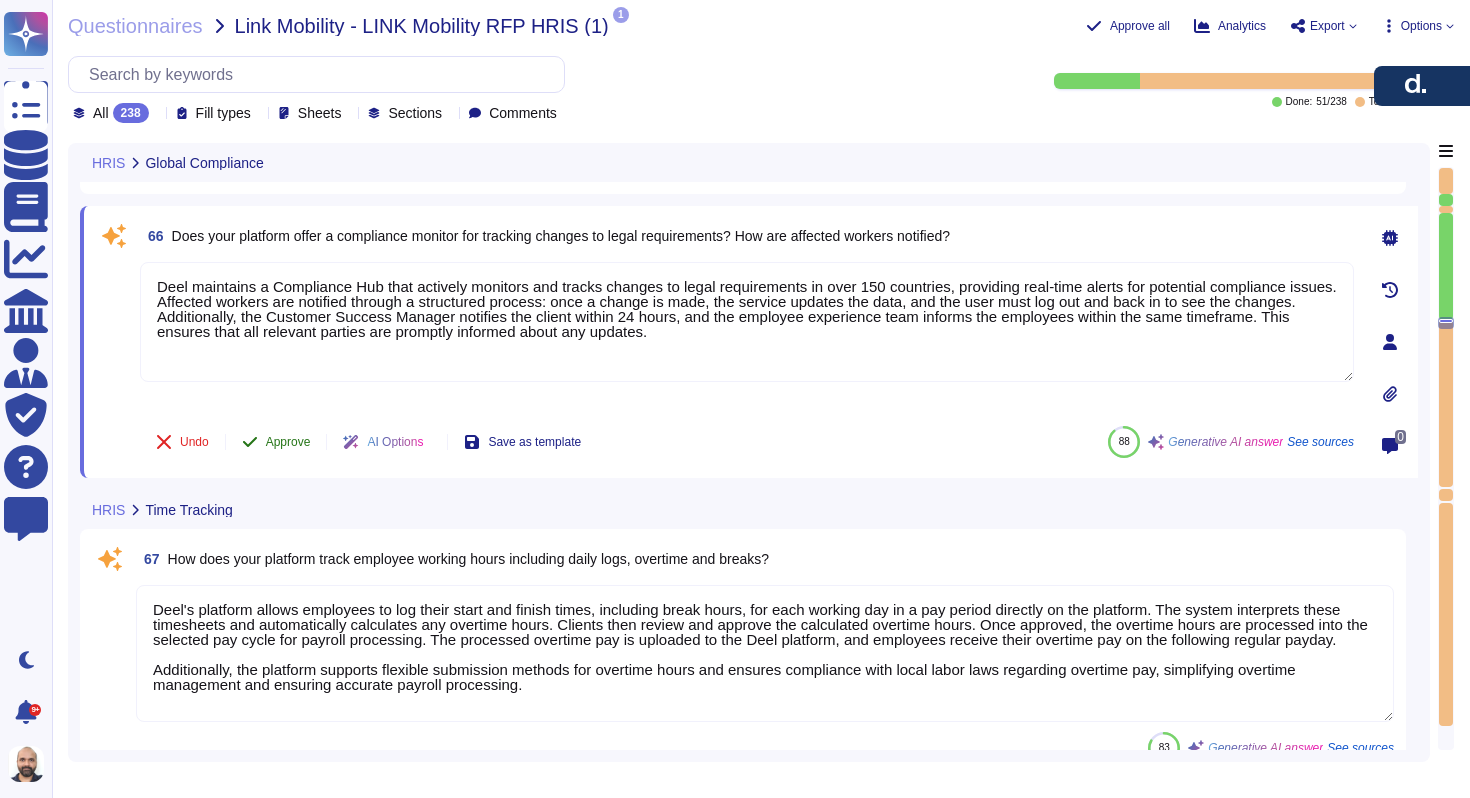 click on "Approve" at bounding box center (276, 442) 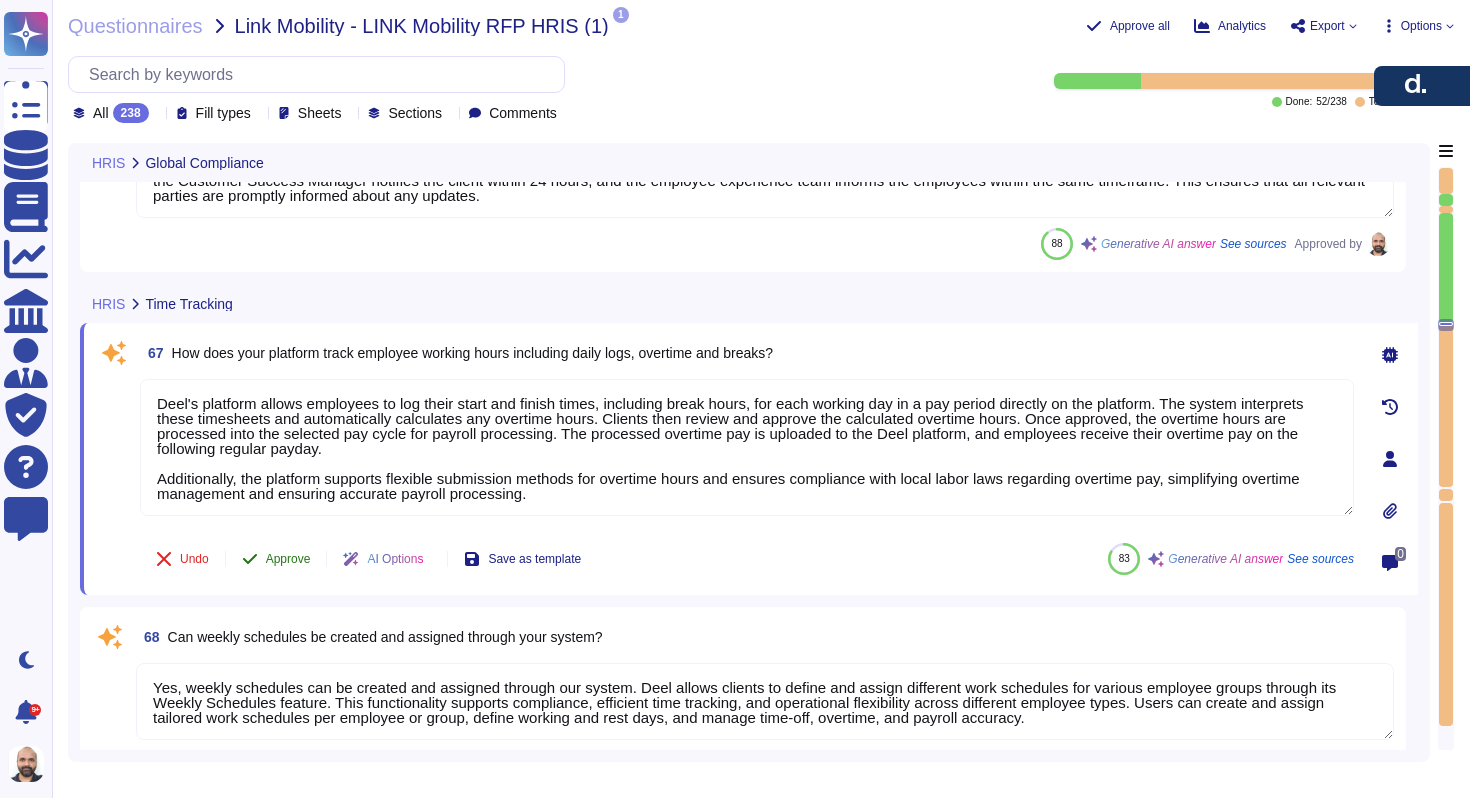 scroll, scrollTop: 16351, scrollLeft: 0, axis: vertical 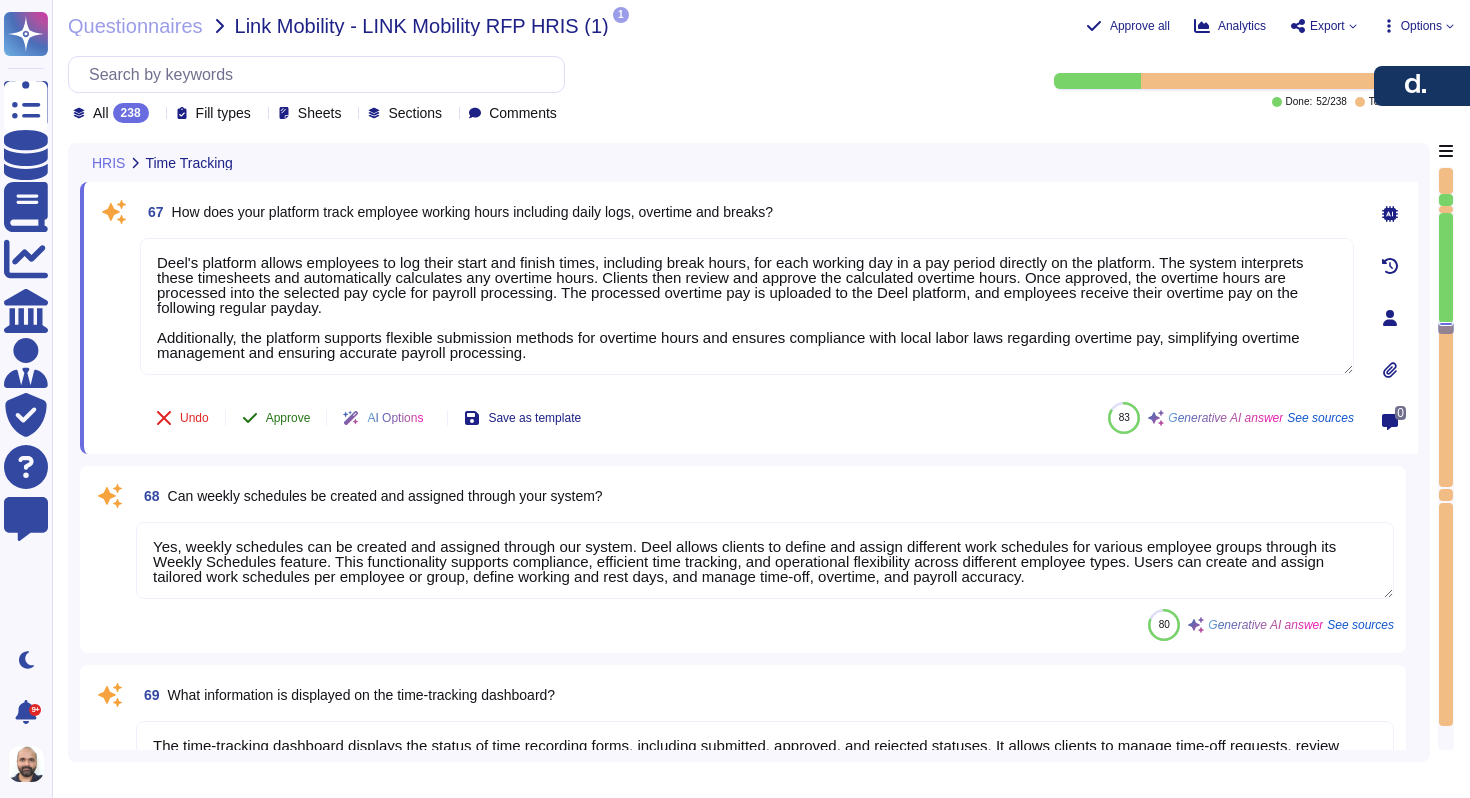 click on "Approve" at bounding box center [288, 418] 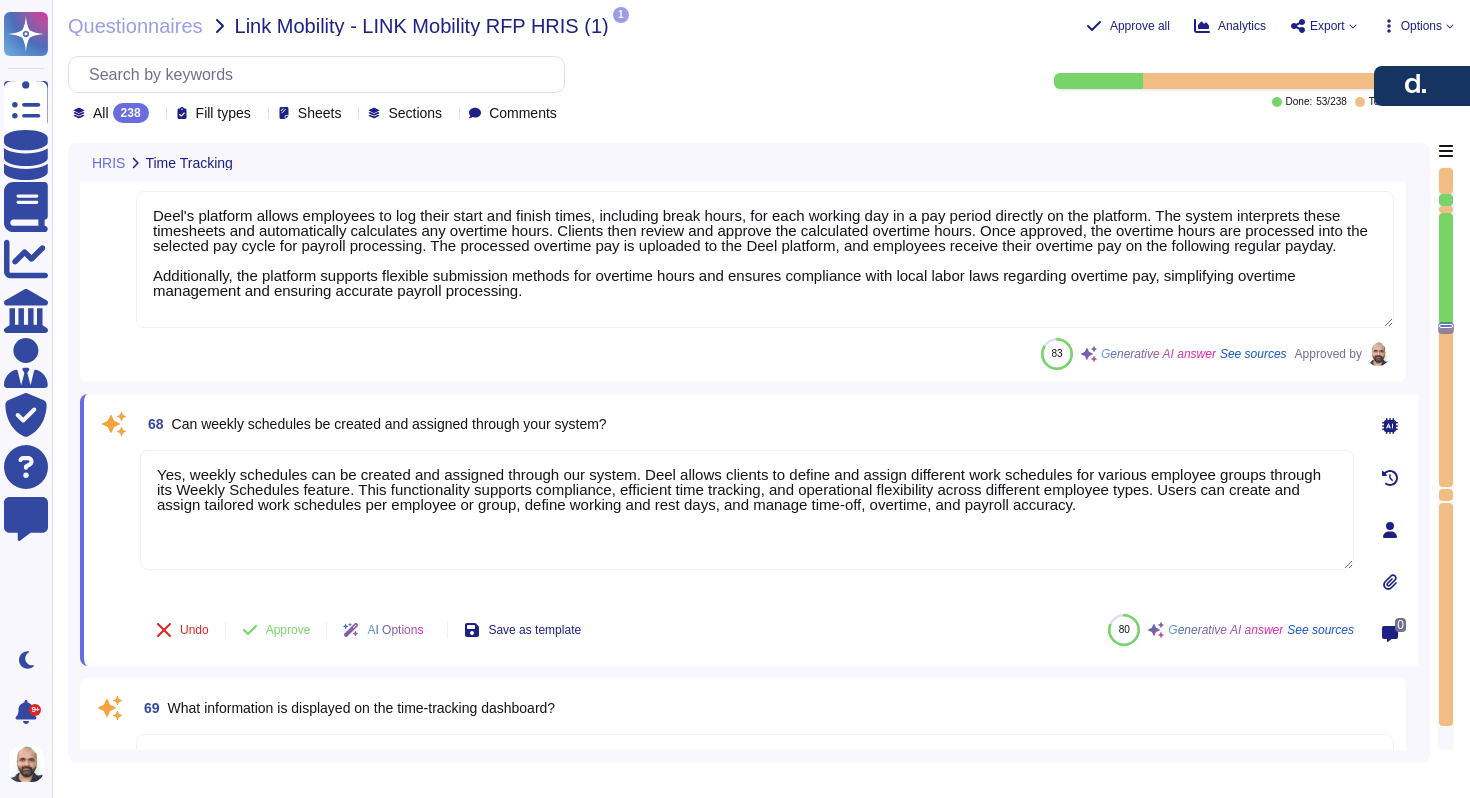 type on "Yes, Deel offers a time clock feature that includes a Clock-in Widget, allowing employees to clock in and out conveniently from both desktop and mobile devices. This feature supports real-time tracking, local time zone compliance, and mobile accessibility, making it easy for employees to manage their working hours." 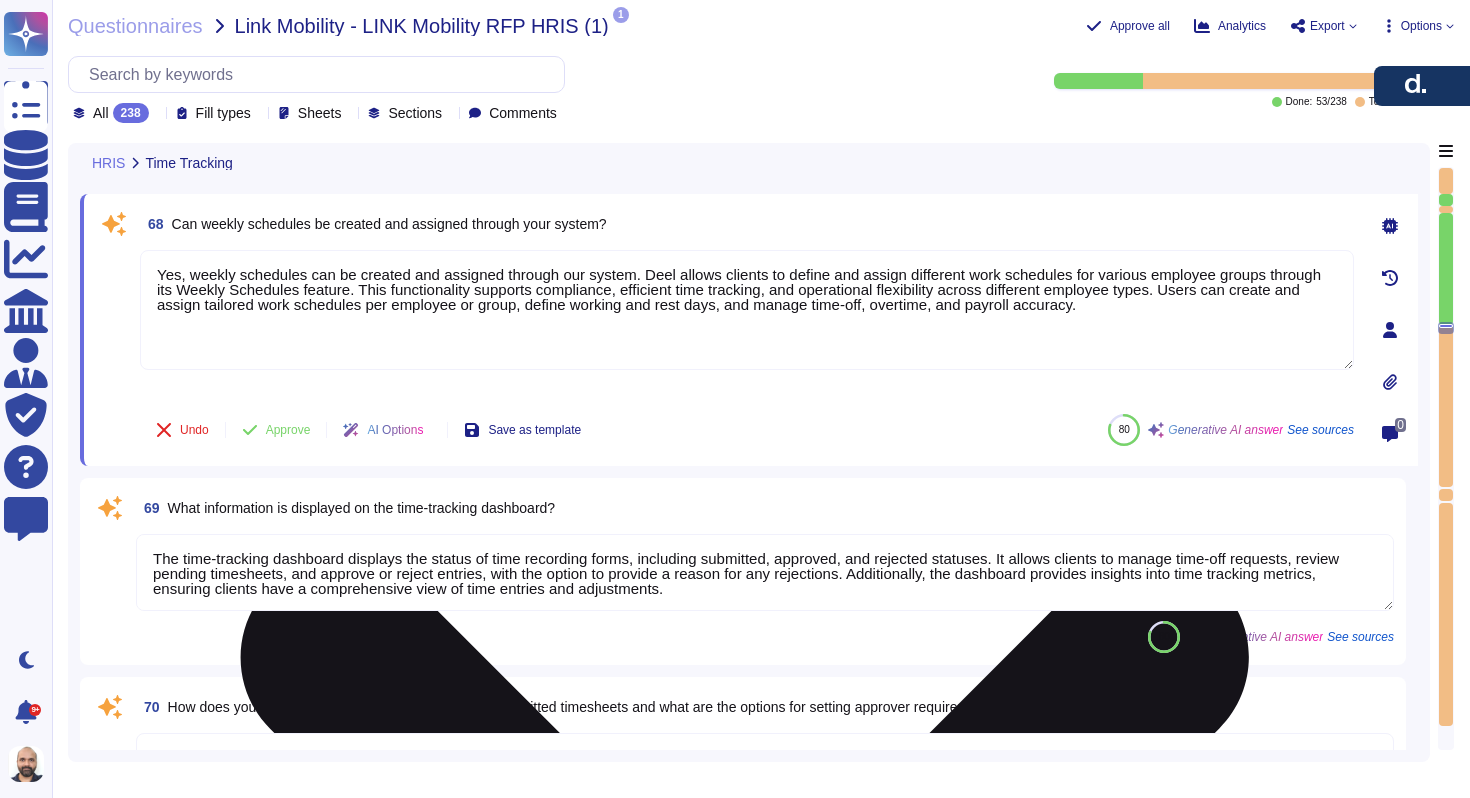 scroll, scrollTop: 16606, scrollLeft: 0, axis: vertical 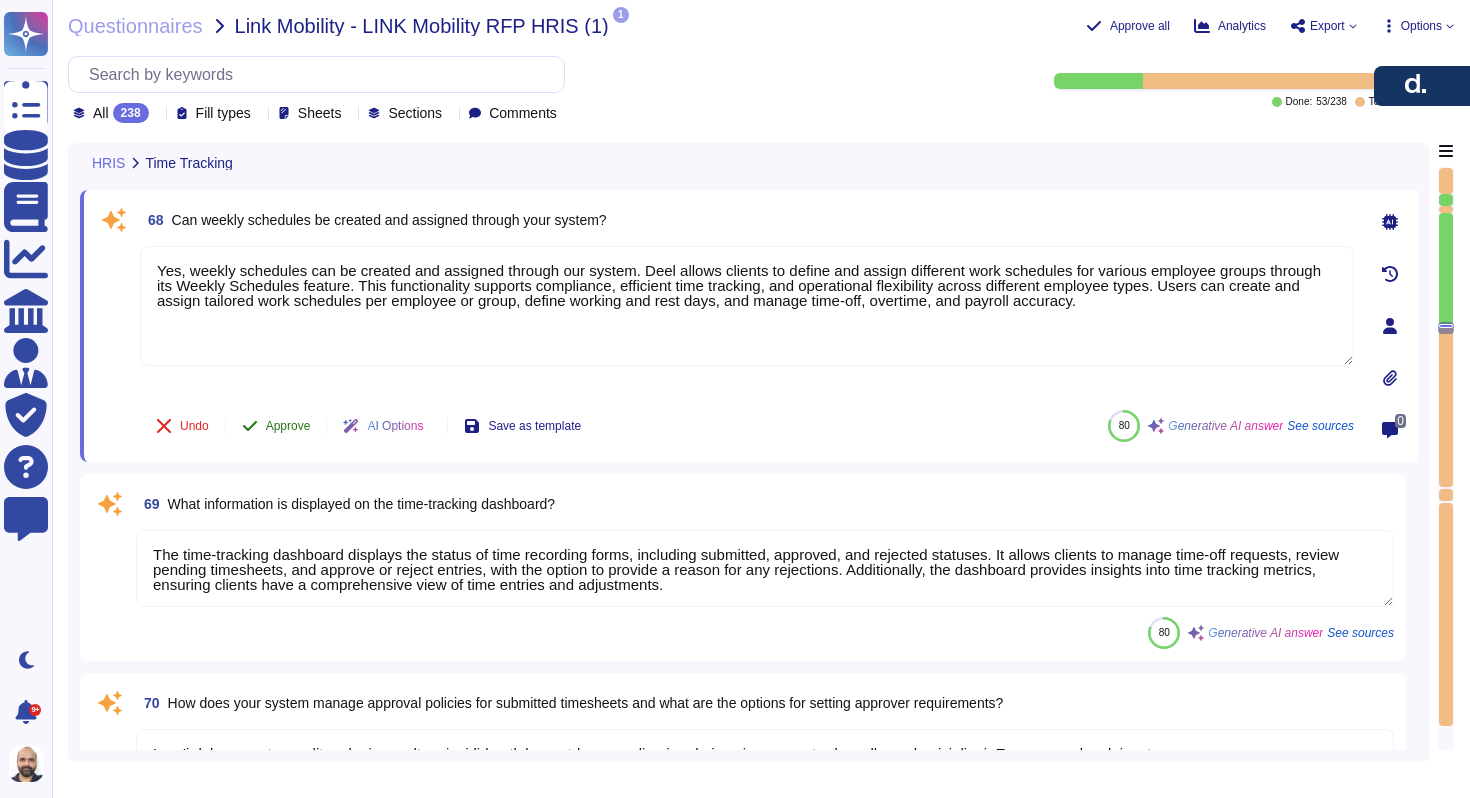 click on "Approve" at bounding box center [288, 426] 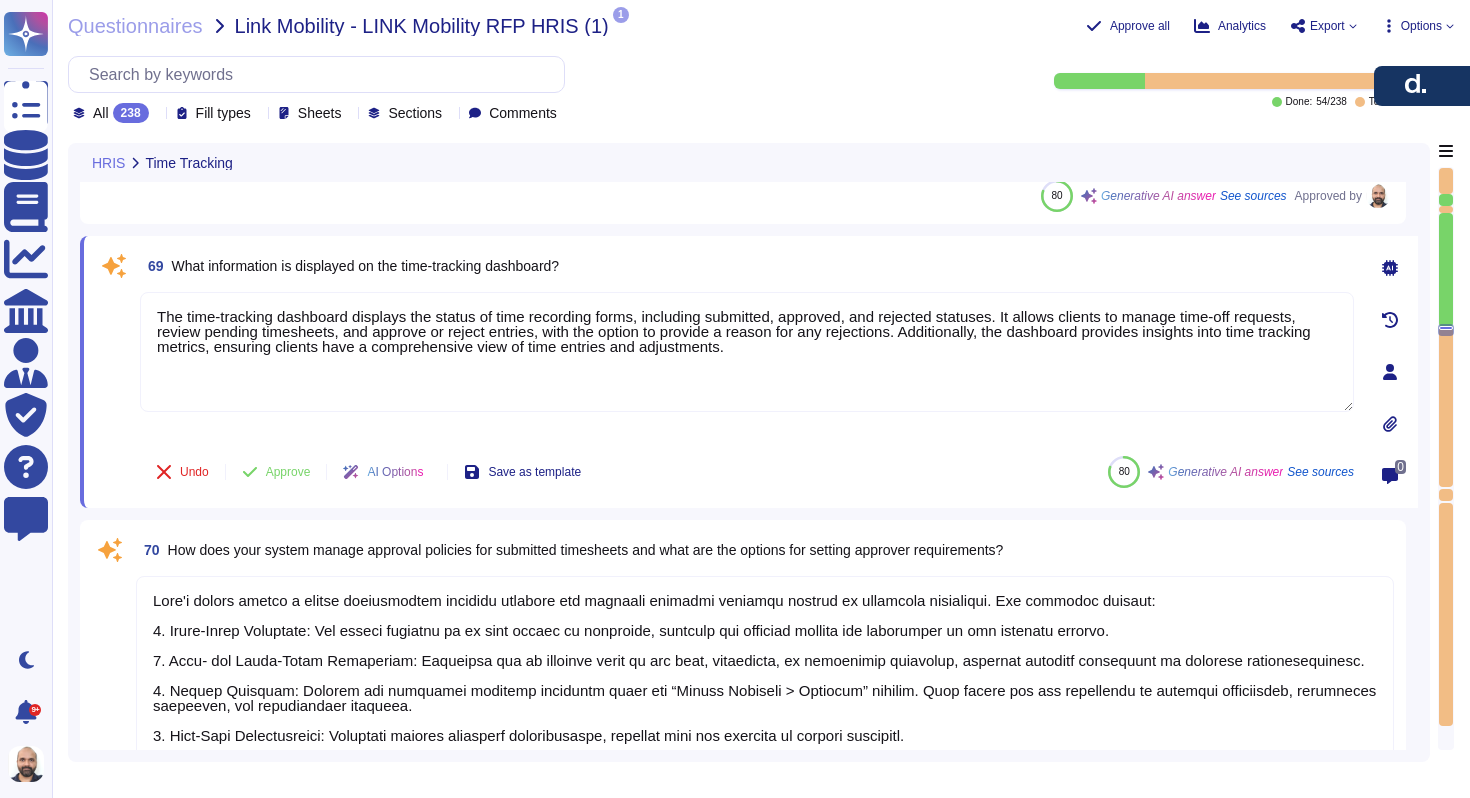 type on "Yes, Deel offers a mobile app for both iOS and Android devices, available for download from the Apple App Store and Google Play Store. The mobile app provides a seamless experience comparable to the desktop version, allowing users to manage their workforce, payments, and contracts anytime, anywhere.
Key functionalities available on the mobile app include:
- Contract management
- Payments
- Approvals
- Payroll information management
- Checking payslips
- Withdrawing funds
- Submitting leave requests
- Accessing performance reviews
- Managing onboarding processes
The app features a redesigned mobile UI optimized for mobile use, including a bottom navigation bar for intuitive access to key features. It also includes security features such as biometric authentication, Single Sign-On (SSO), and Multi-Factor Authentication (MFA), ensuring a secure and user-friendly experience. Overall, the mobile app replicates core desktop functionalities effectively, providing users with a comprehensive platform for managin..." 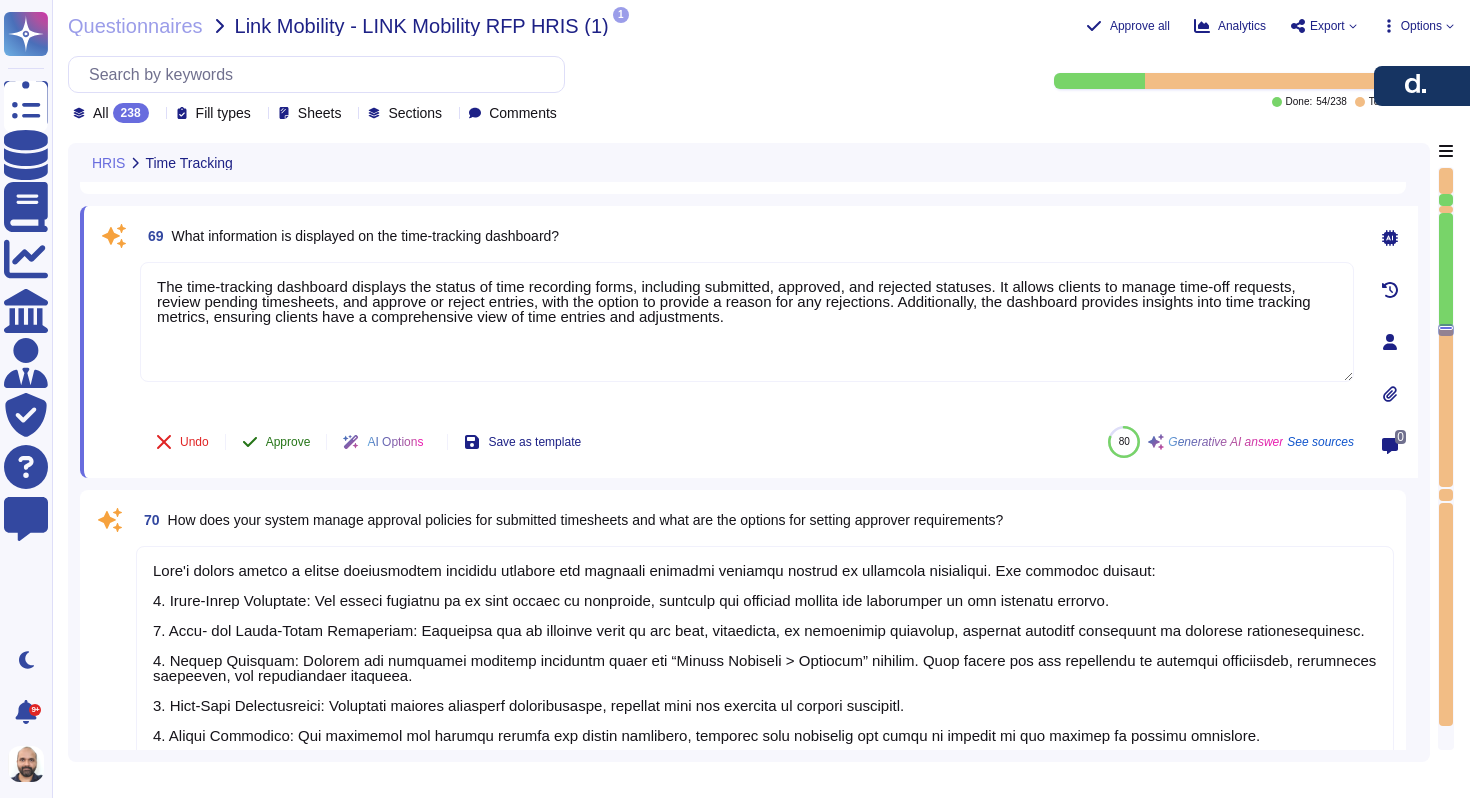 click on "Approve" at bounding box center [276, 442] 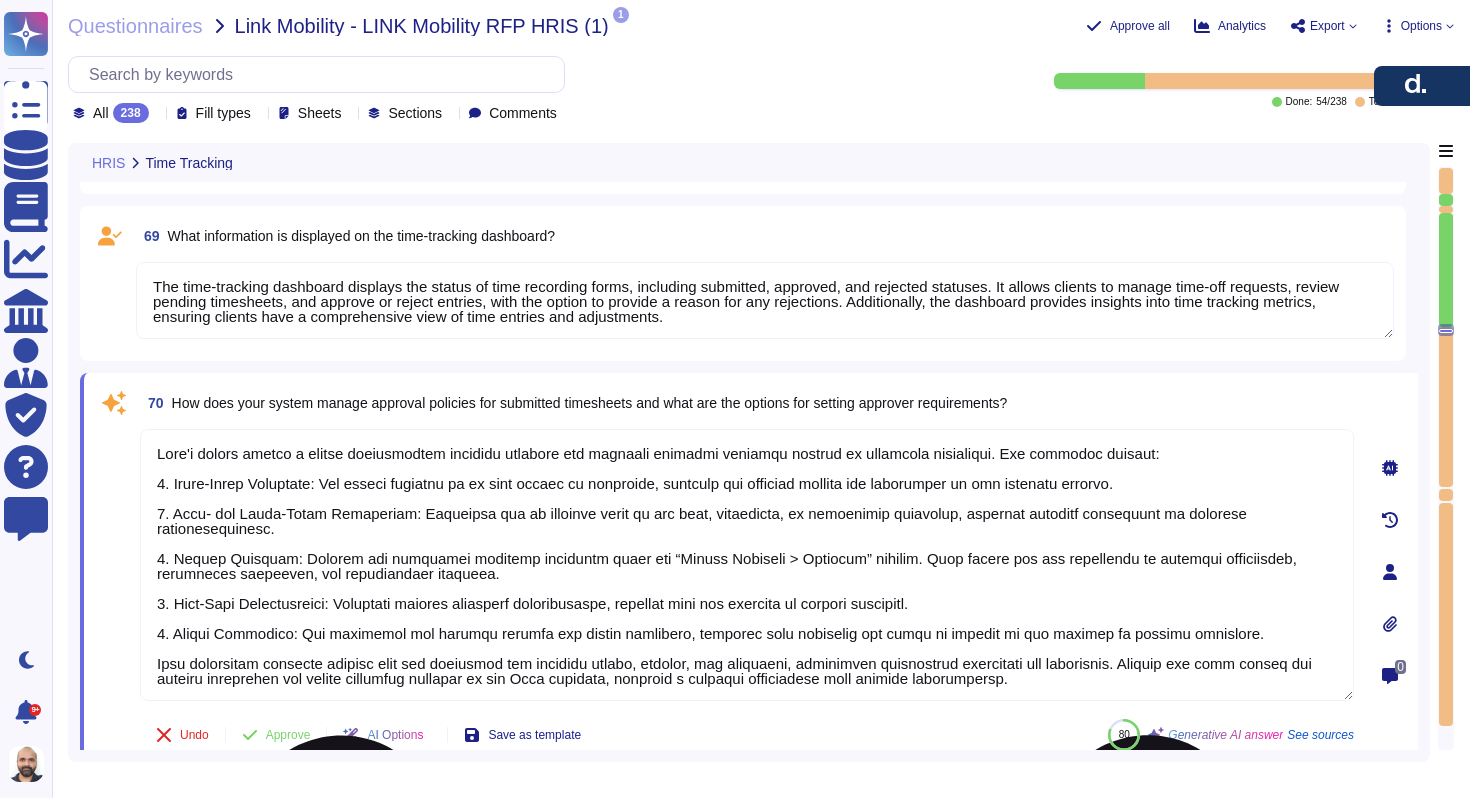 scroll, scrollTop: 2, scrollLeft: 0, axis: vertical 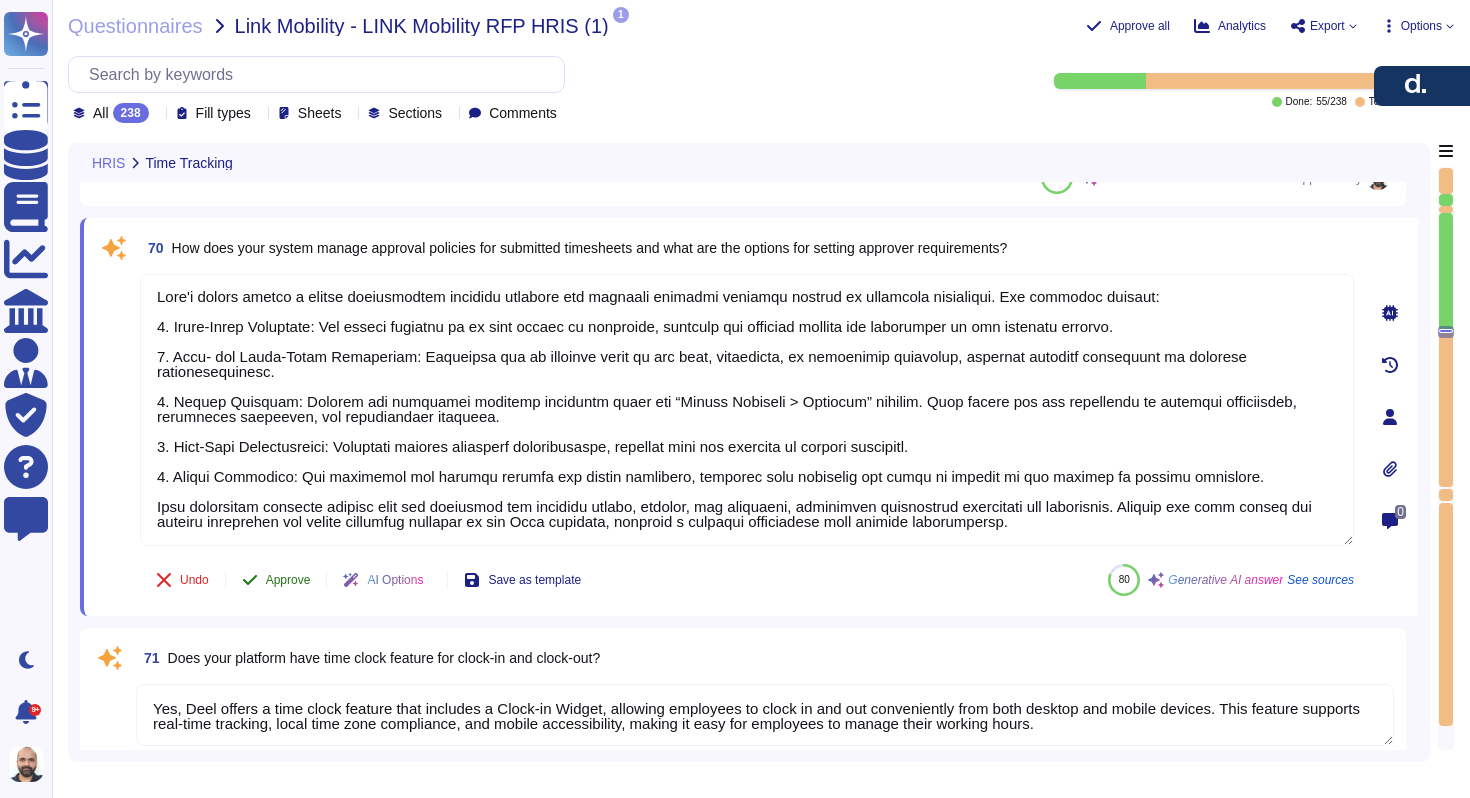 click on "Approve" at bounding box center [288, 580] 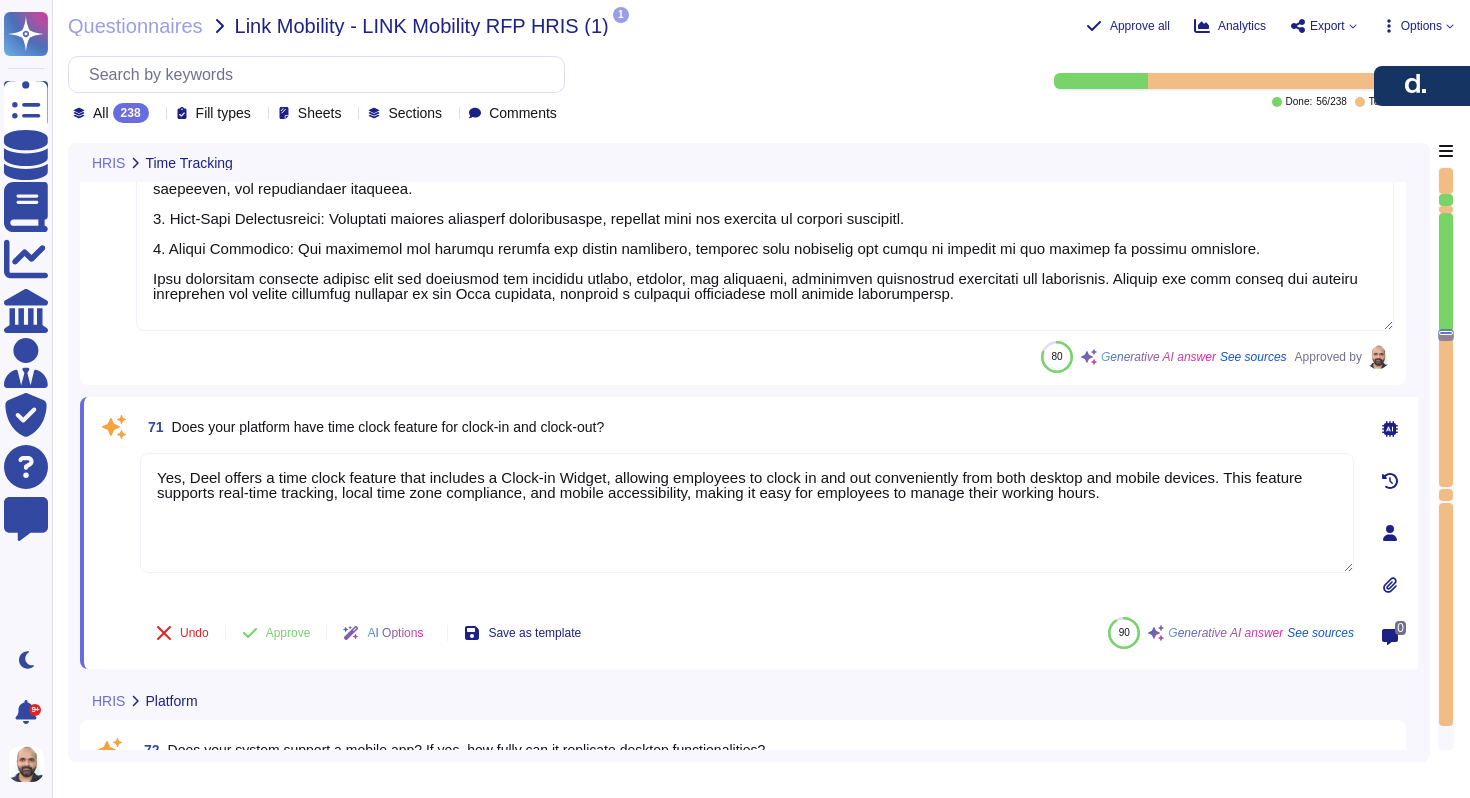 type on "Yes, Deel supports integrations with various applications and systems. Our platform offers over 70 native integrations, including:
1. HR Systems:
- Workday
- BambooHR
- Hibob
- SAP SuccessFactors
- Greenhouse
- Lever
- Workable
- Ashby
2. Accounting:
- NetSuite
- Xero
- QuickBooks
- Sage
3. Expense Management:
- Expensify
4. Communications:
- Slack
- Google Calendar
5. SSO (Single Sign-On):
- Azure AD
- Google Workspace
- Okta
- OneLogin
- SAML 2.0
Additionally, Deel provides an Open API for custom integrations, allowing for seamless connections with various systems. Our integrations cover a wide range of categories, ensuring a comprehensive solution for various business needs. For more information, please refer to our integrations and API pages." 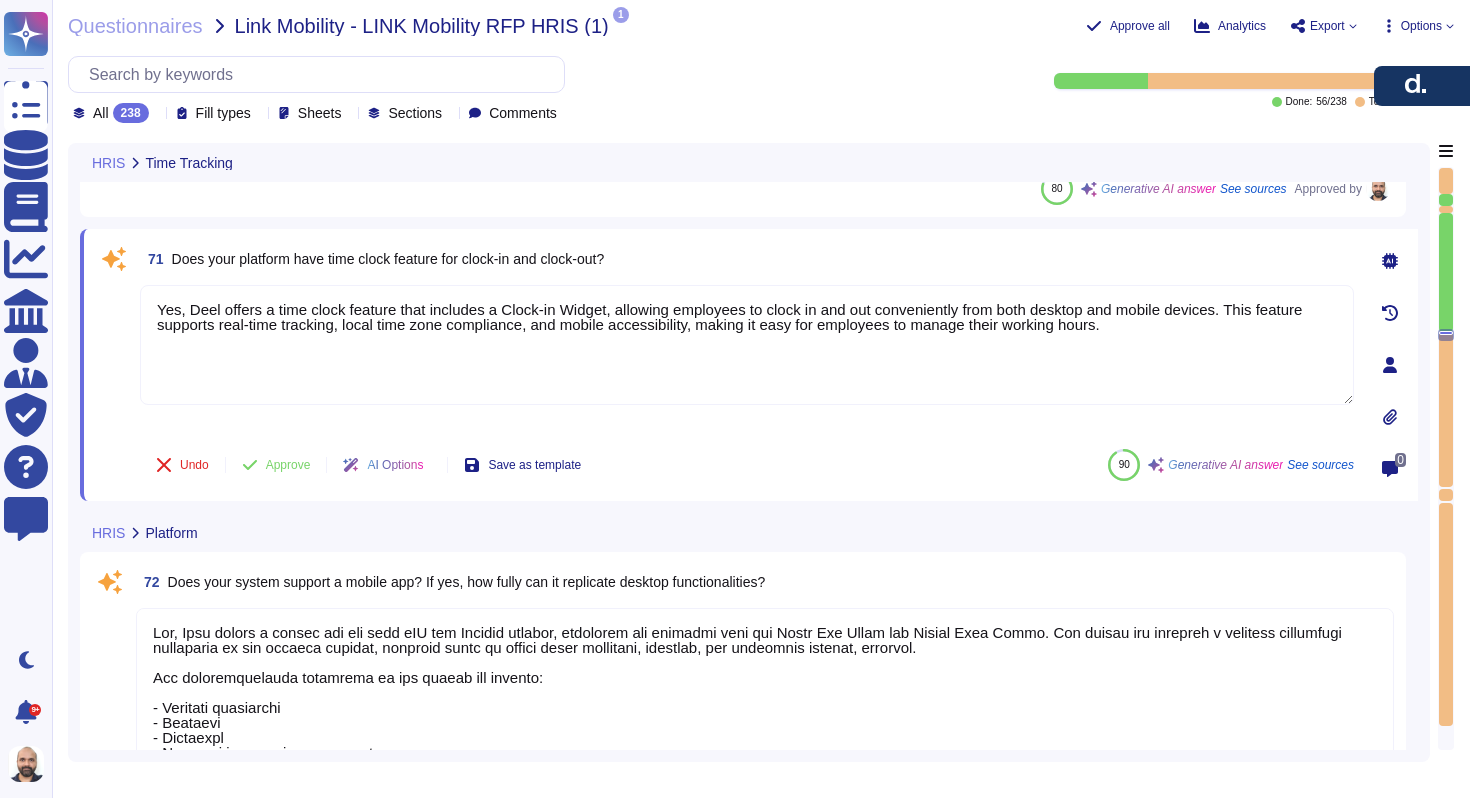 scroll, scrollTop: 17371, scrollLeft: 0, axis: vertical 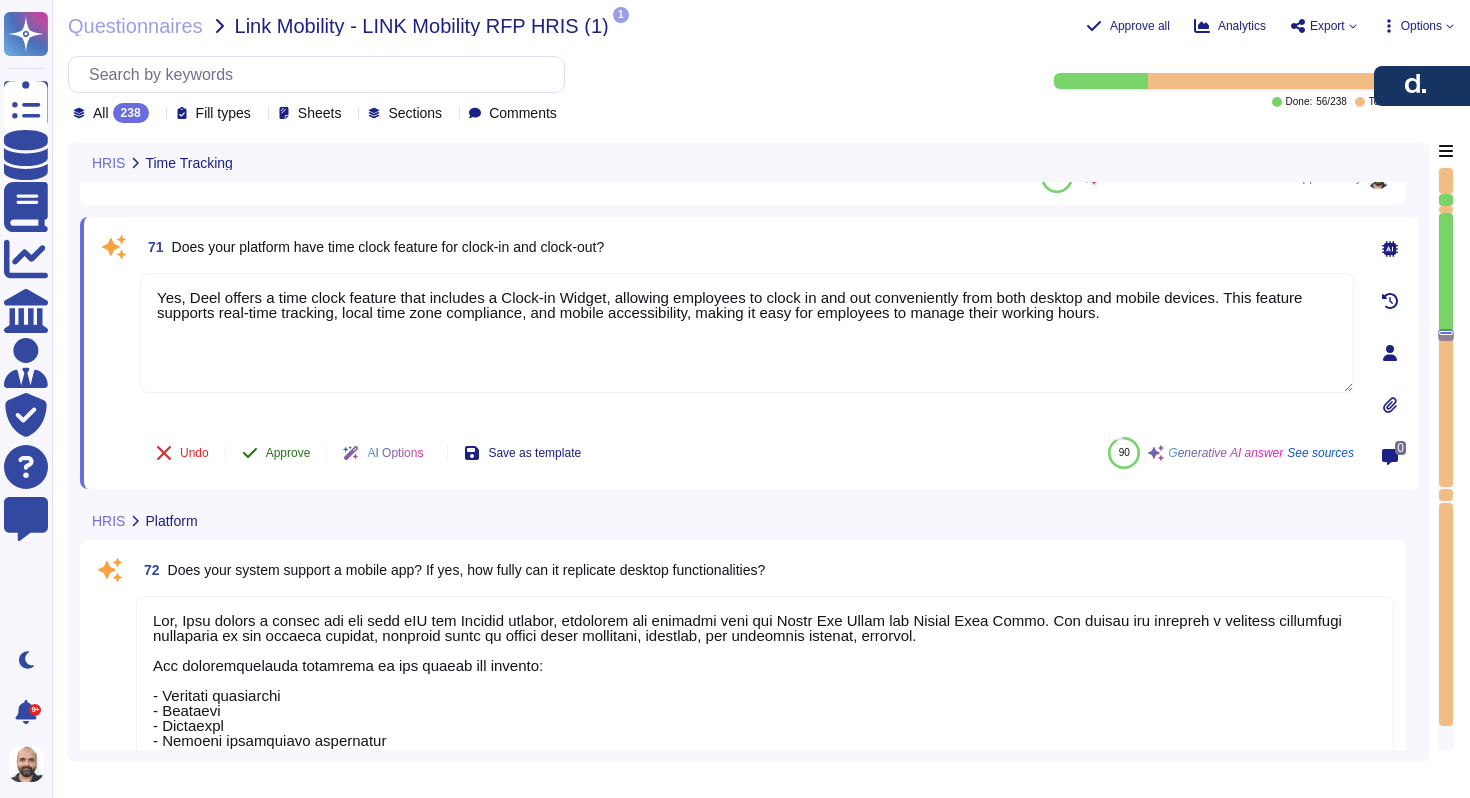 click on "Approve" at bounding box center [288, 453] 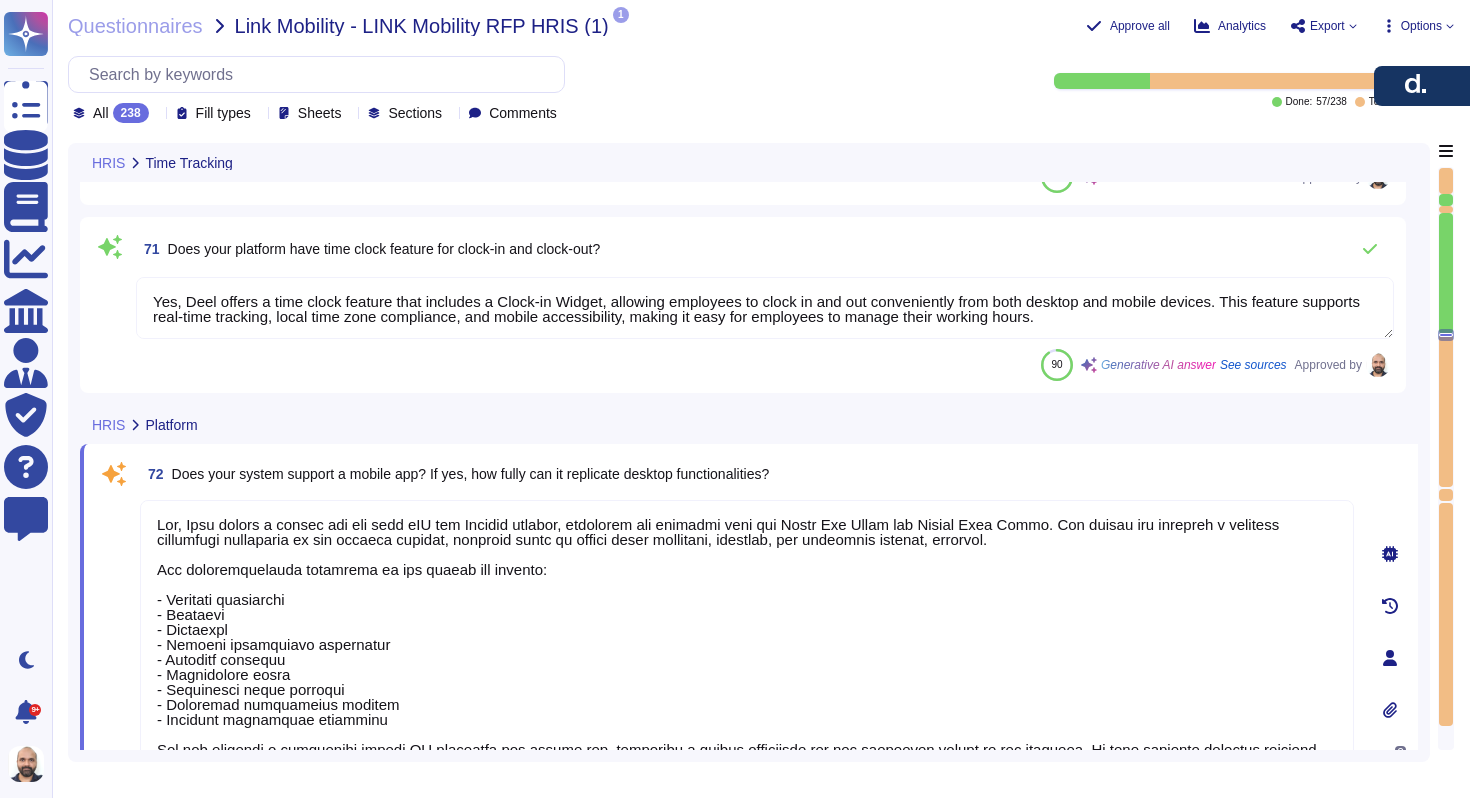 scroll, scrollTop: 2, scrollLeft: 0, axis: vertical 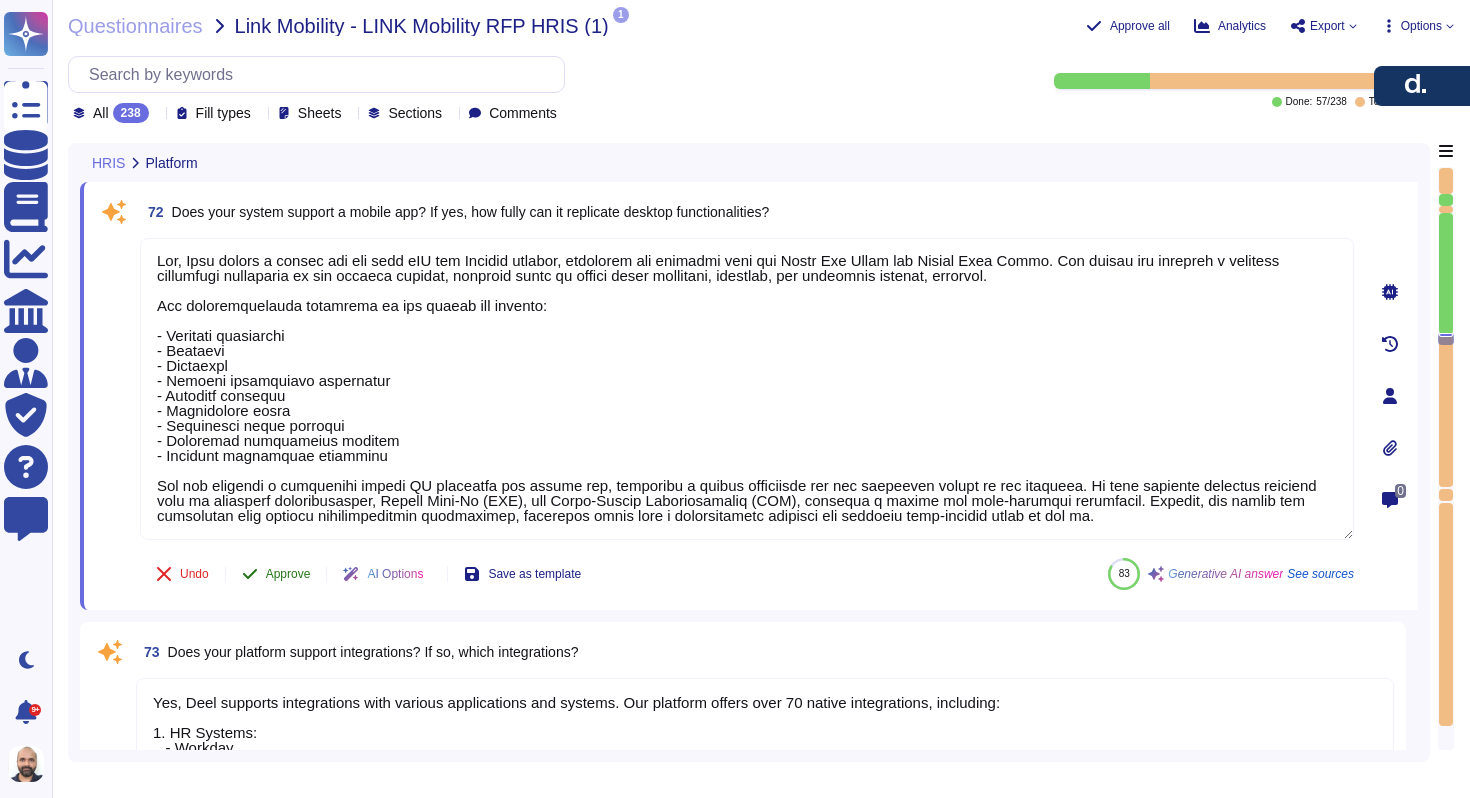 click on "Approve" at bounding box center (288, 574) 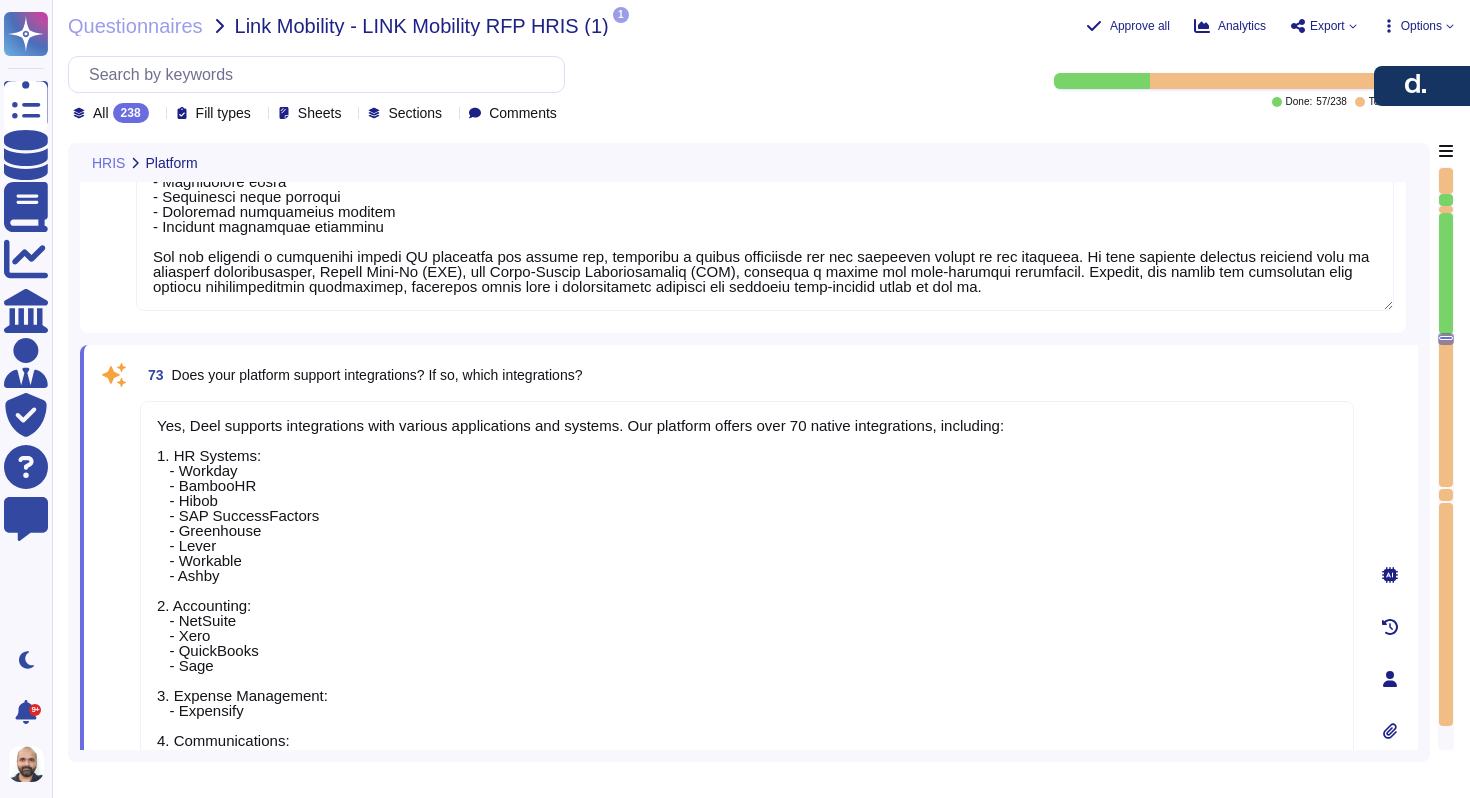 type on "Yes, Deel offers API access for custom integrations. The API is secured with OAuth 2.0 authentication and supports various integration options, including RESTful API and Webhooks. Deel's open API enables seamless integration with various systems, allowing for flexible data synchronization and custom integrations tailored to specific business needs. For more information, please refer to our API documentation." 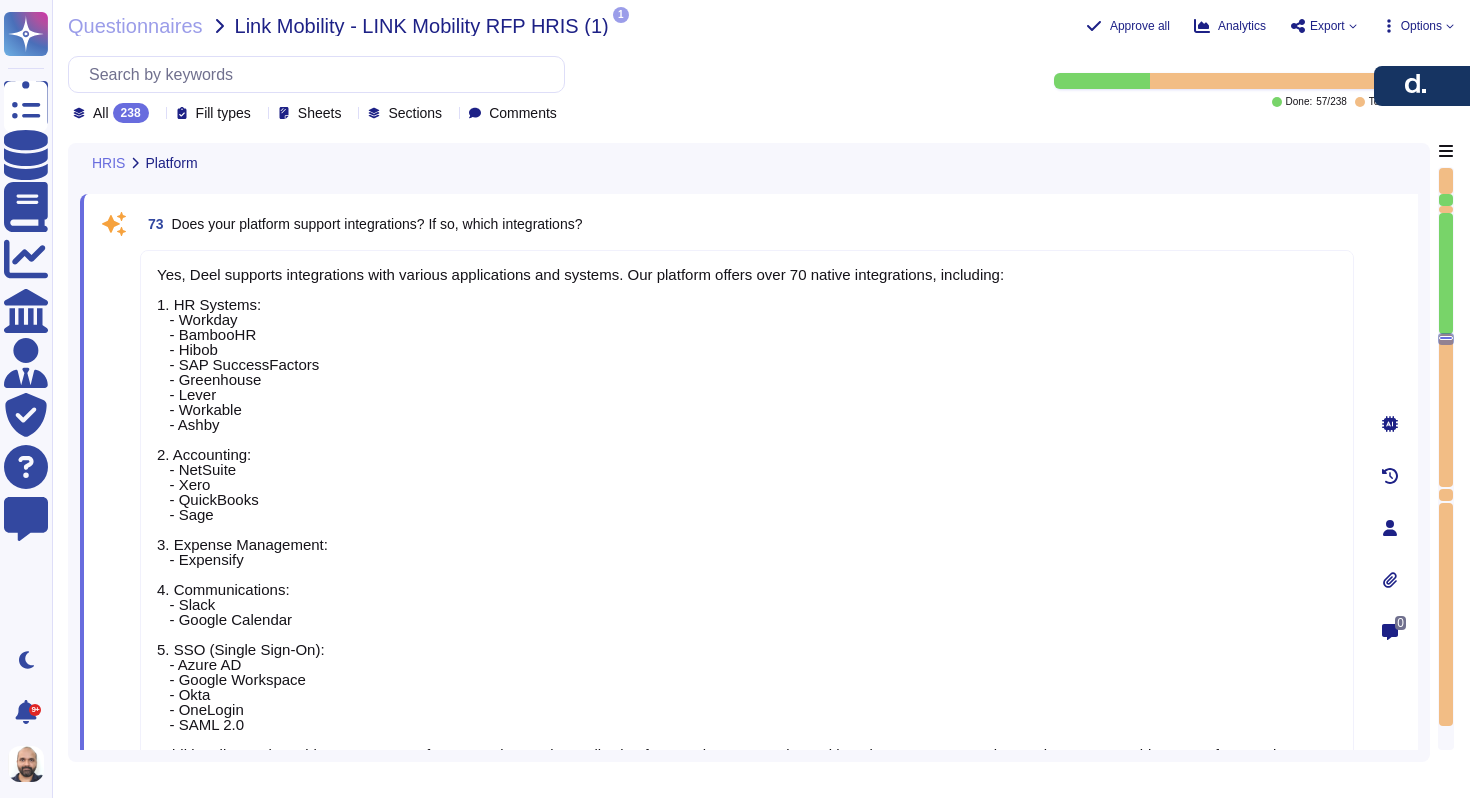 scroll, scrollTop: 17996, scrollLeft: 0, axis: vertical 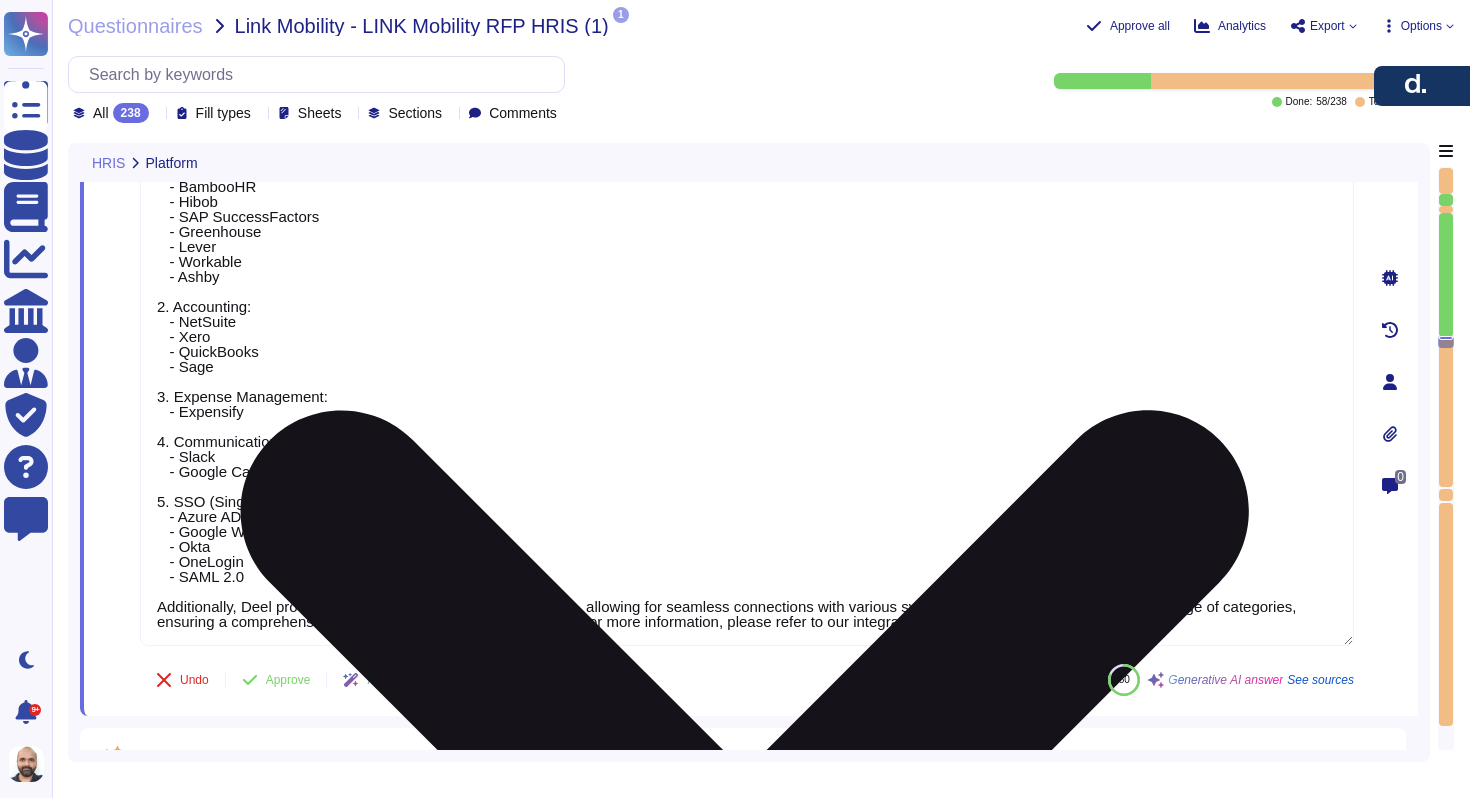 paste on "https://www.deel.com/integrations/" 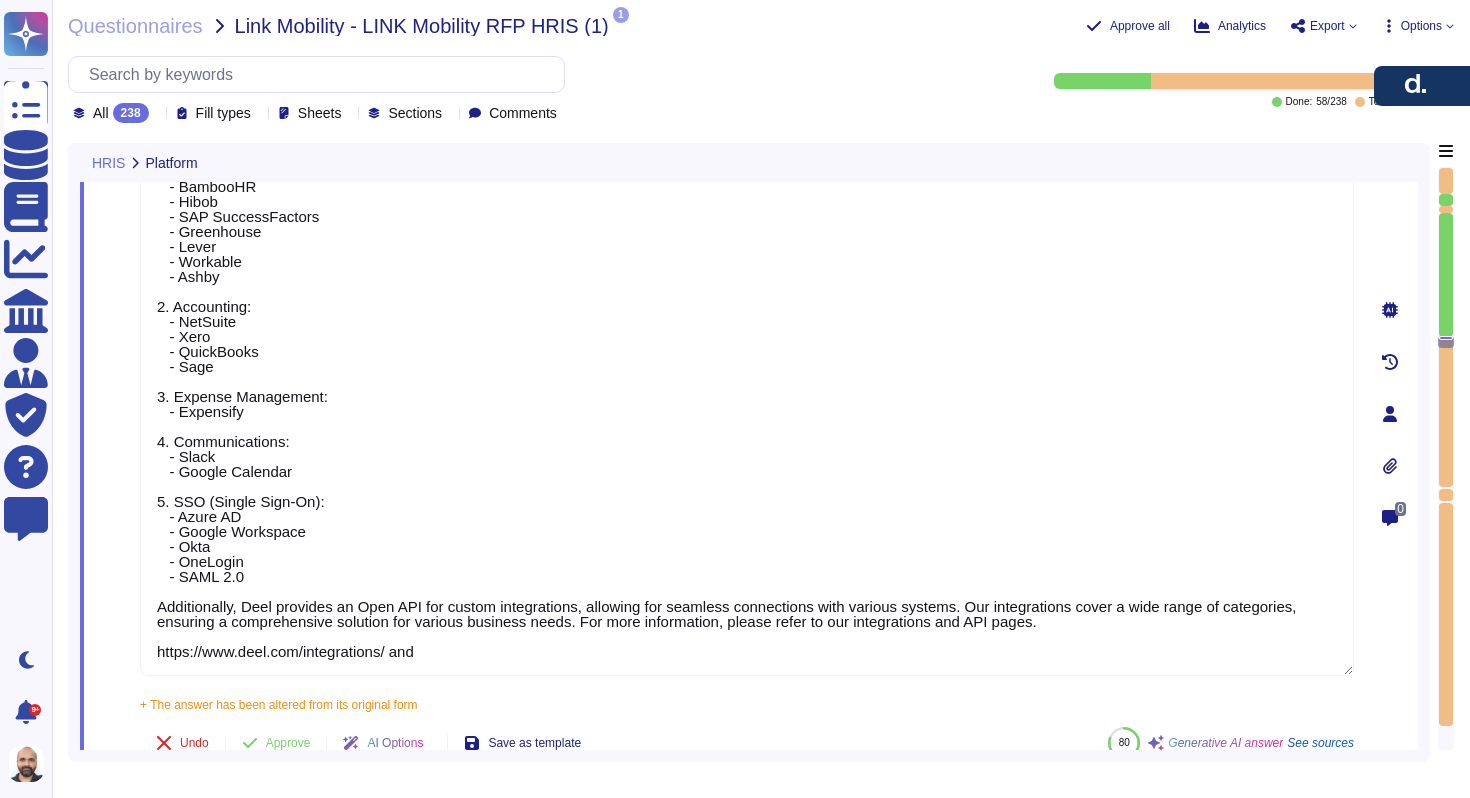 type on "Yes, Deel supports integrations with various applications and systems. Our platform offers over 70 native integrations, including:
1. HR Systems:
- Workday
- BambooHR
- Hibob
- SAP SuccessFactors
- Greenhouse
- Lever
- Workable
- Ashby
2. Accounting:
- NetSuite
- Xero
- QuickBooks
- Sage
3. Expense Management:
- Expensify
4. Communications:
- Slack
- Google Calendar
5. SSO (Single Sign-On):
- Azure AD
- Google Workspace
- Okta
- OneLogin
- SAML 2.0
Additionally, Deel provides an Open API for custom integrations, allowing for seamless connections with various systems. Our integrations cover a wide range of categories, ensuring a comprehensive solution for various business needs. For more information, please refer to our integrations and API pages.
https://www.deel.com/integrations/ and" 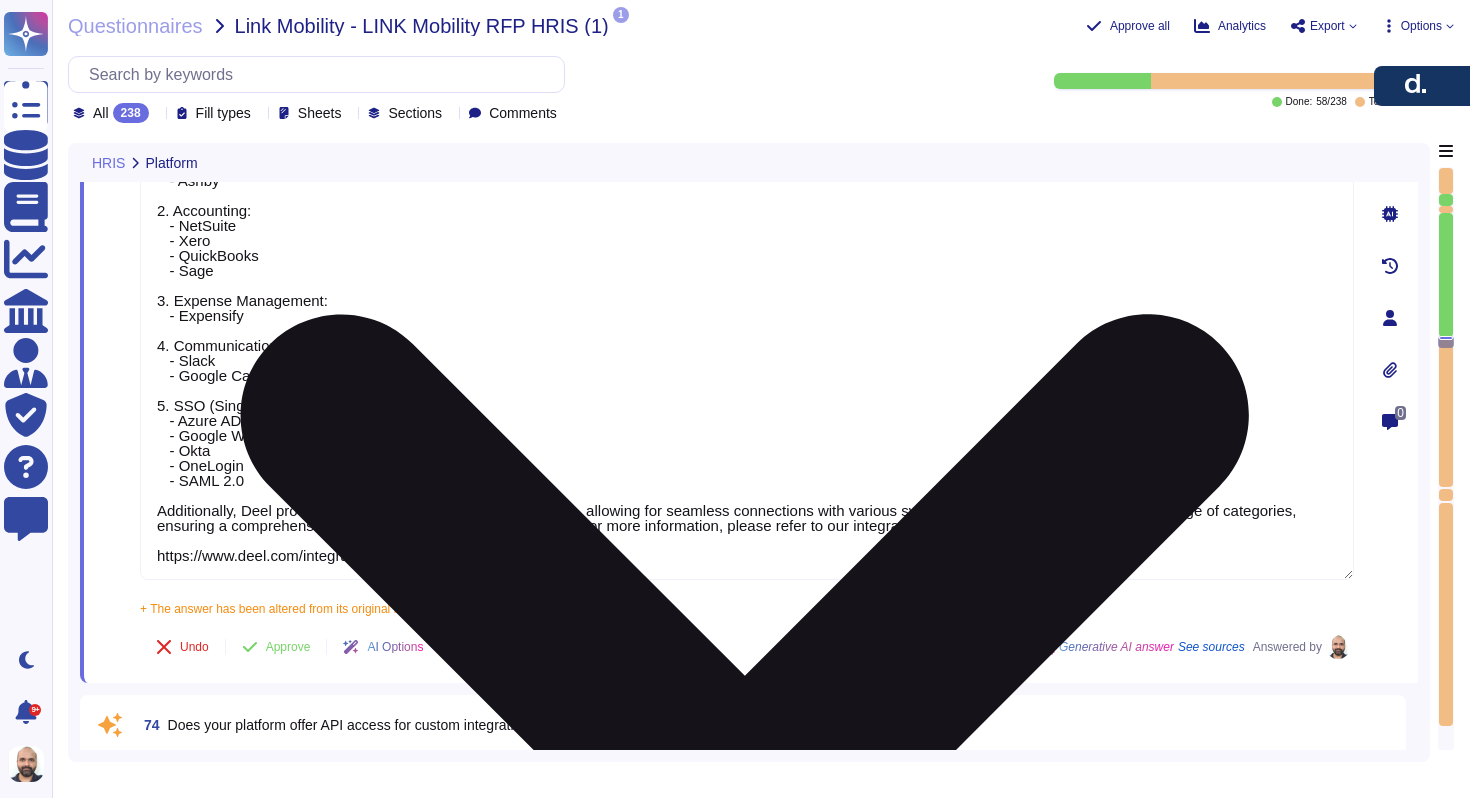 type on "Yes, our platform supports Two-Factor Authentication (2FA). We utilize various methods for 2FA, including SMS, authenticator apps, and email. Additionally, we support integration with existing RADIUS servers for multi-factor authentication." 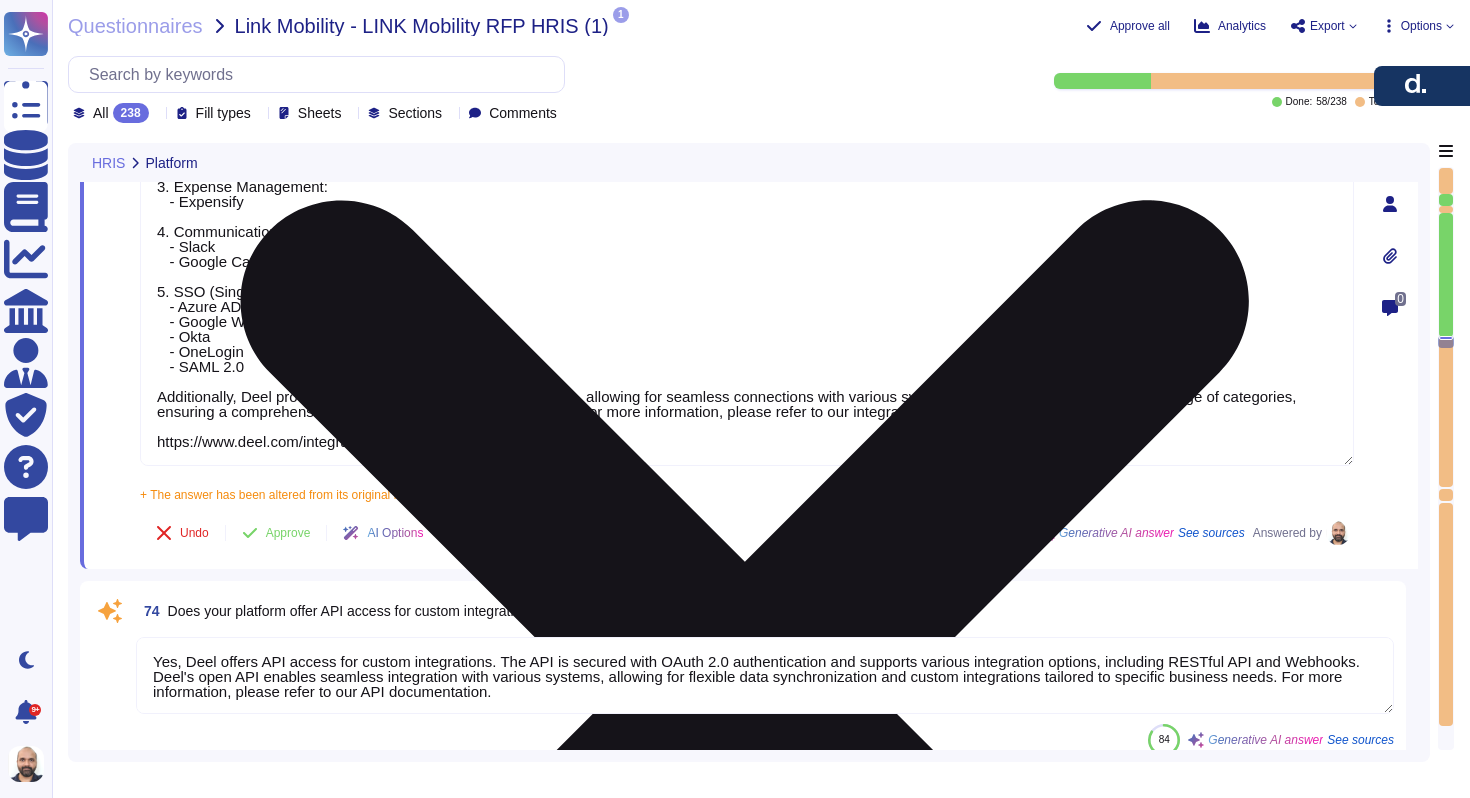 click on "Yes, Deel supports integrations with various applications and systems. Our platform offers over 70 native integrations, including:
1. HR Systems:
- Workday
- BambooHR
- Hibob
- SAP SuccessFactors
- Greenhouse
- Lever
- Workable
- Ashby
2. Accounting:
- NetSuite
- Xero
- QuickBooks
- Sage
3. Expense Management:
- Expensify
4. Communications:
- Slack
- Google Calendar
5. SSO (Single Sign-On):
- Azure AD
- Google Workspace
- Okta
- OneLogin
- SAML 2.0
Additionally, Deel provides an Open API for custom integrations, allowing for seamless connections with various systems. Our integrations cover a wide range of categories, ensuring a comprehensive solution for various business needs. For more information, please refer to our integrations and API pages.
https://www.deel.com/integrations/ and" at bounding box center [747, 180] 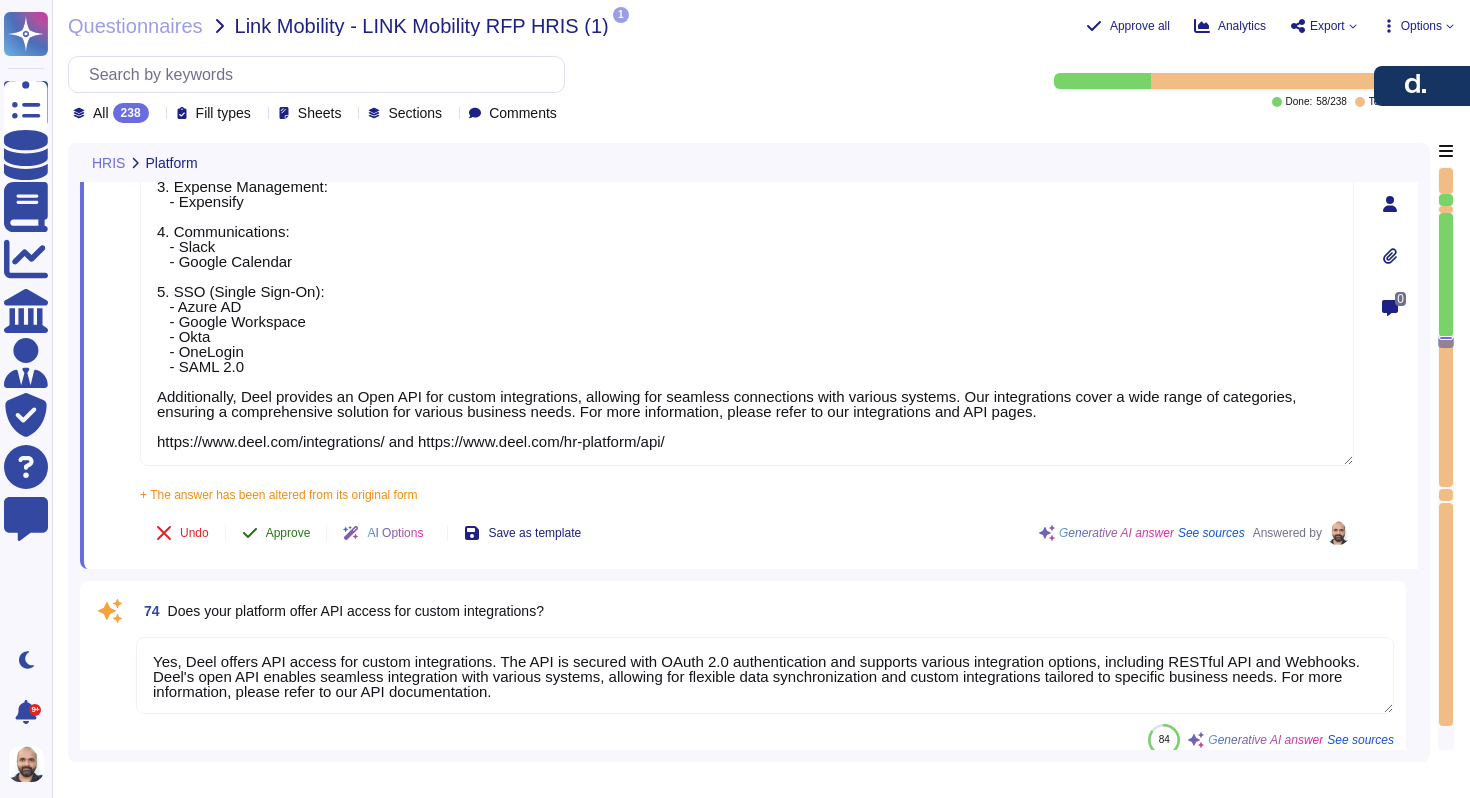 click on "Approve" at bounding box center (276, 533) 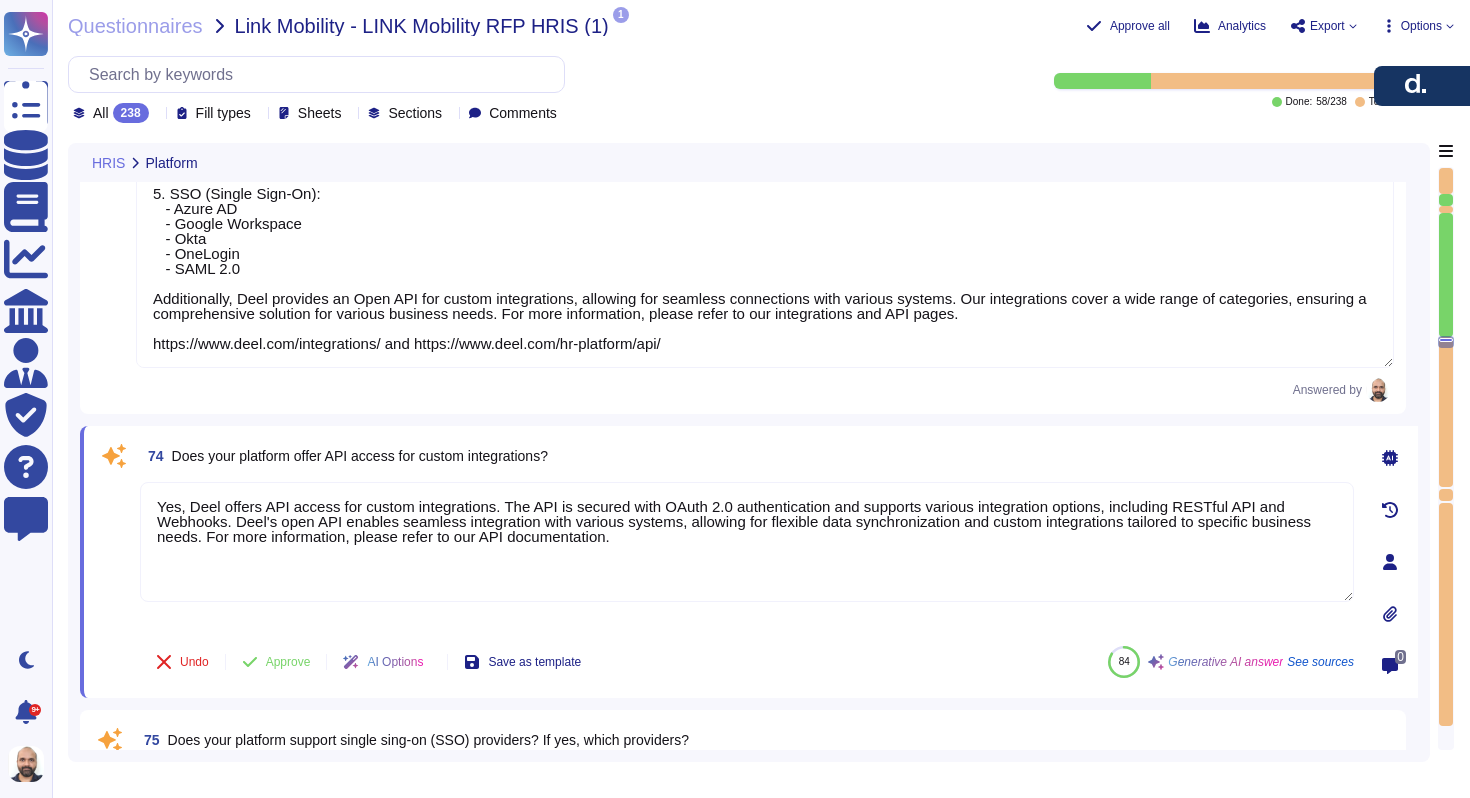 type on "Yes, our system provides customizable approval workflows for salary changes, which can be configured to include primary and secondary approvers, along with options for backup approvers.
The process for salary reviews is as follows:
1. Clients can set up workflows through team permission settings, allowing for tailored approval processes based on specific roles.
2. The Deel Compensation (Assemble) feature enables automated approval workflows and audit tracking for compensation changes.
3. Clients can build custom workflows as a self-serve tool on the Deel app, allowing for the definition of each step of the workflow for salary reviews.
4. The workflows can be automated, role-based, and include multi-step and conditional processes, ensuring that the salary review aligns with the organization's specific needs and approval hierarchy.
This structured approach ensures that salary reviews are conducted efficiently and in compliance with the organization's policies." 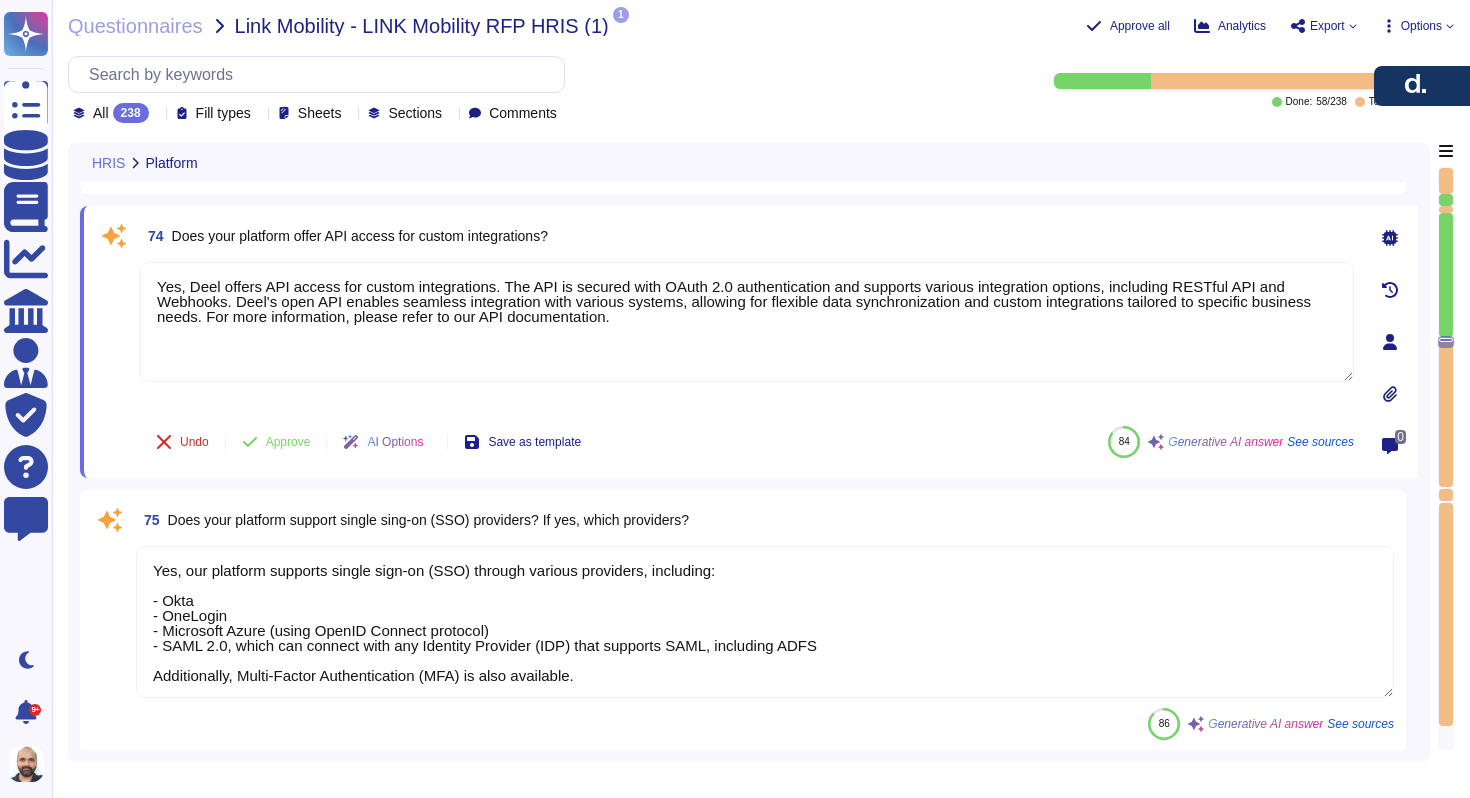 scroll, scrollTop: 18675, scrollLeft: 0, axis: vertical 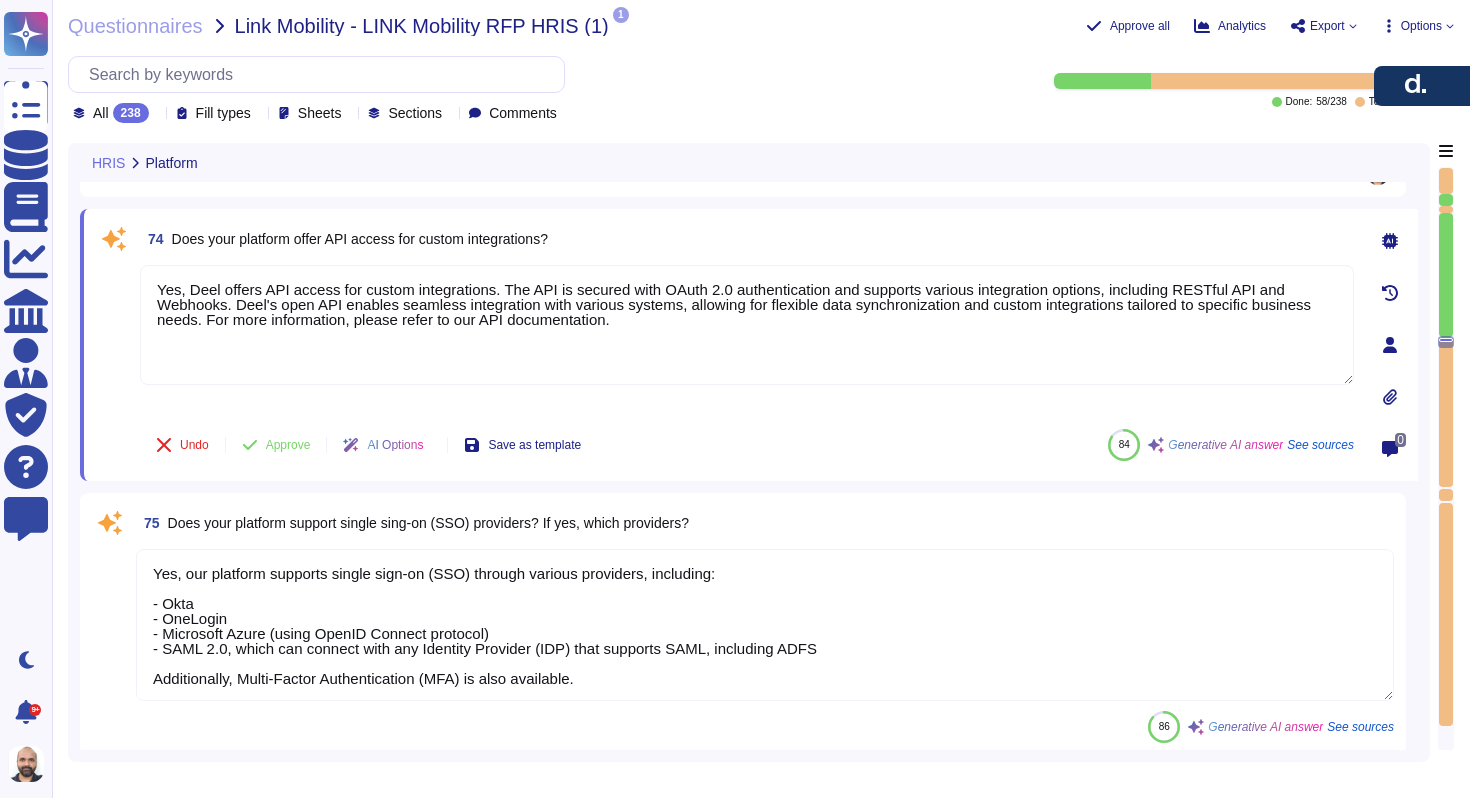 type on "Yes, Deel supports integrations with various applications and systems. Our platform offers over 70 native integrations, including:
1. HR Systems:
- Workday
- BambooHR
- Hibob
- SAP SuccessFactors
- Greenhouse
- Lever
- Workable
- Ashby
2. Accounting:
- NetSuite
- Xero
- QuickBooks
- Sage
3. Expense Management:
- Expensify
4. Communications:
- Slack
- Google Calendar
5. SSO (Single Sign-On):
- Azure AD
- Google Workspace
- Okta
- OneLogin
- SAML 2.0
Additionally, Deel provides an Open API for custom integrations, allowing for seamless connections with various systems. Our integrations cover a wide range of categories, ensuring a comprehensive solution for various business needs. For more information, please refer to our integrations and API pages.
https://www.deel.com/integrations/ and https://www.deel.com/hr-platform/api/" 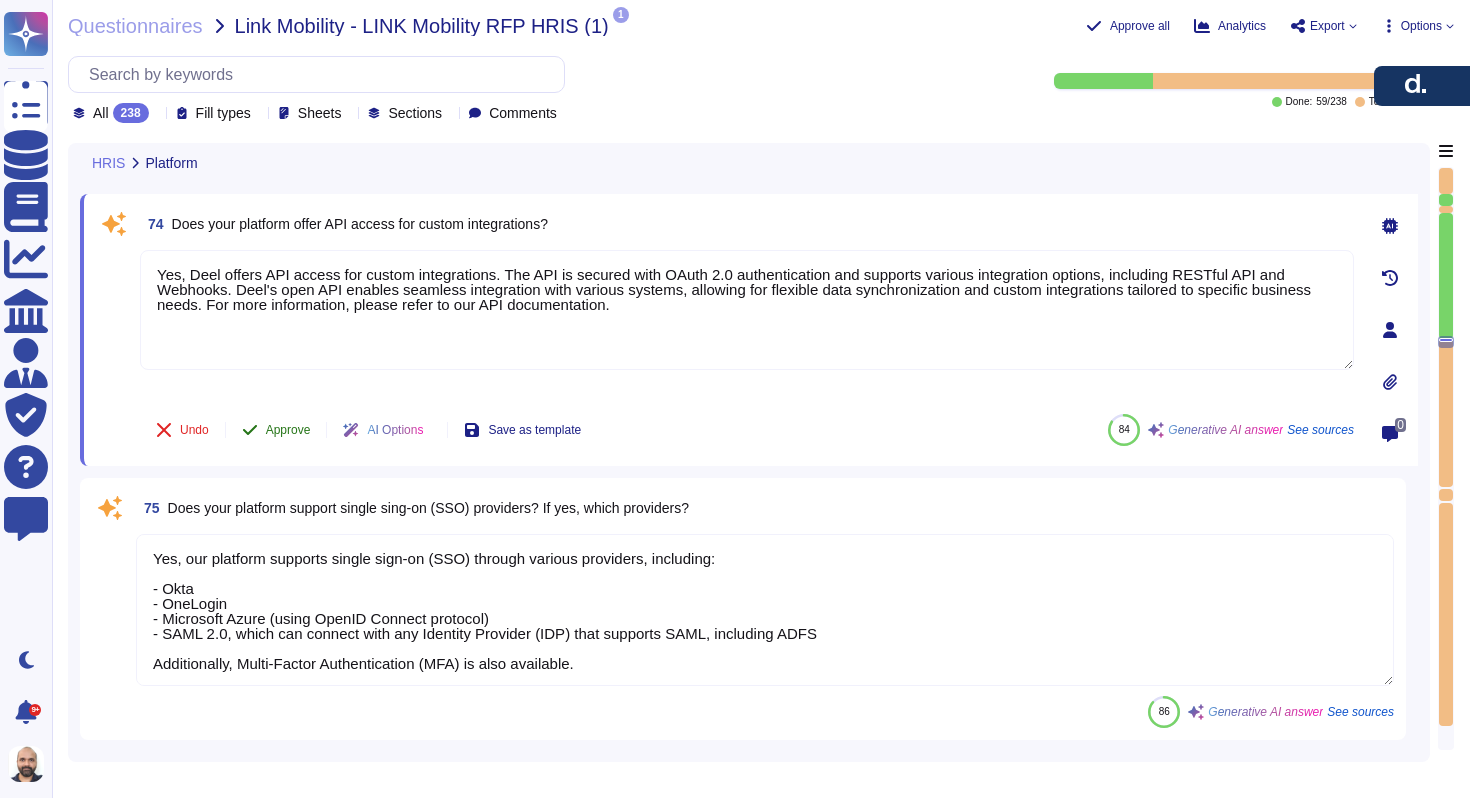 click on "Approve" at bounding box center [276, 430] 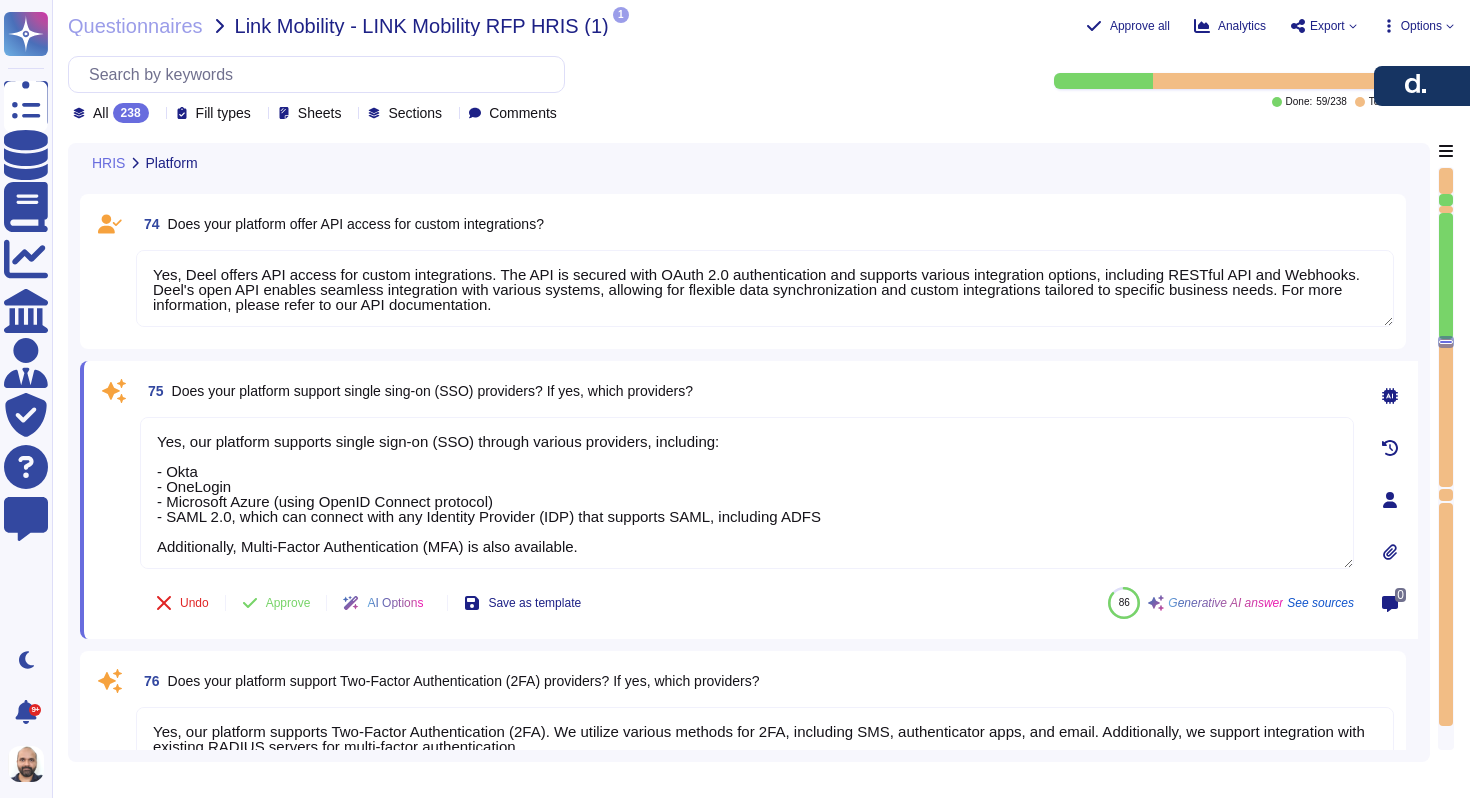 type on "Yes, our system supports multiple currencies, allowing clients to pay team members in their preferred or local currency. We can handle transactions in over 180 currencies and accommodate payments in most major currencies, including USD. Additionally, our global reports can be in a single currency, and they include currency conversion, providing a global view alongside local currency payments." 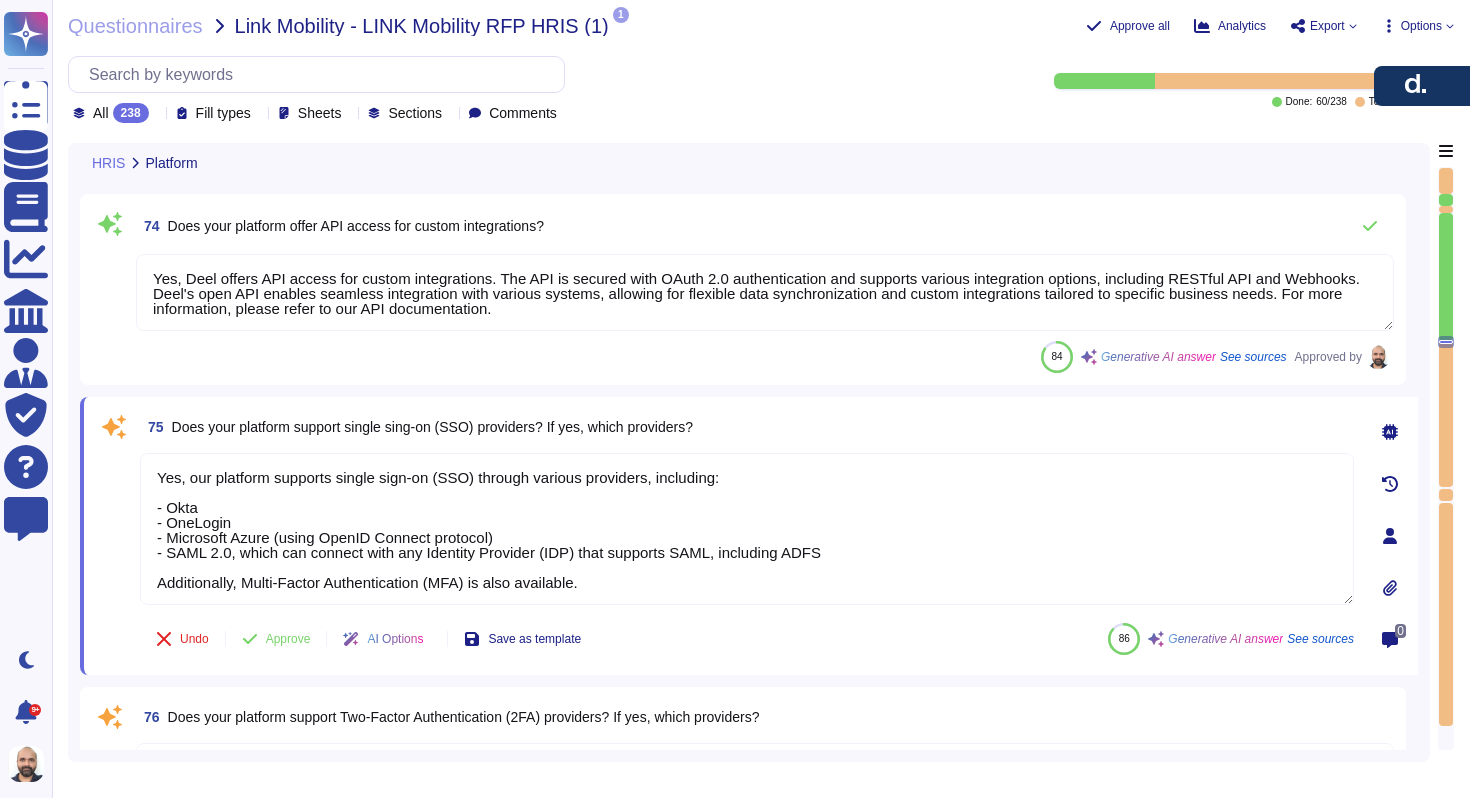 scroll, scrollTop: 2, scrollLeft: 0, axis: vertical 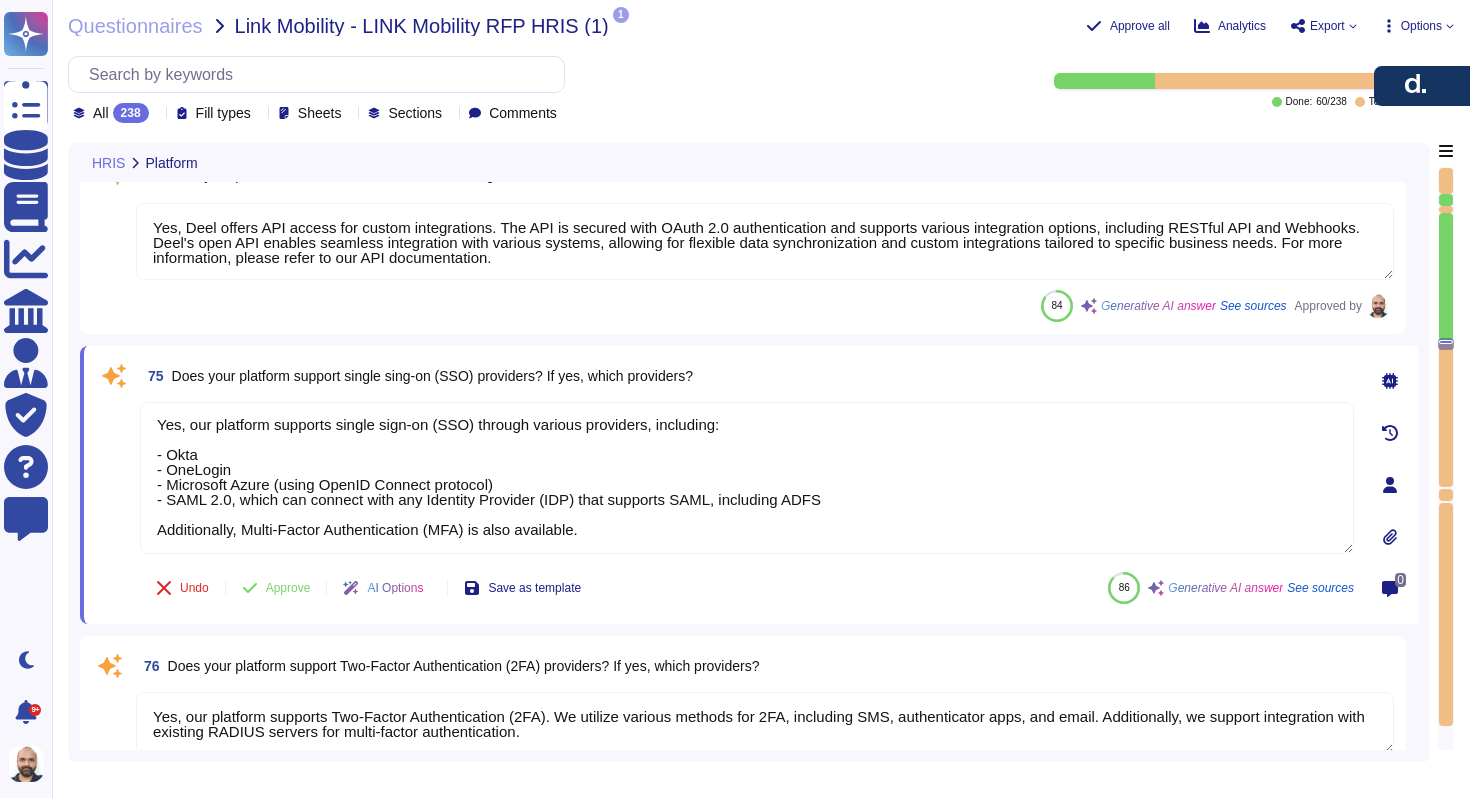 type on "Yes, our system supports multiple currencies, allowing clients to pay team members in their preferred or local currency. We can handle transactions in over 180 currencies and accommodate payments in most major currencies, including USD. Additionally, our global reports can be in a single currency, and they include currency conversion, providing a global view alongside local currency payments." 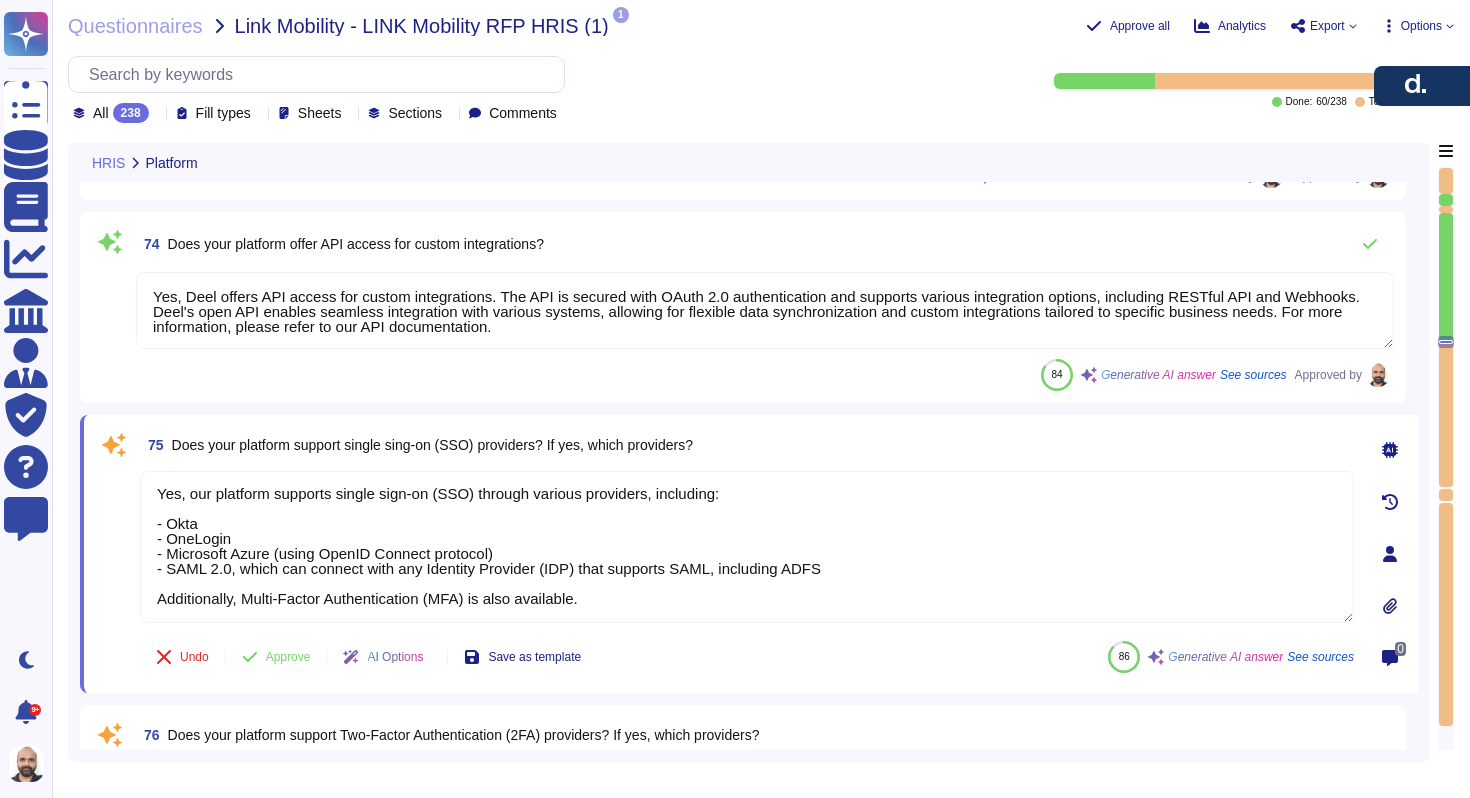 scroll, scrollTop: 18649, scrollLeft: 0, axis: vertical 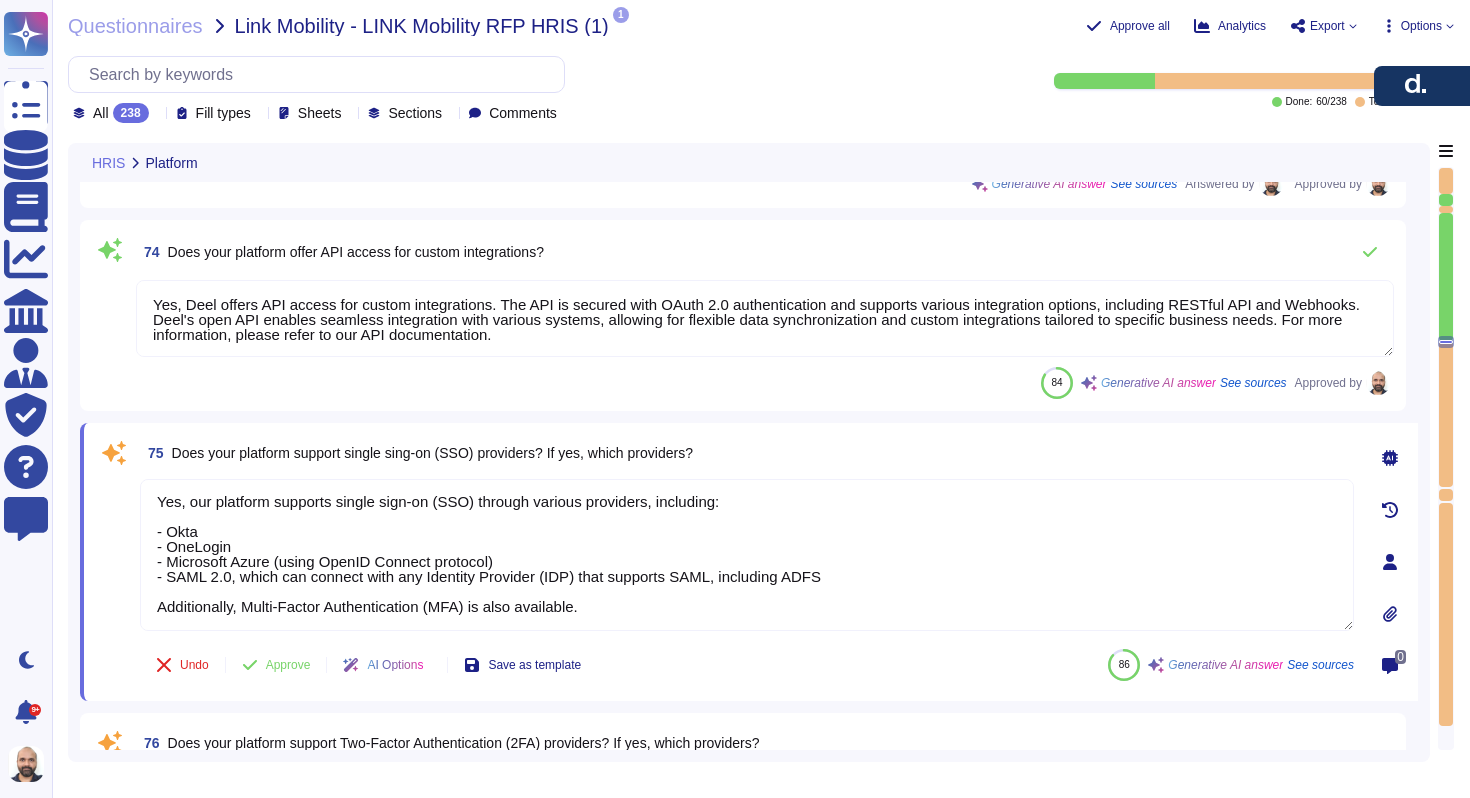 click on "Yes, Deel offers API access for custom integrations. The API is secured with OAuth 2.0 authentication and supports various integration options, including RESTful API and Webhooks. Deel's open API enables seamless integration with various systems, allowing for flexible data synchronization and custom integrations tailored to specific business needs. For more information, please refer to our API documentation." at bounding box center [765, 318] 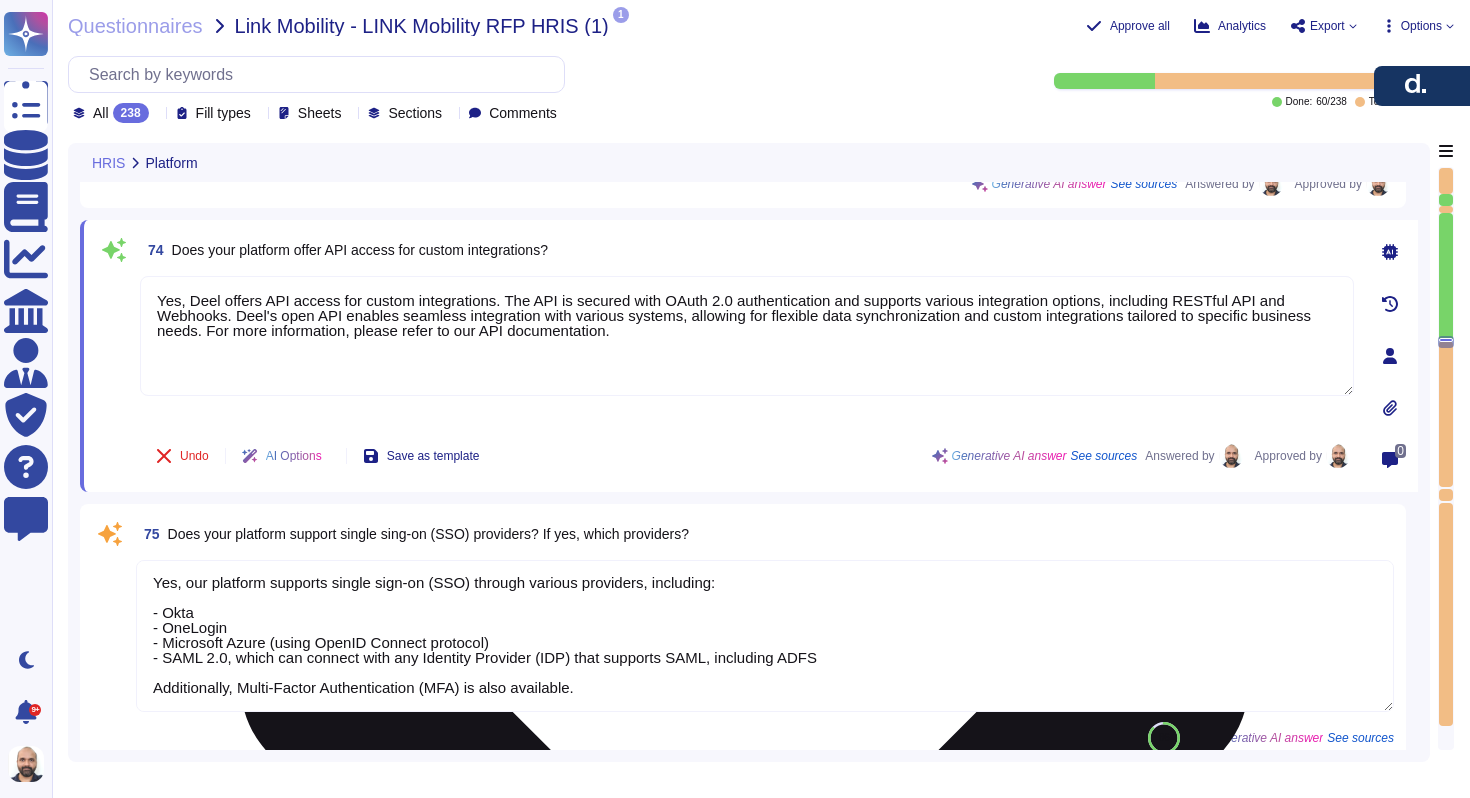 click on "Yes, Deel offers API access for custom integrations. The API is secured with OAuth 2.0 authentication and supports various integration options, including RESTful API and Webhooks. Deel's open API enables seamless integration with various systems, allowing for flexible data synchronization and custom integrations tailored to specific business needs. For more information, please refer to our API documentation." at bounding box center [747, 336] 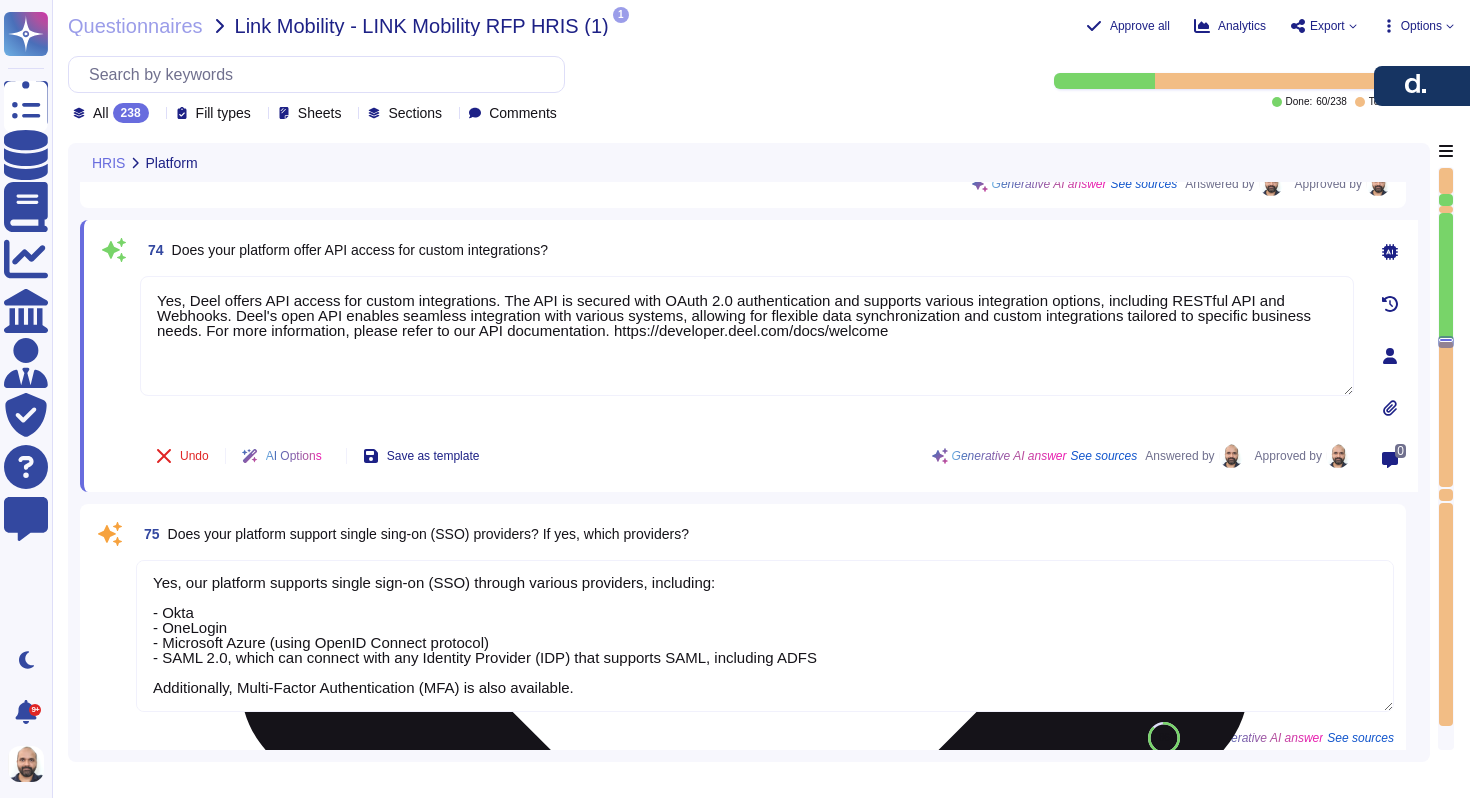 click on "Yes, Deel offers API access for custom integrations. The API is secured with OAuth 2.0 authentication and supports various integration options, including RESTful API and Webhooks. Deel's open API enables seamless integration with various systems, allowing for flexible data synchronization and custom integrations tailored to specific business needs. For more information, please refer to our API documentation. https://developer.deel.com/docs/welcome" at bounding box center (747, 336) 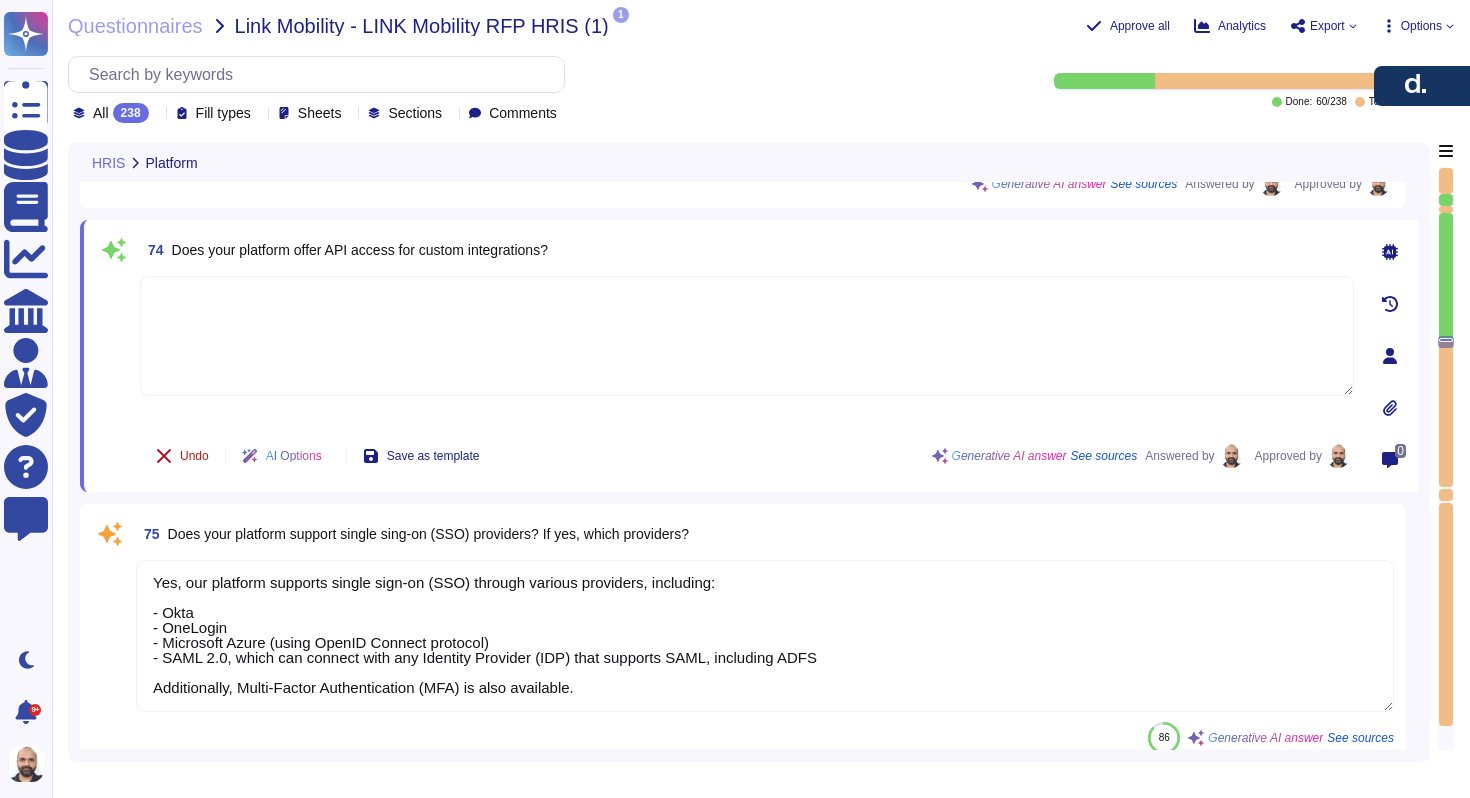 click on "Undo" at bounding box center (182, 456) 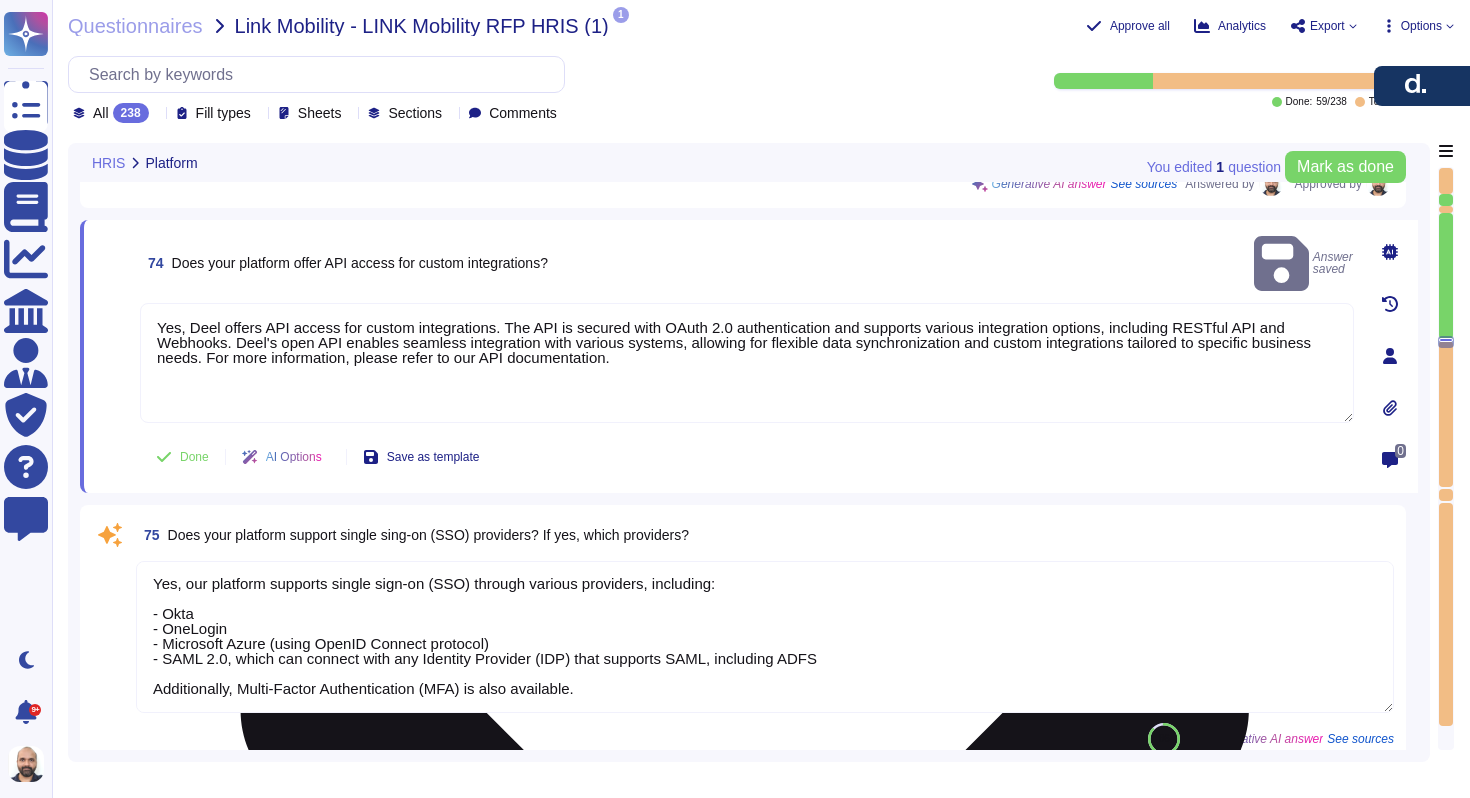 click on "Yes, Deel offers API access for custom integrations. The API is secured with OAuth 2.0 authentication and supports various integration options, including RESTful API and Webhooks. Deel's open API enables seamless integration with various systems, allowing for flexible data synchronization and custom integrations tailored to specific business needs. For more information, please refer to our API documentation." at bounding box center (747, 363) 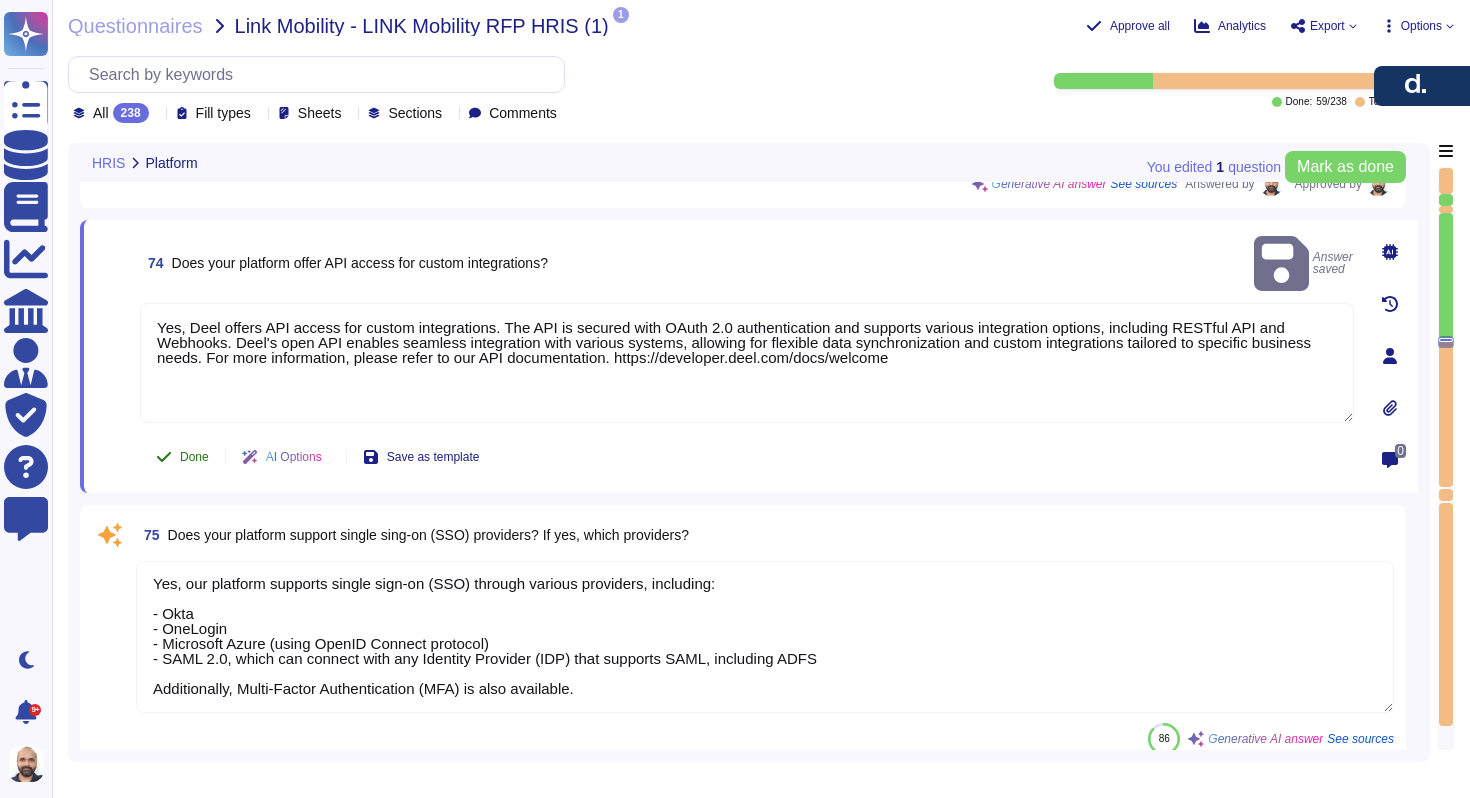 click on "Done" at bounding box center [194, 457] 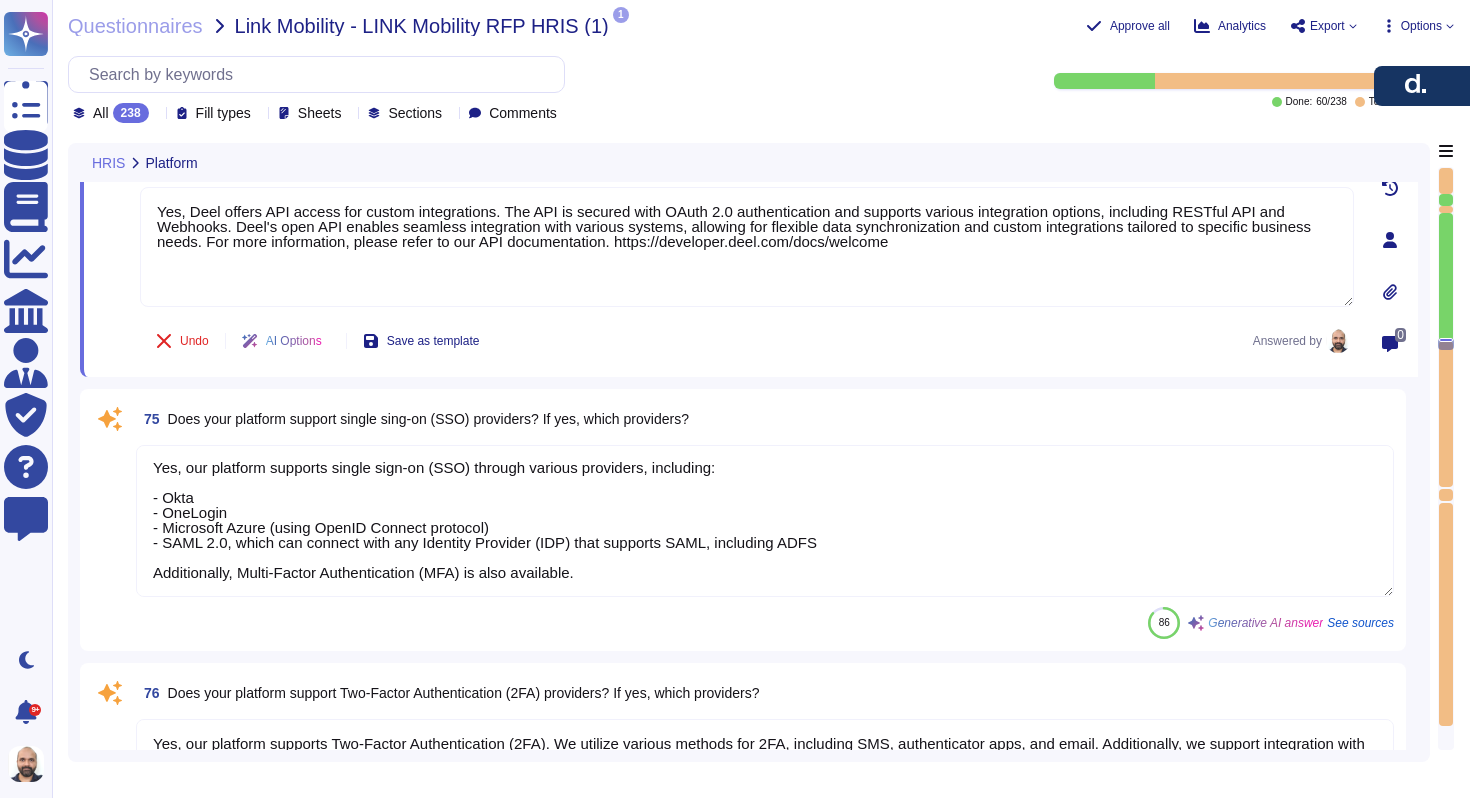 scroll, scrollTop: 18927, scrollLeft: 0, axis: vertical 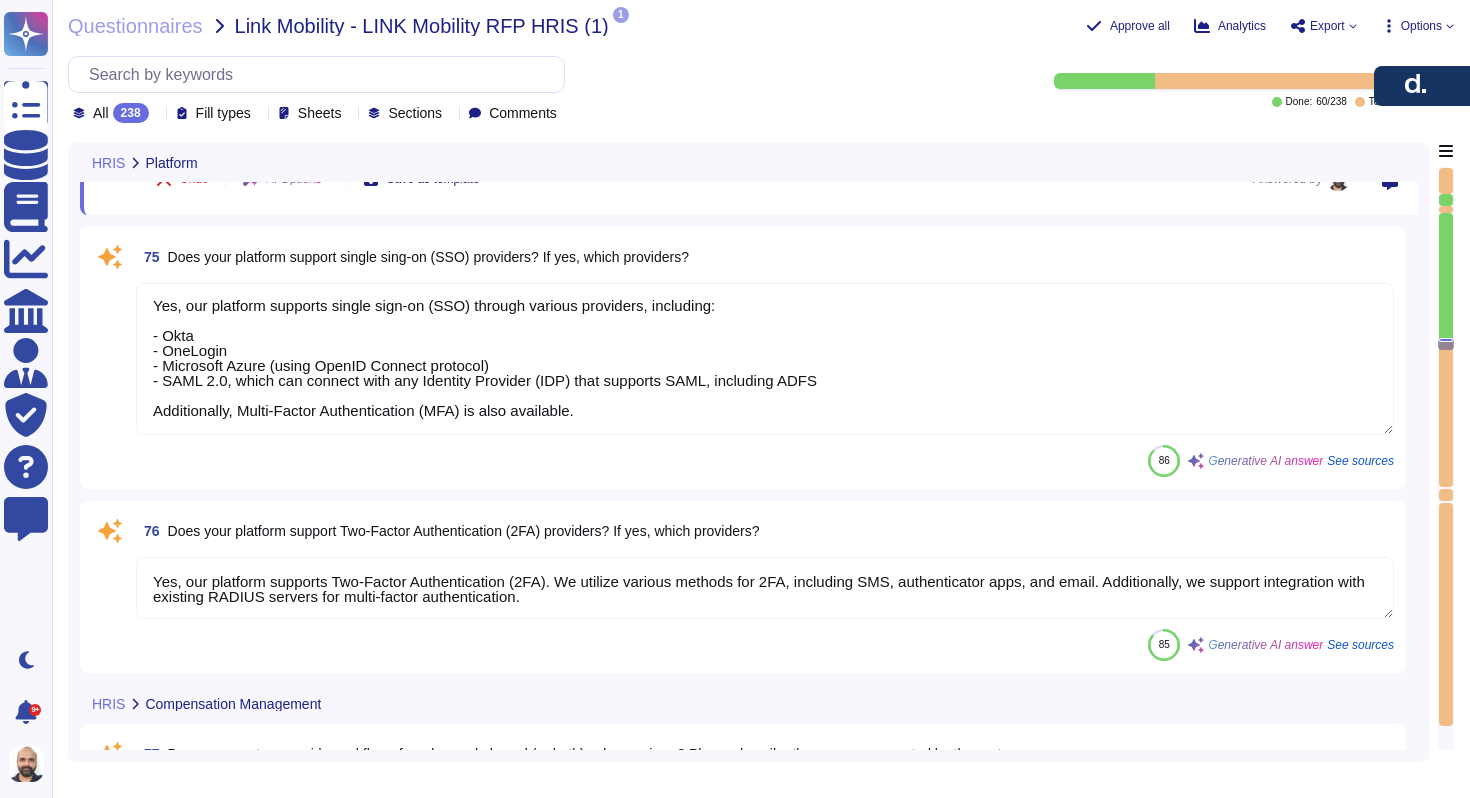 type on "Yes, our system supports multiple currencies, allowing clients to pay team members in their preferred or local currency. We can handle transactions in over 180 currencies and accommodate payments in most major currencies, including USD. Additionally, our global reports can be in a single currency, and they include currency conversion, providing a global view alongside local currency payments." 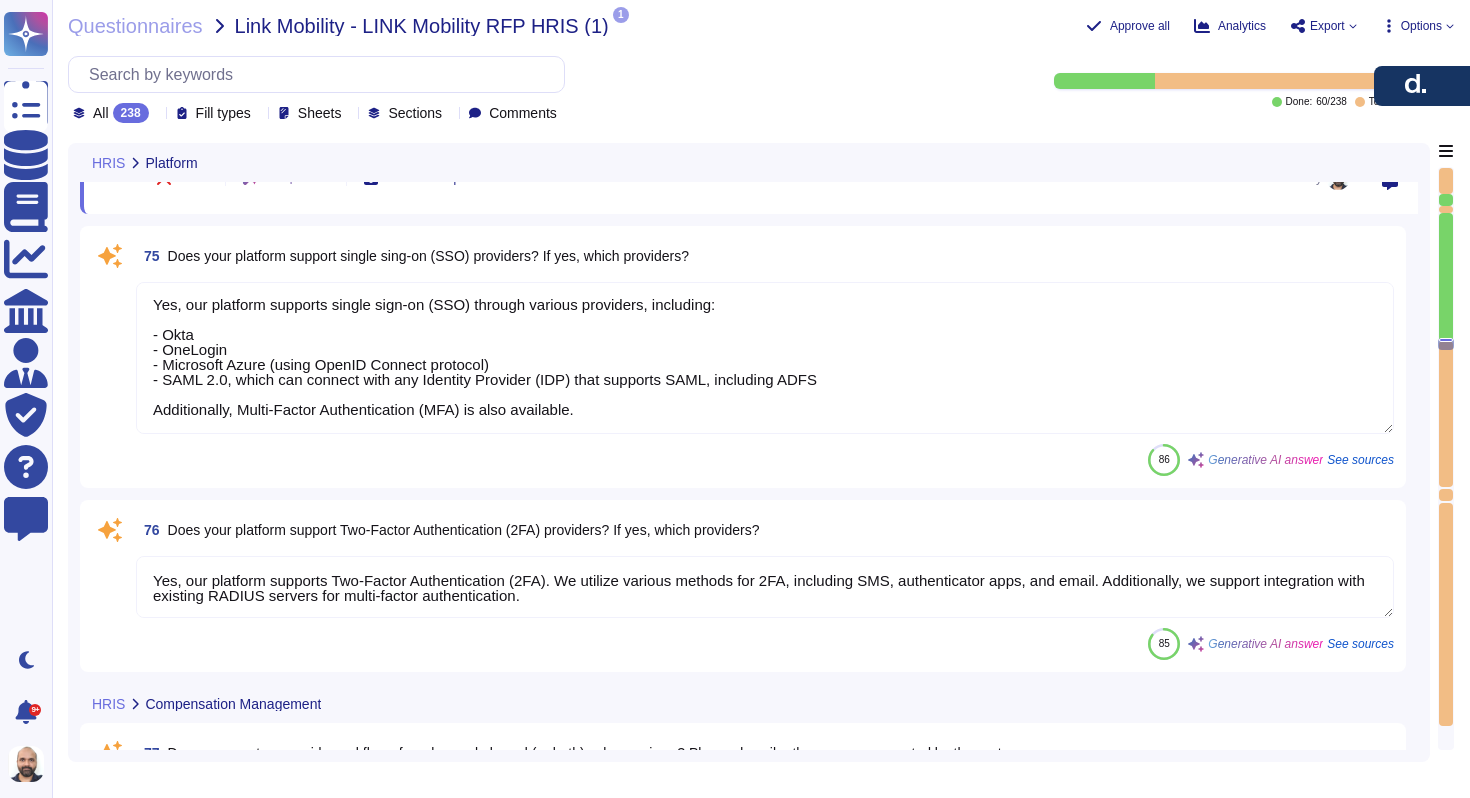 click on "Yes, our platform supports single sign-on (SSO) through various providers, including:
- Okta
- OneLogin
- Microsoft Azure (using OpenID Connect protocol)
- SAML 2.0, which can connect with any Identity Provider (IDP) that supports SAML, including ADFS
Additionally, Multi-Factor Authentication (MFA) is also available." at bounding box center (765, 358) 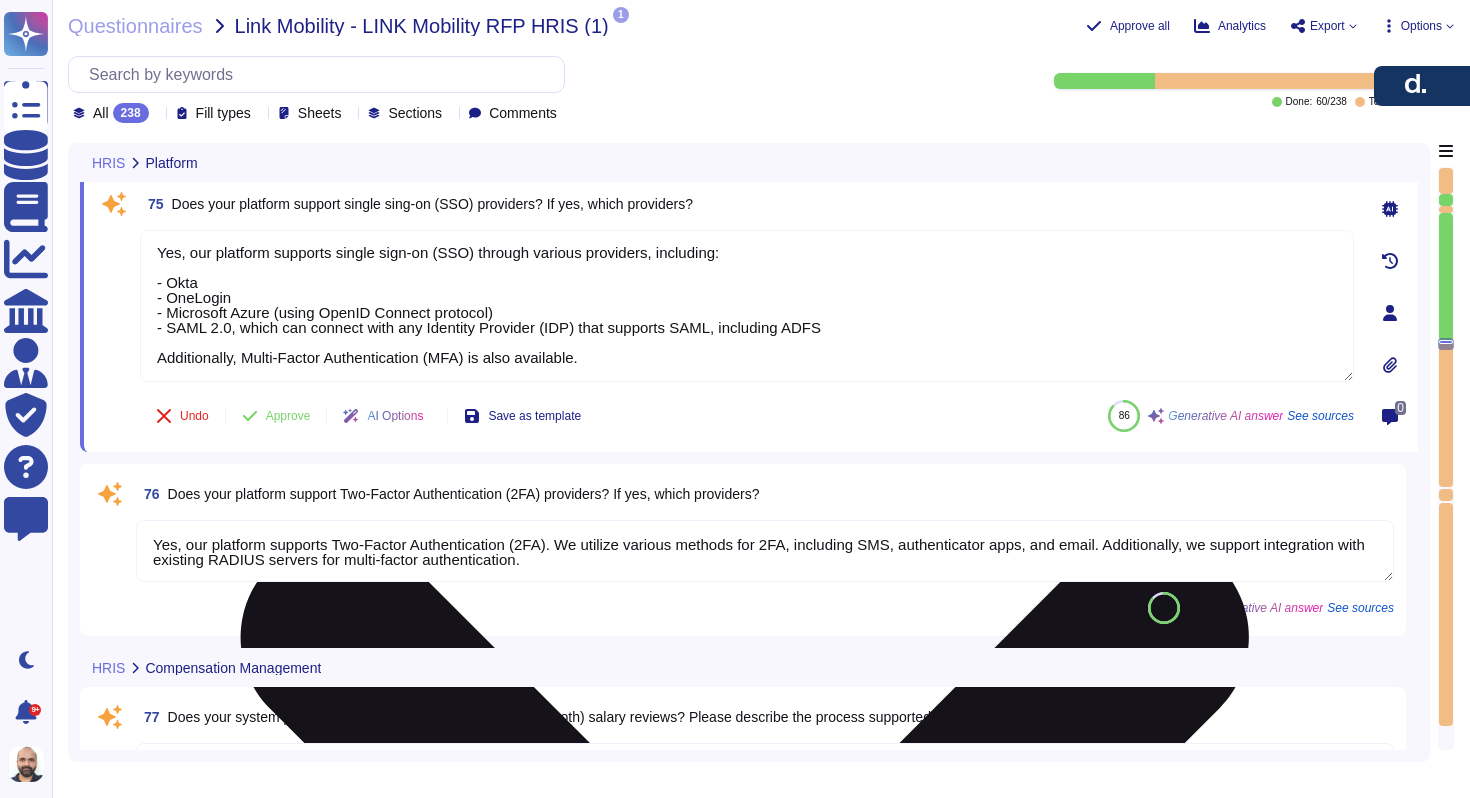 type on "Deel's platform analyzes and compares compensation data through several key features:
1. AI-Driven Insights: The system leverages AI to provide predictive pay recommendations and competitive benchmarking, analyzing market trends and internal data to anticipate compensation needs.
2. Salary Insights Tool: This tool offers real-time global salary benchmarks, historical data, and filters by role, seniority, location, and currency, allowing clients to analyze compensation trends for pay equity and market competitiveness.
3. Salary Insights Dashboard: Clients can compare compensation data across various roles, functions, seniority levels, countries, and currencies, supporting data-driven decision-making for competitive and fair salary offers.
4. Pay Equity Analysis: The platform integrates features from Deel Compensation (Assemble) to provide insights into pay equity and benchmarks, ensuring transparency and alignment with market data.
5. Real-Time Reporting and Analytics: The platform offers customizable ..." 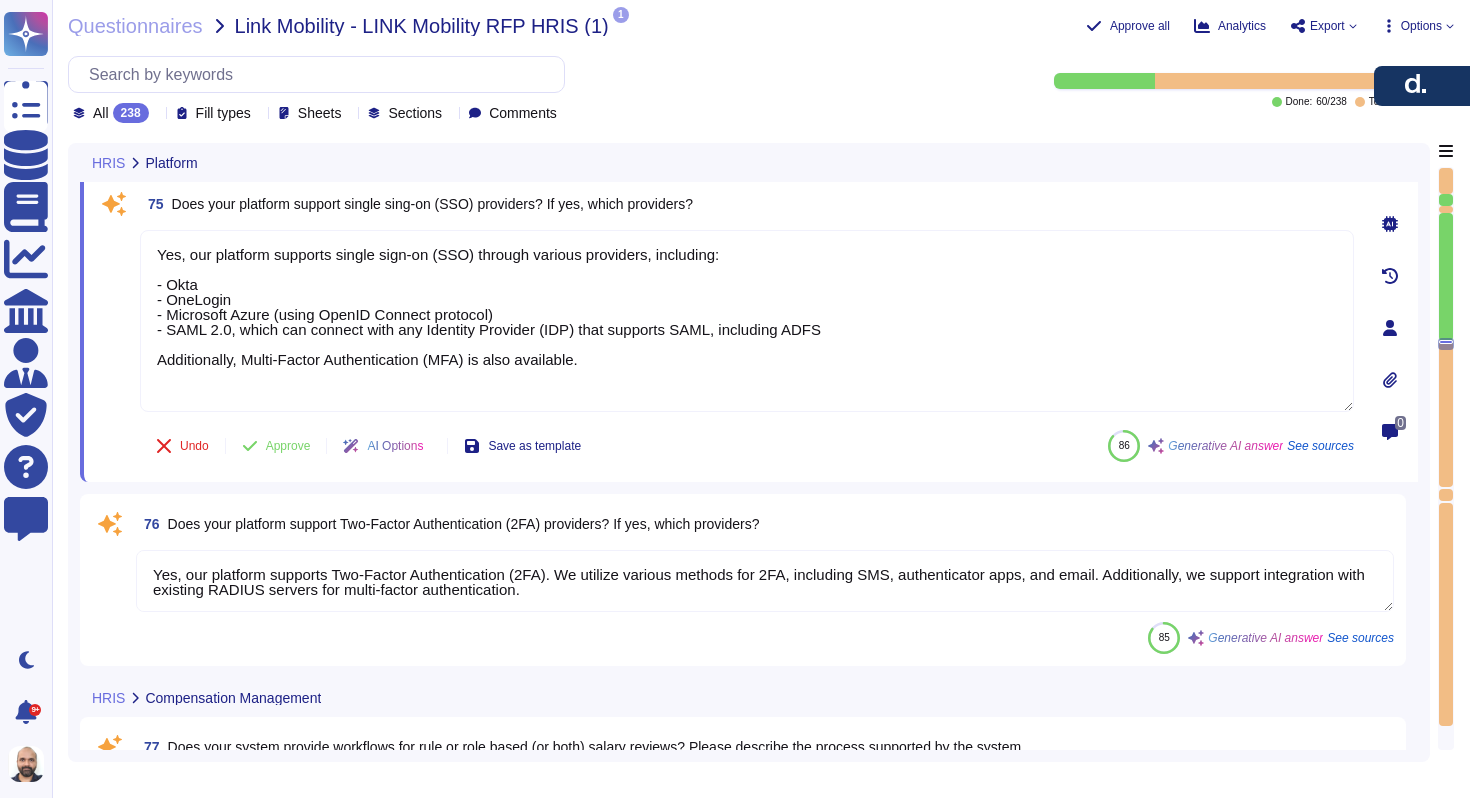 paste on "https://help.letsdeel.com/hc/en-gb/sections/20291493367057-SSO-Integrations" 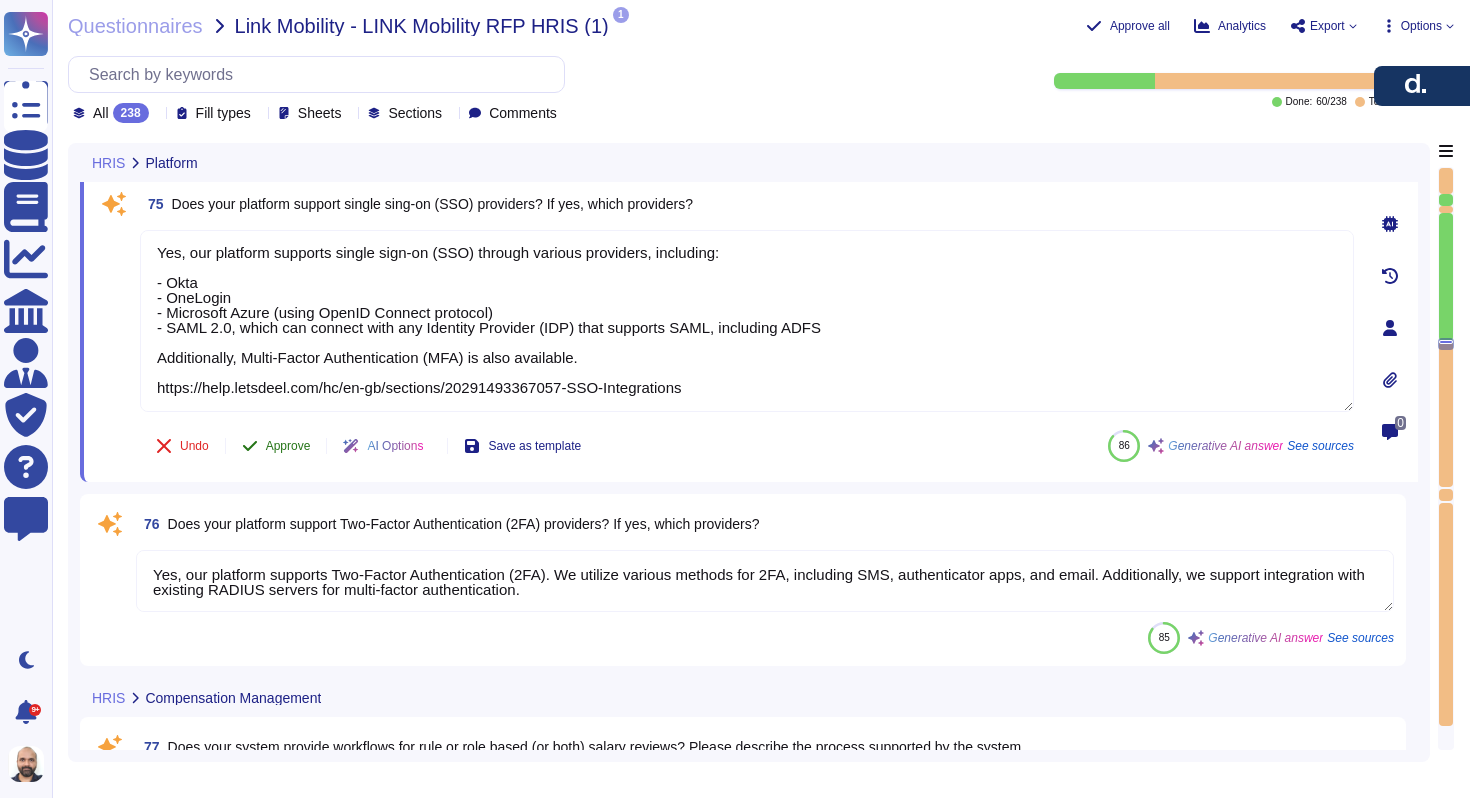click on "75 Does your platform support single sing-on (SSO) providers? If yes, which providers? Yes, our platform supports single sign-on (SSO) through various providers, including:
- Okta
- OneLogin
- Microsoft Azure (using OpenID Connect protocol)
- SAML 2.0, which can connect with any Identity Provider (IDP) that supports SAML, including ADFS
Additionally, Multi-Factor Authentication (MFA) is also available.
https://help.letsdeel.com/hc/en-gb/sections/20291493367057-SSO-Integrations Undo Approve AI Options Save as template 86 Generative AI answer See sources" at bounding box center (725, 328) 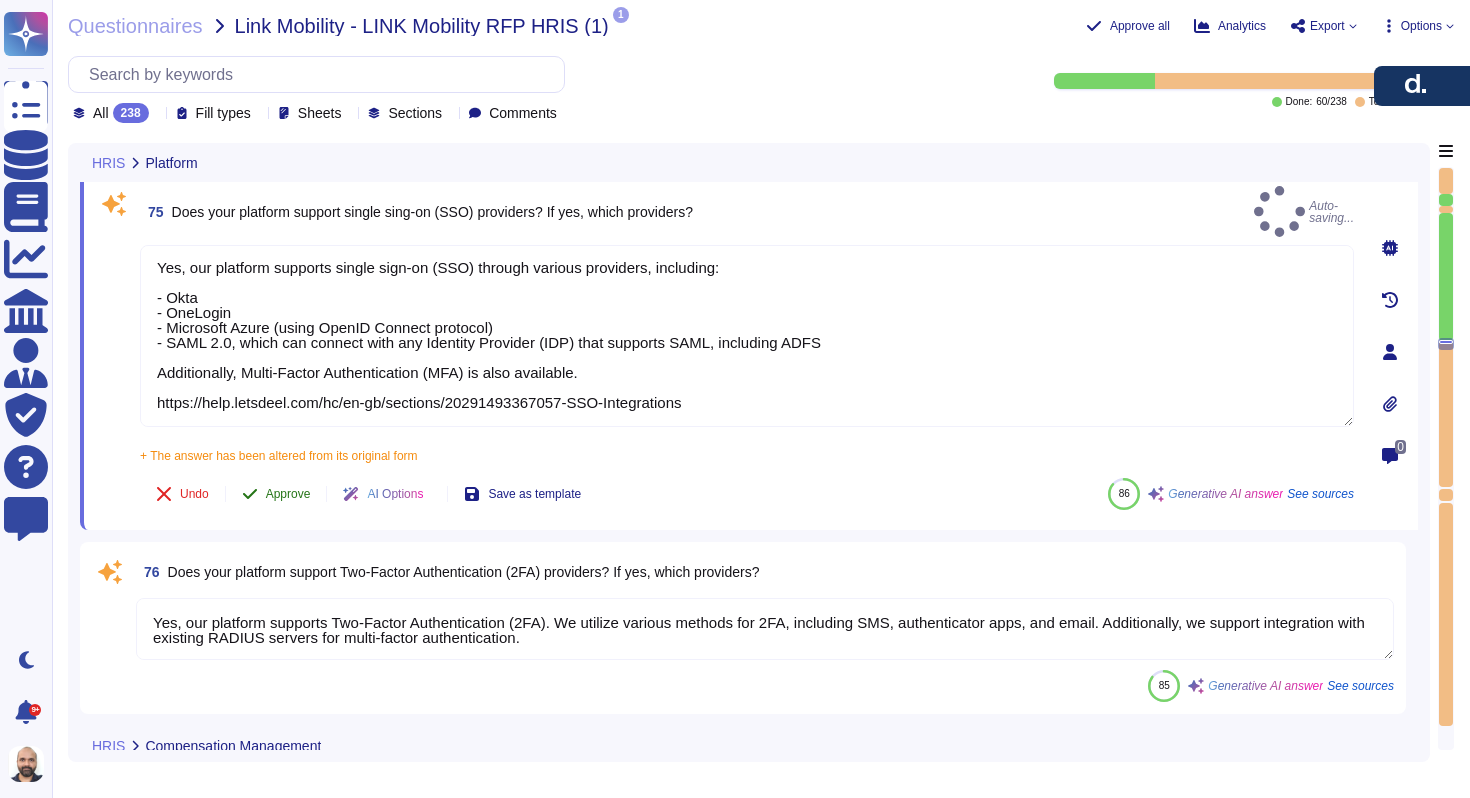 type on "Yes, our platform supports single sign-on (SSO) through various providers, including:
- Okta
- OneLogin
- Microsoft Azure (using OpenID Connect protocol)
- SAML 2.0, which can connect with any Identity Provider (IDP) that supports SAML, including ADFS
Additionally, Multi-Factor Authentication (MFA) is also available.
https://help.letsdeel.com/hc/en-gb/sections/20291493367057-SSO-Integrations" 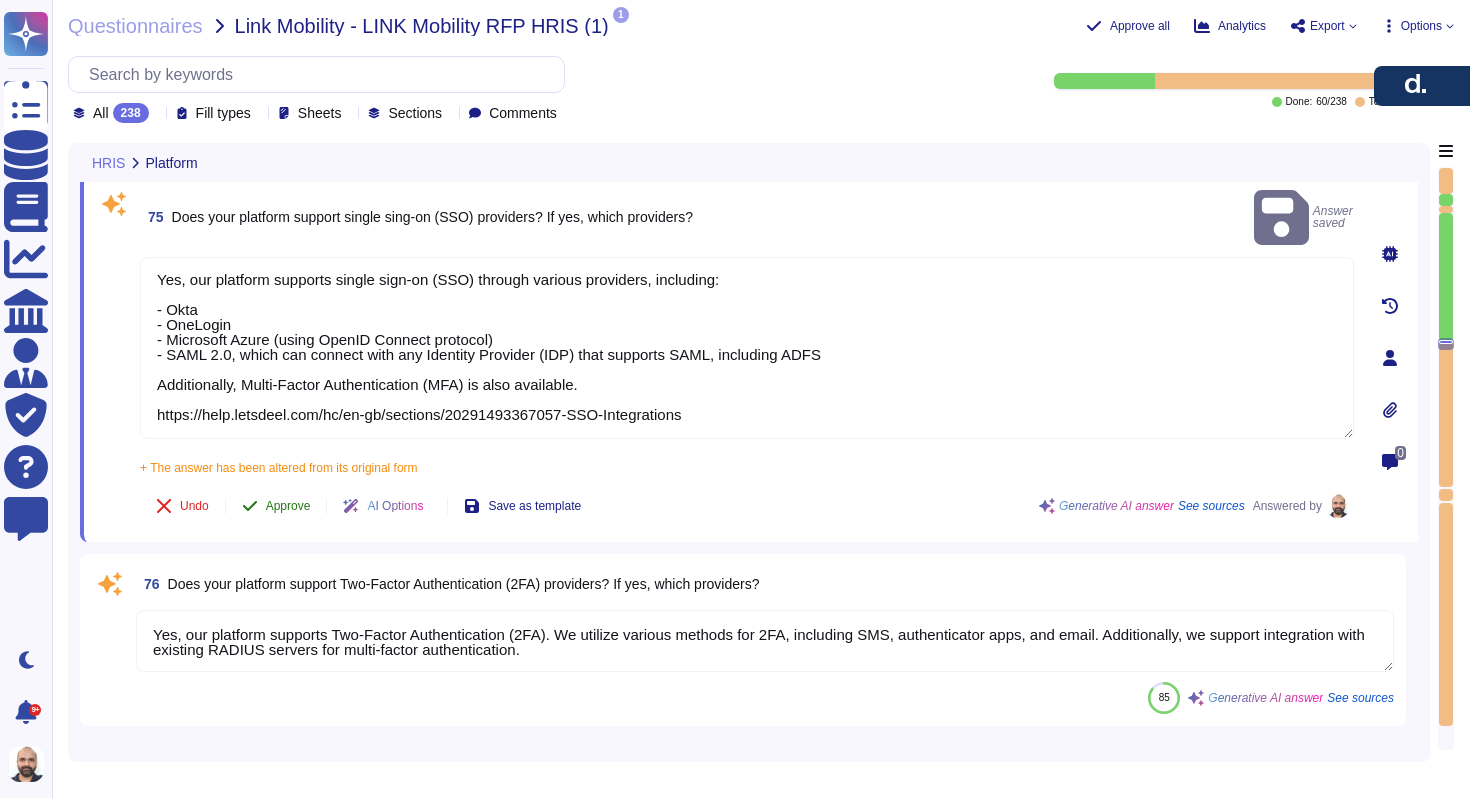 click on "Approve" at bounding box center [288, 506] 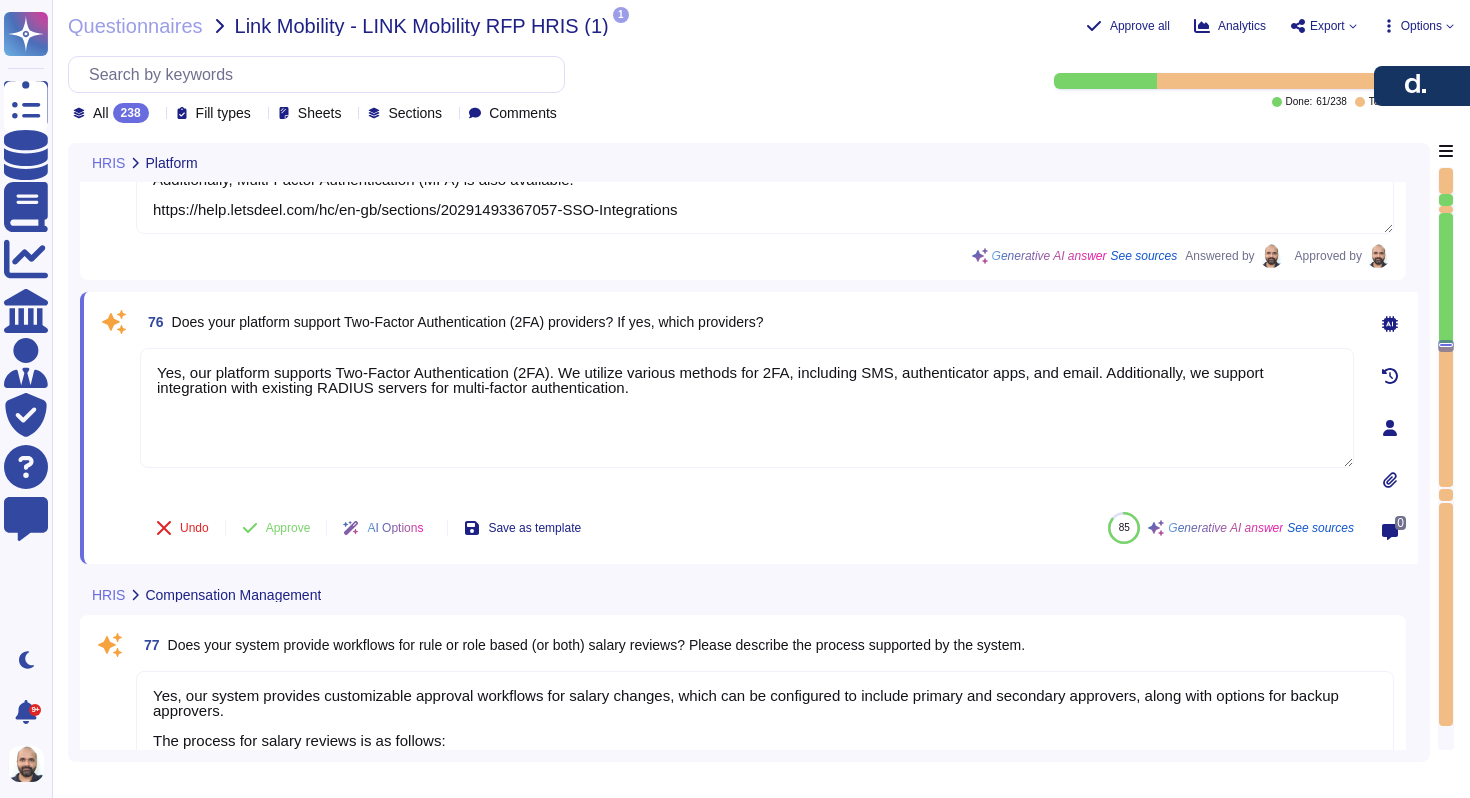 type on "Deel's platform analyzes and compares compensation data through several key features:
1. AI-Driven Insights: The system leverages AI to provide predictive pay recommendations and competitive benchmarking, analyzing market trends and internal data to anticipate compensation needs.
2. Salary Insights Tool: This tool offers real-time global salary benchmarks, historical data, and filters by role, seniority, location, and currency, allowing clients to analyze compensation trends for pay equity and market competitiveness.
3. Salary Insights Dashboard: Clients can compare compensation data across various roles, functions, seniority levels, countries, and currencies, supporting data-driven decision-making for competitive and fair salary offers.
4. Pay Equity Analysis: The platform integrates features from Deel Compensation (Assemble) to provide insights into pay equity and benchmarks, ensuring transparency and alignment with market data.
5. Real-Time Reporting and Analytics: The platform offers customizable ..." 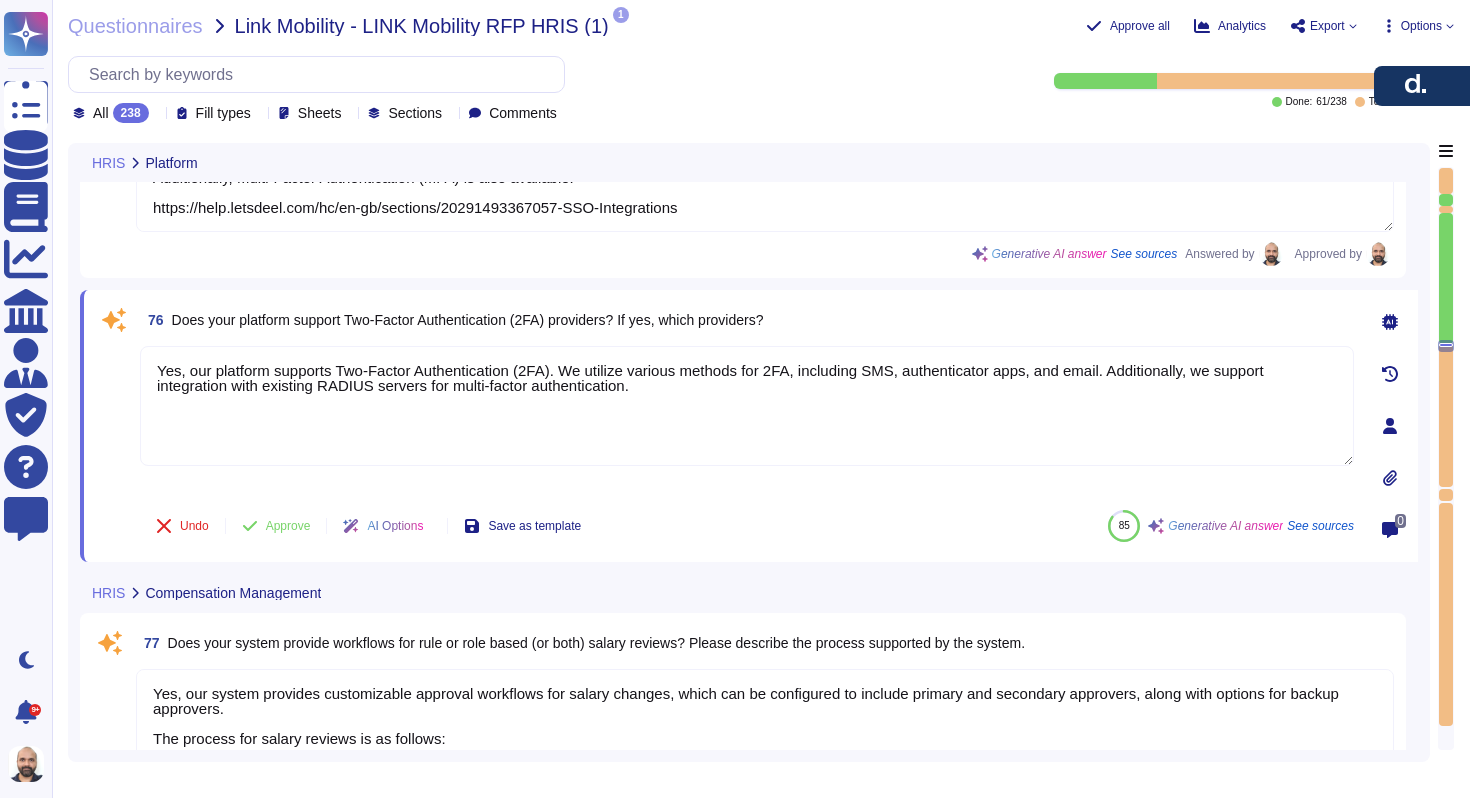 scroll, scrollTop: 19179, scrollLeft: 0, axis: vertical 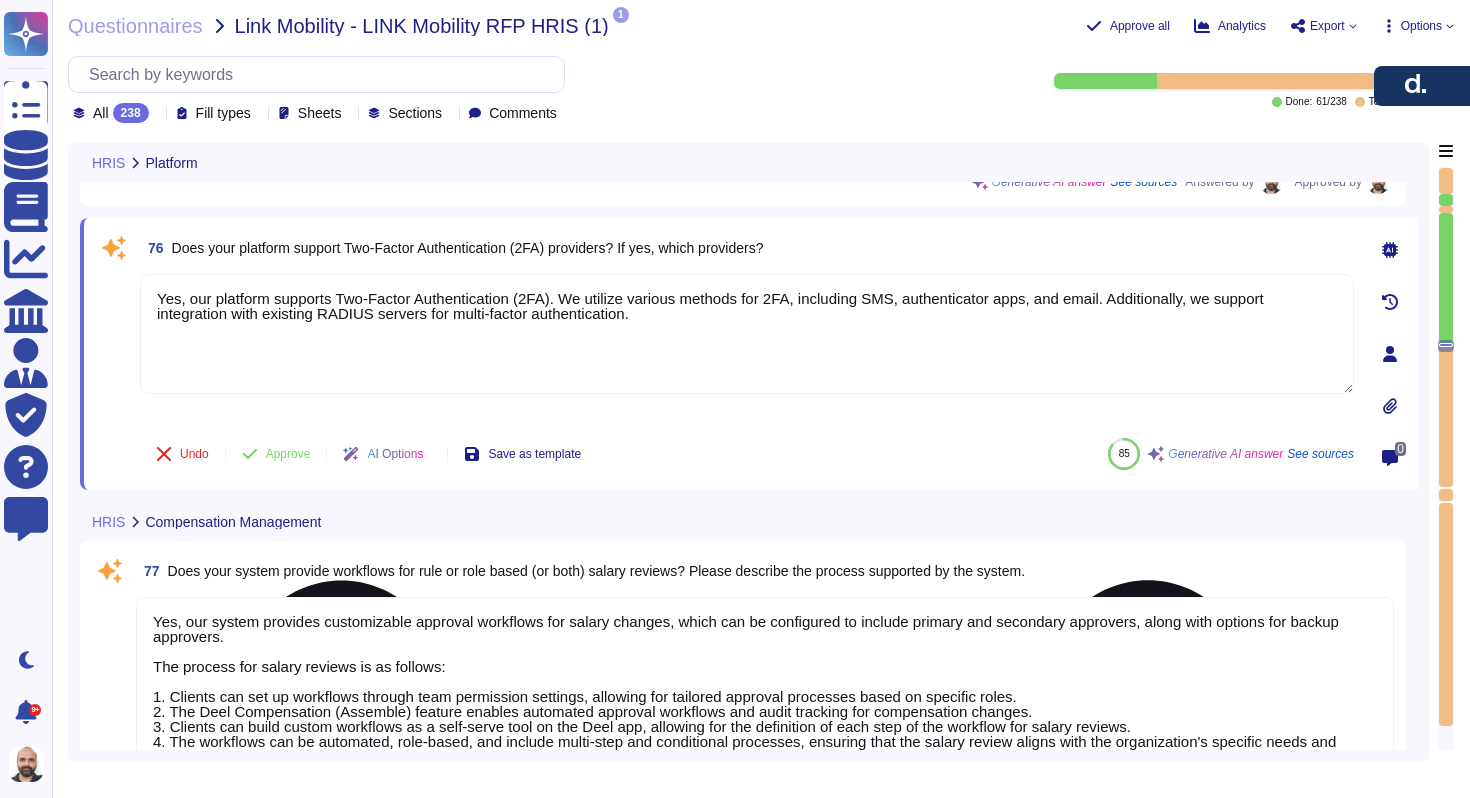 paste on "https://help.letsdeel.com/hc/en-gb/articles/4407737656465-Two-Factor-Authentication-2FA-For-Your-Deel-Account" 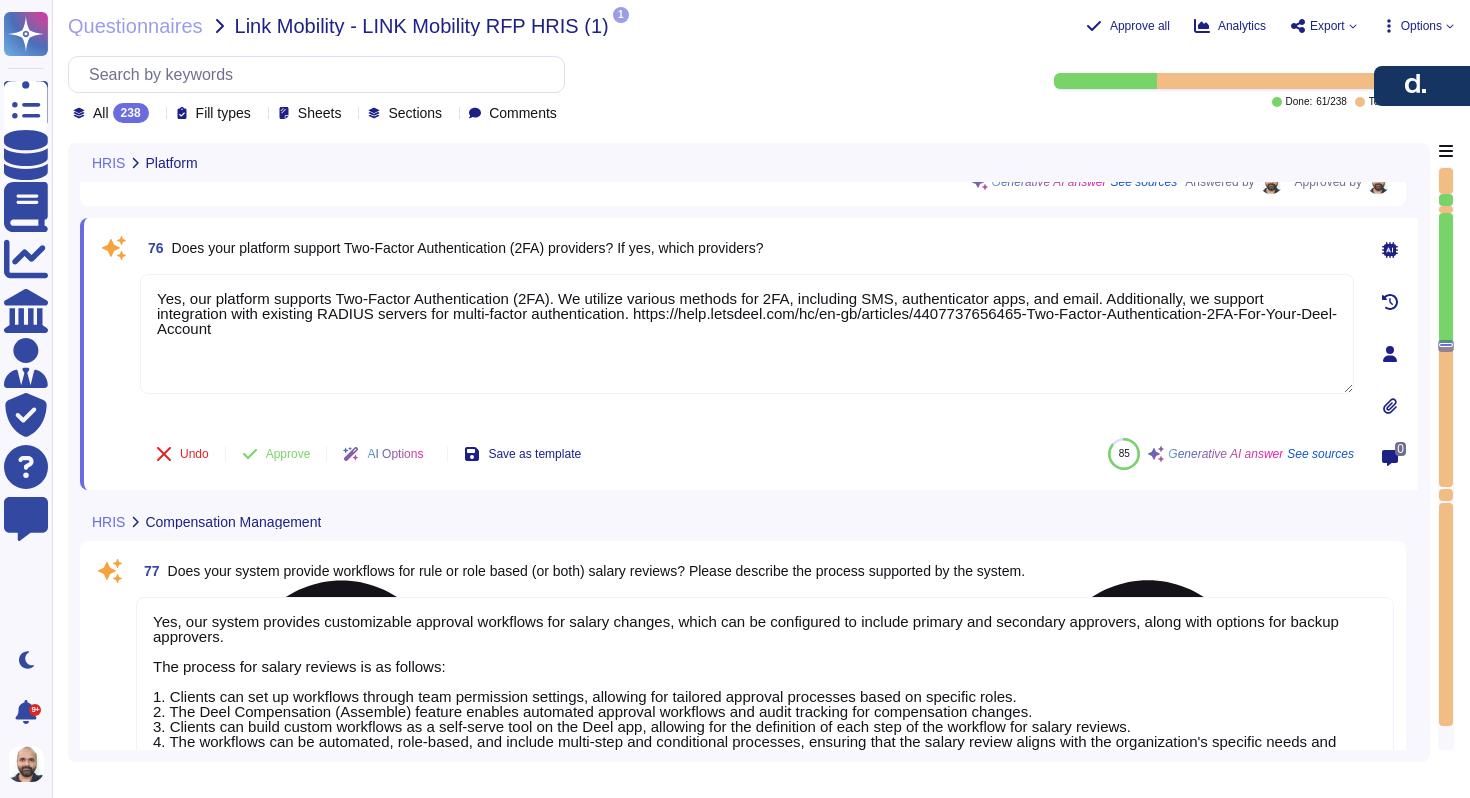 click on "Yes, our platform supports Two-Factor Authentication (2FA). We utilize various methods for 2FA, including SMS, authenticator apps, and email. Additionally, we support integration with existing RADIUS servers for multi-factor authentication. https://help.letsdeel.com/hc/en-gb/articles/4407737656465-Two-Factor-Authentication-2FA-For-Your-Deel-Account" at bounding box center [747, 334] 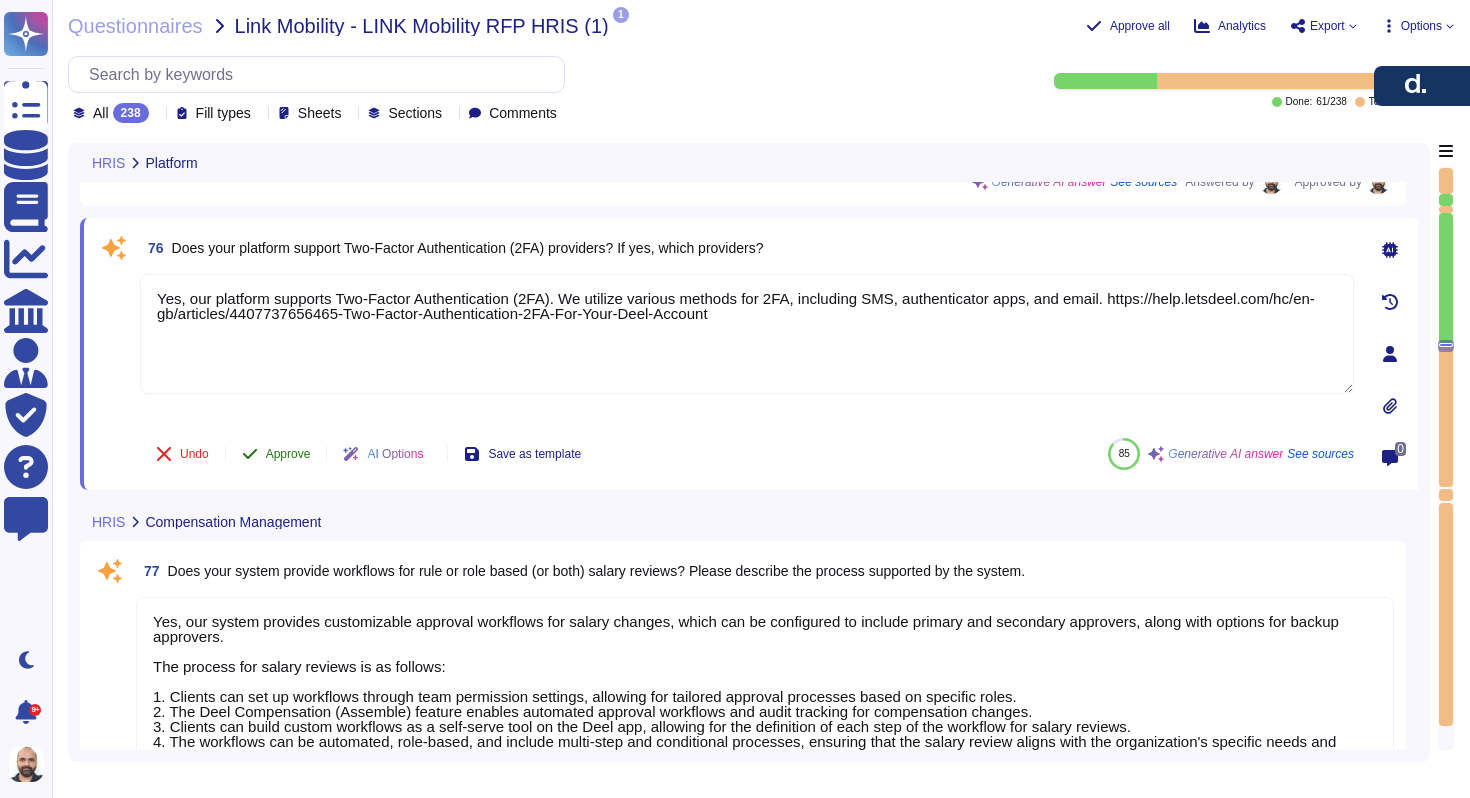 click on "Approve" at bounding box center (288, 454) 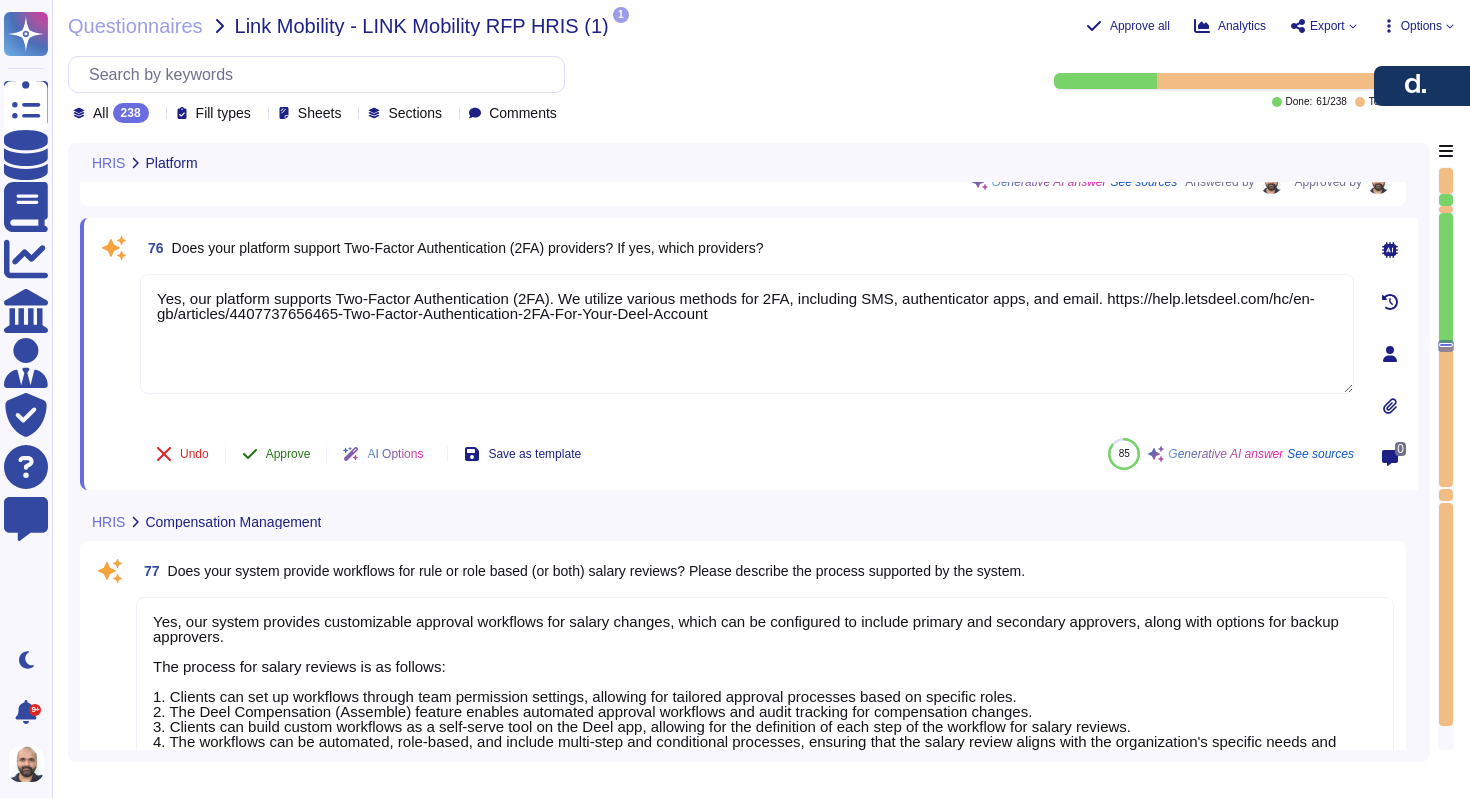 type on "Yes, our platform supports Two-Factor Authentication (2FA). We utilize various methods for 2FA, including SMS, authenticator apps, and email. https://help.letsdeel.com/hc/en-gb/articles/4407737656465-Two-Factor-Authentication-2FA-For-Your-Deel-Account" 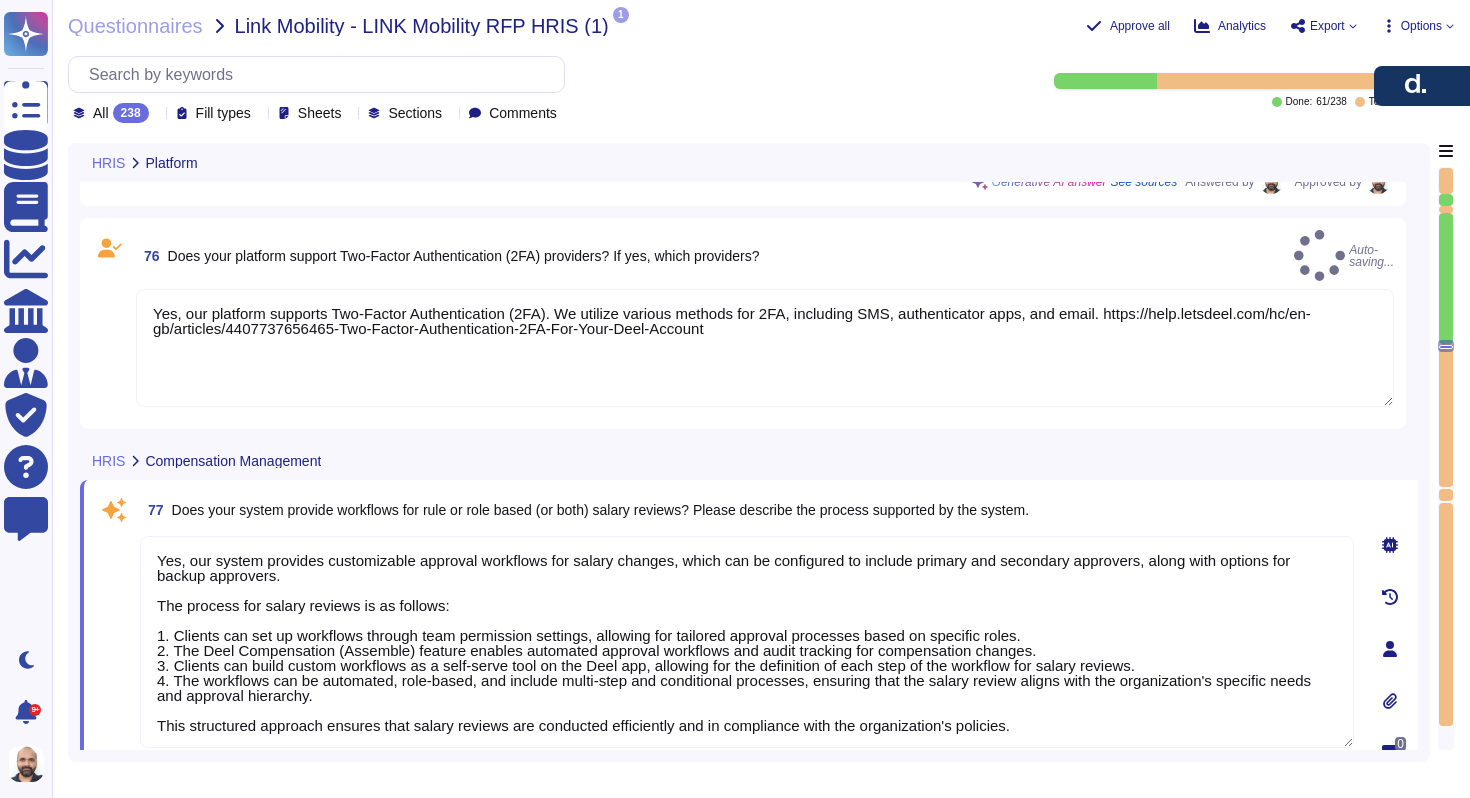 scroll, scrollTop: 2, scrollLeft: 0, axis: vertical 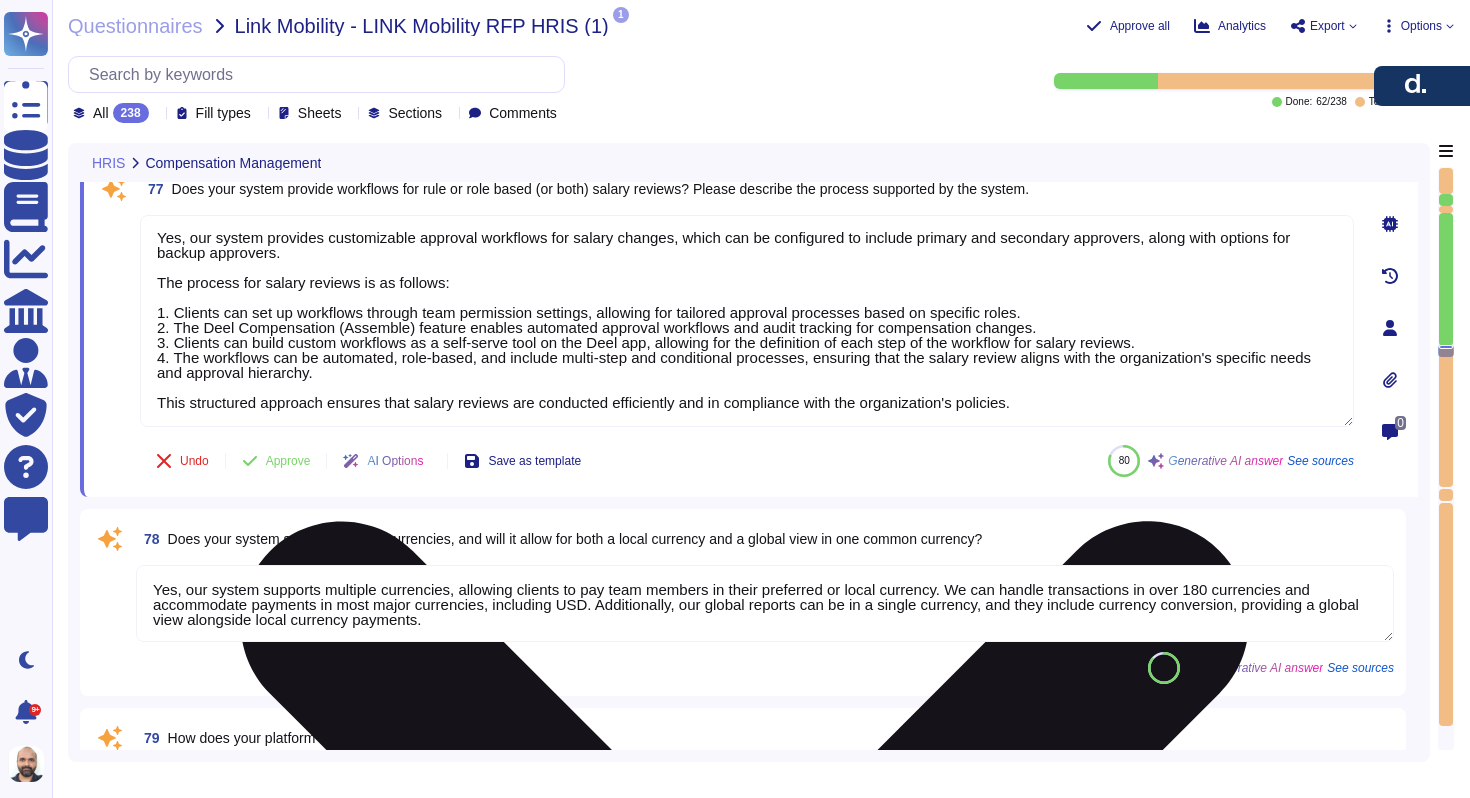 type on "Yes, our system provides salary benchmarking capabilities. The benchmarking is both internal and external. Clients can compare compensation data across various criteria, including:
- Country
- Job title
- Job level
- Functions
- Seniority levels
- Currencies
This feature supports data-driven decision-making for competitive and fair salary offers." 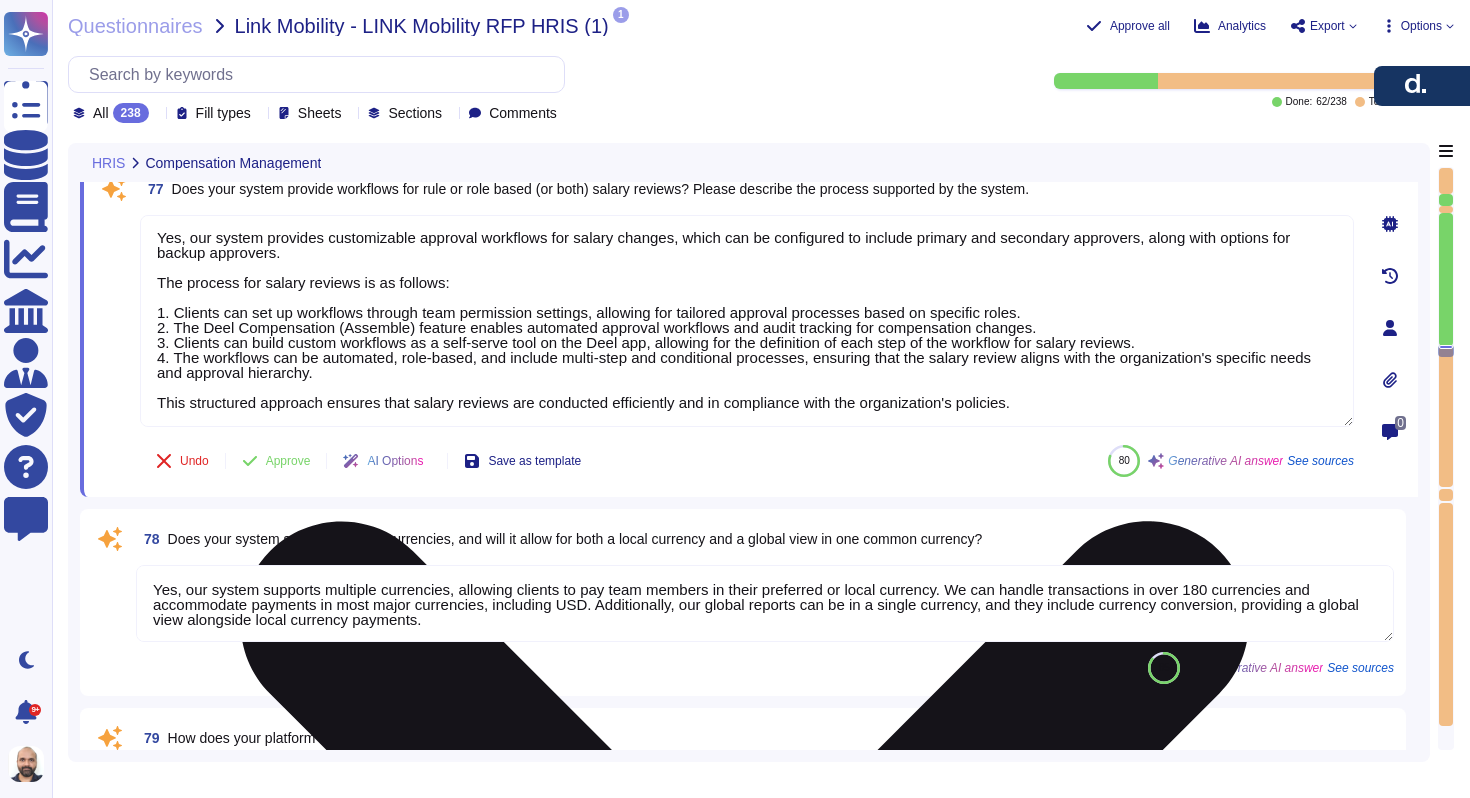 click on "Yes, our system provides customizable approval workflows for salary changes, which can be configured to include primary and secondary approvers, along with options for backup approvers.
The process for salary reviews is as follows:
1. Clients can set up workflows through team permission settings, allowing for tailored approval processes based on specific roles.
2. The Deel Compensation (Assemble) feature enables automated approval workflows and audit tracking for compensation changes.
3. Clients can build custom workflows as a self-serve tool on the Deel app, allowing for the definition of each step of the workflow for salary reviews.
4. The workflows can be automated, role-based, and include multi-step and conditional processes, ensuring that the salary review aligns with the organization's specific needs and approval hierarchy.
This structured approach ensures that salary reviews are conducted efficiently and in compliance with the organization's policies." at bounding box center (747, 321) 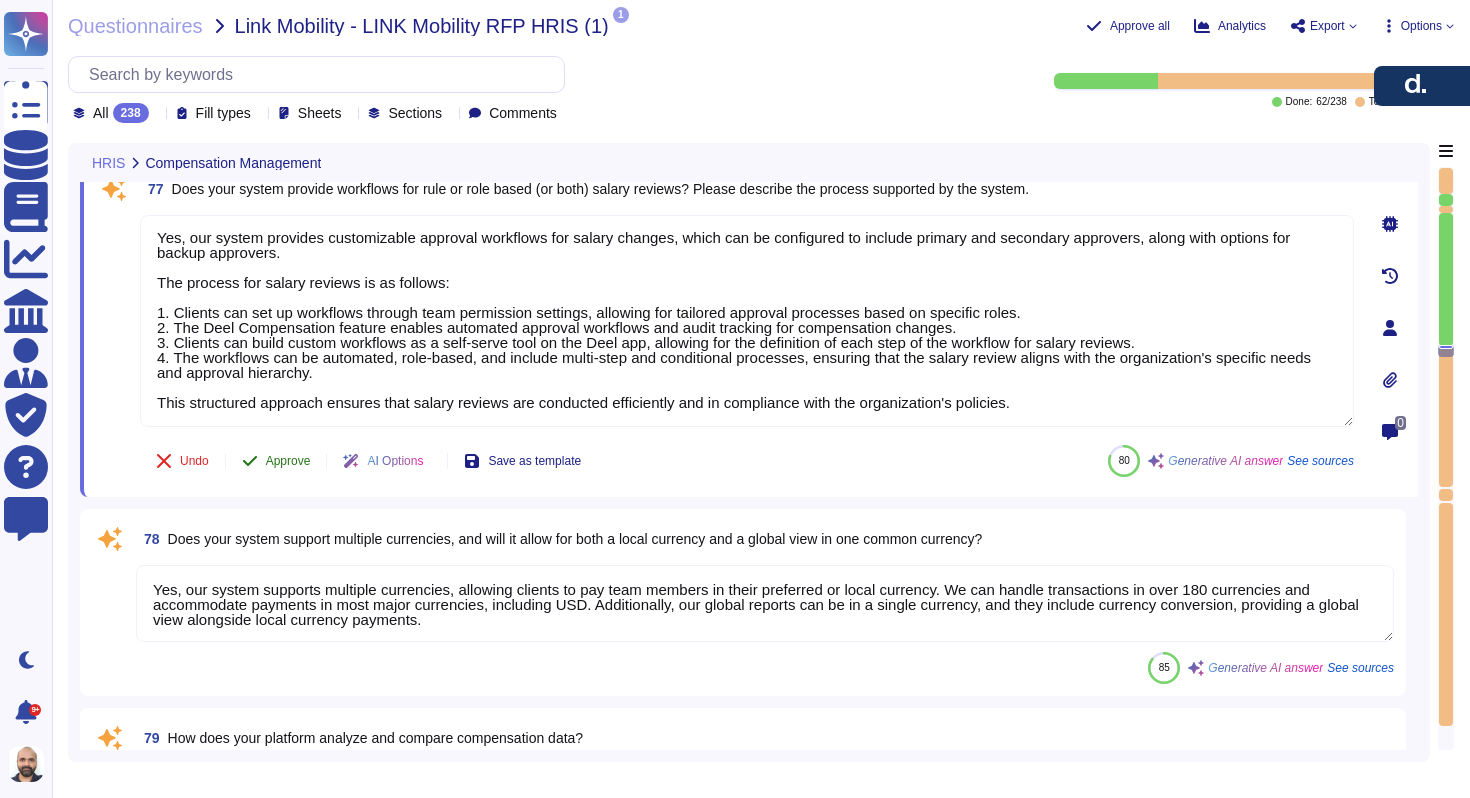 click on "77 Does your system provide workflows for rule or role based (or both) salary reviews? Please describe the process supported by the system. Undo Approve AI Options Save as template 80 Generative AI answer See sources" at bounding box center [725, 328] 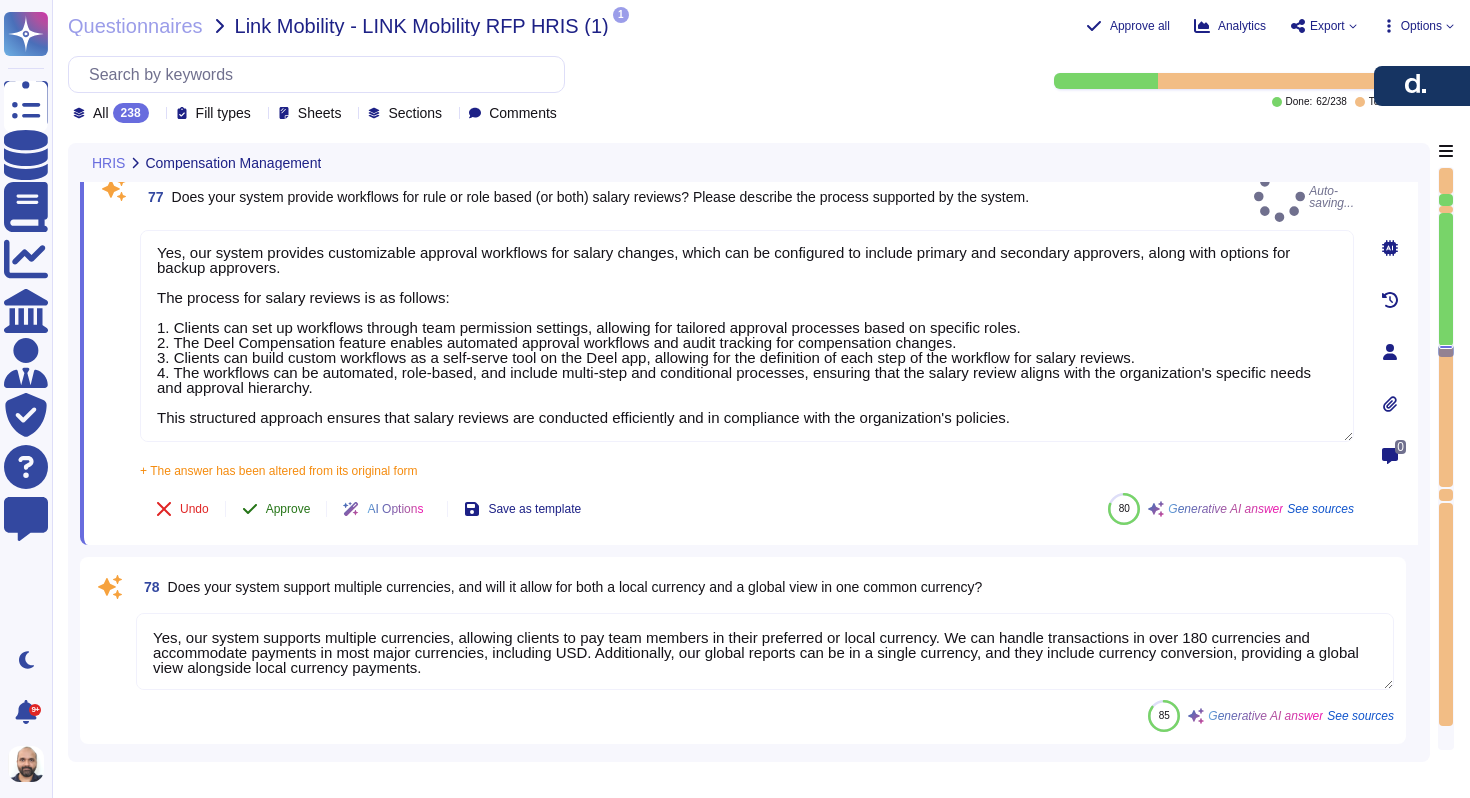 type on "Yes, our system provides customizable approval workflows for salary changes, which can be configured to include primary and secondary approvers, along with options for backup approvers.
The process for salary reviews is as follows:
1. Clients can set up workflows through team permission settings, allowing for tailored approval processes based on specific roles.
2. The Deel Compensation feature enables automated approval workflows and audit tracking for compensation changes.
3. Clients can build custom workflows as a self-serve tool on the Deel app, allowing for the definition of each step of the workflow for salary reviews.
4. The workflows can be automated, role-based, and include multi-step and conditional processes, ensuring that the salary review aligns with the organization's specific needs and approval hierarchy.
This structured approach ensures that salary reviews are conducted efficiently and in compliance with the organization's policies." 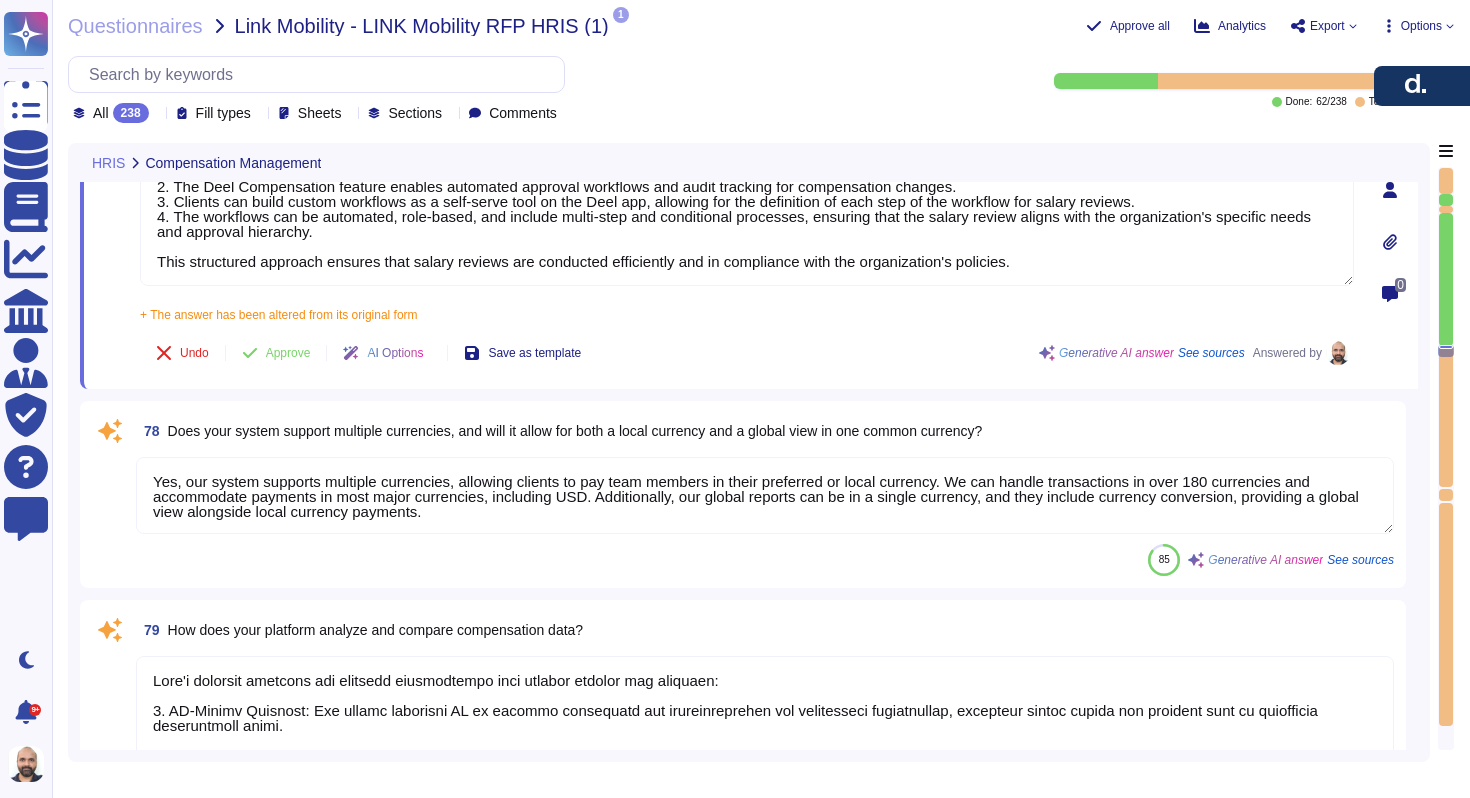 type on "Yes, our system provides salary benchmarking capabilities. The benchmarking is both internal and external. Clients can compare compensation data across various criteria, including:
- Country
- Job title
- Job level
- Functions
- Seniority levels
- Currencies
This feature supports data-driven decision-making for competitive and fair salary offers." 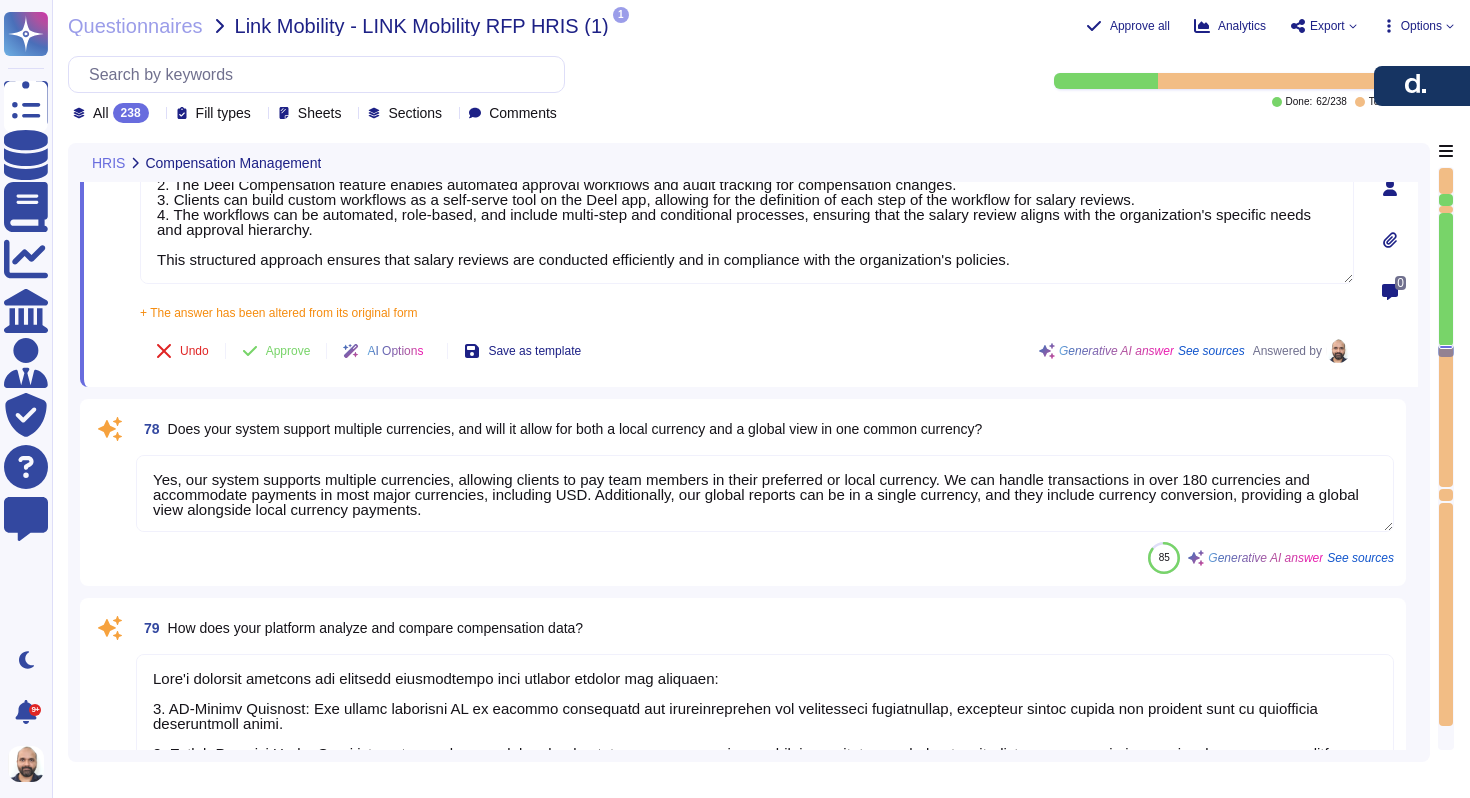 scroll, scrollTop: 2, scrollLeft: 0, axis: vertical 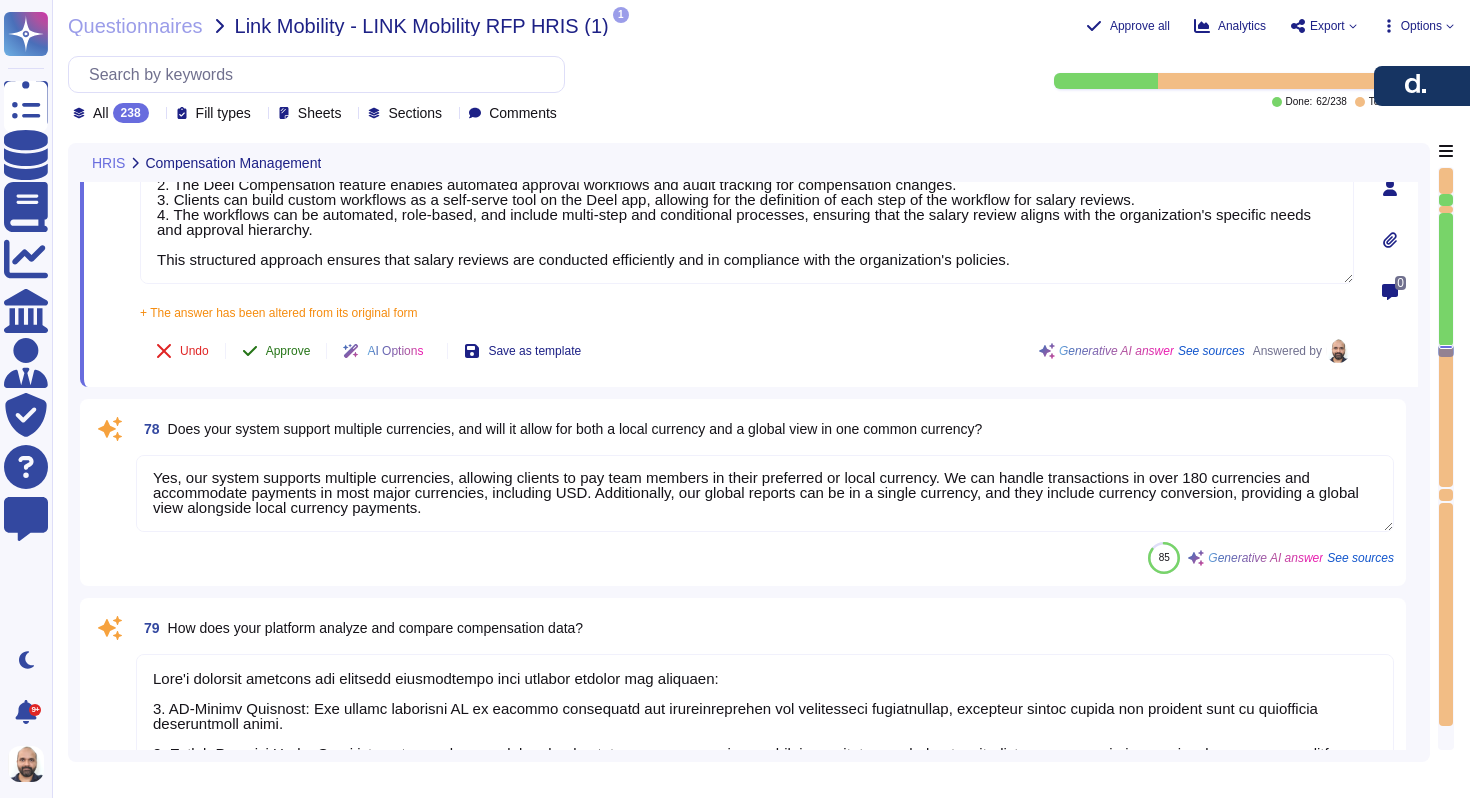 click on "Approve" at bounding box center [276, 351] 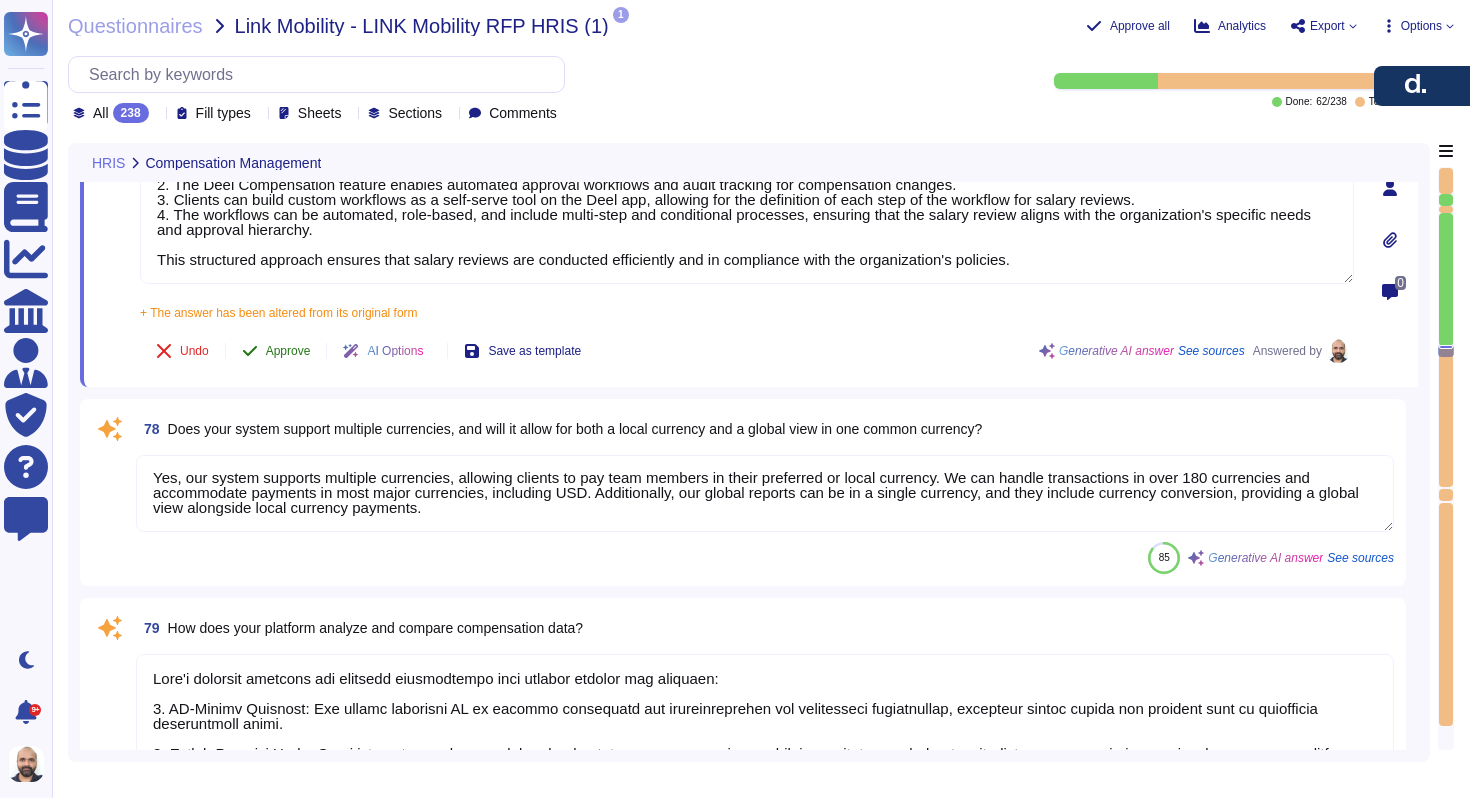 scroll, scrollTop: 0, scrollLeft: 0, axis: both 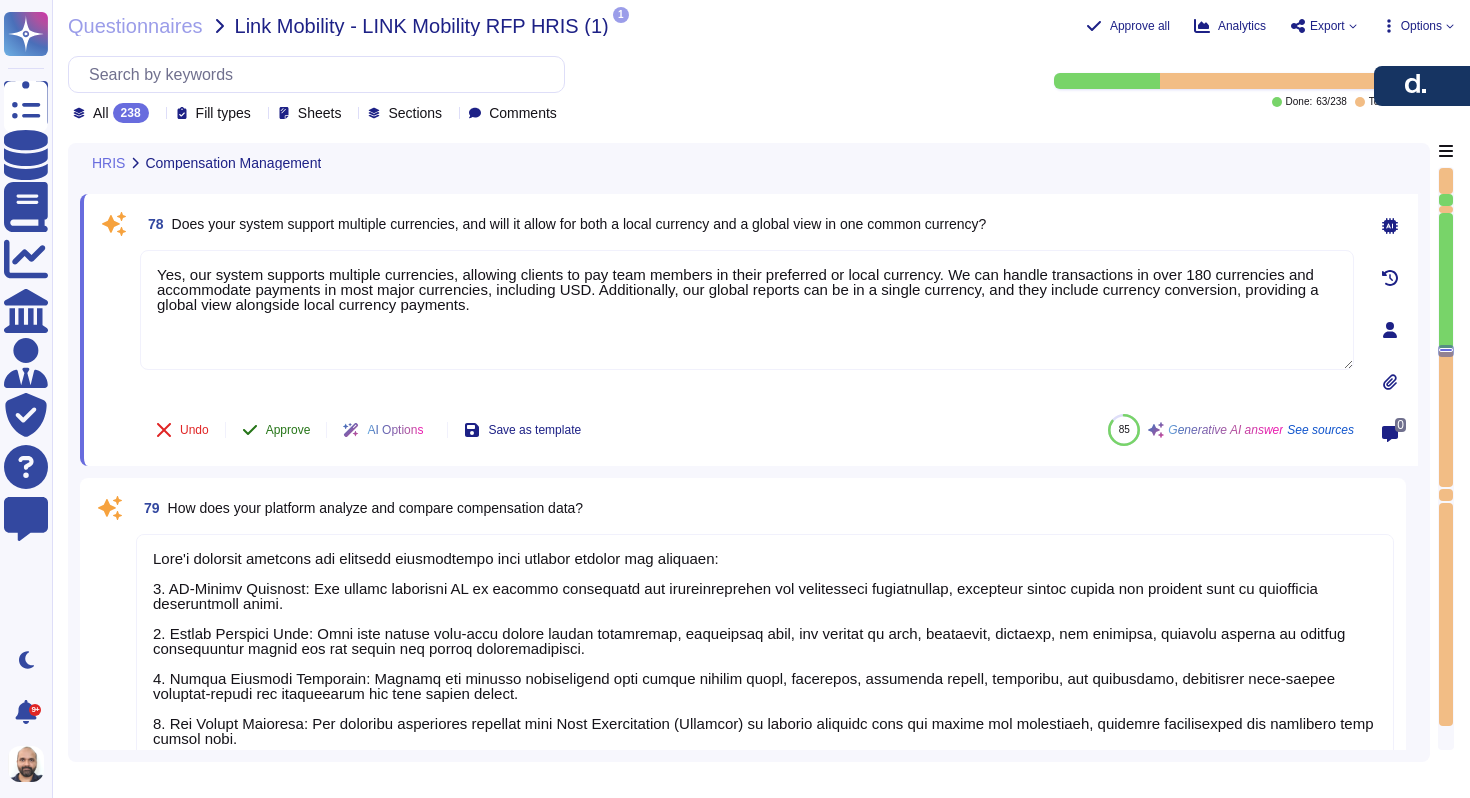 click on "Approve" at bounding box center [276, 430] 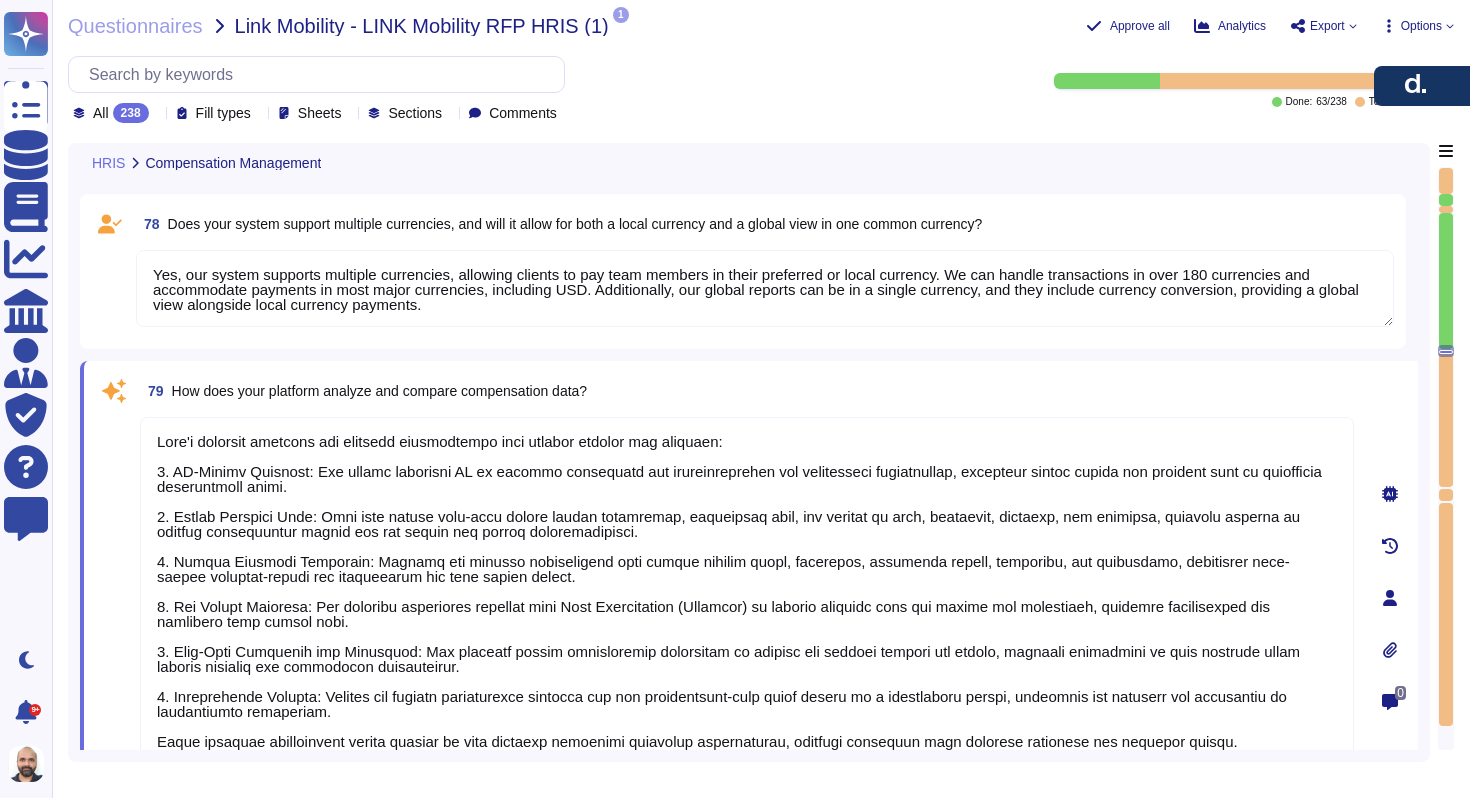 type on "Yes, our system supports customized calculation fields, including the ability to configure calculations for variable compensation. Deel can set up calculations according to client requirements, which may include automatic gross-up calculations for earnings. Additionally, clients can manually add variable compensation that an employee has earned as an adjustment prior to the payroll cut-off date." 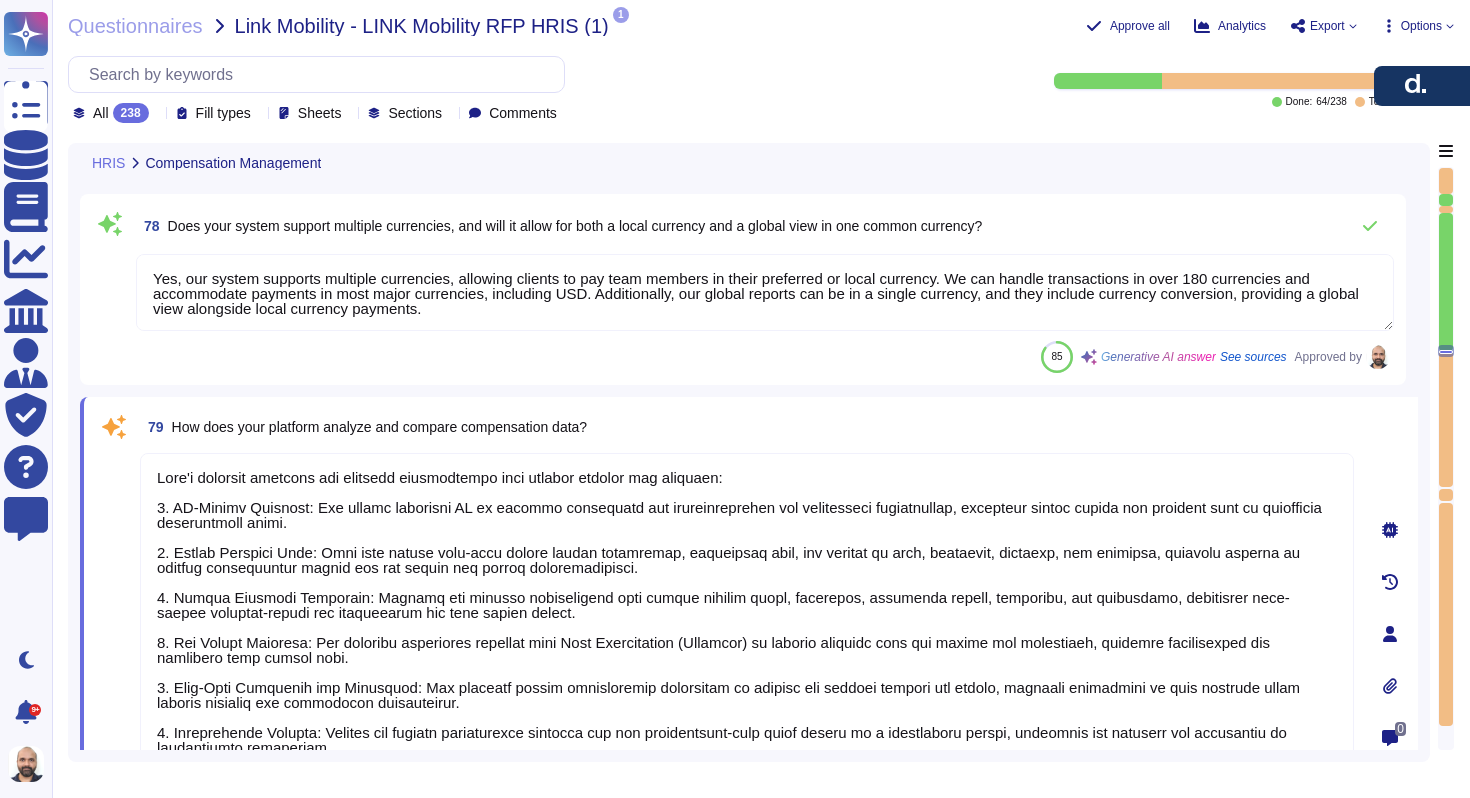 scroll, scrollTop: 2, scrollLeft: 0, axis: vertical 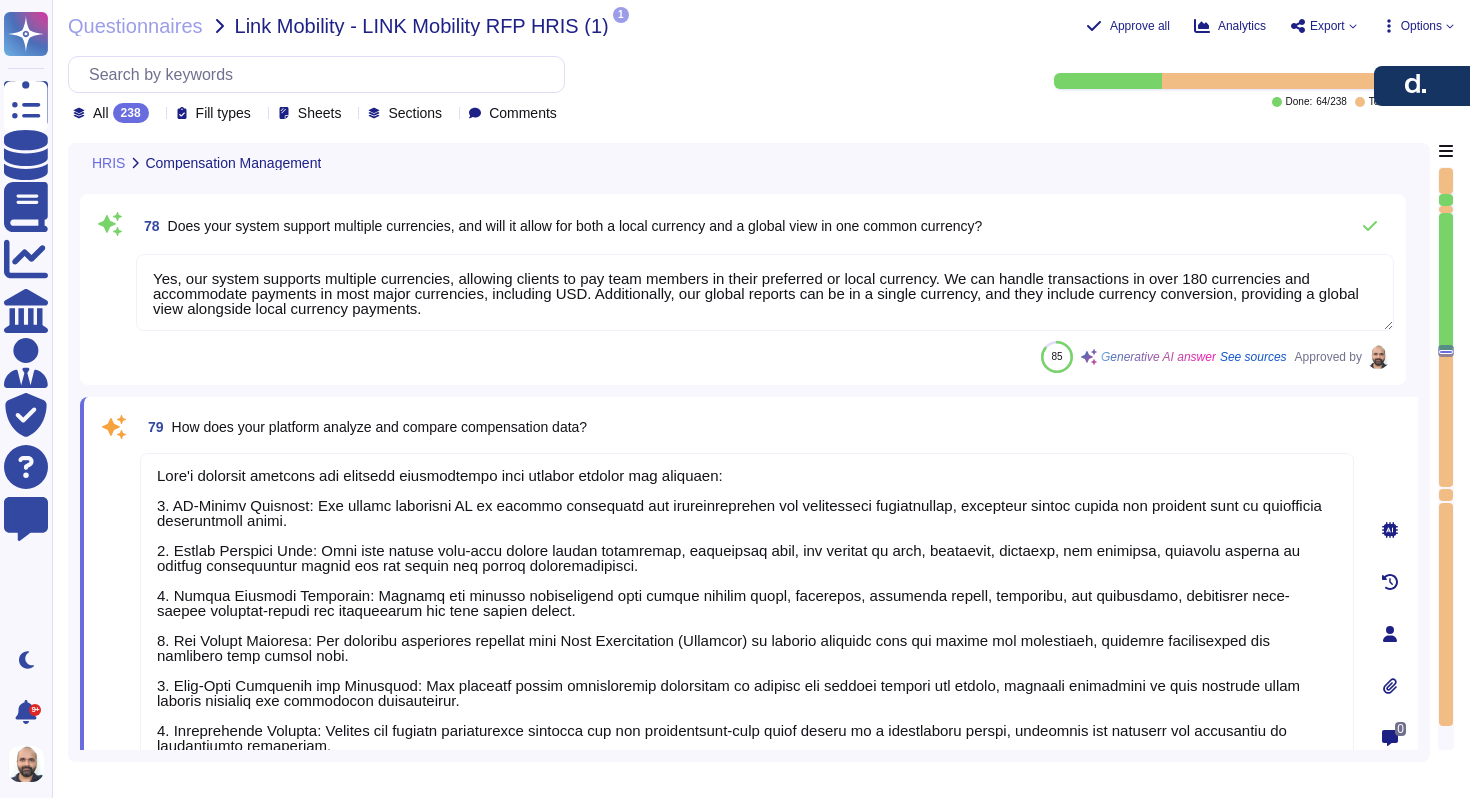 type on "Yes, our system supports customized calculation fields, including the ability to configure calculations for variable compensation. Deel can set up calculations according to client requirements, which may include automatic gross-up calculations for earnings. Additionally, clients can manually add variable compensation that an employee has earned as an adjustment prior to the payroll cut-off date." 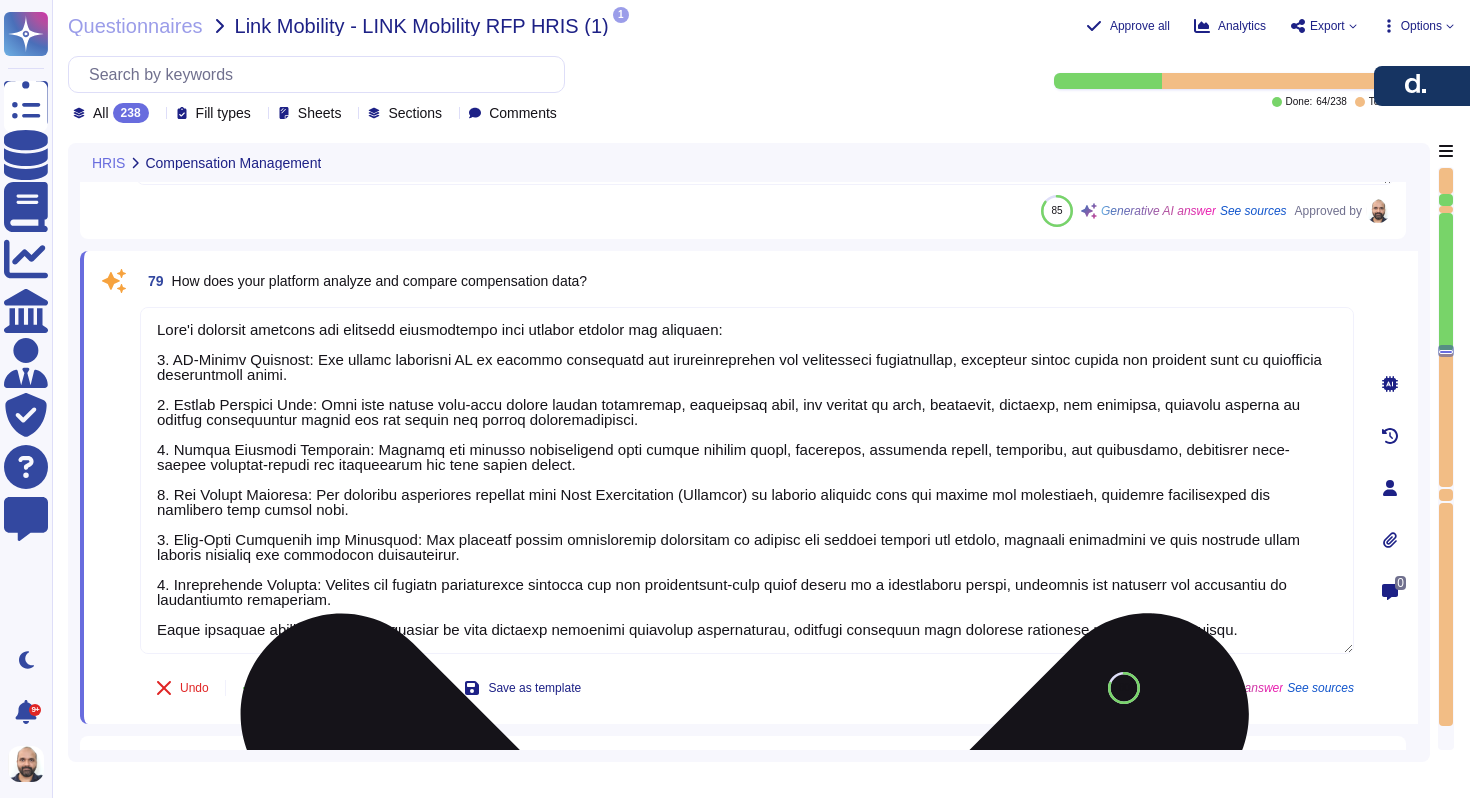 scroll, scrollTop: 19943, scrollLeft: 0, axis: vertical 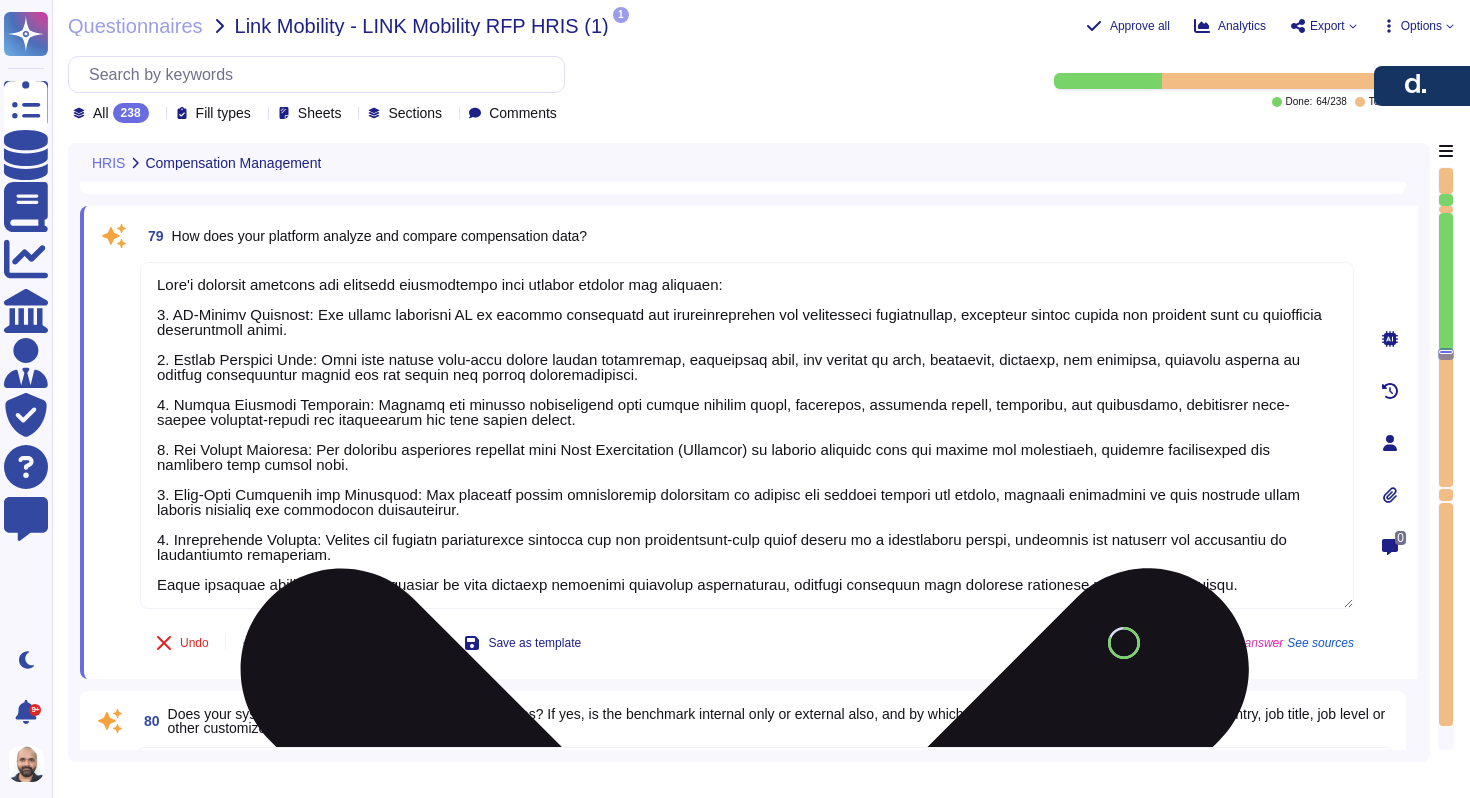 type on "Deel's system supports HR and management roles in monitoring KPIs relevant to local country gender pay gap legislation and compliance with the EU pay transparency directive through the following features:
1. Gender Pay Gap Reporting: The system provides gender pay gap reporting capabilities, particularly in Ireland, in compliance with the Gender Pay Gap Information Act 2021. This includes reporting on mean and median hourly pay gaps, bonus pay gaps, and gender distribution across pay quartiles.
2. Customizable Dashboards: The platform features intuitive dashboards that allow users to track key performance indicators (KPIs) in real-time. This includes visual representations of gender pay gap data and other relevant metrics.
3. Compliance Management: Deel has a dedicated legal and compliance team that ensures the system remains up-to-date with changing regulations and requirements, helping clients stay compliant with local laws and the EU pay transparency directive.
4. Reporting Capabilities: The system ..." 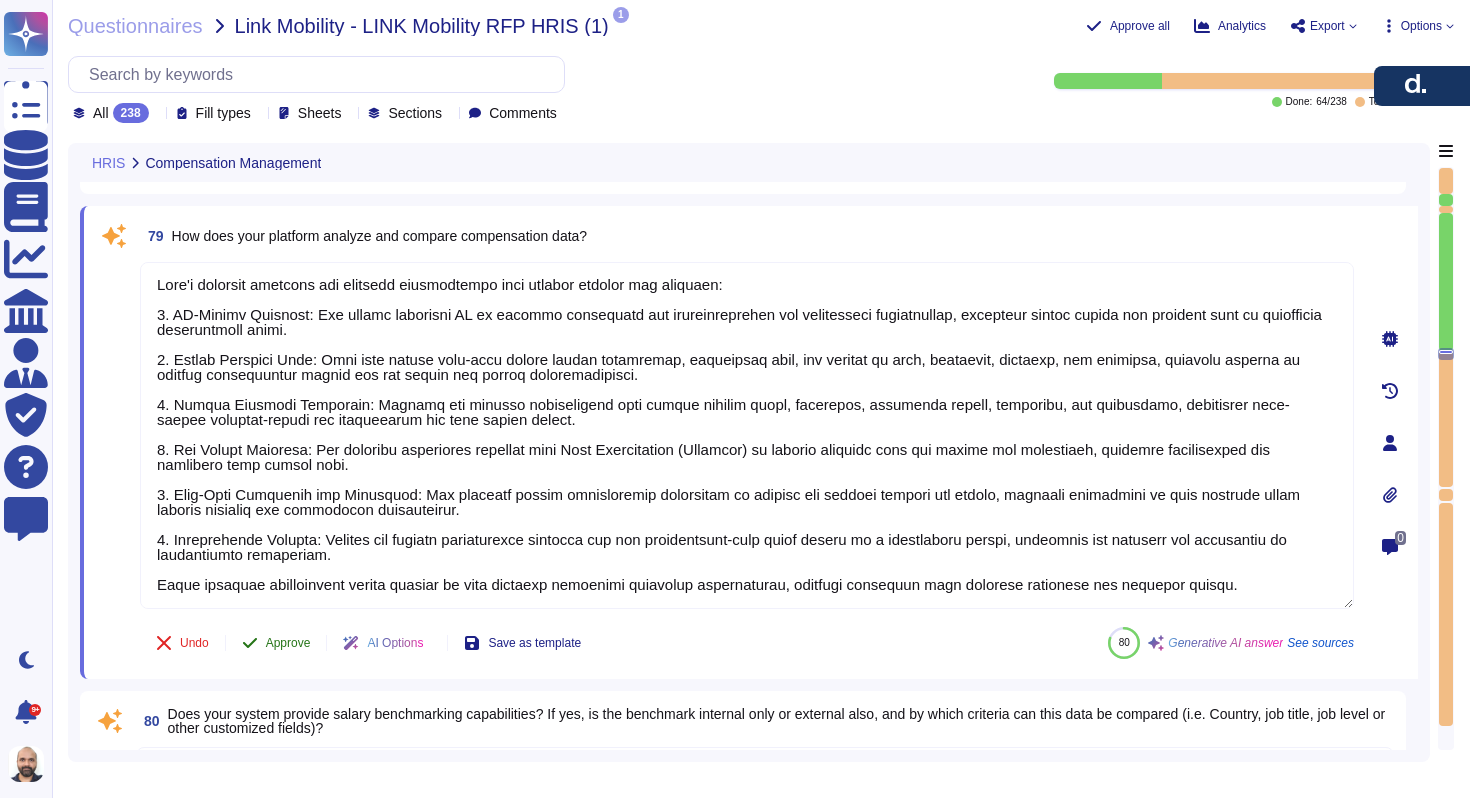 click on "Approve" at bounding box center [276, 643] 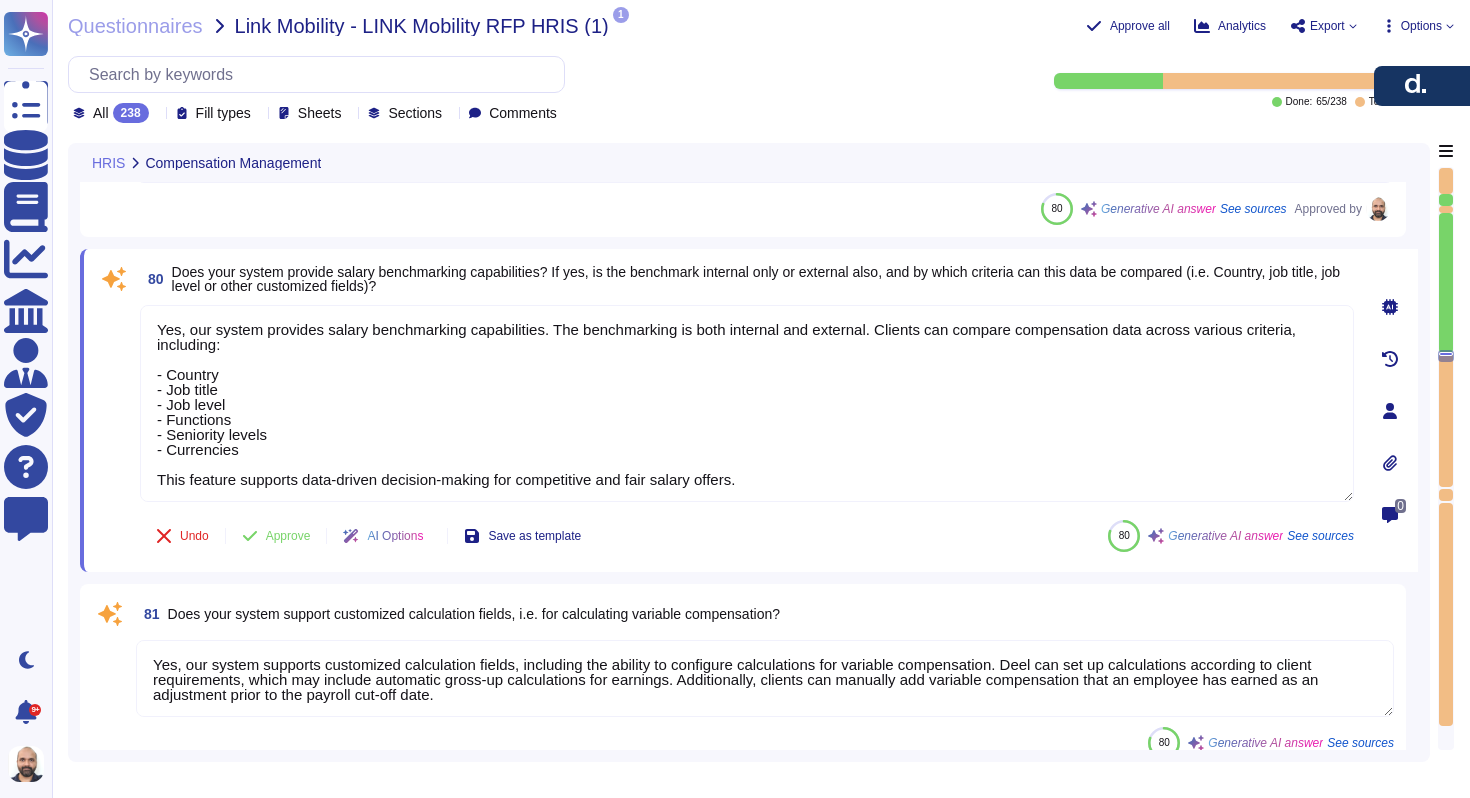 scroll, scrollTop: 20404, scrollLeft: 0, axis: vertical 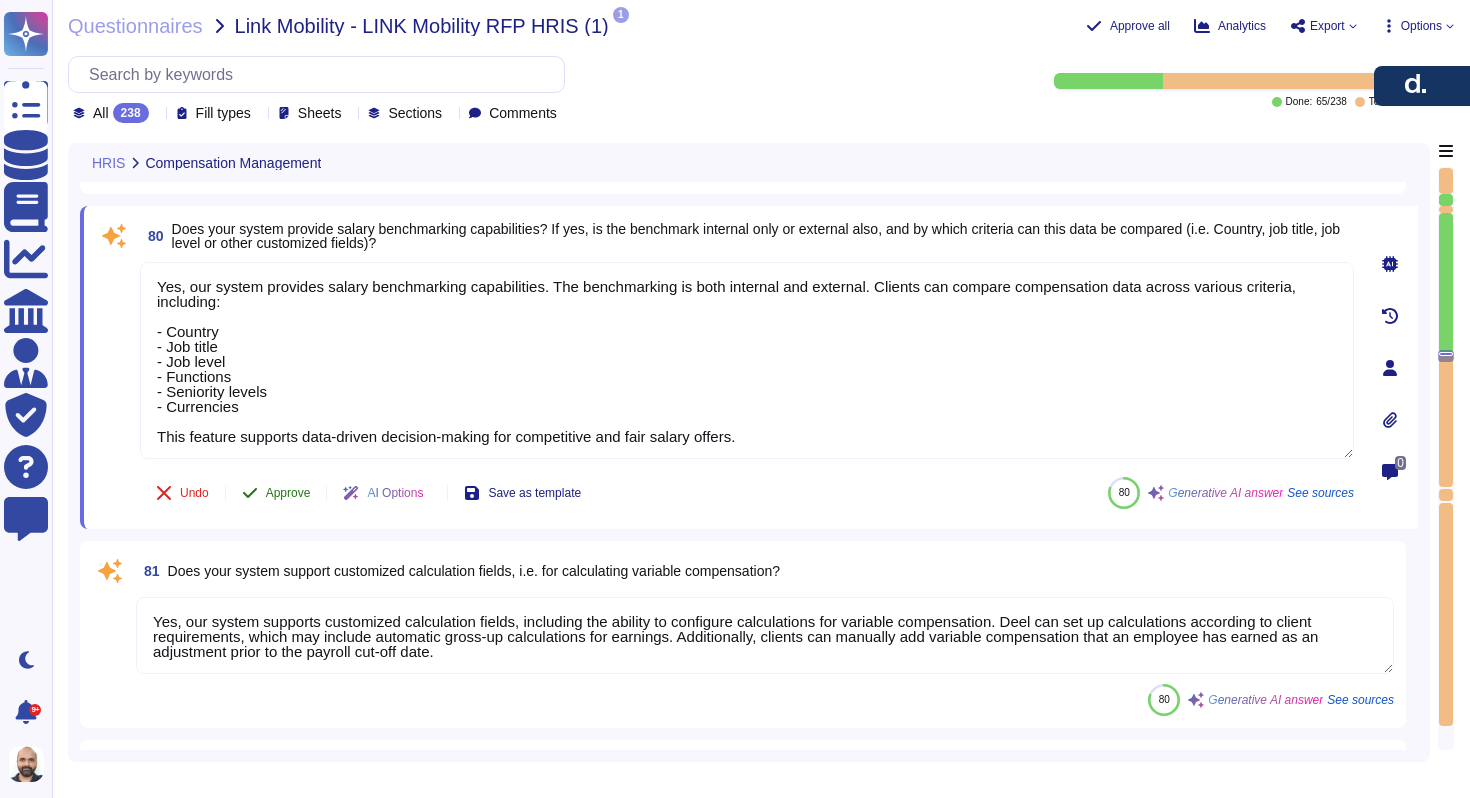 click on "Approve" at bounding box center (288, 493) 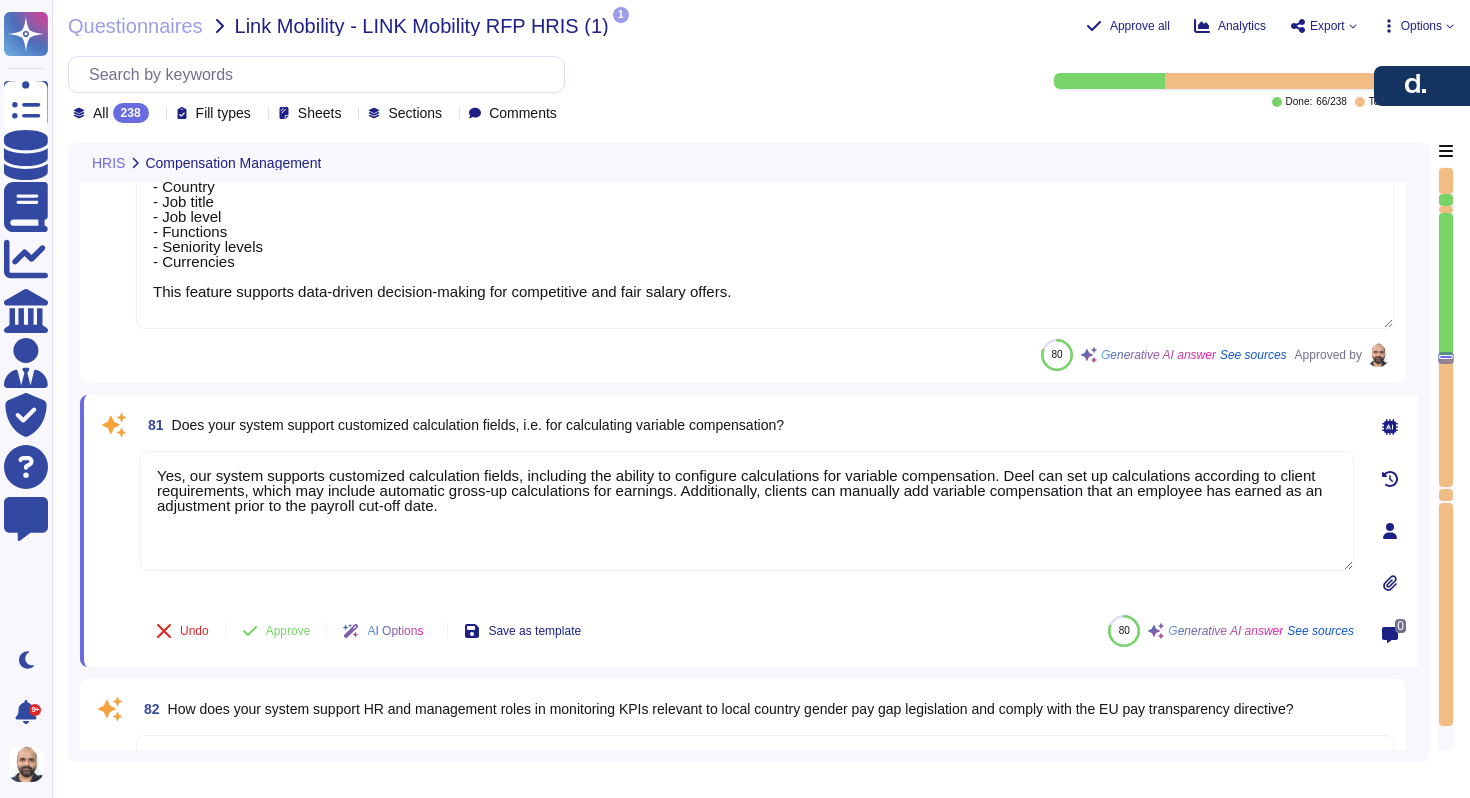type on "Yes, Deel's system supports the full recruitment lifecycle from job requisition to hire. It includes features for creating job requisitions, managing candidate sourcing, scheduling interviews, and handling offer management. The Applicant Tracking System (ATS) allows for tracking candidates throughout the hiring process, and upon offer acceptance, candidate data is automatically transferred to the Core HR system for onboarding. This integration streamlines the transition from candidate to employee, ensuring a consistent experience throughout the recruitment process." 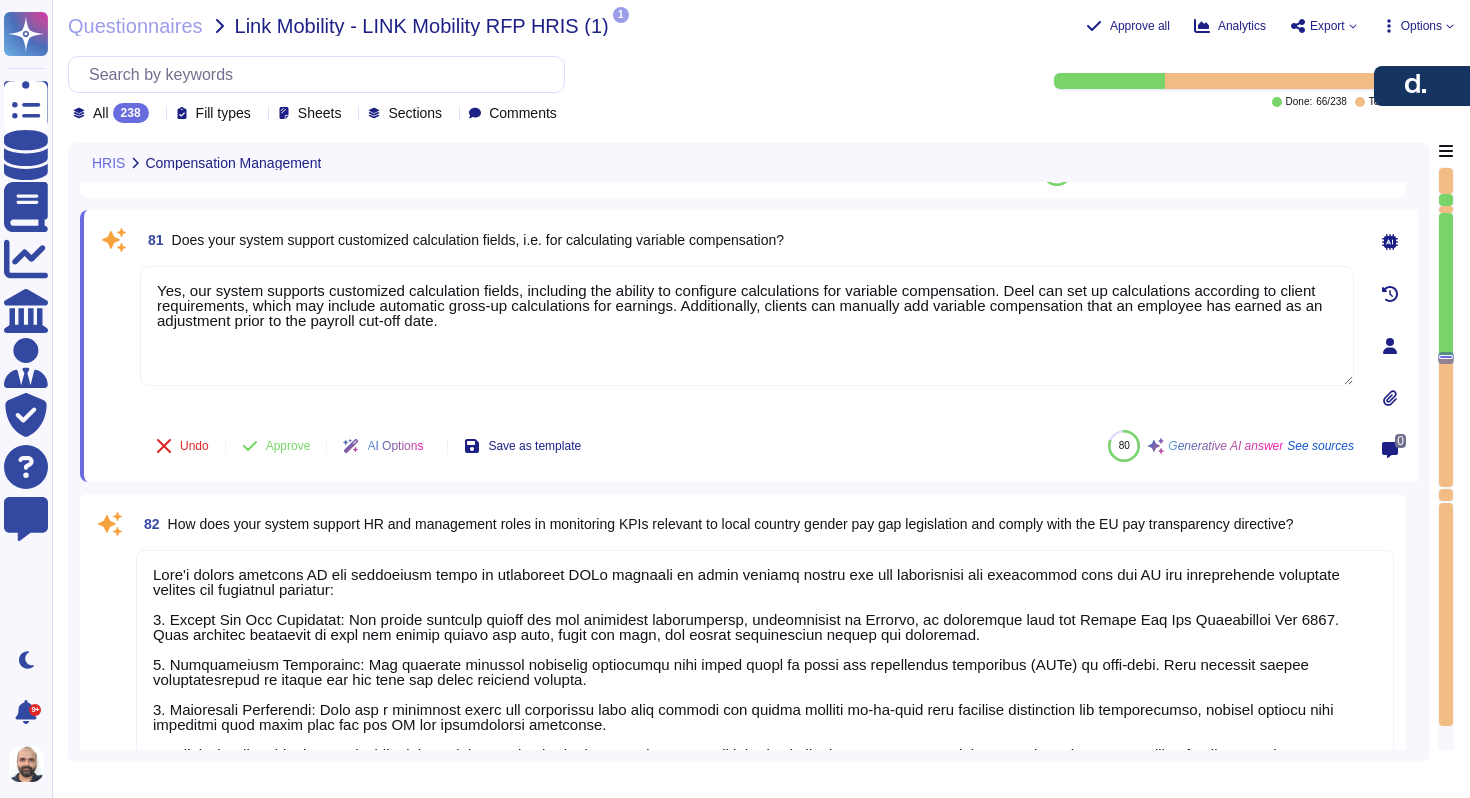 scroll, scrollTop: 20715, scrollLeft: 0, axis: vertical 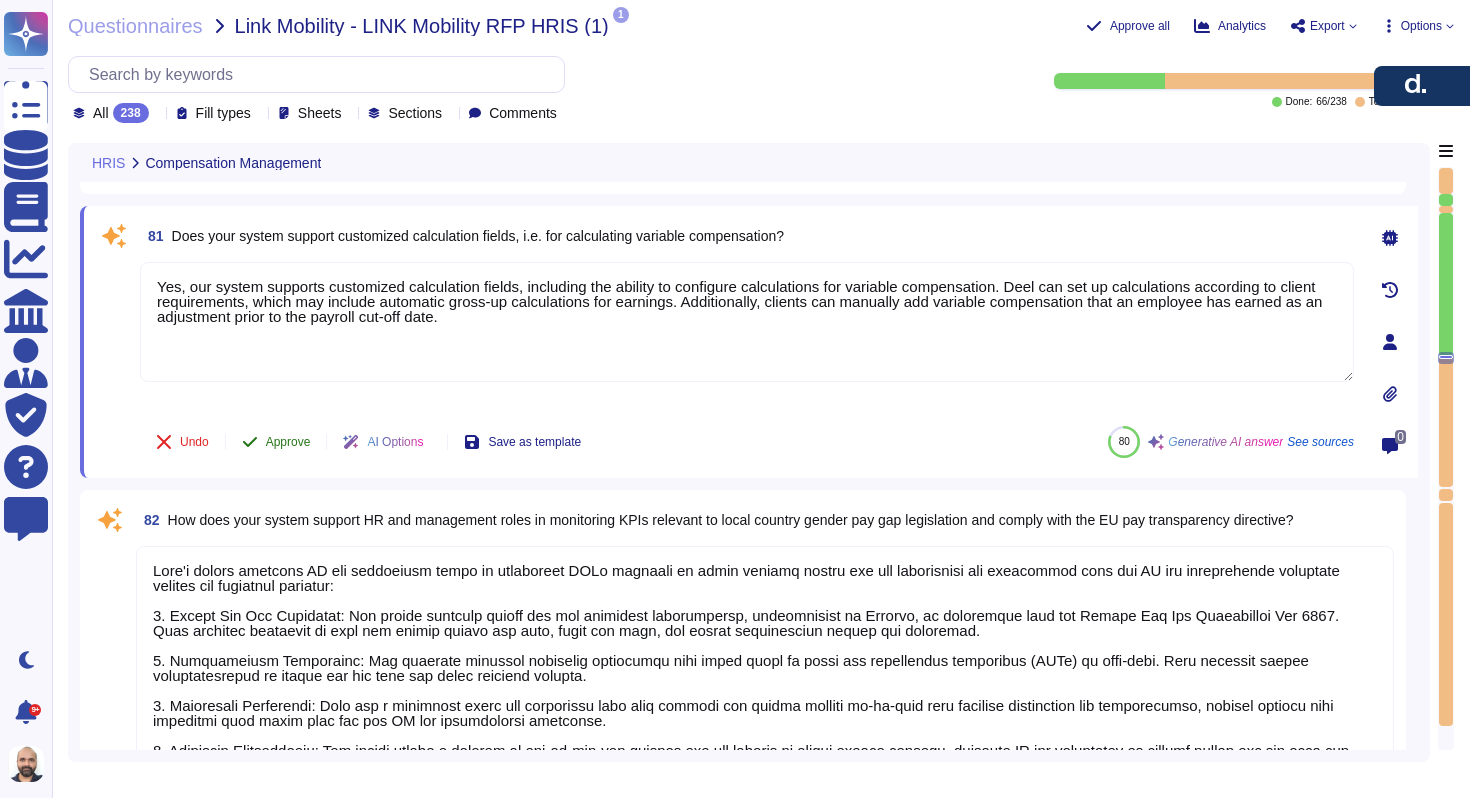 click on "Approve" at bounding box center [288, 442] 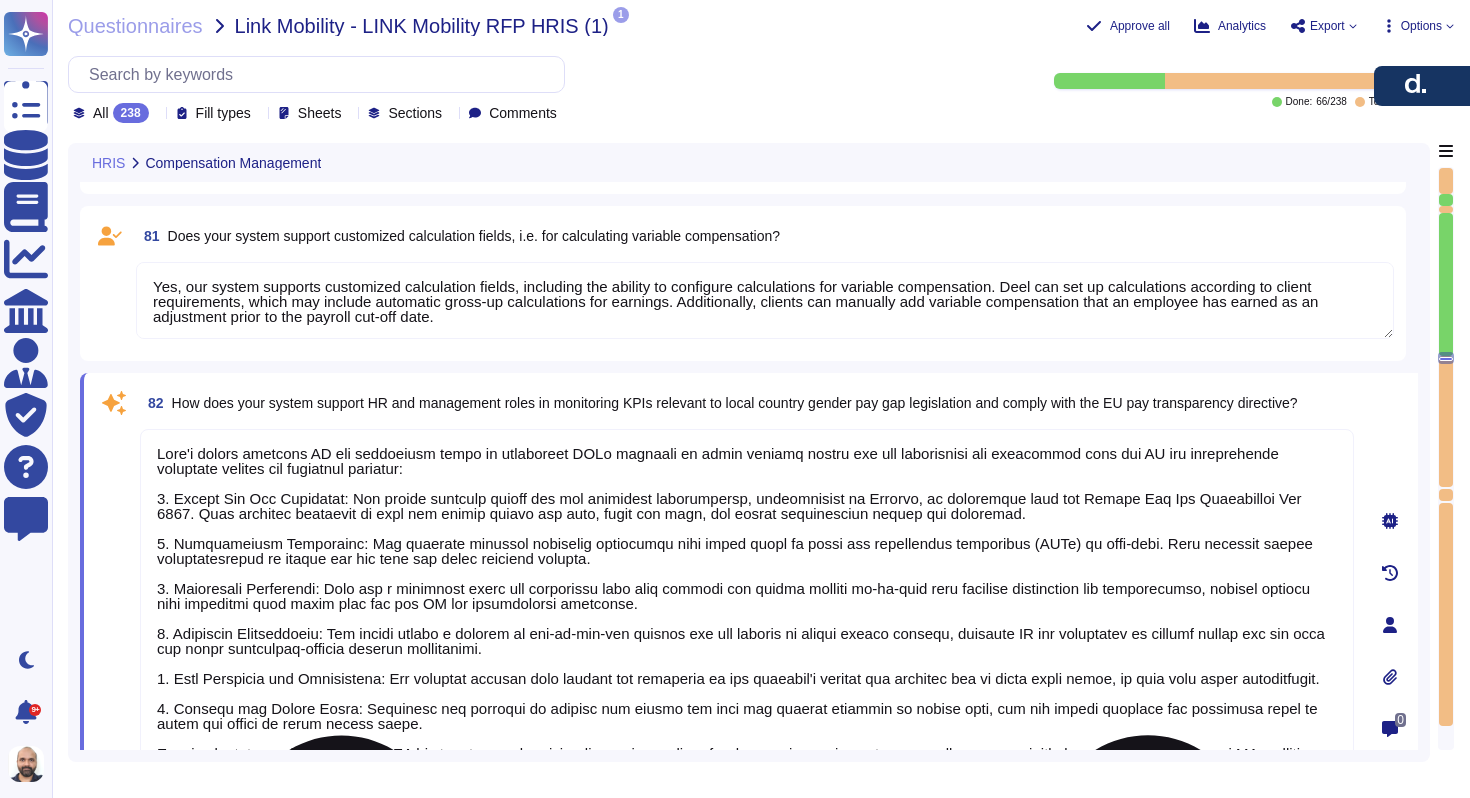 type on "Yes, Deel's system allows for the creation and approval of job requisitions with configurable workflows. Clients can automate the job requisition process, which includes creating a form detailing the job’s requirements and submitting it for approval. The system supports customizable workflows, enabling clients to define multiple approval steps and configurations for the job requisition process. Once a headcount request is approved, the Talent Acquisition team can schedule an Intake Session to review and finalize the job description, ensuring a tailored hiring process." 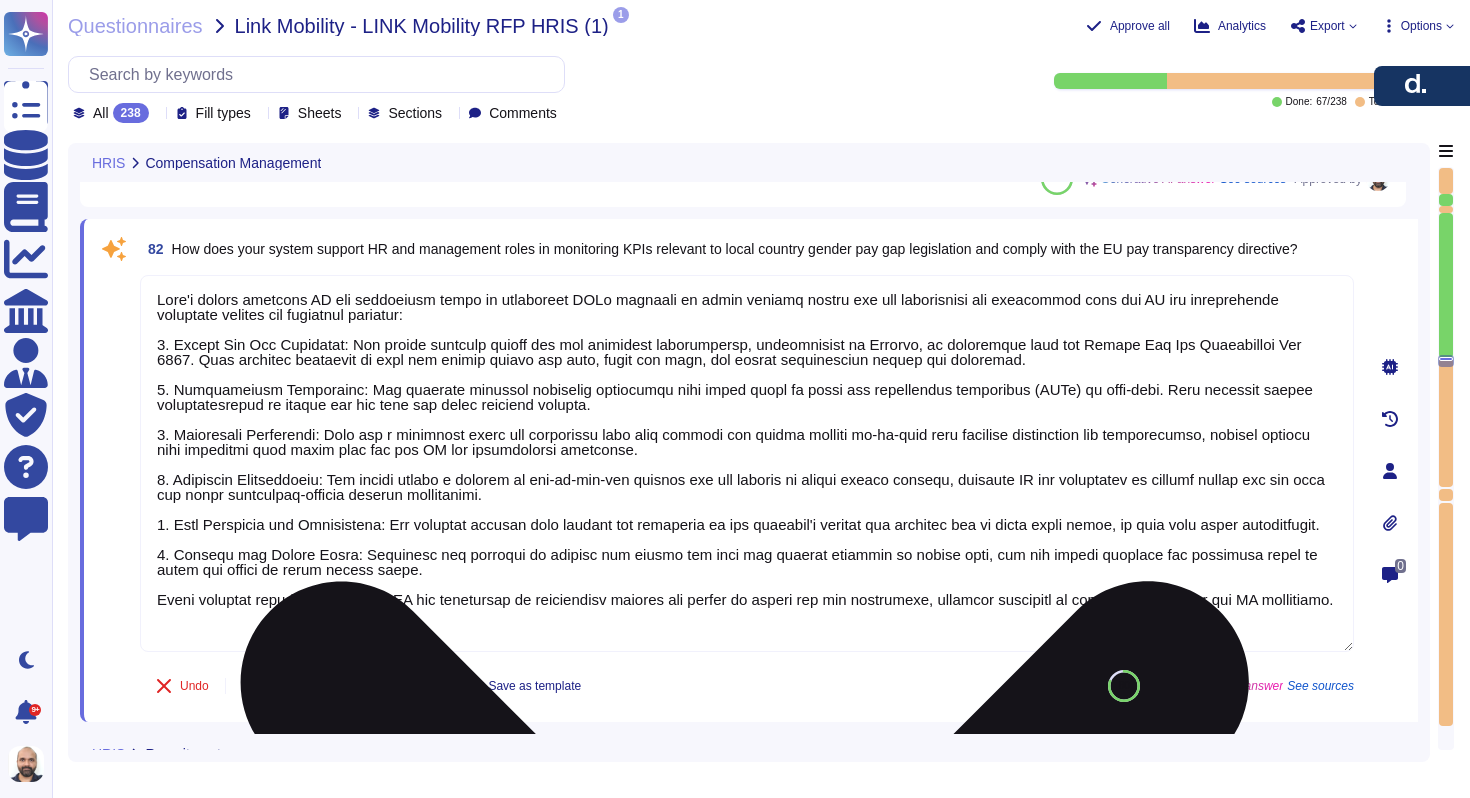scroll, scrollTop: 20906, scrollLeft: 0, axis: vertical 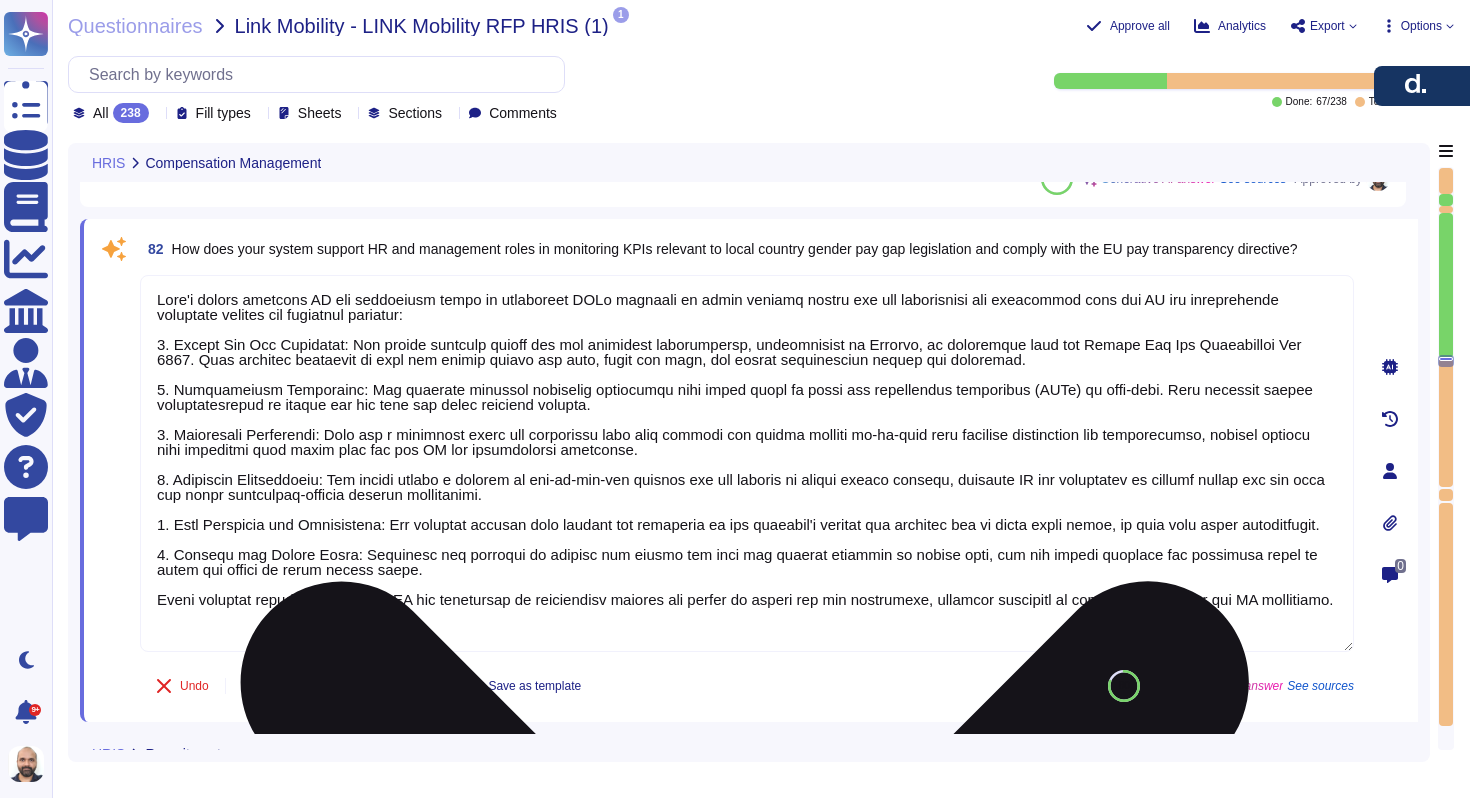 type on "Yes, Deel's system supports multiple recruitment workflows based on job type, location, and hiring manager. Managers can select the specific hiring process workflow based on role type by utilizing the team permission settings within the platform. This allows for the configuration of different flows for various roles, ensuring that the hiring workflow is tailored to the specific needs of the role being filled." 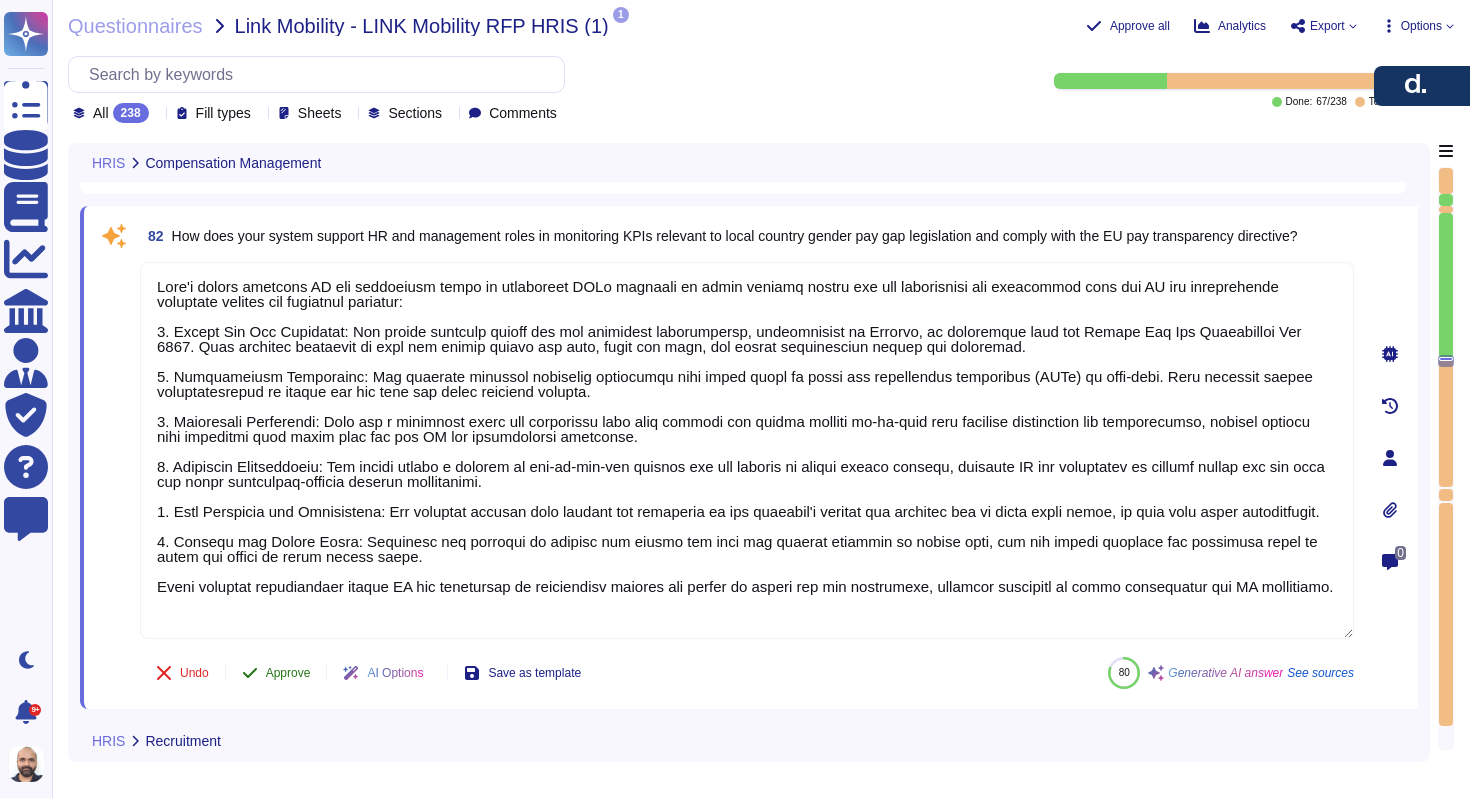 click on "Approve" at bounding box center (288, 673) 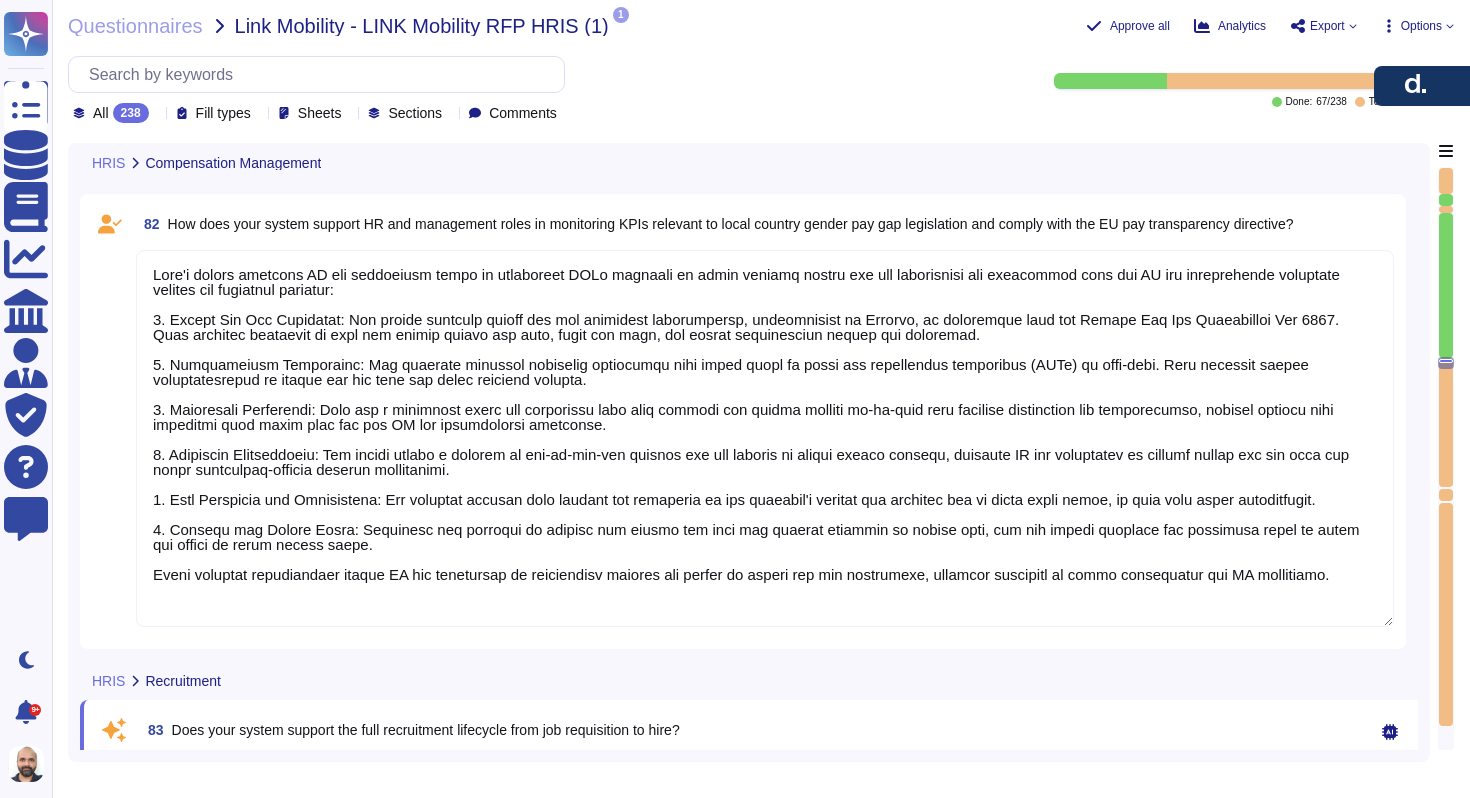 type on "Yes, Deel's system supports multiple recruitment workflows based on job type, location, and hiring manager. Managers can select the specific hiring process workflow based on role type by utilizing the team permission settings within the platform. This allows for the configuration of different flows for various roles, ensuring that the hiring workflow is tailored to the specific needs of the role being filled." 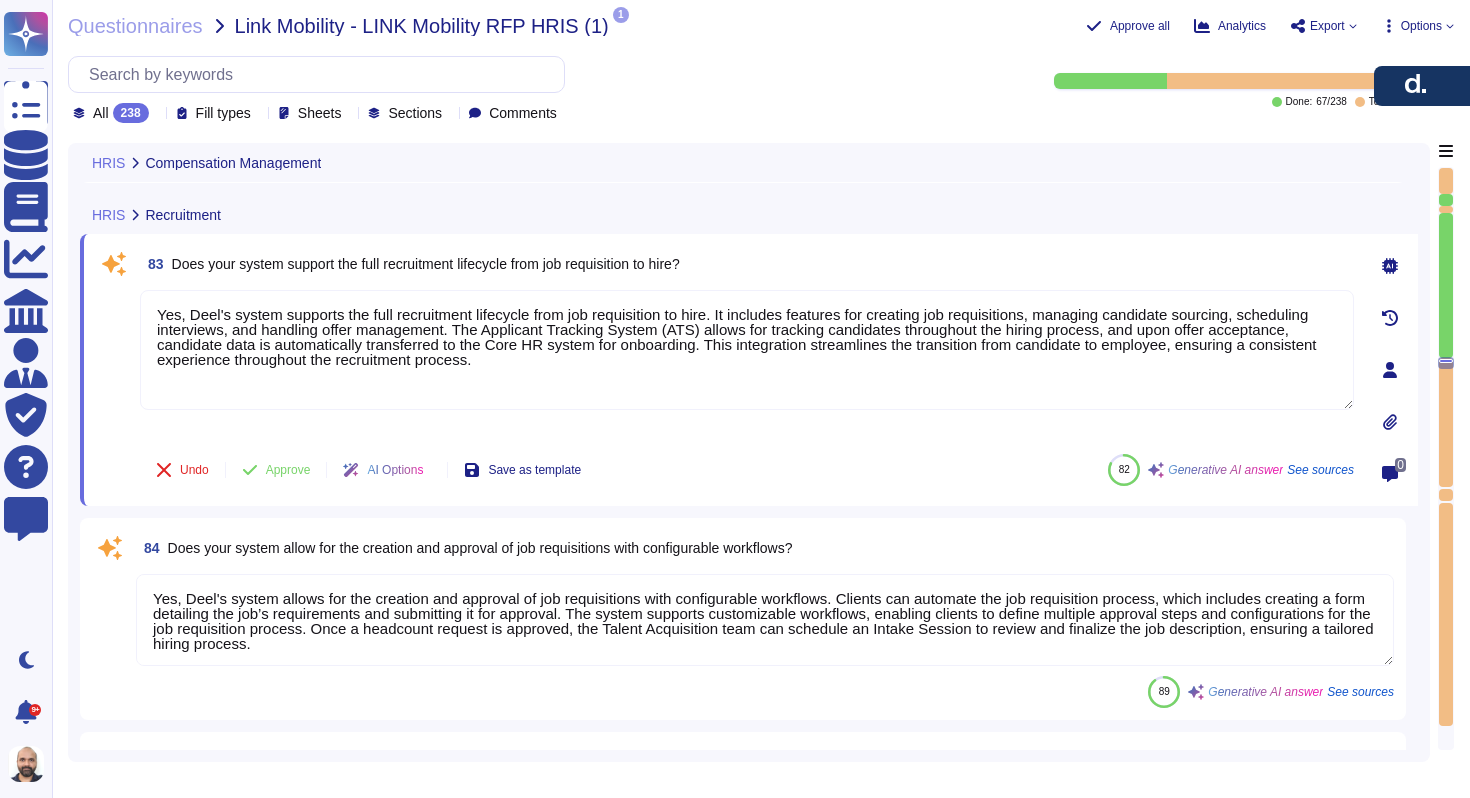 type on "Deel supports internal mobility through its Global Mobility Program, which allows employees and contractors to relocate while ensuring compliance with compensation, benefits, and employment agreements. The system includes features for internal job postings, allowing jobs to be posted on internal job boards where employees can search and apply. However, Deel does not post jobs directly but can integrate with ATS tools that support job postings on various platforms." 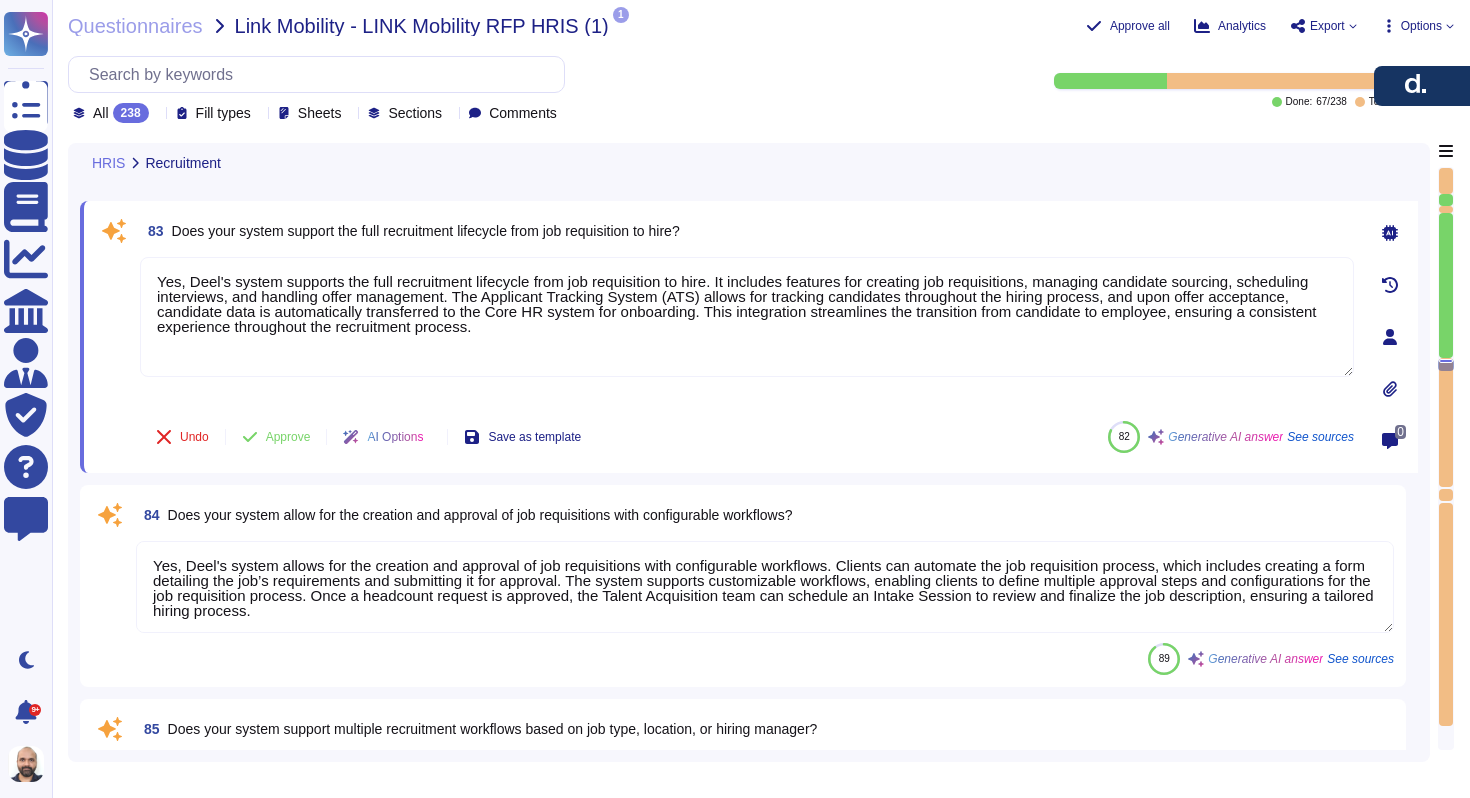 scroll, scrollTop: 21400, scrollLeft: 0, axis: vertical 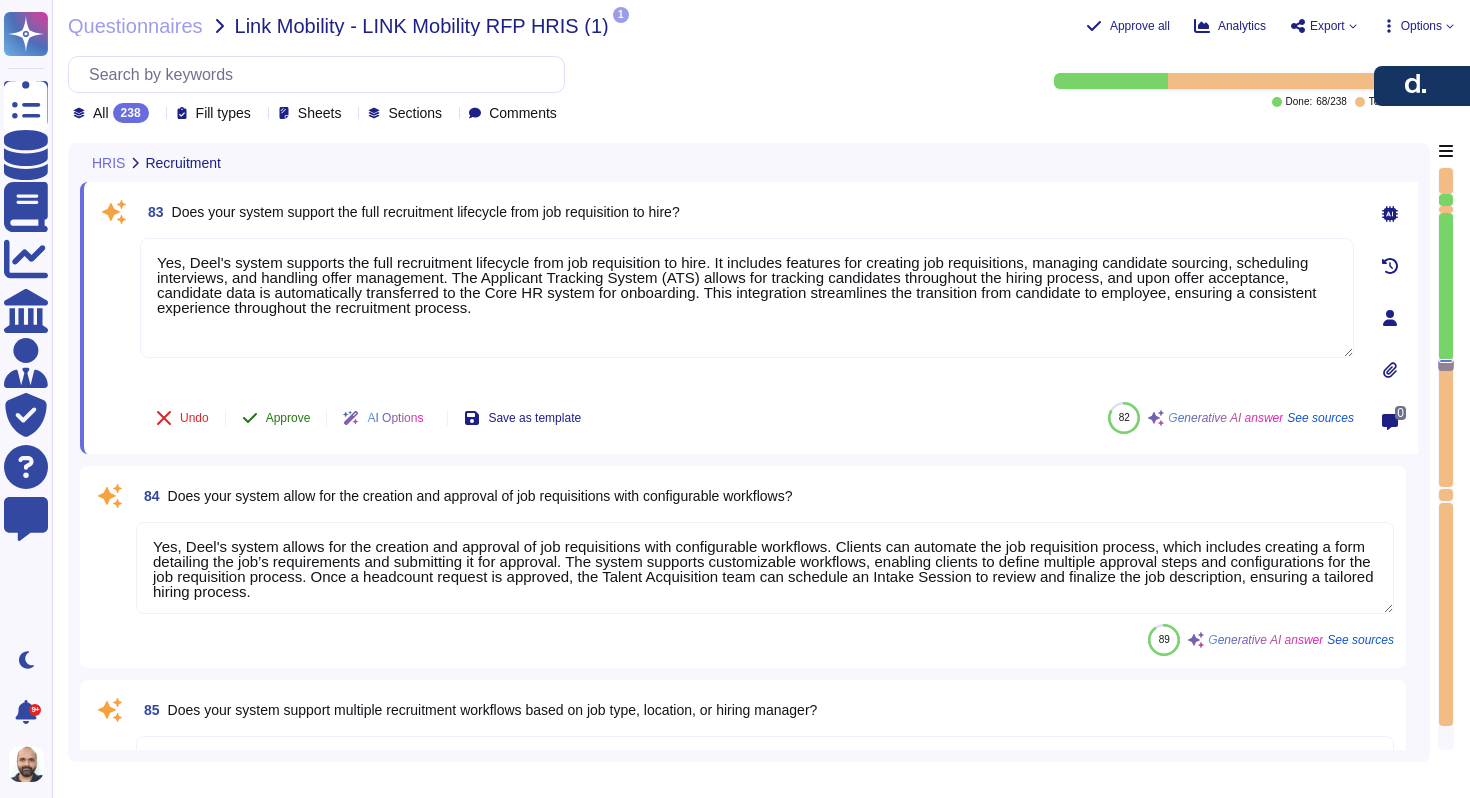 click on "Approve" at bounding box center (288, 418) 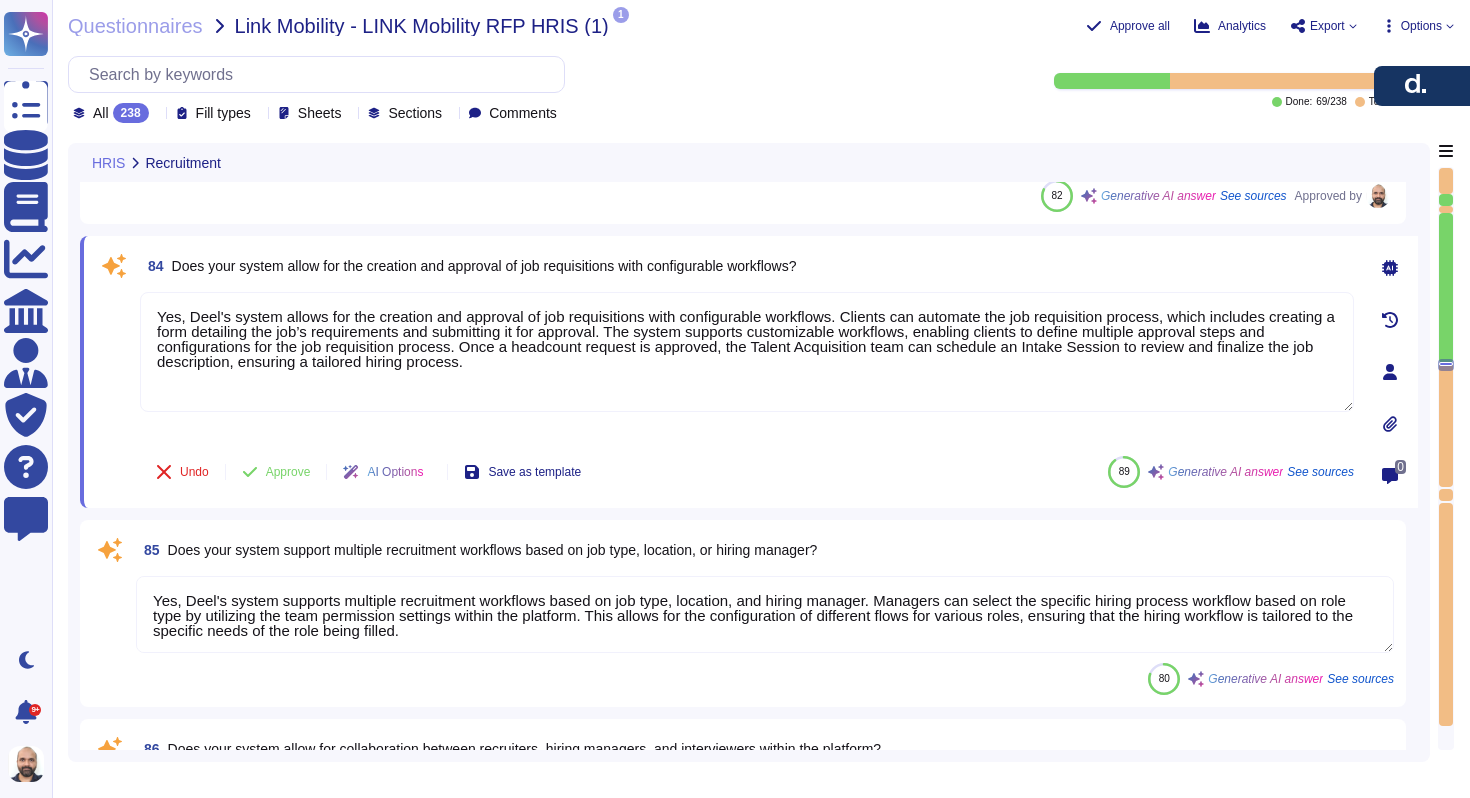 scroll, scrollTop: 21606, scrollLeft: 0, axis: vertical 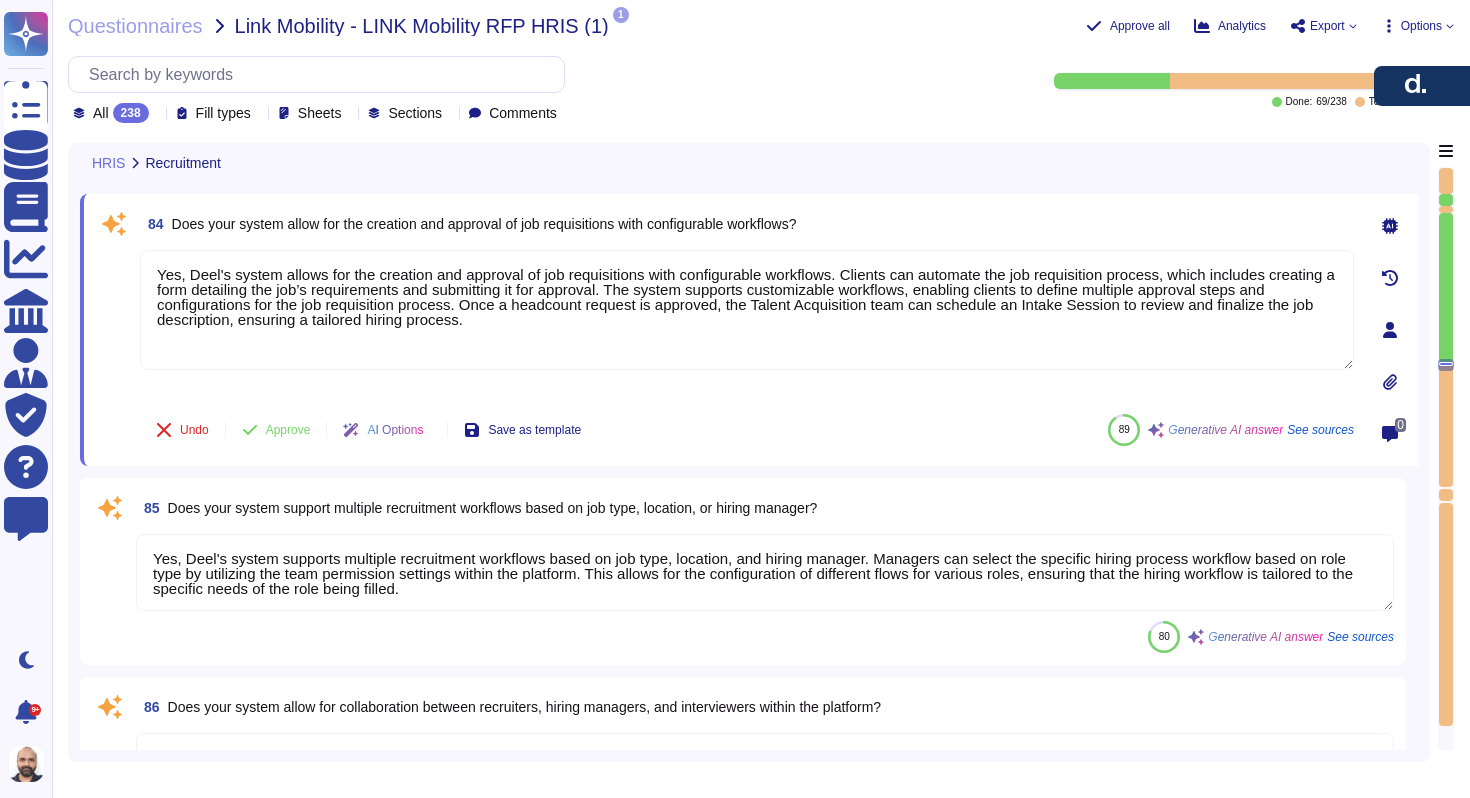 type on "Yes, our system supports integration with external job boards, including LinkedIn, Indeed, and Glassdoor. Deel can integrate with ATS tools that support these job boards, and this integration can be made using Deel's API." 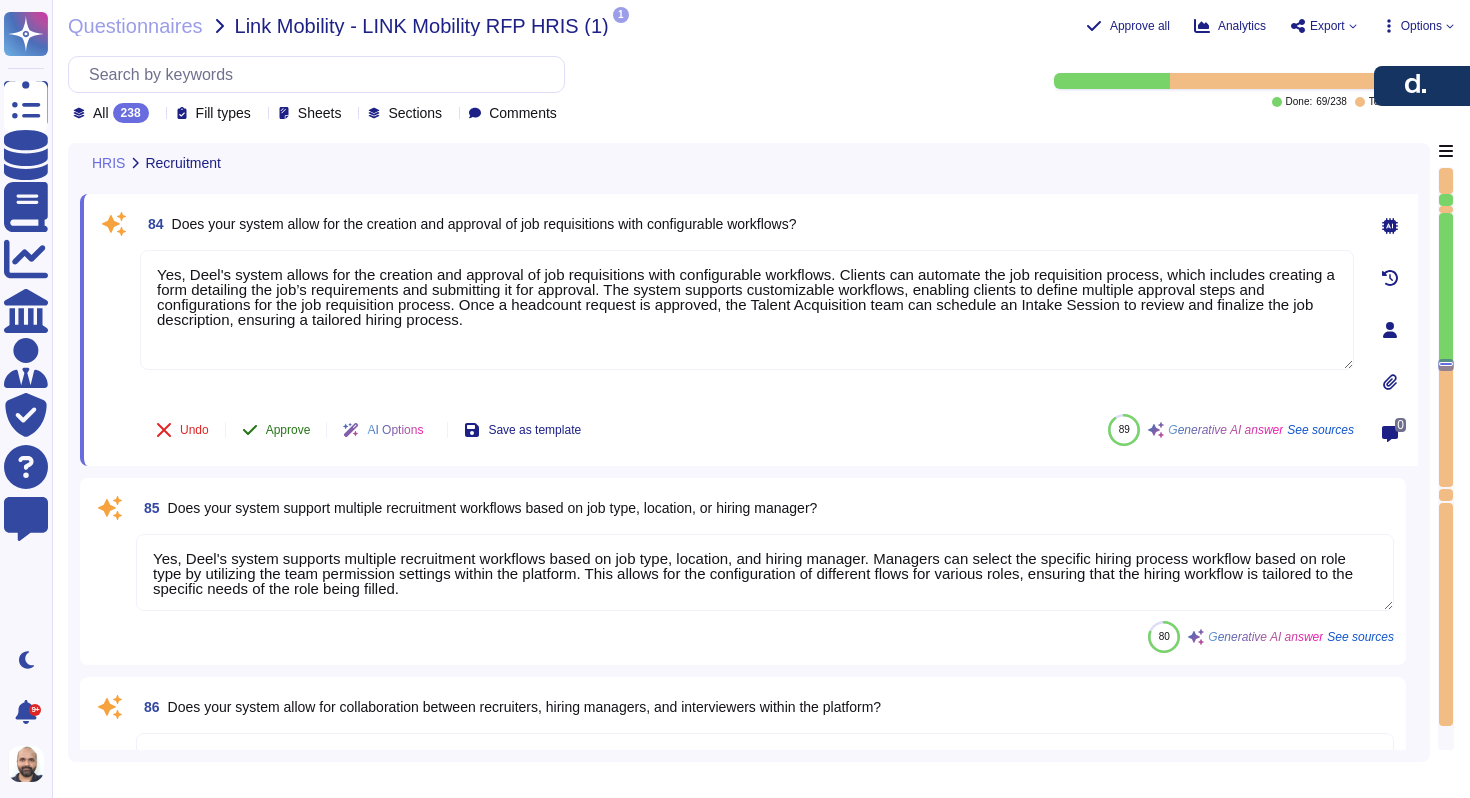 click on "Approve" at bounding box center [288, 430] 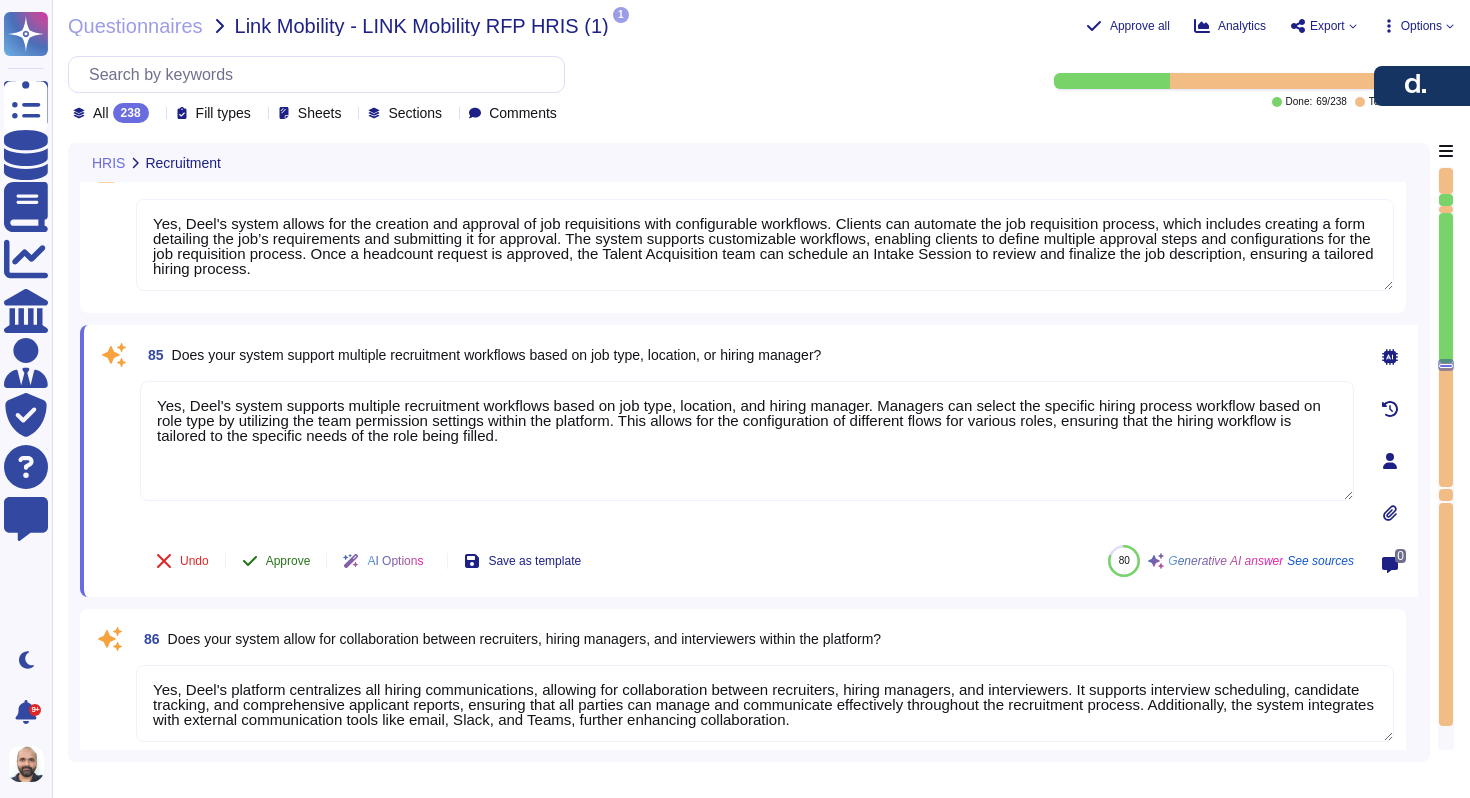 click on "Does your system allow for collaboration between recruiters, hiring managers, and interviewers within the platform?" at bounding box center [525, 639] 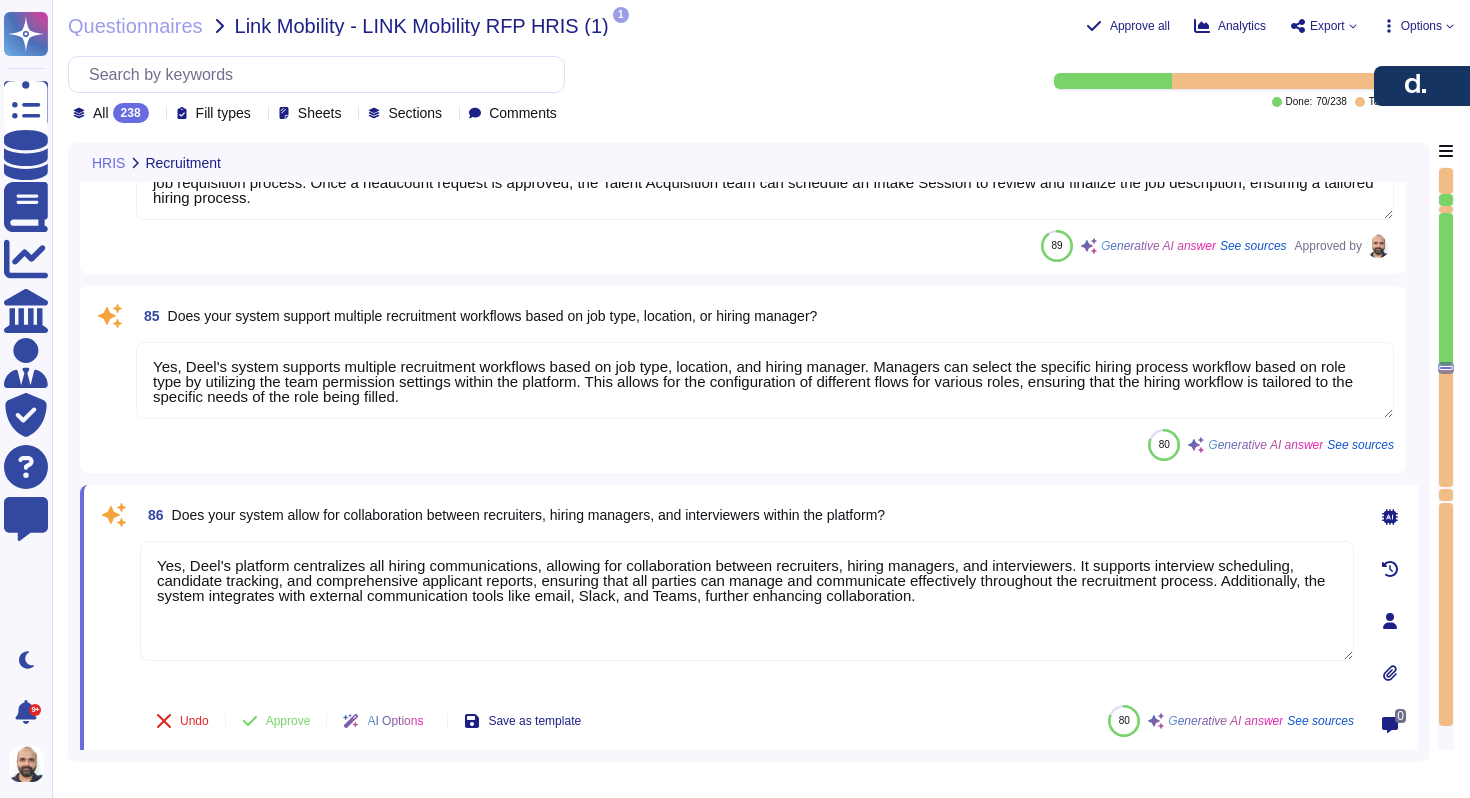 type on "Deel supports global employee recognition programs across multiple countries and regions through Deel Engage. The platform allows organizations to customize recognition initiatives while ensuring compliance with local regulations. Deel handles currency conversions for rewards, providing flexibility for international teams. While Deel’s platform operates in English, it supports multilingual collaboration through integrations and localized workforce management tools, ensuring seamless recognition experiences worldwide" 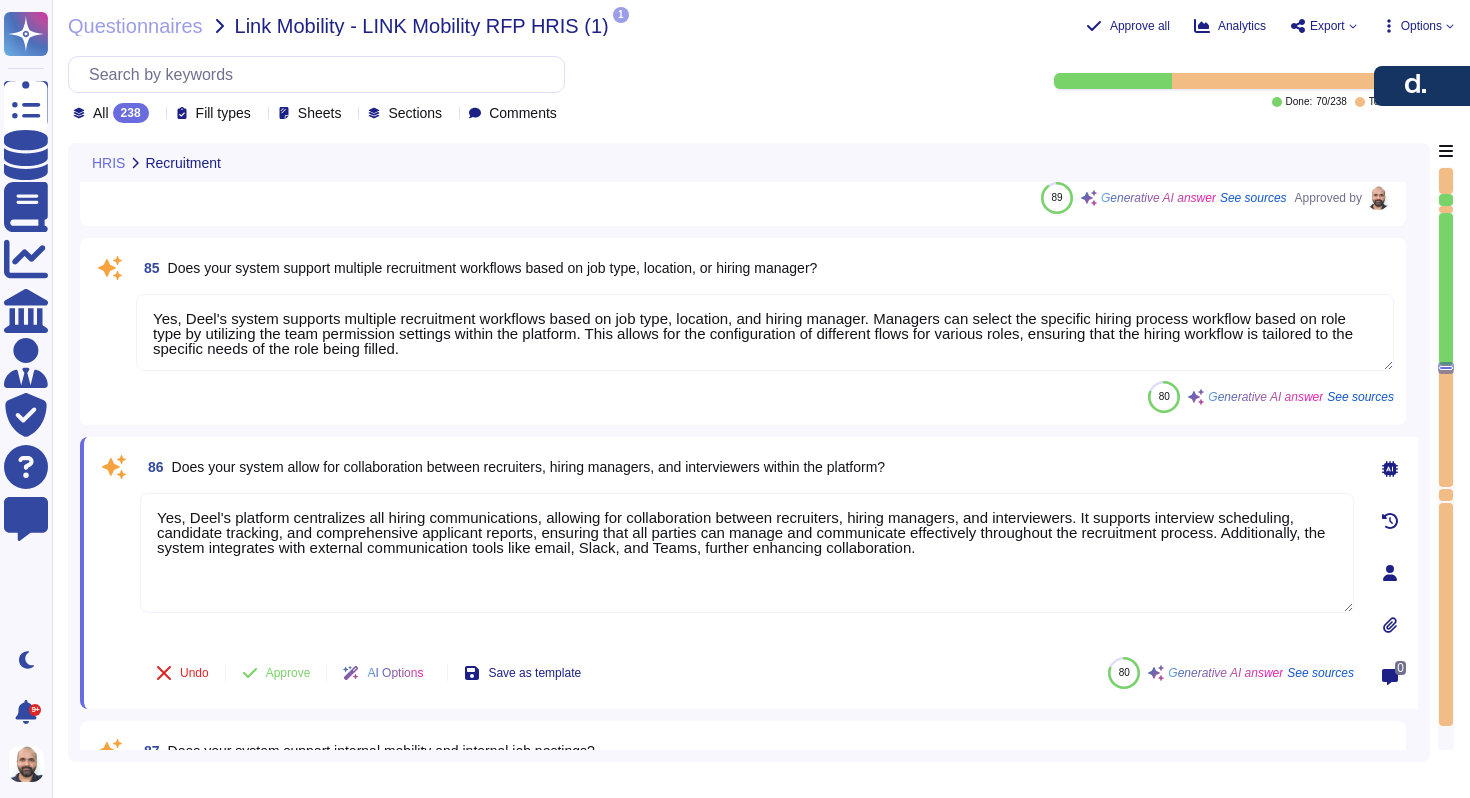 scroll, scrollTop: 21812, scrollLeft: 0, axis: vertical 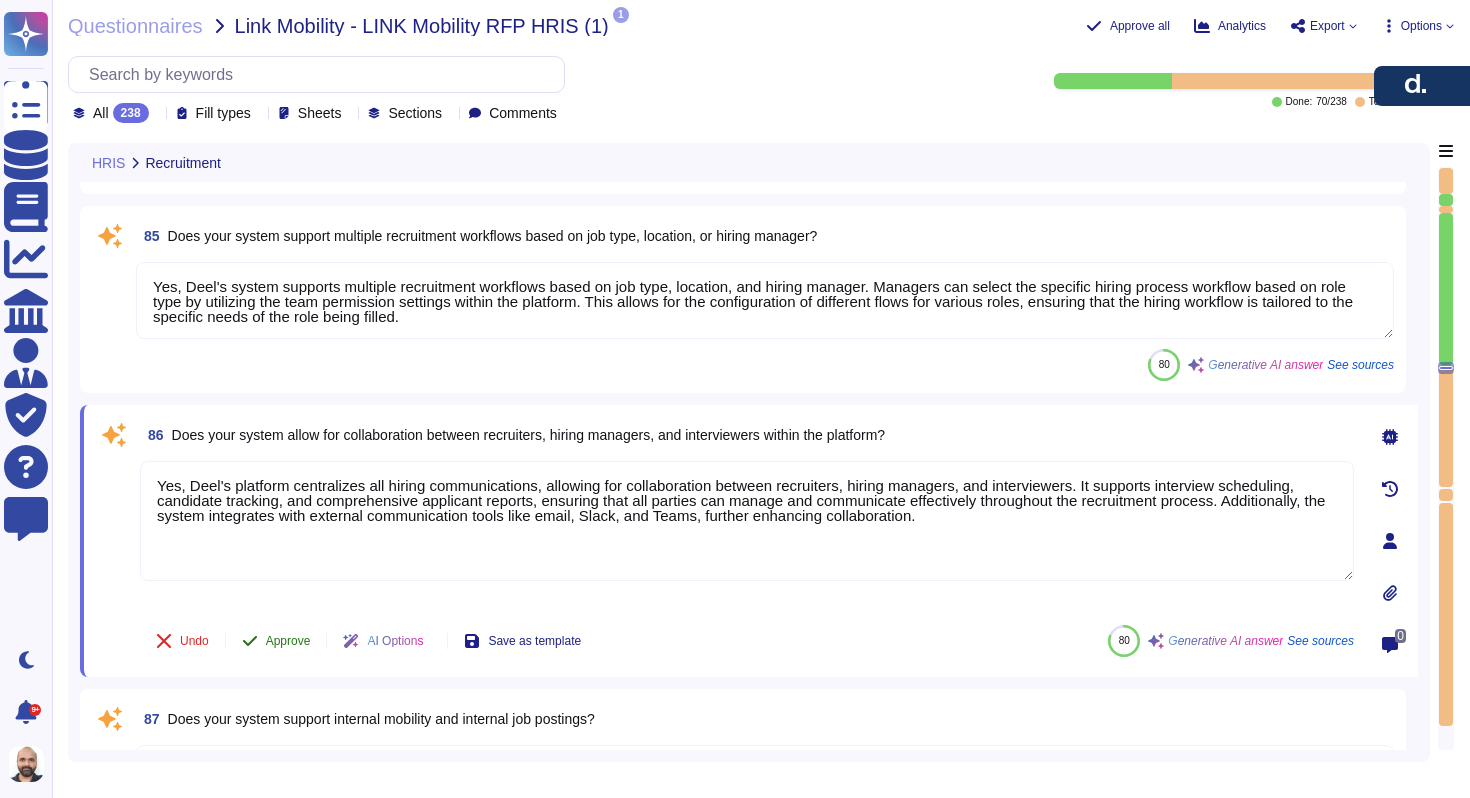 click on "Approve" at bounding box center (288, 641) 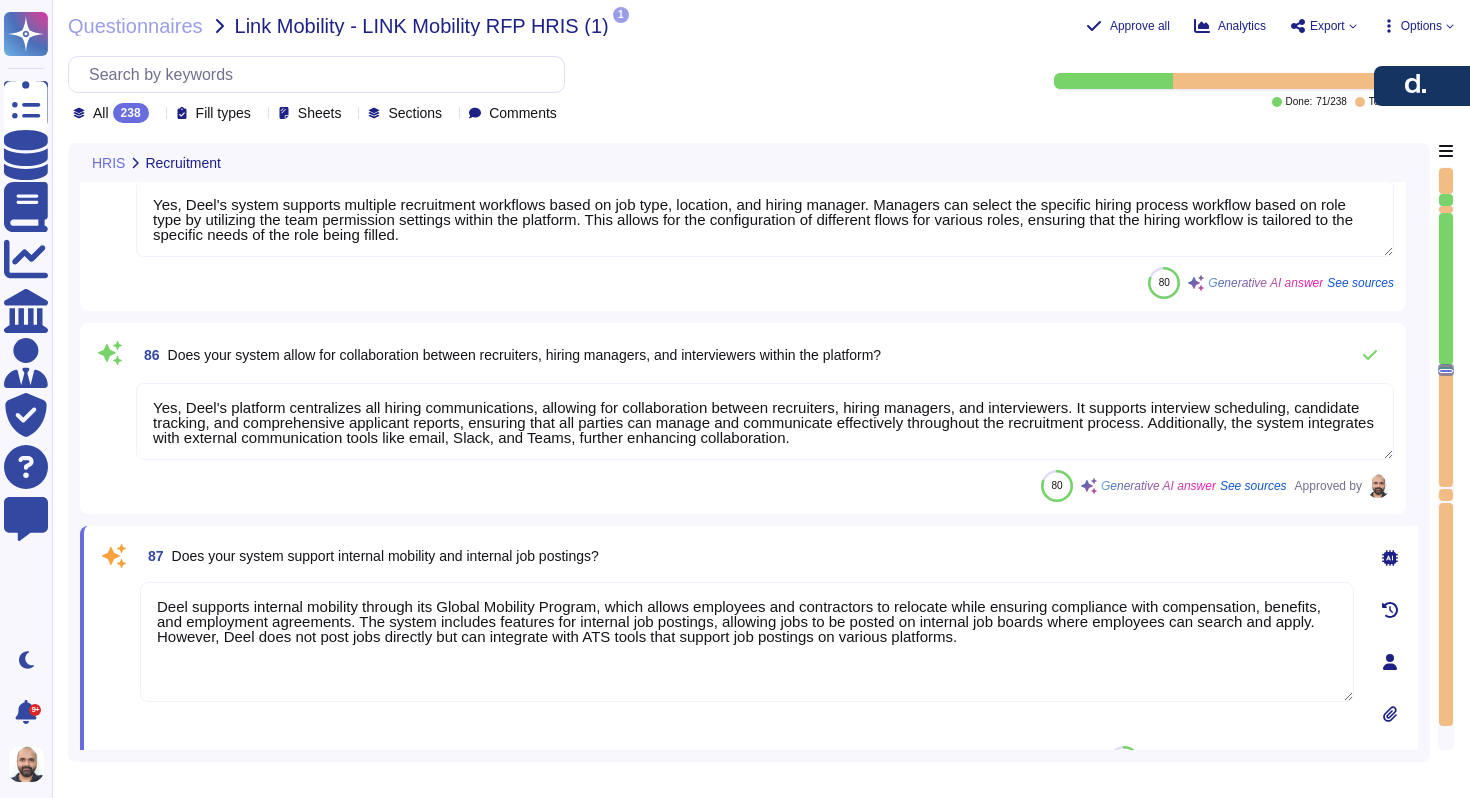 type on "Deel does not post jobs directly but can integrate with ATS tools that support job postings on multiple job boards and career sites. The system allows for job postings to be published on two platforms for 14 days after the job advertisement is finalized." 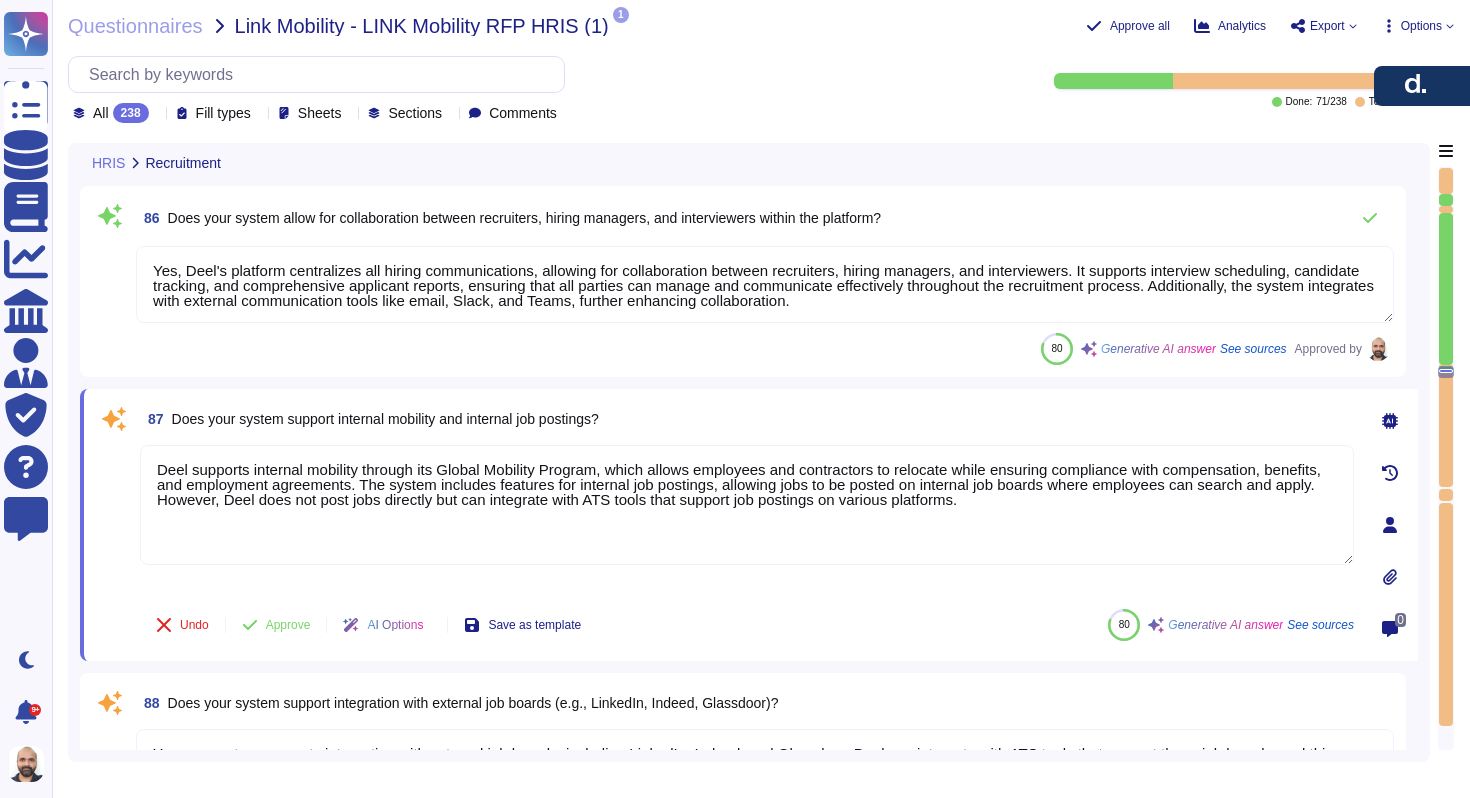 type on "No, our system does not currently support integration with social media platforms for job advertising. However, we can integrate with ATS tools that support job postings on platforms like LinkedIn and other job boards." 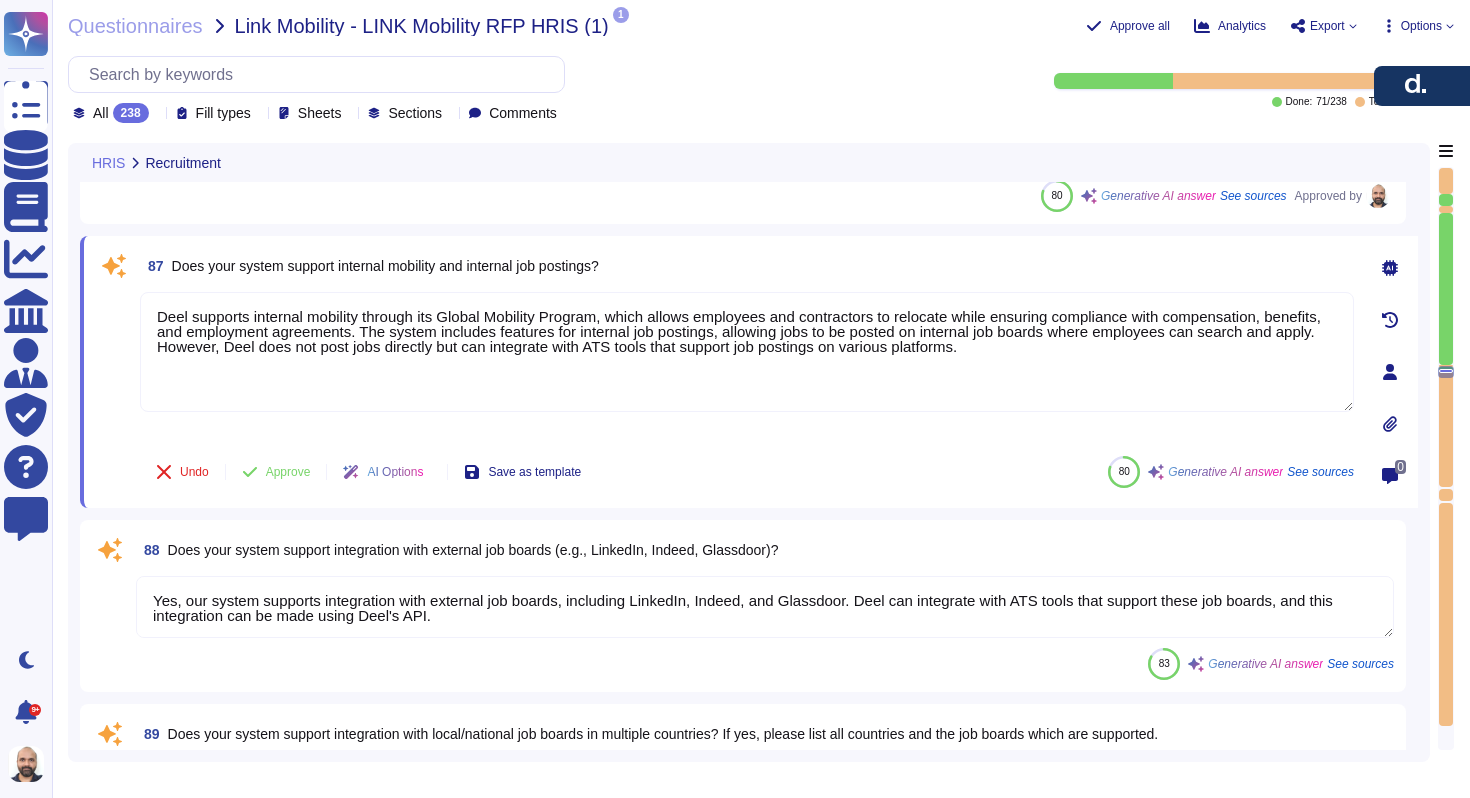 scroll, scrollTop: 22190, scrollLeft: 0, axis: vertical 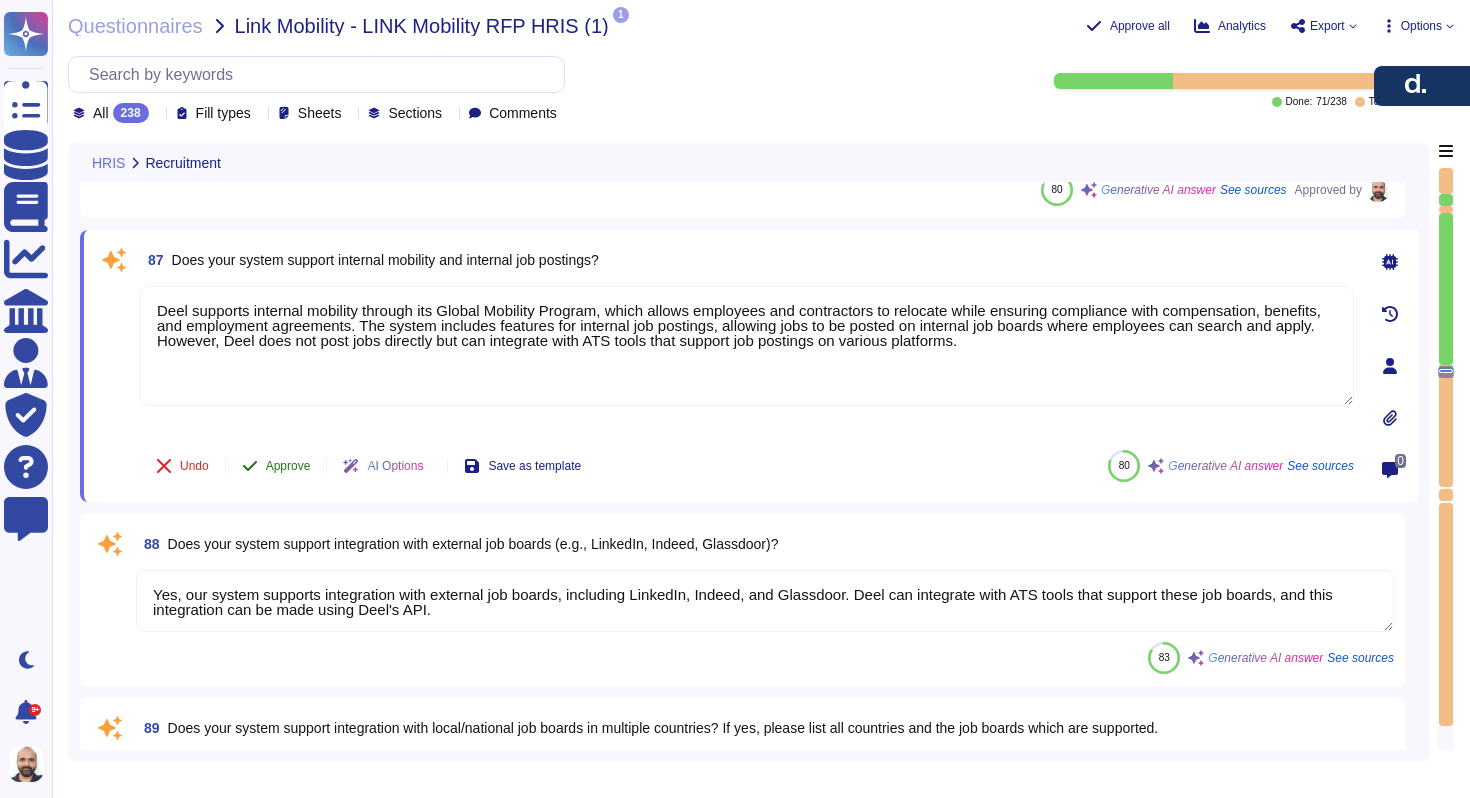 click on "Approve" at bounding box center [288, 466] 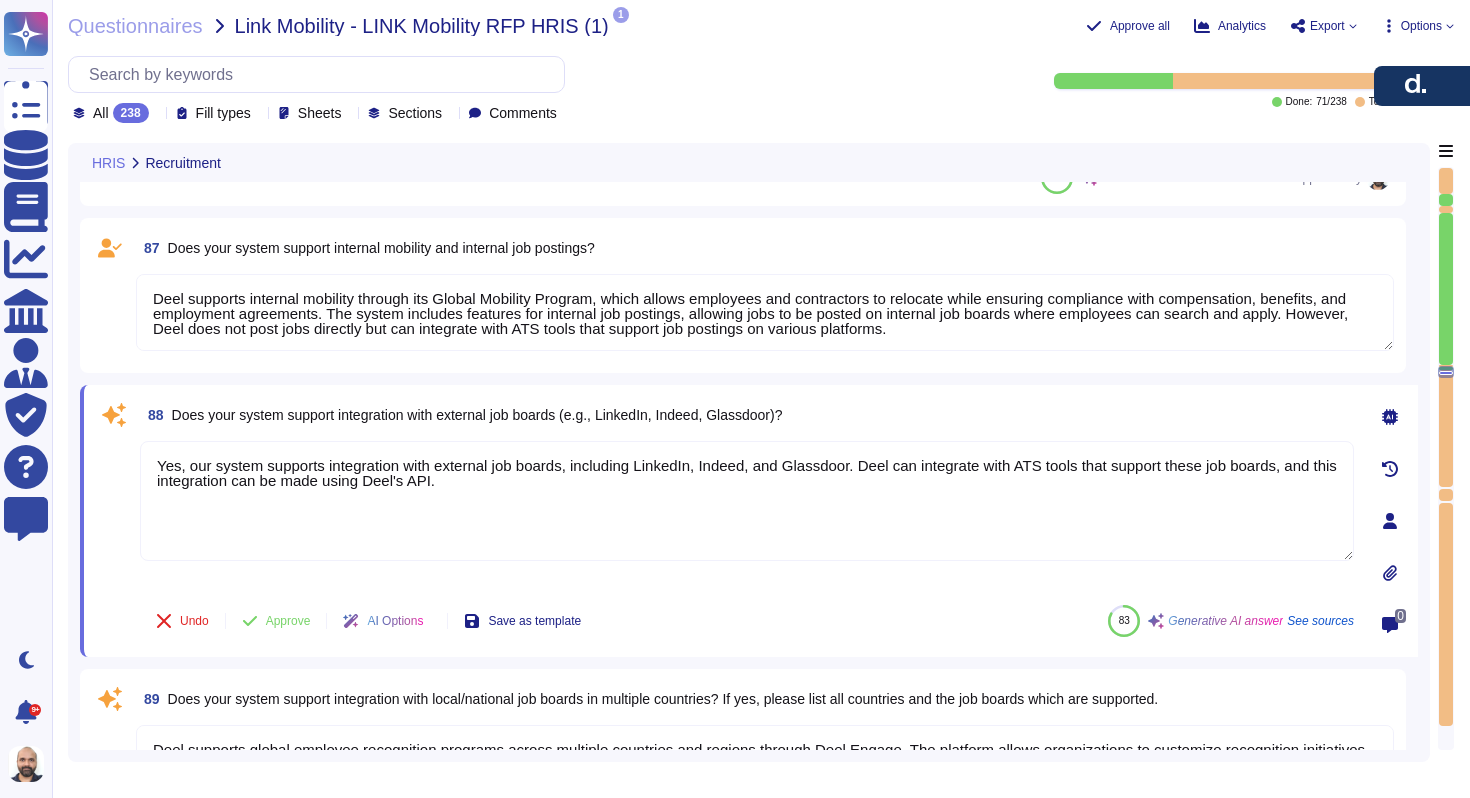 type on "Yes, Deel ATS allows for the creation of branded, mobile-optimized career pages. Clients can customize the appearance of these pages, including the addition of logos and the use of brand colors. The career pages are mobile responsive, ensuring a seamless experience for users accessing them from mobile devices." 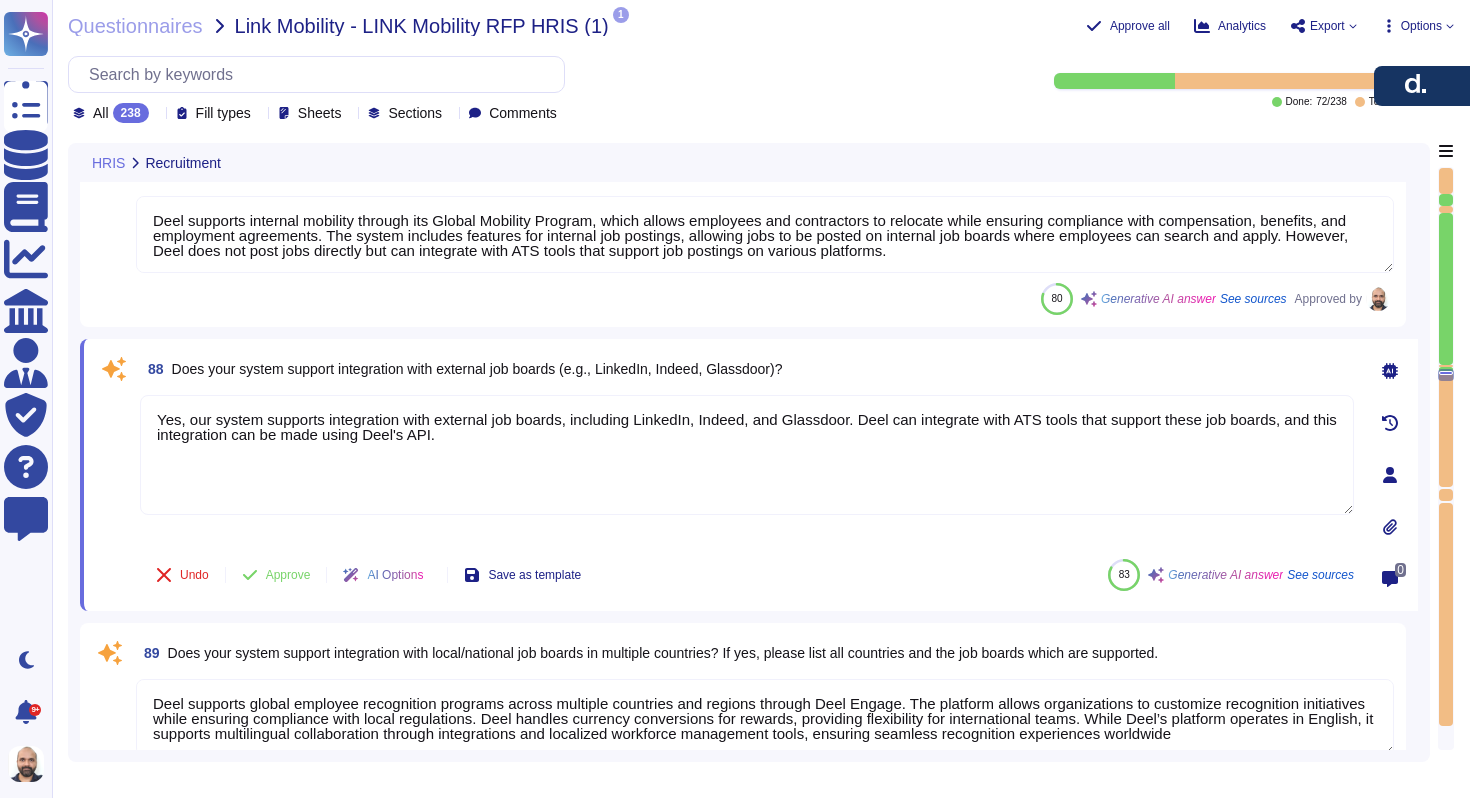type on "Yes, Deel ATS allows for the creation of branded, mobile-optimized career pages. Clients can customize the appearance of these pages, including the addition of logos and the use of brand colors. The career pages are mobile responsive, ensuring a seamless experience for users accessing them from mobile devices." 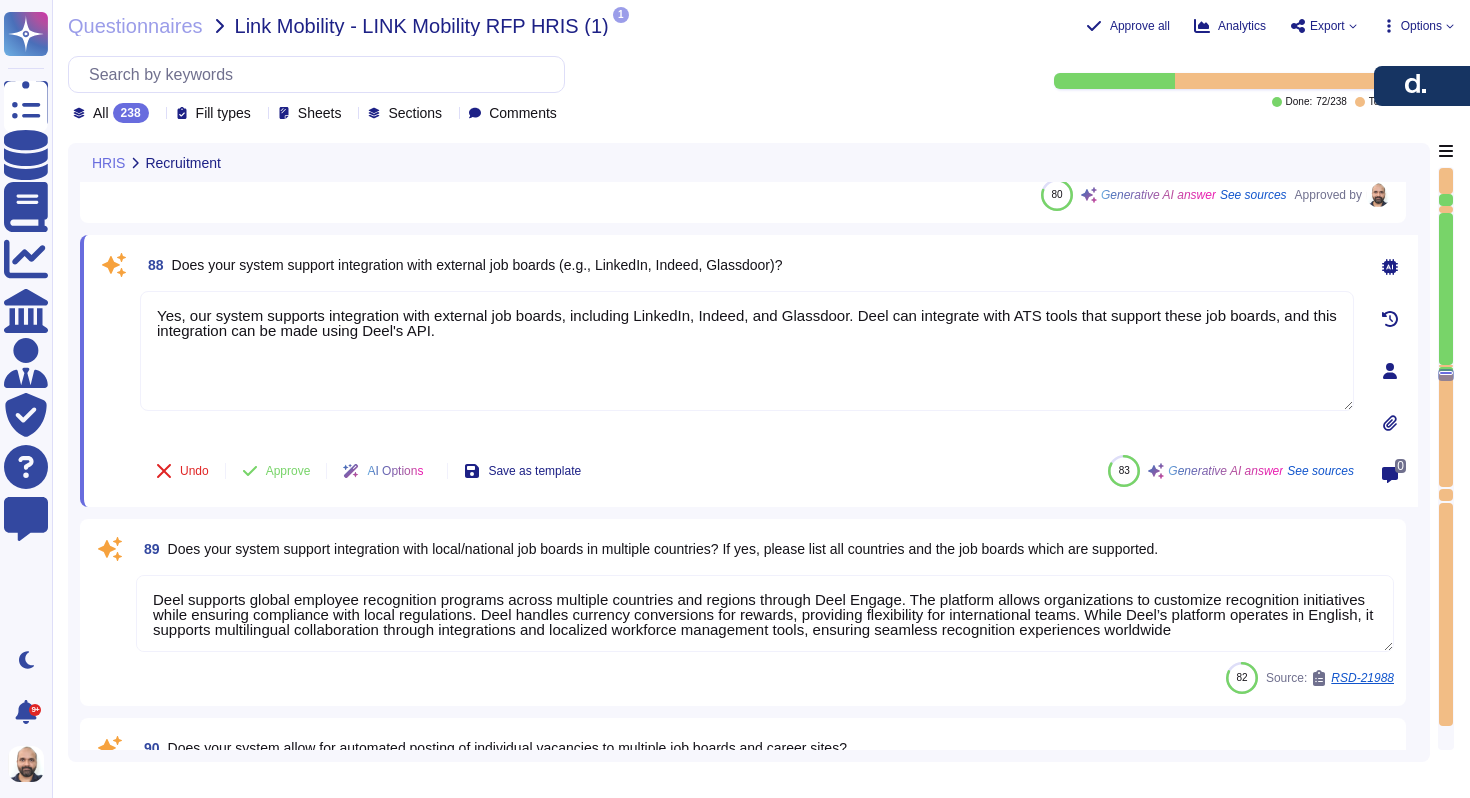 scroll, scrollTop: 22381, scrollLeft: 0, axis: vertical 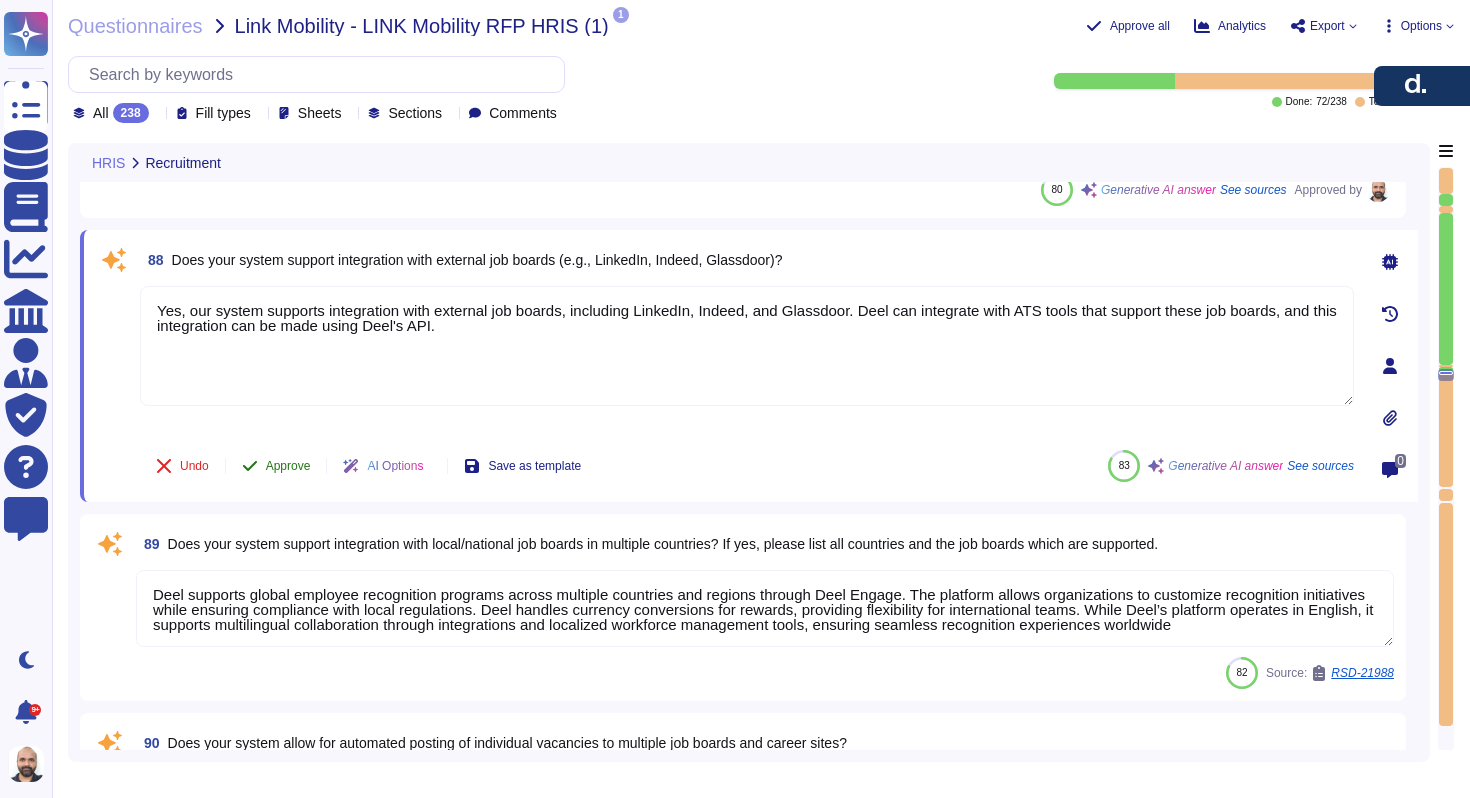 click on "Approve" at bounding box center [288, 466] 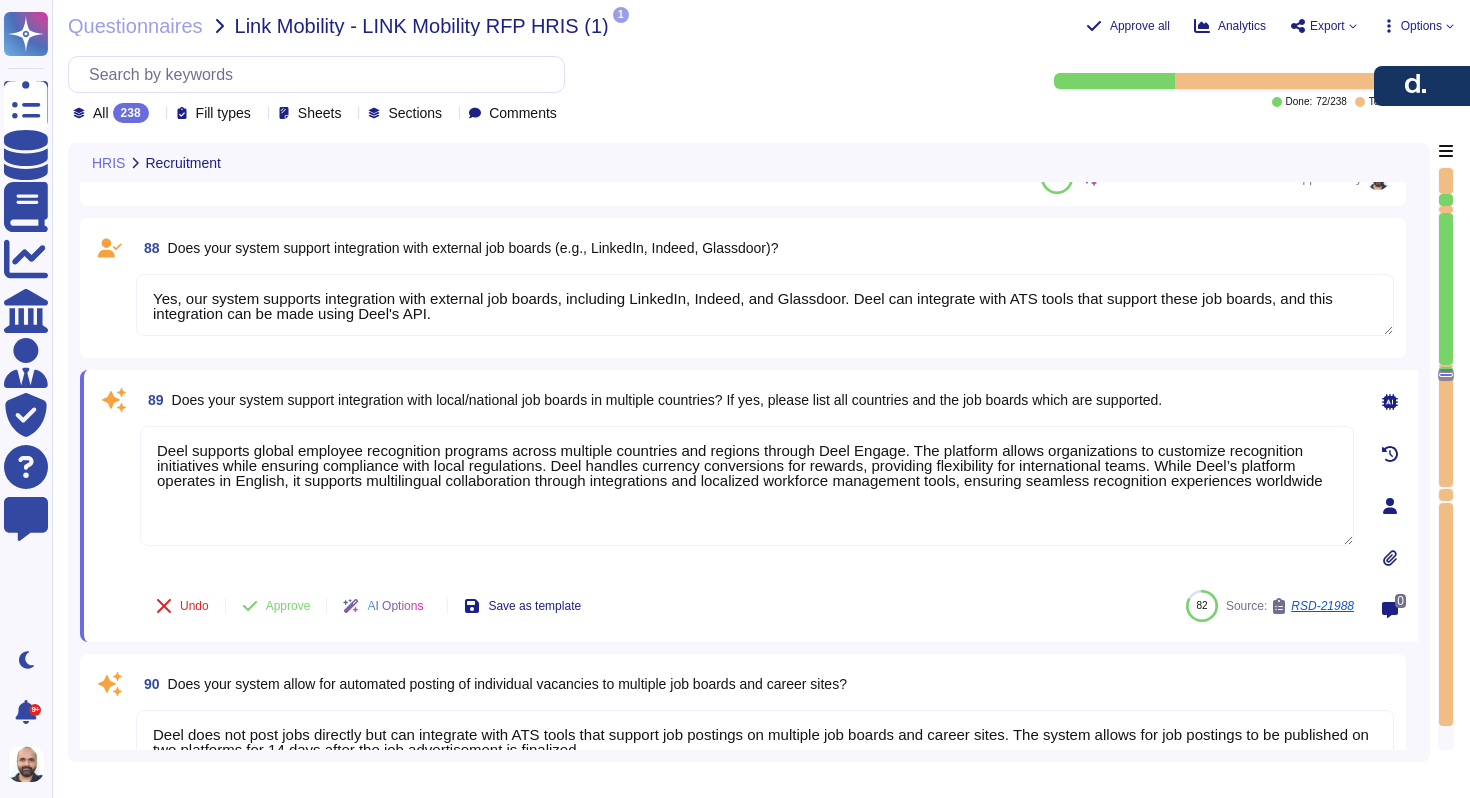type on "Yes, Deel's system supports multiple languages, allowing for a multilingual candidate experience. While the platform itself operates in English, it enables users in Self-Service countries to access the platform in their local language. Additionally, the system supports the creation and modification of job descriptions, which can enhance the candidate experience by providing necessary information in their preferred language." 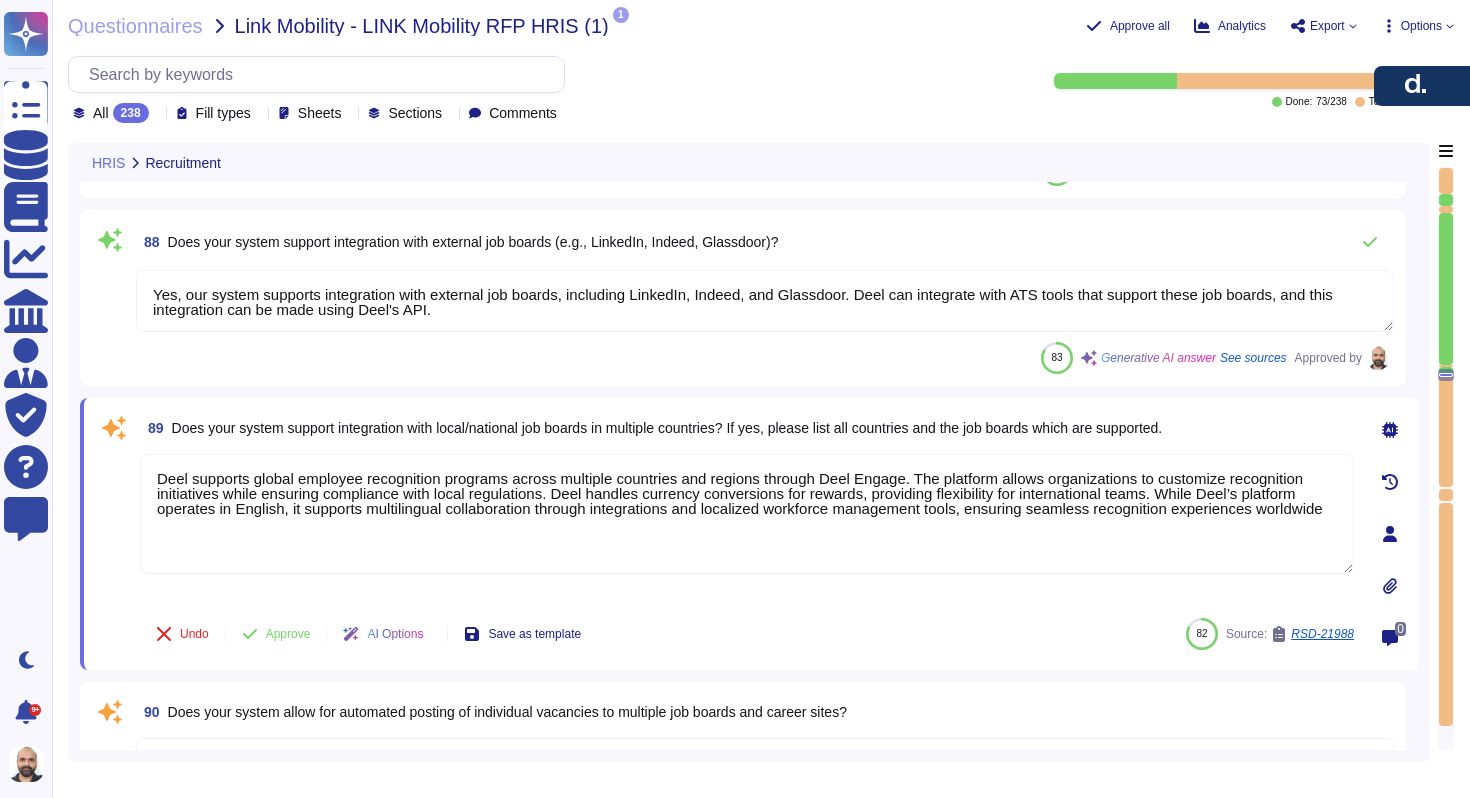 scroll, scrollTop: 22387, scrollLeft: 0, axis: vertical 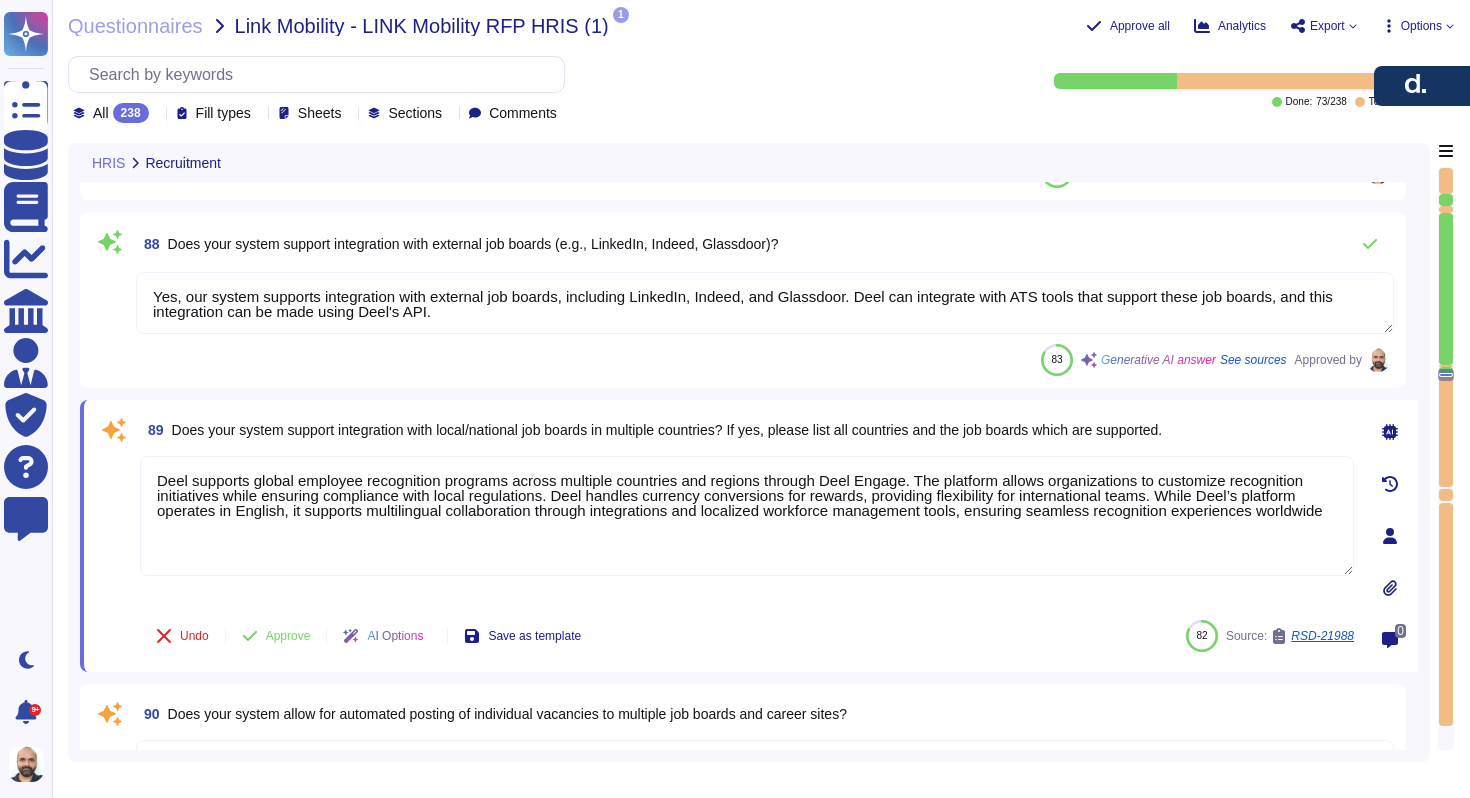 click on "Yes, our system supports integration with external job boards, including LinkedIn, Indeed, and Glassdoor. Deel can integrate with ATS tools that support these job boards, and this integration can be made using Deel's API." at bounding box center (765, 303) 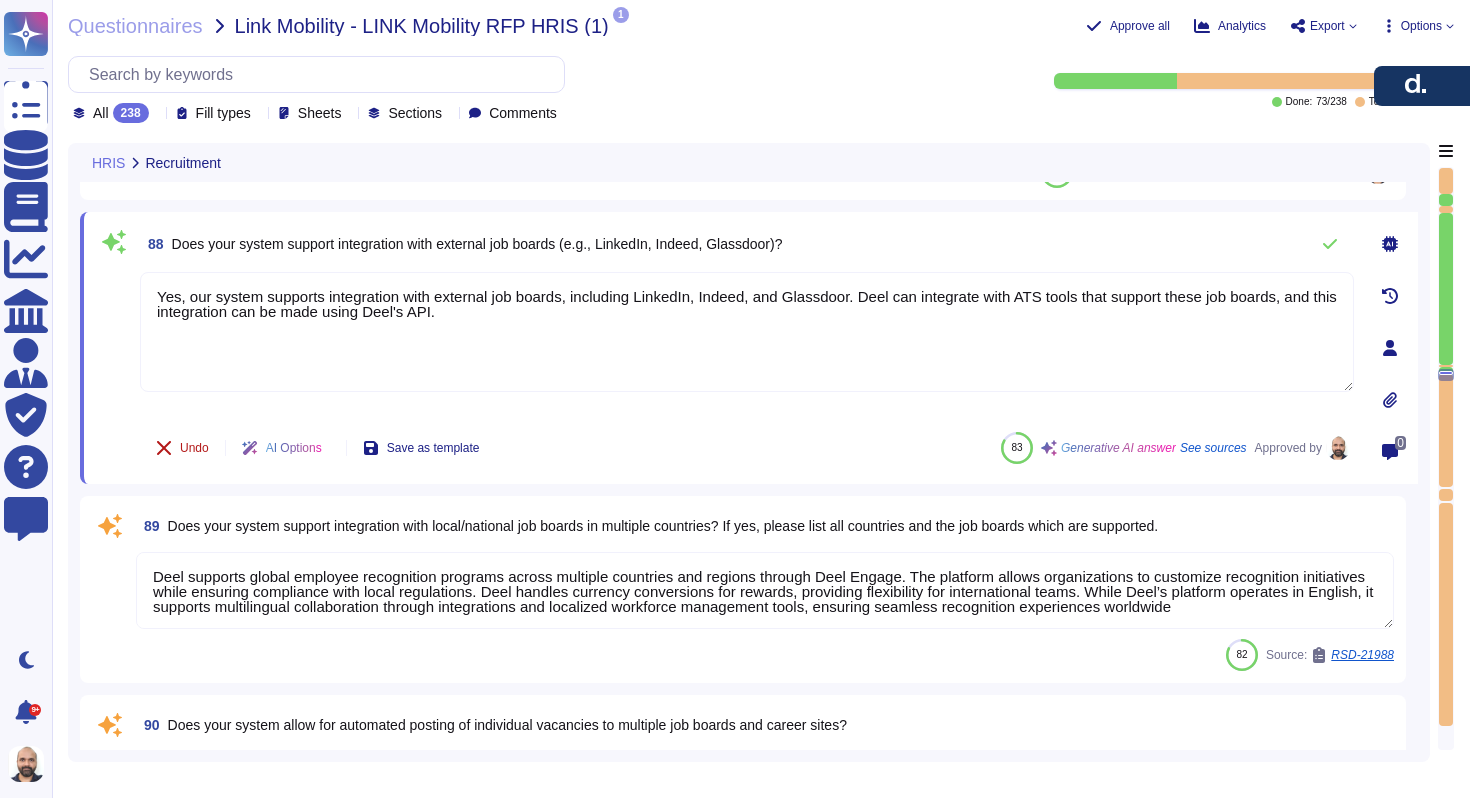 click on "Undo" at bounding box center [194, 448] 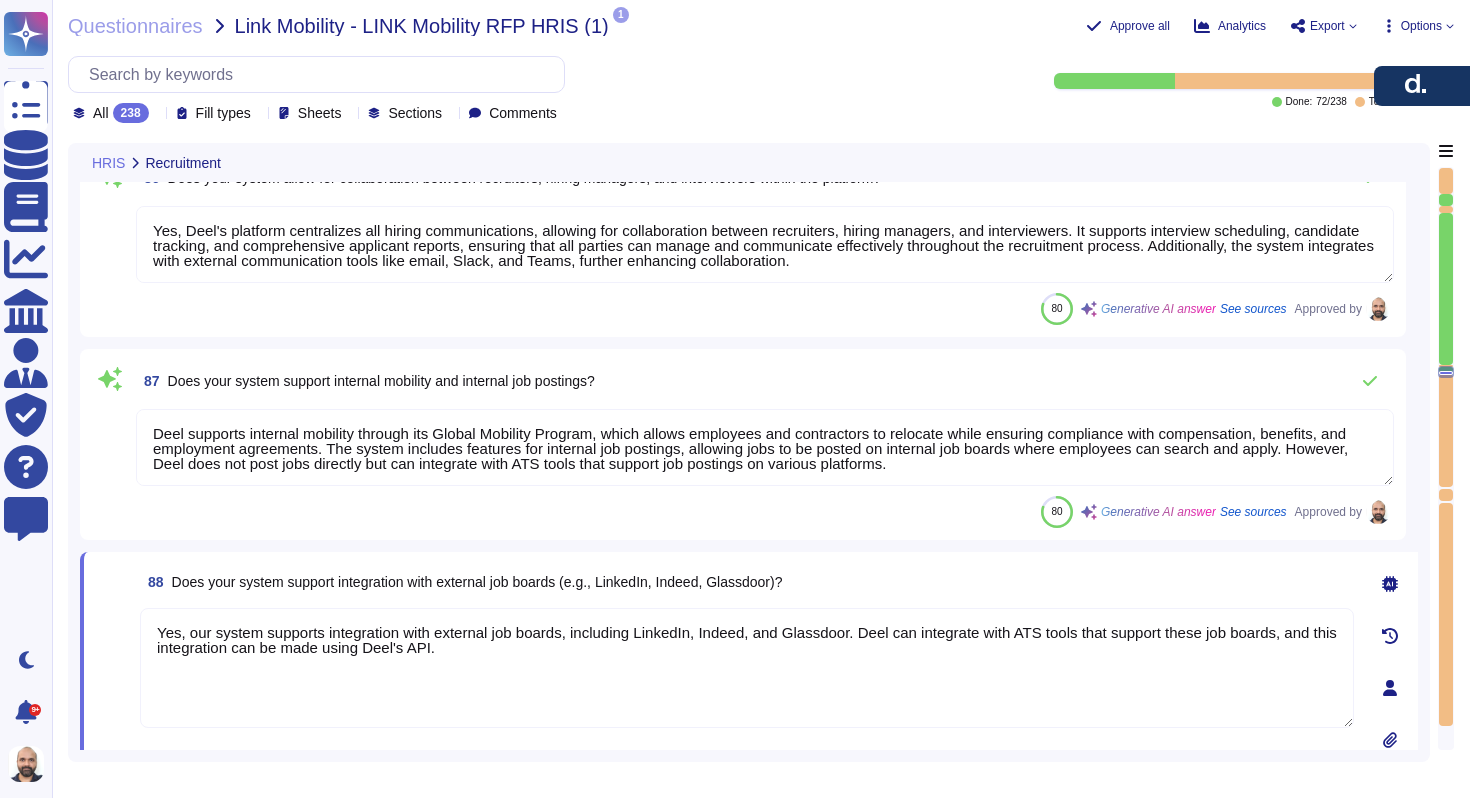 type on "Yes, Deel's system allows for the creation and approval of job requisitions with configurable workflows. Clients can automate the job requisition process, which includes creating a form detailing the job’s requirements and submitting it for approval. The system supports customizable workflows, enabling clients to define multiple approval steps and configurations for the job requisition process. Once a headcount request is approved, the Talent Acquisition team can schedule an Intake Session to review and finalize the job description, ensuring a tailored hiring process." 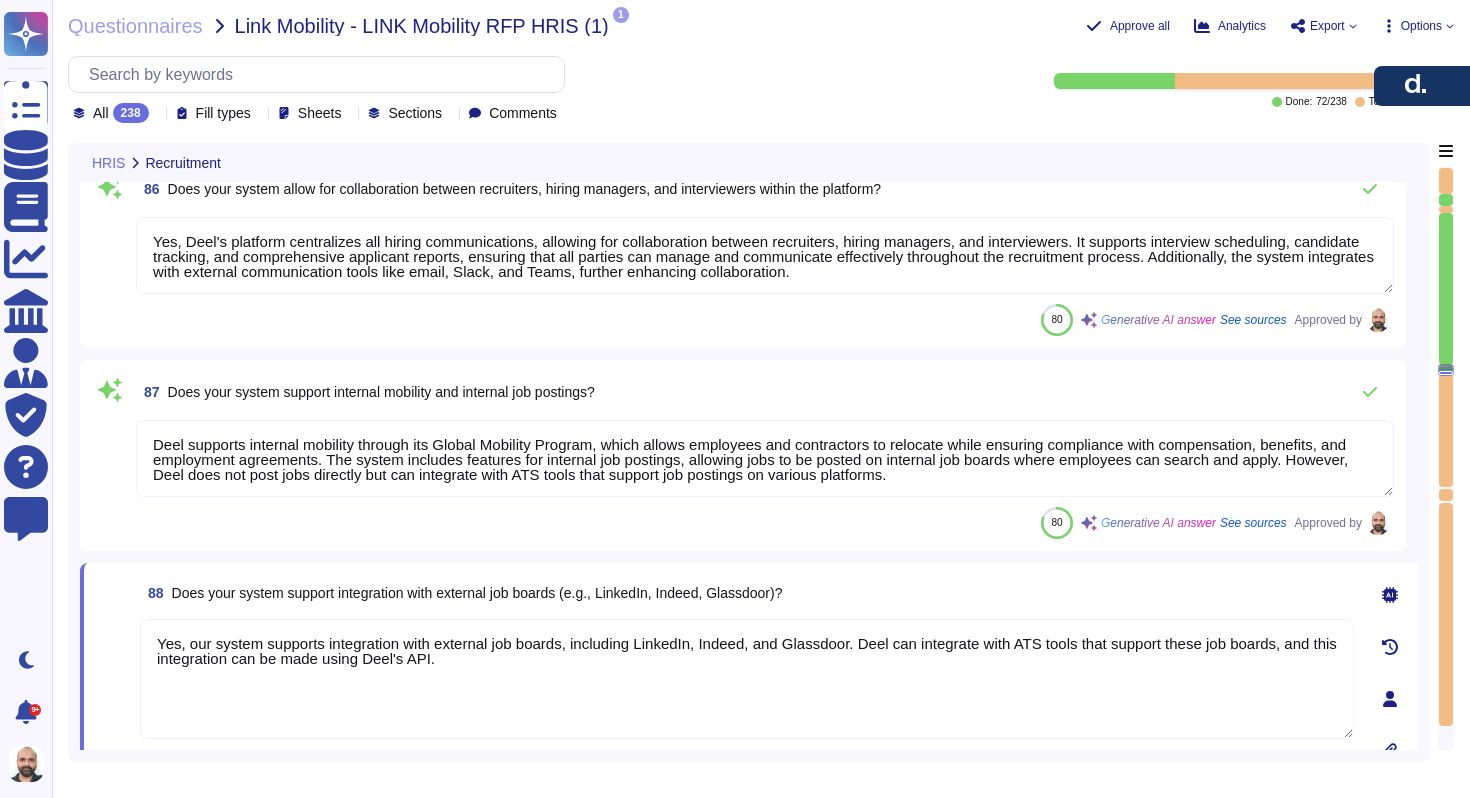 scroll, scrollTop: 2, scrollLeft: 0, axis: vertical 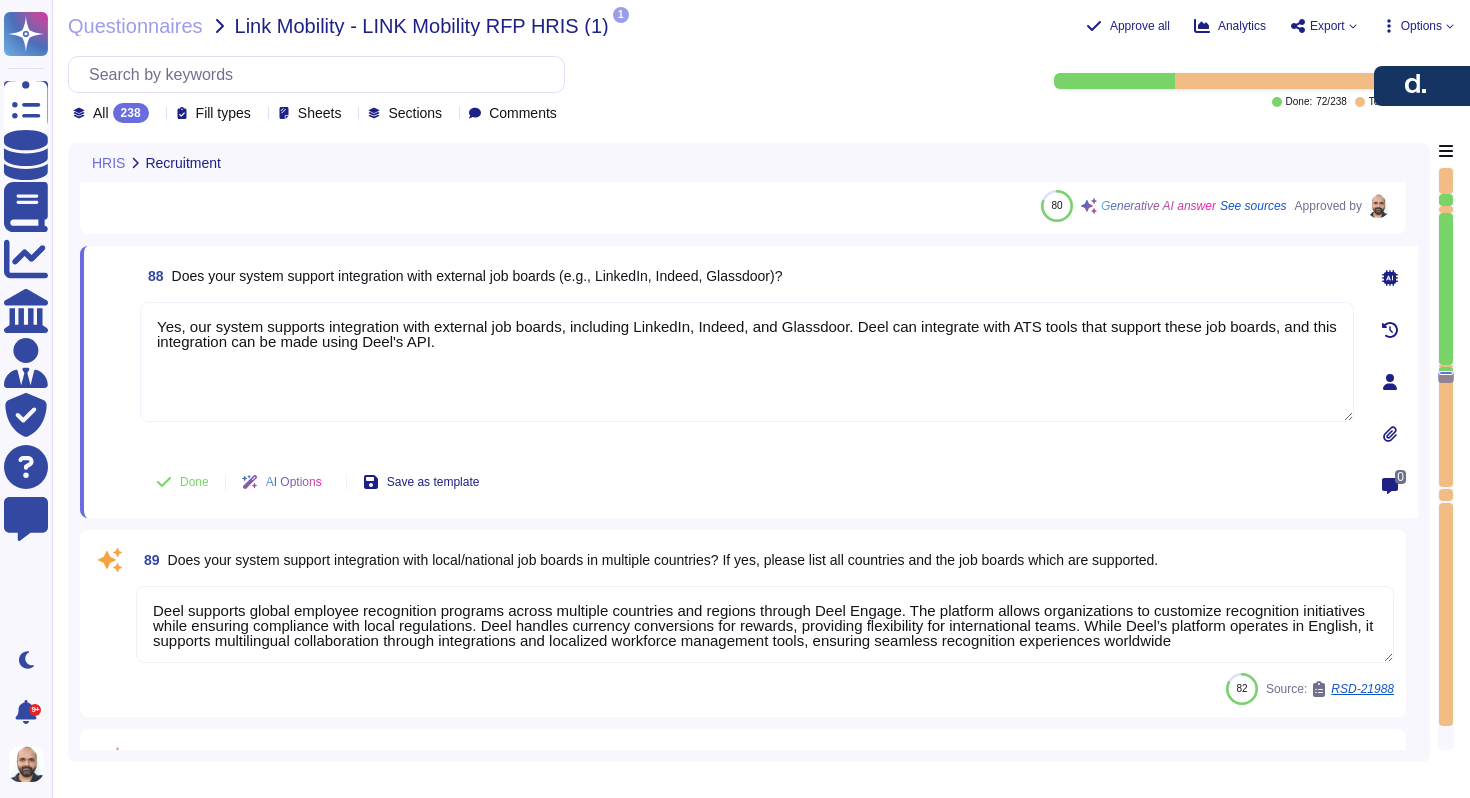 type on "Yes, Deel ATS allows for the creation of branded, mobile-optimized career pages. Clients can customize the appearance of these pages, including the addition of logos and the use of brand colors. The career pages are mobile responsive, ensuring a seamless experience for users accessing them from mobile devices." 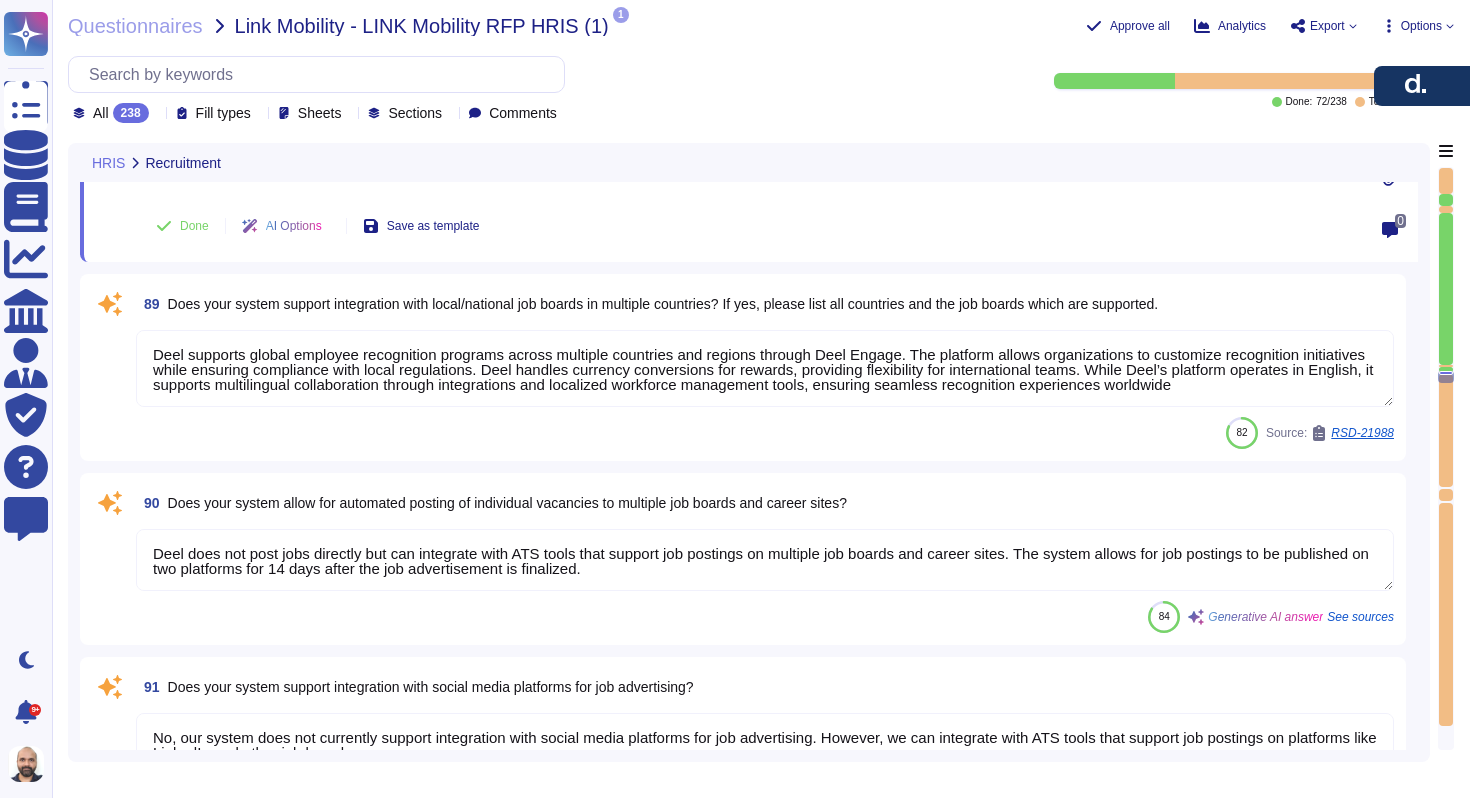type on "Yes, Deel's solution is designed to integrate with various third-party systems, including external appraisal systems, based on your specific needs. Data can be integrated via our API, allowing for flexibility in syncing the necessary information. For detailed information on our API and the types of integrations we support, please refer to our API documentation." 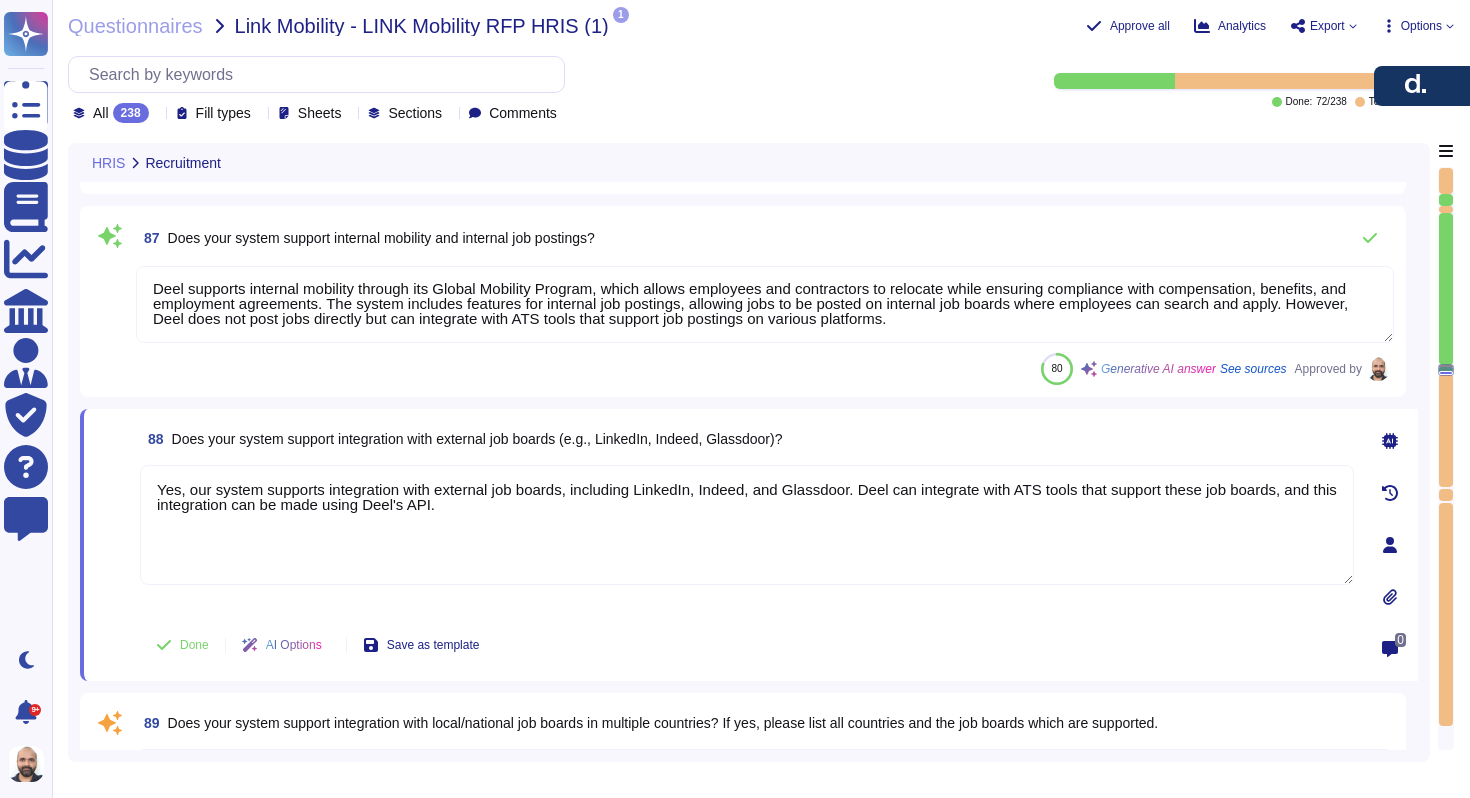 type on "Yes, Deel's system allows for the creation and approval of job requisitions with configurable workflows. Clients can automate the job requisition process, which includes creating a form detailing the job’s requirements and submitting it for approval. The system supports customizable workflows, enabling clients to define multiple approval steps and configurations for the job requisition process. Once a headcount request is approved, the Talent Acquisition team can schedule an Intake Session to review and finalize the job description, ensuring a tailored hiring process." 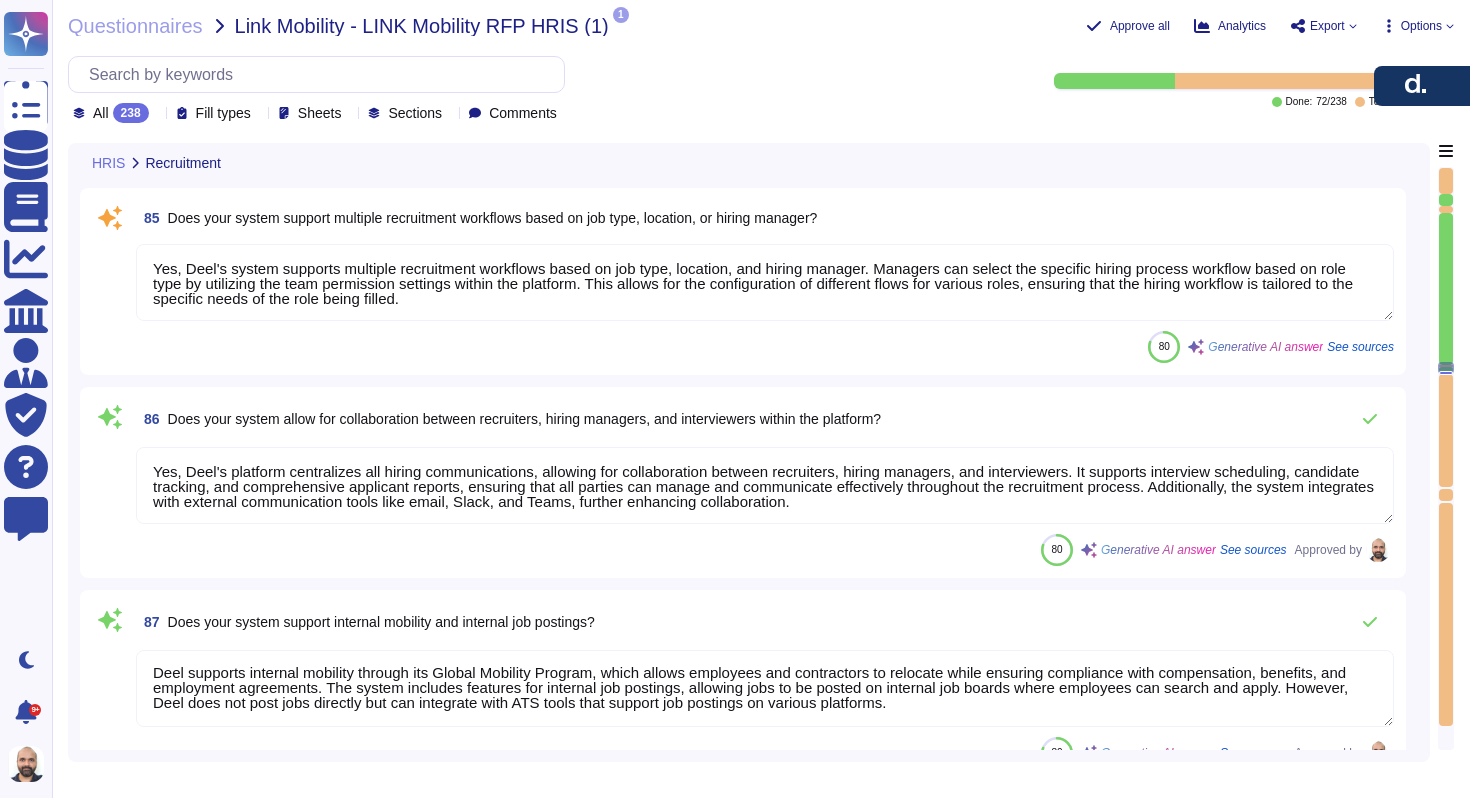 type on "Yes, Deel's system supports the full recruitment lifecycle from job requisition to hire. It includes features for creating job requisitions, managing candidate sourcing, scheduling interviews, and handling offer management. The Applicant Tracking System (ATS) allows for tracking candidates throughout the hiring process, and upon offer acceptance, candidate data is automatically transferred to the Core HR system for onboarding. This integration streamlines the transition from candidate to employee, ensuring a consistent experience throughout the recruitment process." 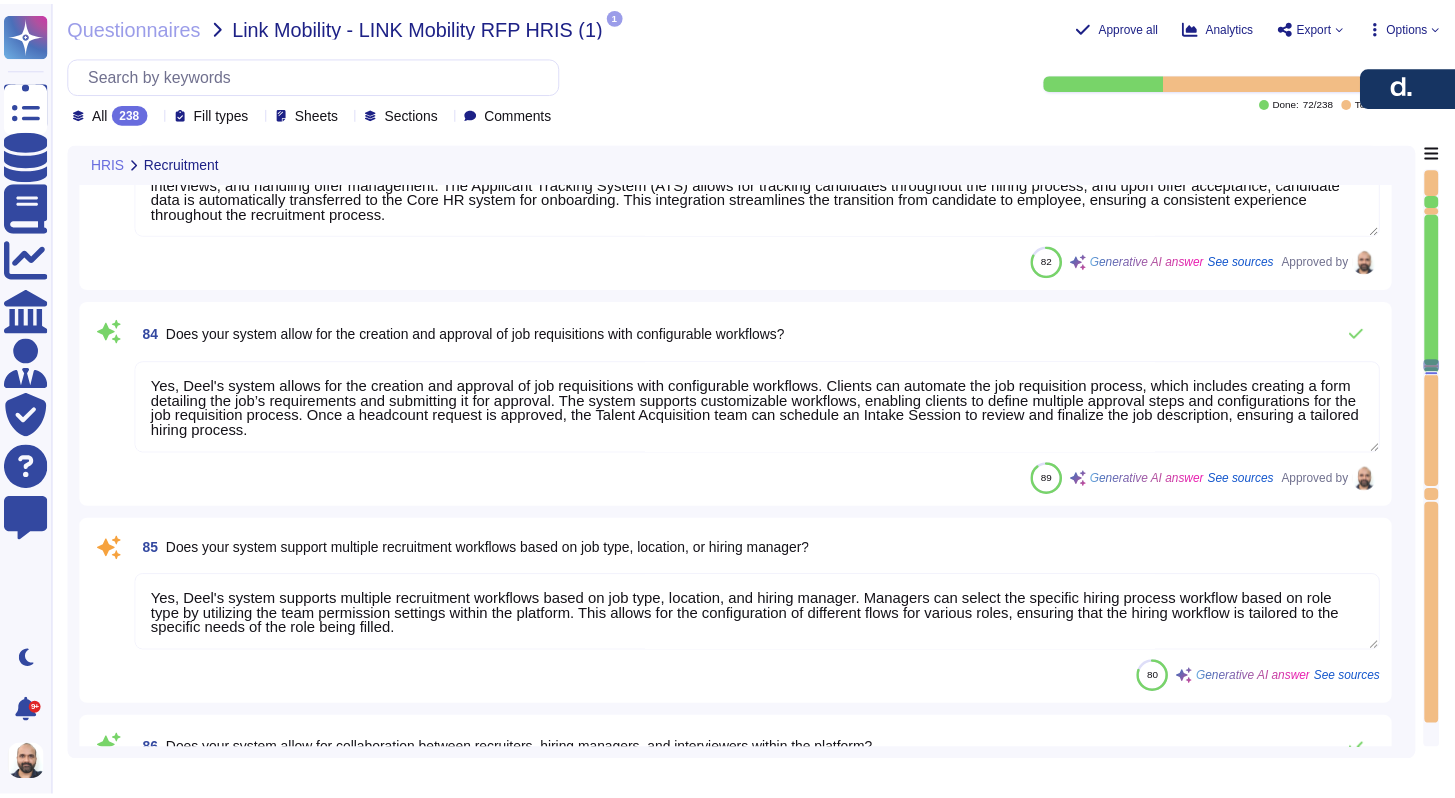 scroll, scrollTop: 21340, scrollLeft: 0, axis: vertical 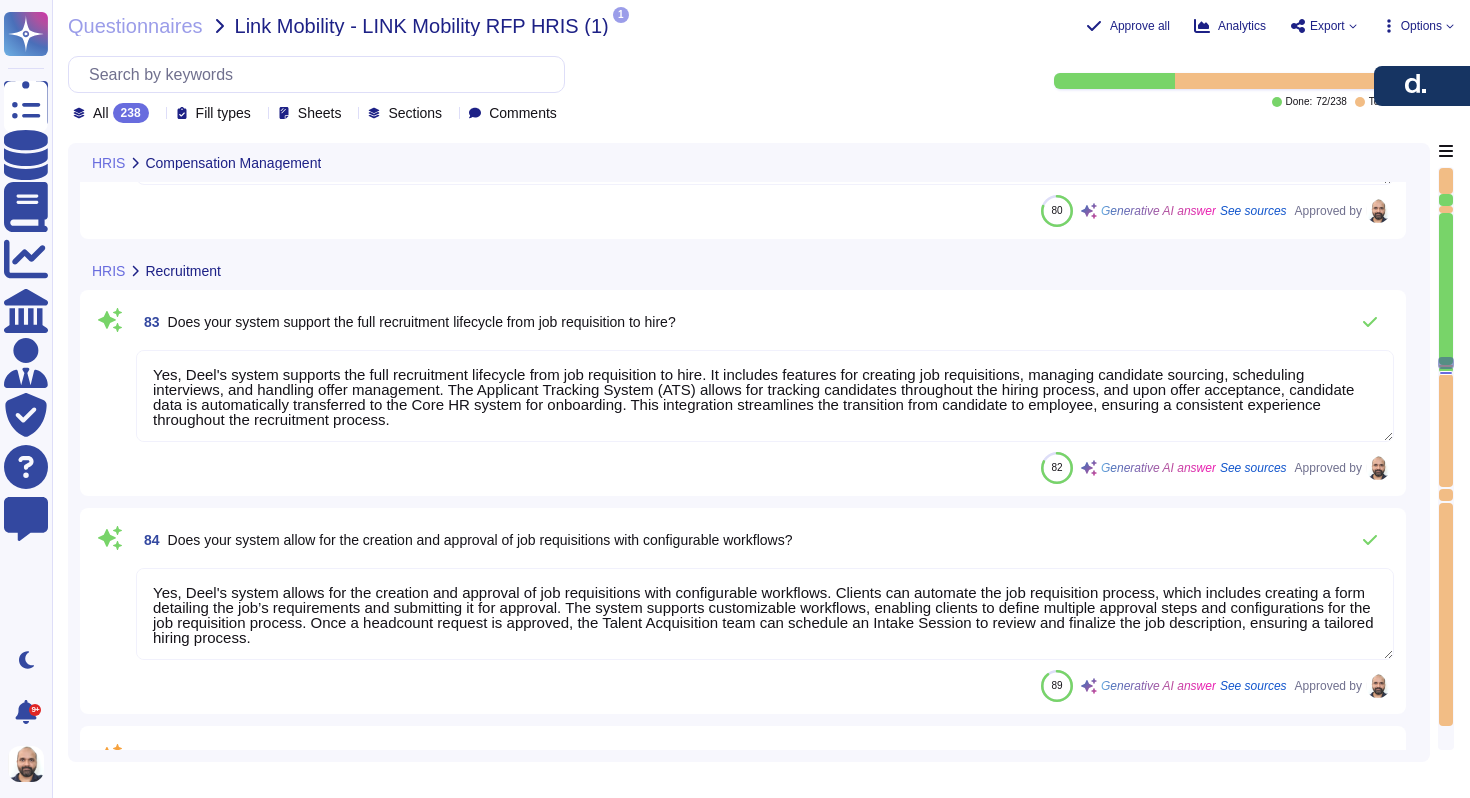 type on "Deel's system supports HR and management roles in monitoring KPIs relevant to local country gender pay gap legislation and compliance with the EU pay transparency directive through the following features:
1. Gender Pay Gap Reporting: The system provides gender pay gap reporting capabilities, particularly in Ireland, in compliance with the Gender Pay Gap Information Act 2021. This includes reporting on mean and median hourly pay gaps, bonus pay gaps, and gender distribution across pay quartiles.
2. Customizable Dashboards: The platform features intuitive dashboards that allow users to track key performance indicators (KPIs) in real-time. This includes visual representations of gender pay gap data and other relevant metrics.
3. Compliance Management: Deel has a dedicated legal and compliance team that ensures the system remains up-to-date with changing regulations and requirements, helping clients stay compliant with local laws and the EU pay transparency directive.
4. Reporting Capabilities: The system ..." 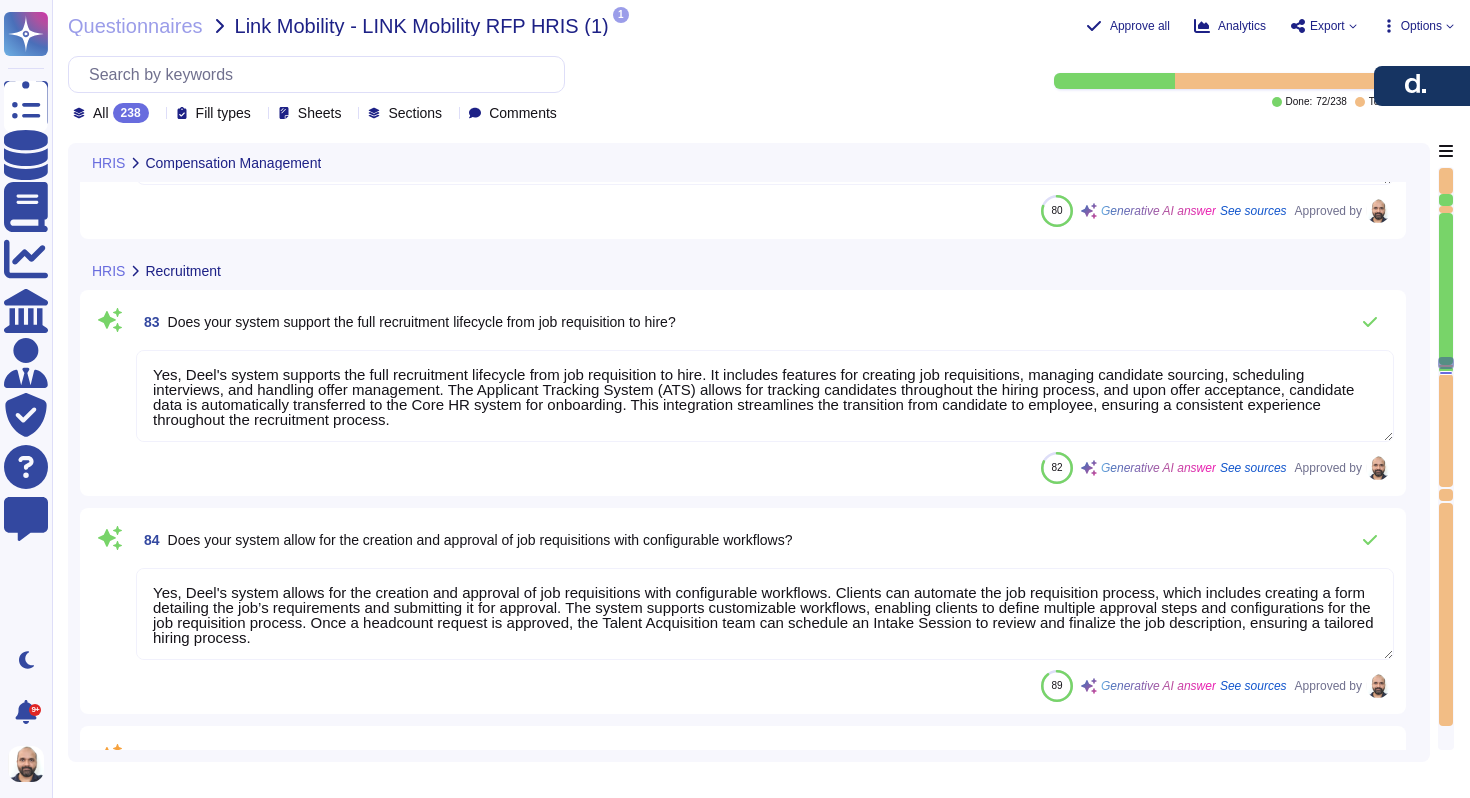 click on "Yes, Deel's system supports the full recruitment lifecycle from job requisition to hire. It includes features for creating job requisitions, managing candidate sourcing, scheduling interviews, and handling offer management. The Applicant Tracking System (ATS) allows for tracking candidates throughout the hiring process, and upon offer acceptance, candidate data is automatically transferred to the Core HR system for onboarding. This integration streamlines the transition from candidate to employee, ensuring a consistent experience throughout the recruitment process." at bounding box center [765, 396] 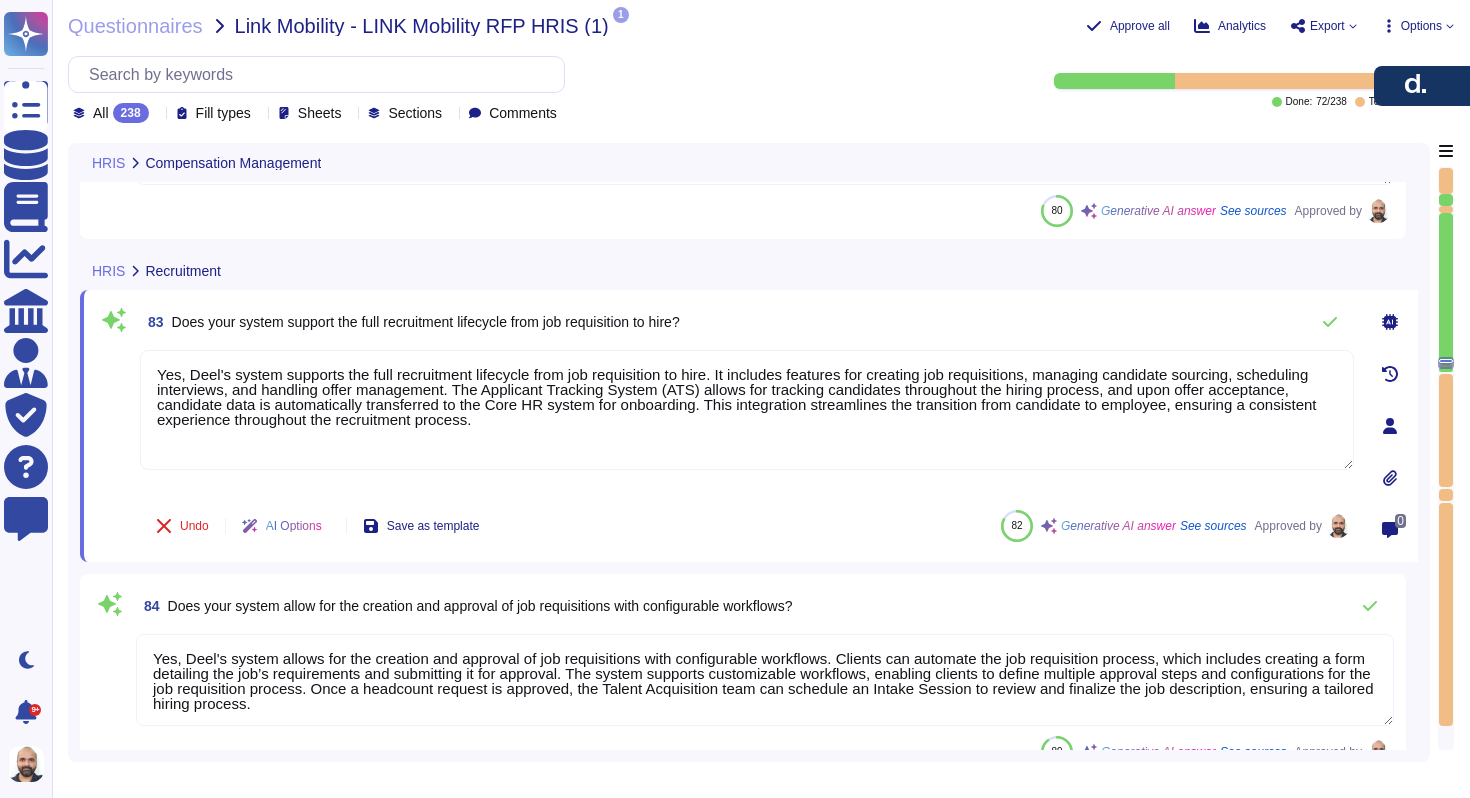 click on "Questionnaires Link Mobility - LINK Mobility RFP HRIS (1) 1 pdf Deel Anti Corruption and Bribery policy.pdf Approve all Analytics Export Options All 238 Fill types Sheets Sections Comments Done: 72 / 238 To review: 163 / 238 HRIS Compensation Management 82 How does your system support HR and management roles in monitoring KPIs relevant to local country gender pay gap legislation and comply with the EU pay transparency directive? 80 Generative AI answer See sources Approved by HRIS Recruitment 83 Does your system support the full recruitment lifecycle from job requisition to hire? Undo AI Options Save as template 82 Generative AI answer See sources Approved by 0 84 Does your system allow for the creation and approval of job requisitions with configurable workflows? 89 Generative AI answer See sources Approved by 85 Does your system support multiple recruitment workflows based on job type, location, or hiring manager? 80 Generative AI answer See sources 80" at bounding box center [761, 399] 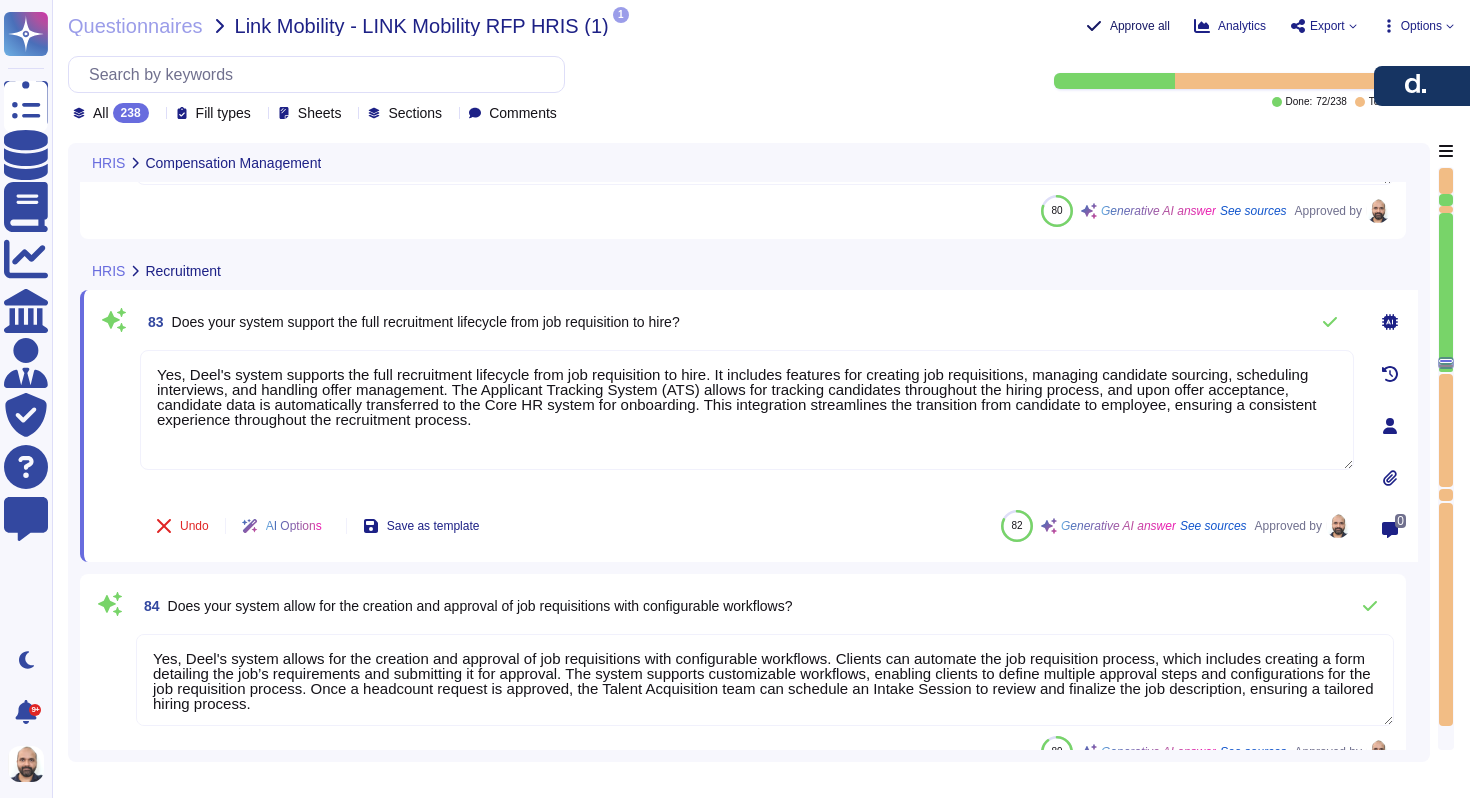 click on "Approve all" at bounding box center [1140, 26] 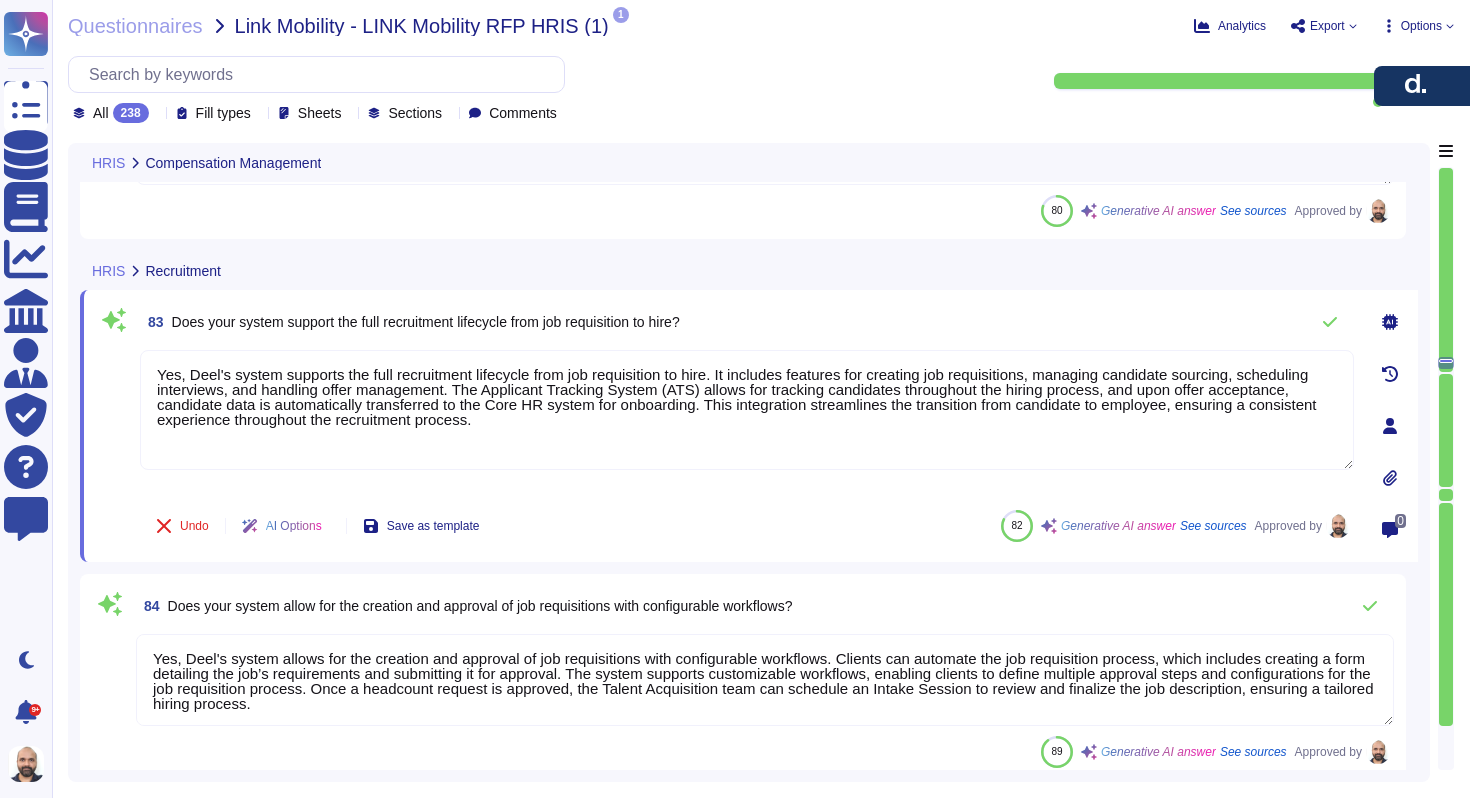 click on "Export" at bounding box center [1327, 26] 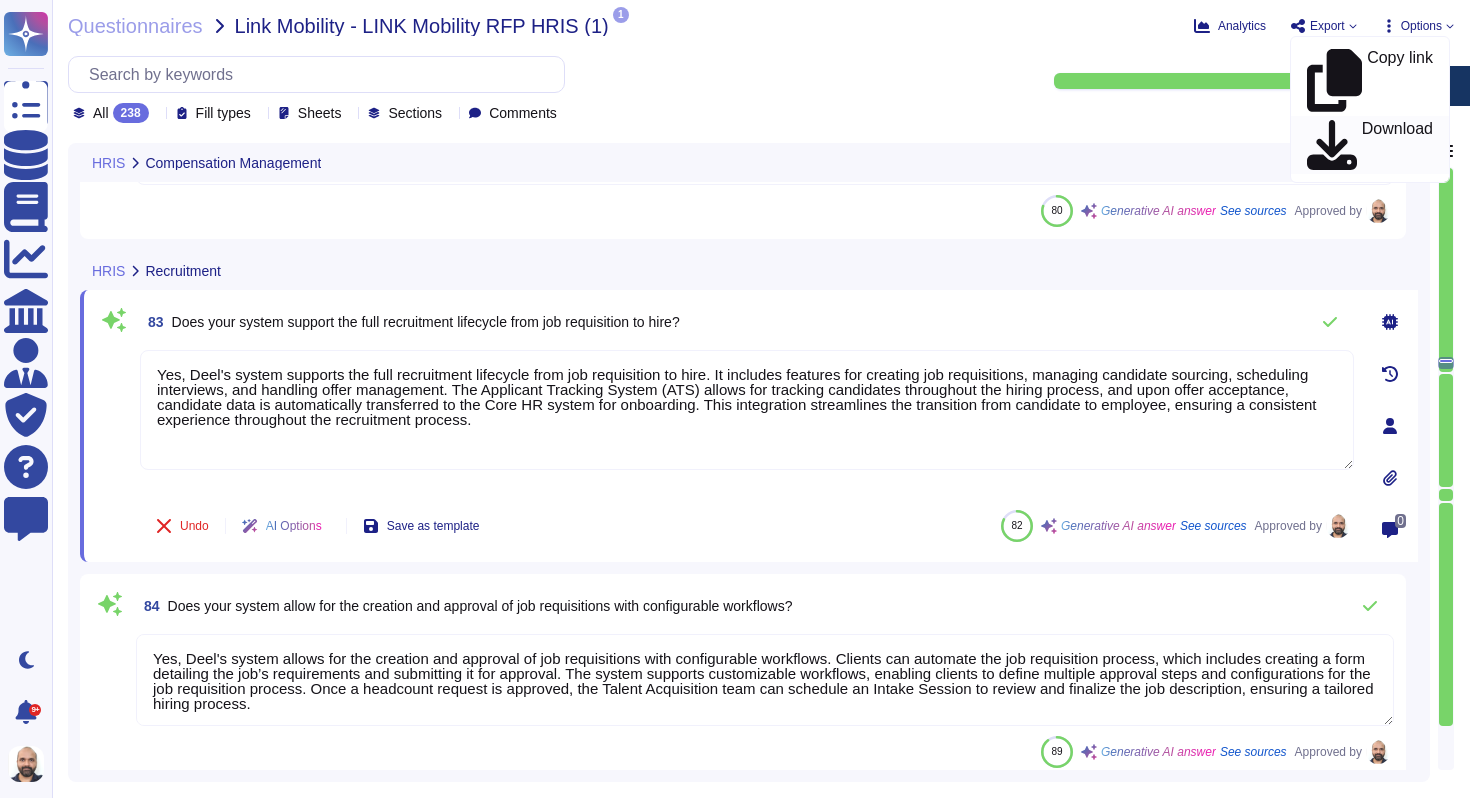 click on "Download" at bounding box center [1397, 145] 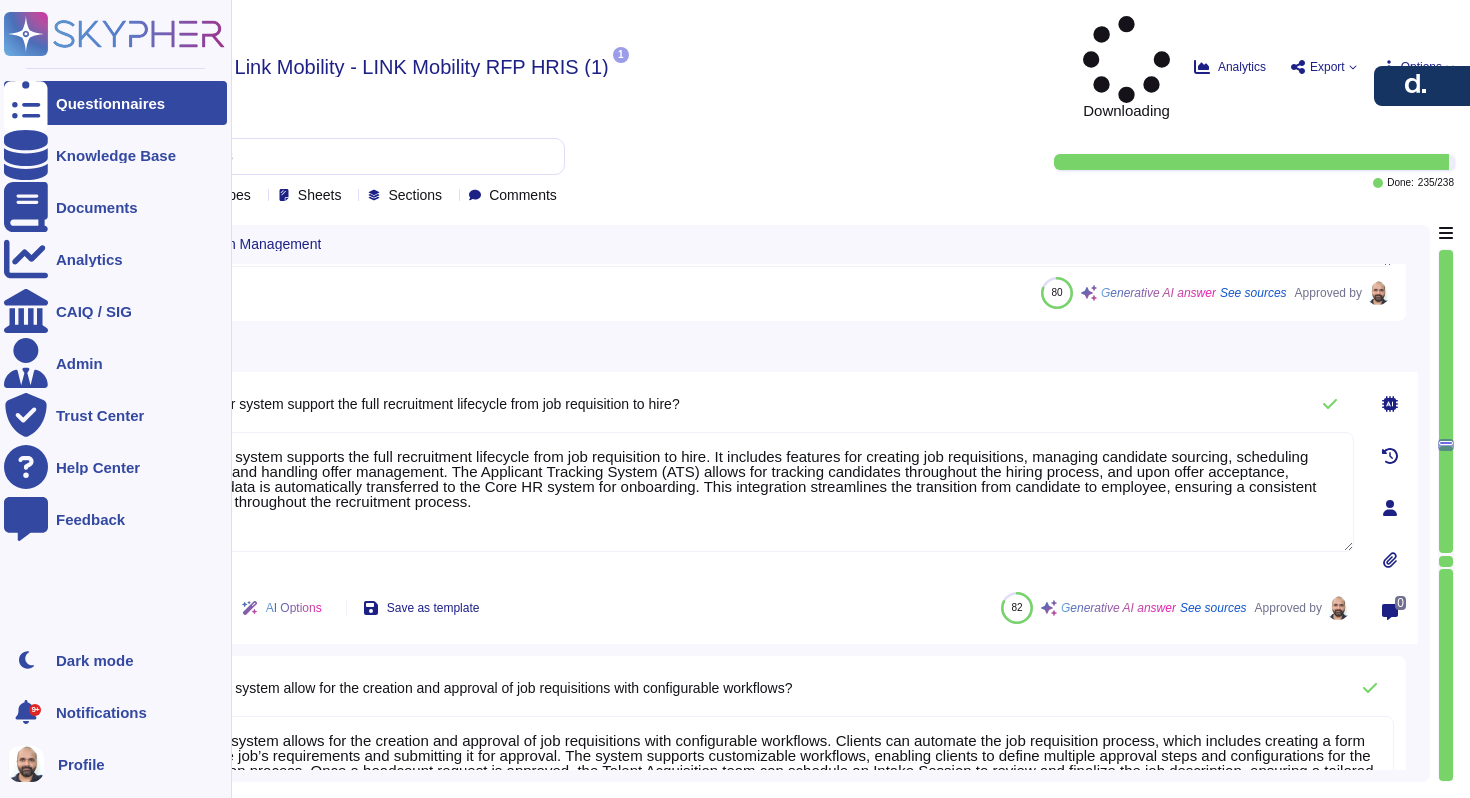 click on "Questionnaires" at bounding box center (110, 103) 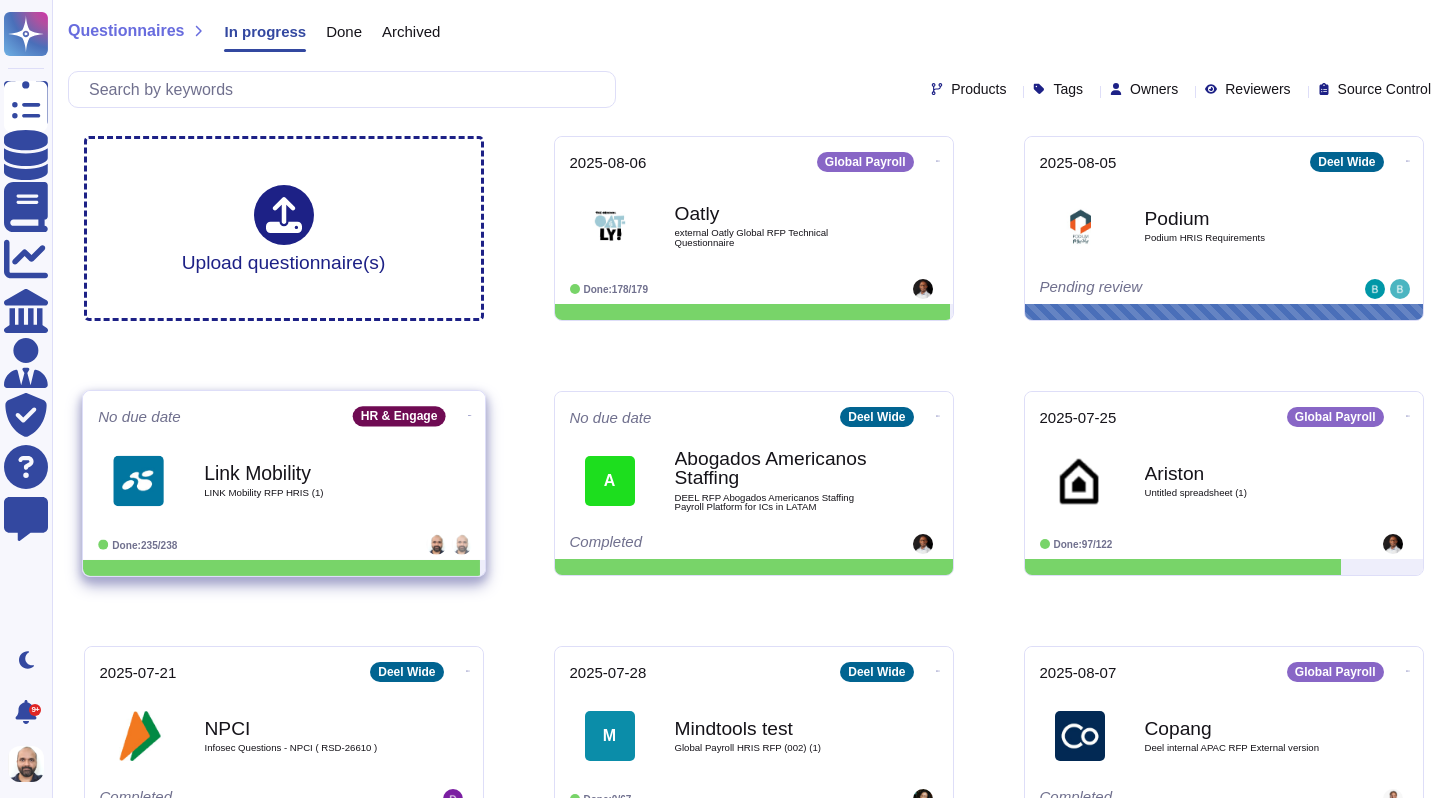 click 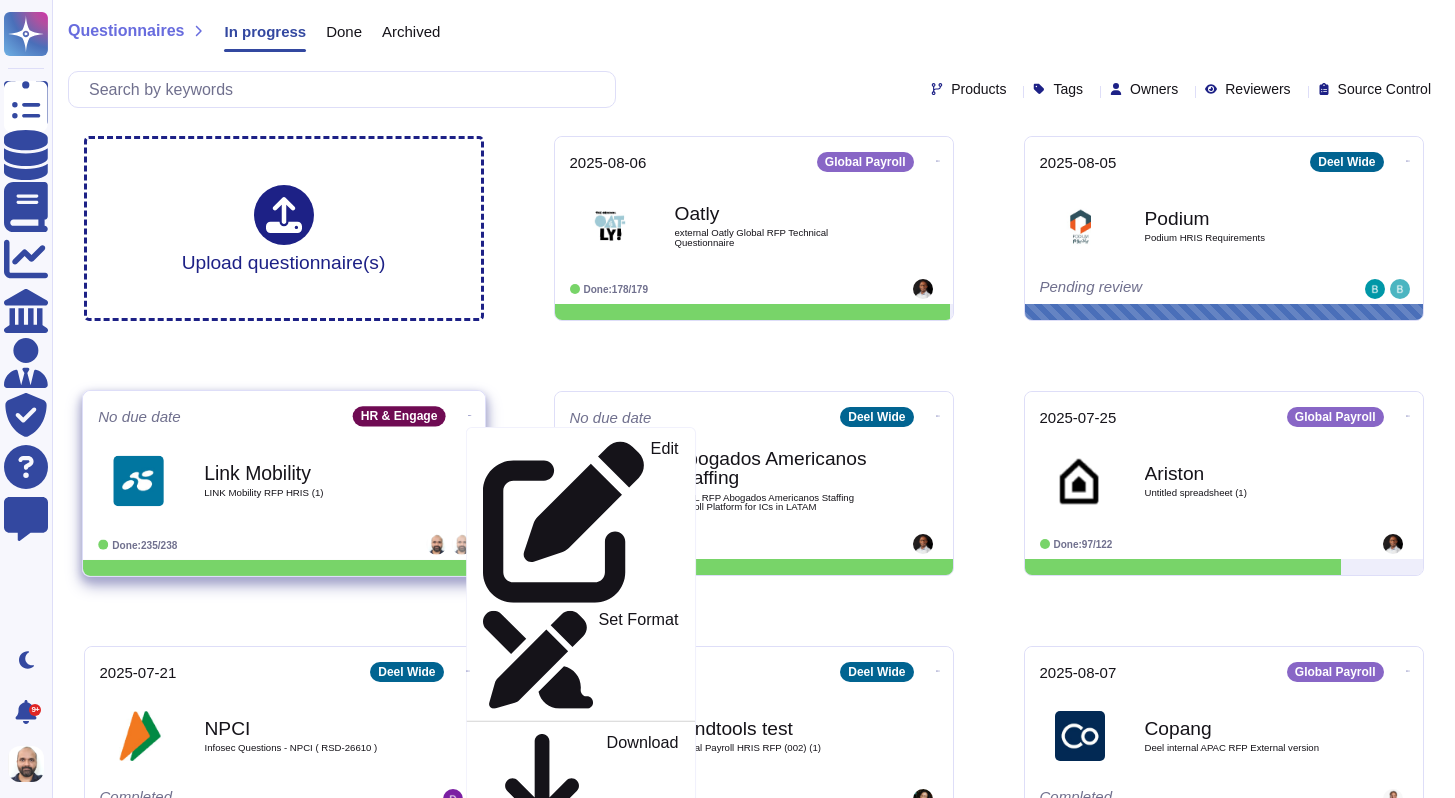 click on "Delete" at bounding box center (654, 1366) 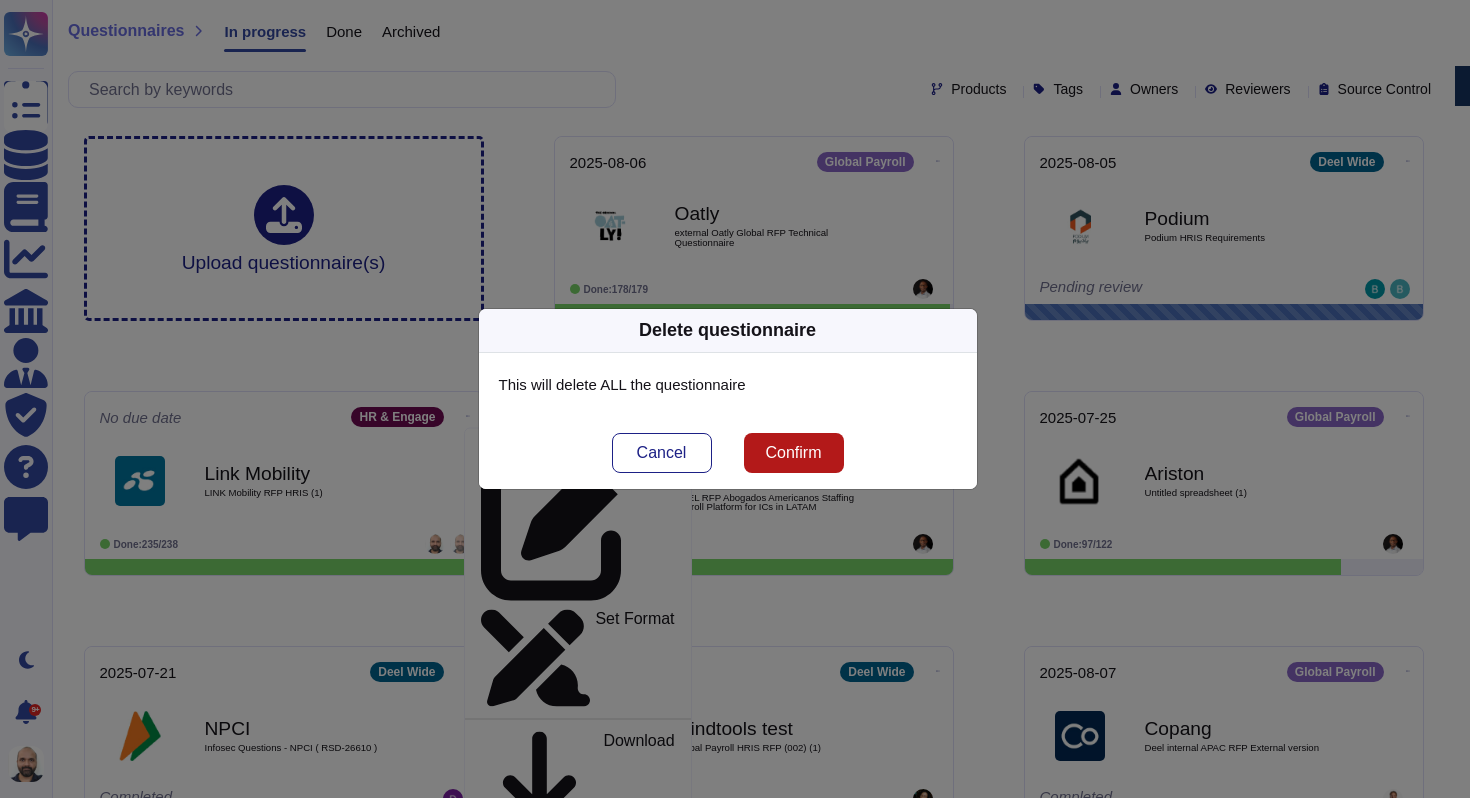 click on "Confirm" at bounding box center (793, 453) 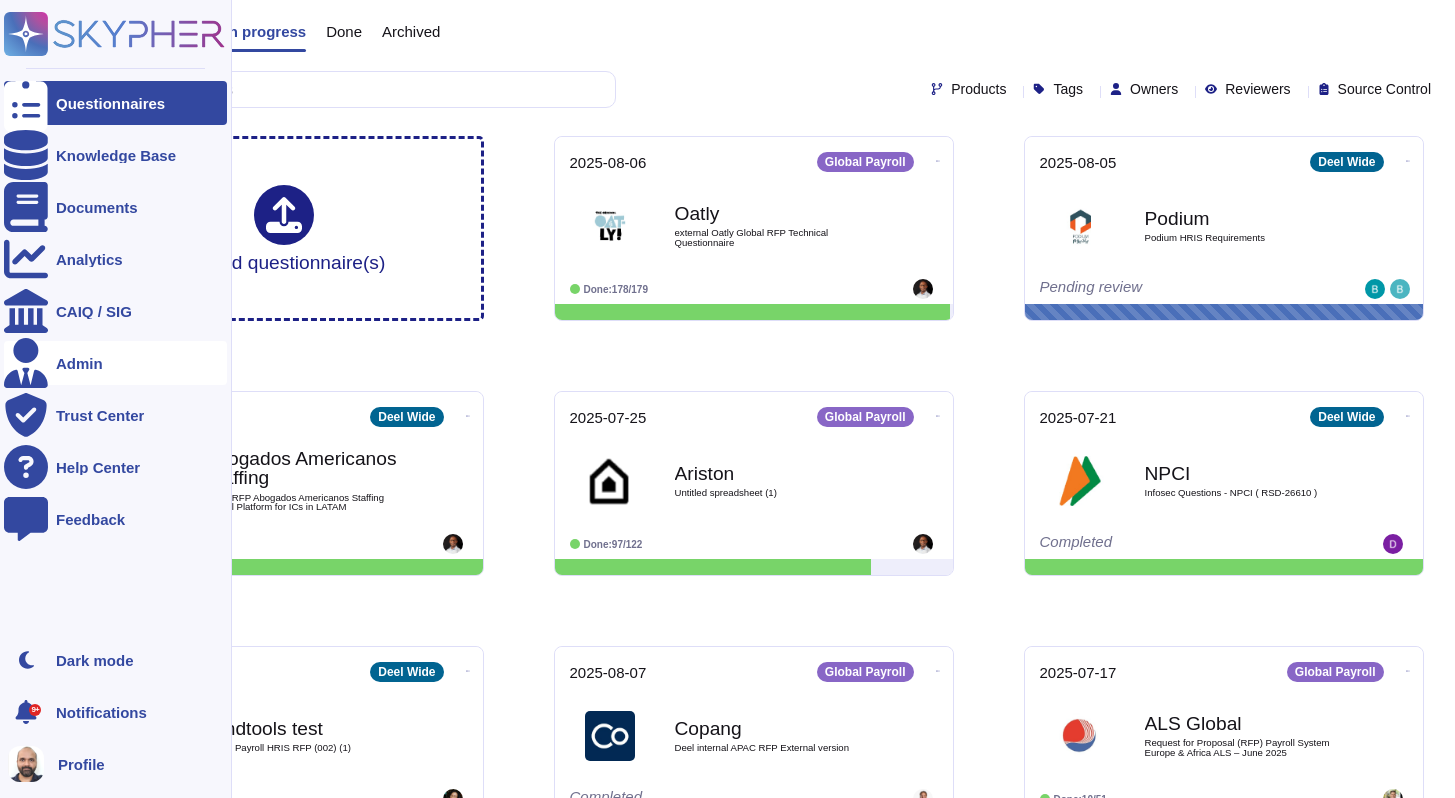 click on "Admin" at bounding box center (115, 363) 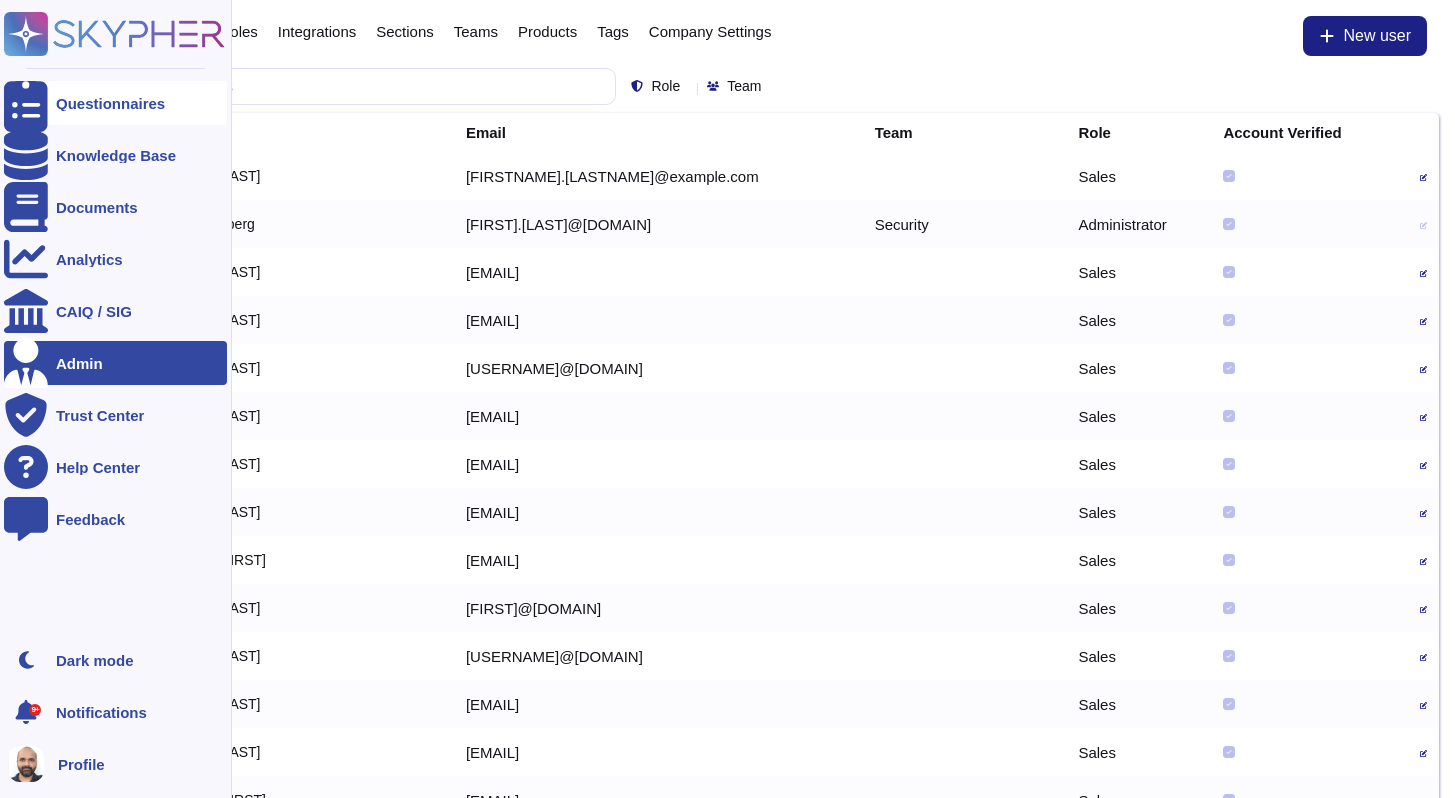 click at bounding box center (26, 103) 